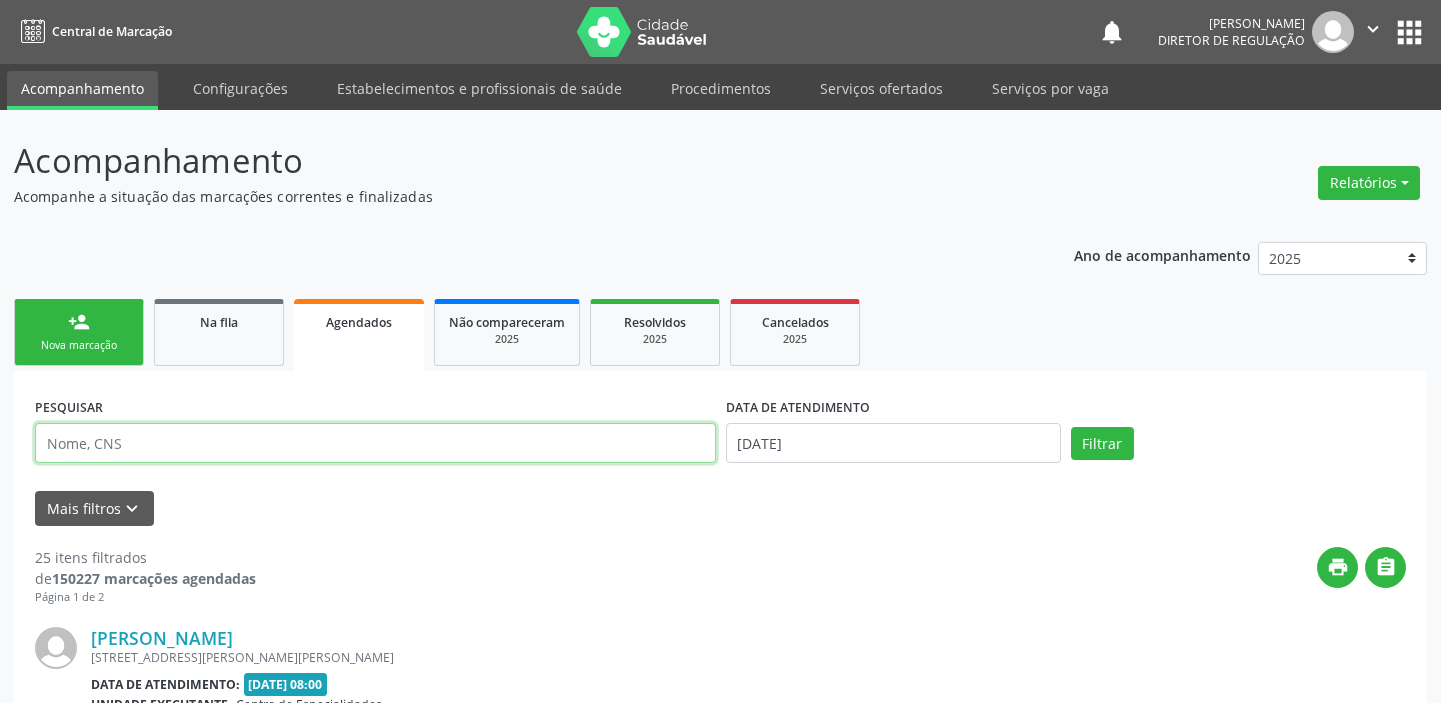 click at bounding box center (375, 443) 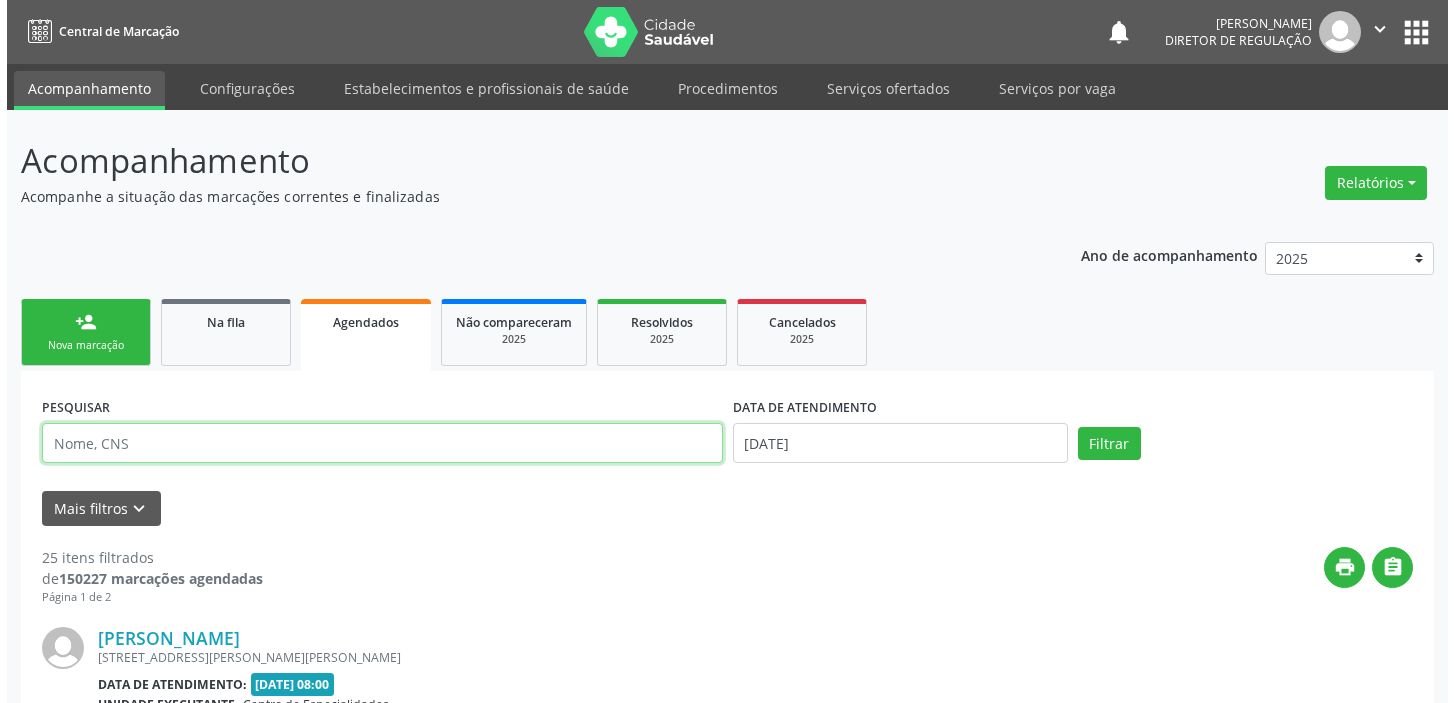 scroll, scrollTop: 0, scrollLeft: 0, axis: both 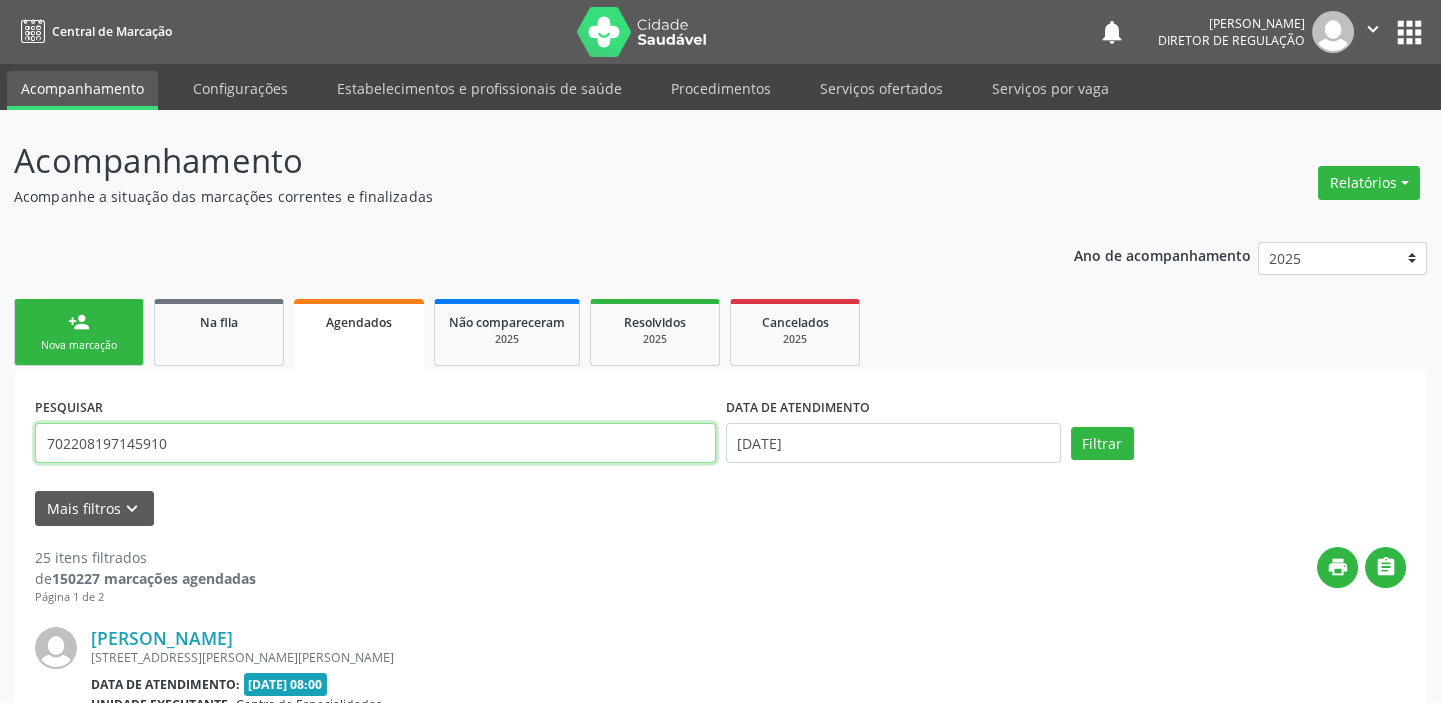 type on "702208197145910" 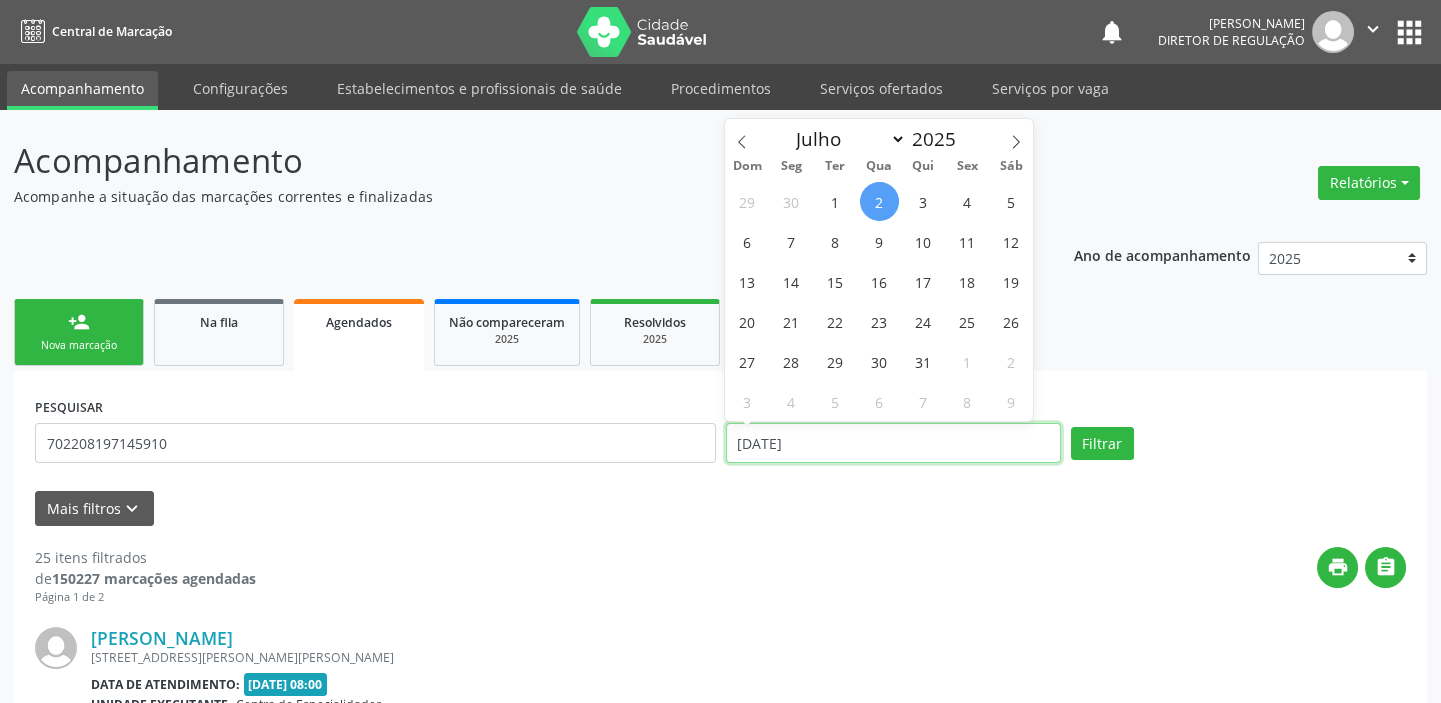 click on "[DATE]" at bounding box center [893, 443] 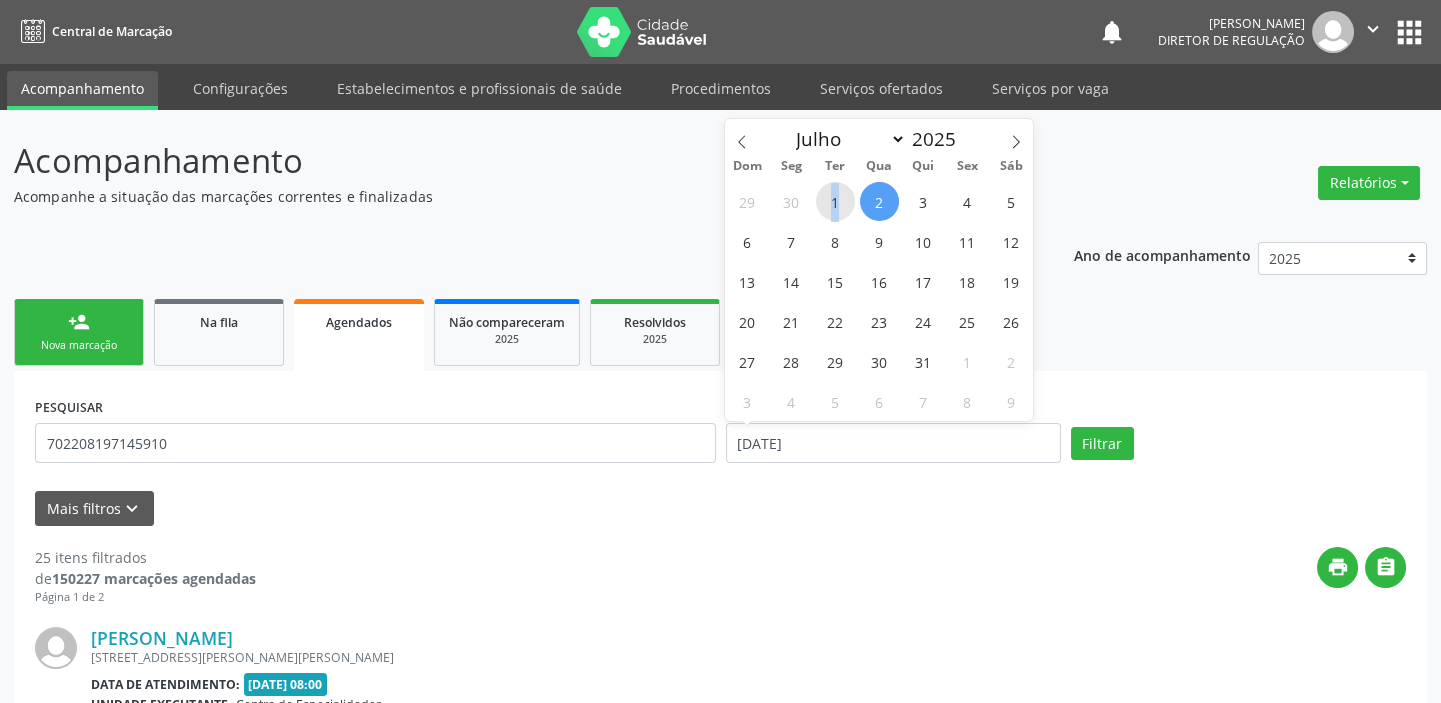 click on "1" at bounding box center (835, 201) 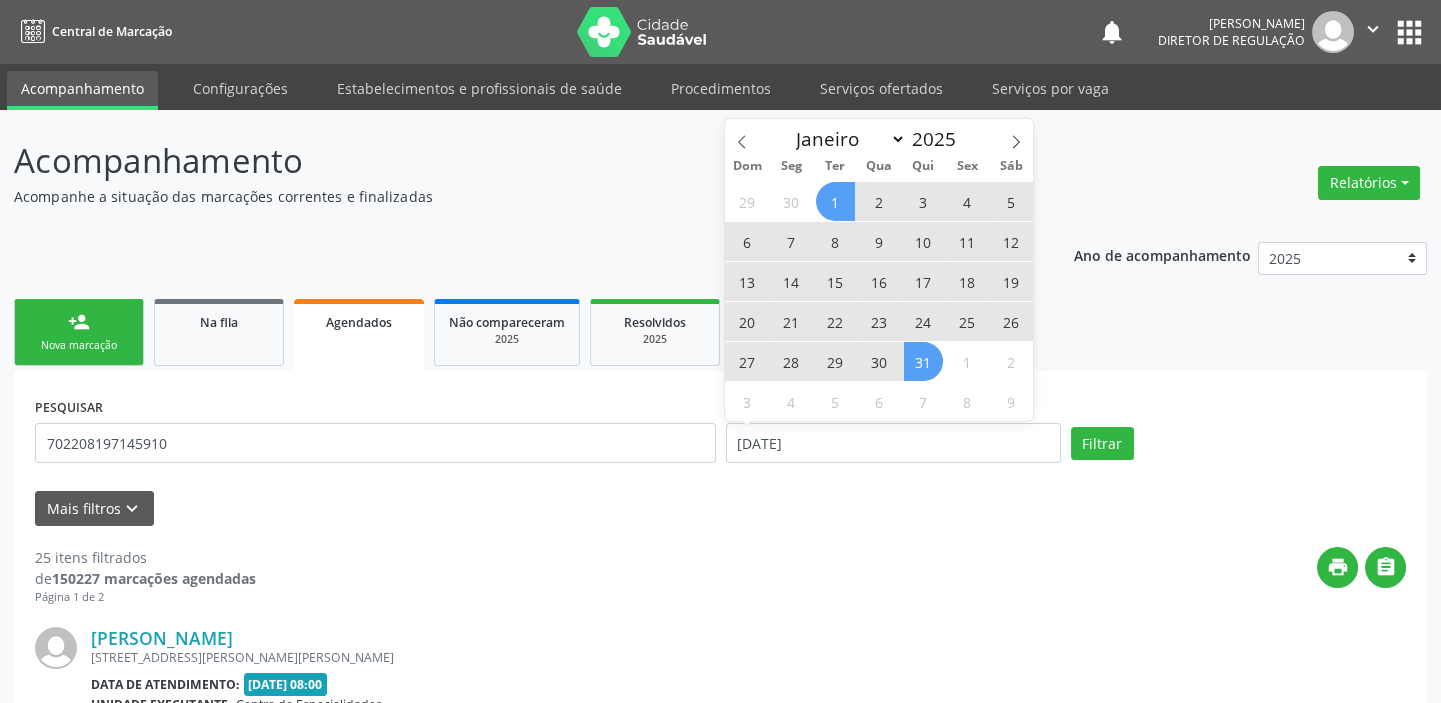 click on "31" at bounding box center [923, 361] 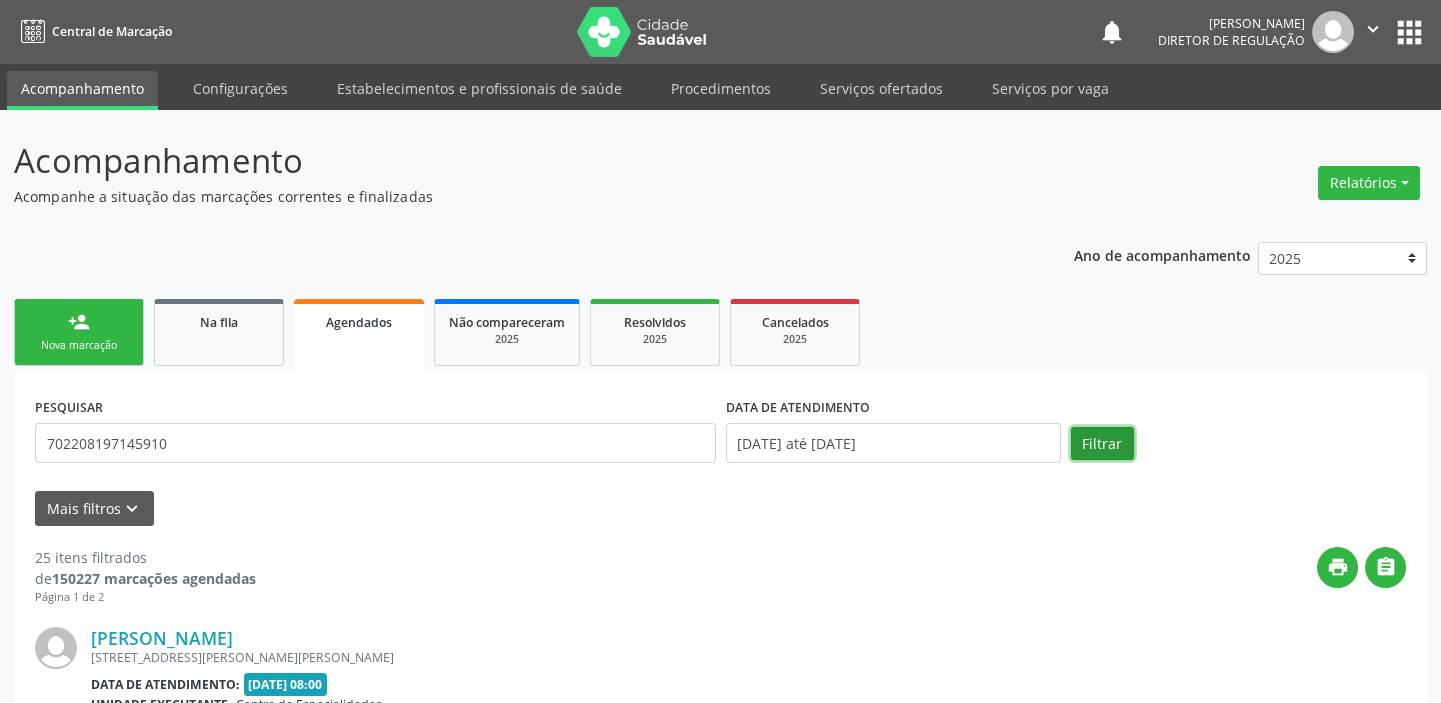 click on "Filtrar" at bounding box center (1102, 444) 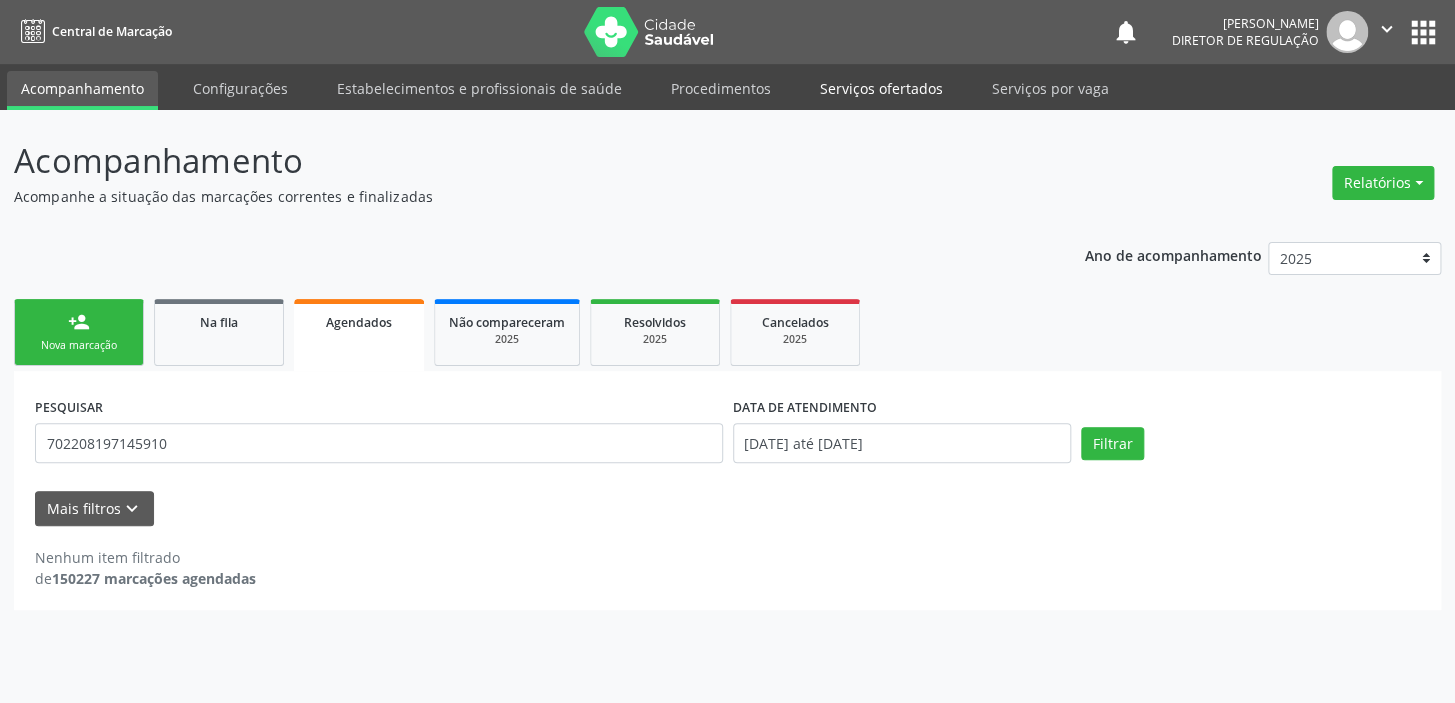 click on "Serviços ofertados" at bounding box center [881, 88] 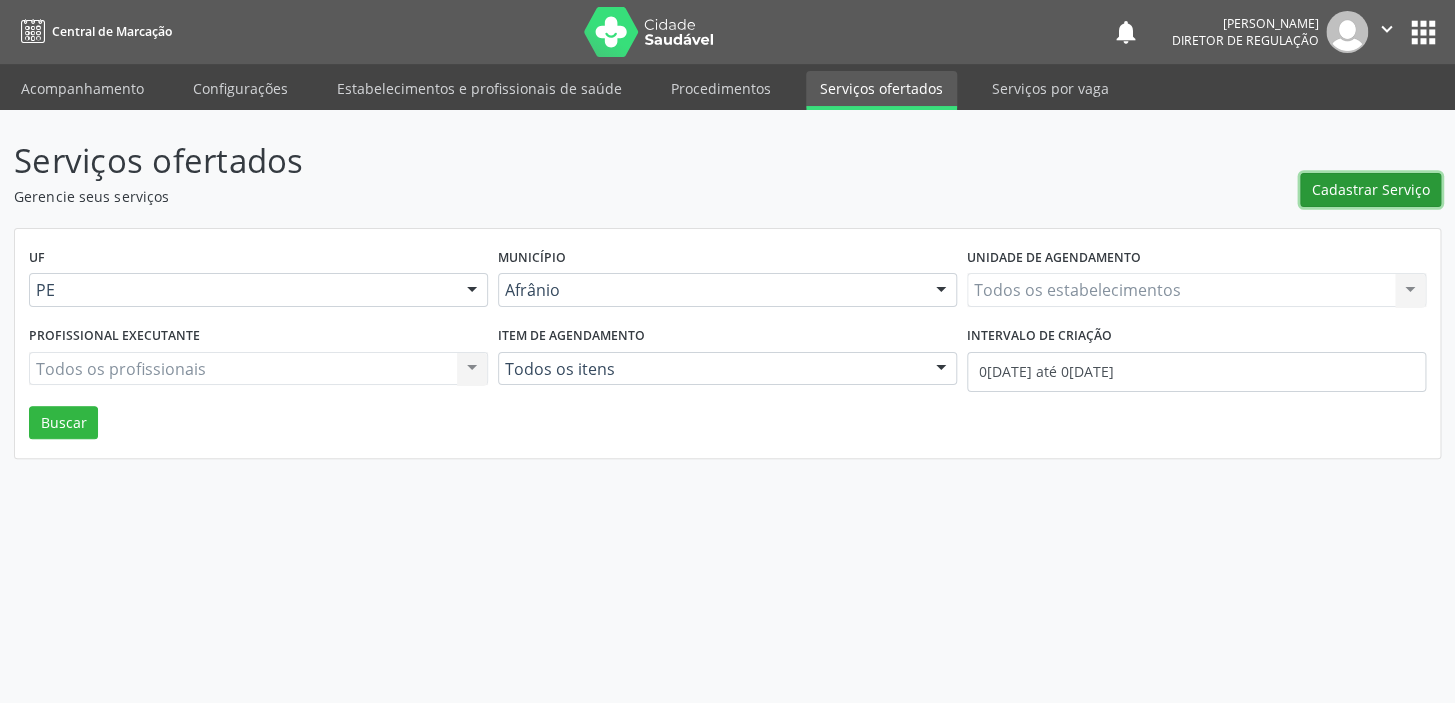 click on "Cadastrar Serviço" at bounding box center [1371, 189] 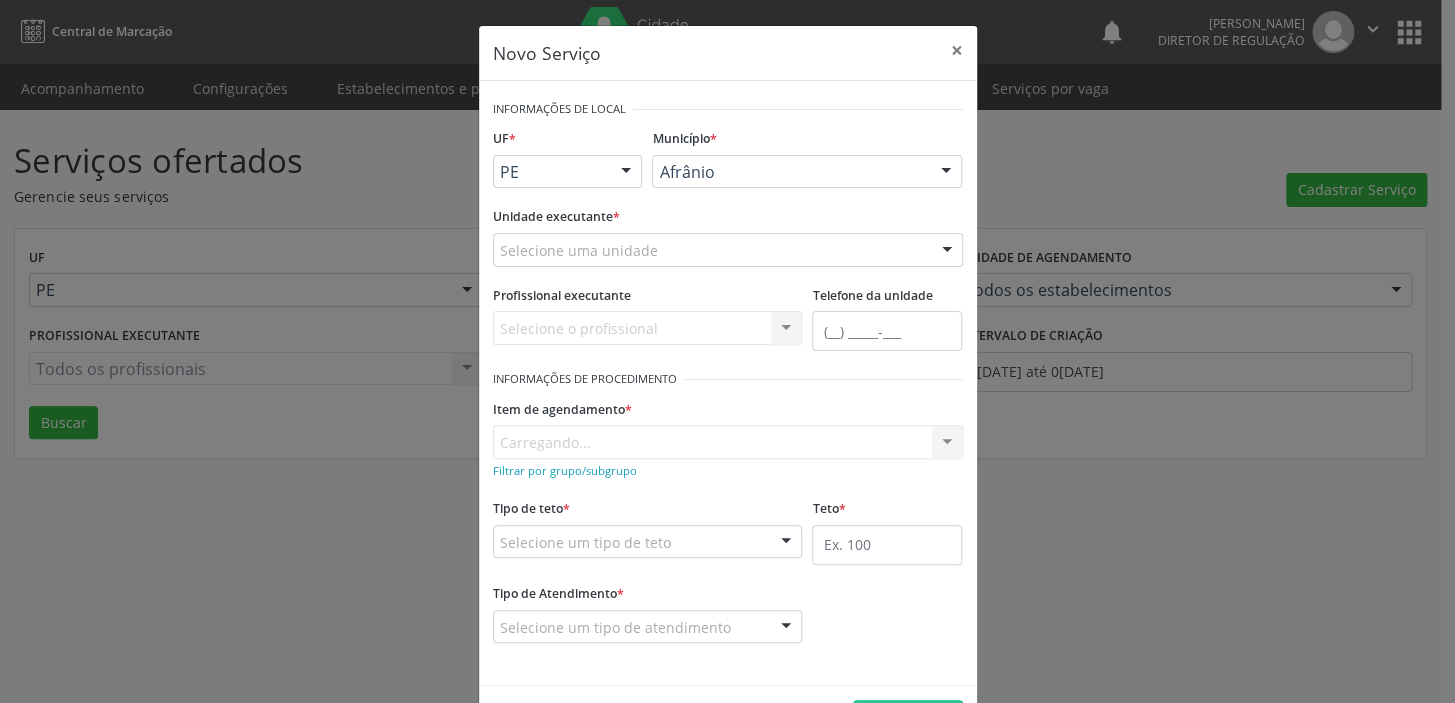 scroll, scrollTop: 0, scrollLeft: 0, axis: both 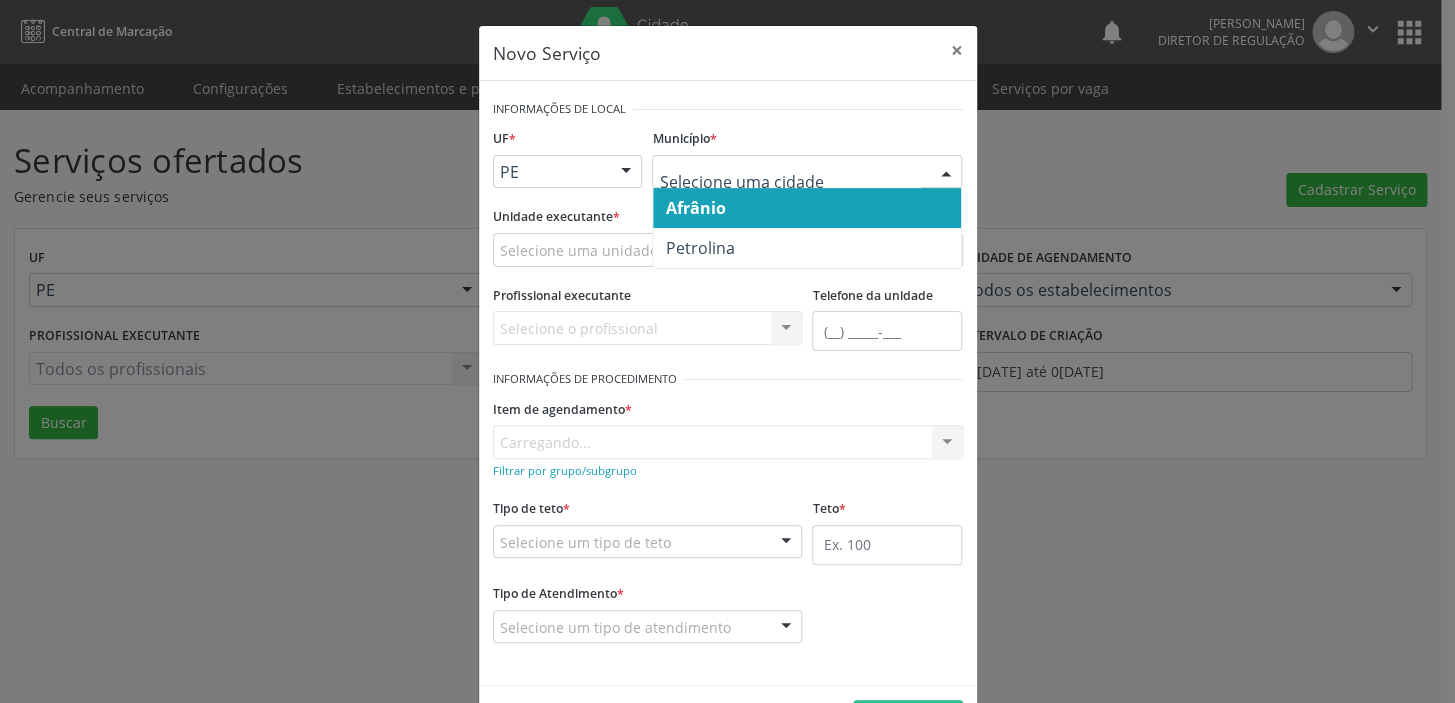click on "Afrânio" at bounding box center (807, 208) 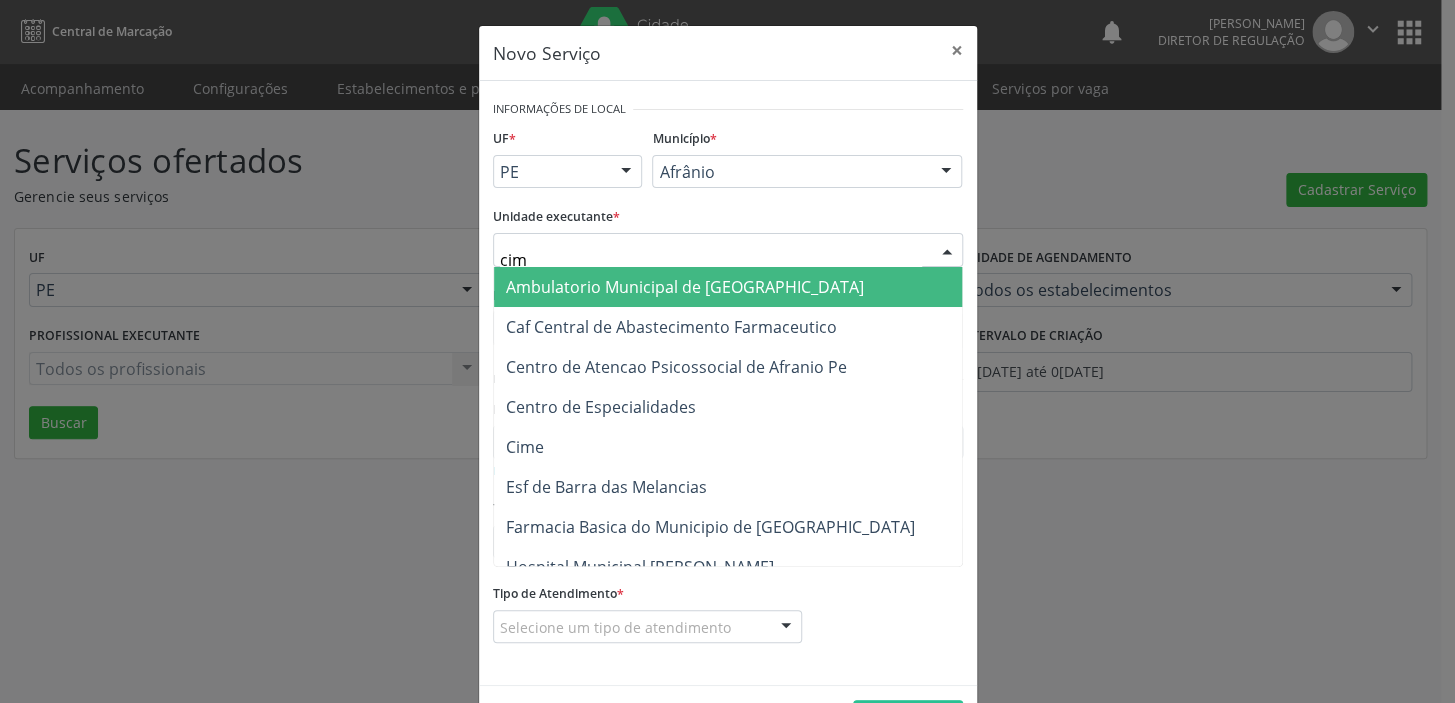 type on "cime" 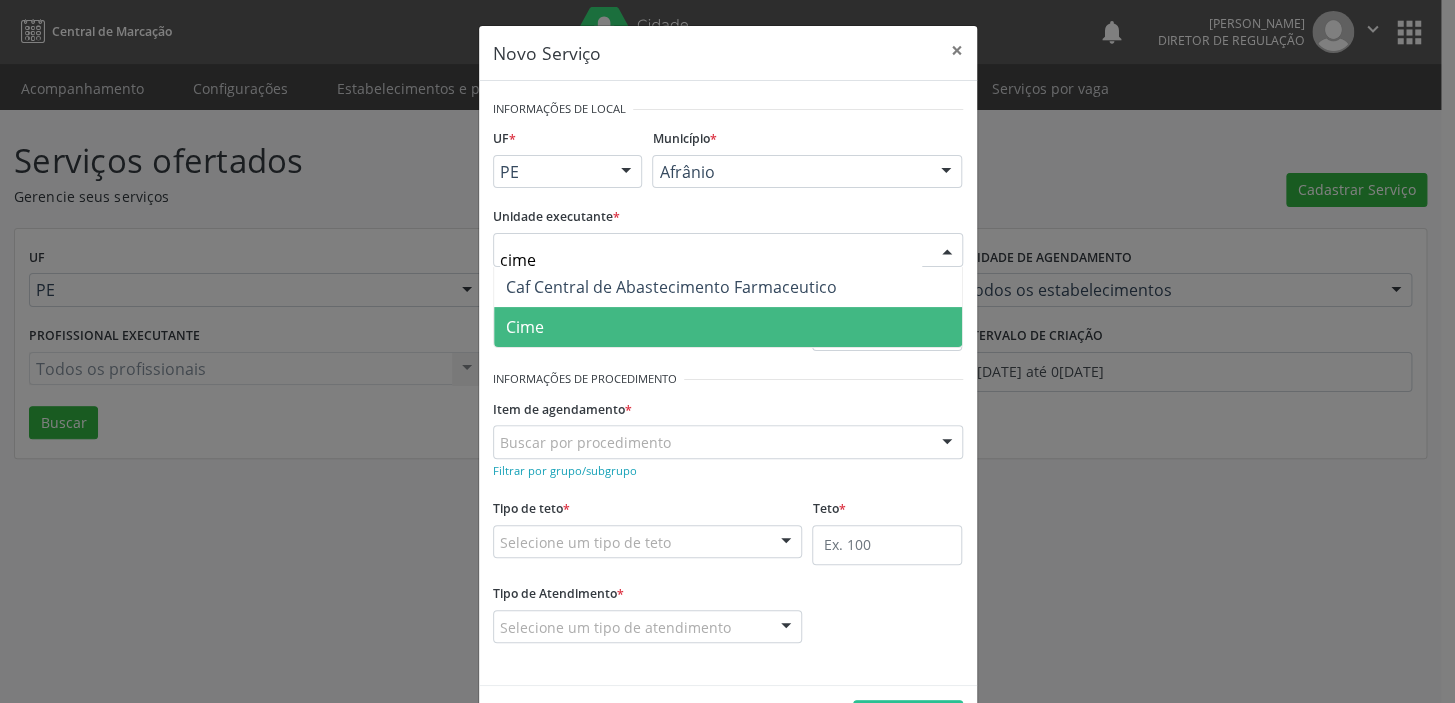 click on "Cime" at bounding box center (525, 327) 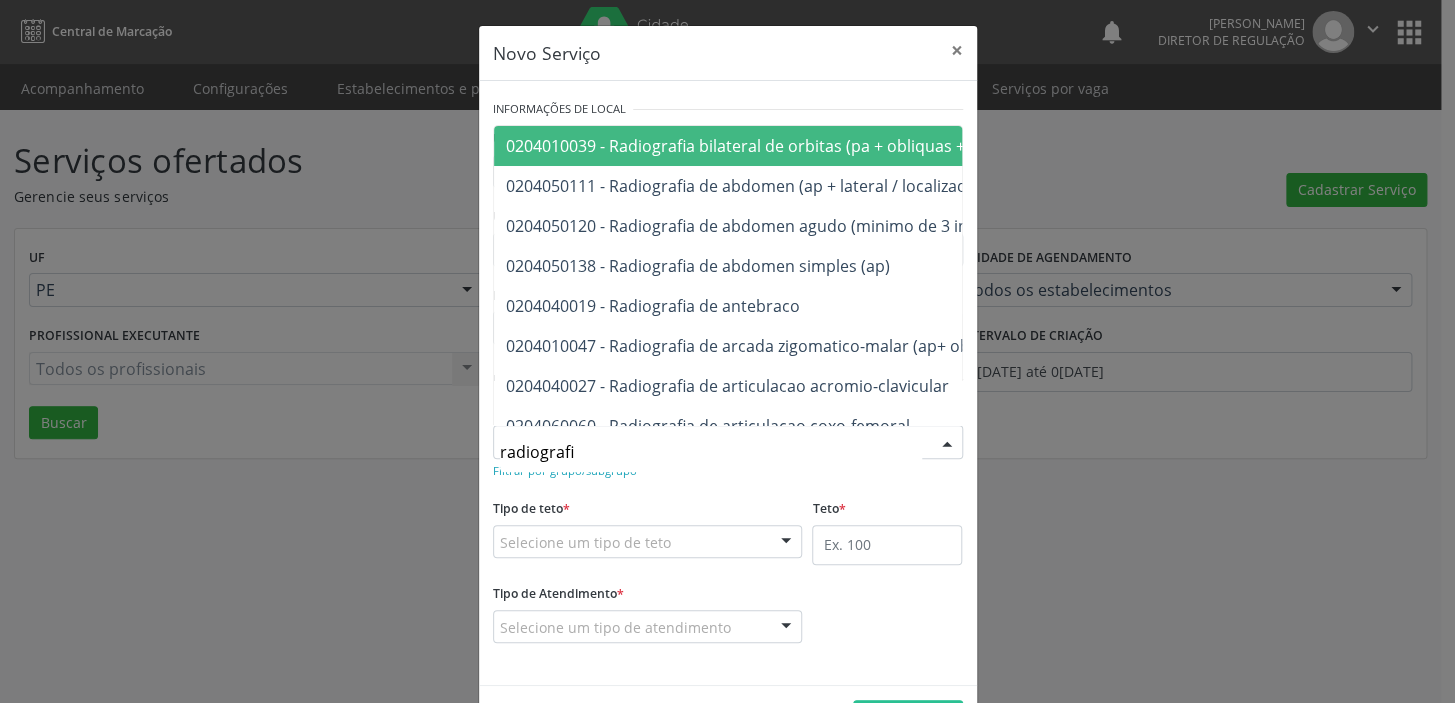 type on "radiografia" 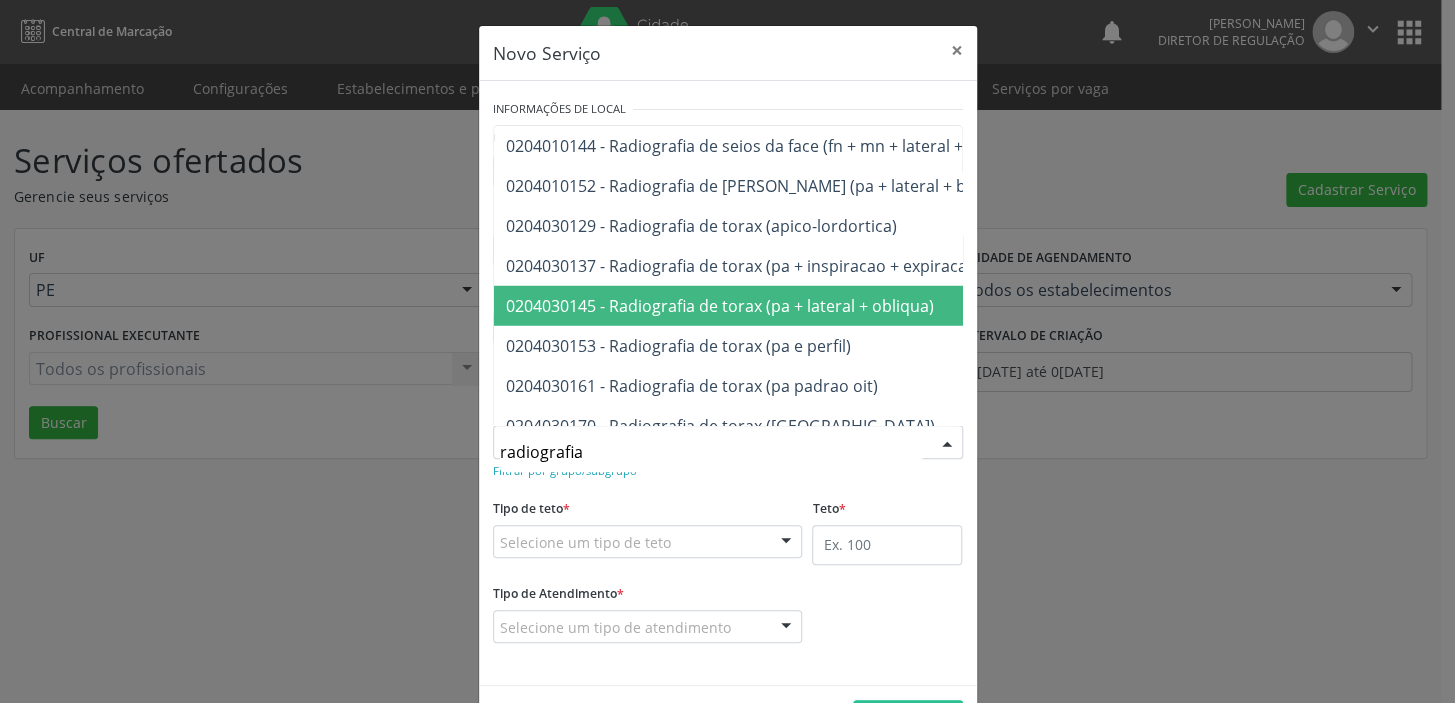 scroll, scrollTop: 2272, scrollLeft: 0, axis: vertical 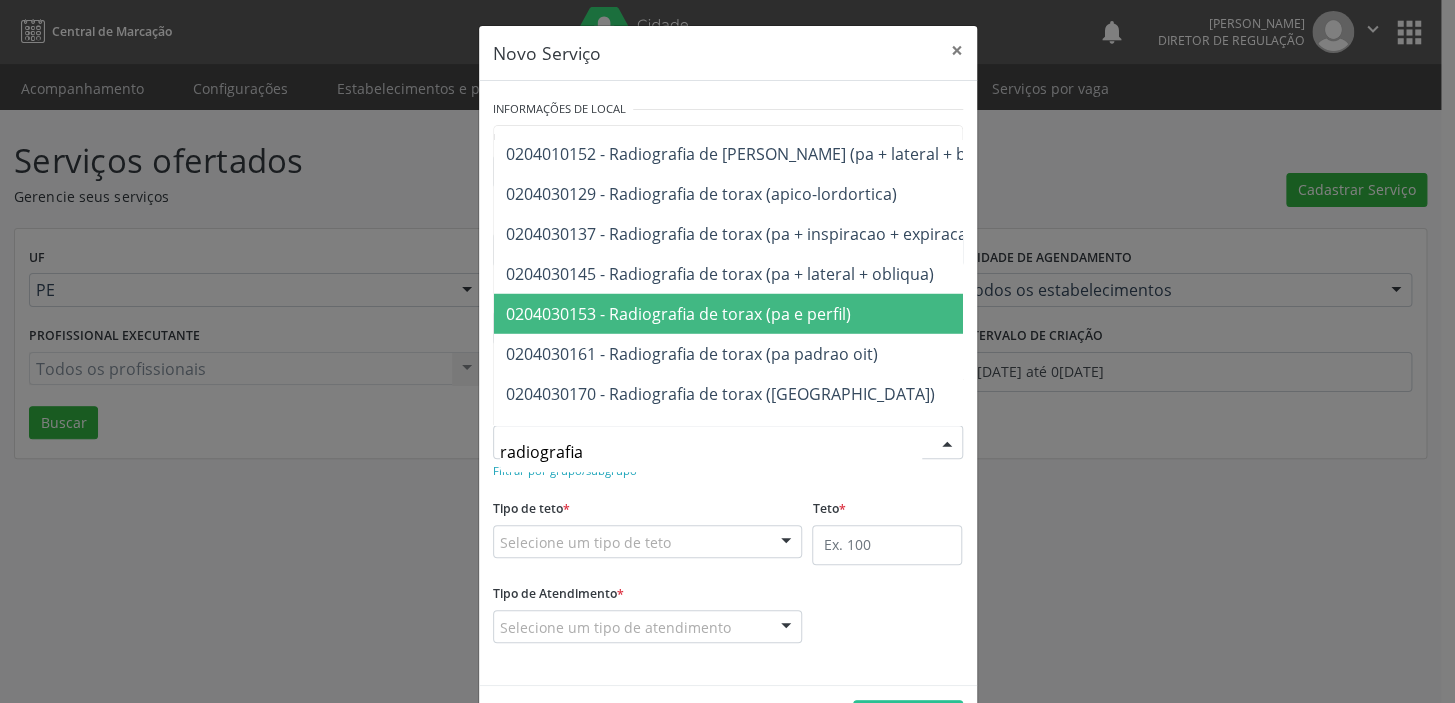 click on "0204030153 - Radiografia de torax (pa e perfil)" at bounding box center (678, 314) 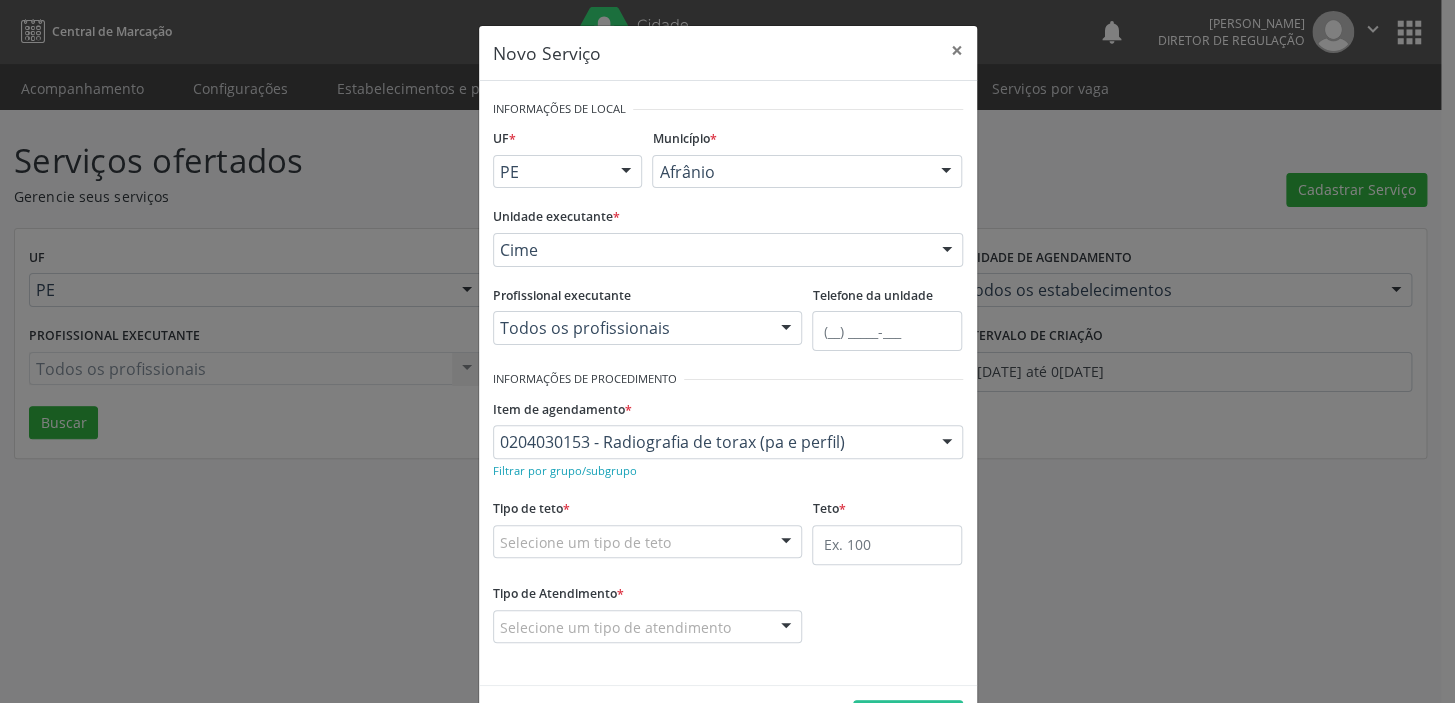 click on "Selecione um tipo de teto" at bounding box center (648, 542) 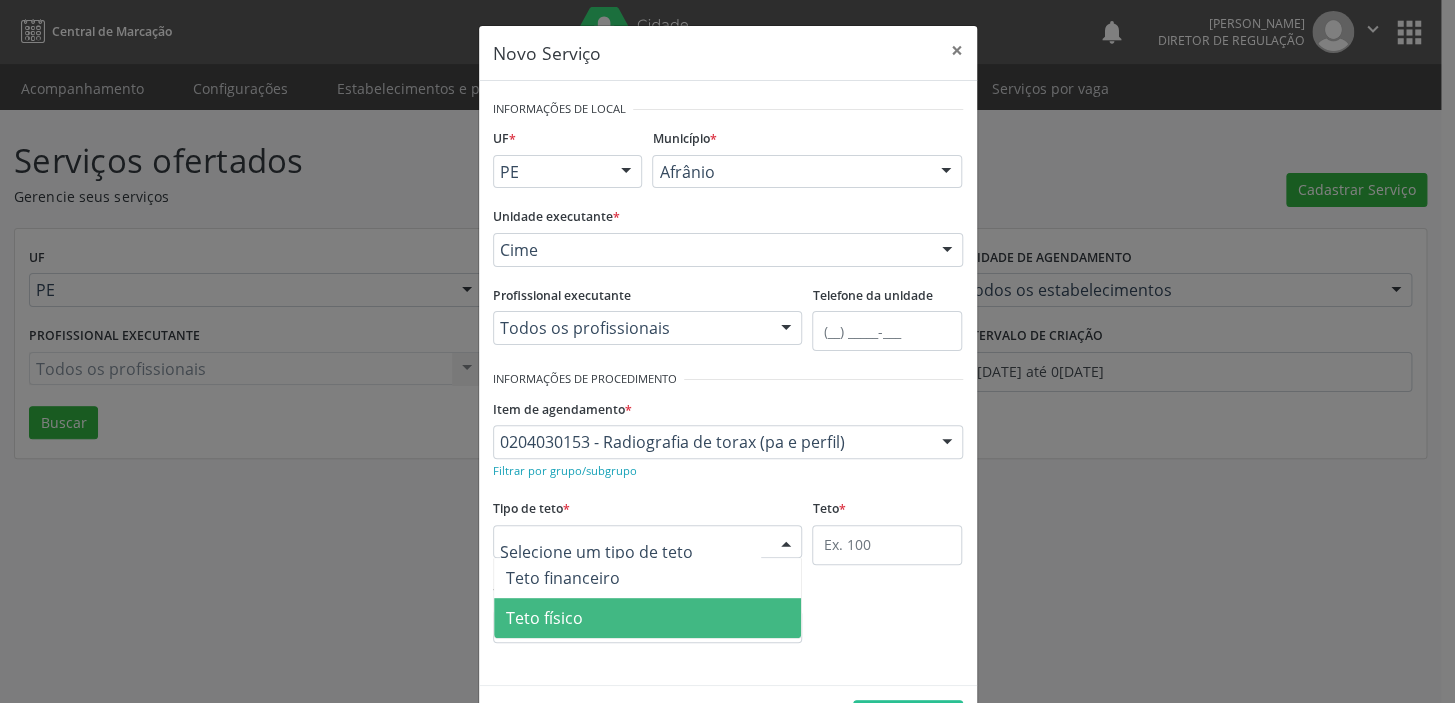 drag, startPoint x: 594, startPoint y: 612, endPoint x: 696, endPoint y: 600, distance: 102.70345 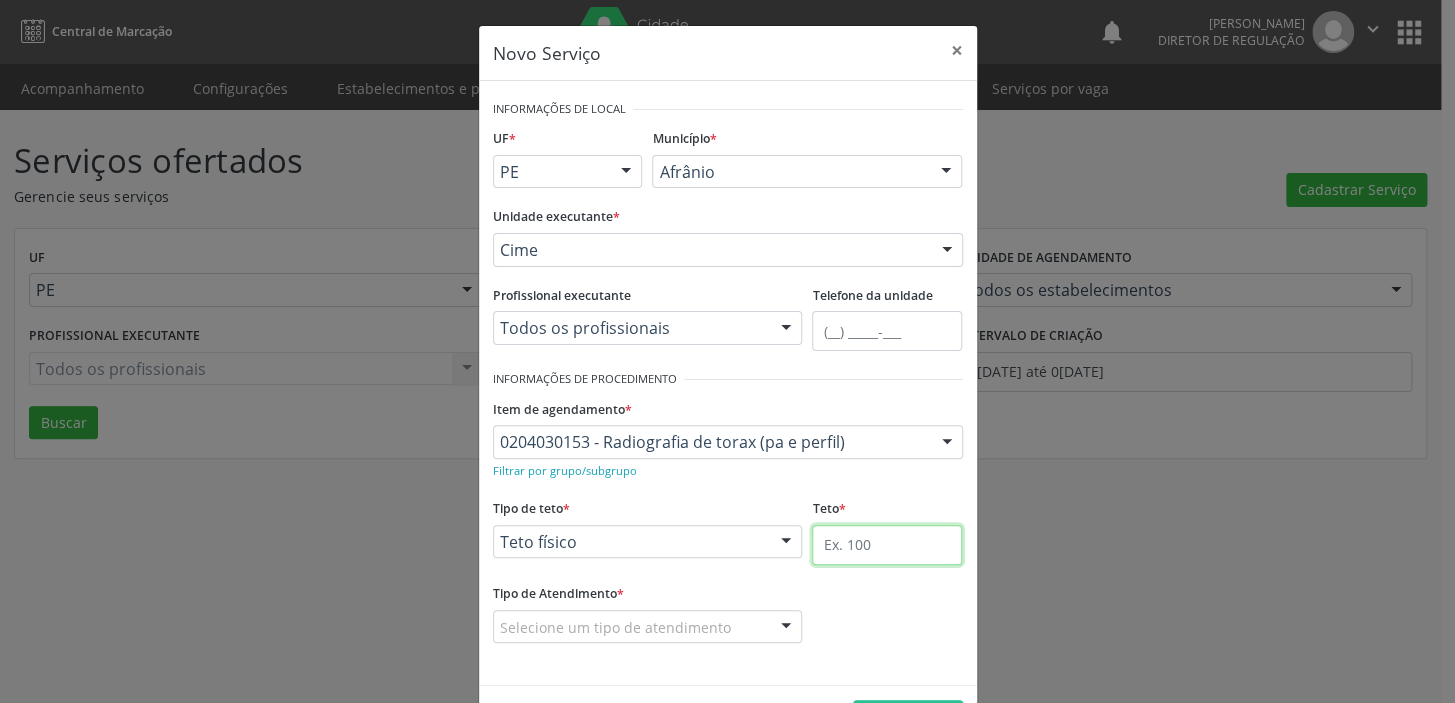 click at bounding box center [887, 545] 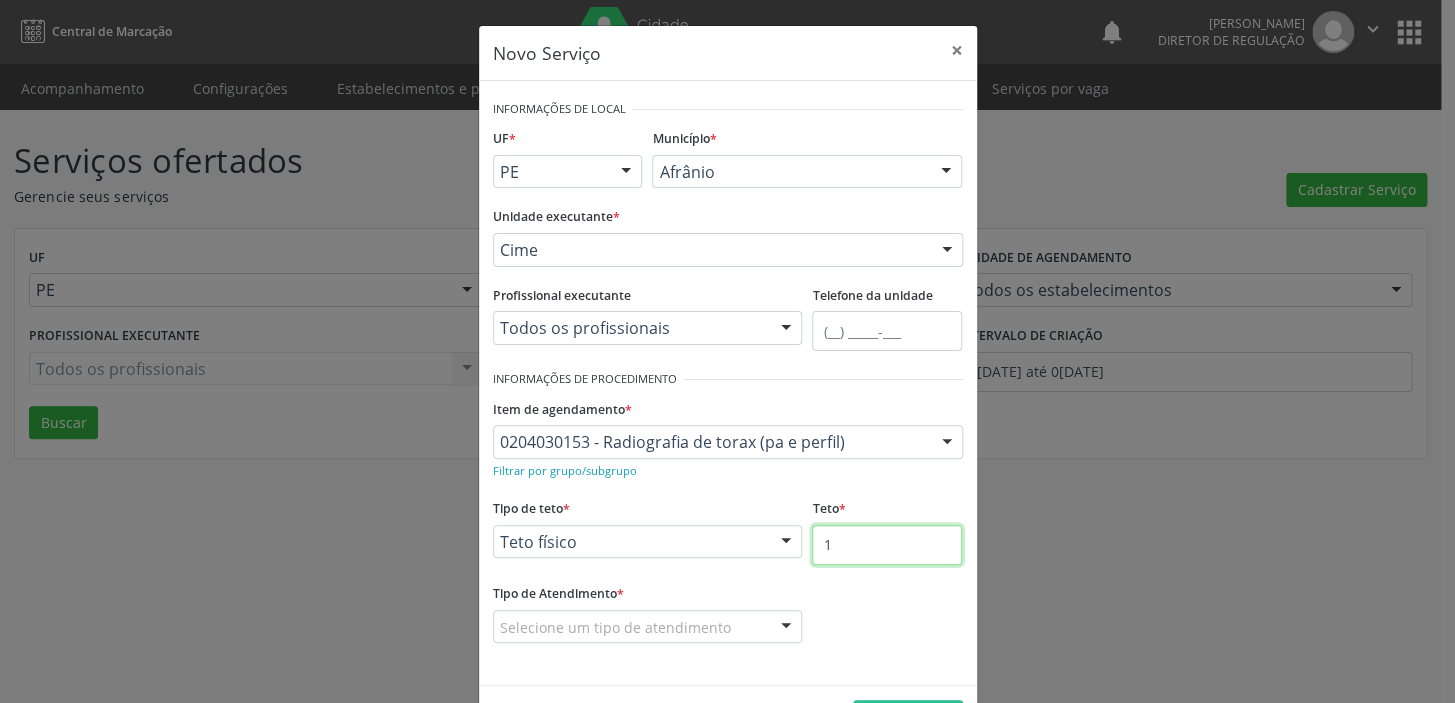 type on "1" 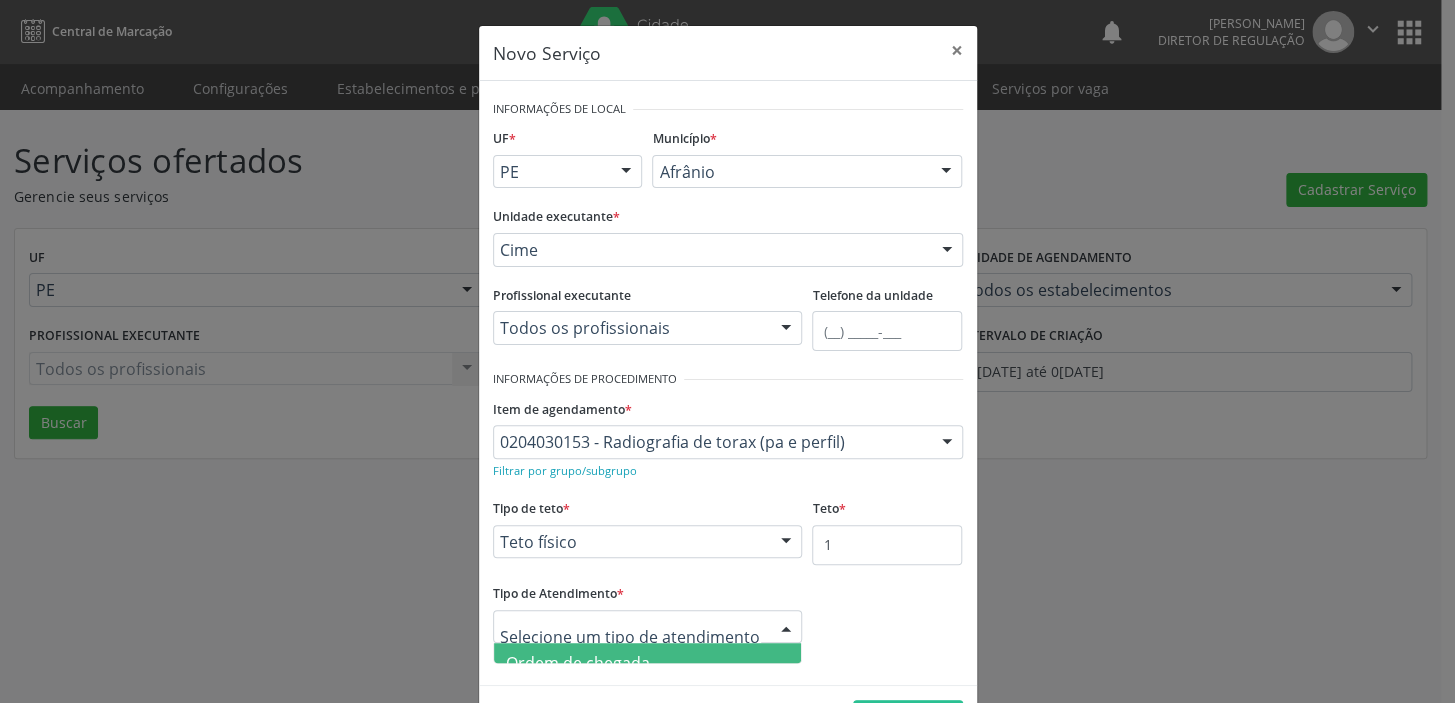 click on "Ordem de chegada" at bounding box center (648, 663) 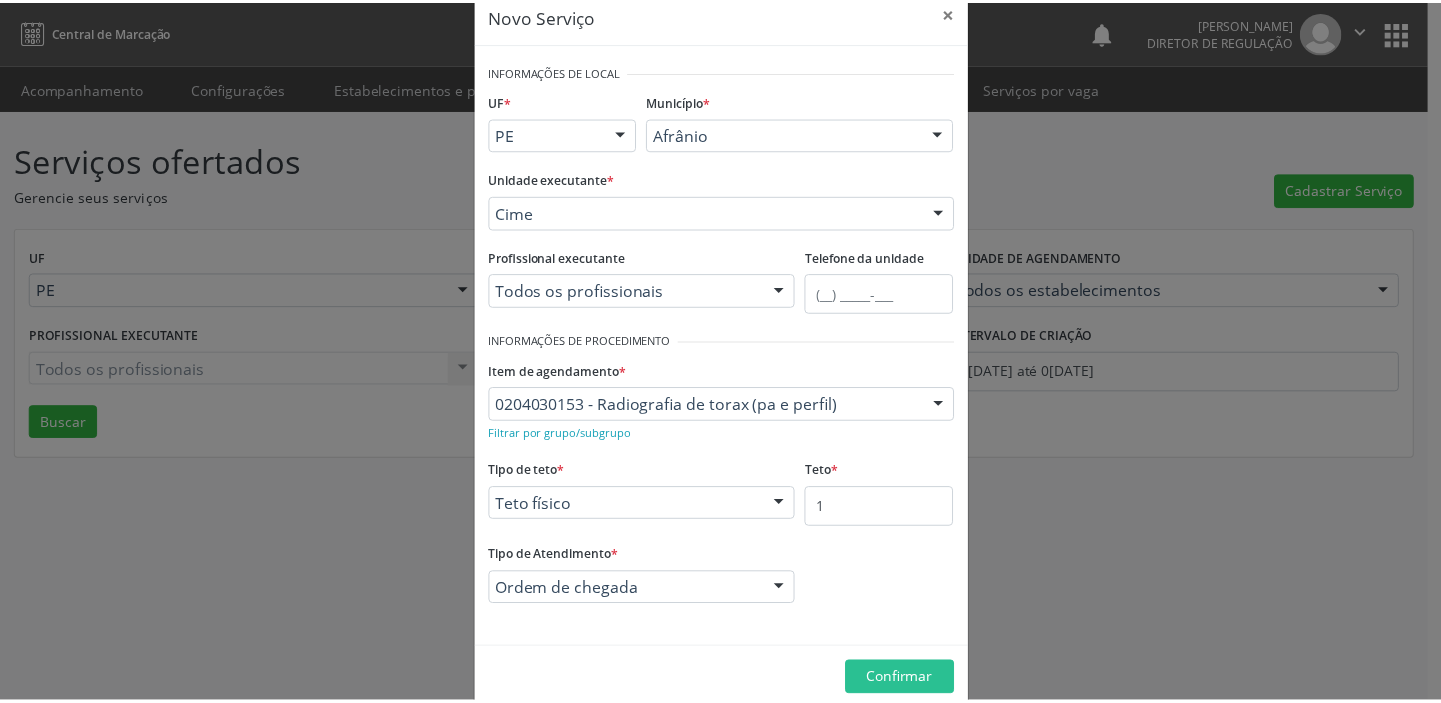 scroll, scrollTop: 69, scrollLeft: 0, axis: vertical 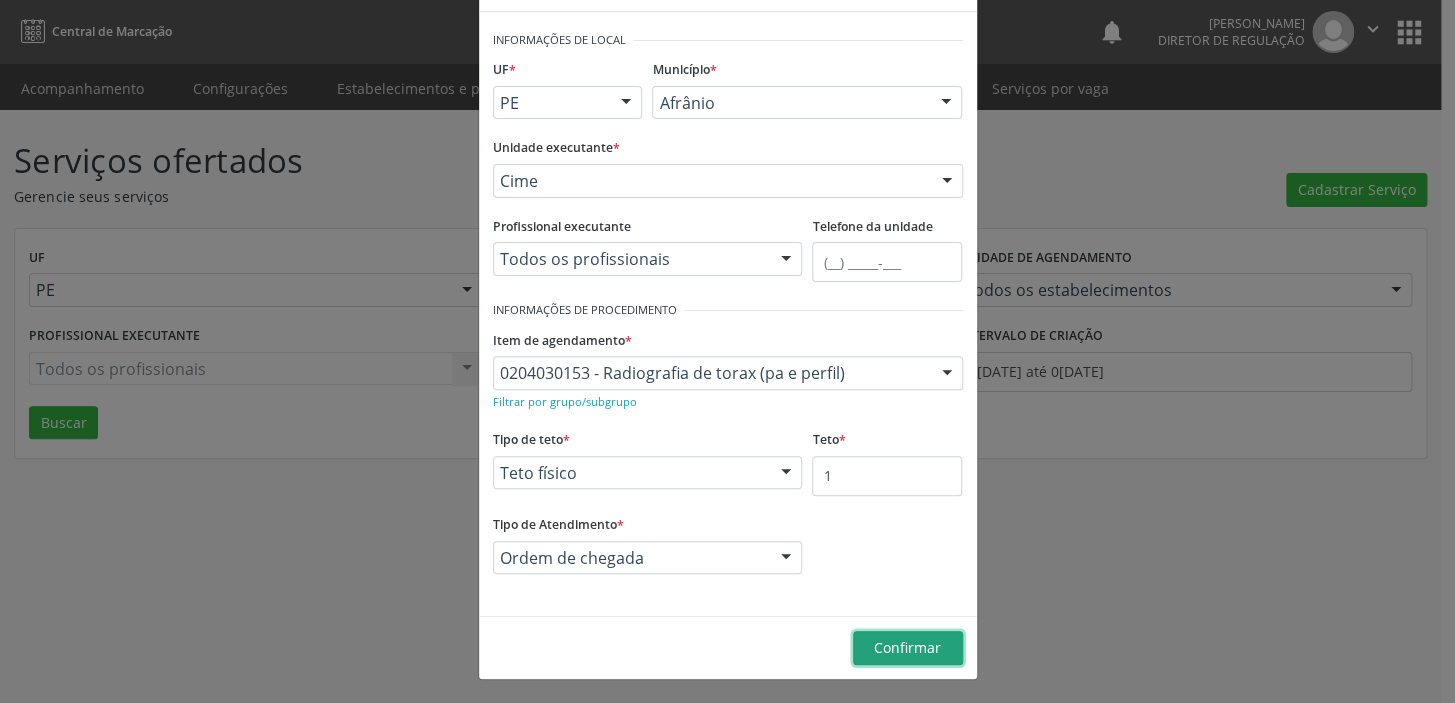 click on "Confirmar" at bounding box center (907, 647) 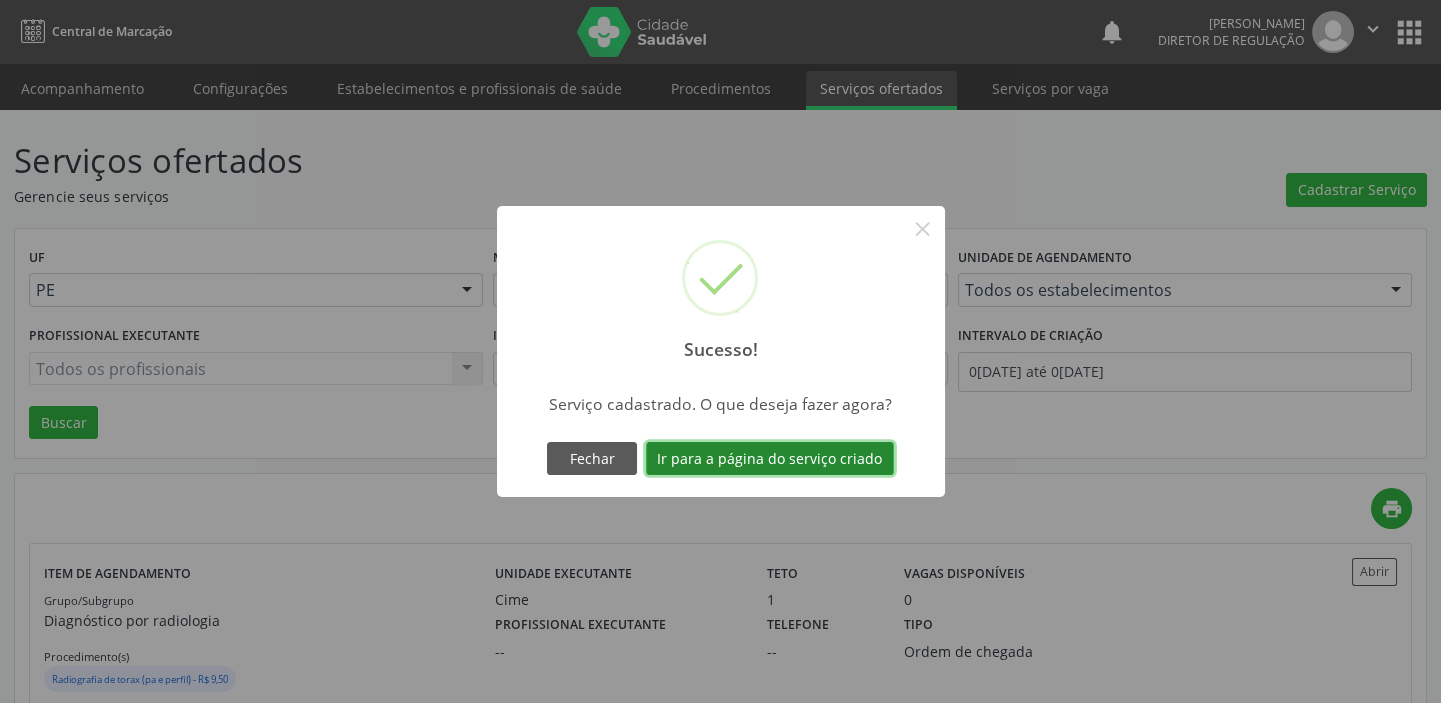 click on "Ir para a página do serviço criado" at bounding box center (770, 459) 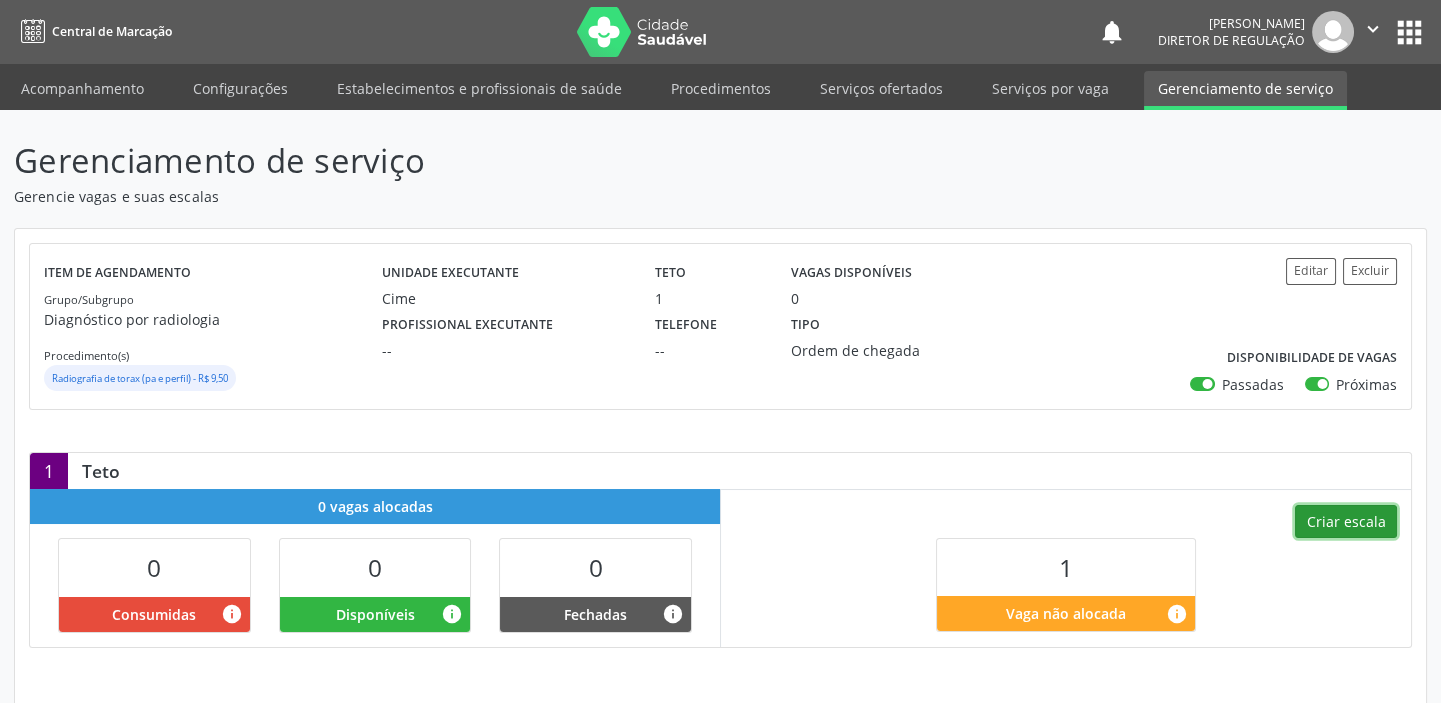 click on "Criar escala" at bounding box center (1346, 522) 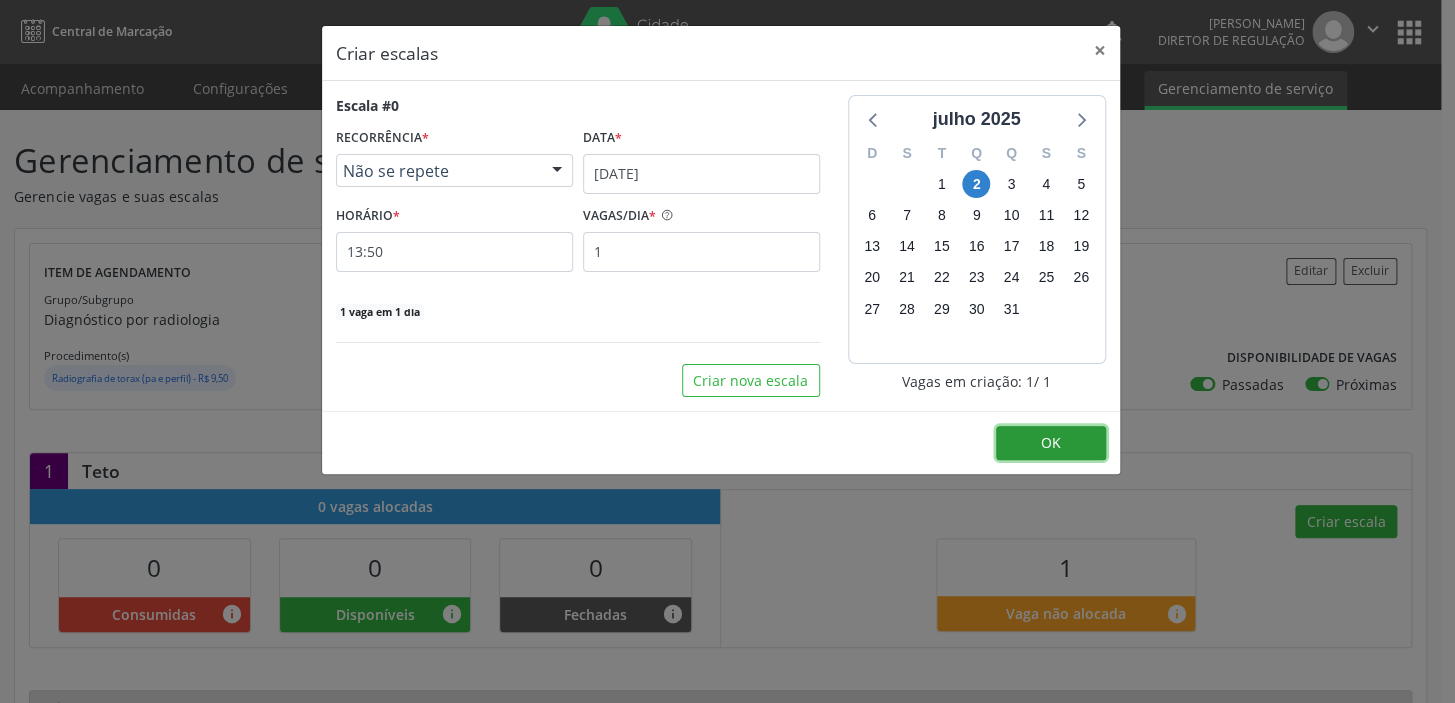 click on "OK" at bounding box center (1051, 442) 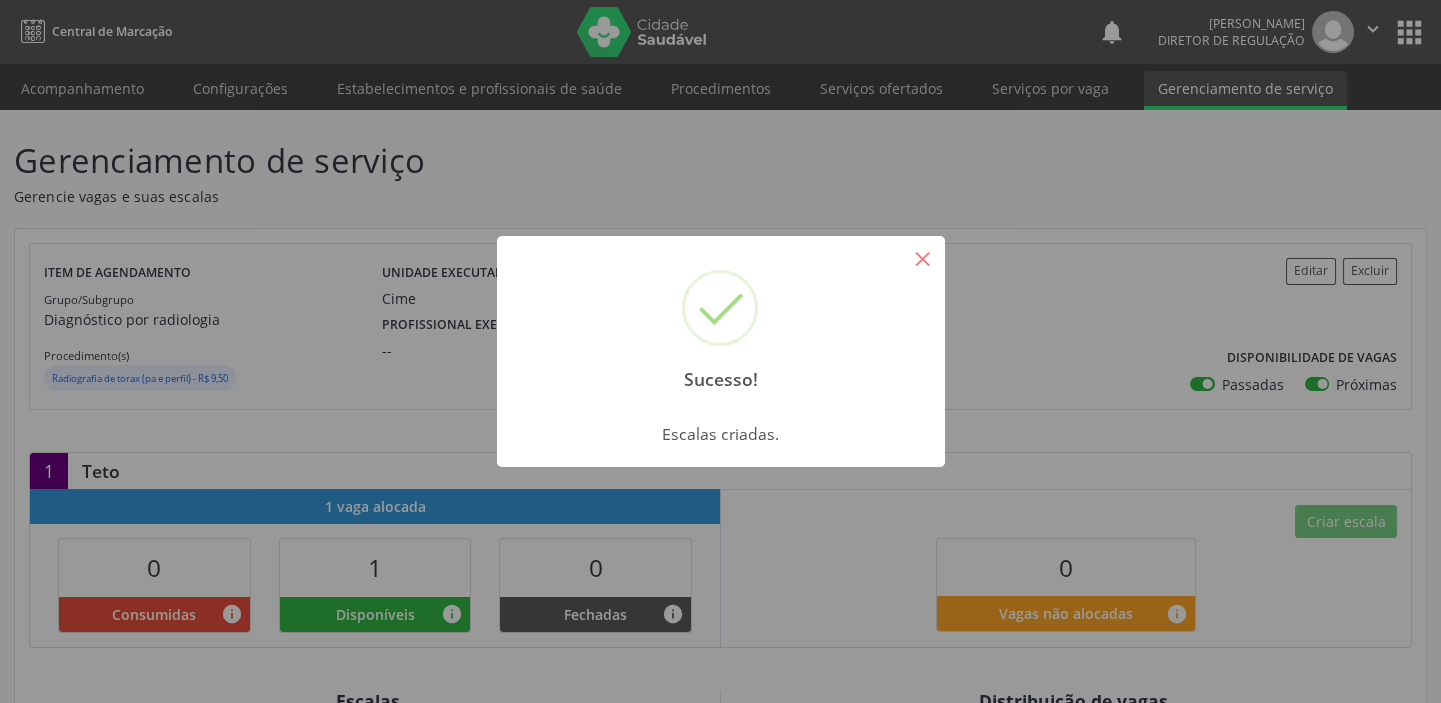 click on "×" at bounding box center [923, 258] 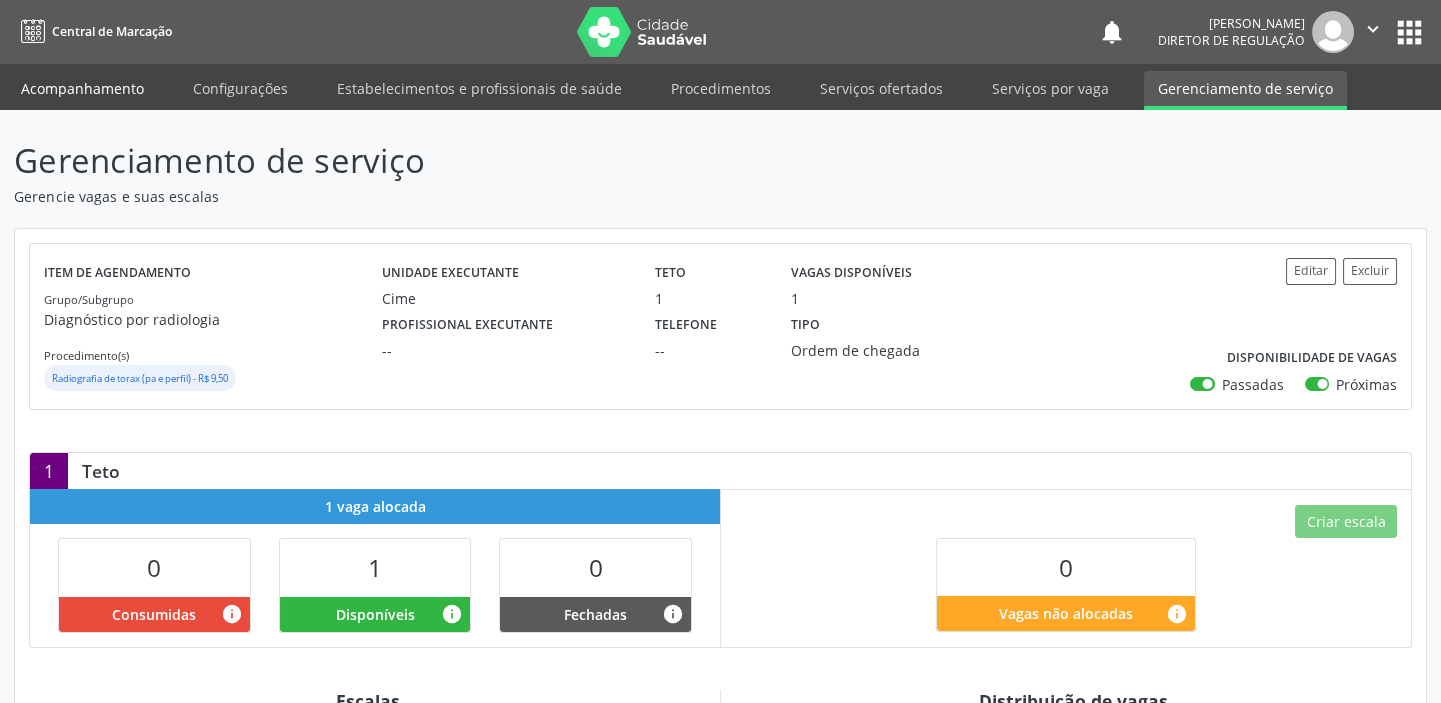 click on "Acompanhamento" at bounding box center [82, 88] 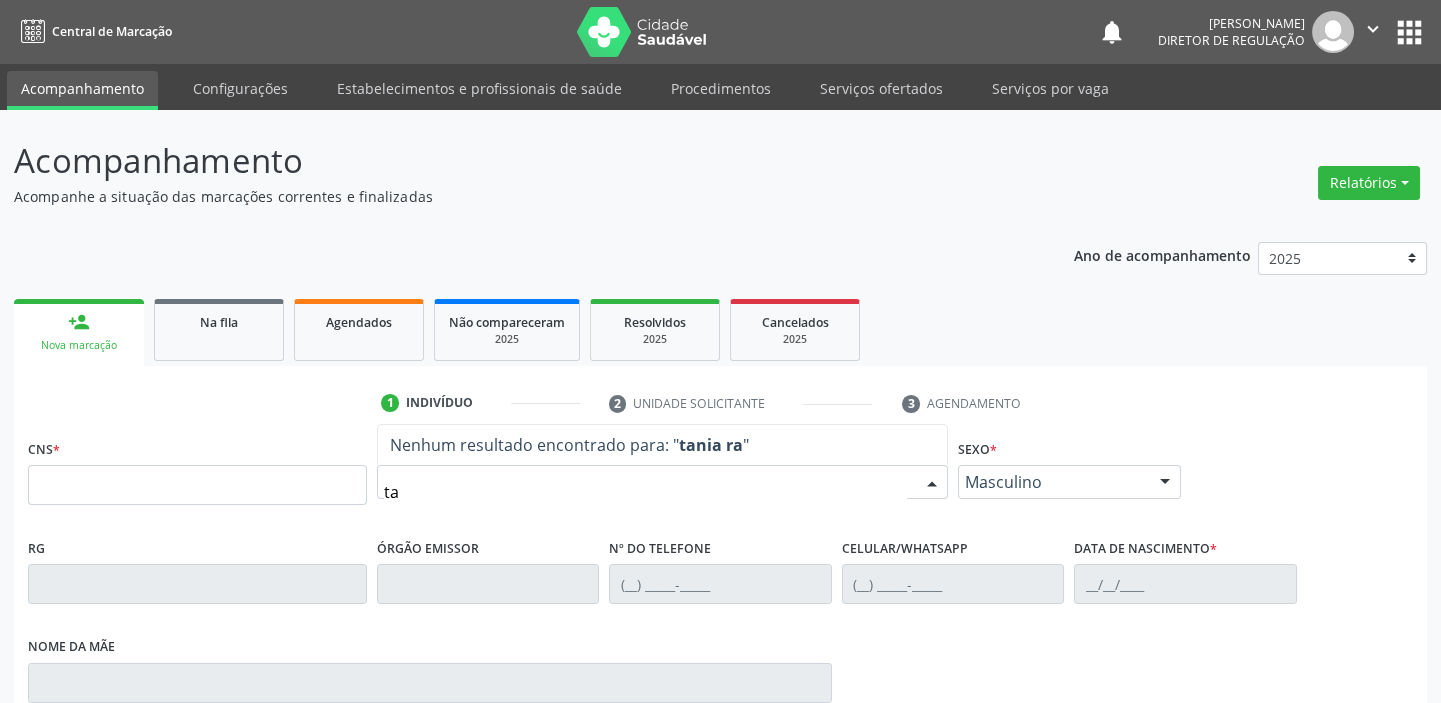 type on "t" 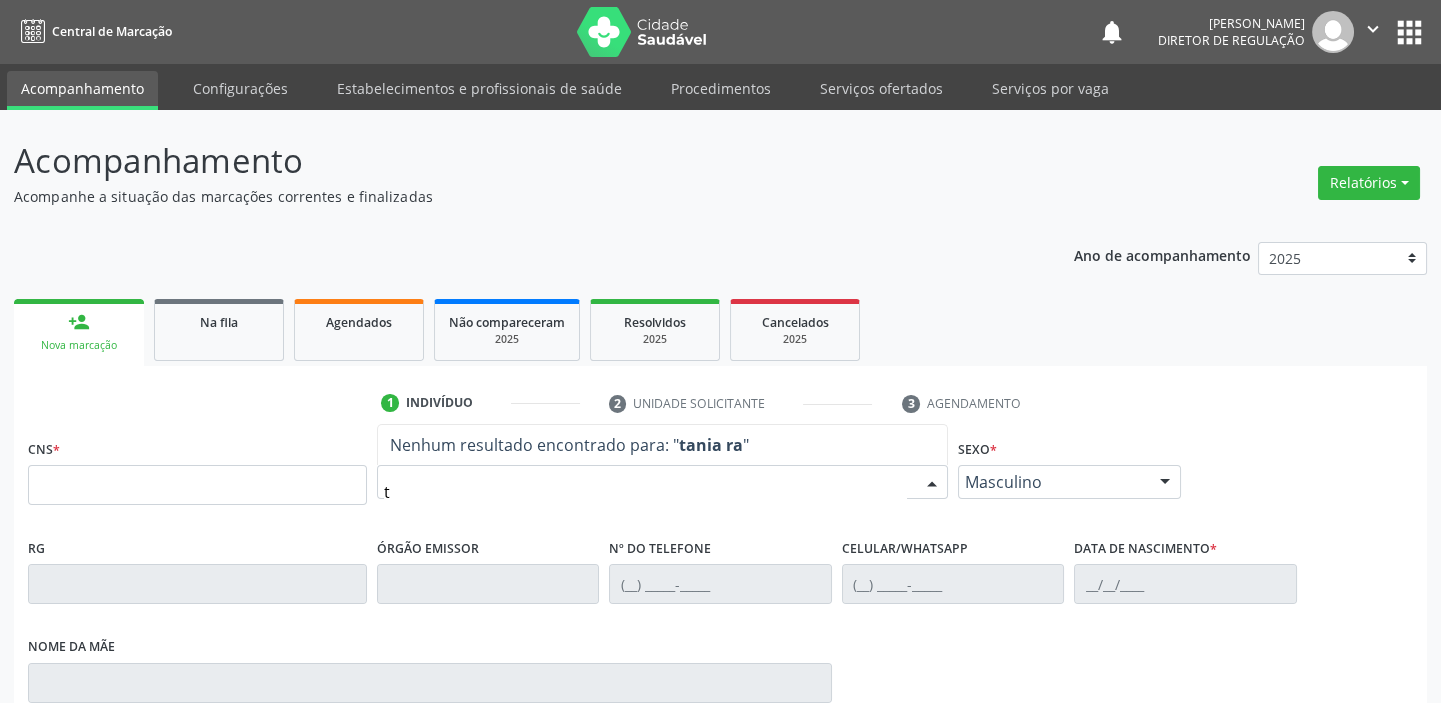 type 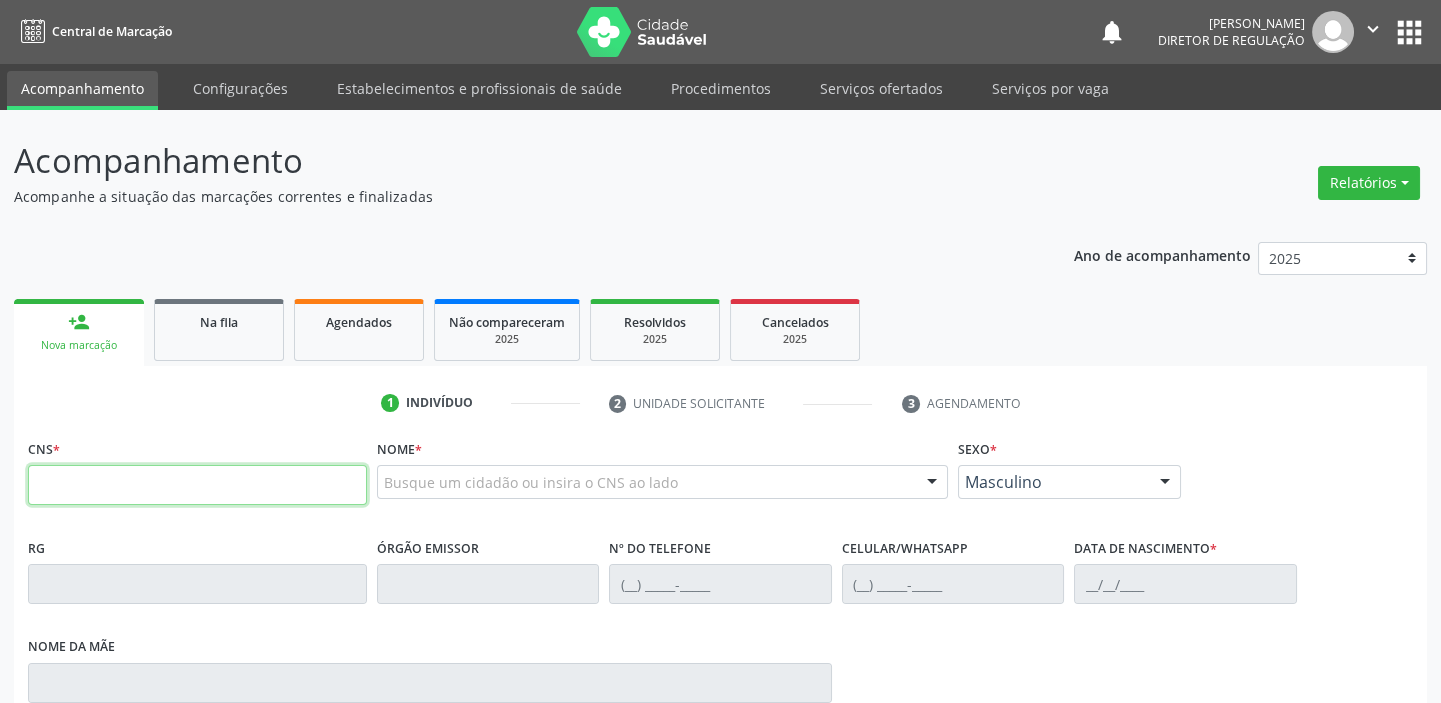 click at bounding box center (197, 485) 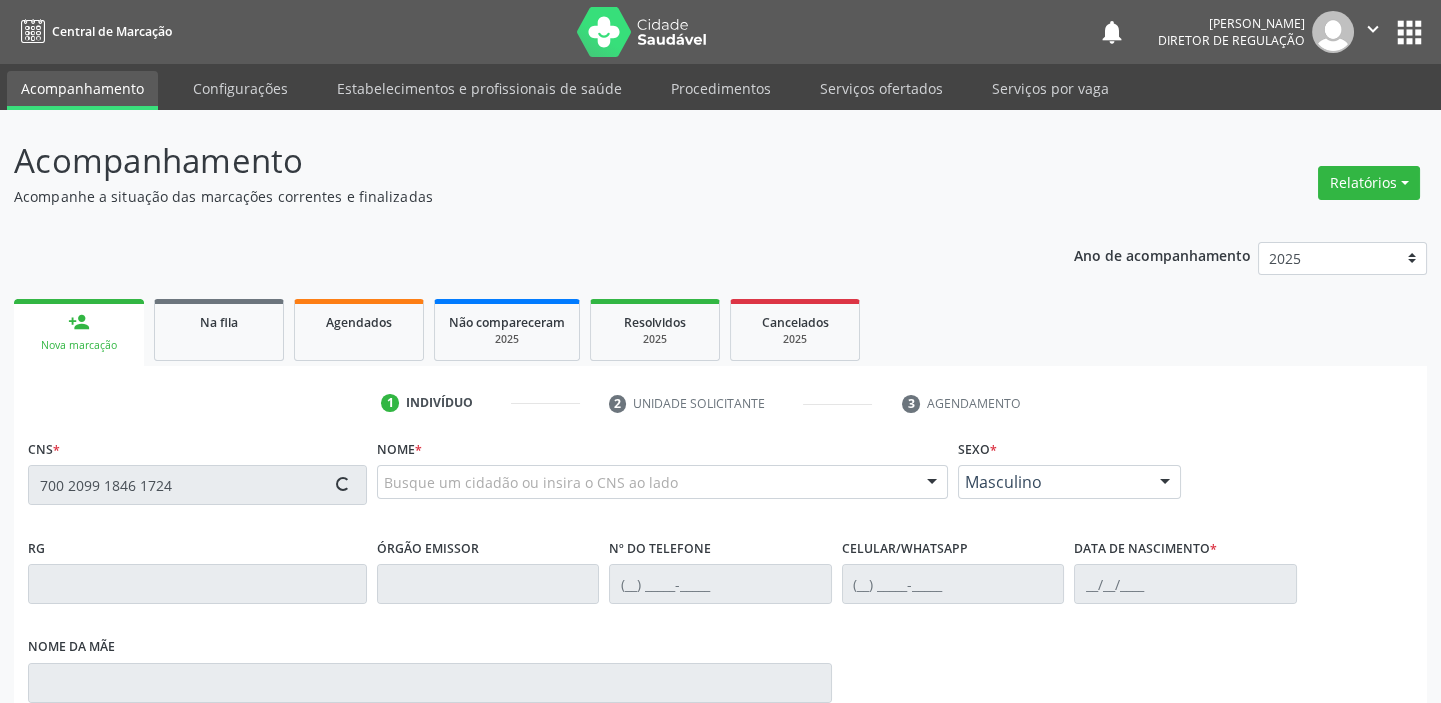 type on "700 2099 1846 1724" 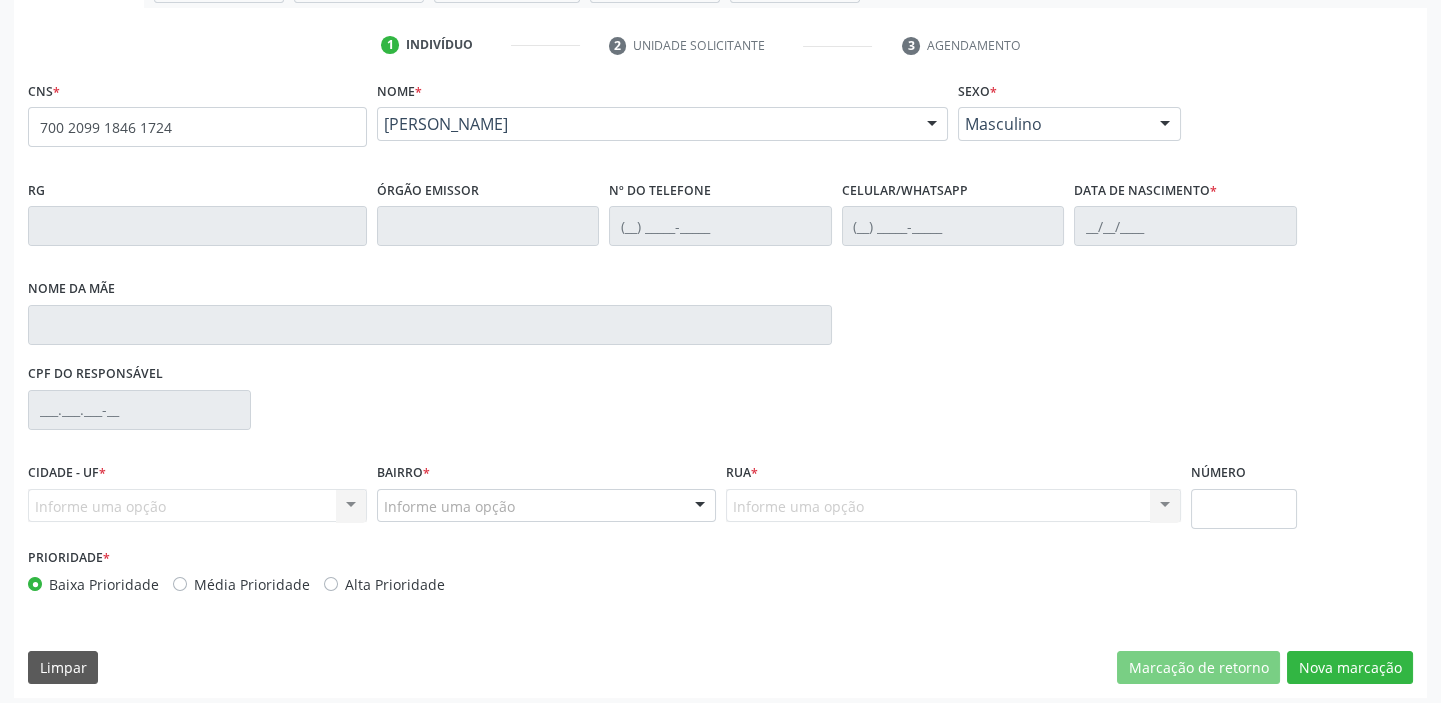 scroll, scrollTop: 366, scrollLeft: 0, axis: vertical 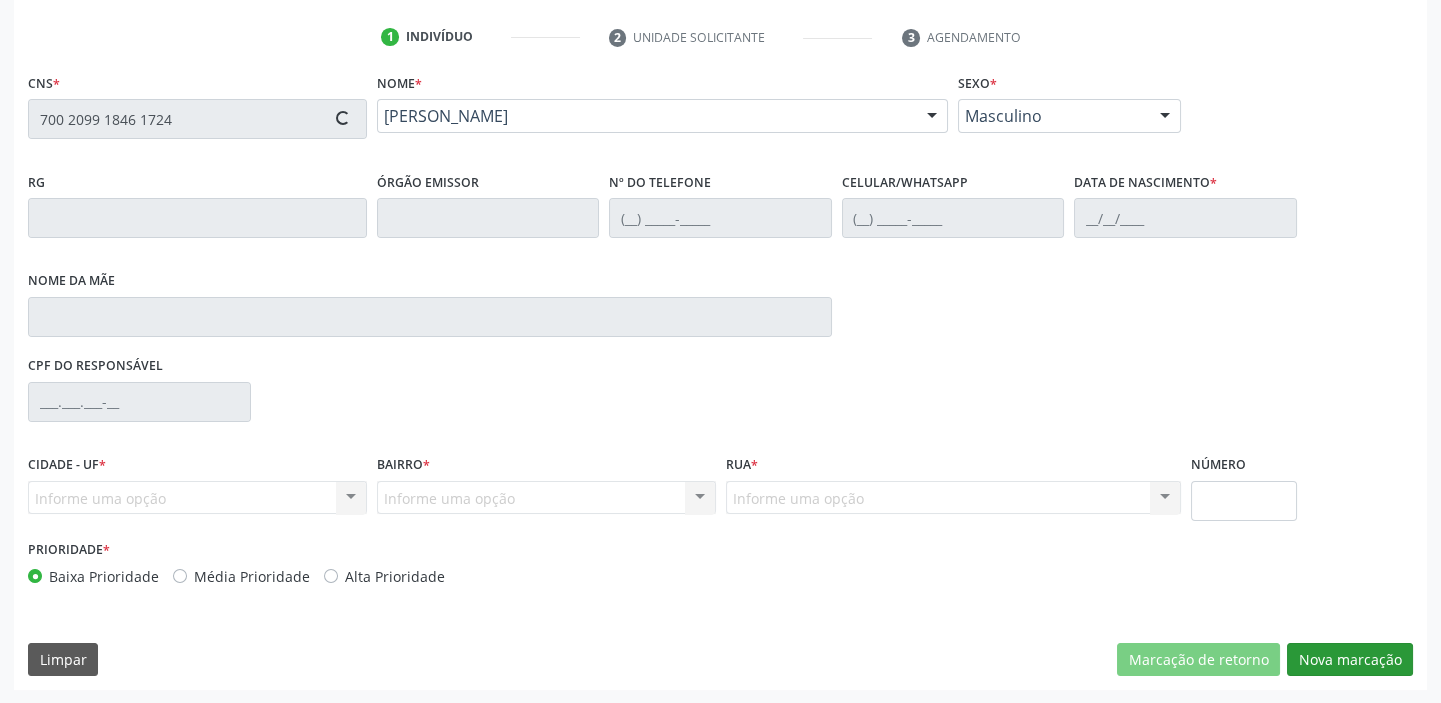type on "[PHONE_NUMBER]" 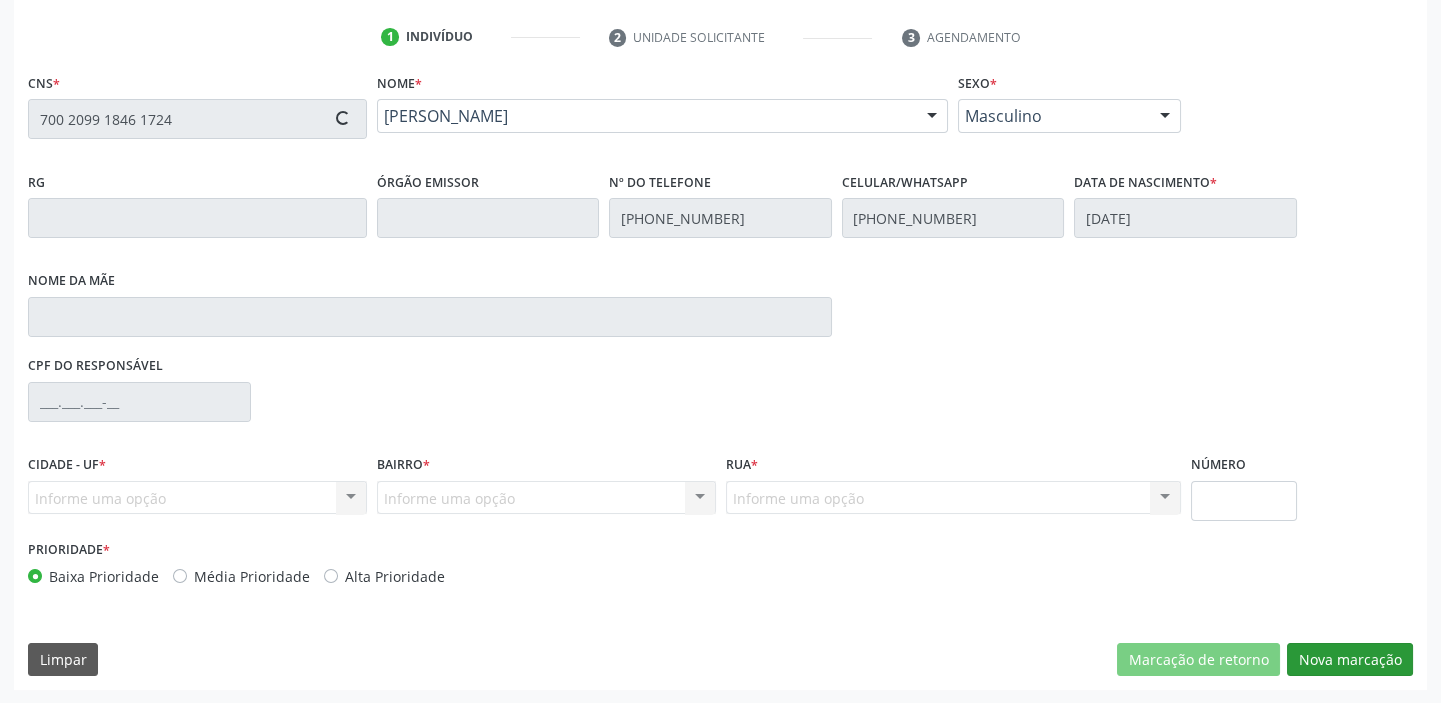 type on "[PERSON_NAME]" 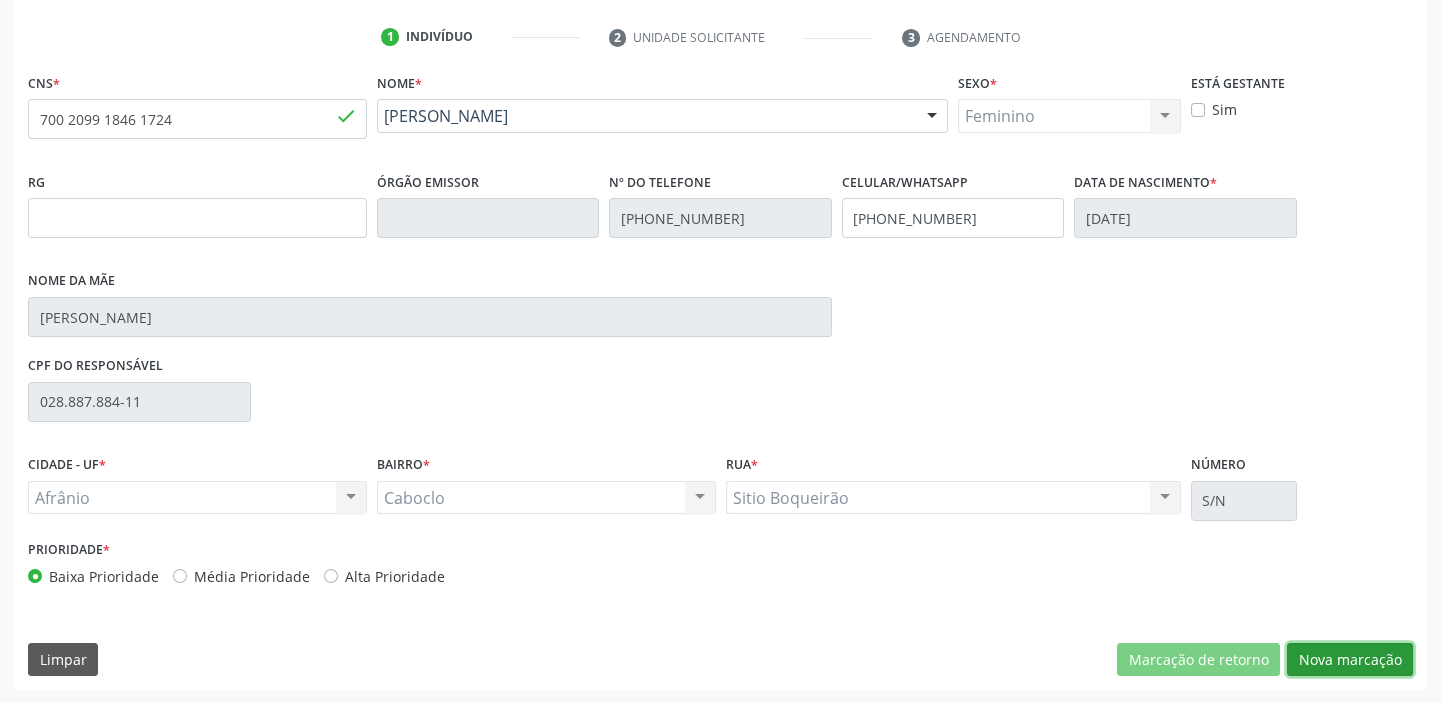 click on "Nova marcação" at bounding box center [1350, 660] 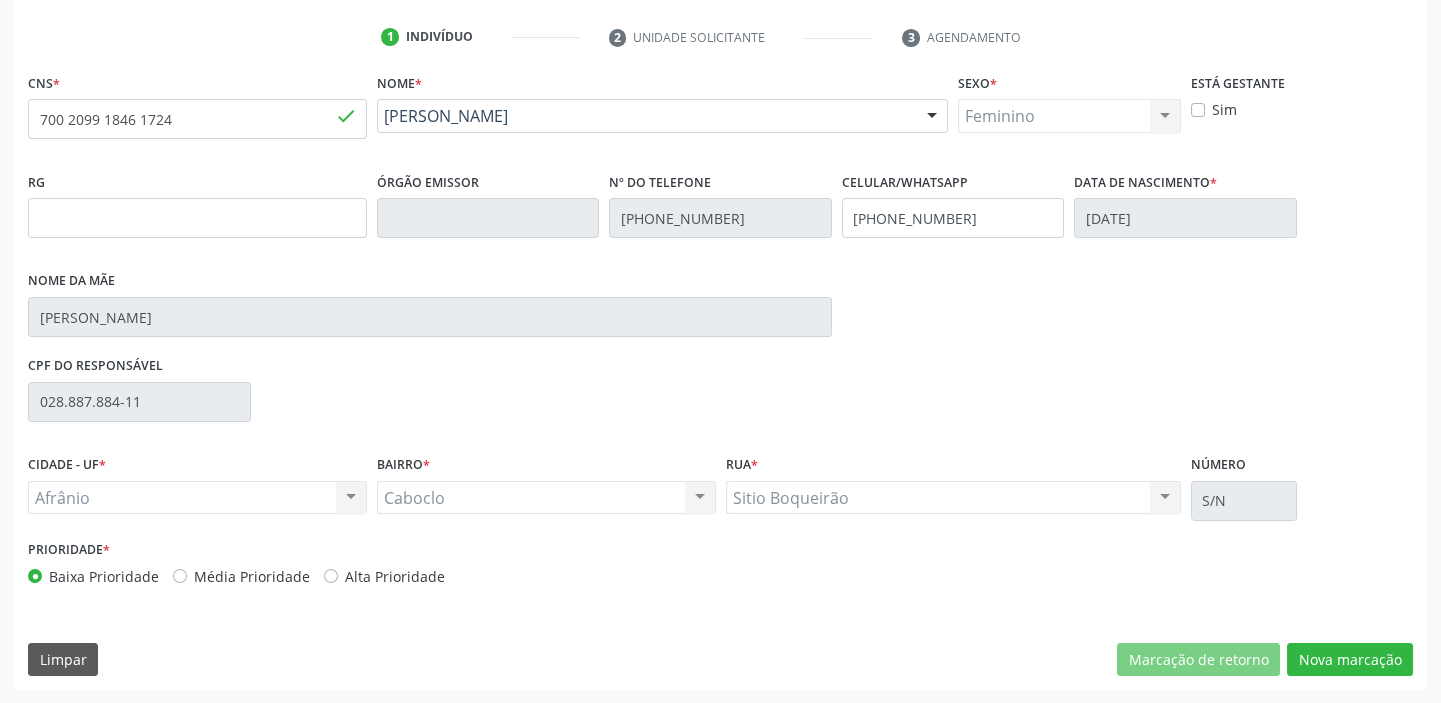 scroll, scrollTop: 201, scrollLeft: 0, axis: vertical 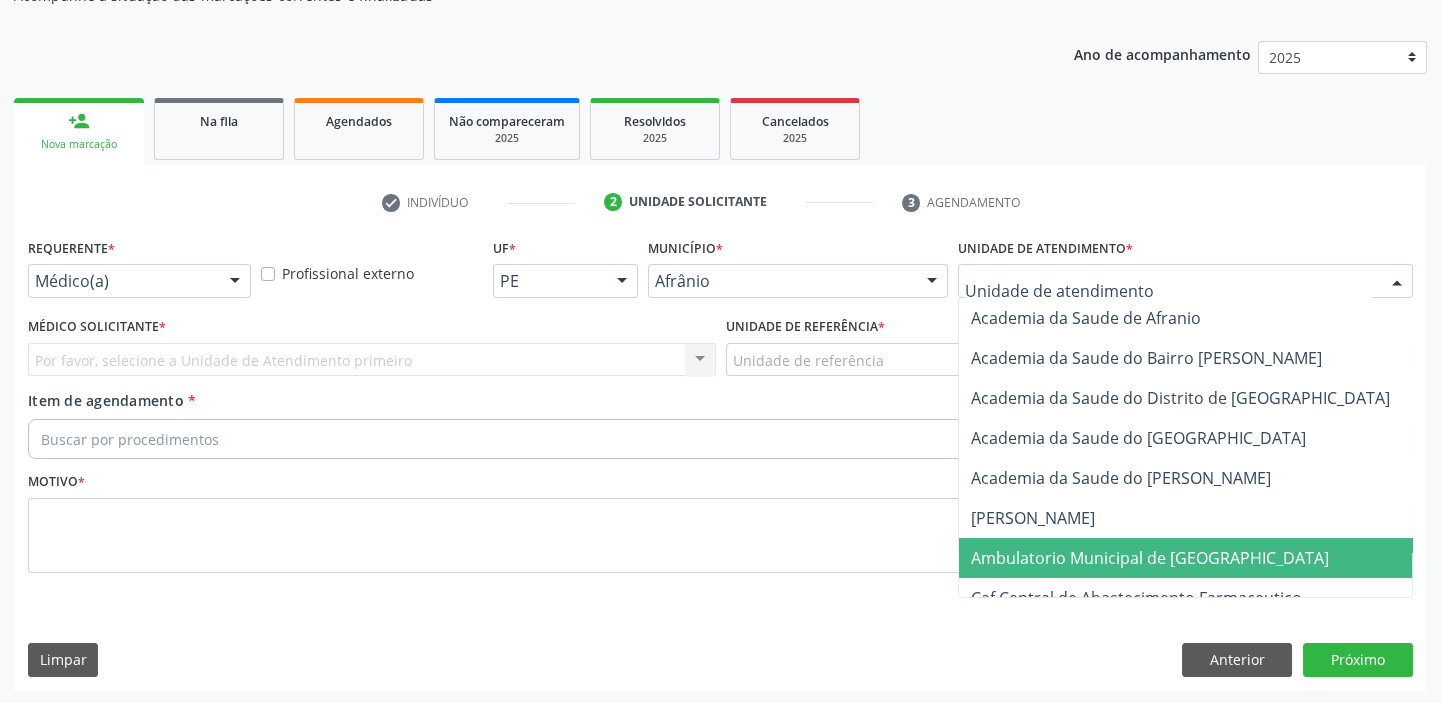 click on "Ambulatorio Municipal de [GEOGRAPHIC_DATA]" at bounding box center (1150, 558) 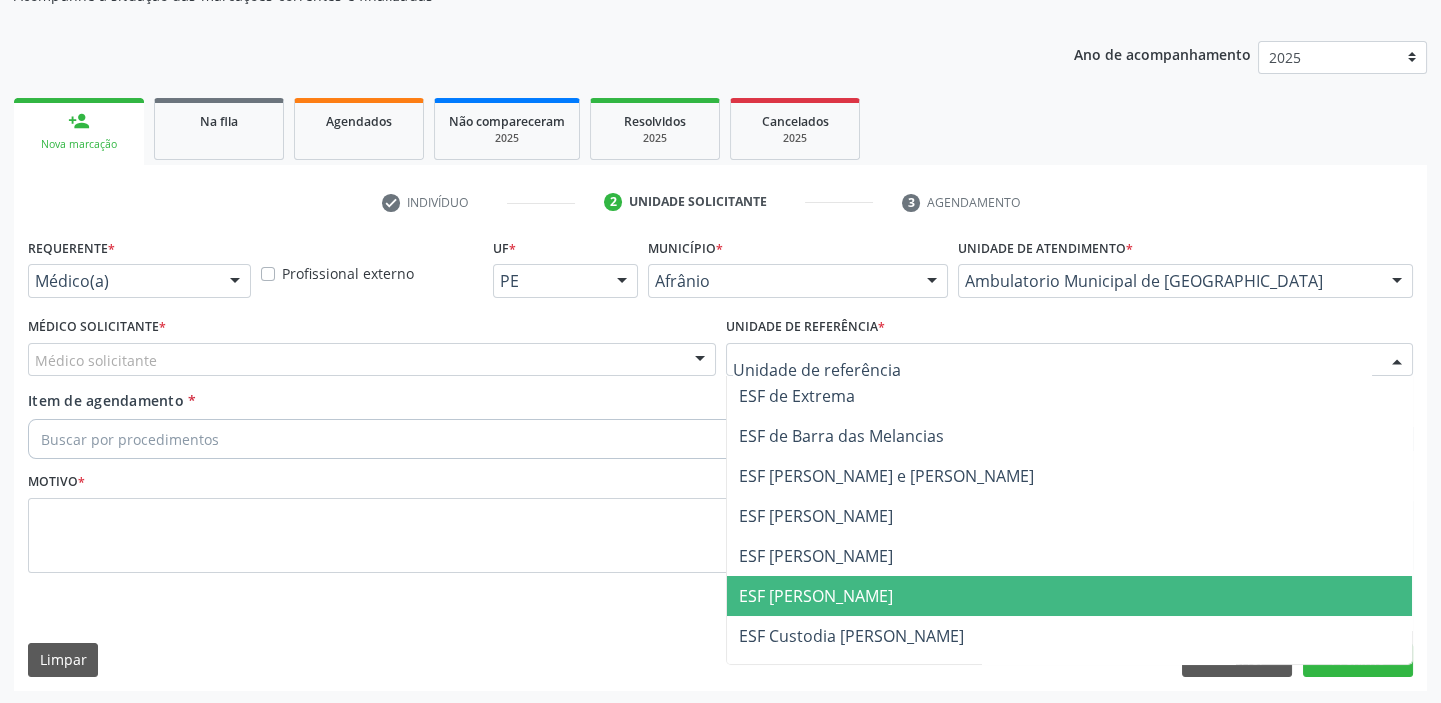 click on "ESF [PERSON_NAME]" at bounding box center [1070, 596] 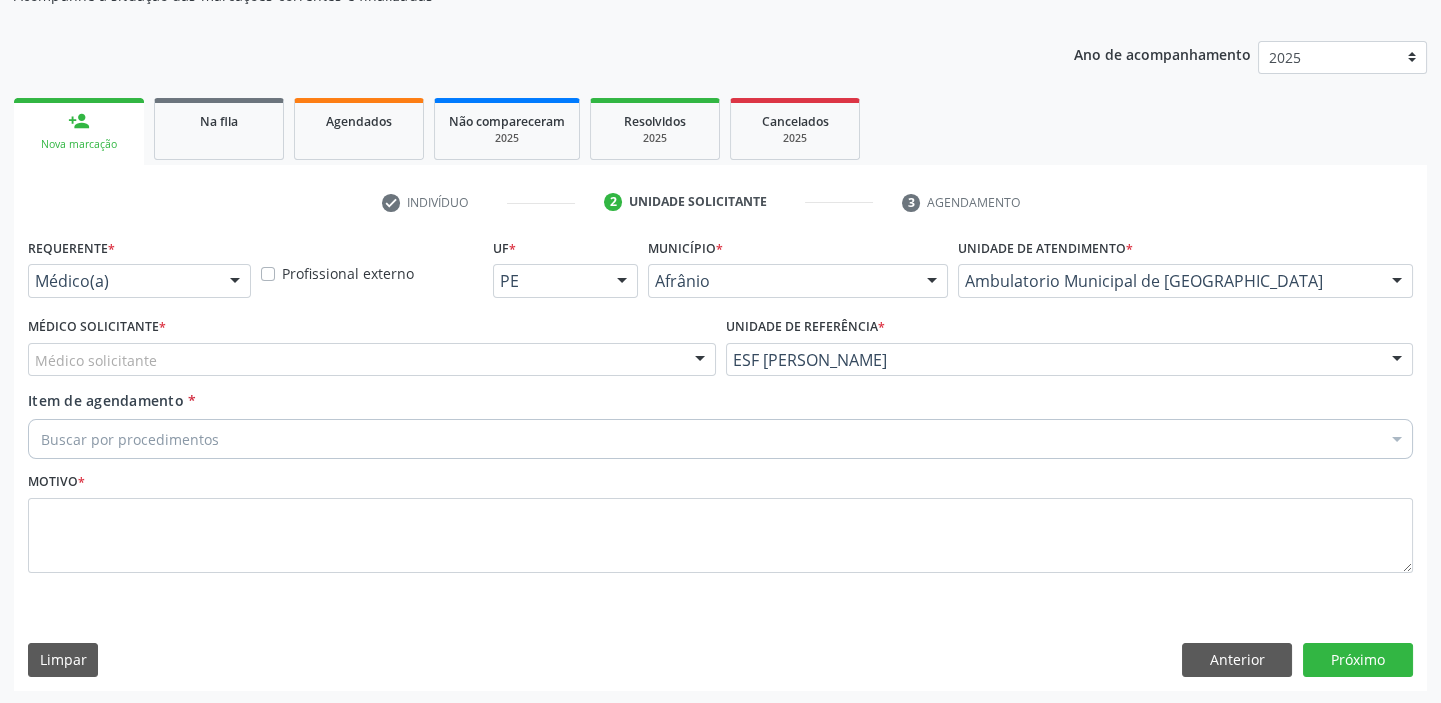 drag, startPoint x: 63, startPoint y: 360, endPoint x: 70, endPoint y: 404, distance: 44.553337 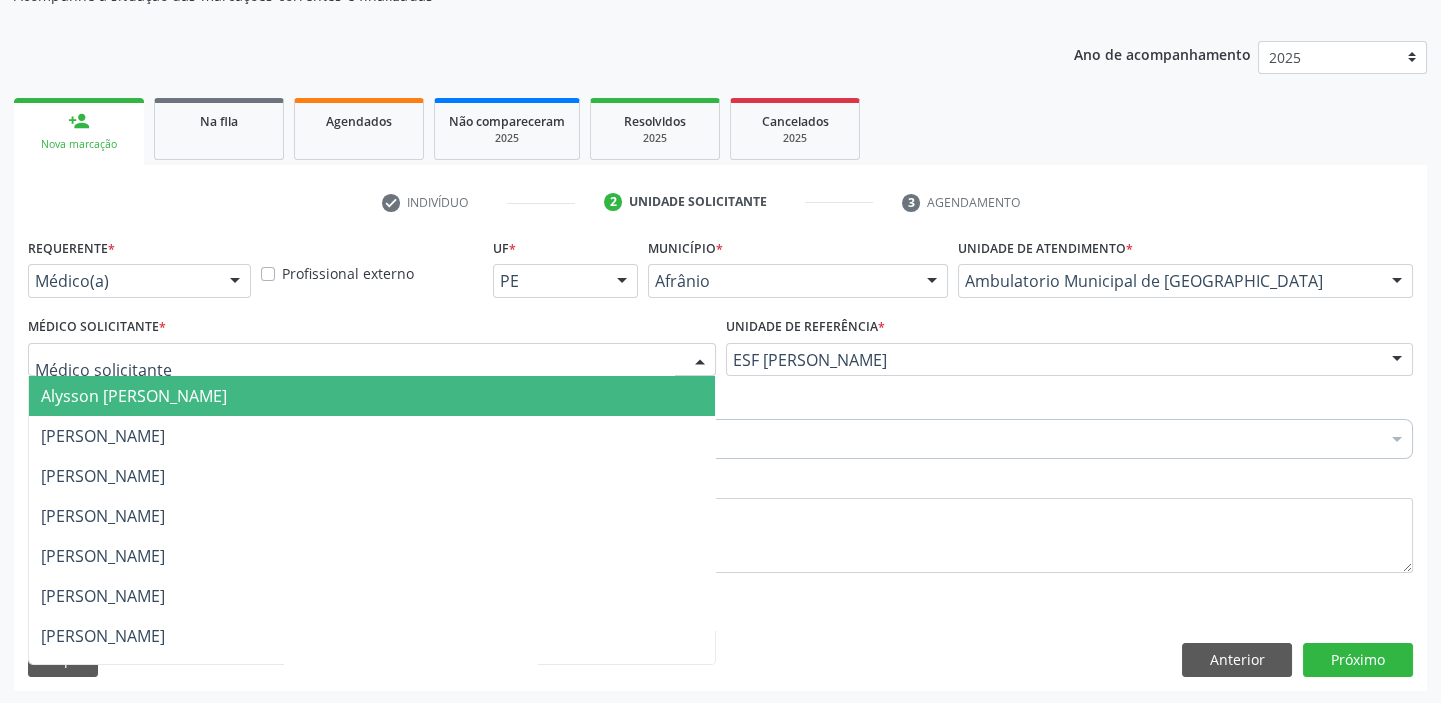 click on "Alysson [PERSON_NAME]" at bounding box center [134, 396] 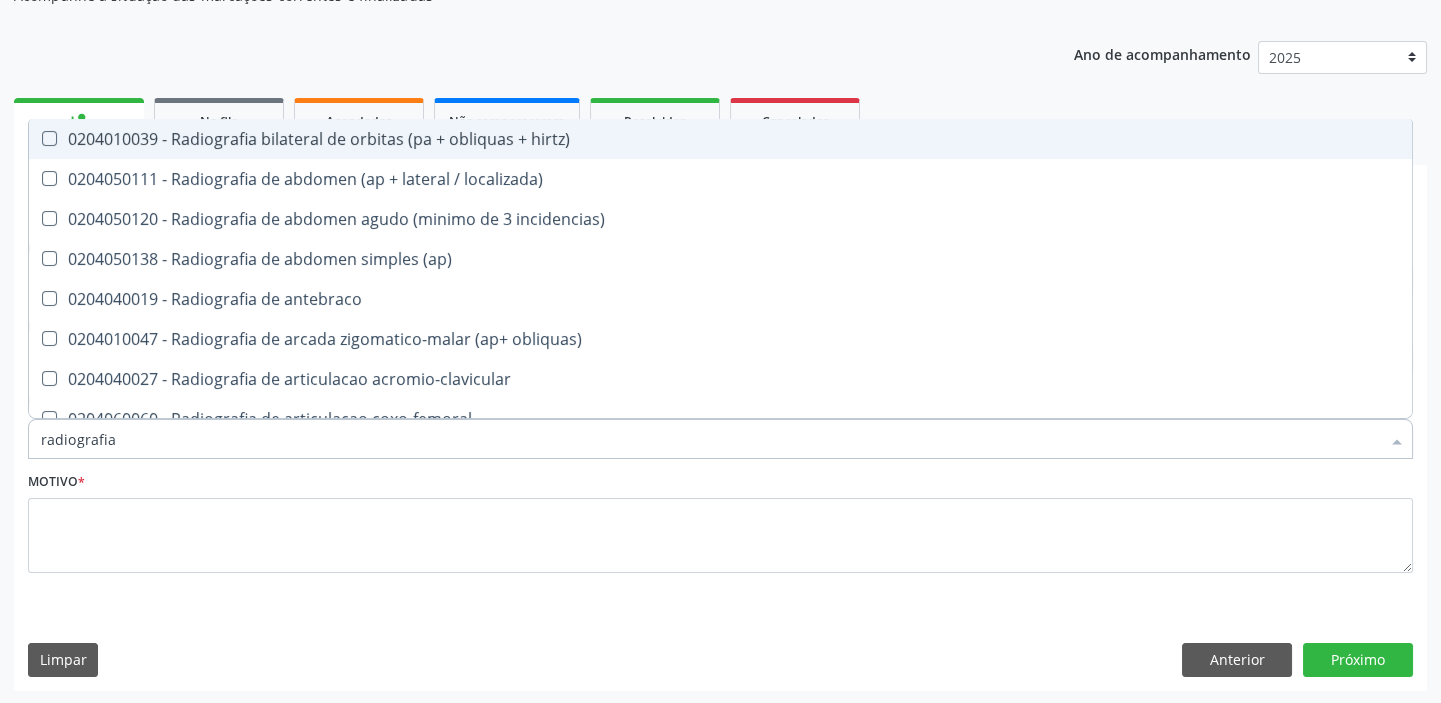type on "radiografia d" 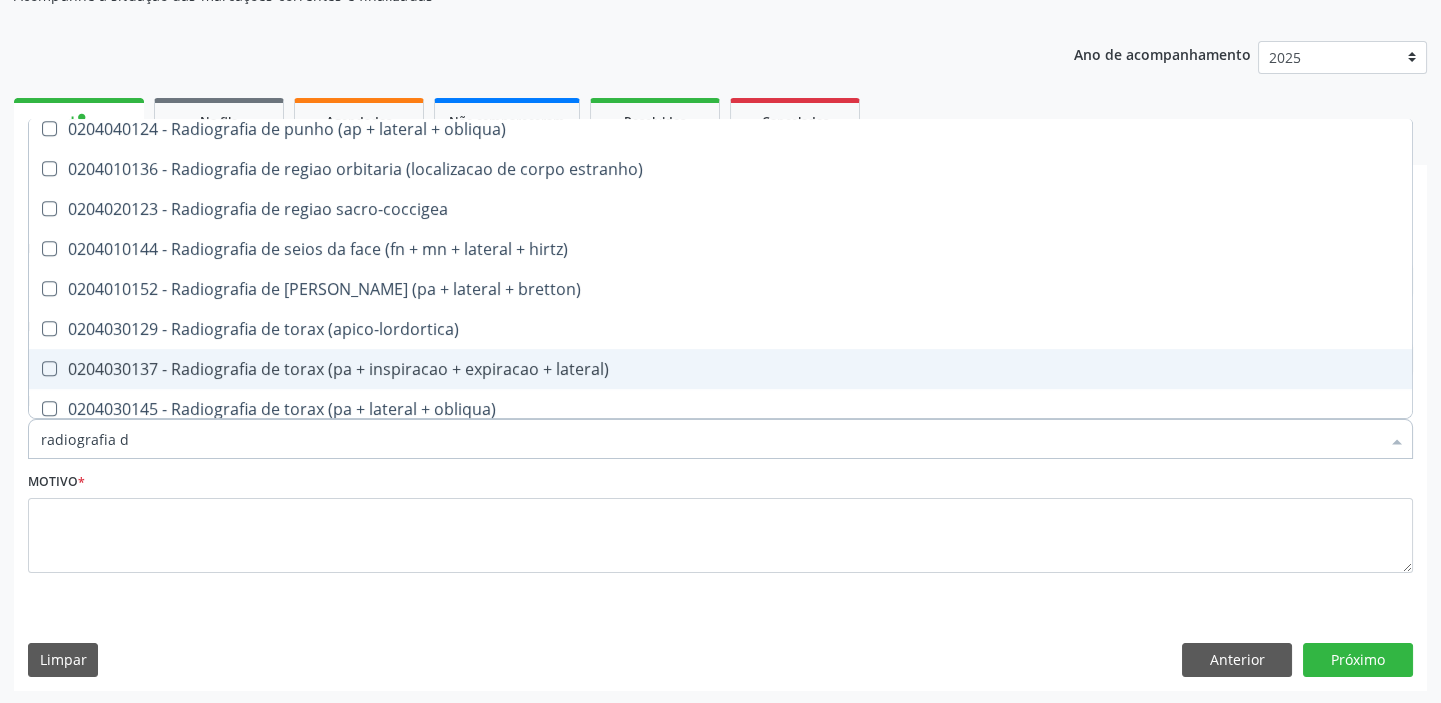 scroll, scrollTop: 2181, scrollLeft: 0, axis: vertical 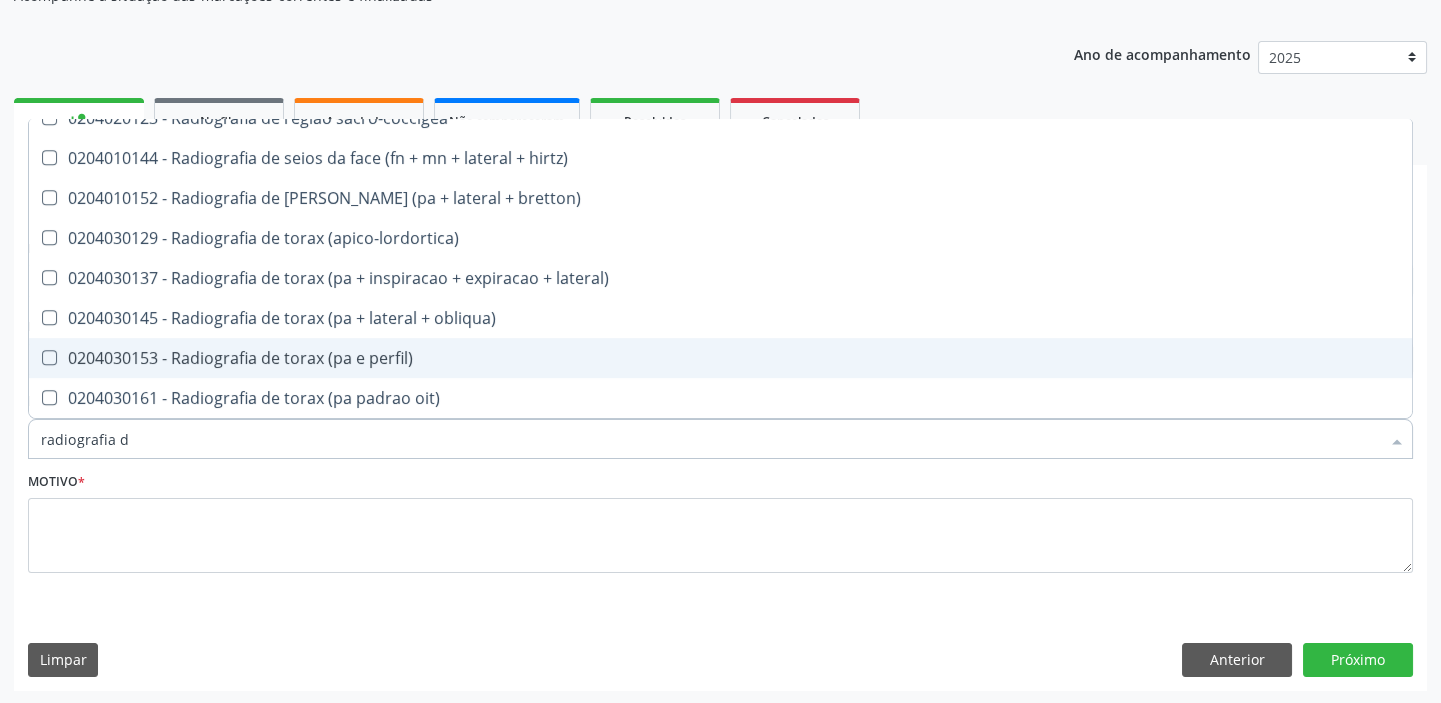click on "0204030153 - Radiografia de torax (pa e perfil)" at bounding box center (720, 358) 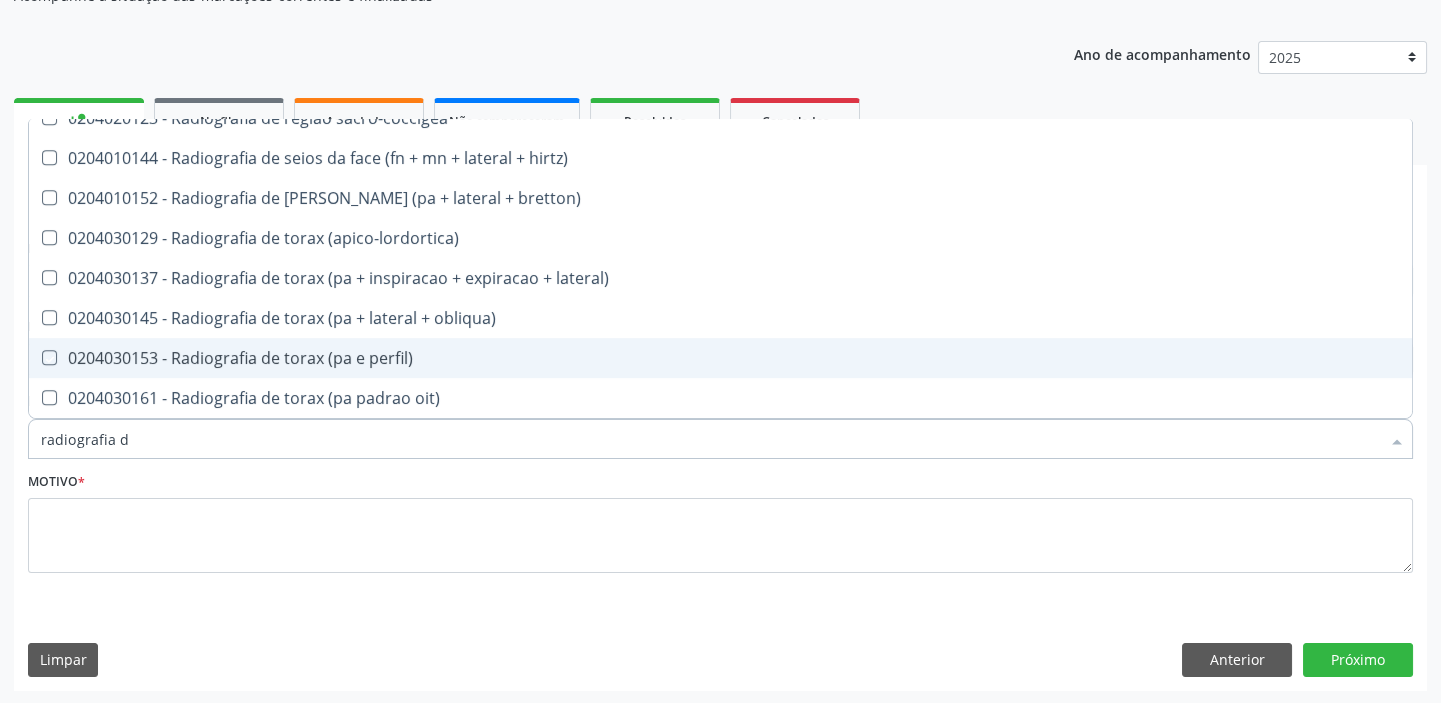 checkbox on "true" 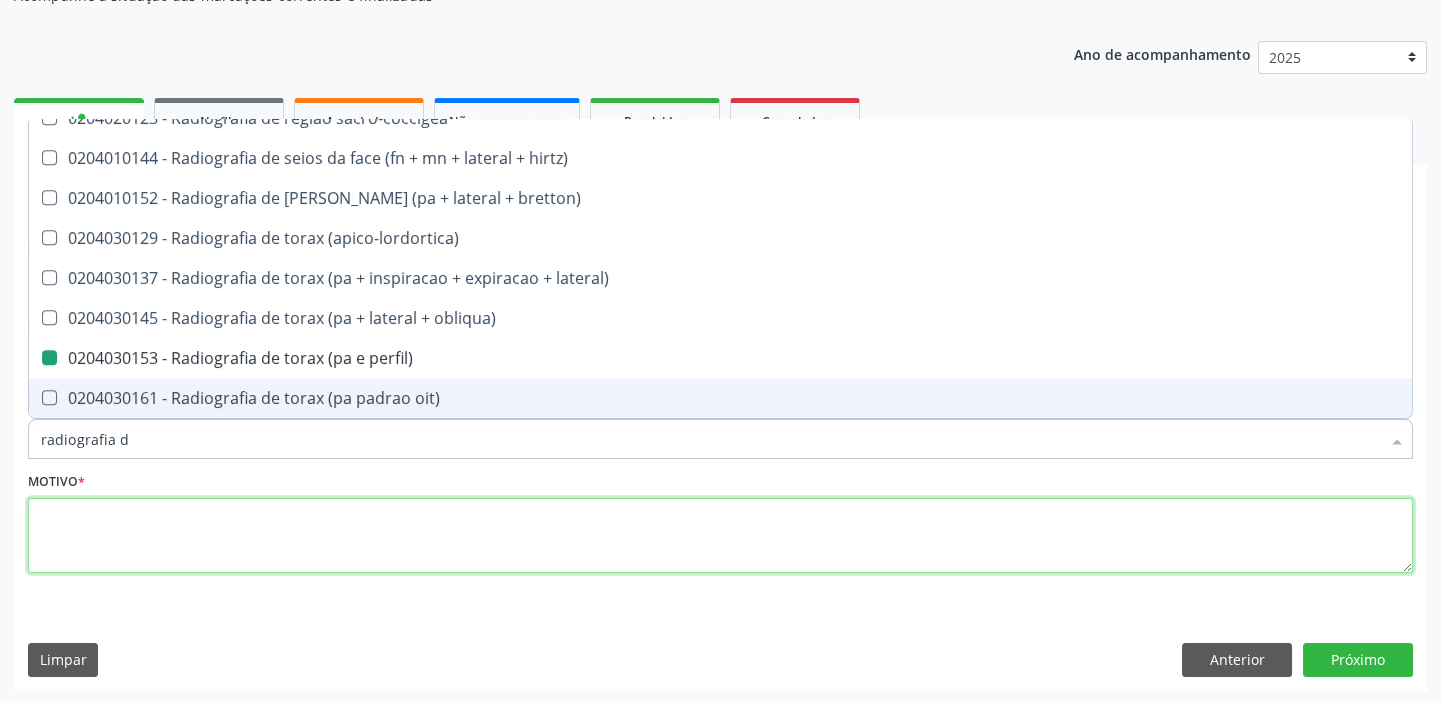 click at bounding box center [720, 536] 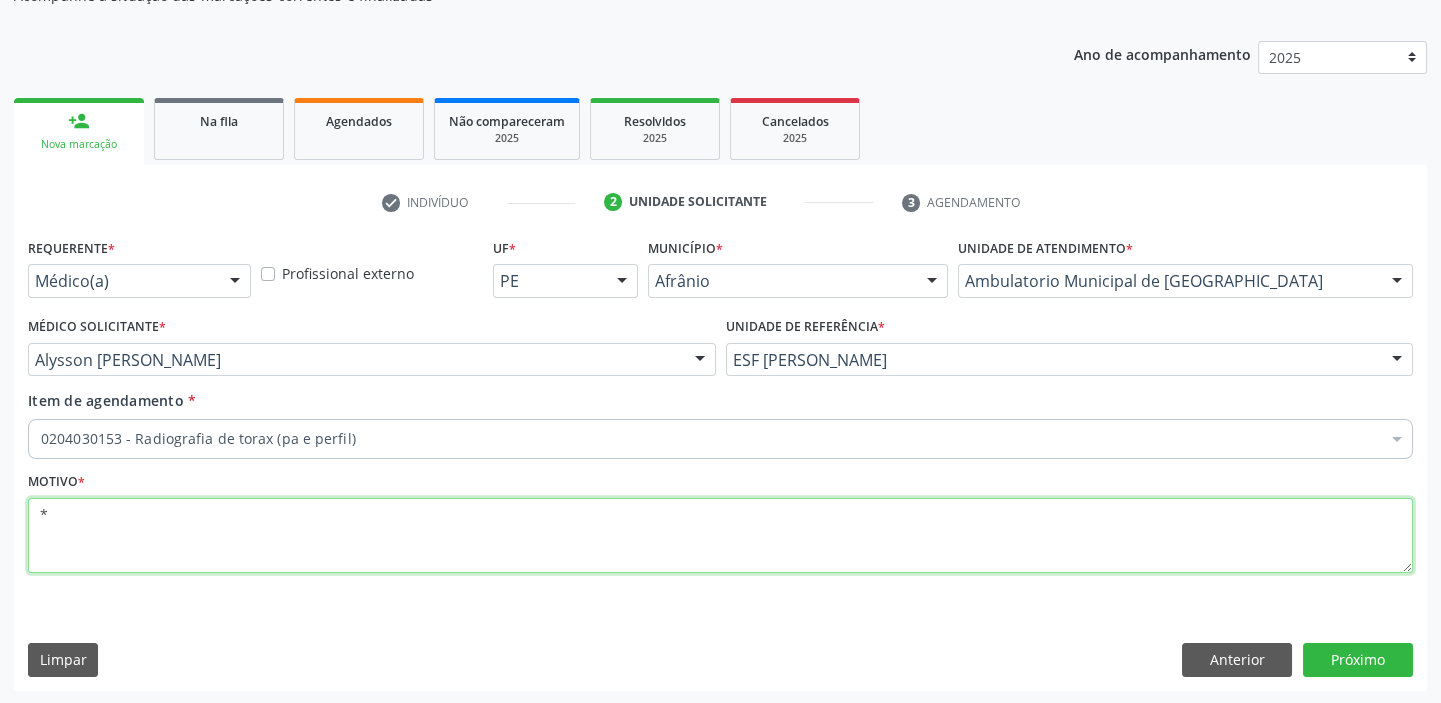 scroll, scrollTop: 0, scrollLeft: 0, axis: both 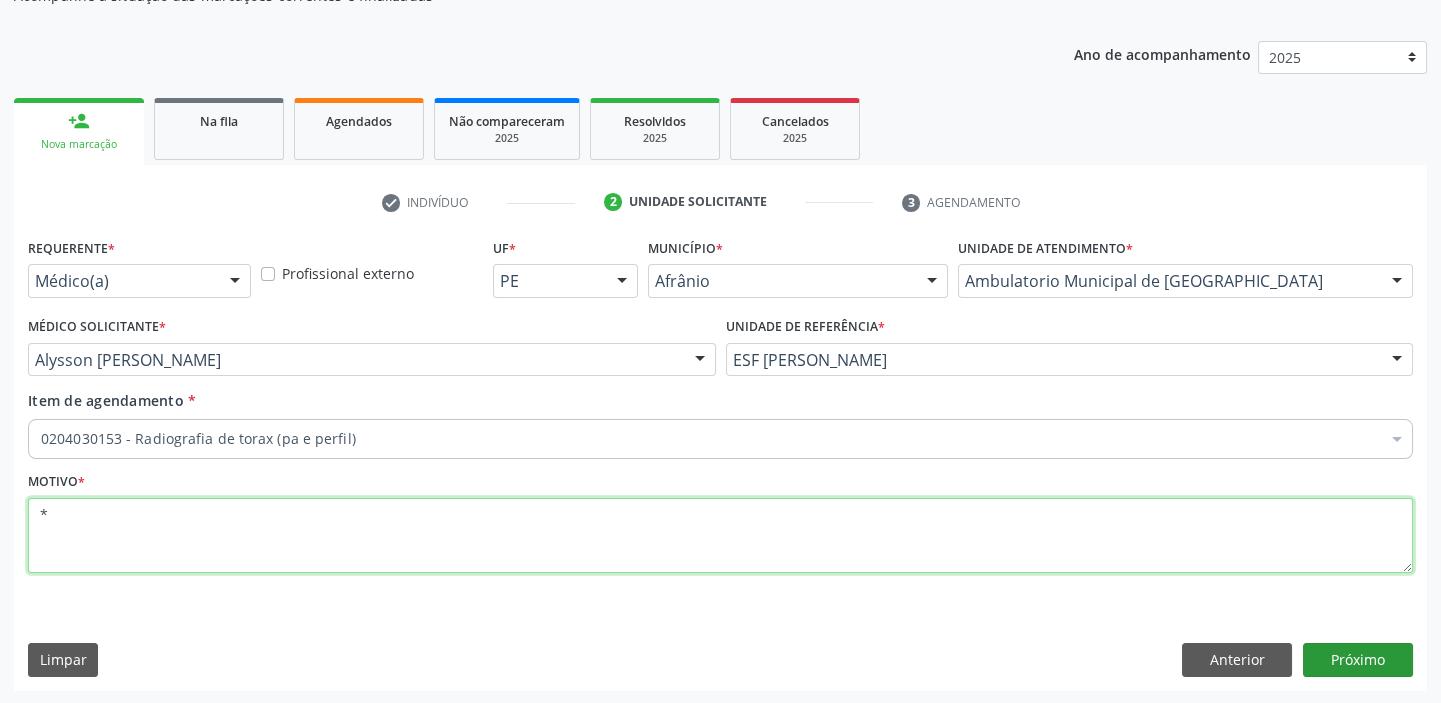 type on "*" 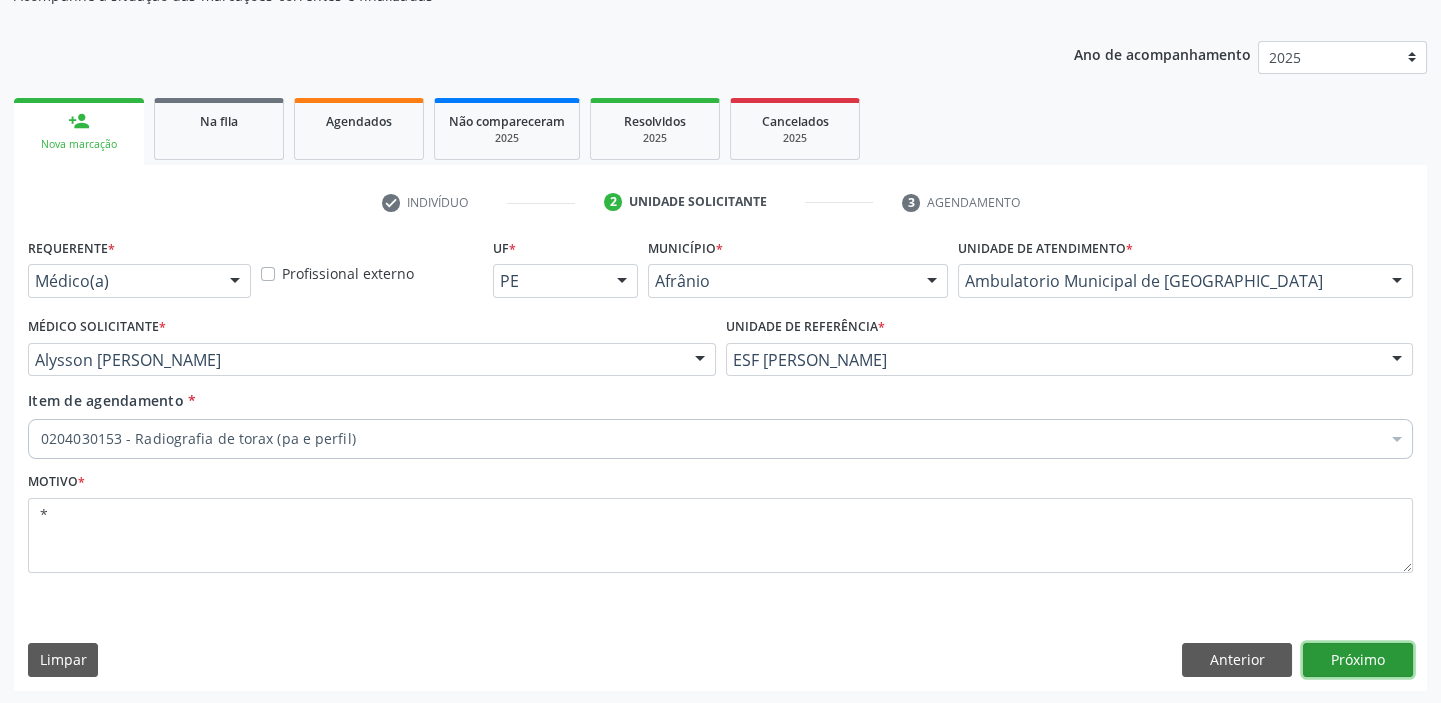 click on "Próximo" at bounding box center [1358, 660] 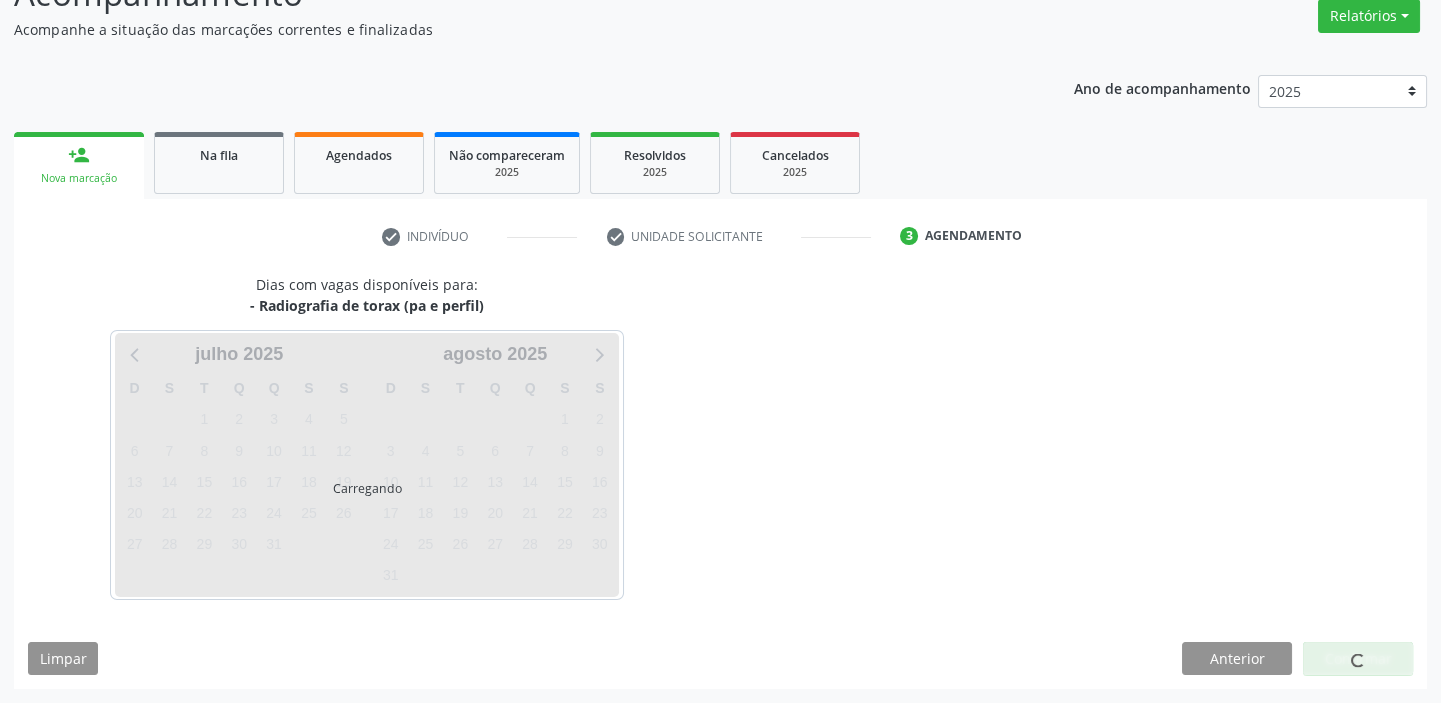 scroll, scrollTop: 166, scrollLeft: 0, axis: vertical 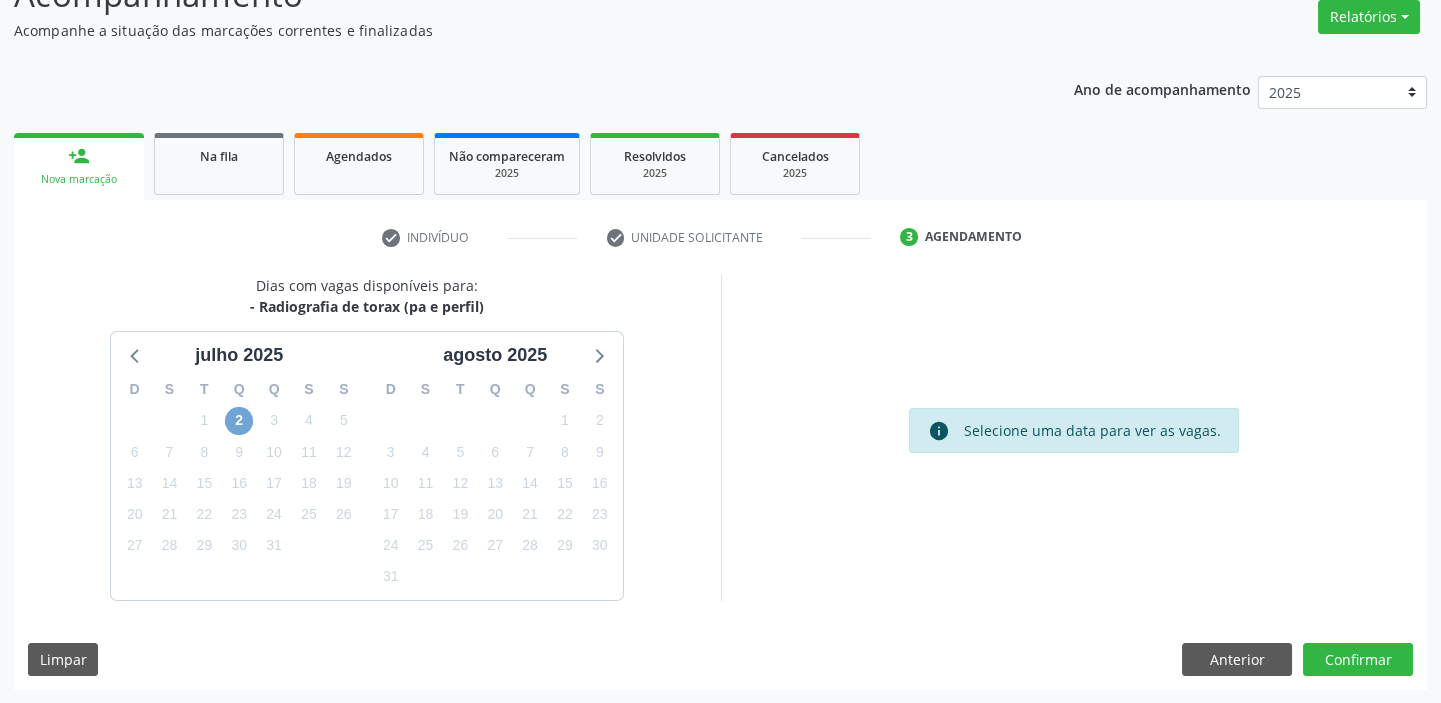 click on "2" at bounding box center [239, 421] 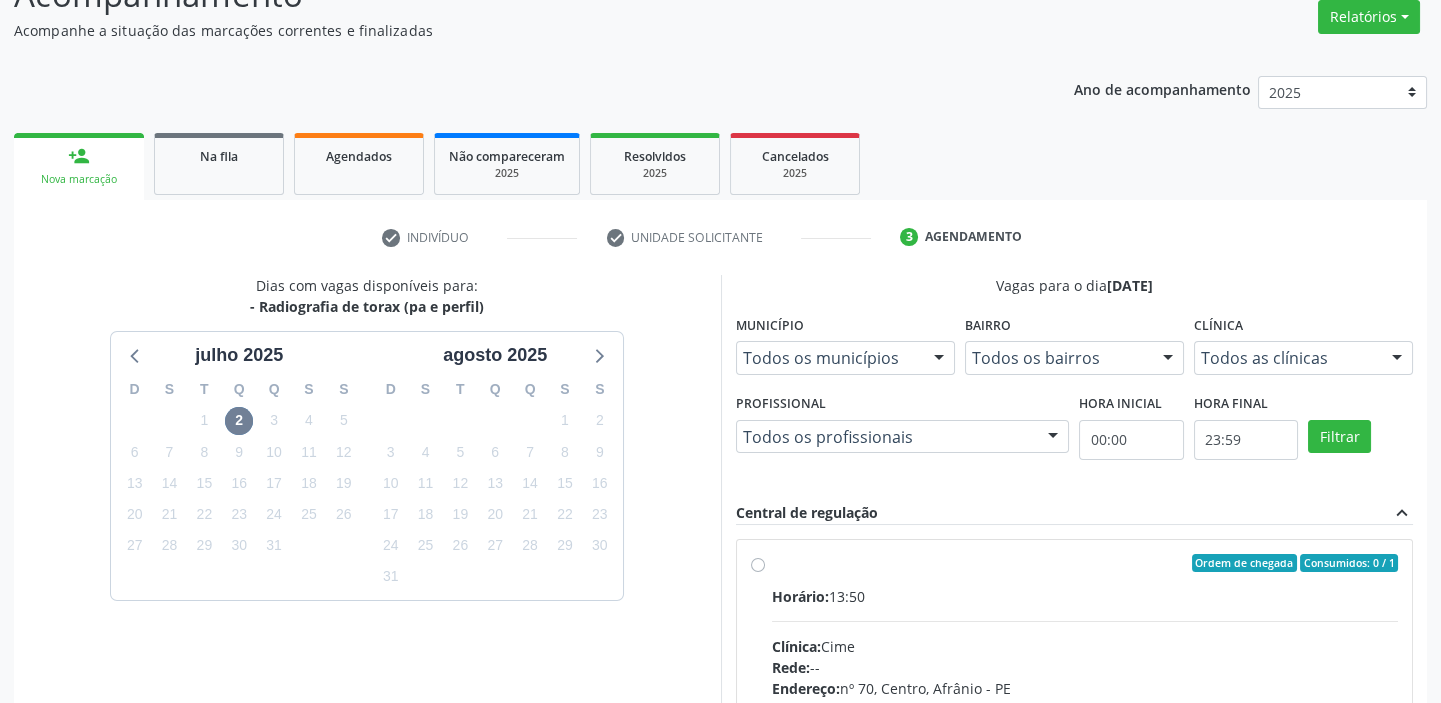 click on "Horário:   13:50" at bounding box center (1085, 596) 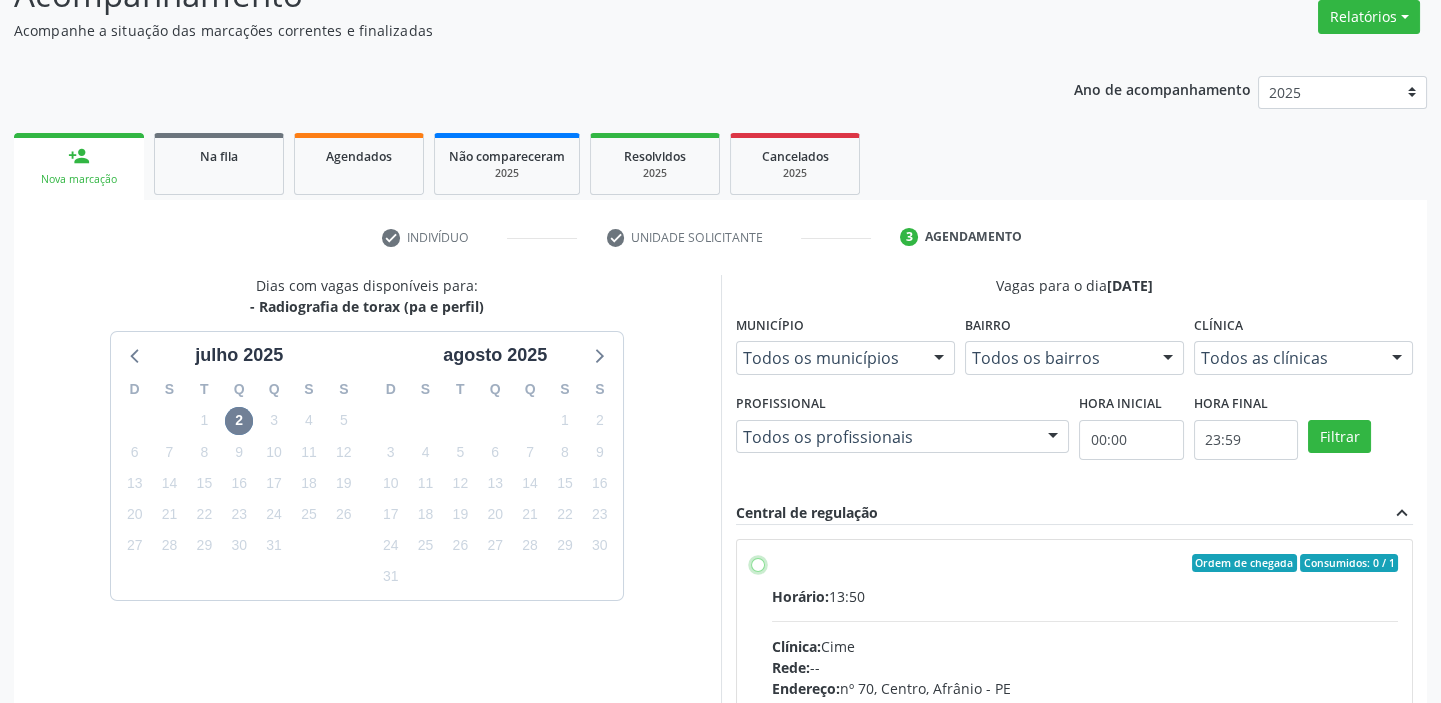 click on "Ordem de chegada
Consumidos: 0 / 1
Horário:   13:50
Clínica:  Cime
Rede:
--
Endereço:   [STREET_ADDRESS]
Telefone:   [PHONE_NUMBER]
Profissional:
--
Informações adicionais sobre o atendimento
Idade de atendimento:
Sem restrição
Gênero(s) atendido(s):
Sem restrição
Informações adicionais:
--" at bounding box center [758, 563] 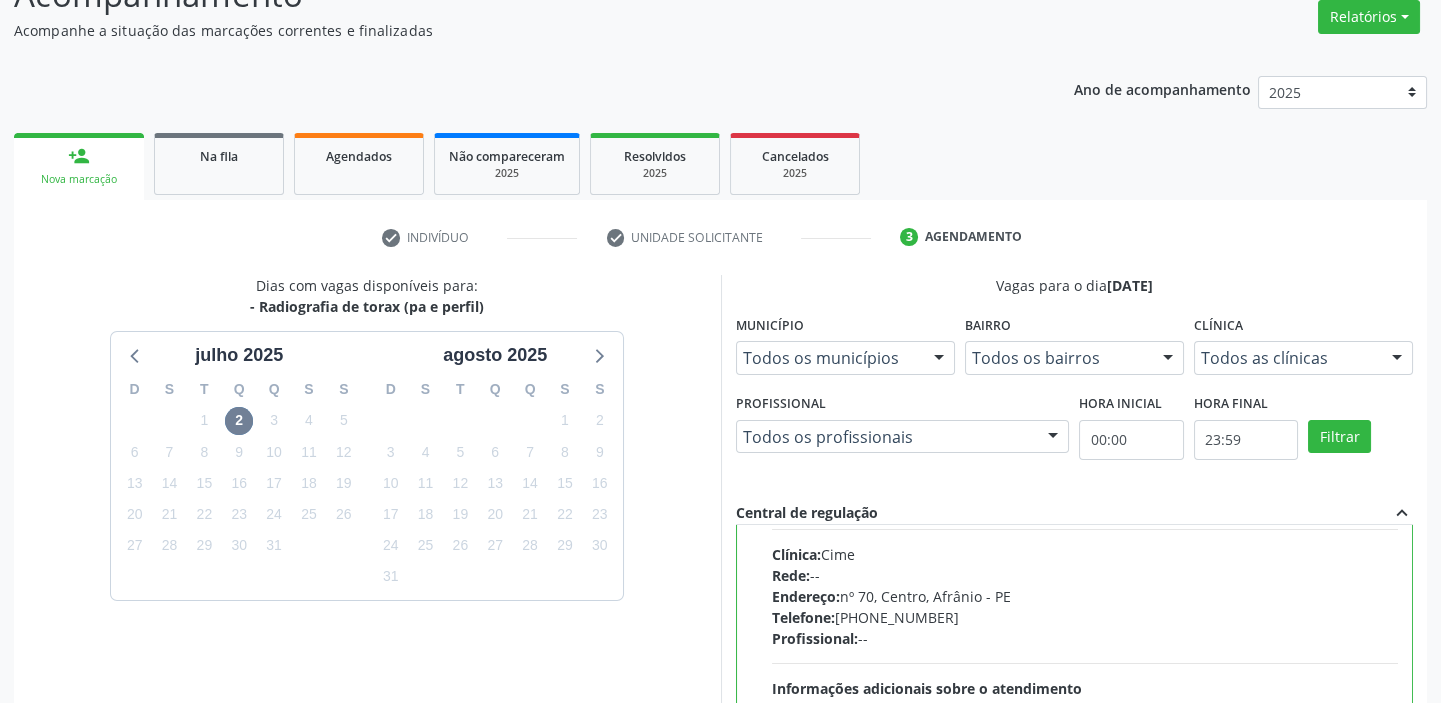 scroll, scrollTop: 99, scrollLeft: 0, axis: vertical 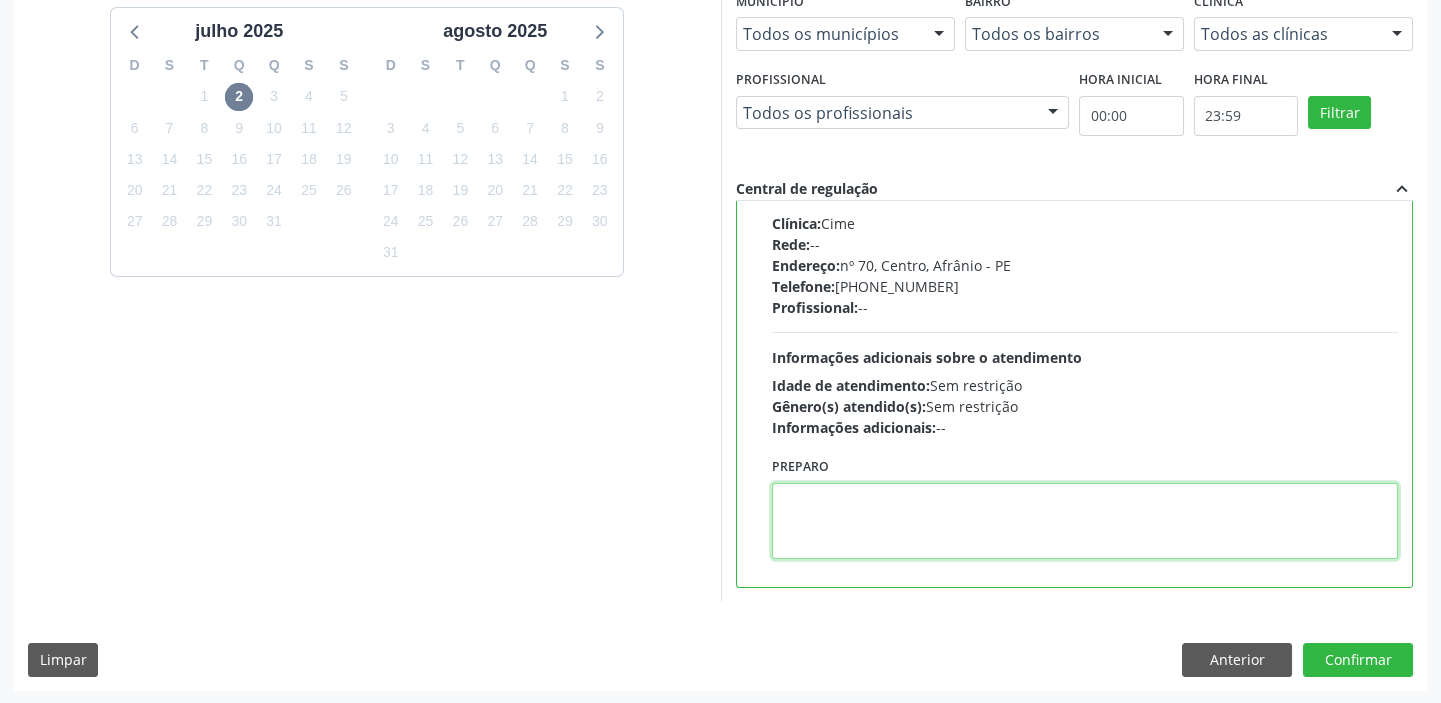 click at bounding box center (1085, 521) 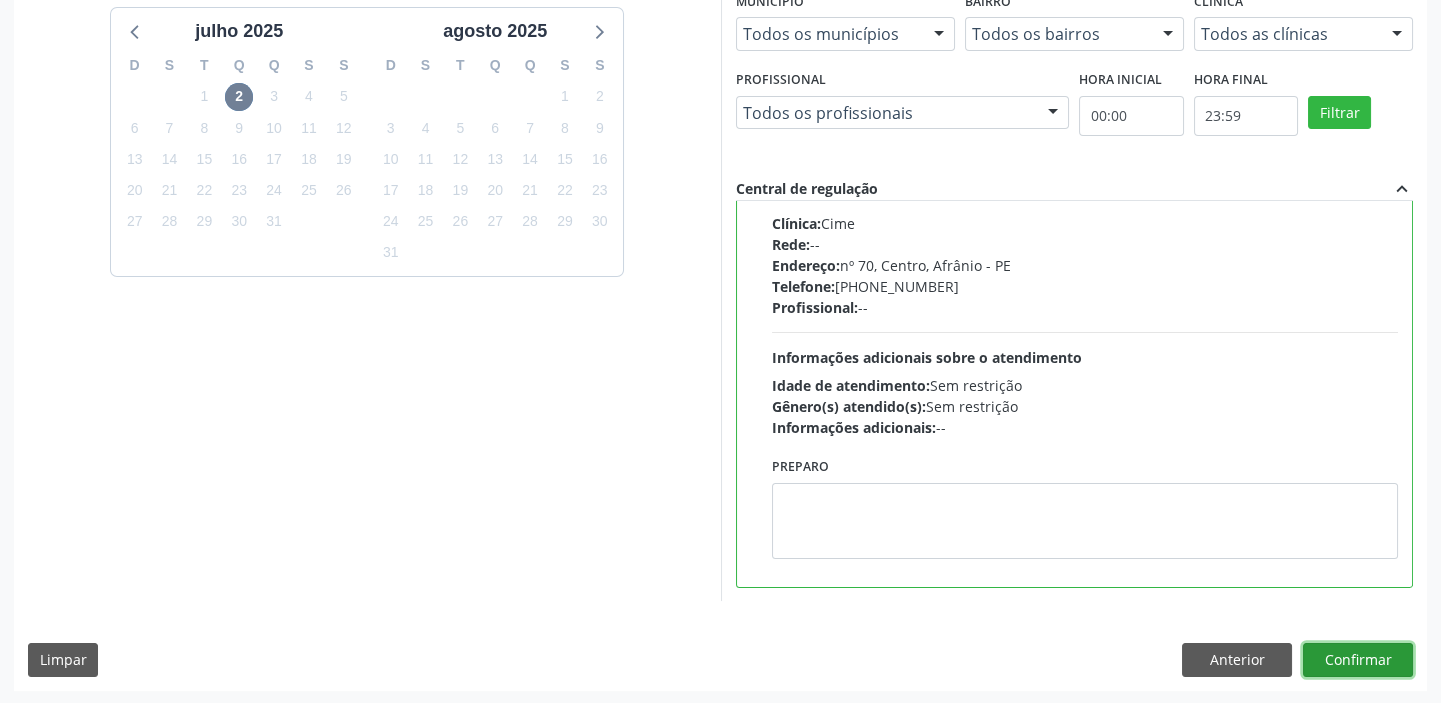 click on "Confirmar" at bounding box center [1358, 660] 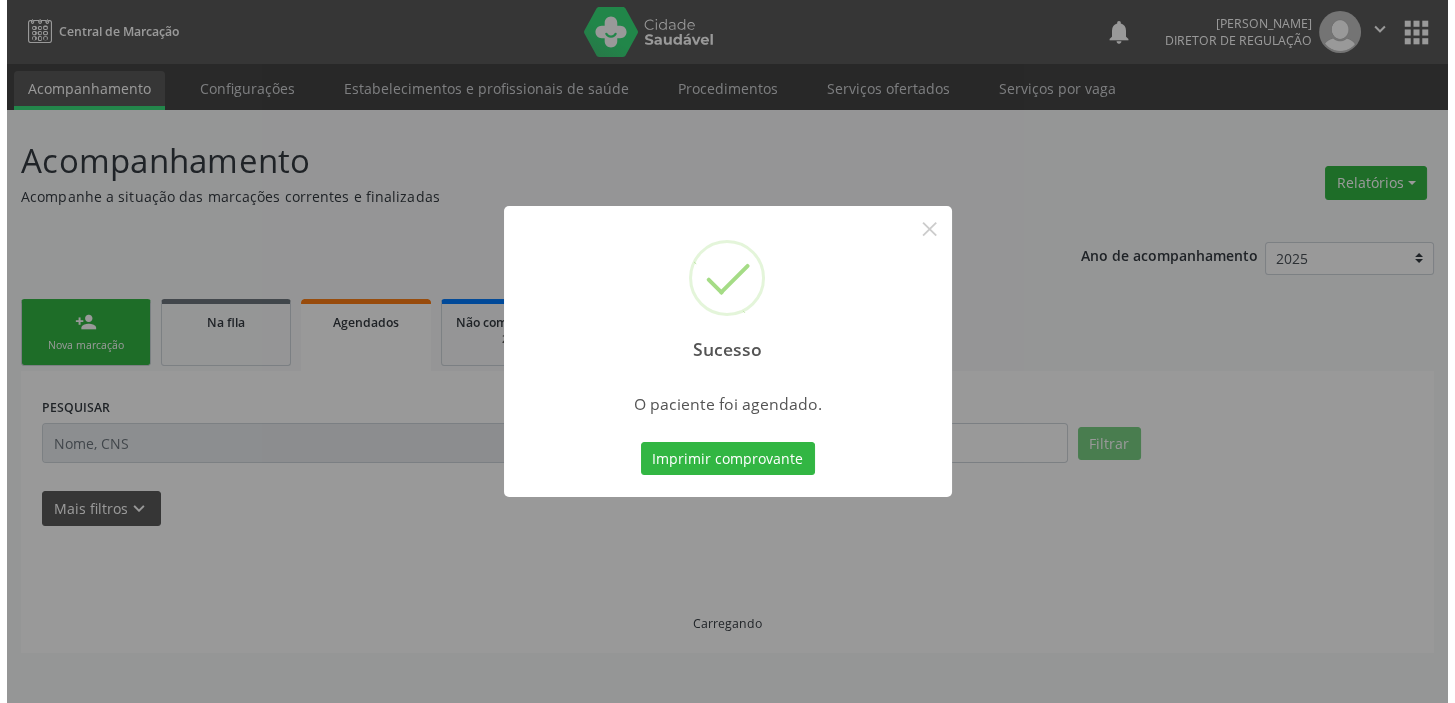 scroll, scrollTop: 0, scrollLeft: 0, axis: both 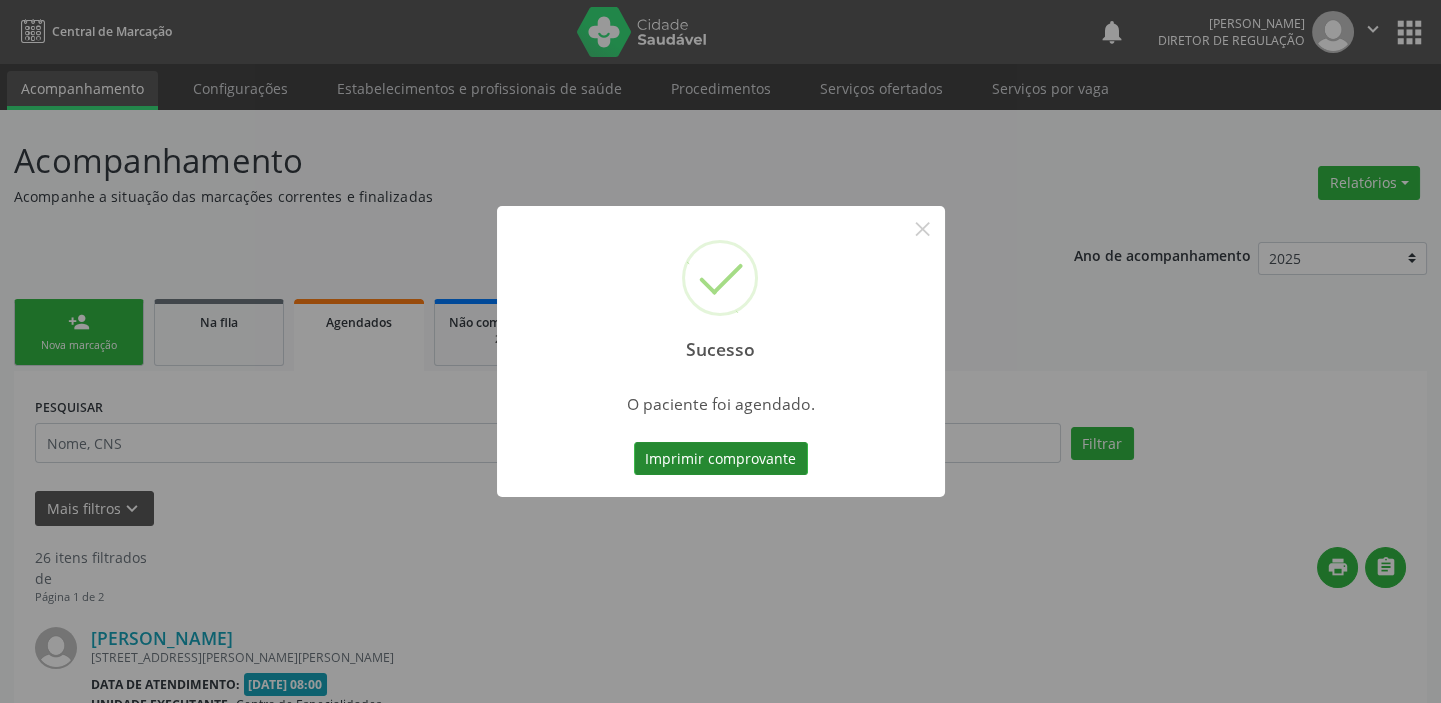 click on "Imprimir comprovante" at bounding box center (721, 459) 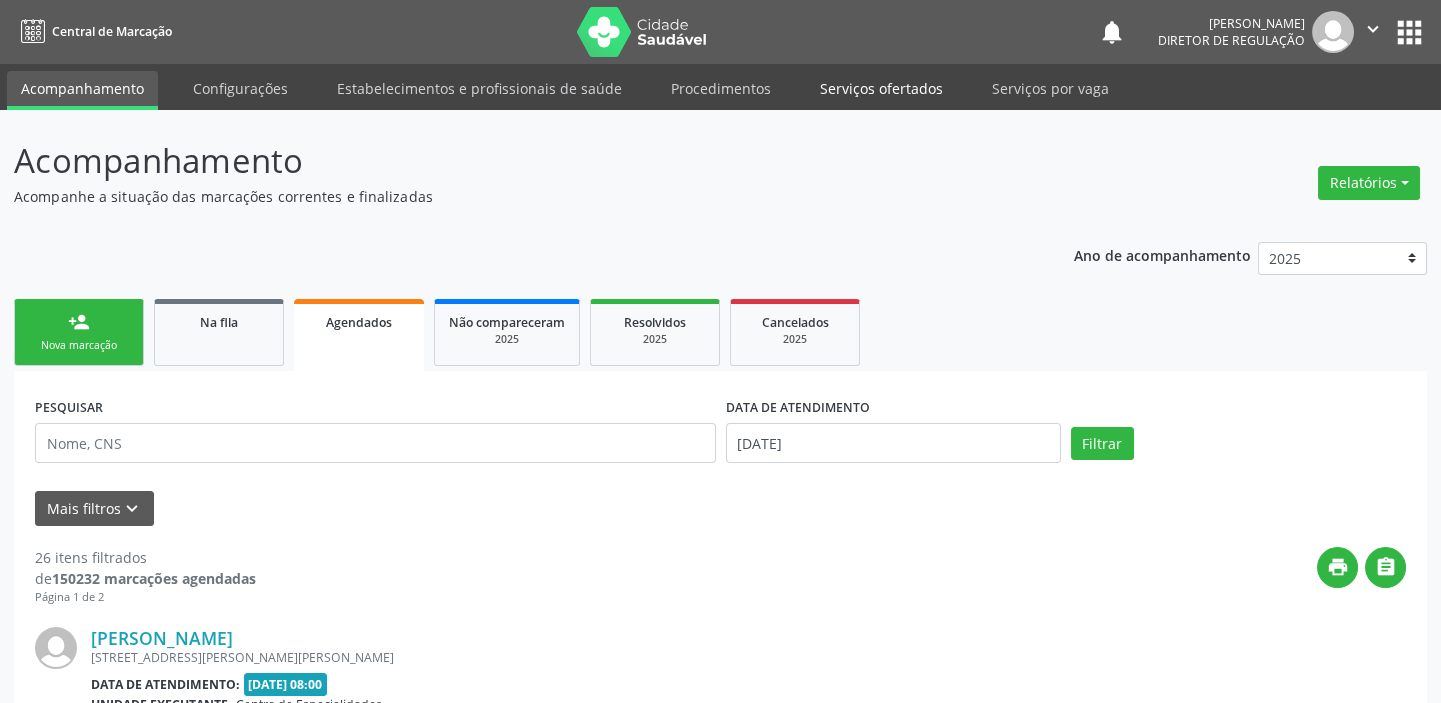 click on "Serviços ofertados" at bounding box center (881, 88) 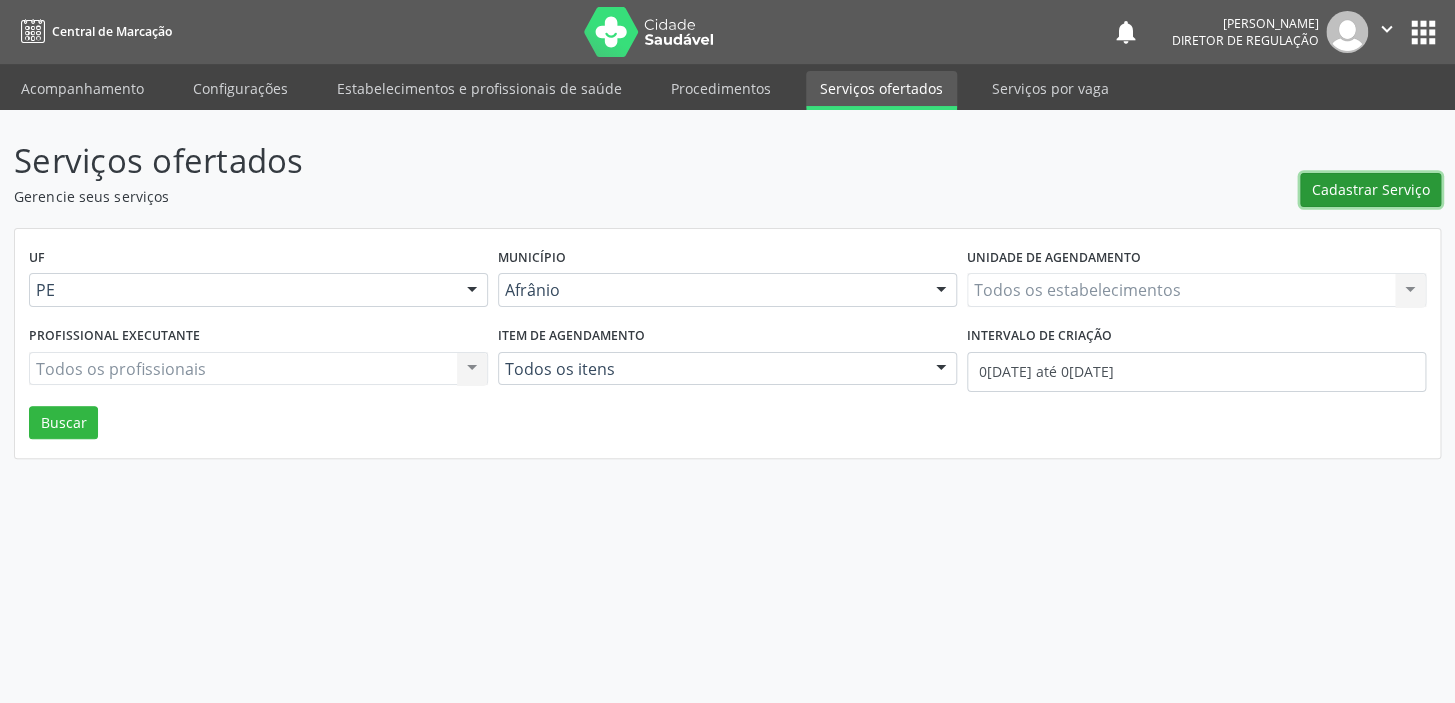 click on "Cadastrar Serviço" at bounding box center [1371, 189] 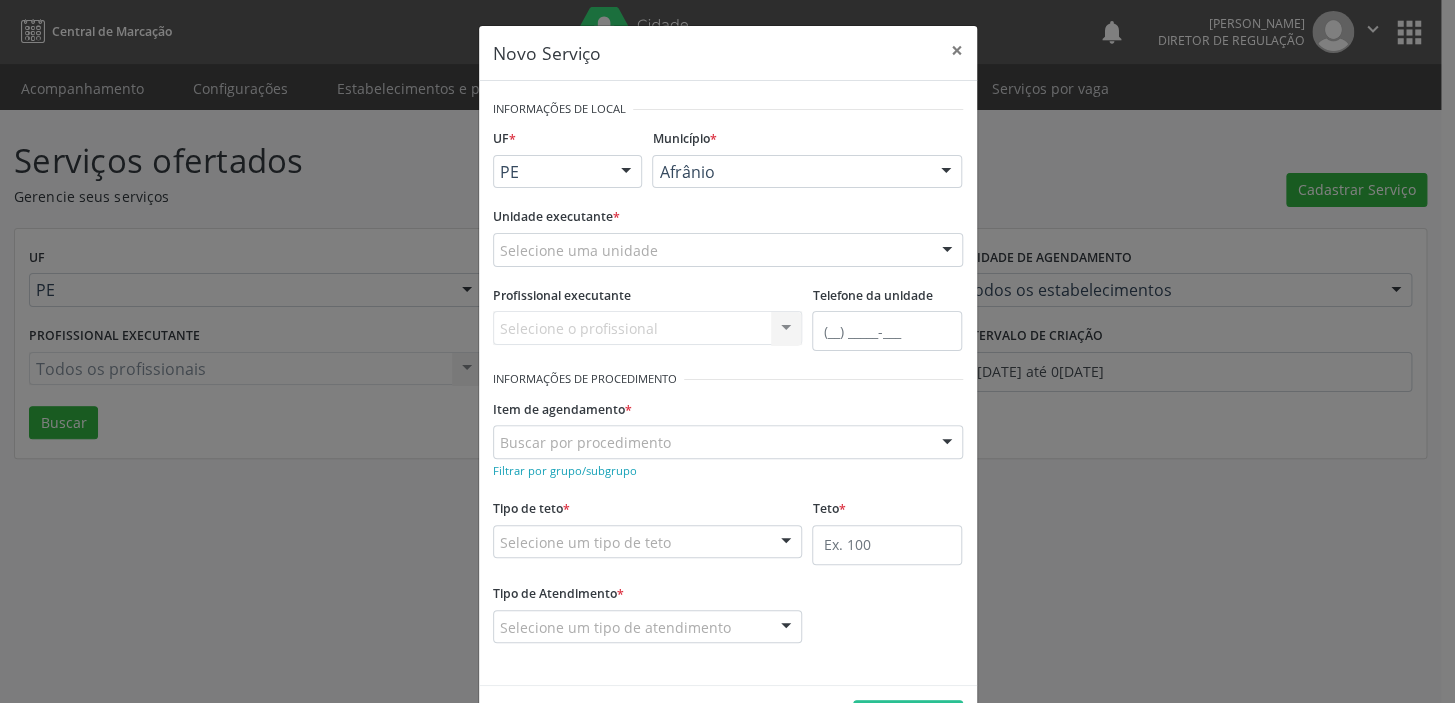 scroll, scrollTop: 0, scrollLeft: 0, axis: both 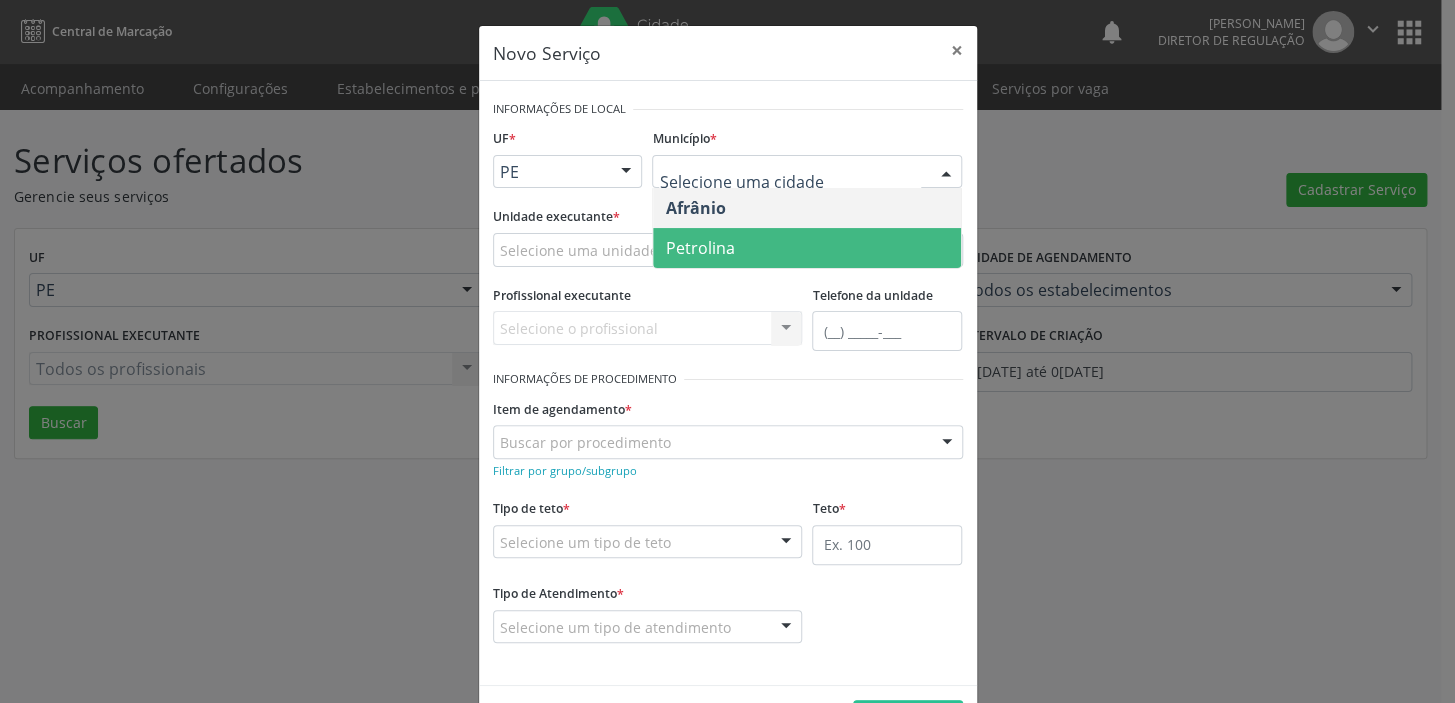 click on "Petrolina" at bounding box center [699, 248] 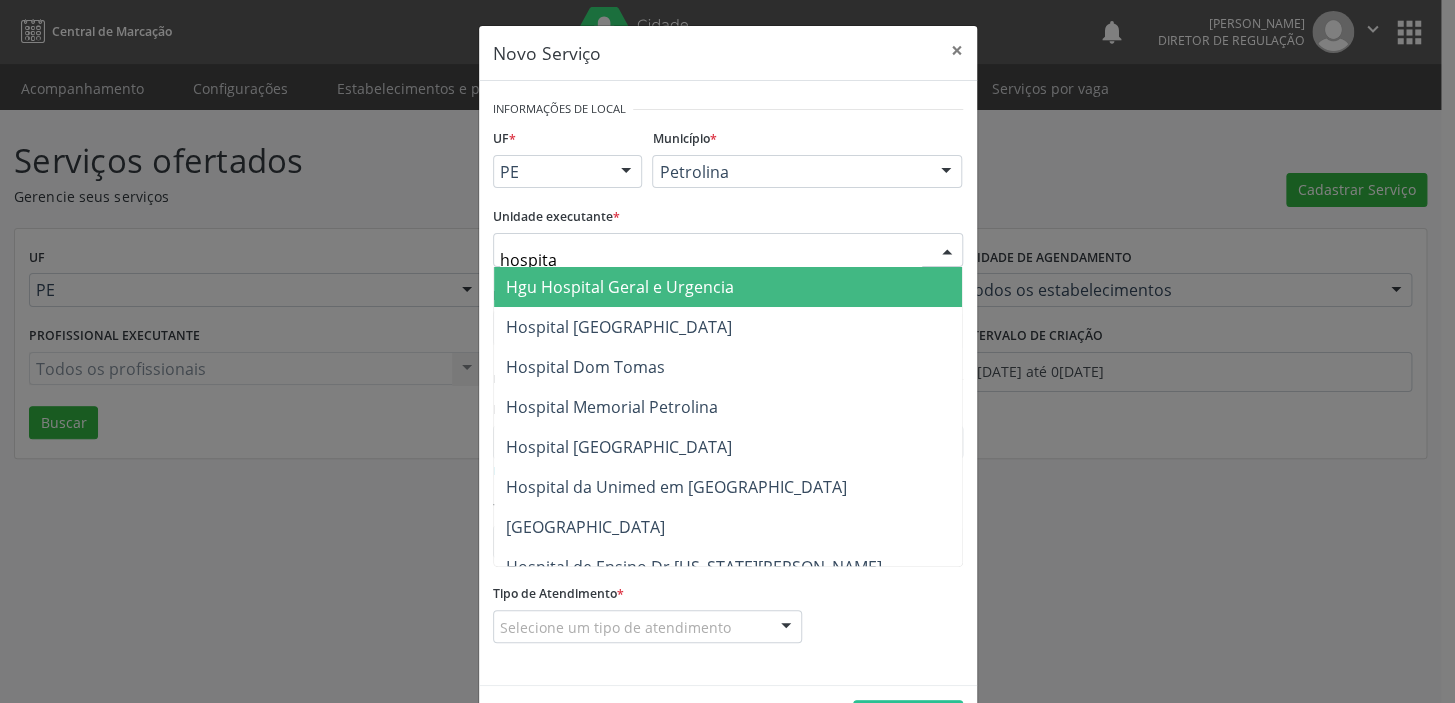 type on "hospital" 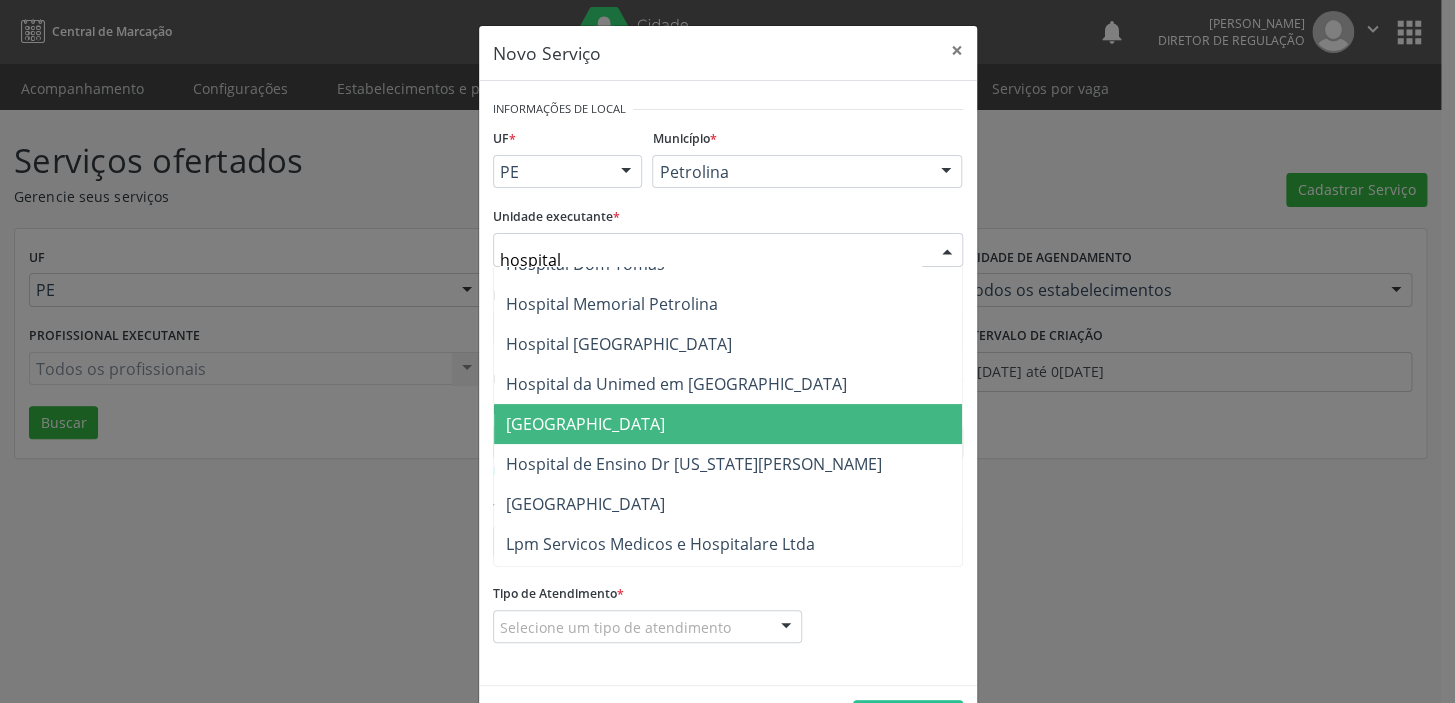 scroll, scrollTop: 140, scrollLeft: 0, axis: vertical 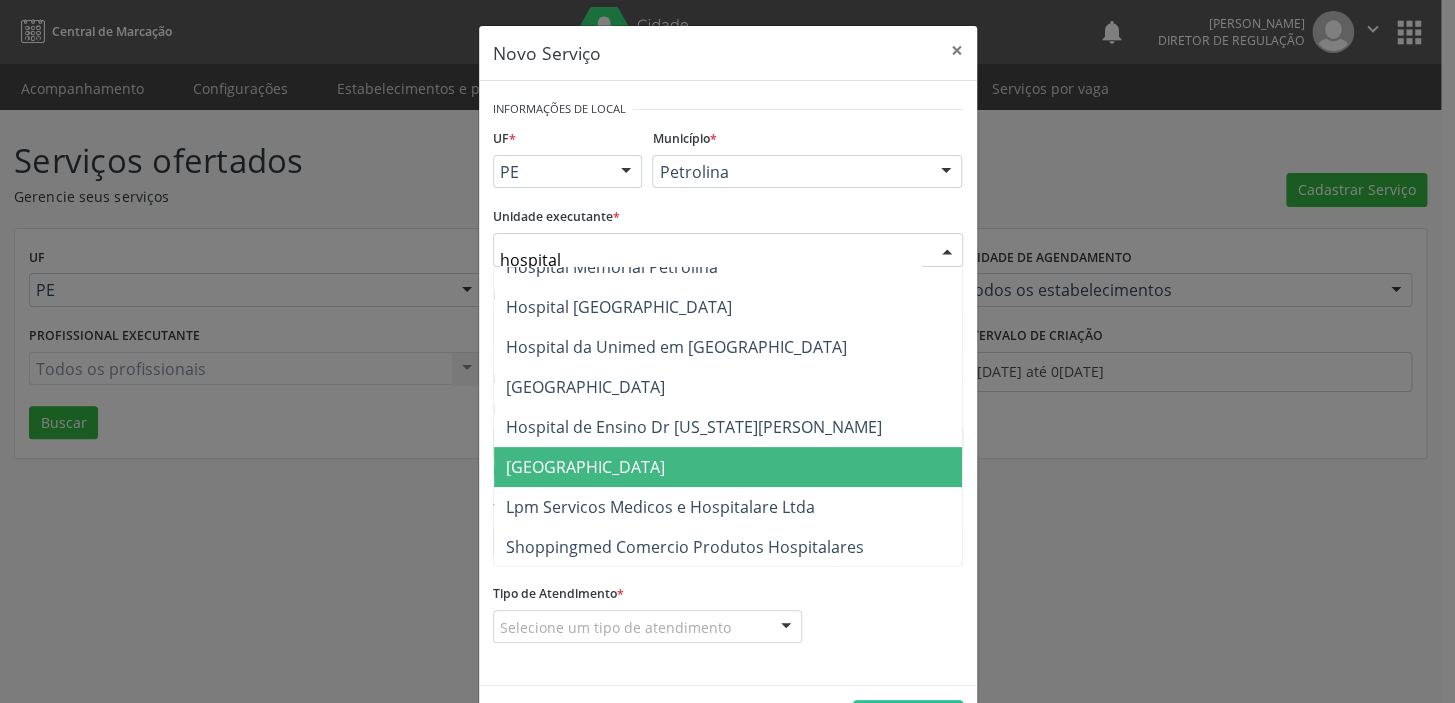 click on "[GEOGRAPHIC_DATA]" at bounding box center [728, 467] 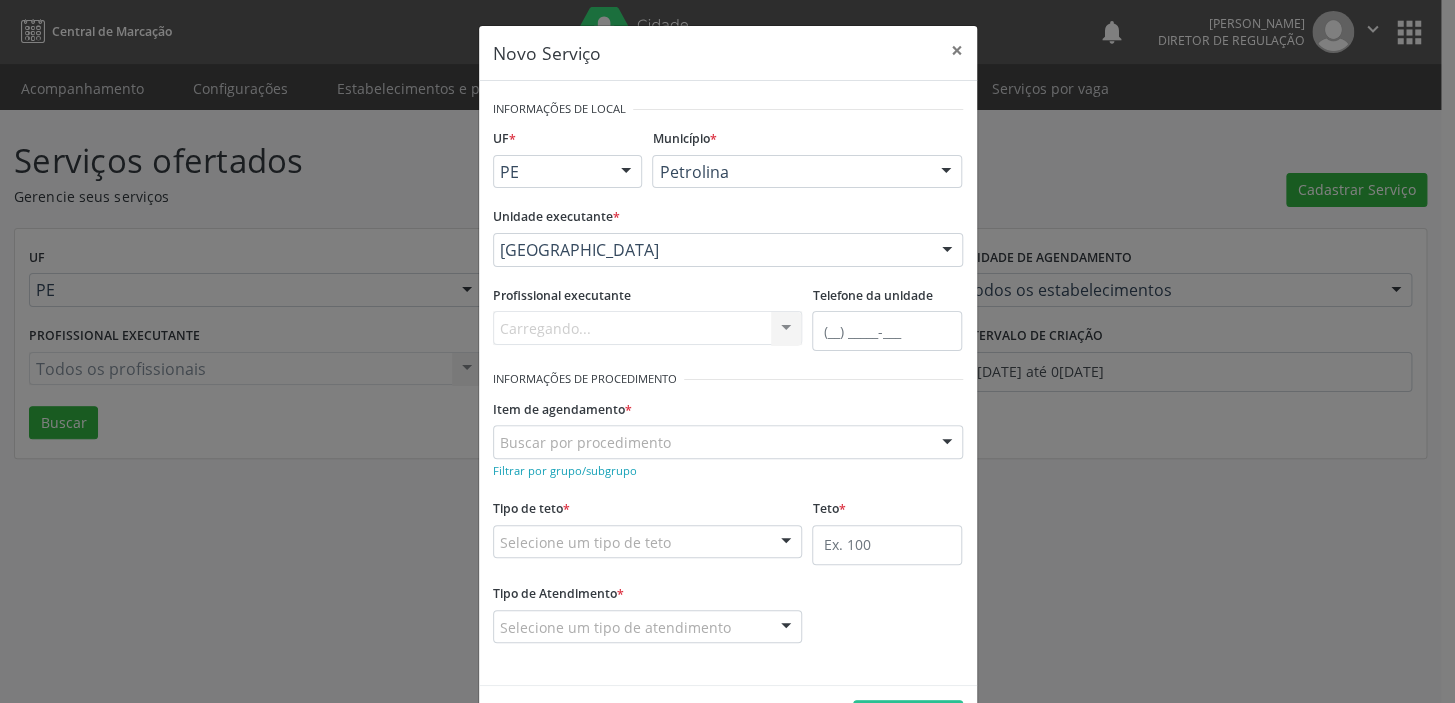 click on "Buscar por procedimento" at bounding box center (728, 442) 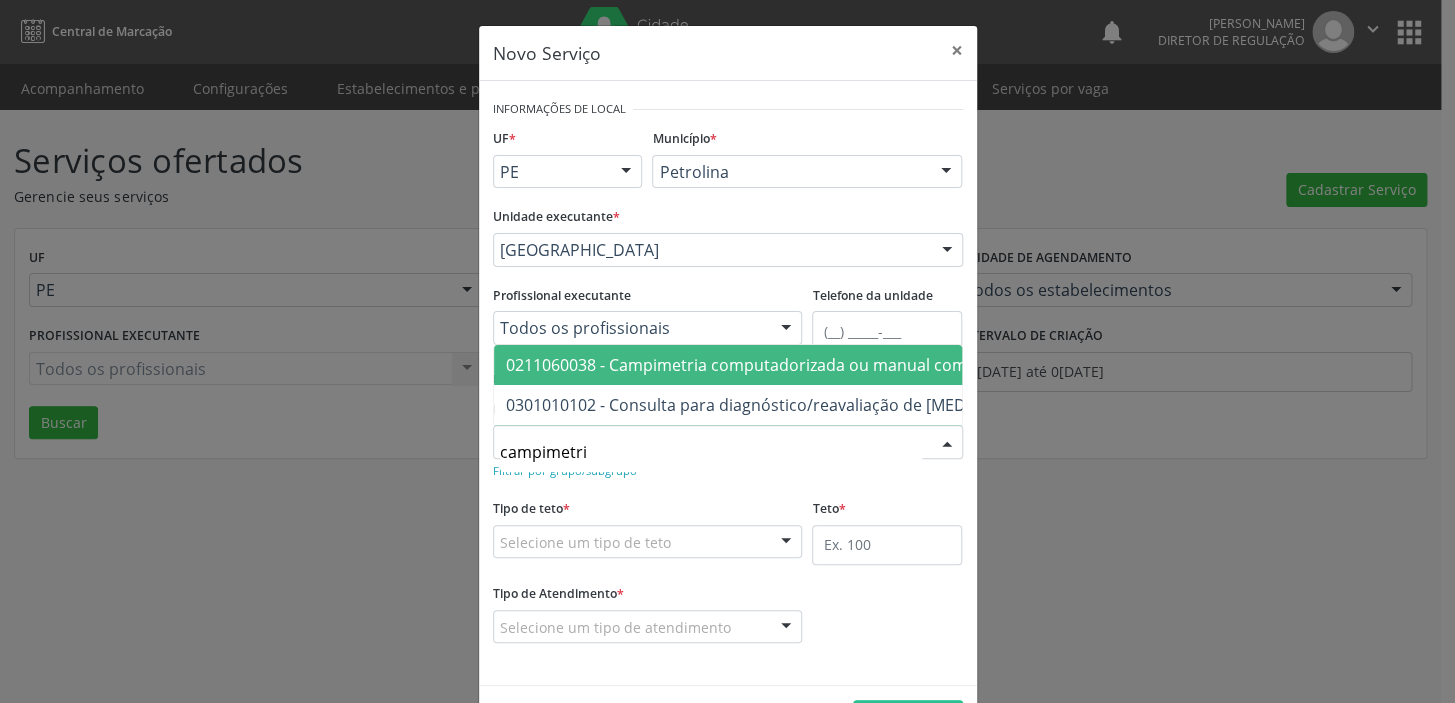 type on "campimetria" 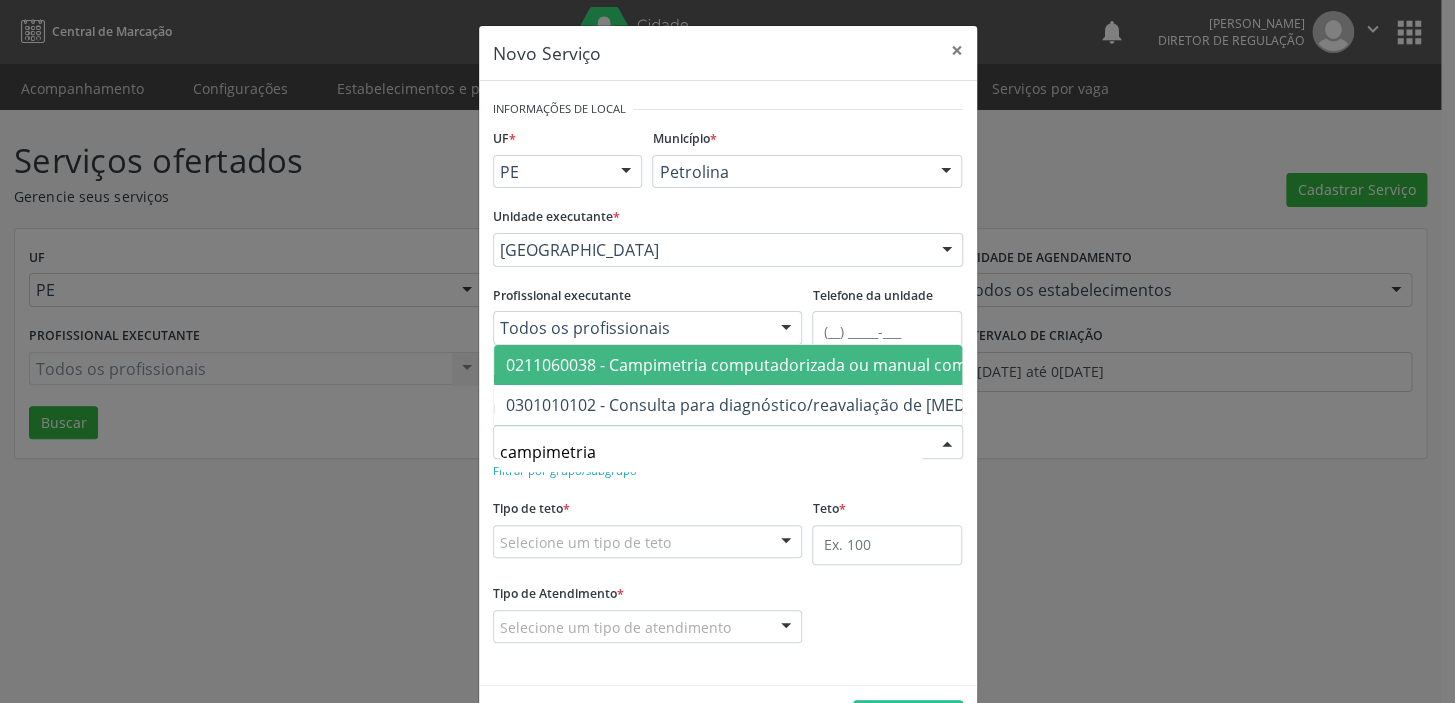 click on "0211060038 - Campimetria computadorizada ou manual com gráfico" at bounding box center (936, 365) 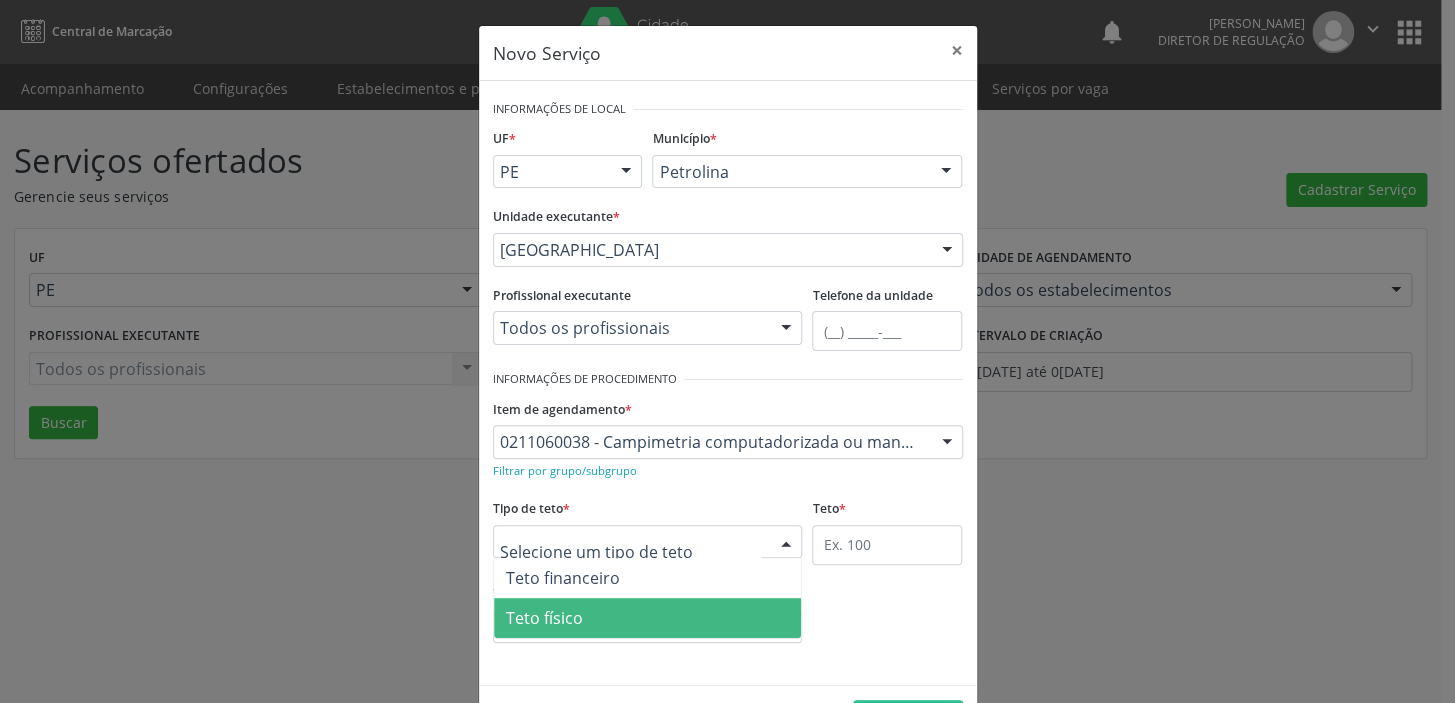 click on "Teto físico" at bounding box center [544, 618] 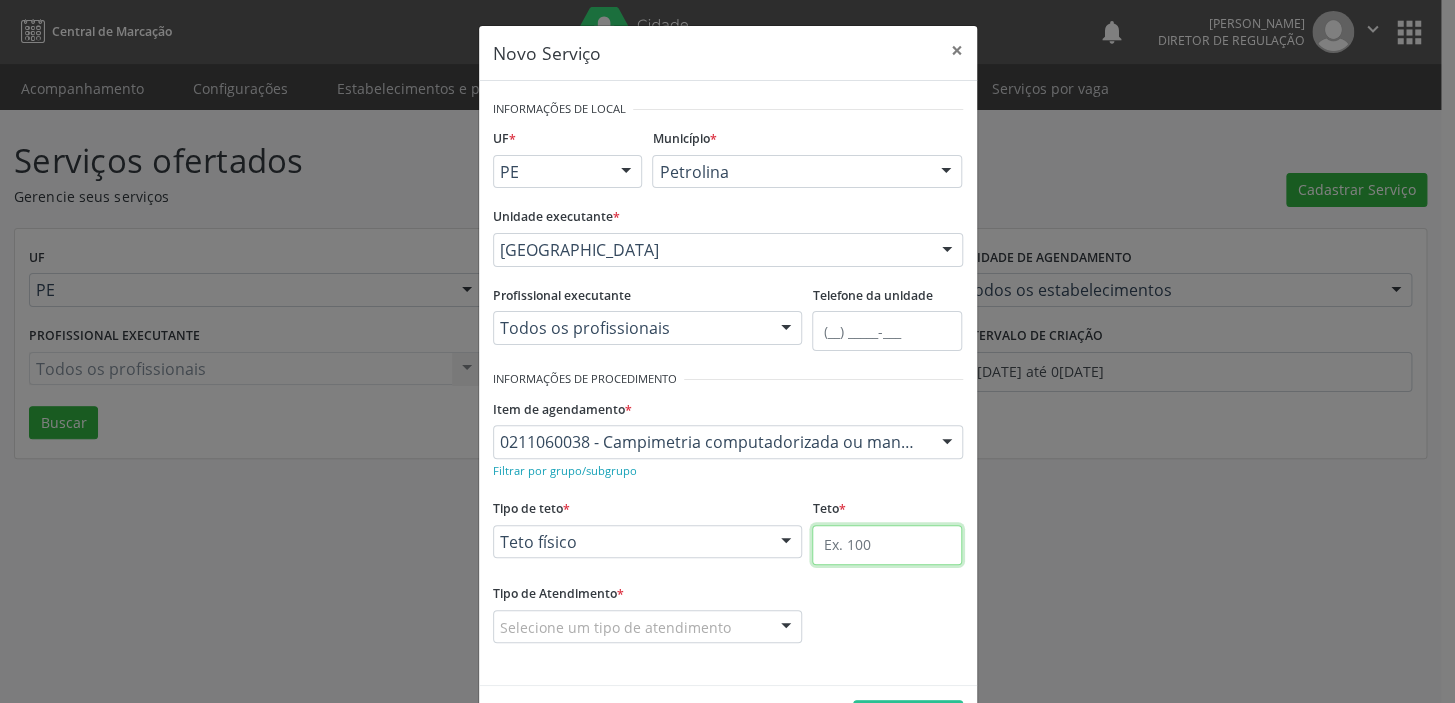 click at bounding box center (887, 545) 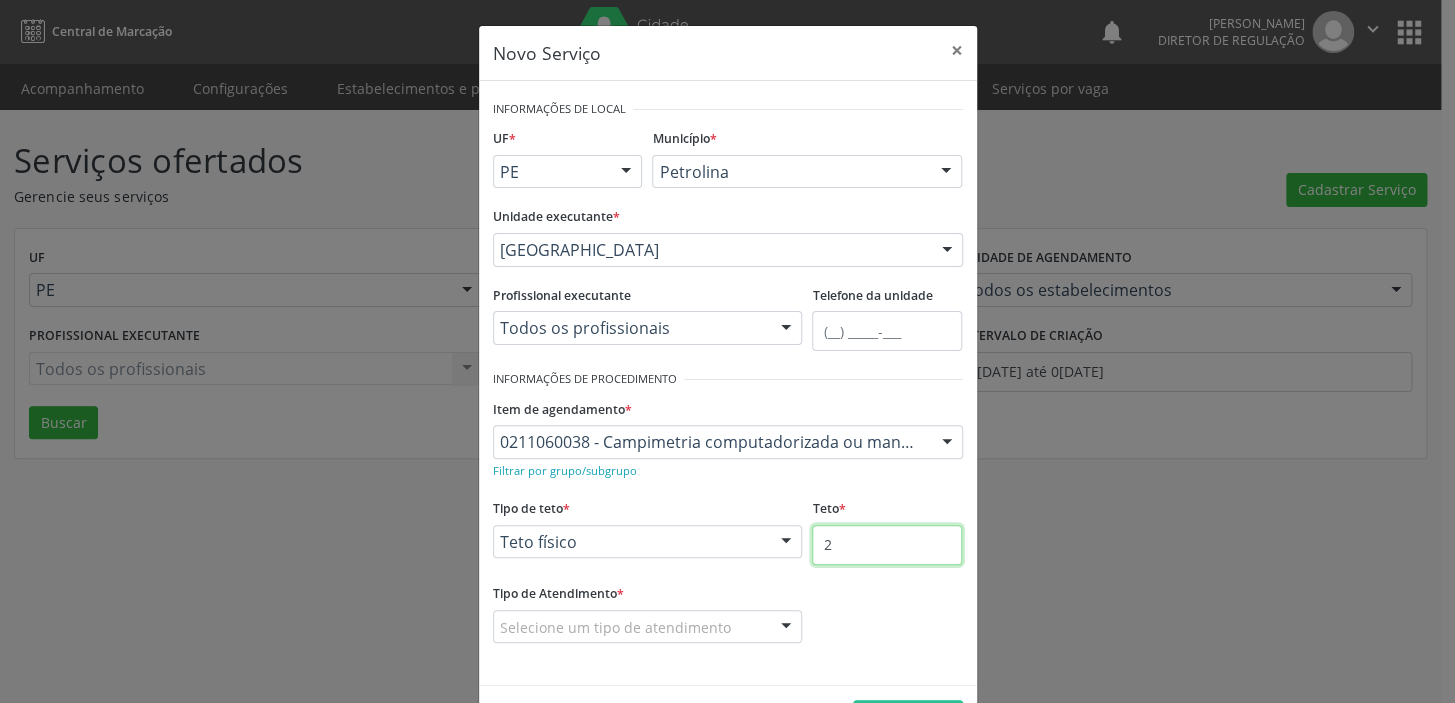 type on "2" 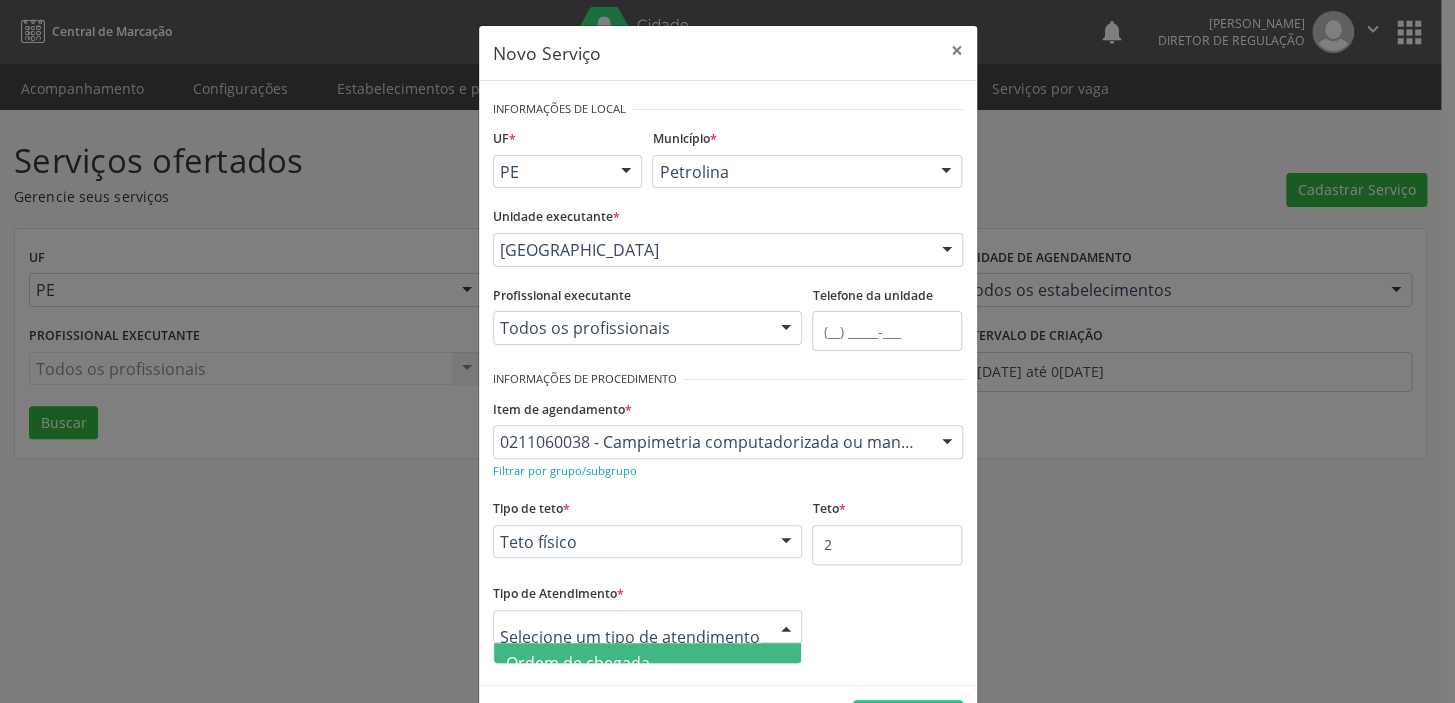 drag, startPoint x: 606, startPoint y: 633, endPoint x: 601, endPoint y: 654, distance: 21.587032 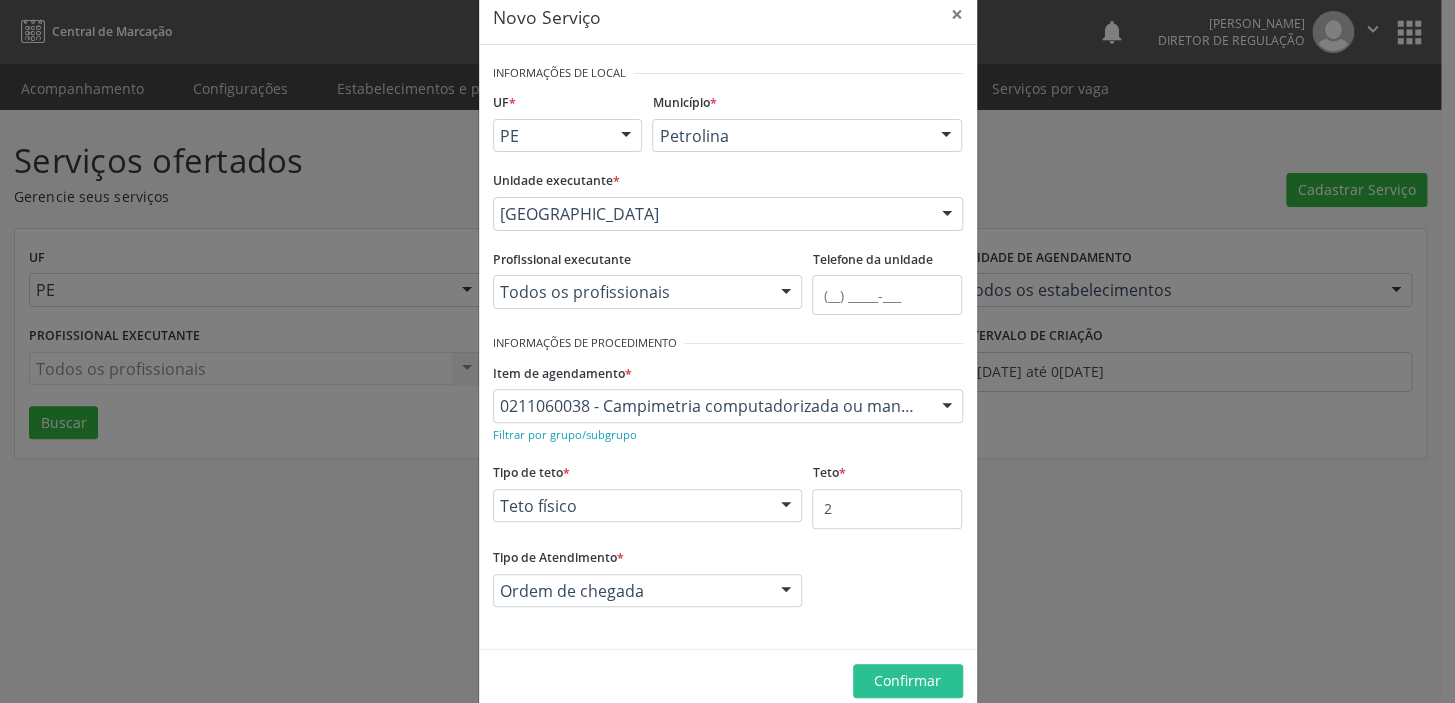 scroll, scrollTop: 69, scrollLeft: 0, axis: vertical 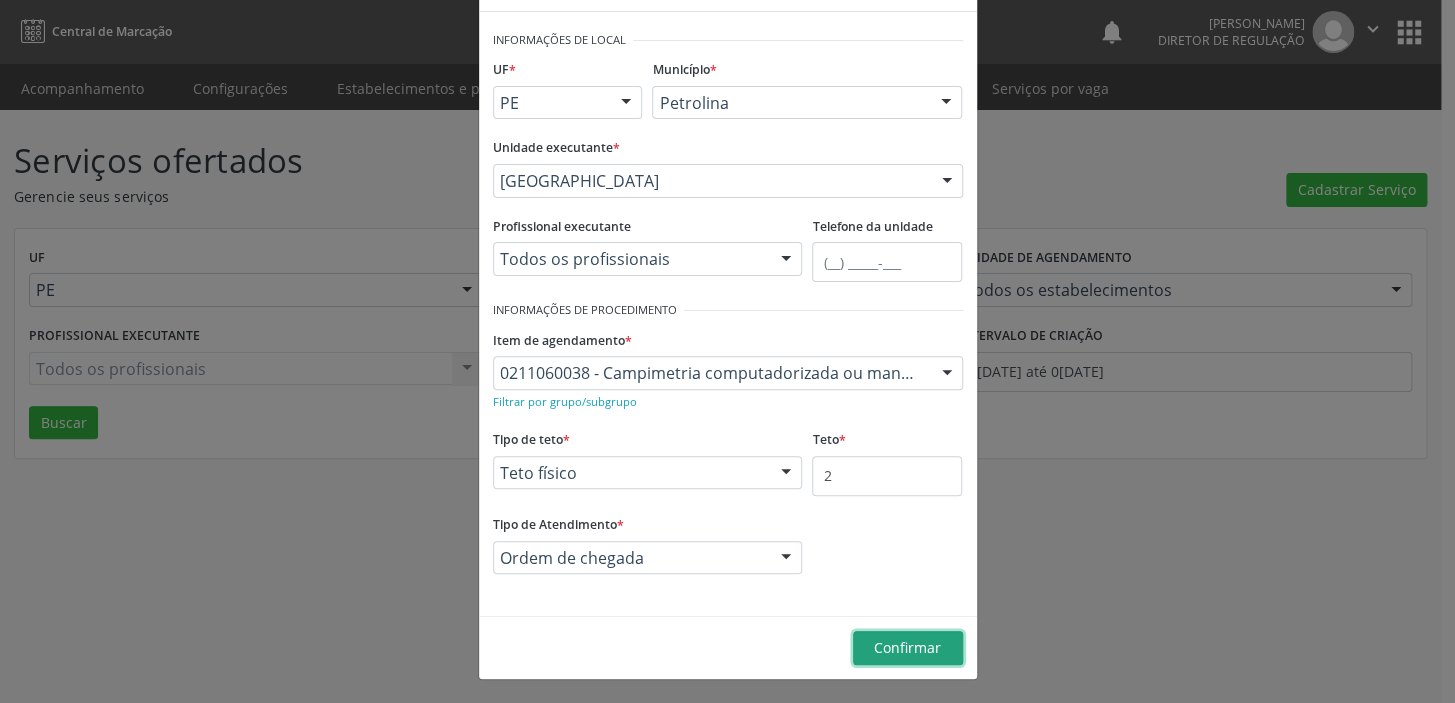 click on "Confirmar" at bounding box center (907, 647) 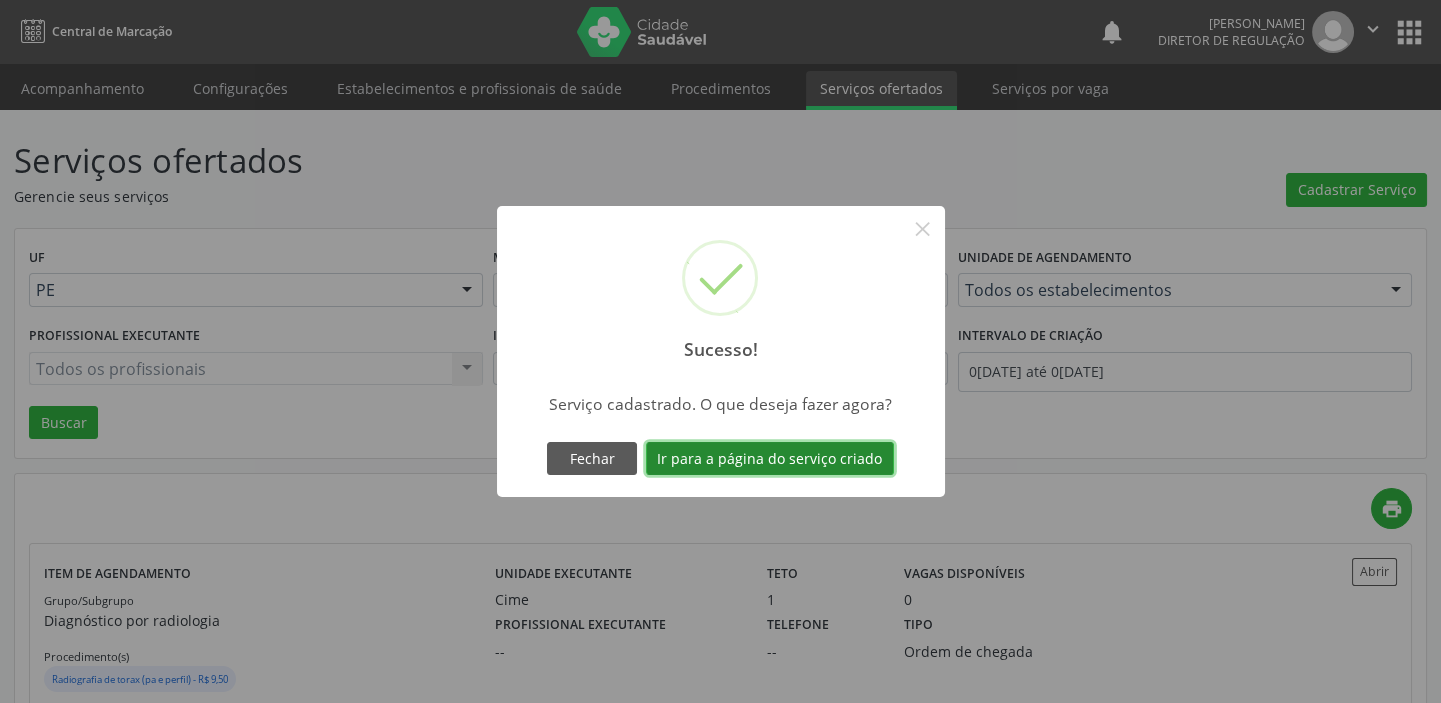 click on "Ir para a página do serviço criado" at bounding box center (770, 459) 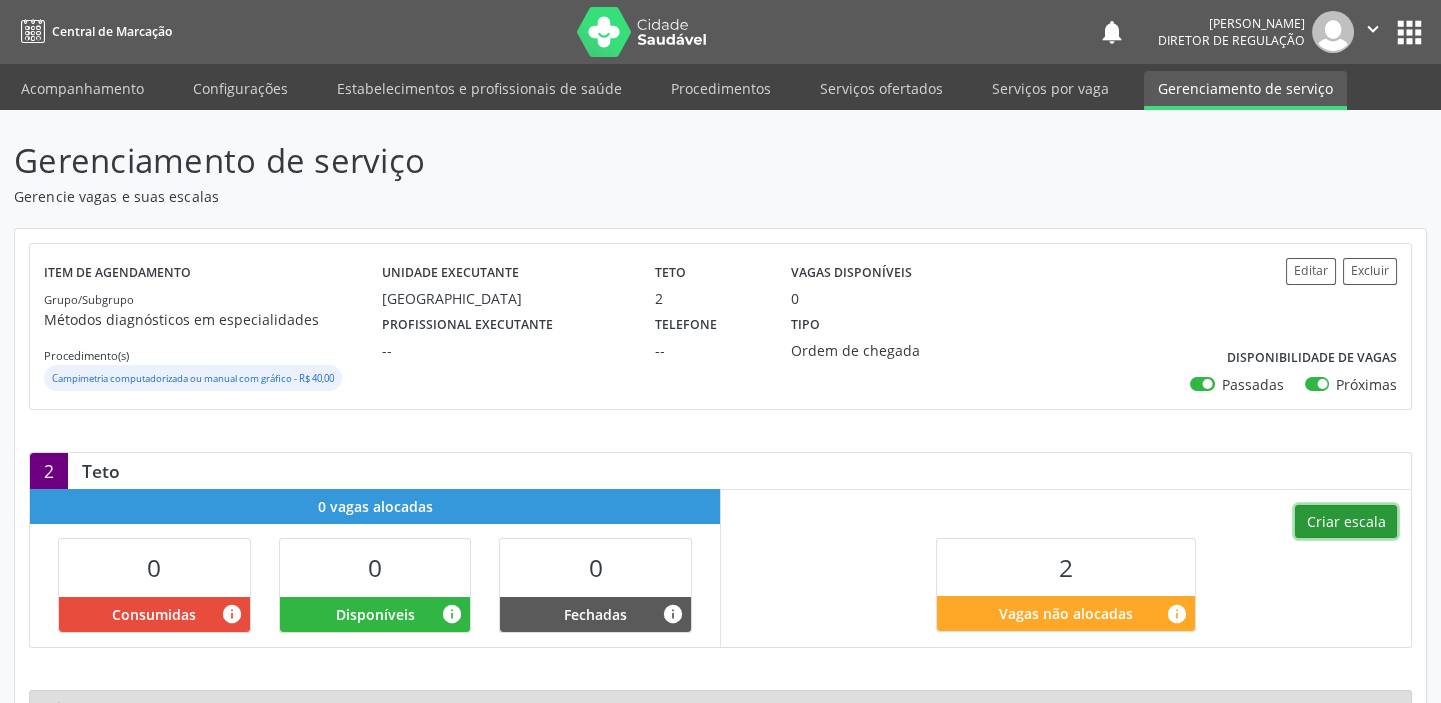 click on "Criar escala" at bounding box center [1346, 522] 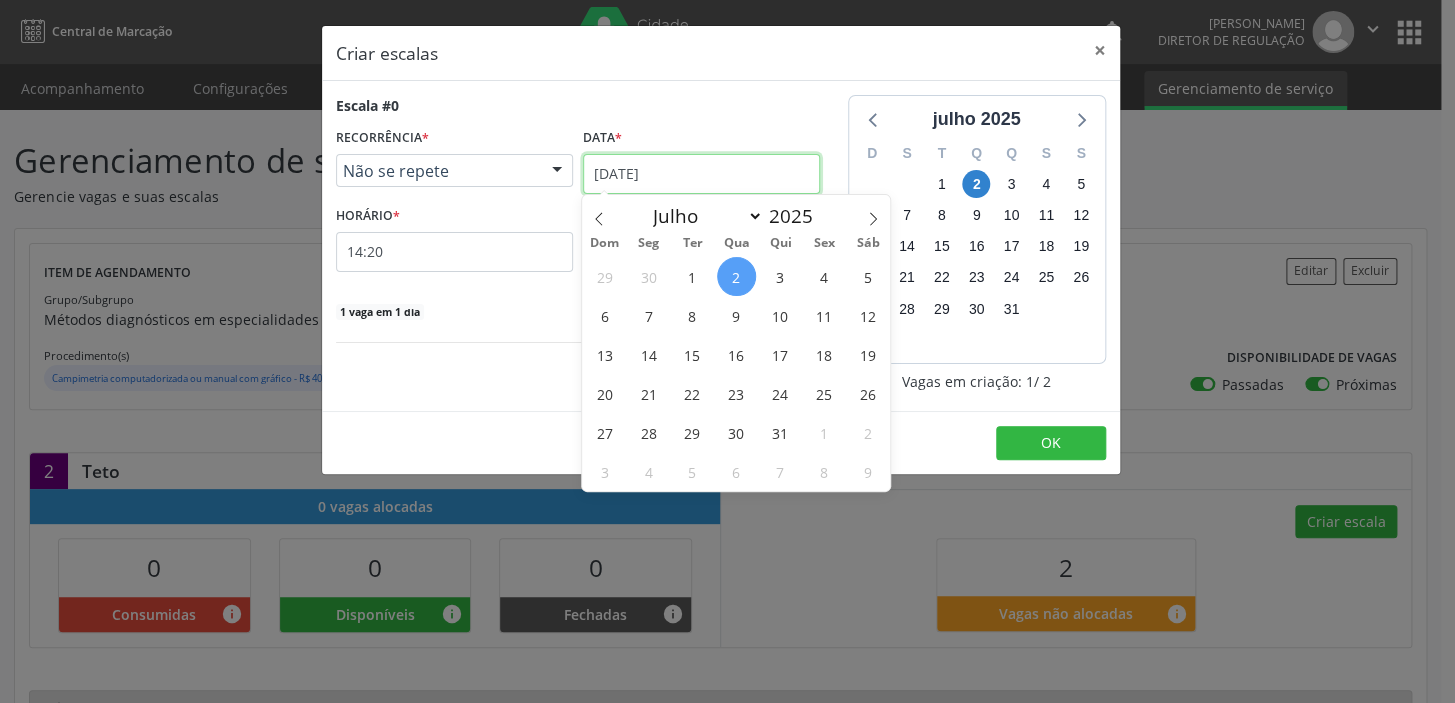 drag, startPoint x: 619, startPoint y: 162, endPoint x: 644, endPoint y: 188, distance: 36.069378 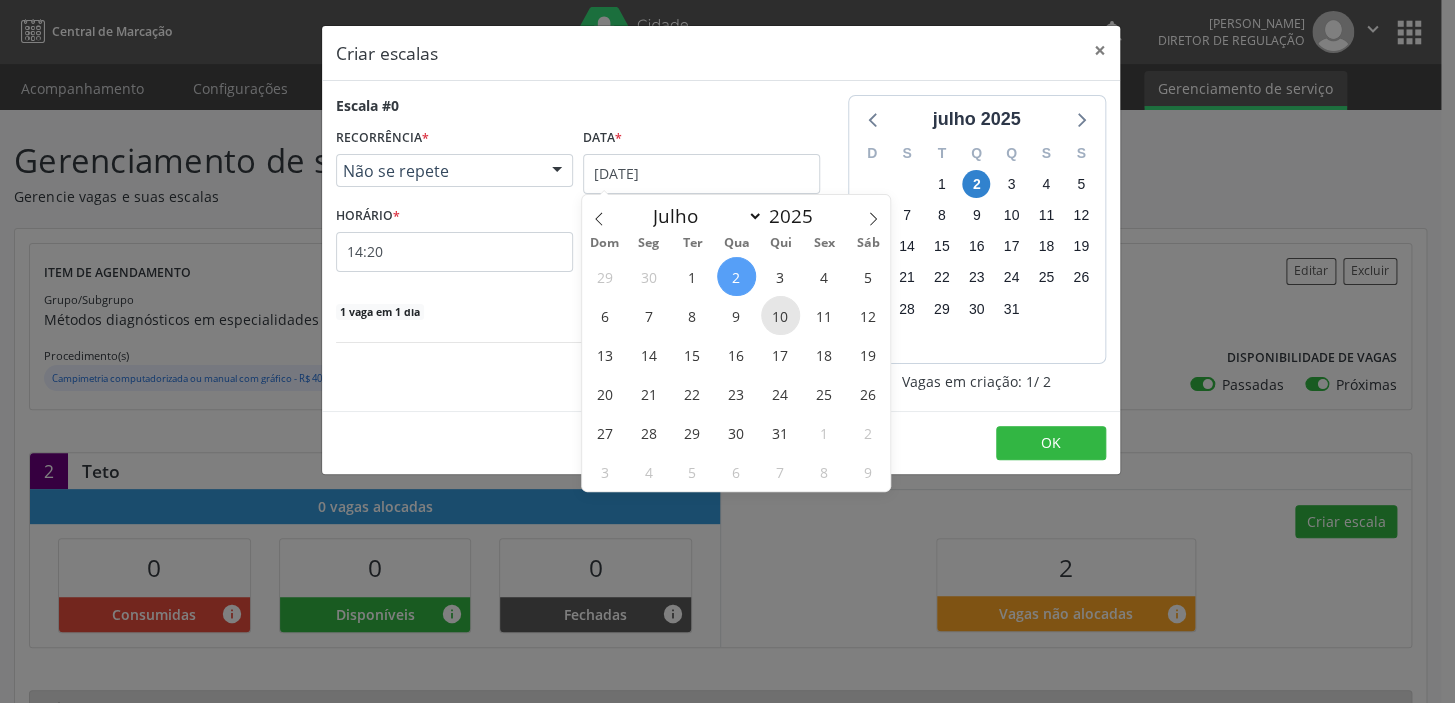click on "10" at bounding box center [780, 315] 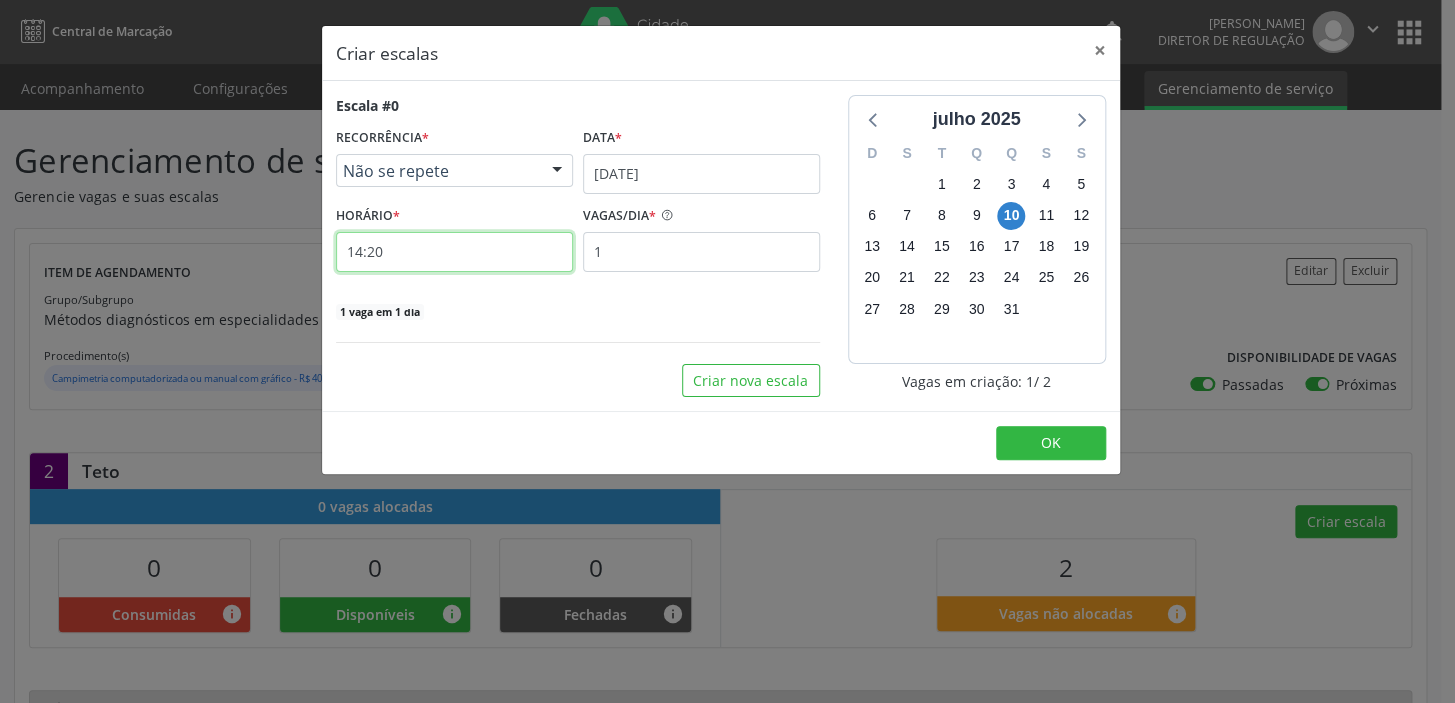 click on "14:20" at bounding box center (454, 252) 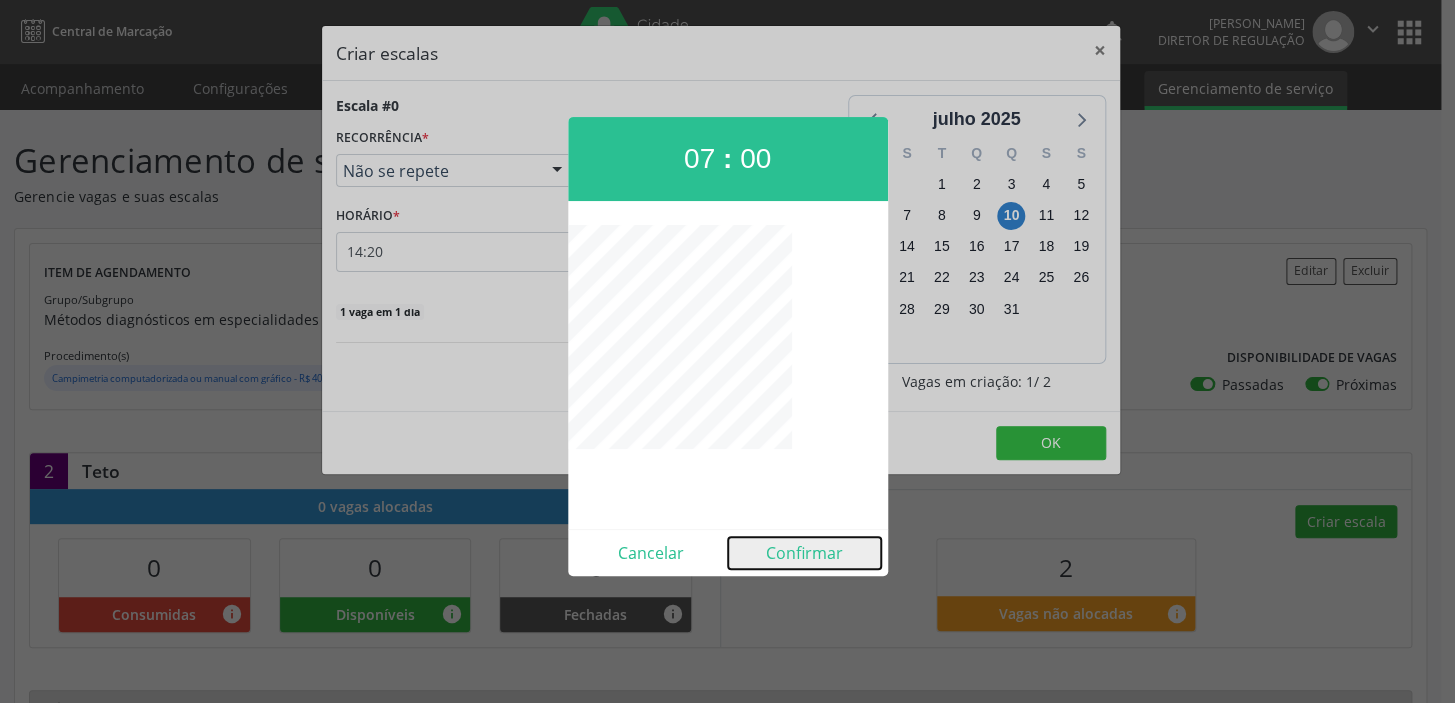 click on "Confirmar" at bounding box center [804, 553] 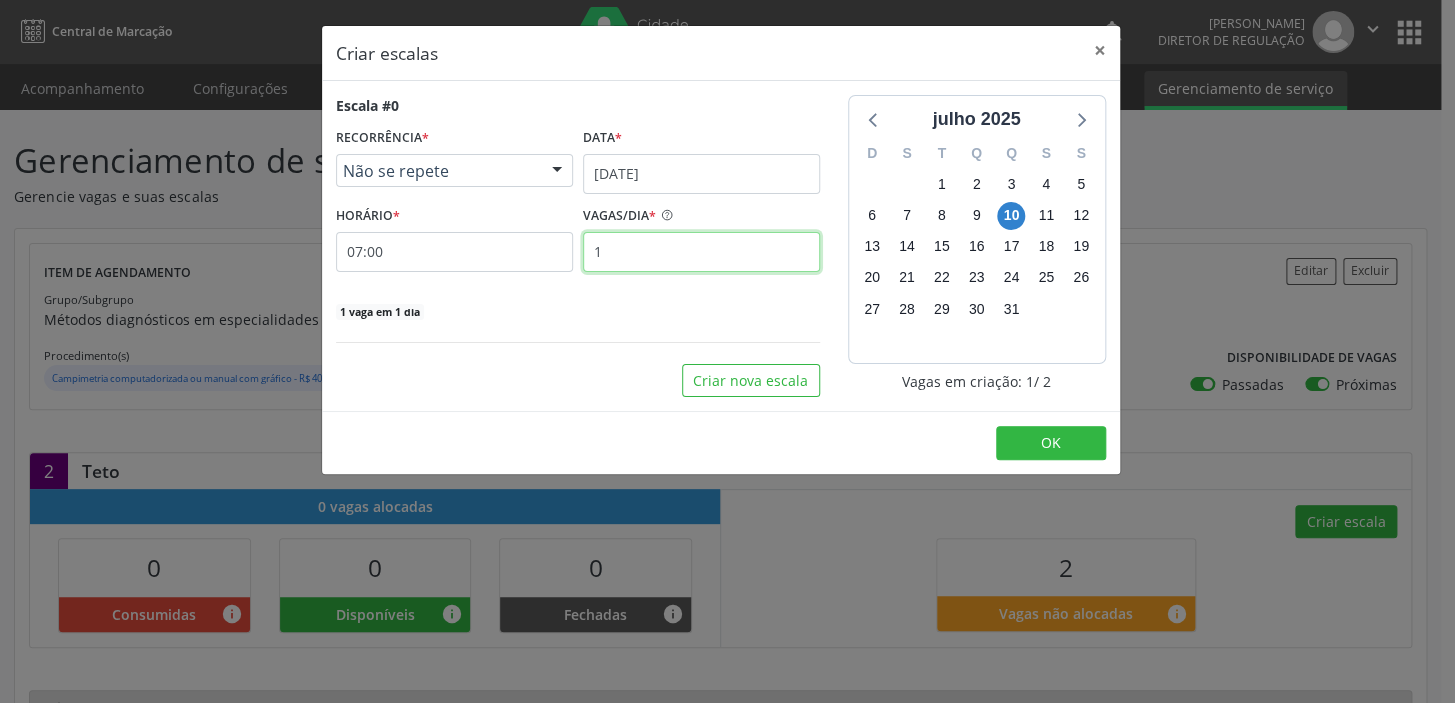 click on "1" at bounding box center [701, 252] 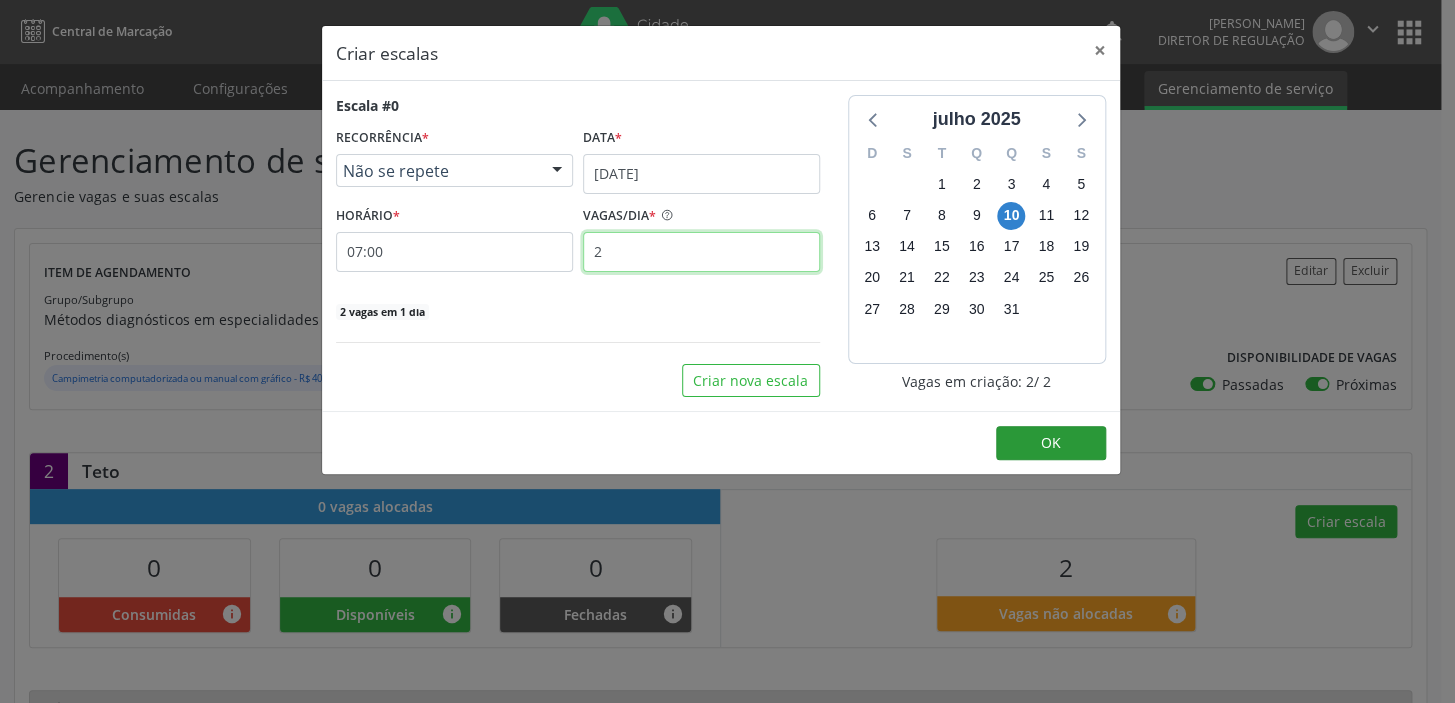 type on "2" 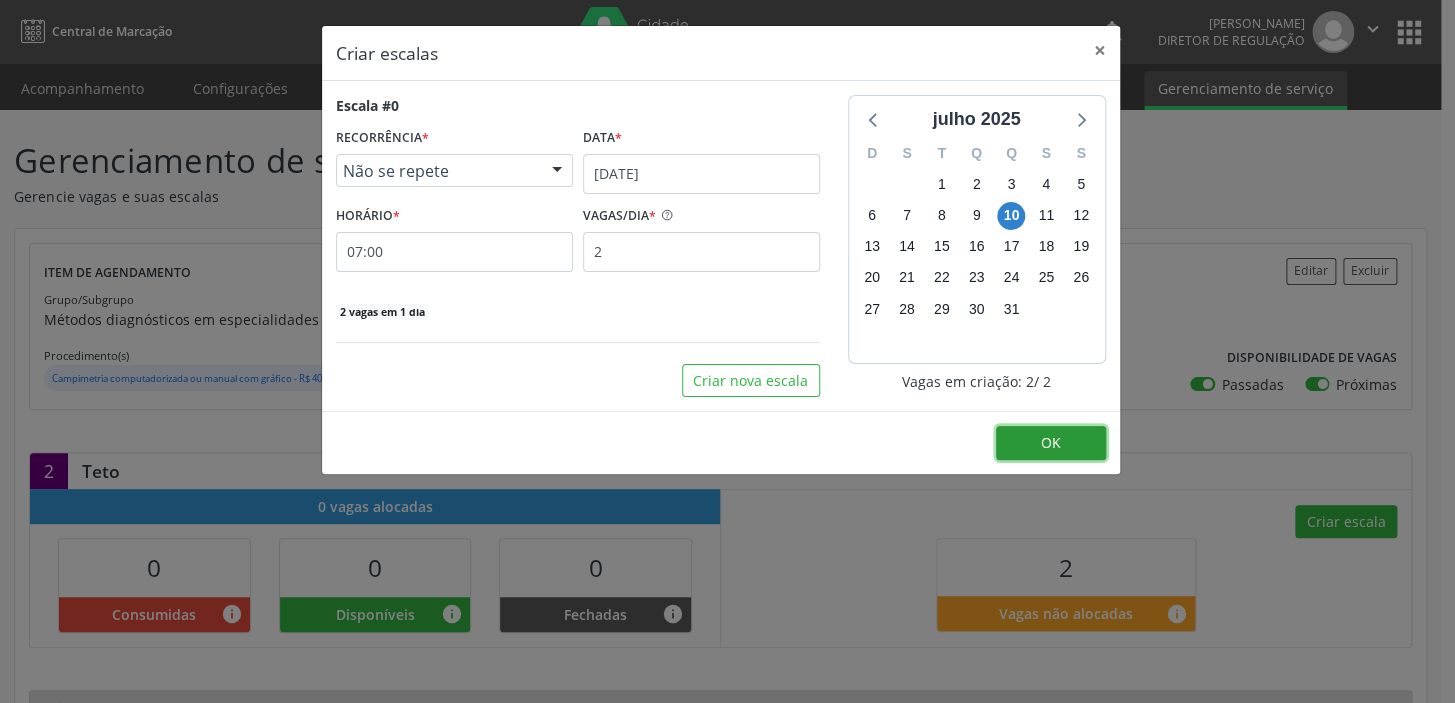 click on "OK" at bounding box center [1051, 443] 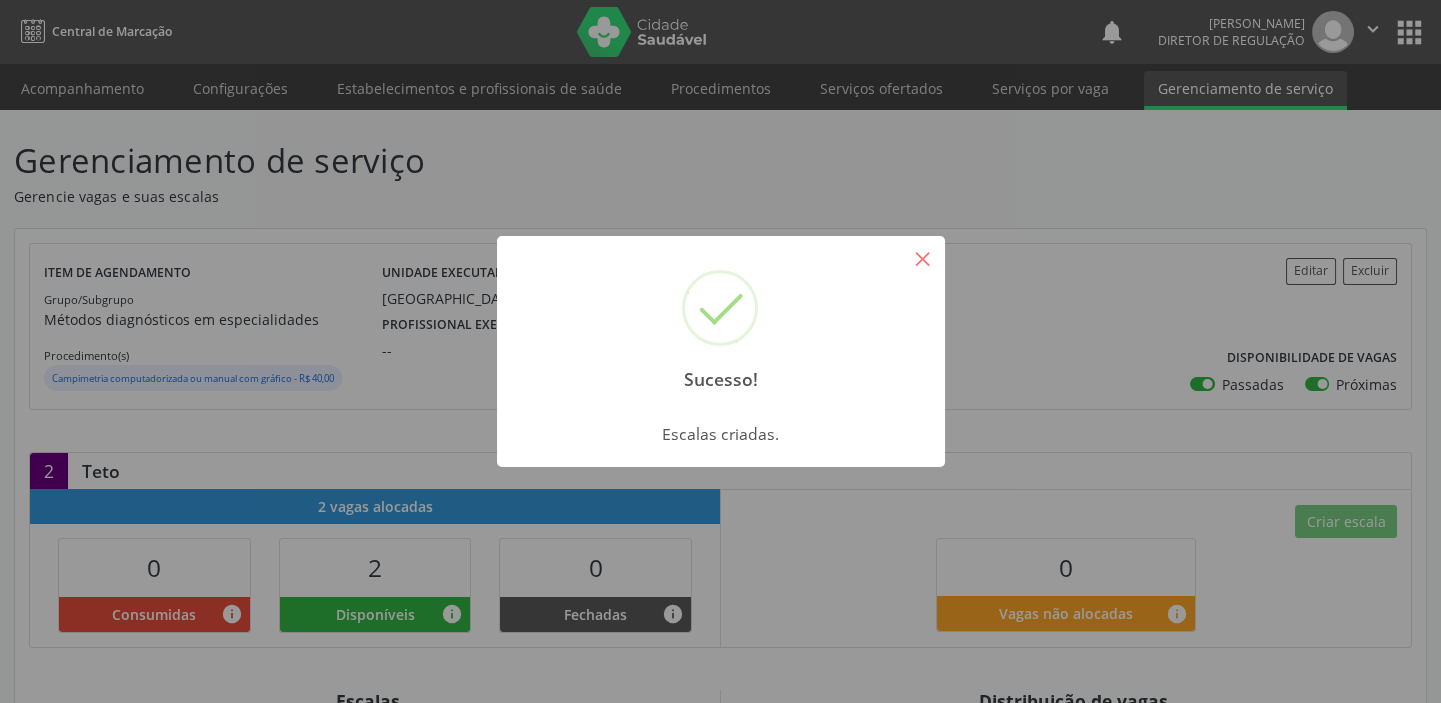 click on "×" at bounding box center (923, 258) 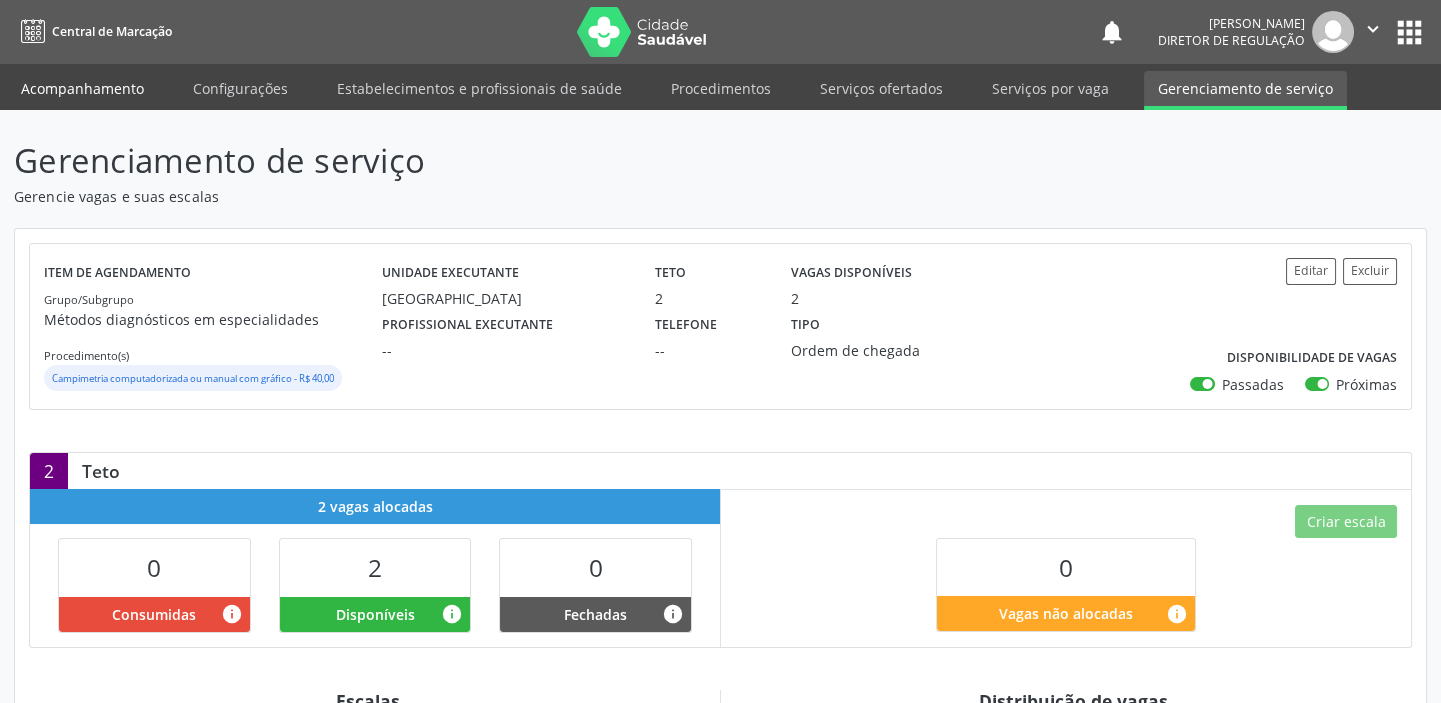 click on "Acompanhamento" at bounding box center (82, 88) 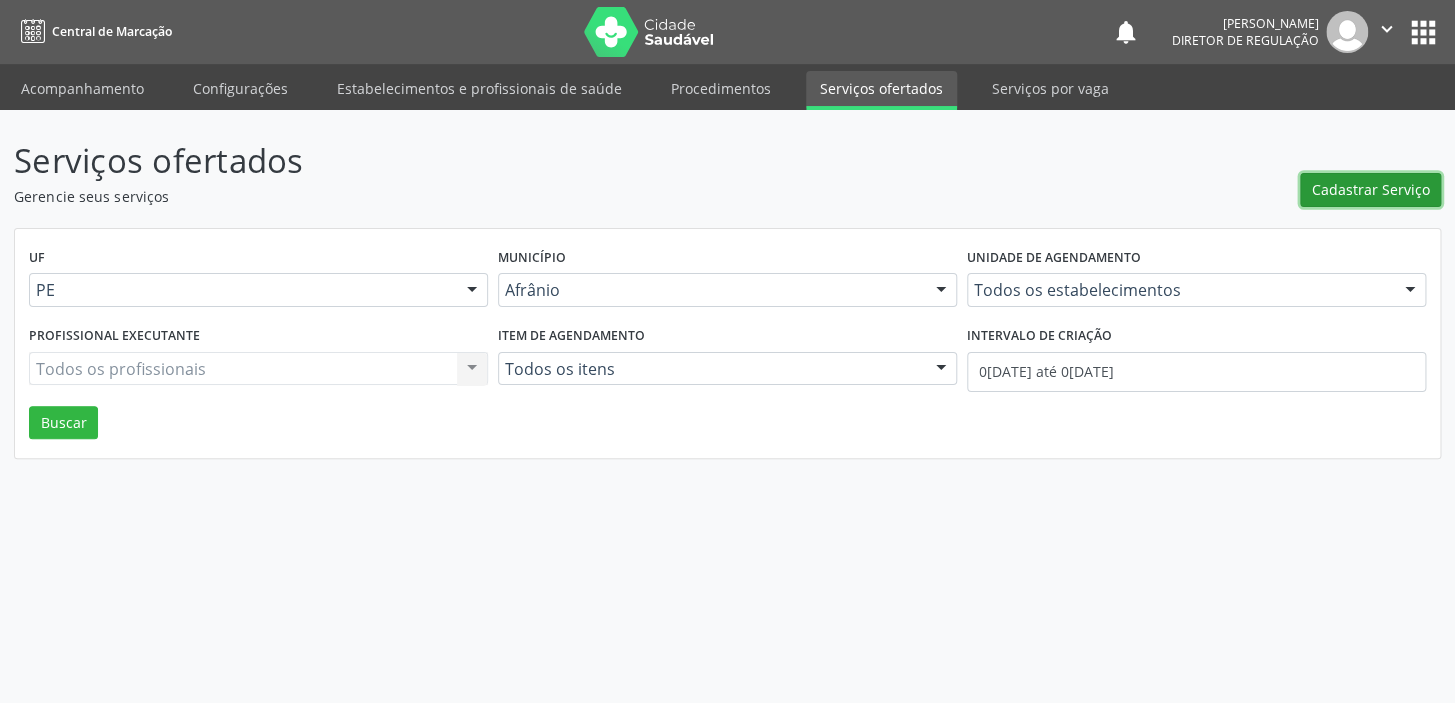 click on "Cadastrar Serviço" at bounding box center (1371, 189) 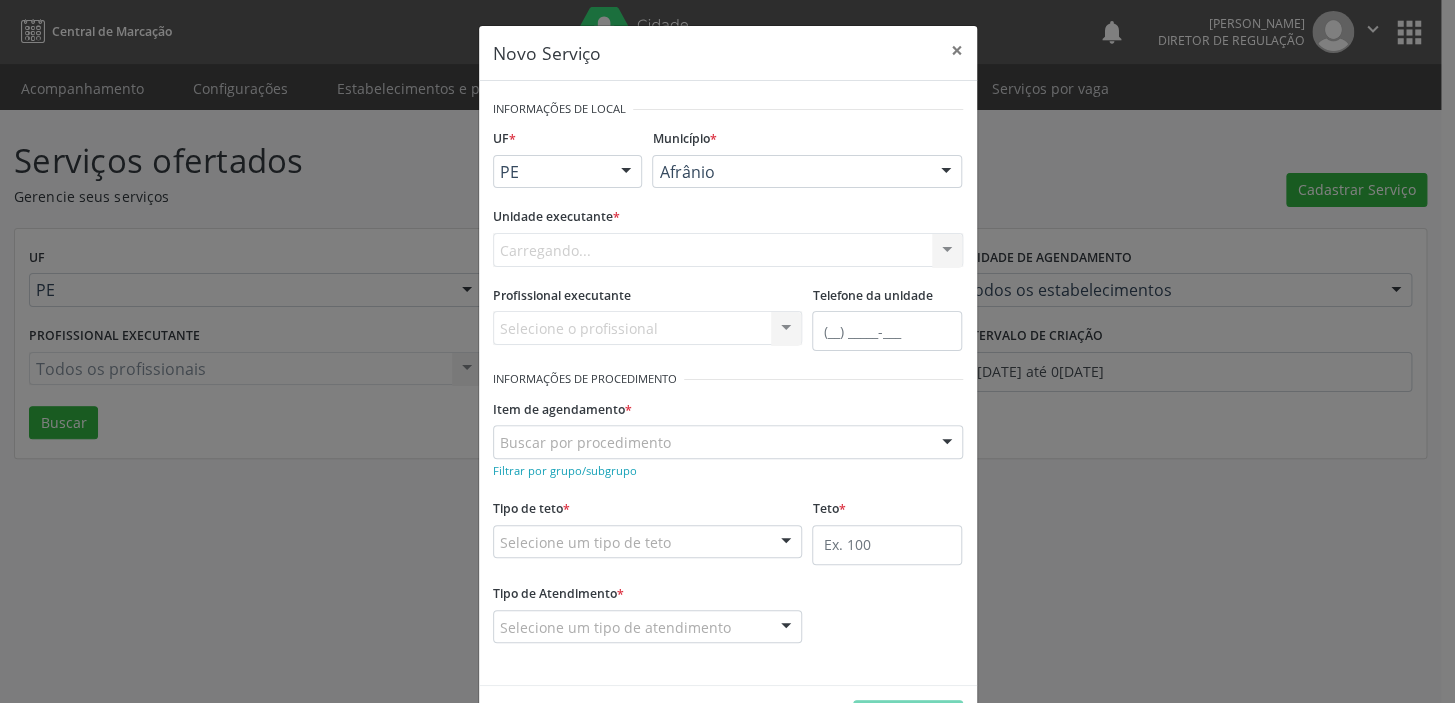 scroll, scrollTop: 0, scrollLeft: 0, axis: both 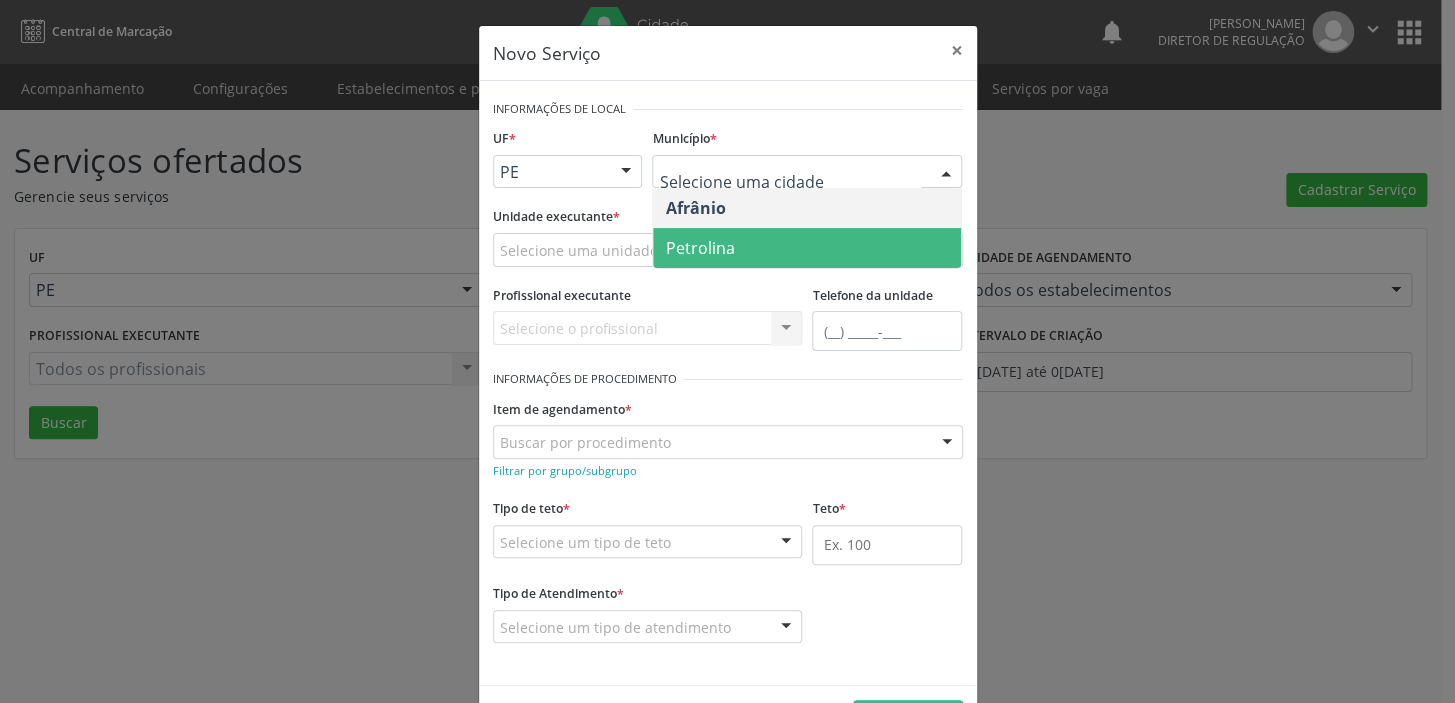 click on "Petrolina" at bounding box center (699, 248) 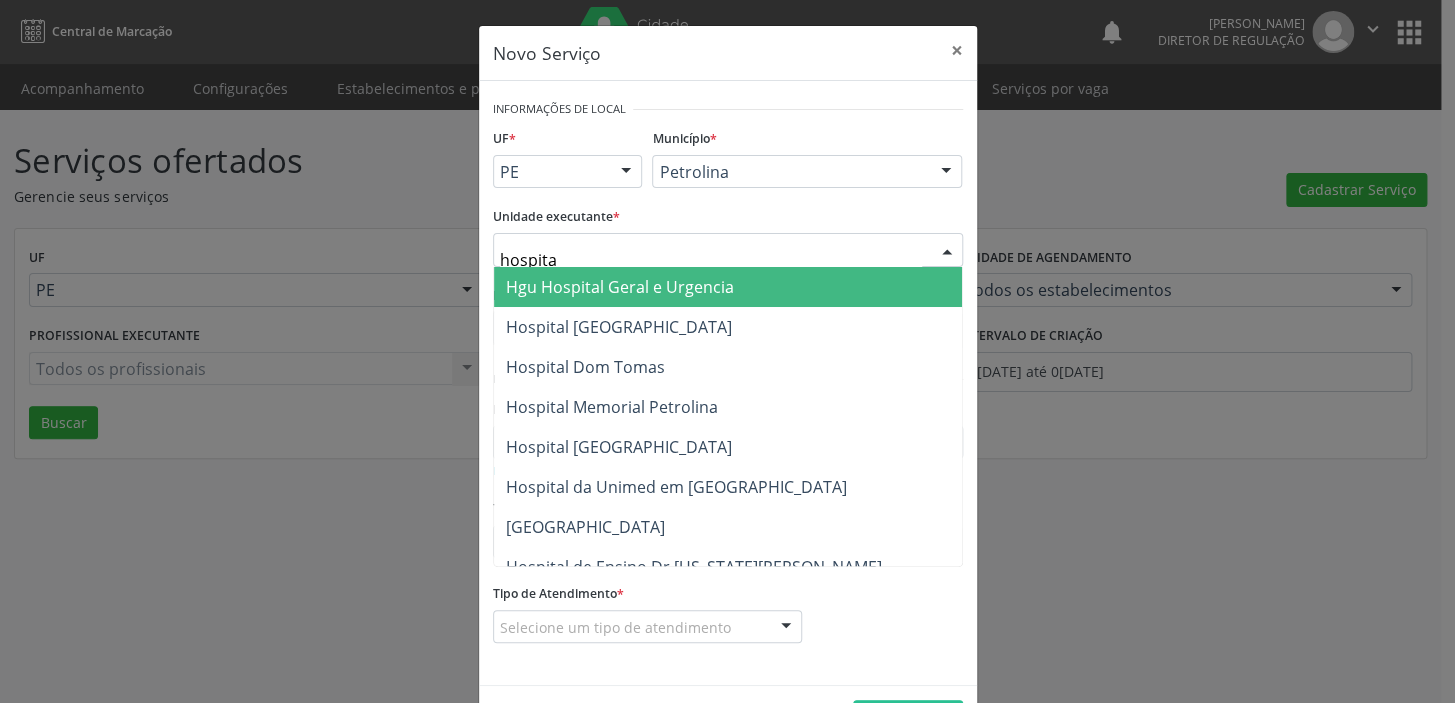 type on "hospital" 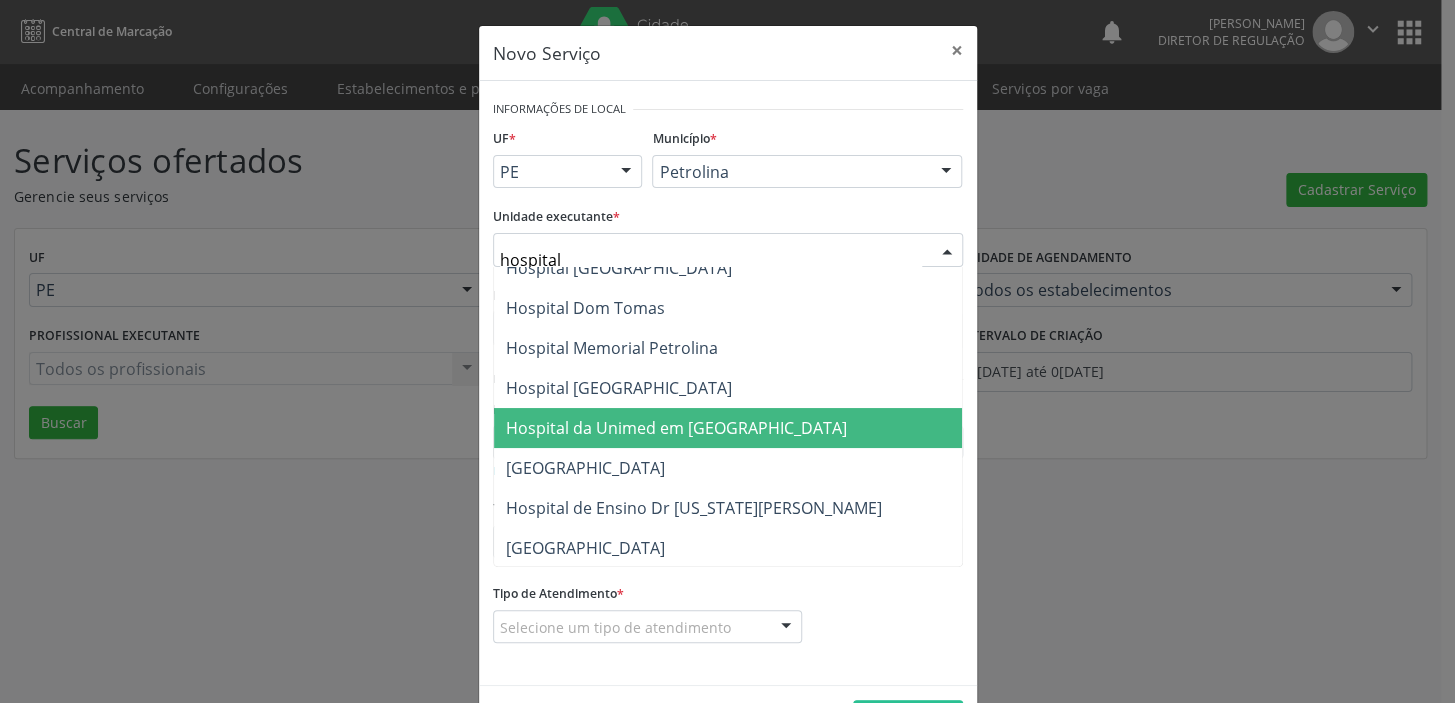 scroll, scrollTop: 90, scrollLeft: 0, axis: vertical 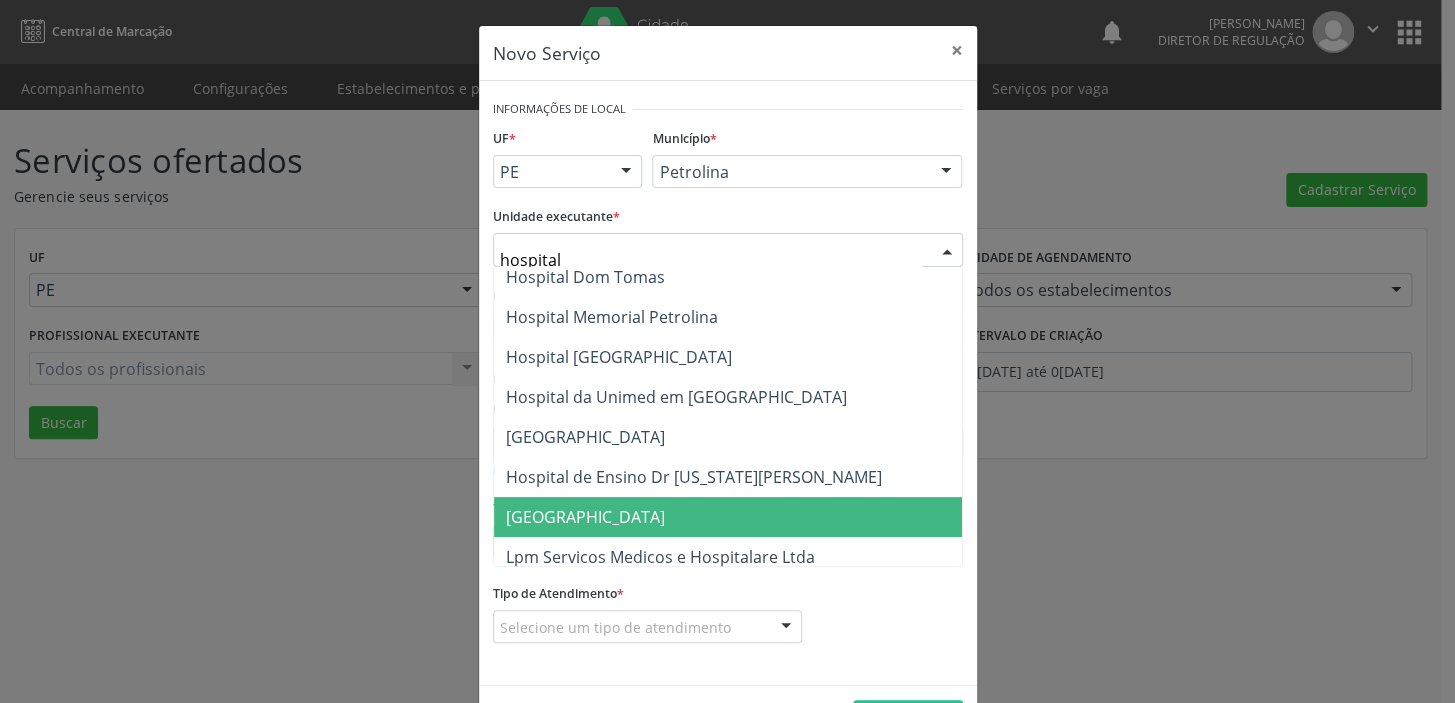 click on "[GEOGRAPHIC_DATA]" at bounding box center [585, 517] 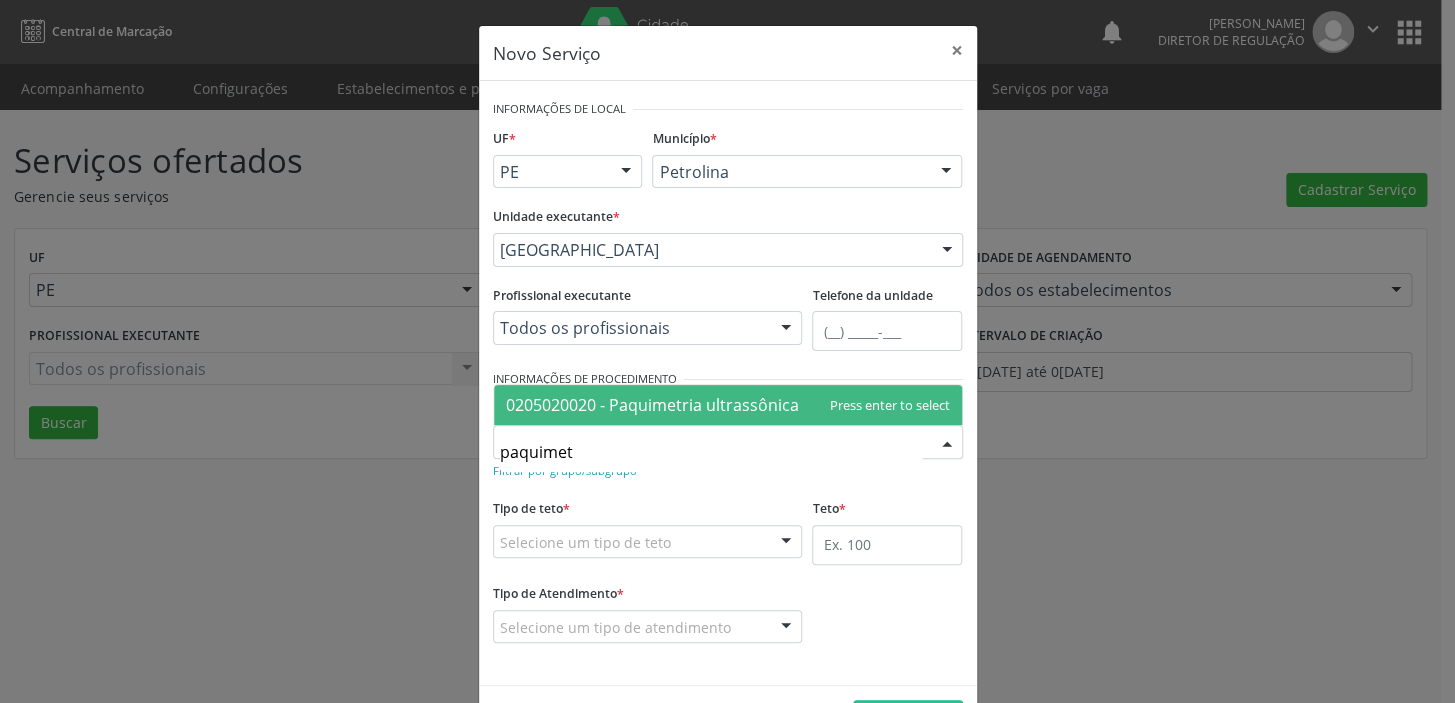 type on "paquimetr" 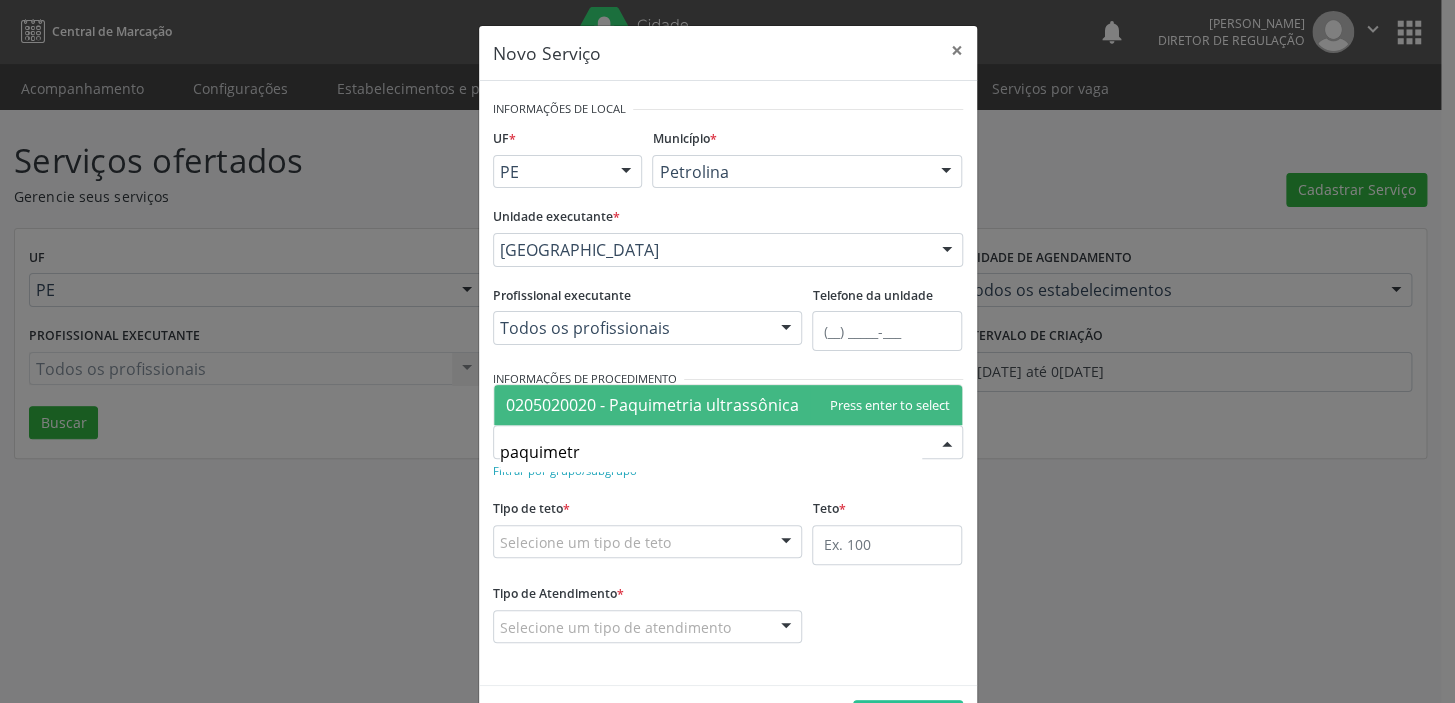 click on "0205020020 - Paquimetria ultrassônica" at bounding box center (652, 405) 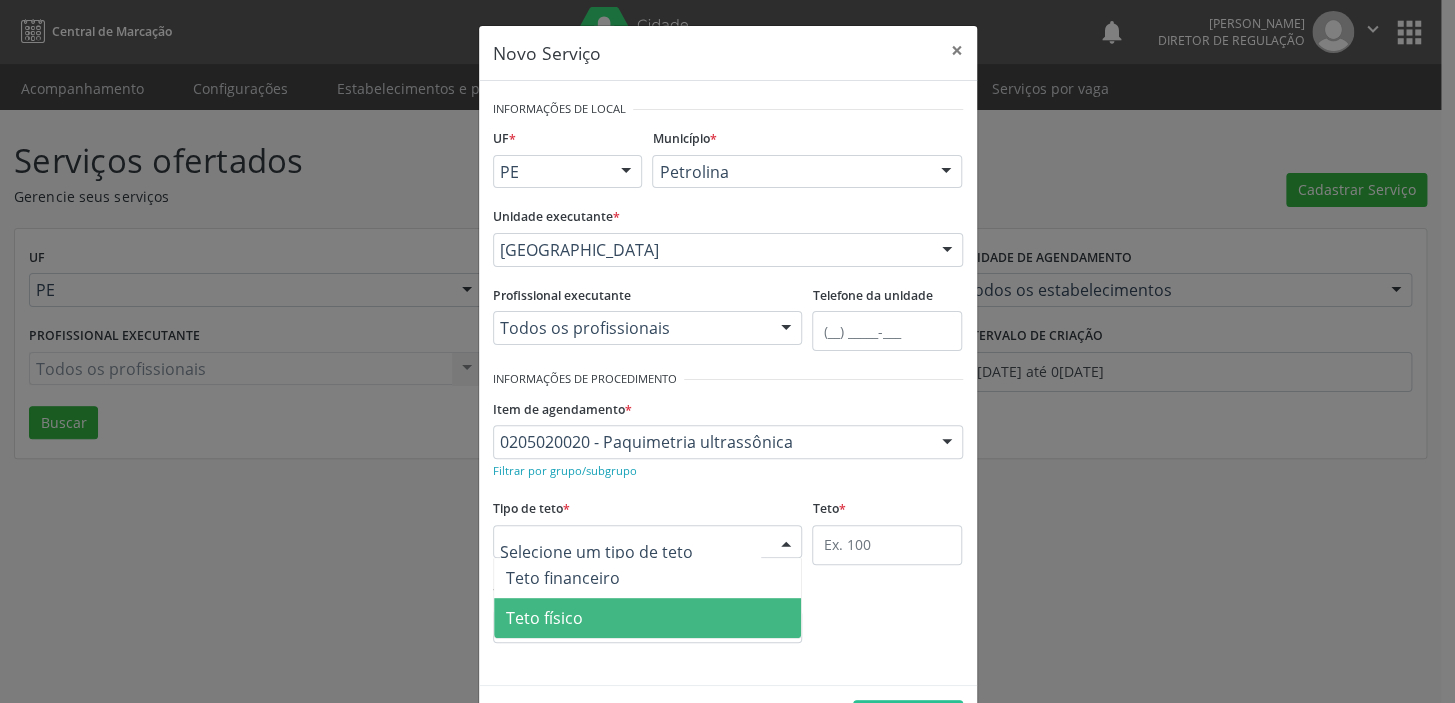 click on "Teto físico" at bounding box center (544, 618) 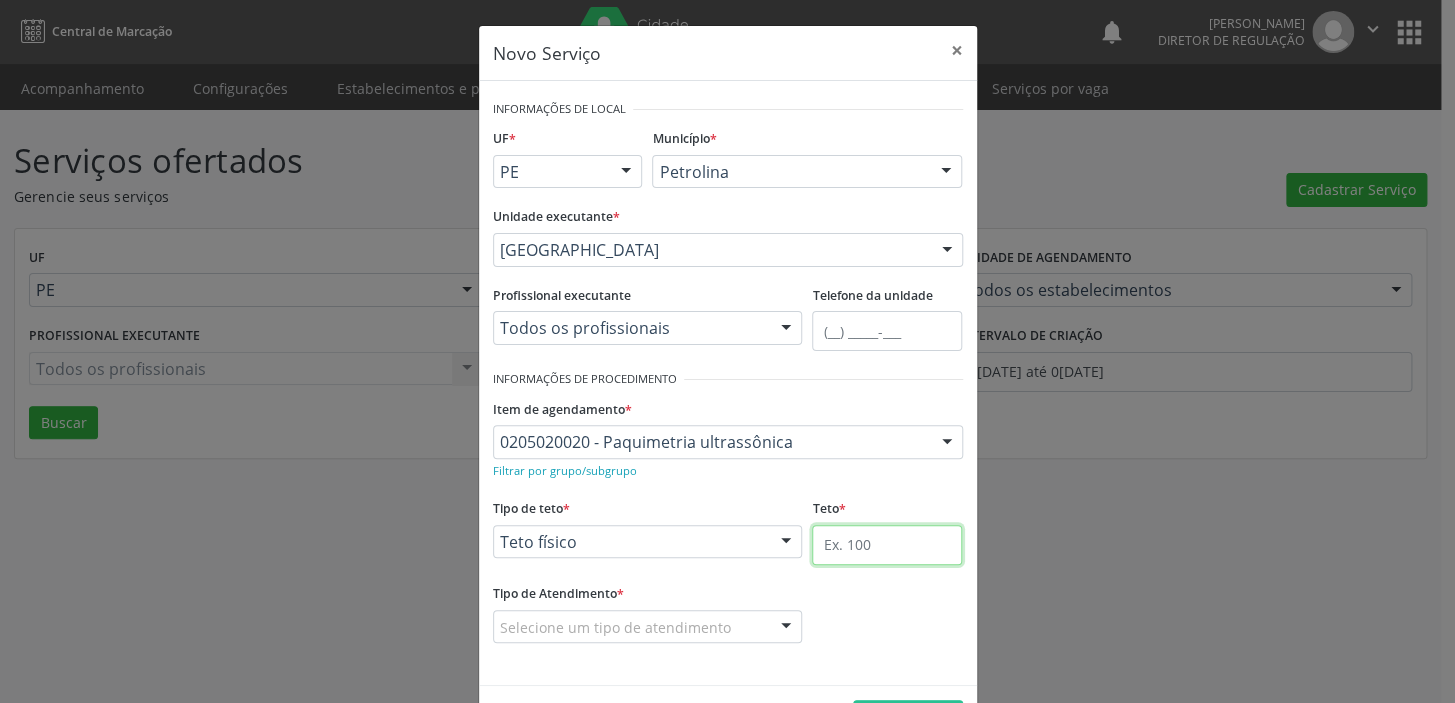 click at bounding box center [887, 545] 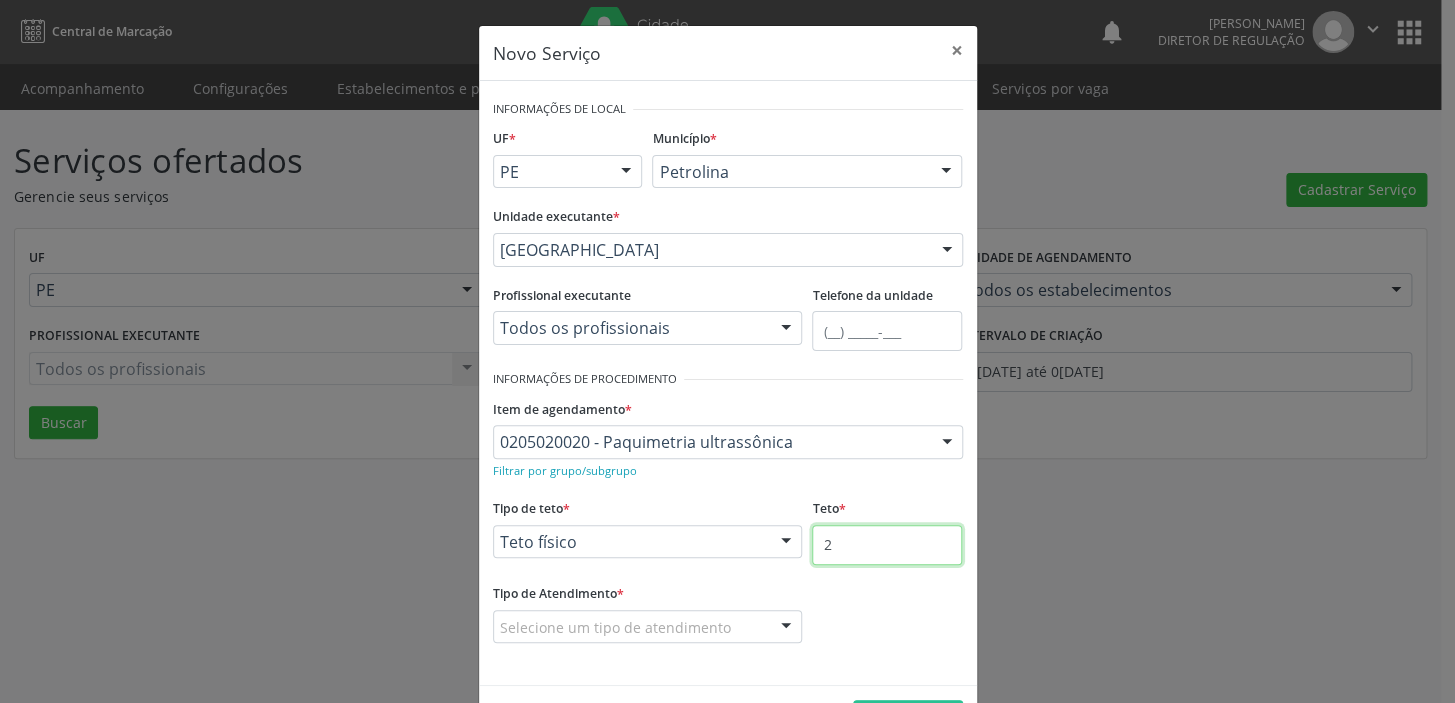 type on "2" 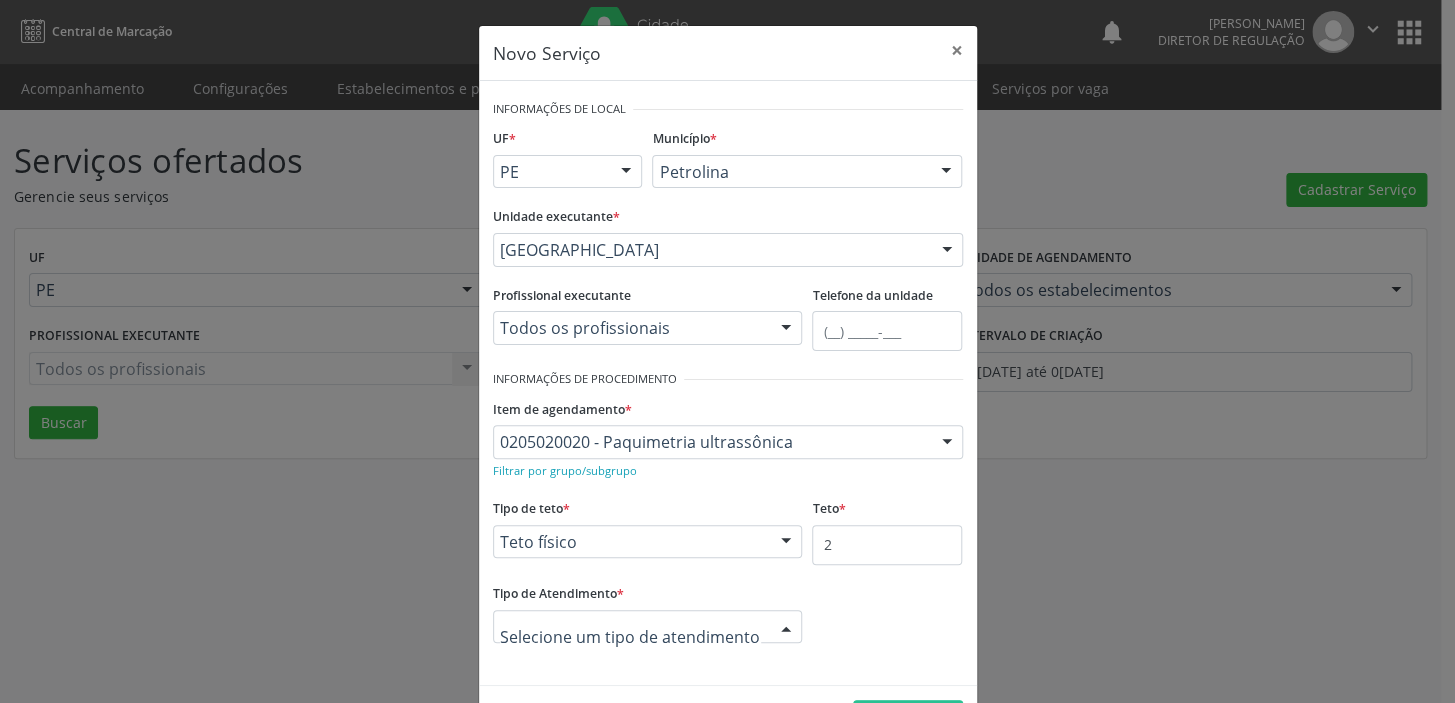 drag, startPoint x: 630, startPoint y: 610, endPoint x: 630, endPoint y: 623, distance: 13 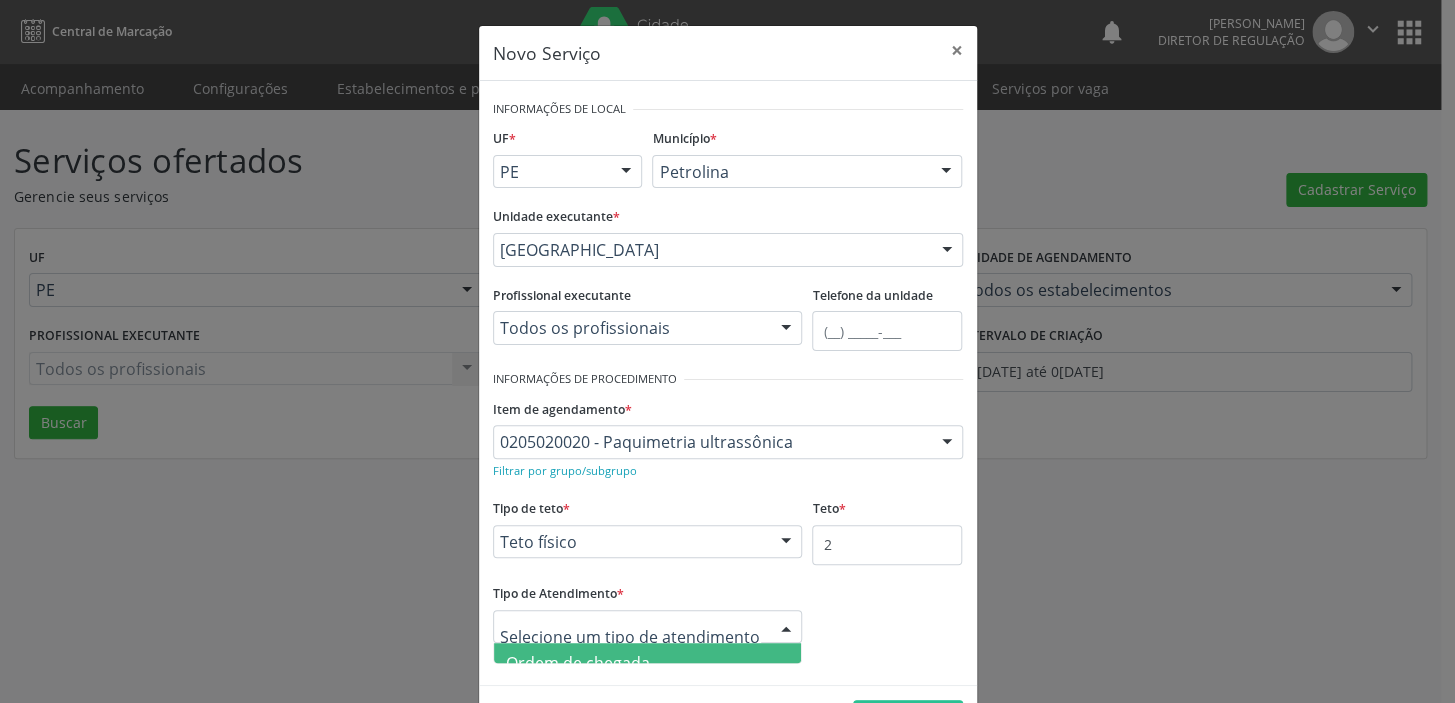 click on "Ordem de chegada" at bounding box center (578, 663) 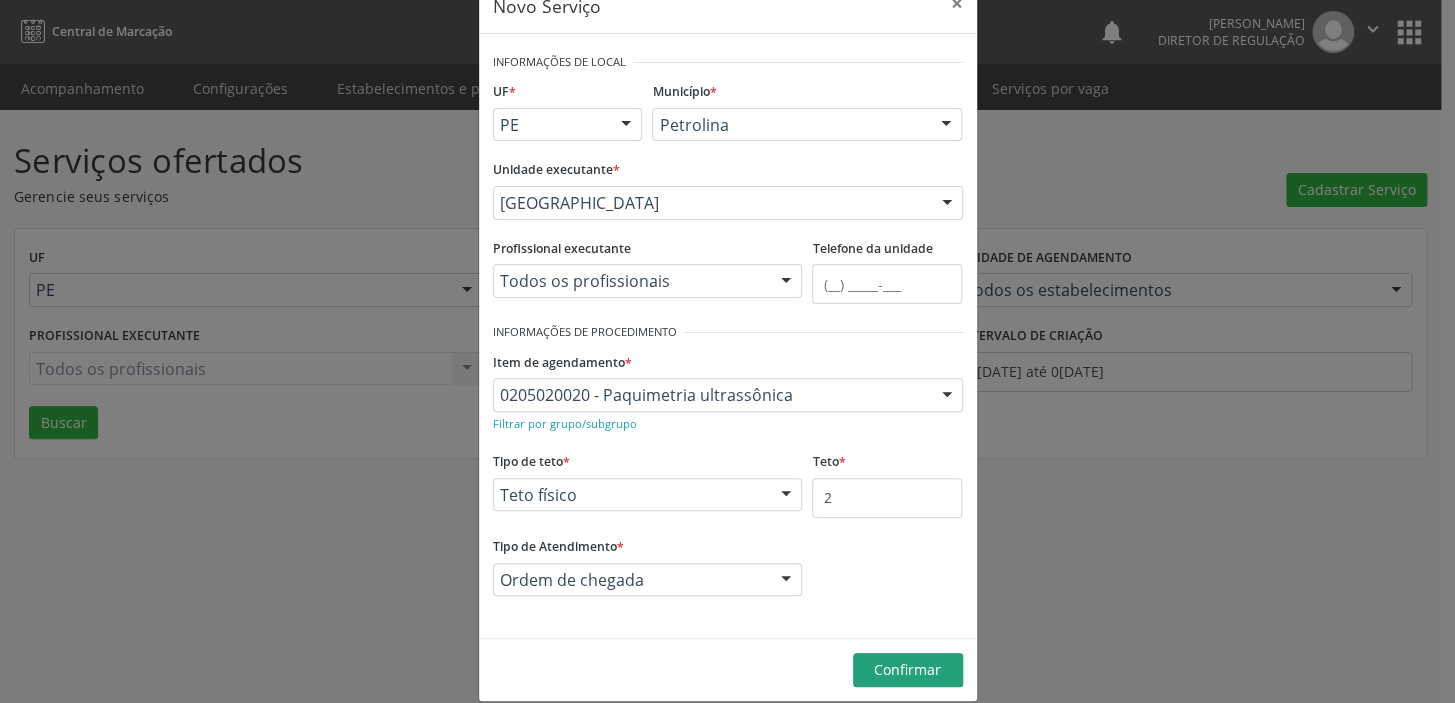 scroll, scrollTop: 69, scrollLeft: 0, axis: vertical 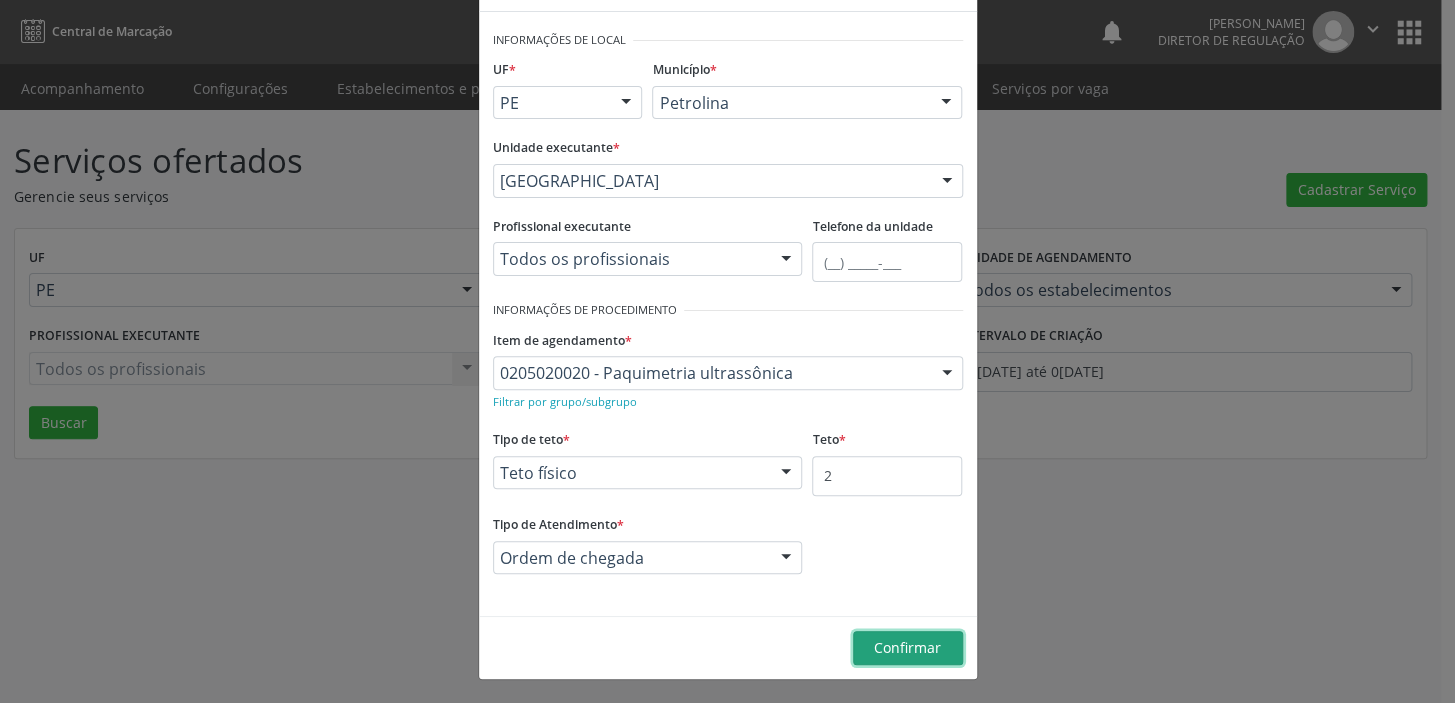 click on "Confirmar" at bounding box center [907, 647] 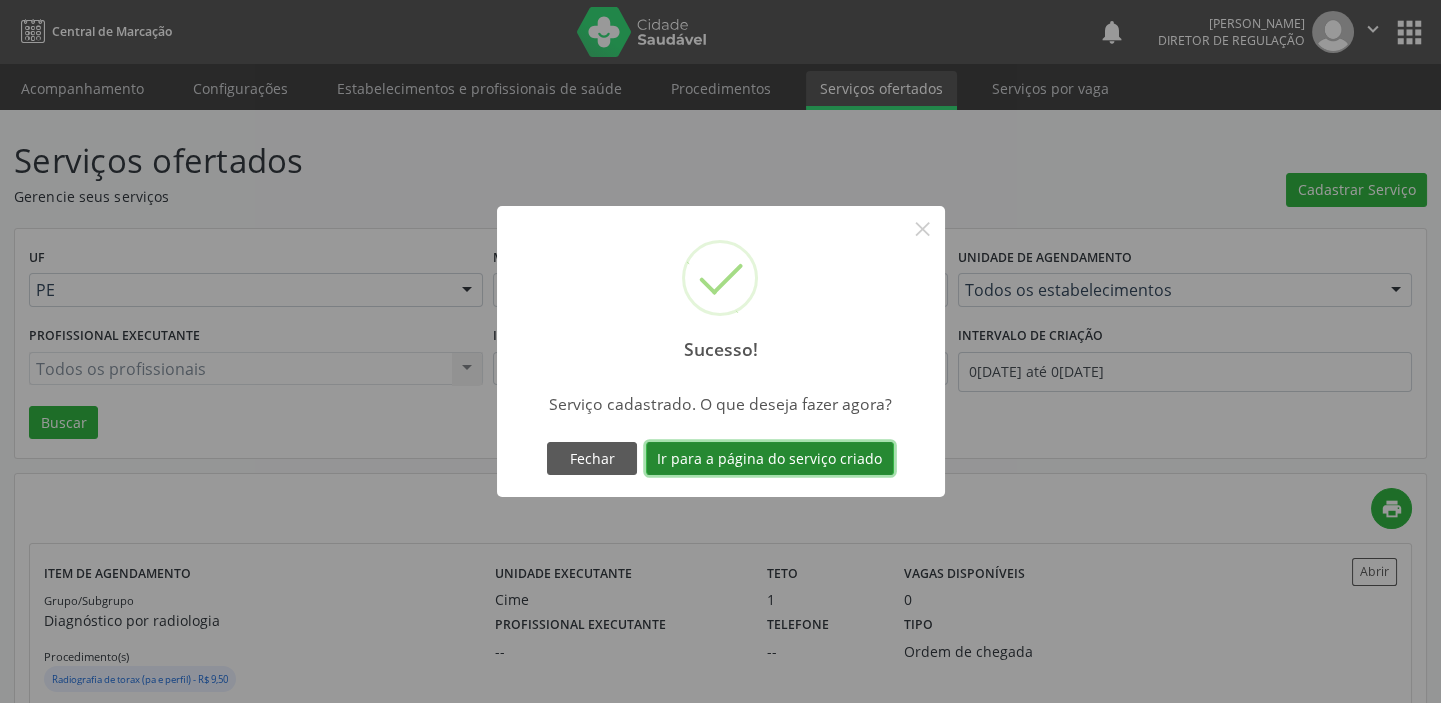 click on "Ir para a página do serviço criado" at bounding box center [770, 459] 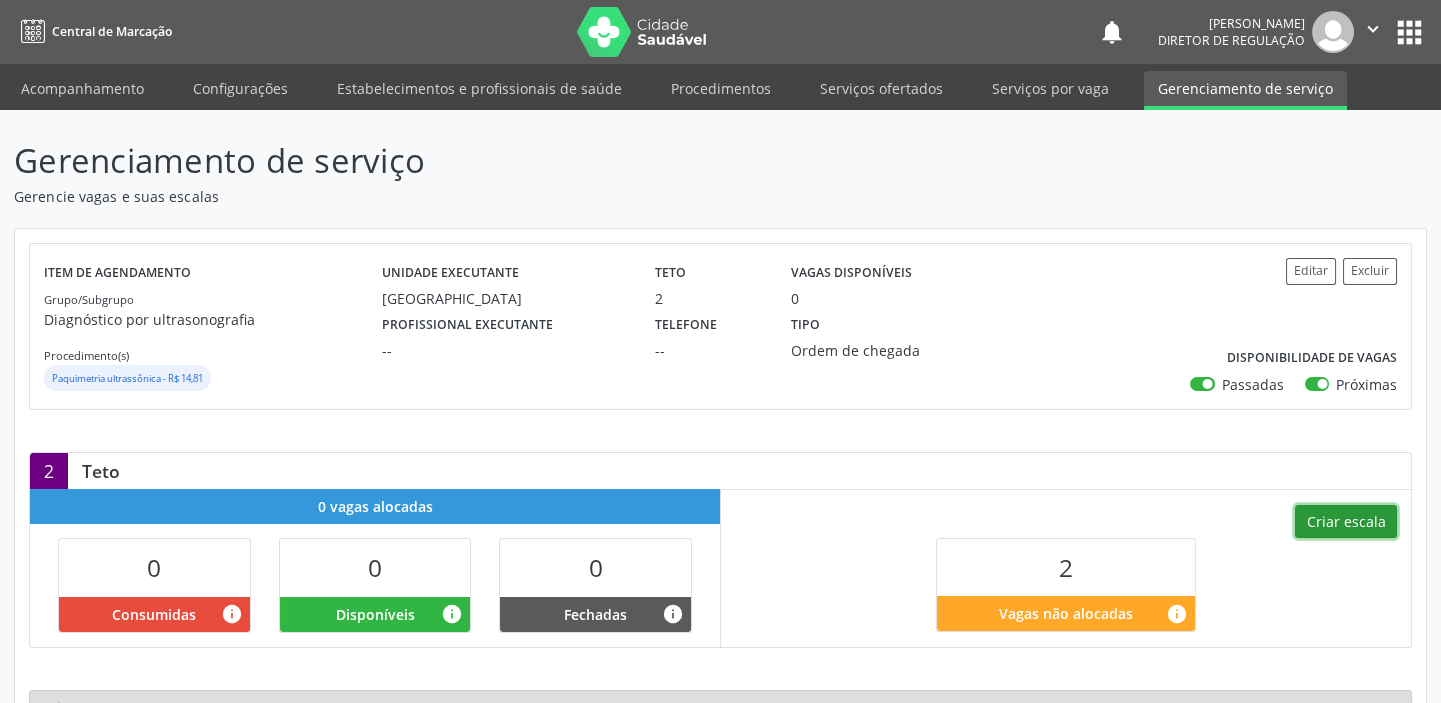 click on "Criar escala" at bounding box center [1346, 522] 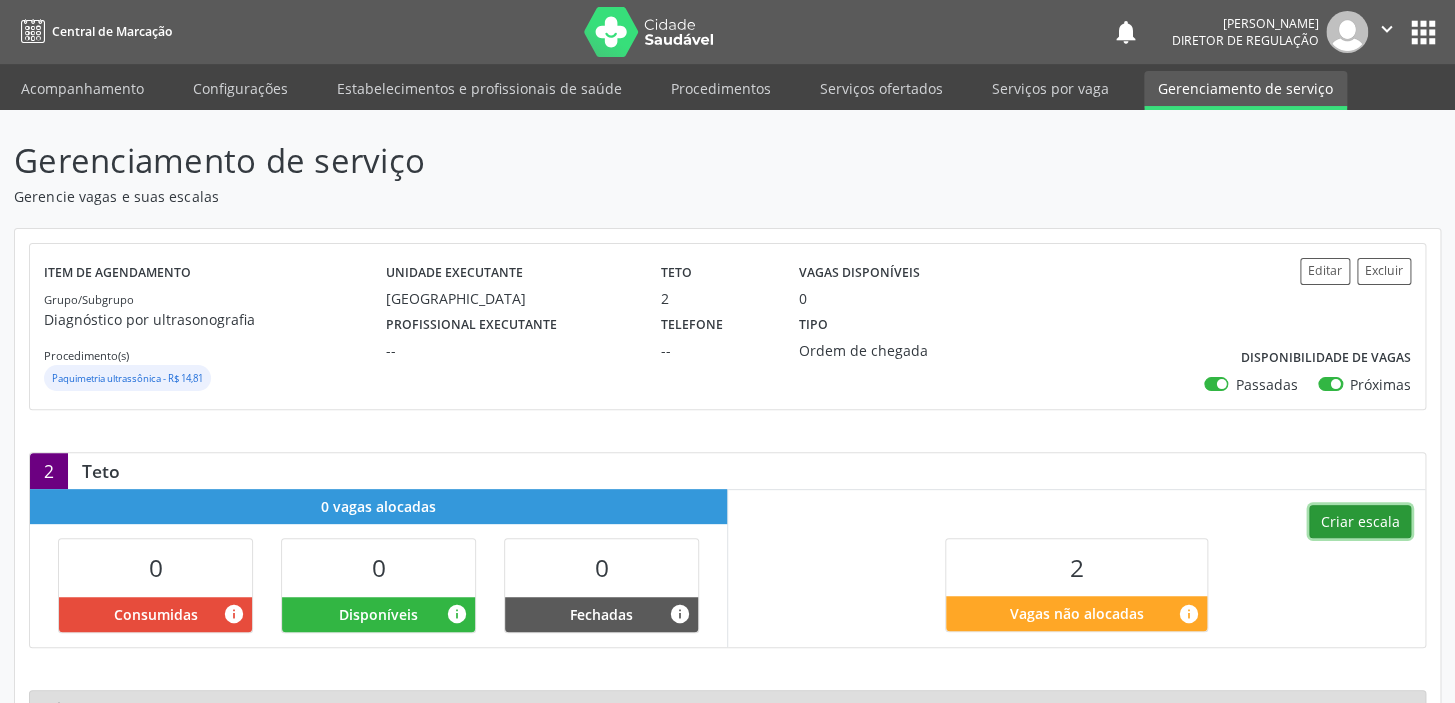 select on "6" 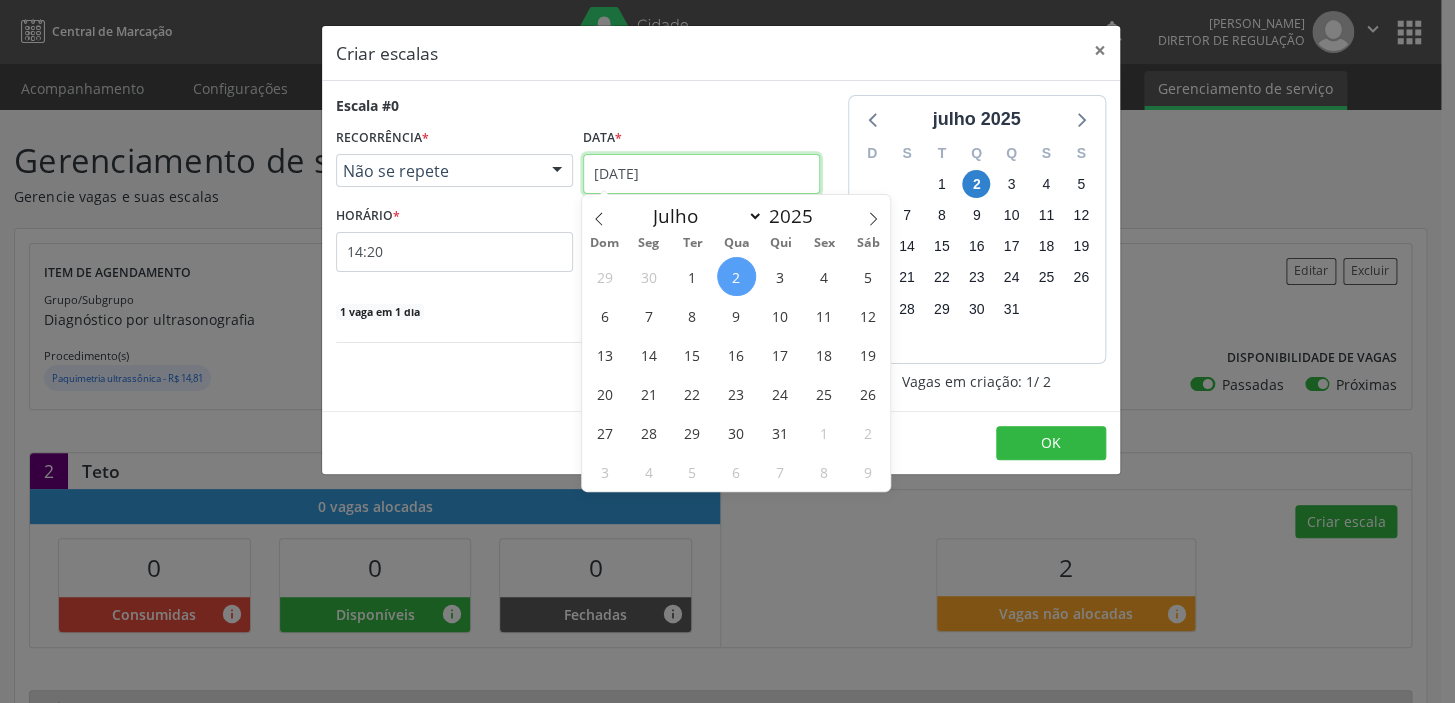 click on "[DATE]" at bounding box center [701, 174] 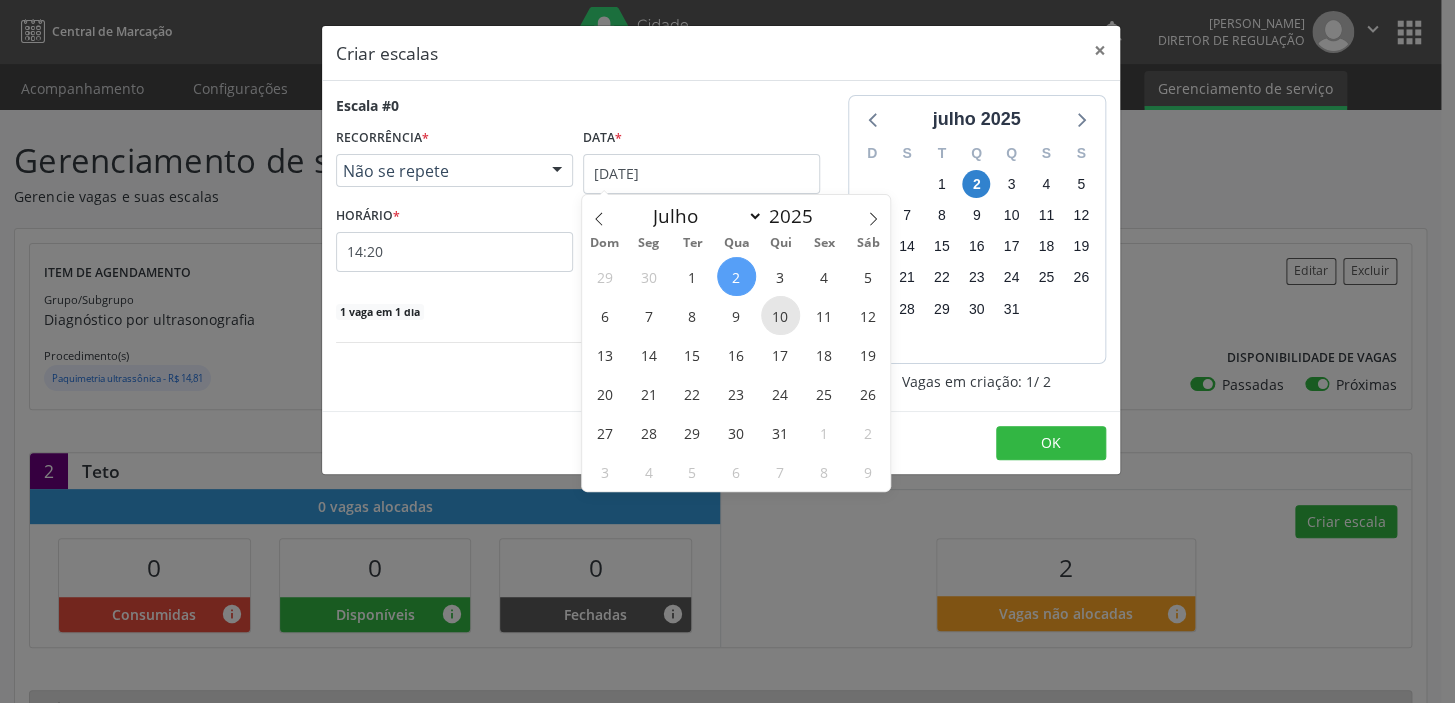 click on "10" at bounding box center (780, 315) 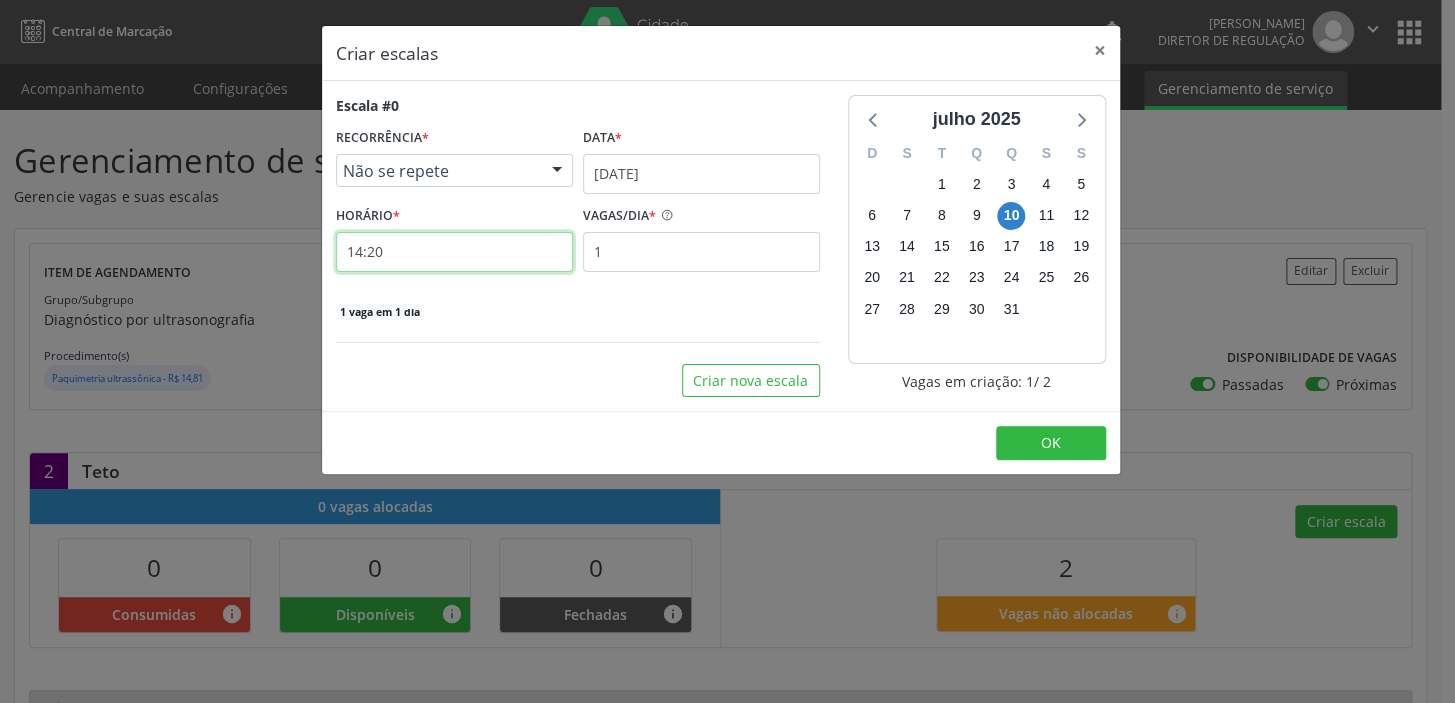 click on "14:20" at bounding box center (454, 252) 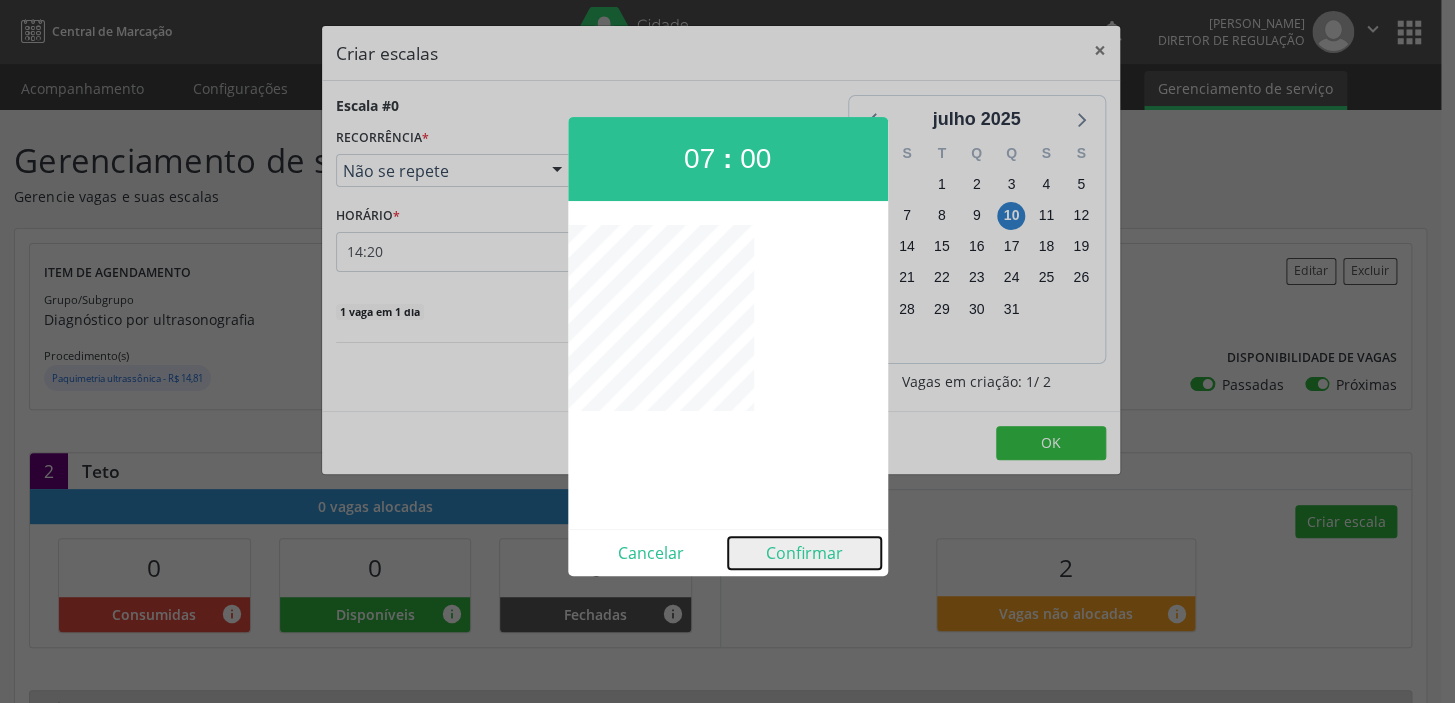 drag, startPoint x: 826, startPoint y: 552, endPoint x: 747, endPoint y: 367, distance: 201.16162 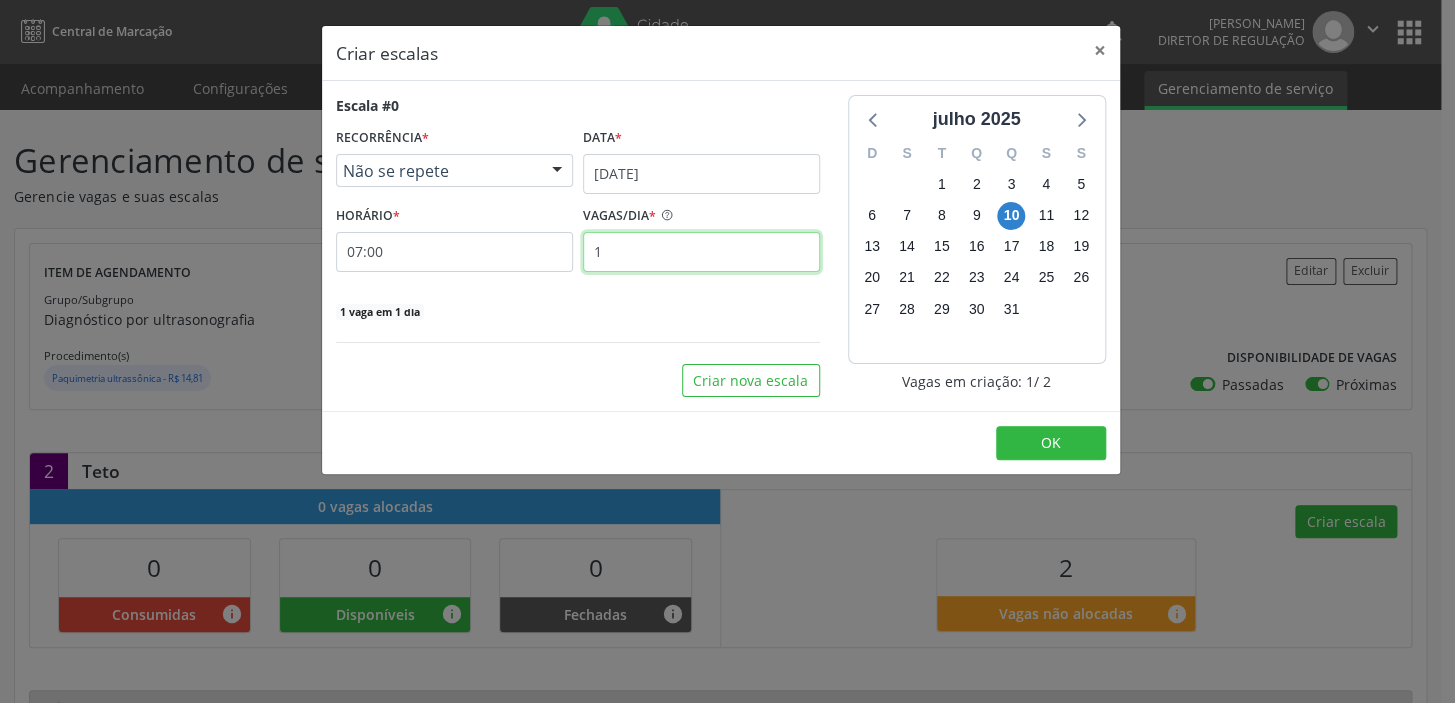 click on "1" at bounding box center (701, 252) 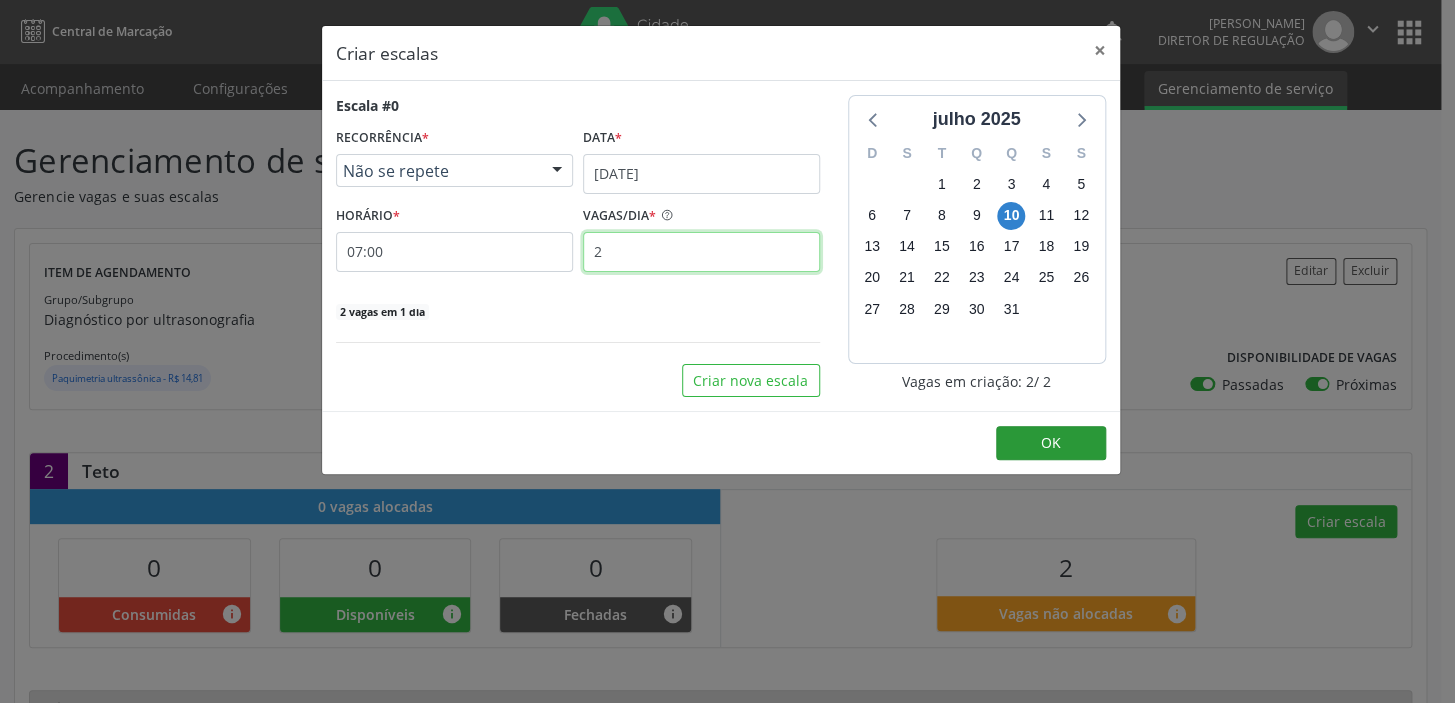 type on "2" 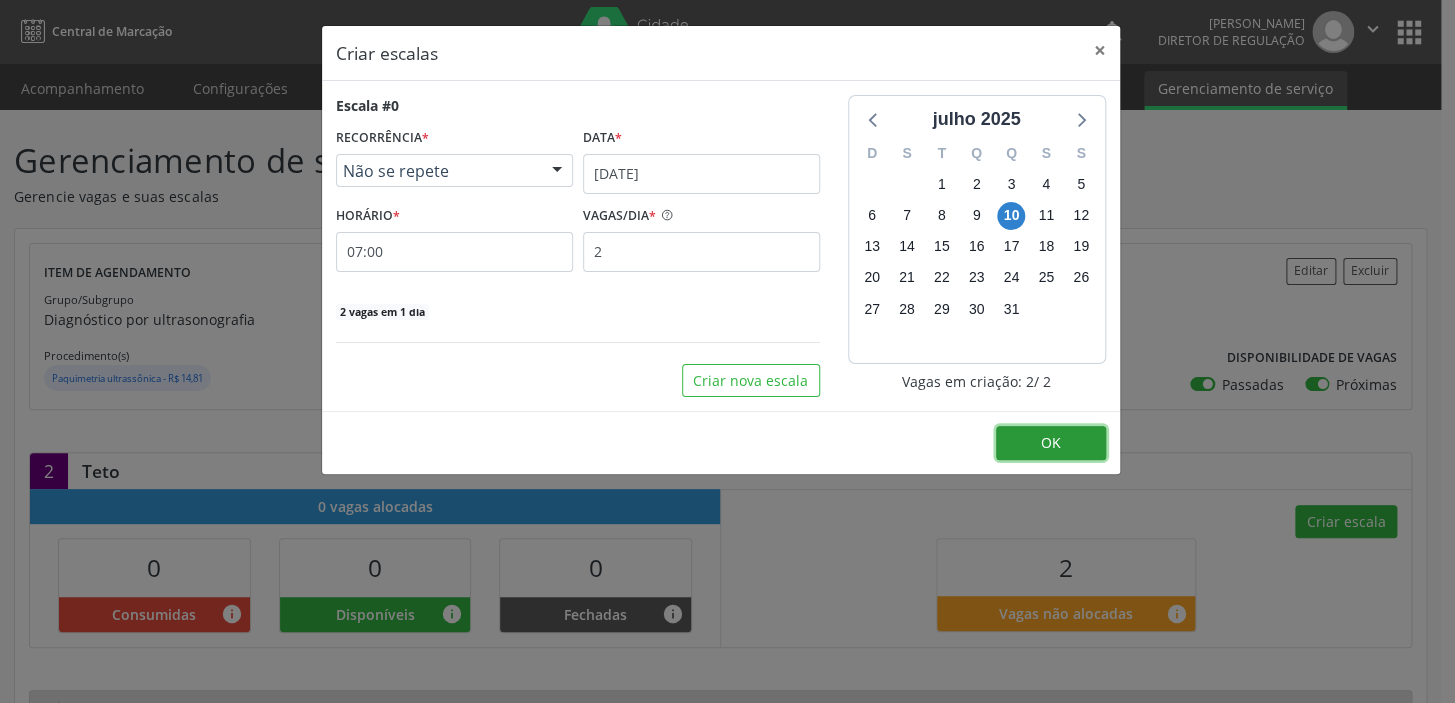click on "OK" at bounding box center [1051, 442] 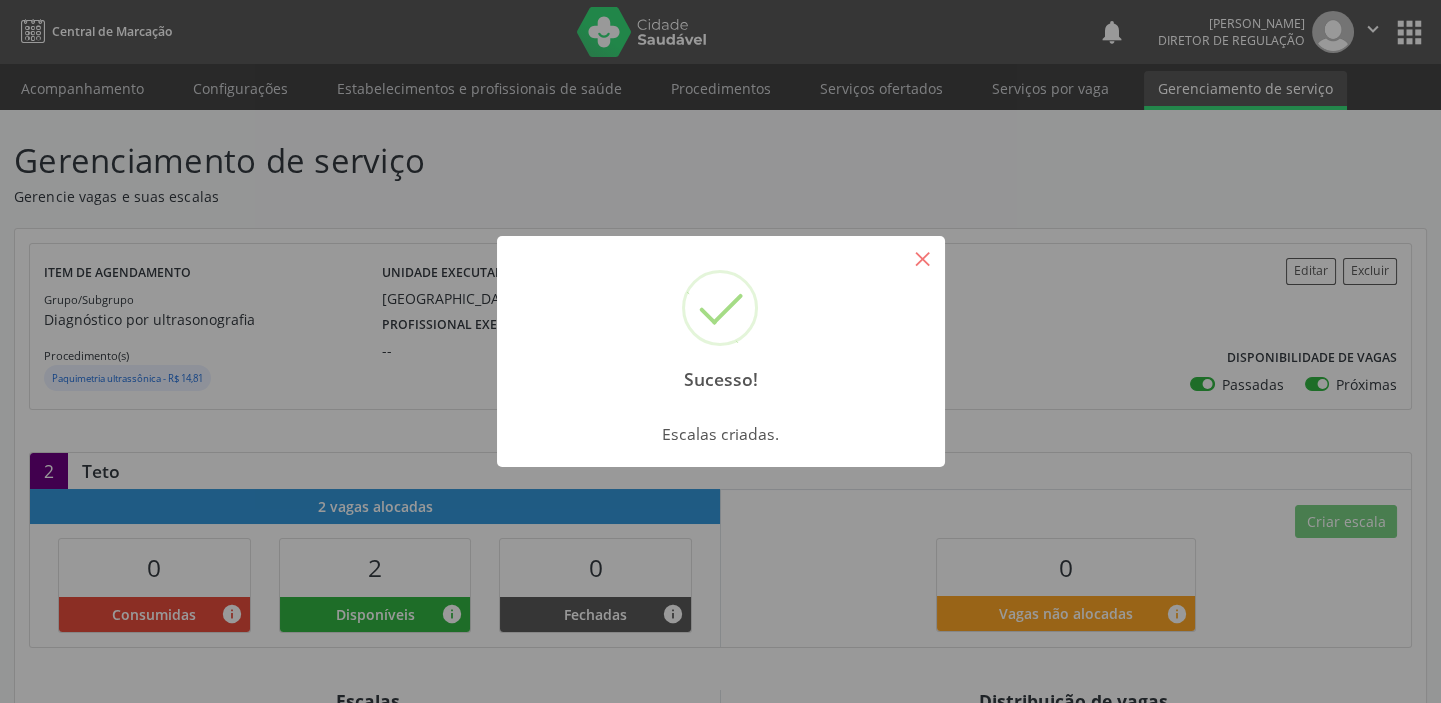 click on "×" at bounding box center [923, 258] 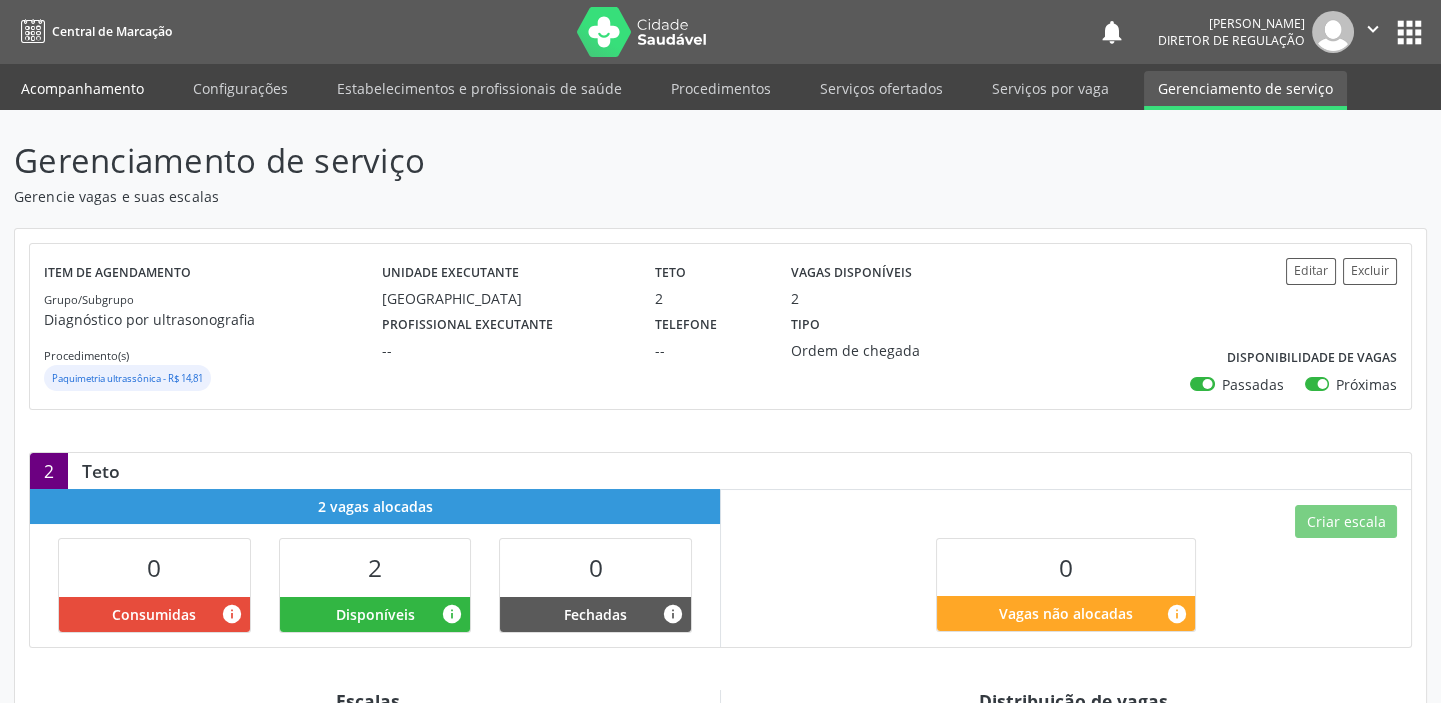click on "Acompanhamento" at bounding box center (82, 88) 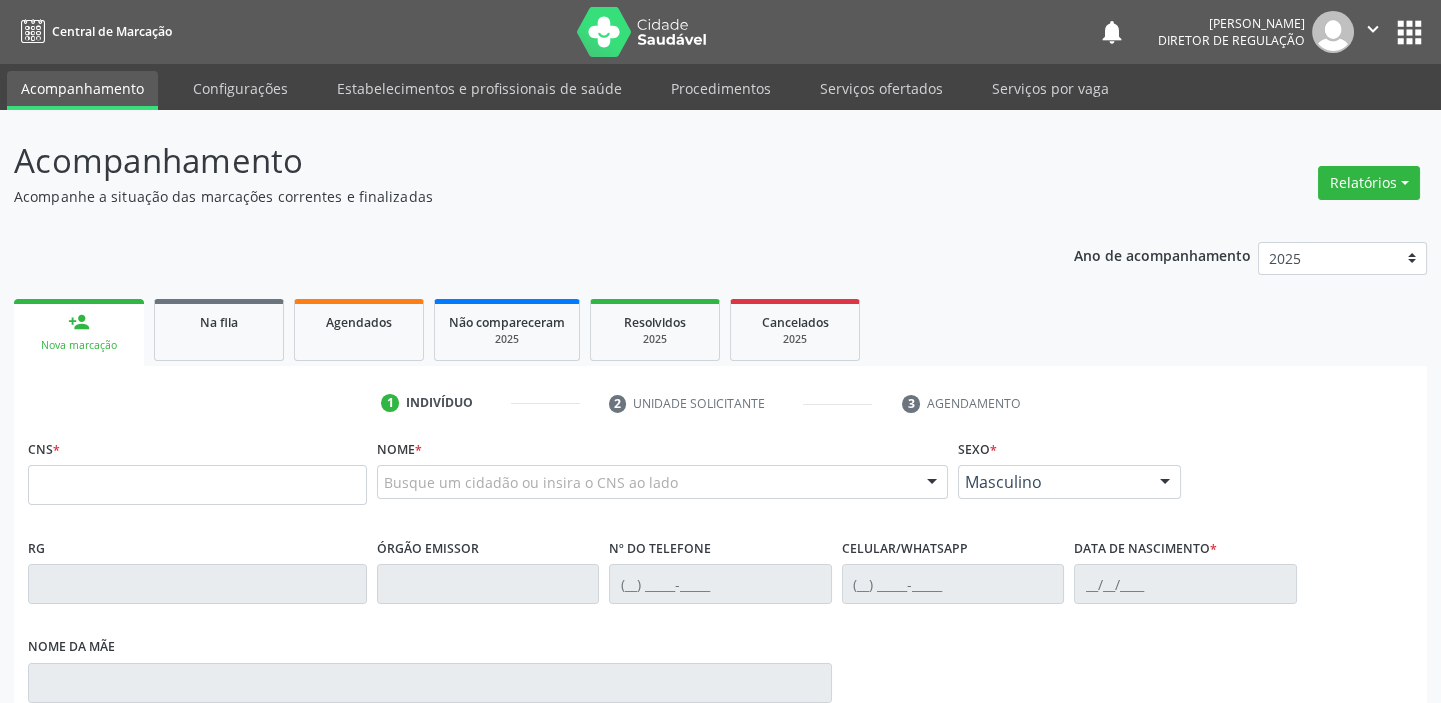 click on "Serviços ofertados" at bounding box center [881, 88] 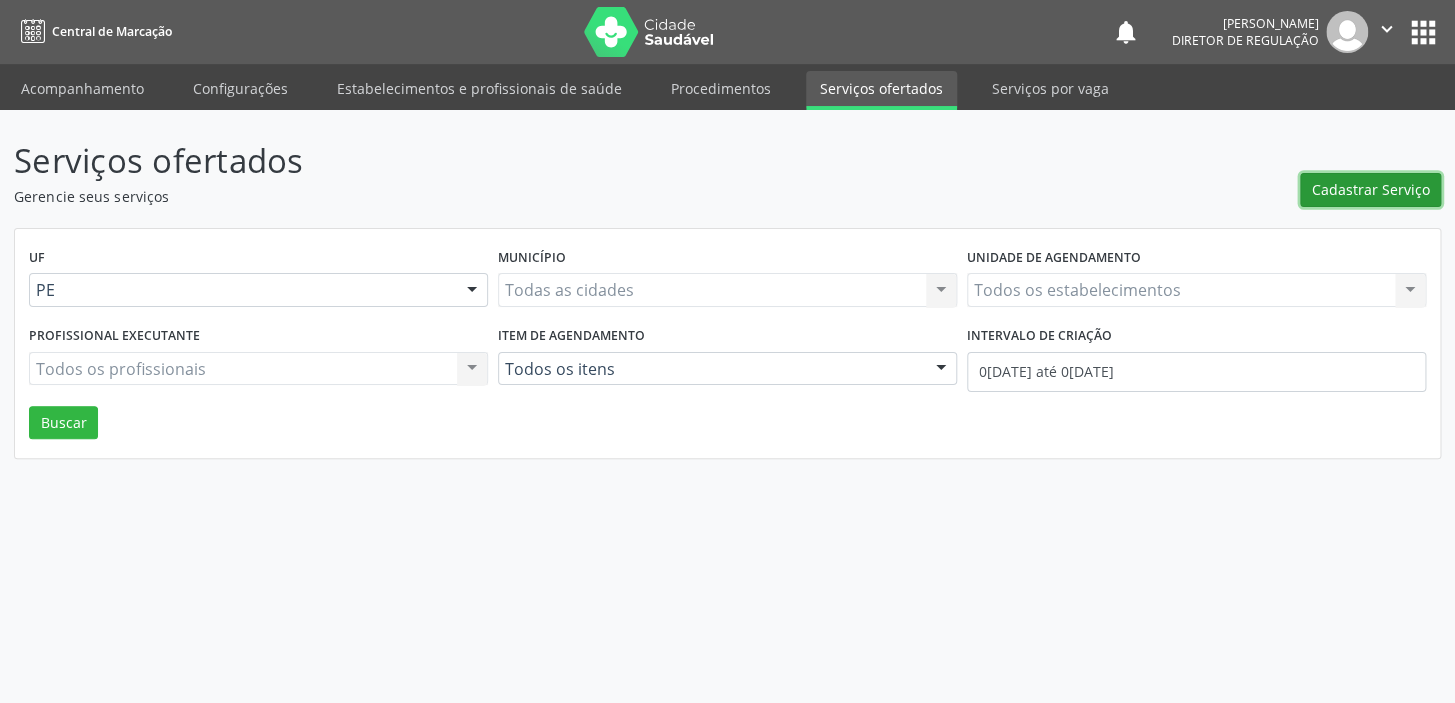 click on "Cadastrar Serviço" at bounding box center [1371, 189] 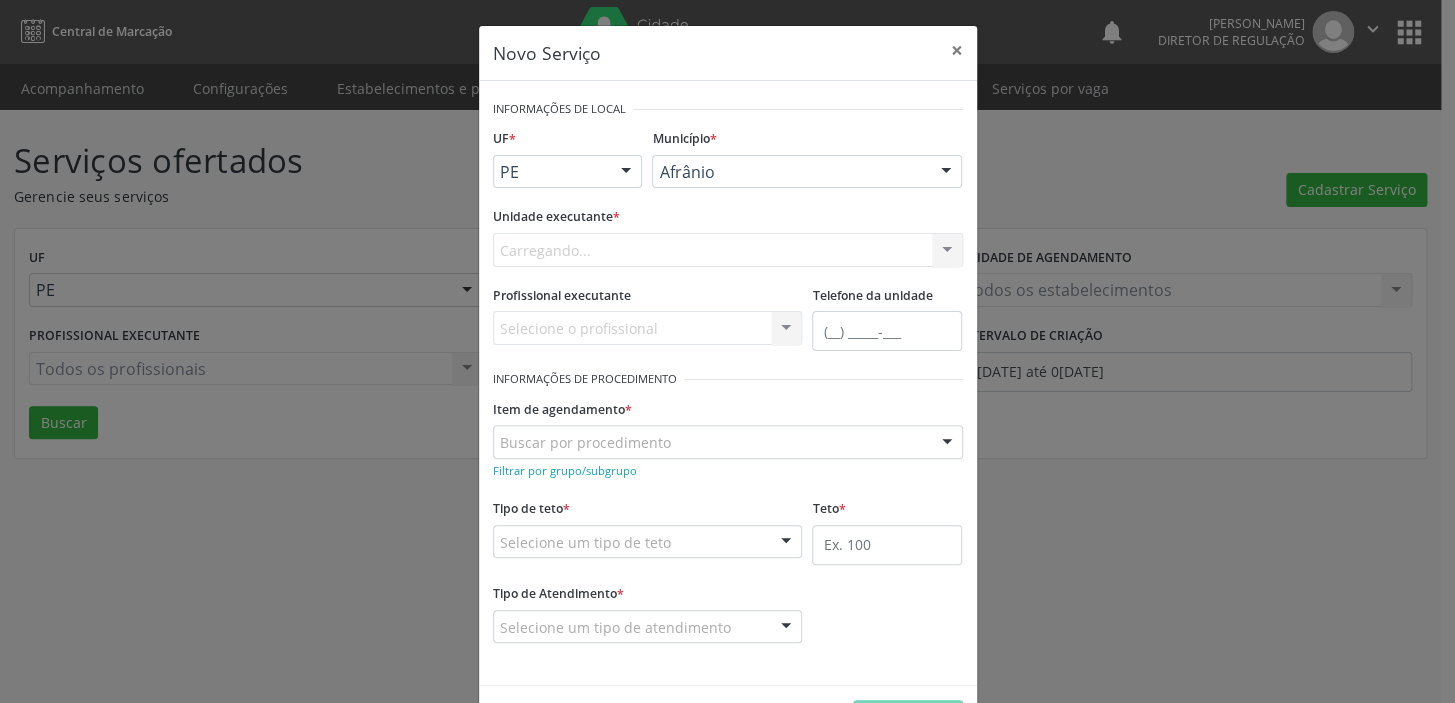 scroll, scrollTop: 0, scrollLeft: 0, axis: both 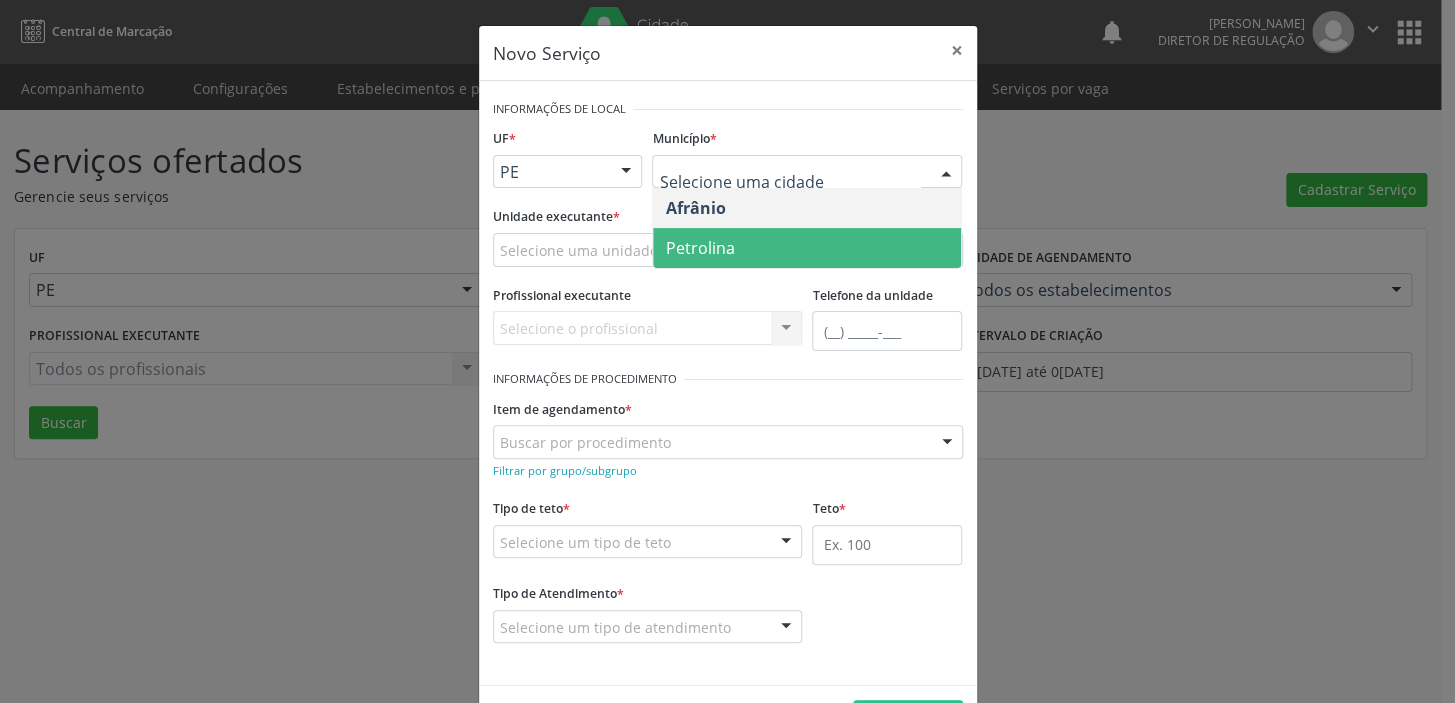 drag, startPoint x: 702, startPoint y: 247, endPoint x: 685, endPoint y: 247, distance: 17 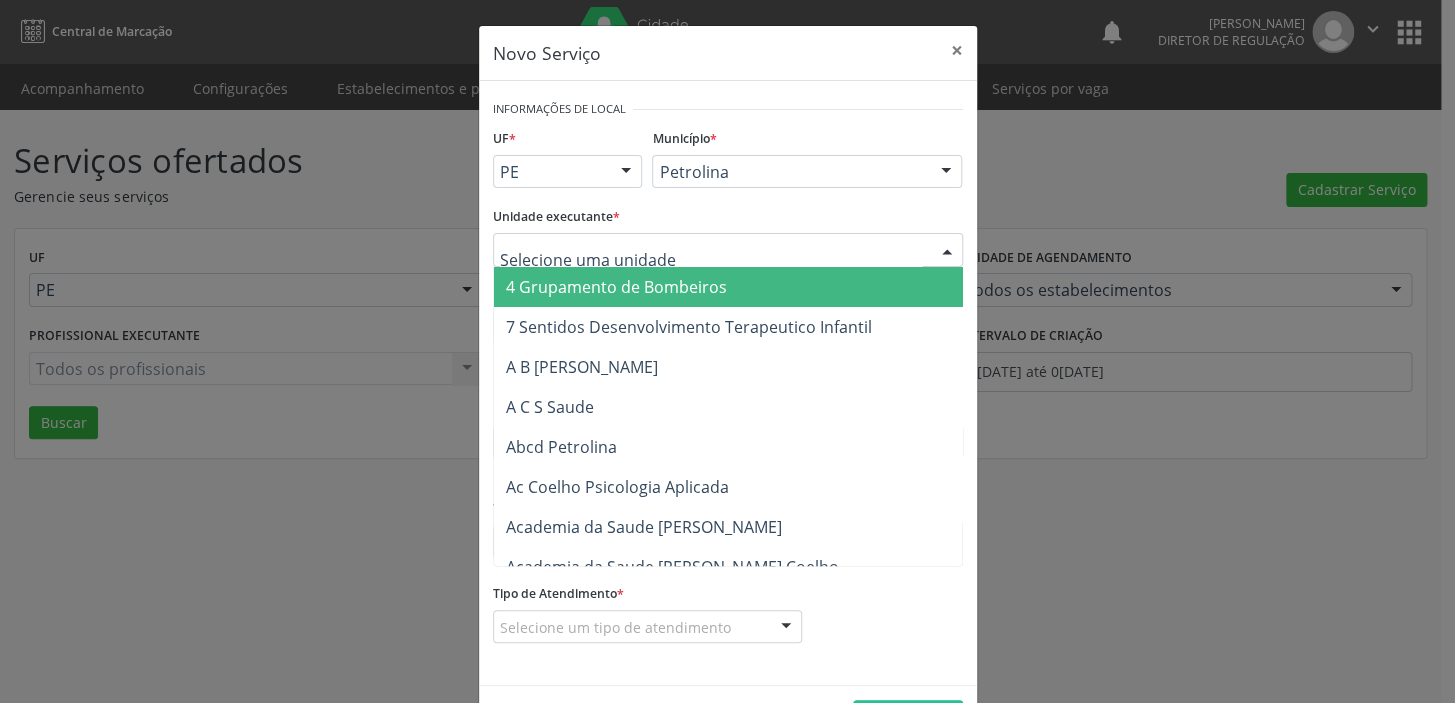type on "g" 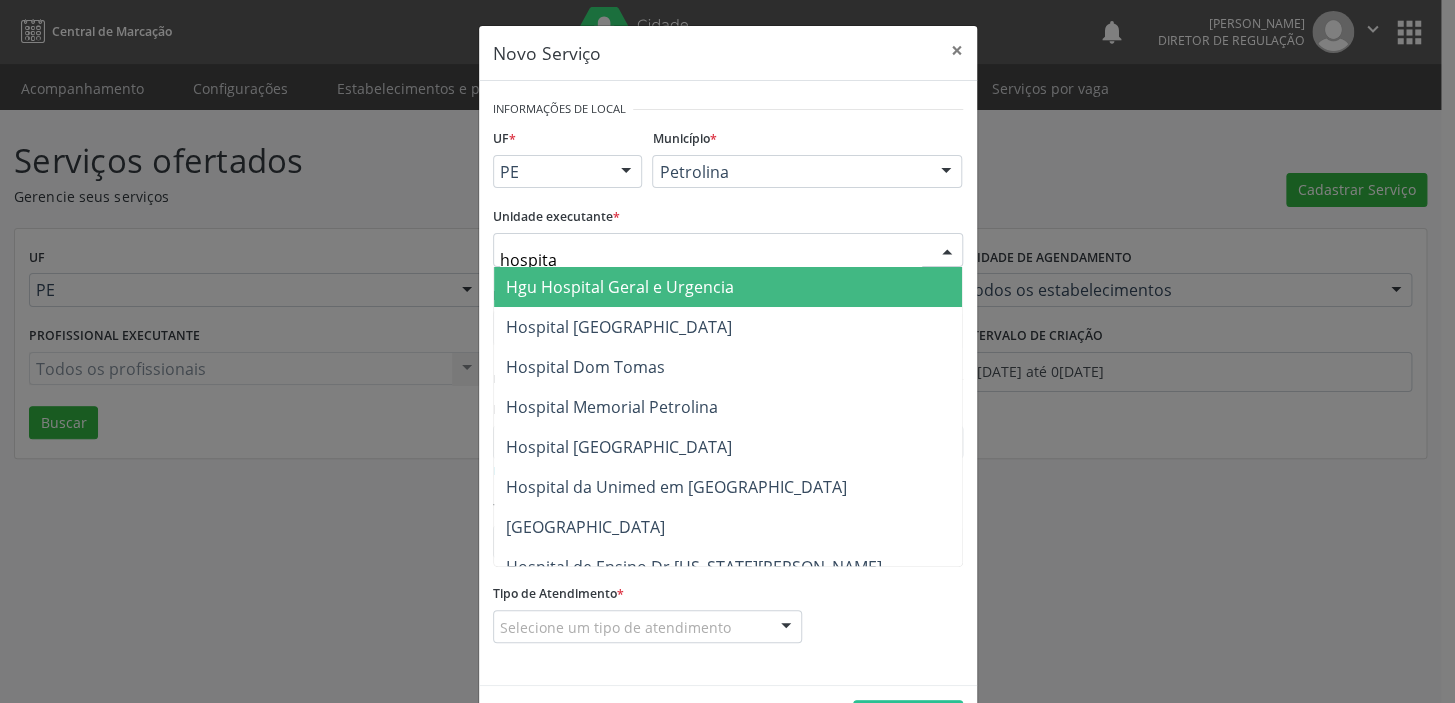 type on "hospital" 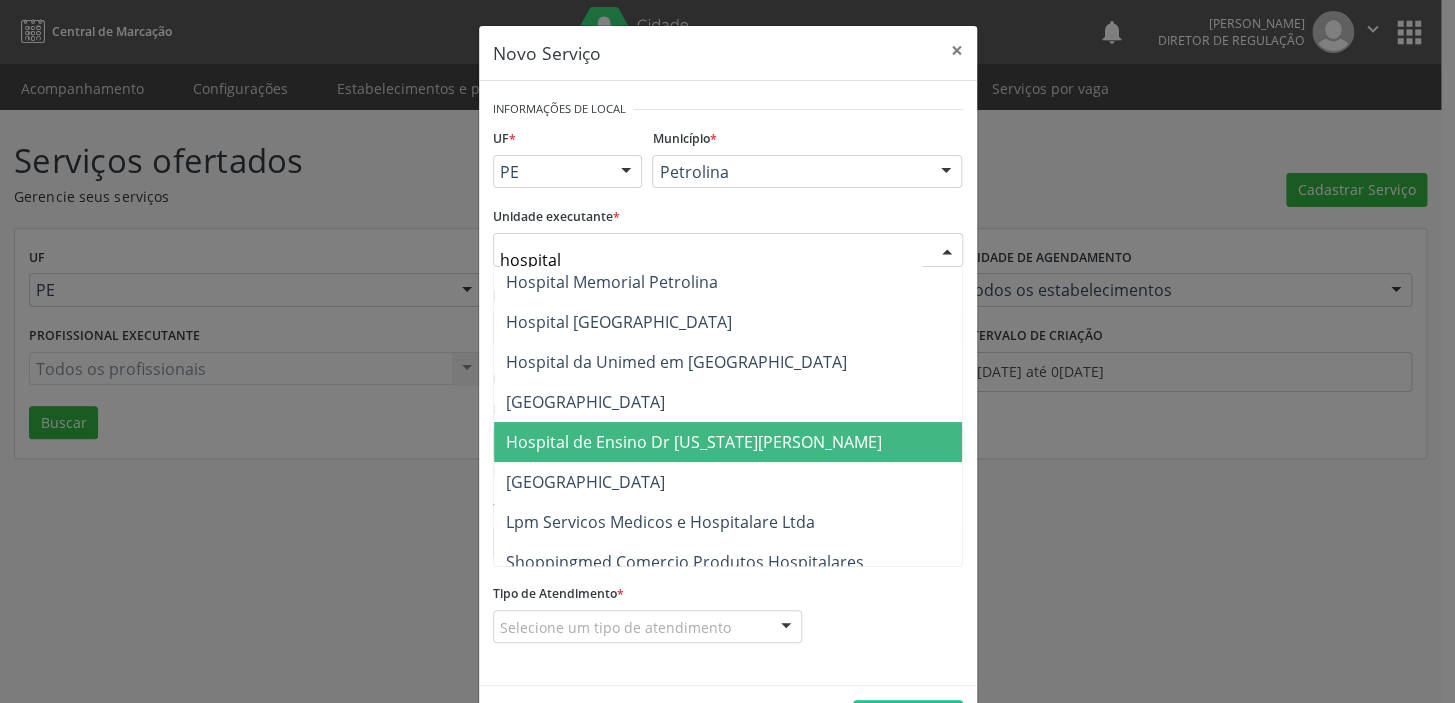 scroll, scrollTop: 140, scrollLeft: 0, axis: vertical 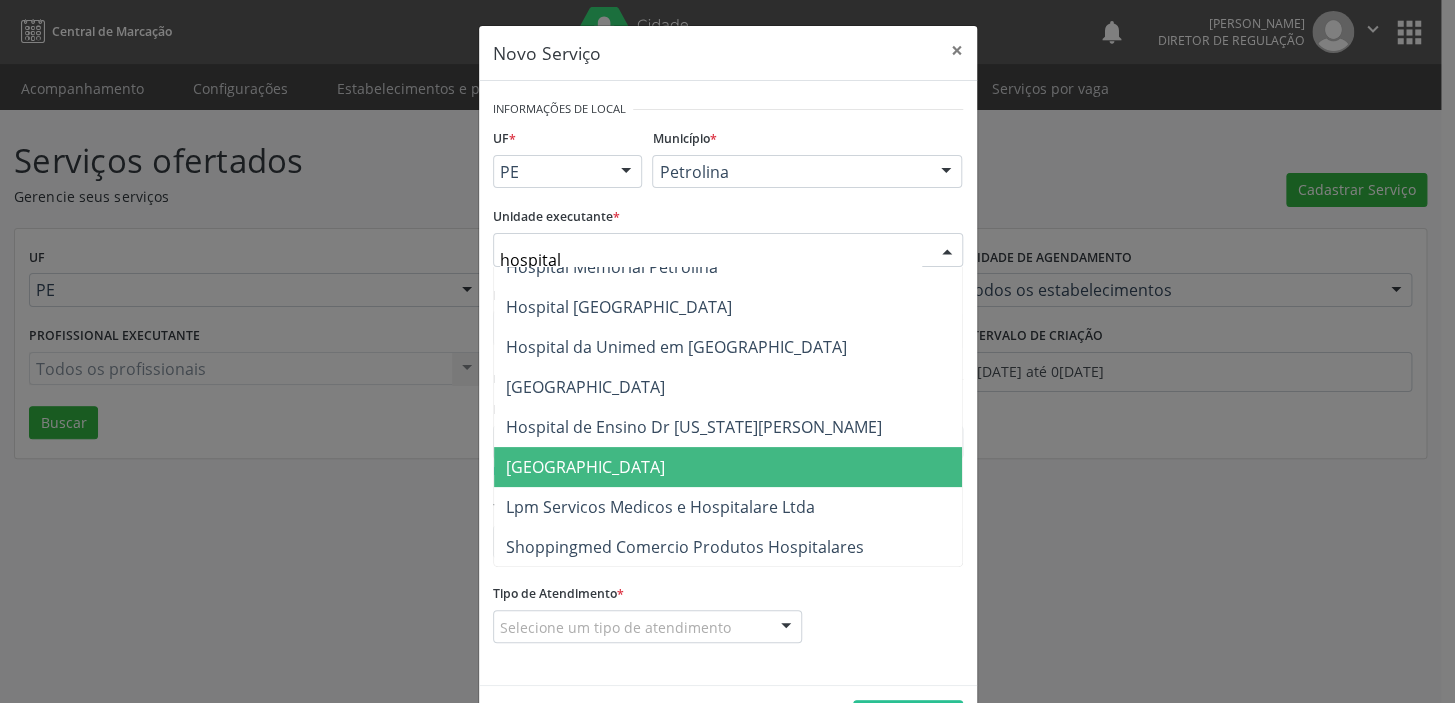 click on "[GEOGRAPHIC_DATA]" at bounding box center [728, 467] 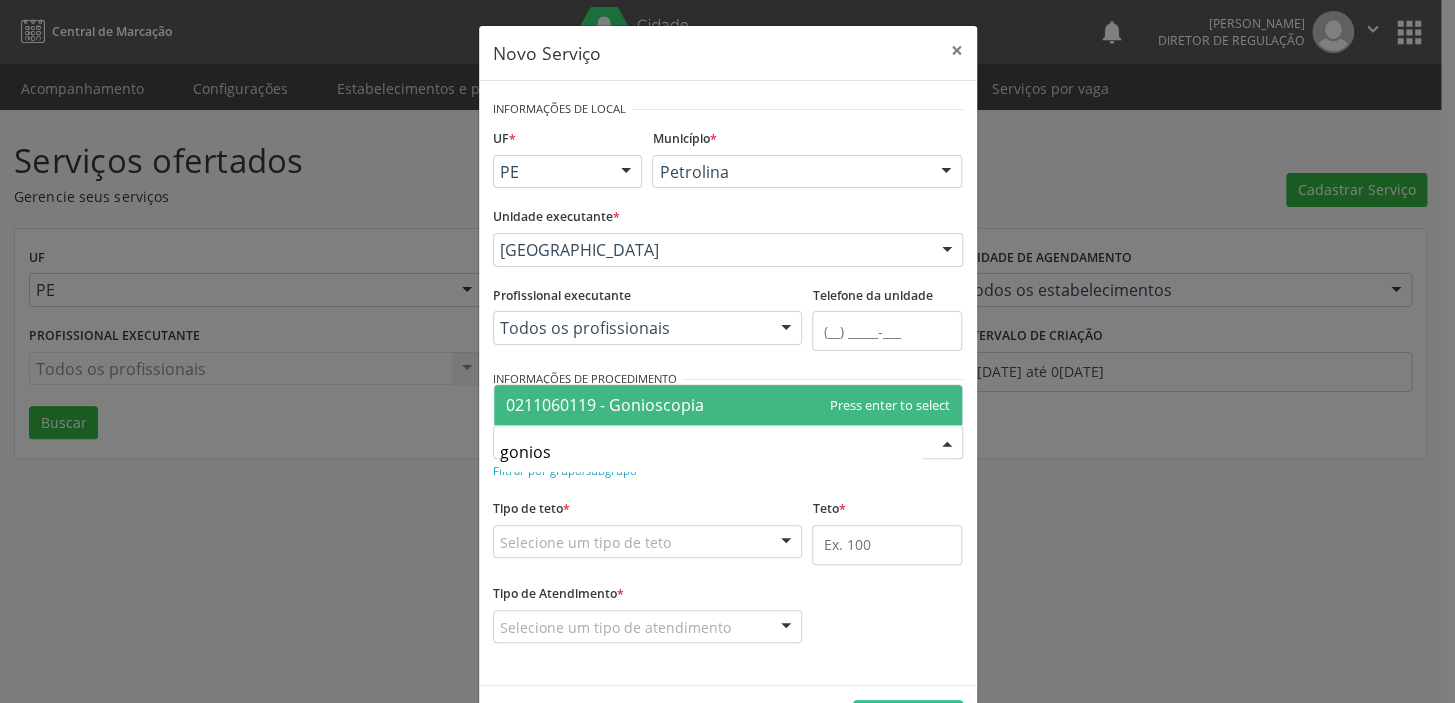 type on "goniosc" 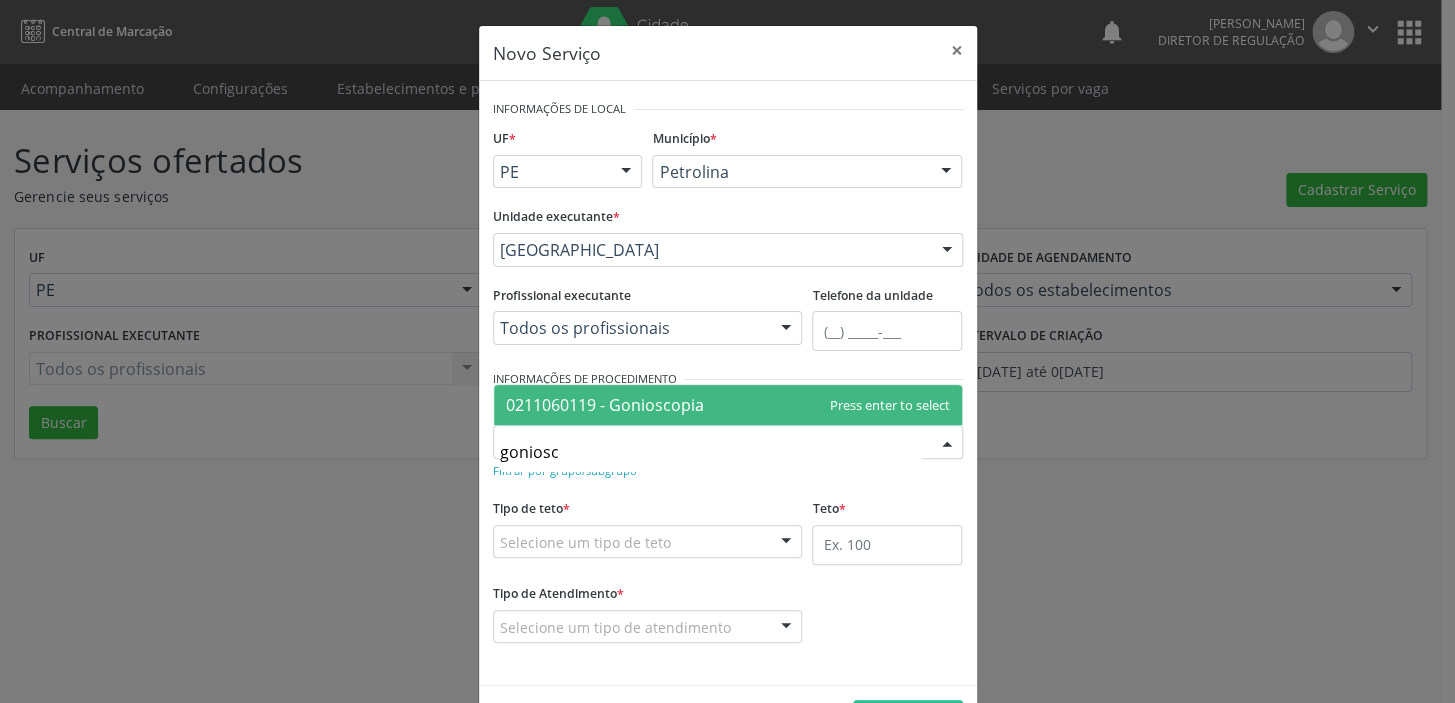 click on "0211060119 - Gonioscopia" at bounding box center (605, 405) 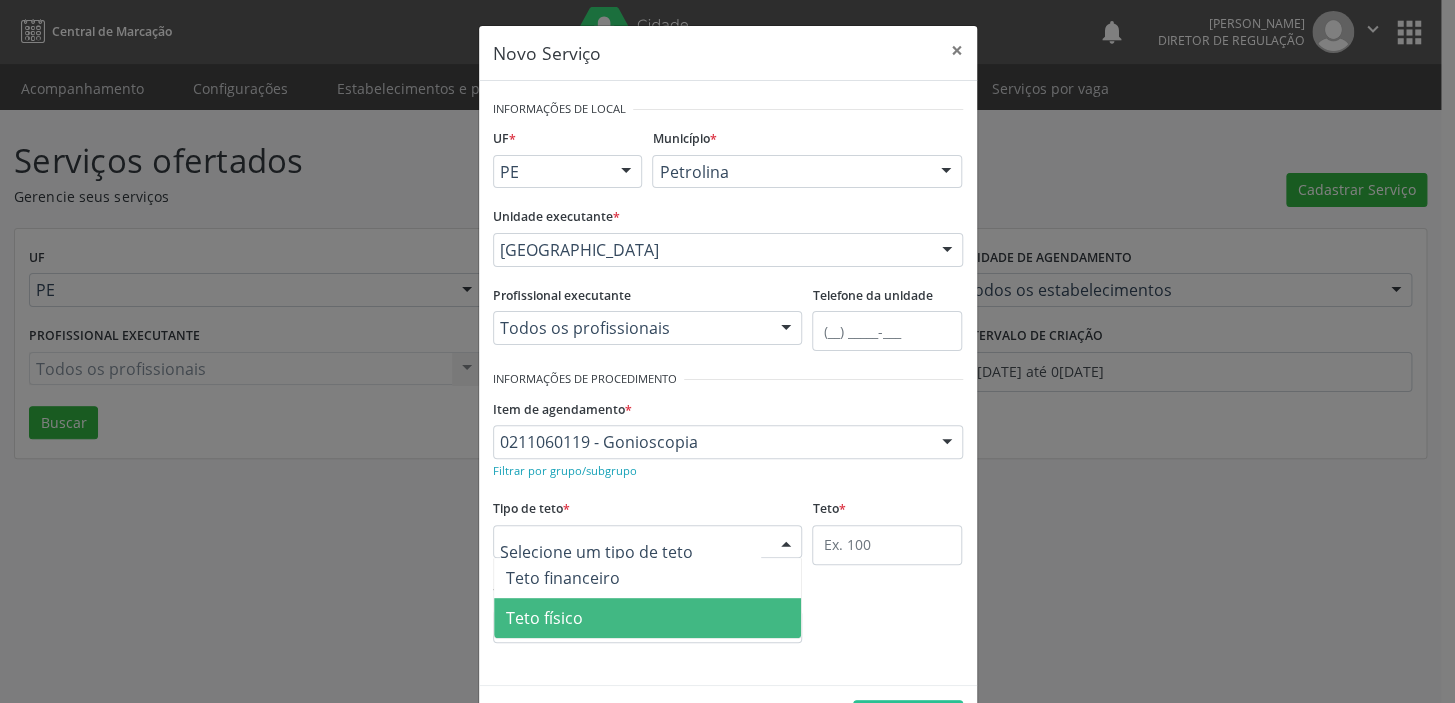drag, startPoint x: 581, startPoint y: 620, endPoint x: 736, endPoint y: 578, distance: 160.58954 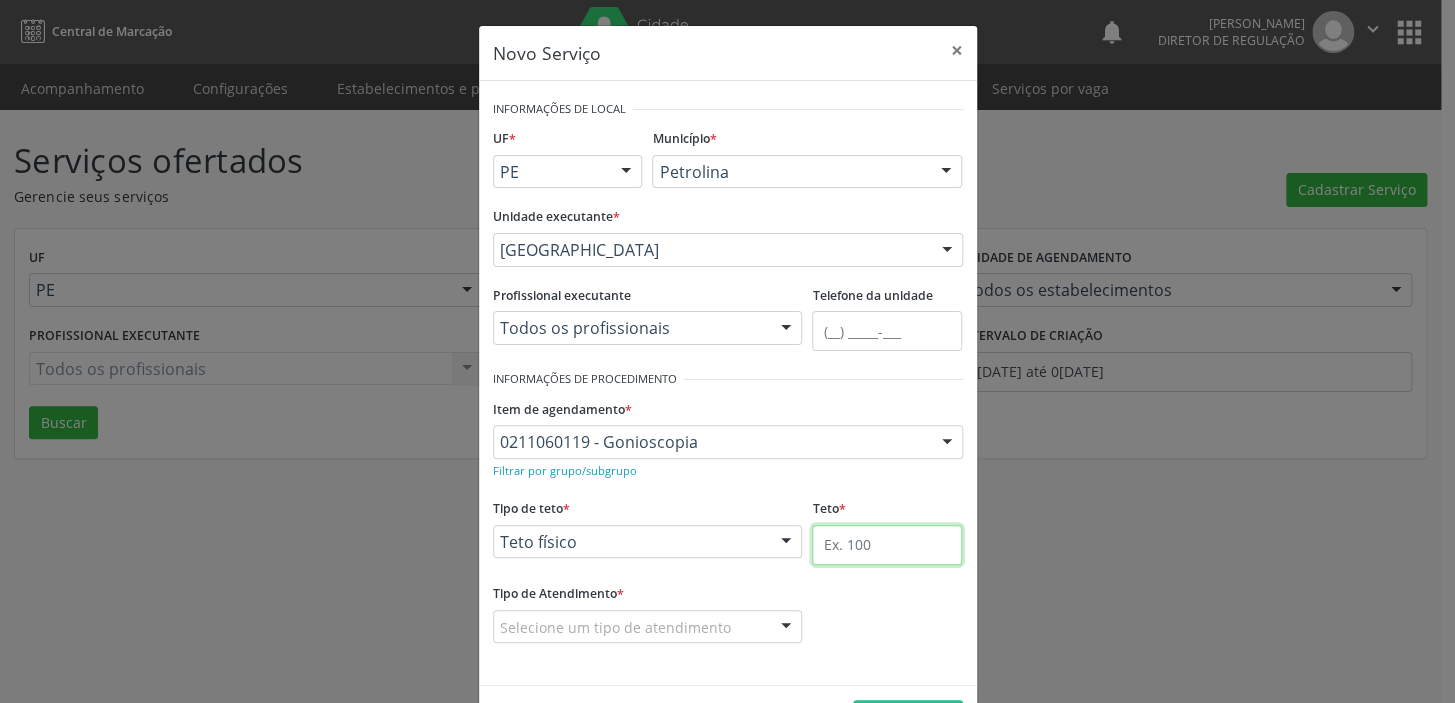 click at bounding box center (887, 545) 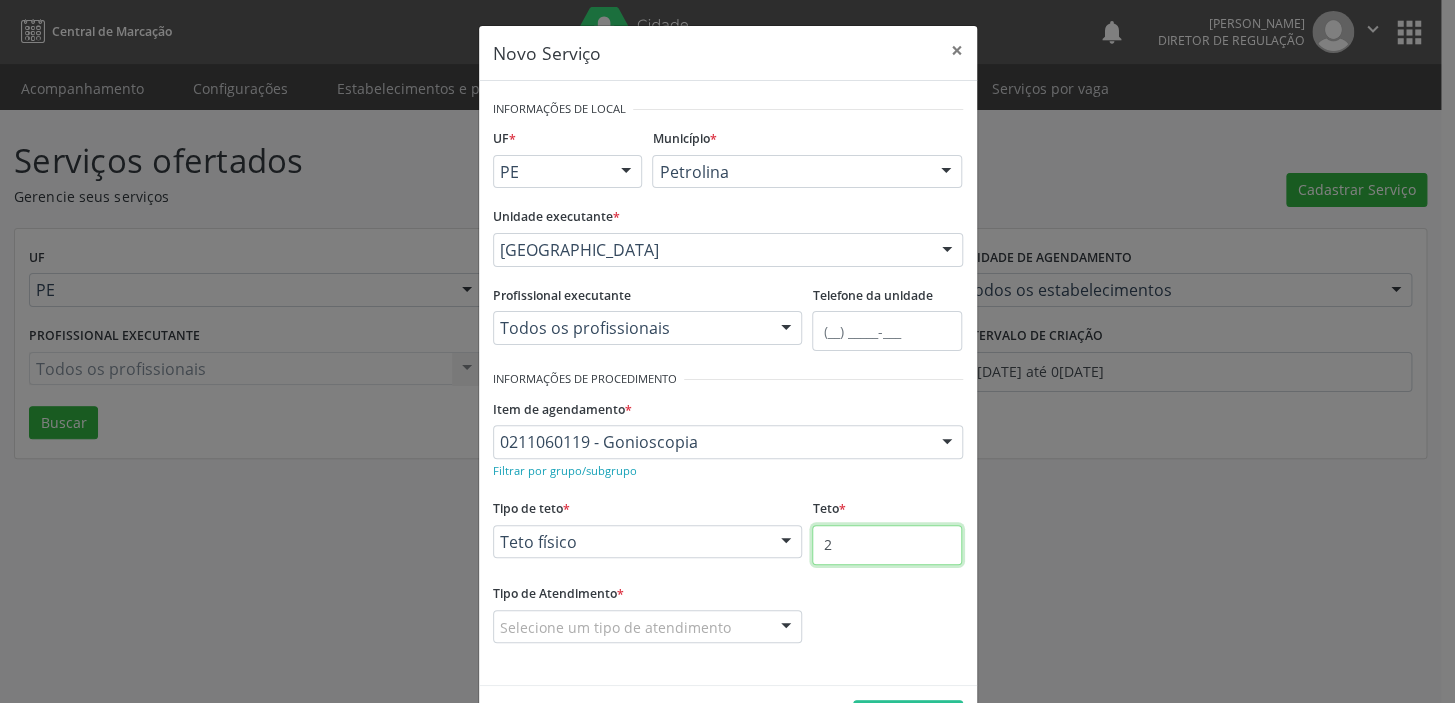 type on "2" 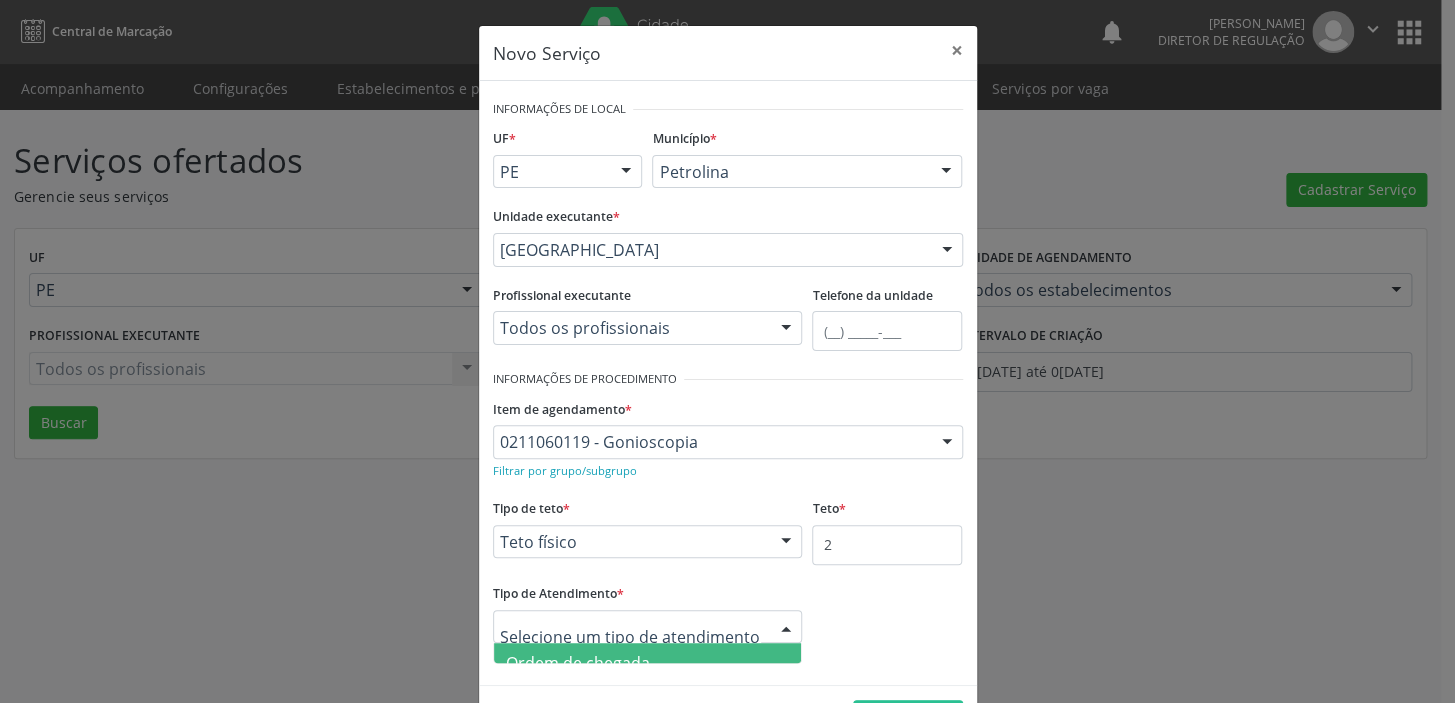 click on "Ordem de chegada" at bounding box center [578, 663] 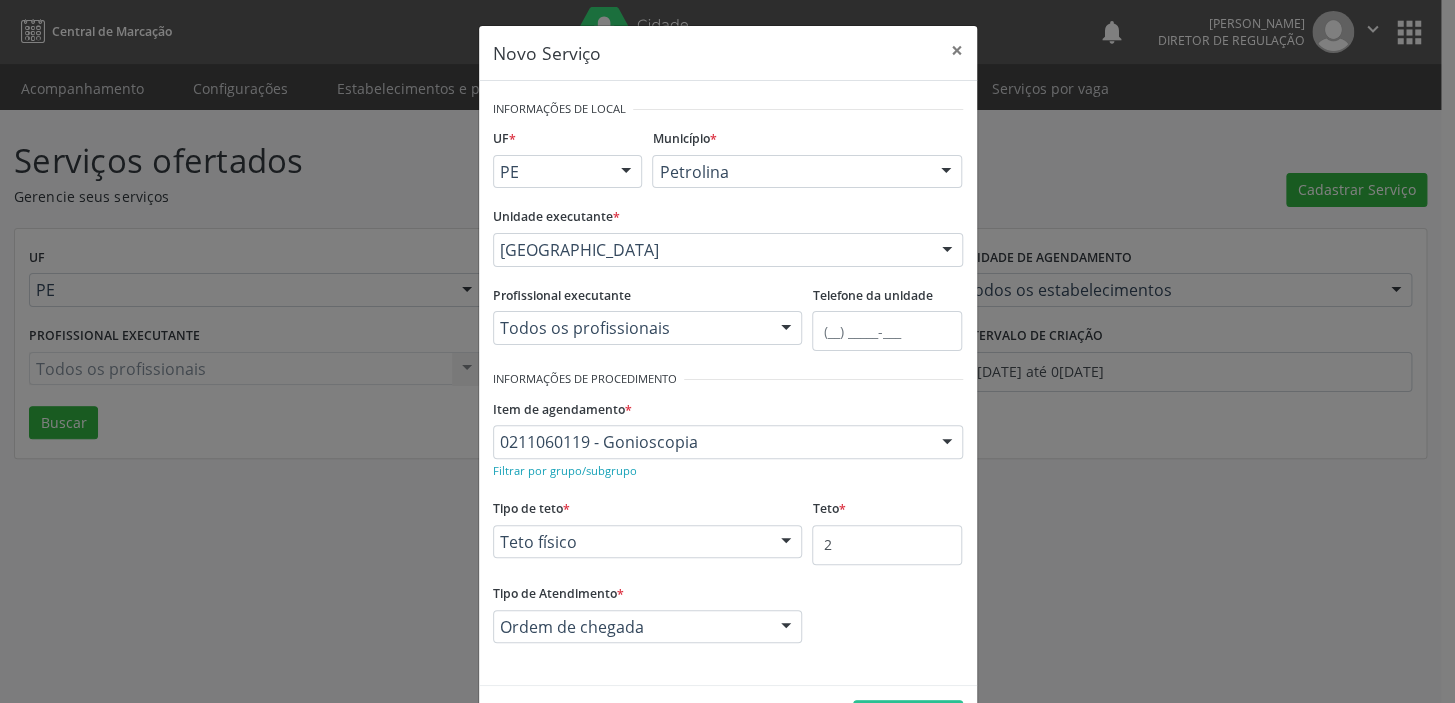 scroll, scrollTop: 69, scrollLeft: 0, axis: vertical 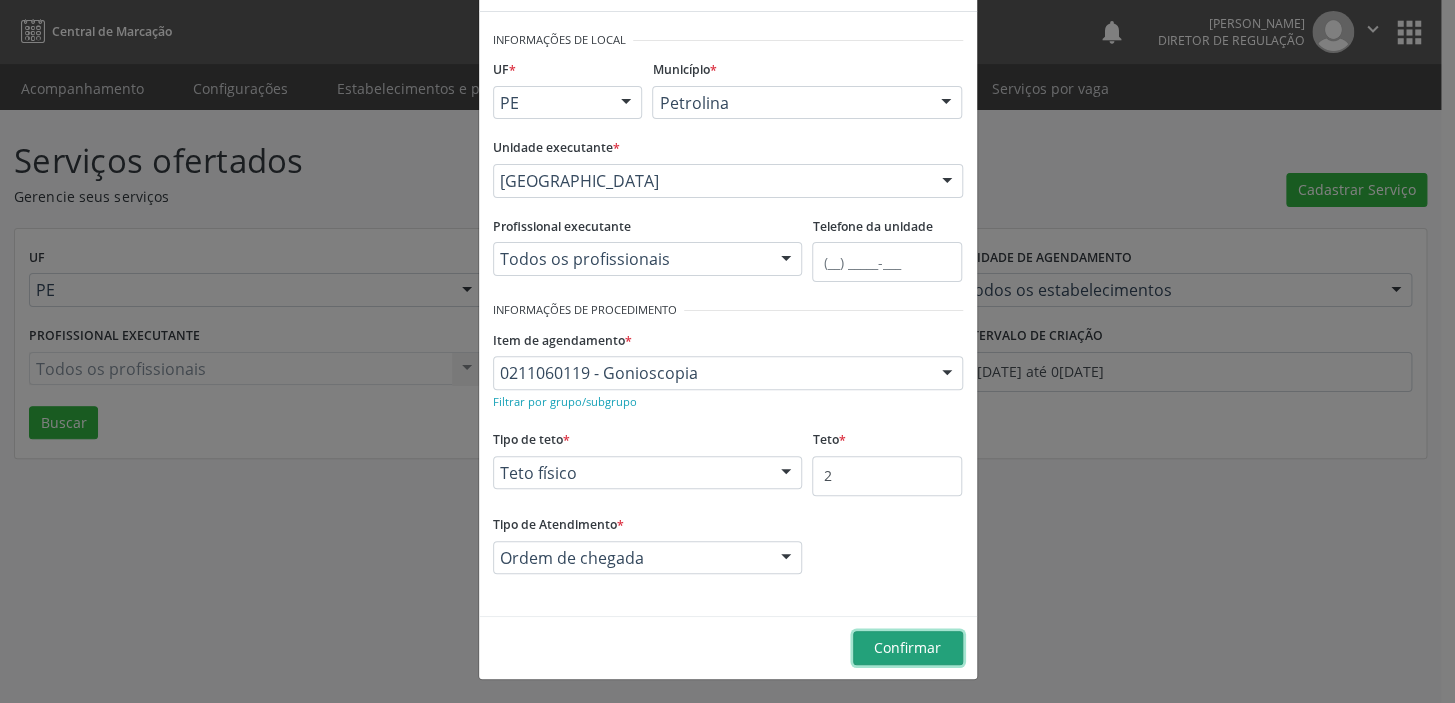 click on "Confirmar" at bounding box center [908, 648] 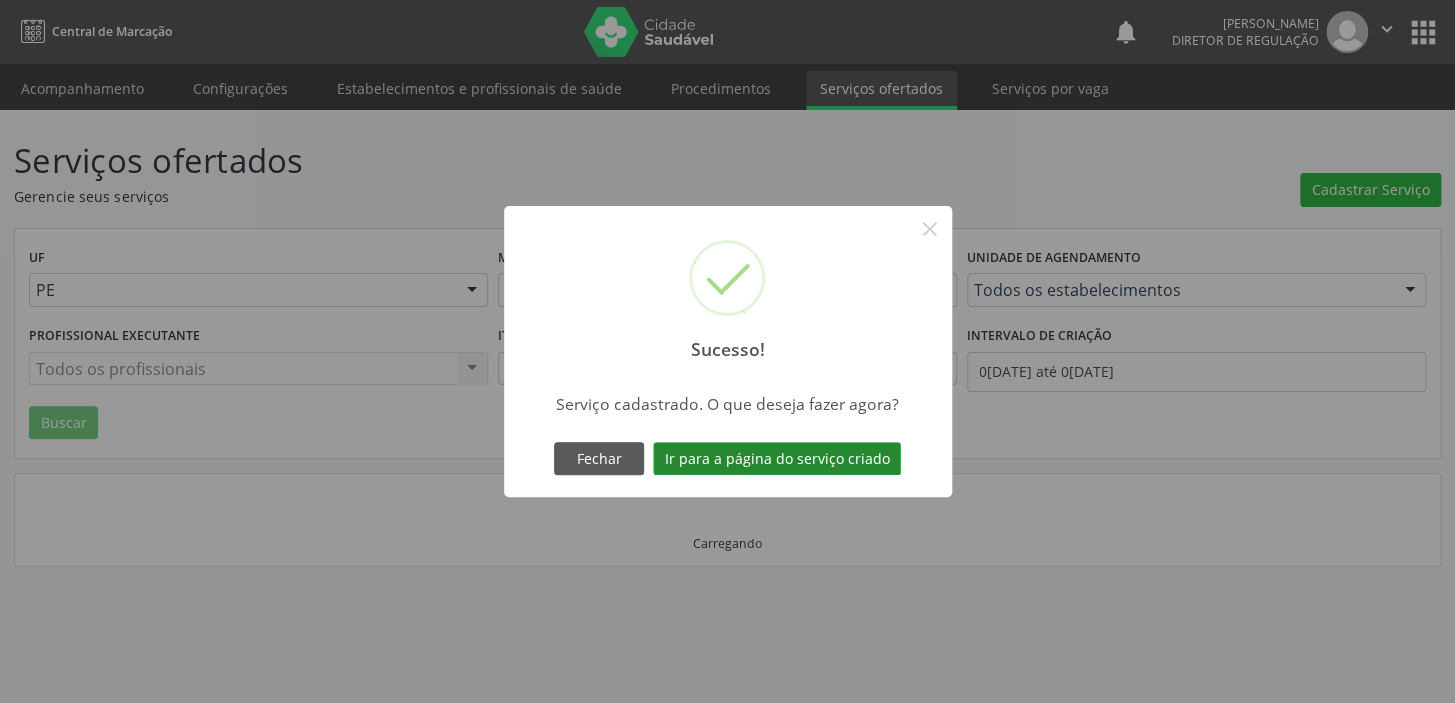 click on "Ir para a página do serviço criado" at bounding box center [777, 459] 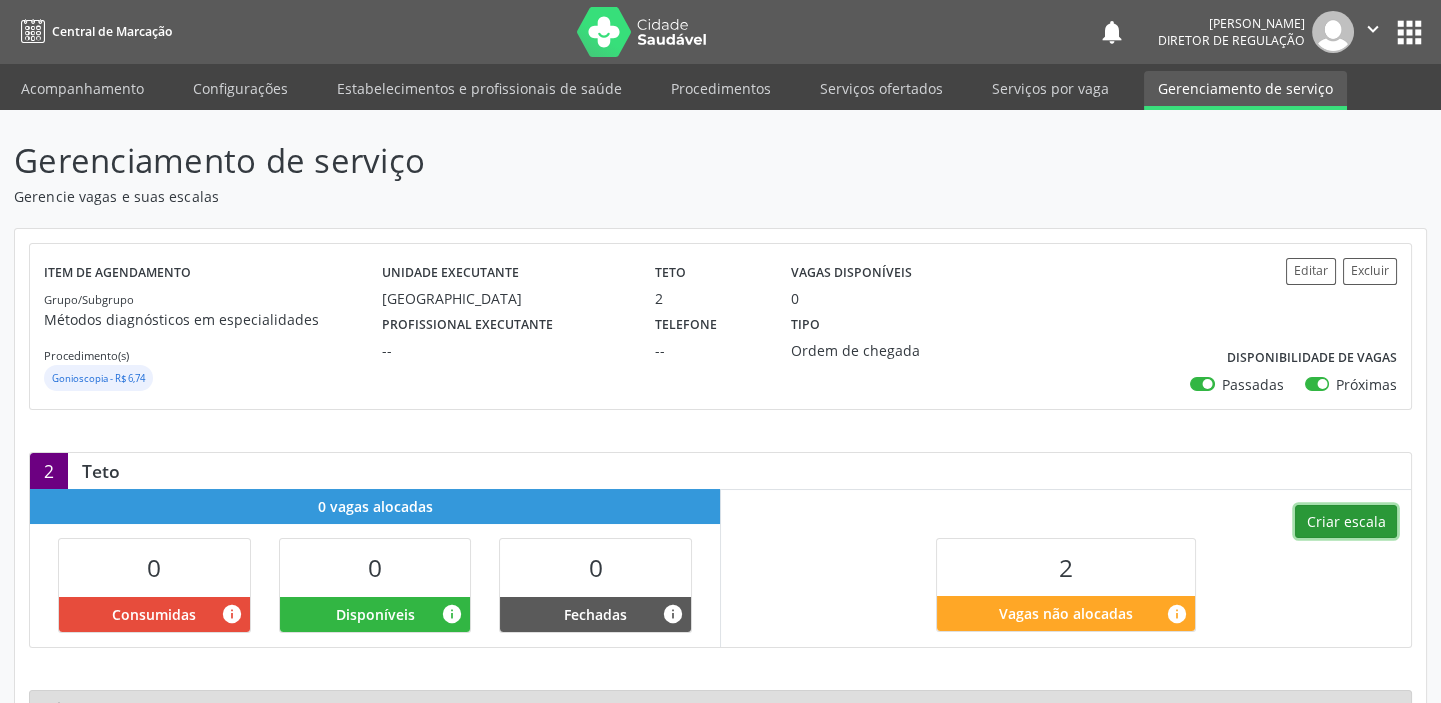 click on "Criar escala" at bounding box center [1346, 522] 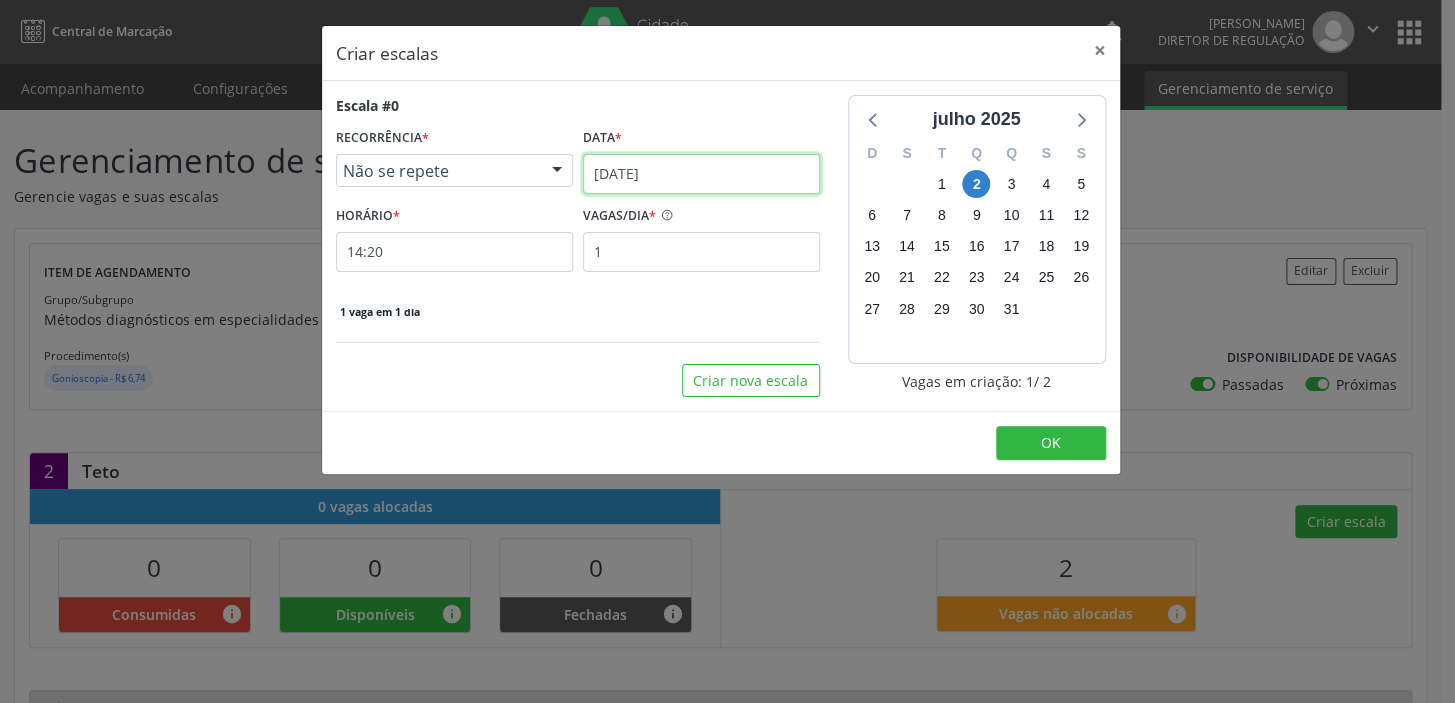 drag, startPoint x: 650, startPoint y: 177, endPoint x: 673, endPoint y: 230, distance: 57.77543 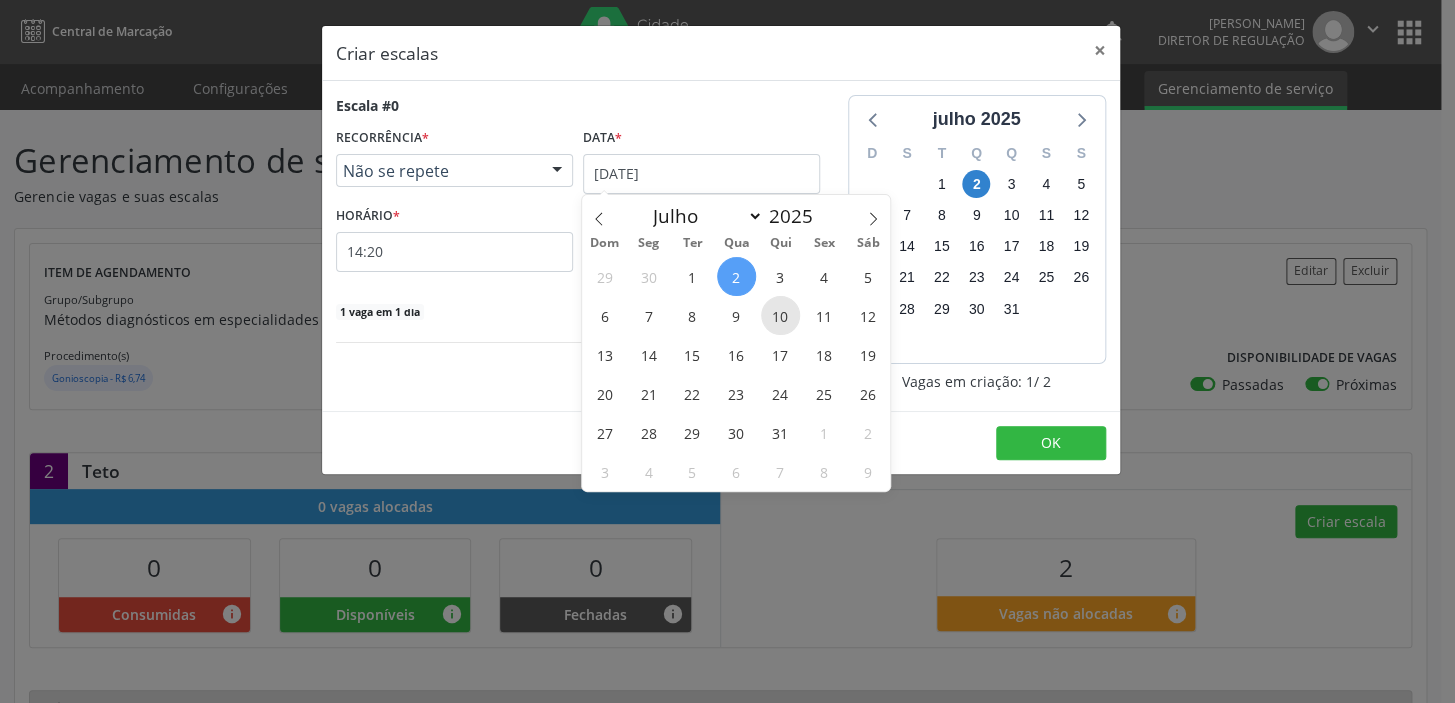 click on "10" at bounding box center [780, 315] 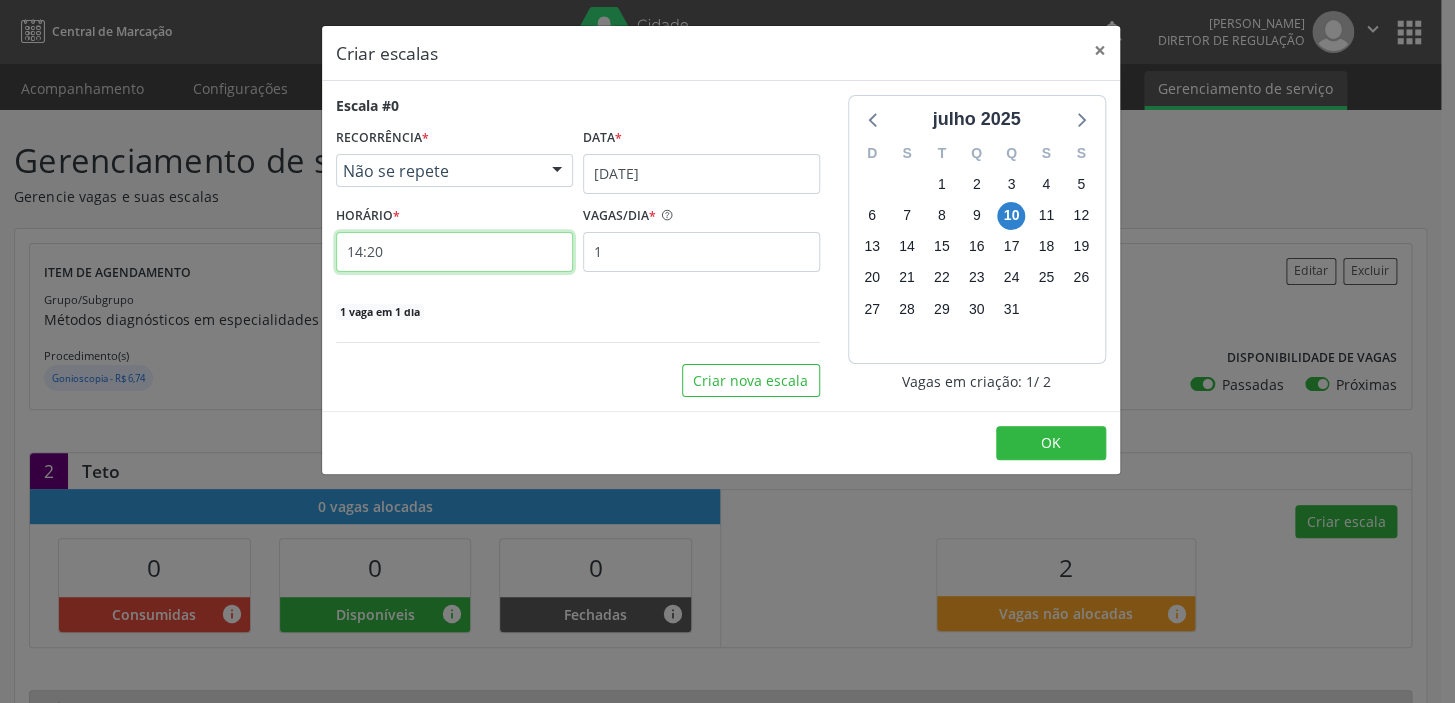 click on "14:20" at bounding box center (454, 252) 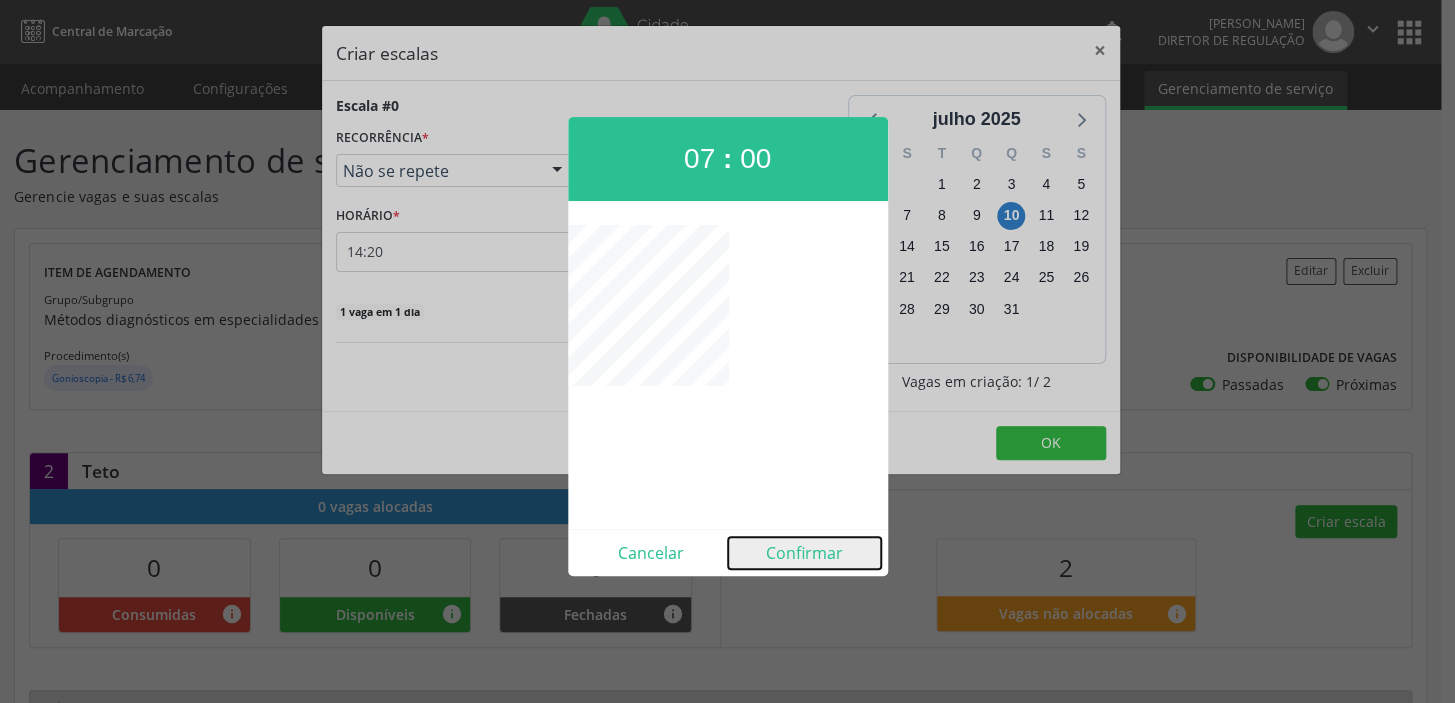 click on "Confirmar" at bounding box center (804, 553) 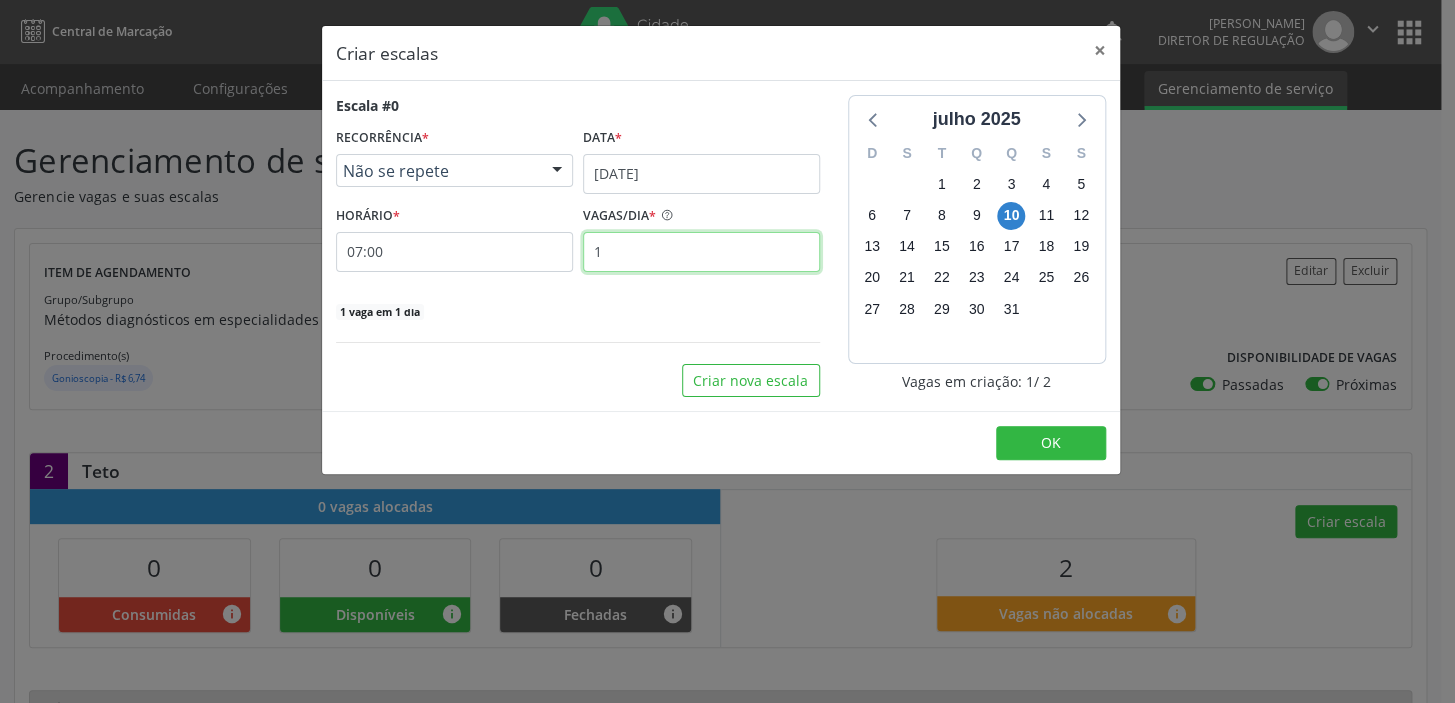 click on "1" at bounding box center [701, 252] 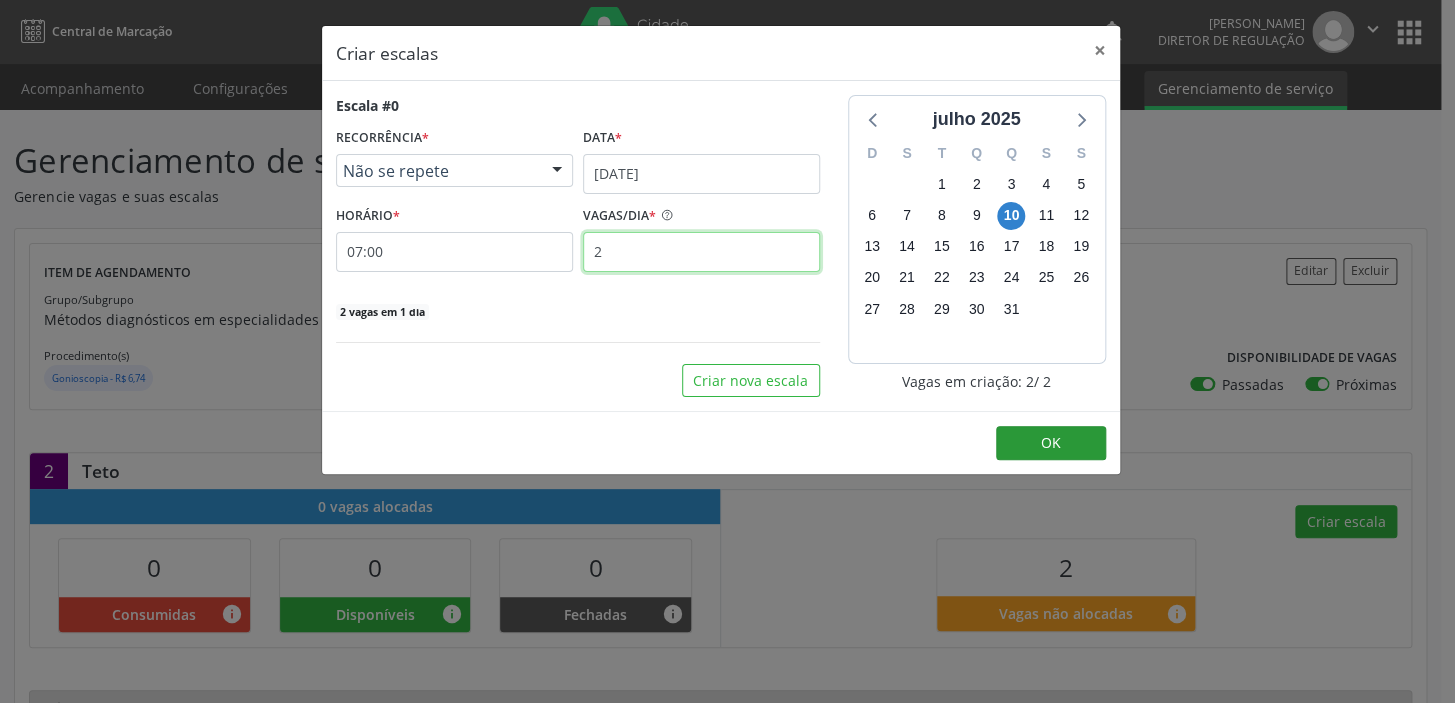 type on "2" 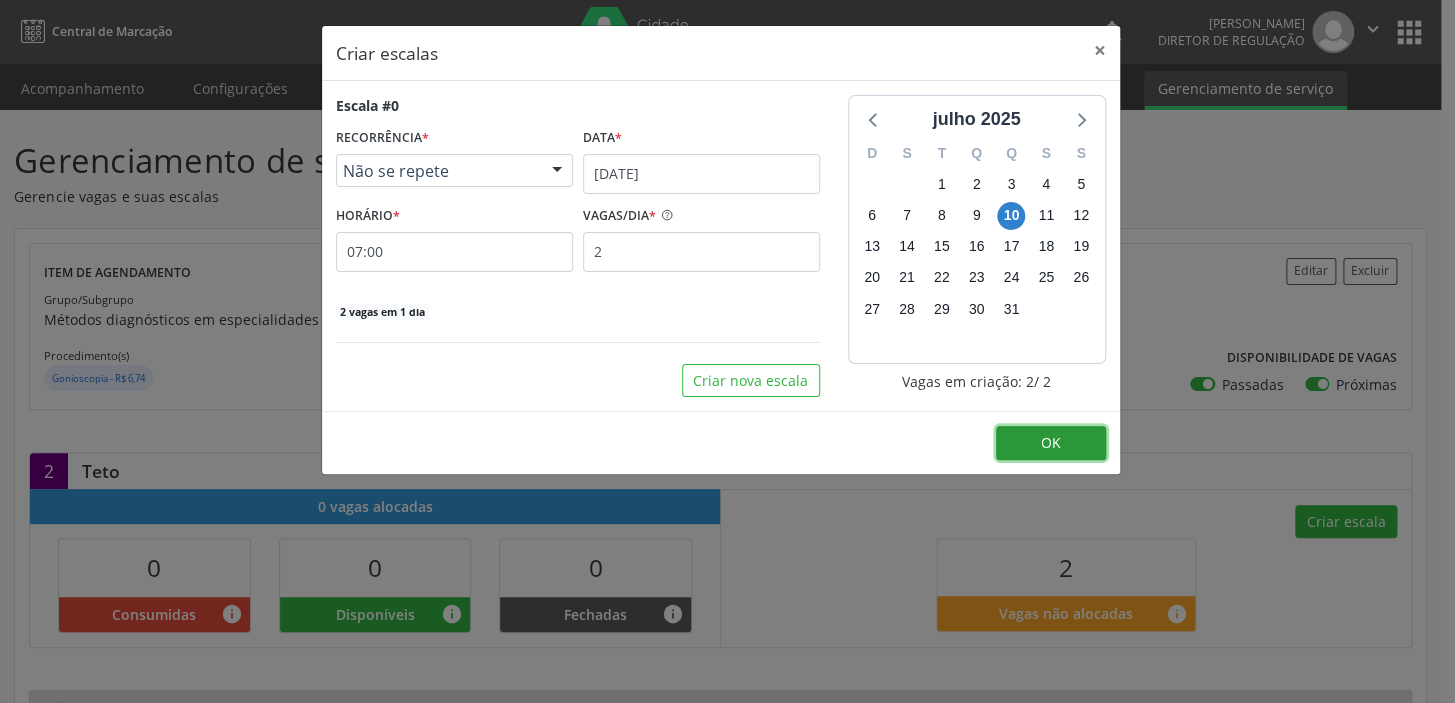 click on "OK" at bounding box center [1051, 442] 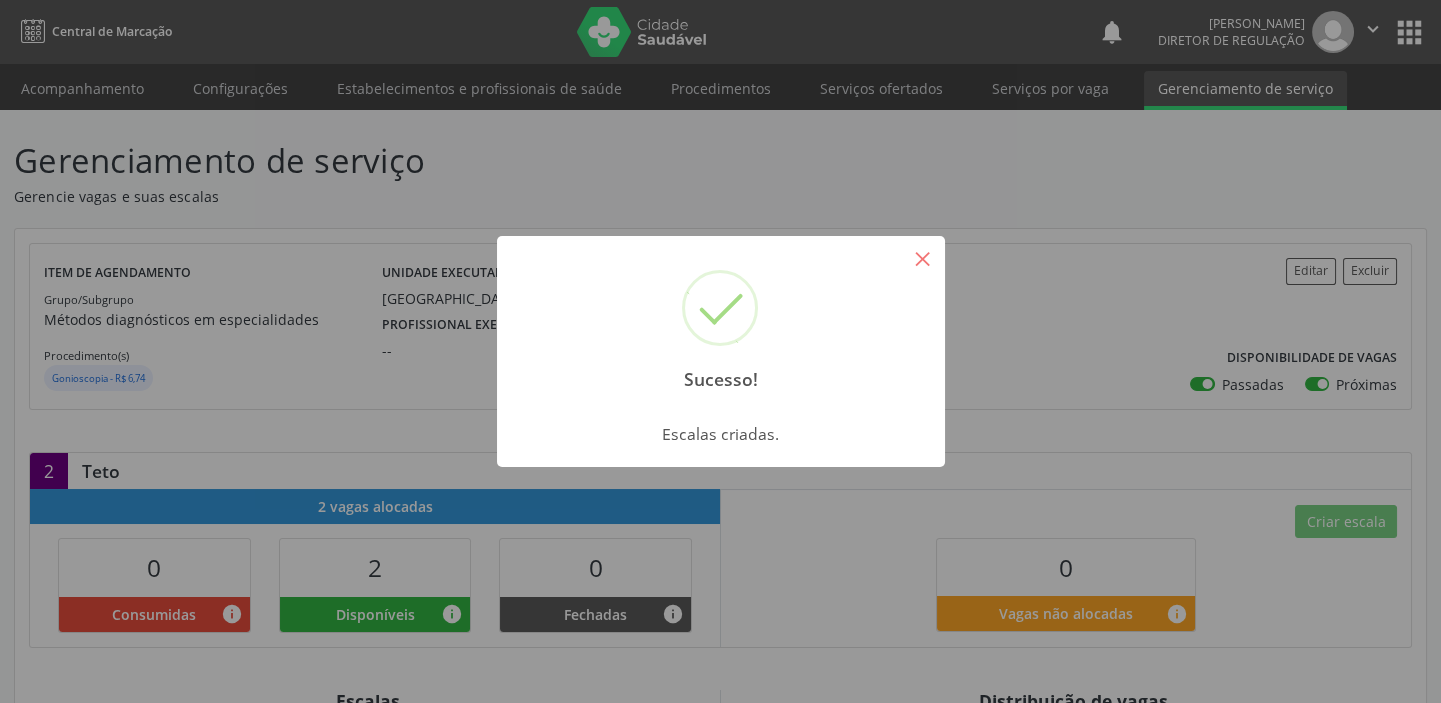 click on "×" at bounding box center [923, 258] 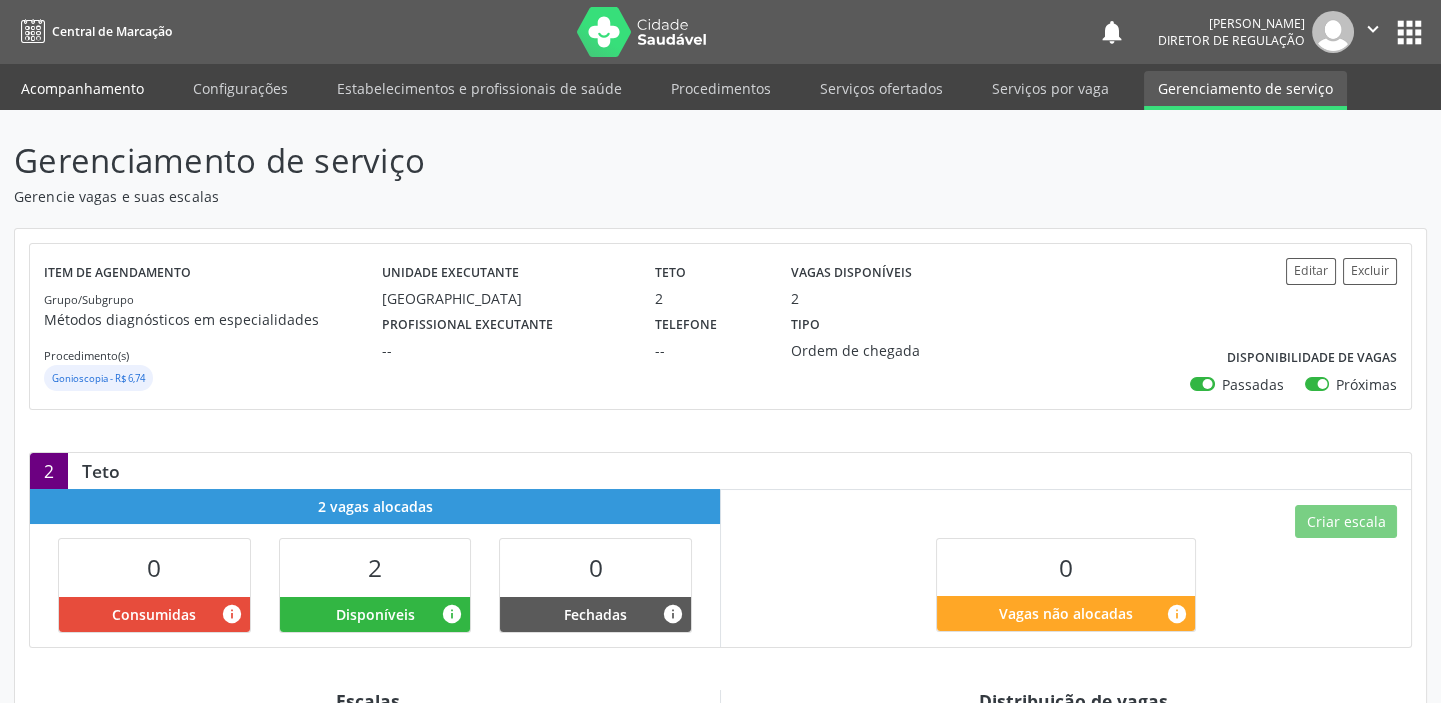 click on "Acompanhamento" at bounding box center (82, 88) 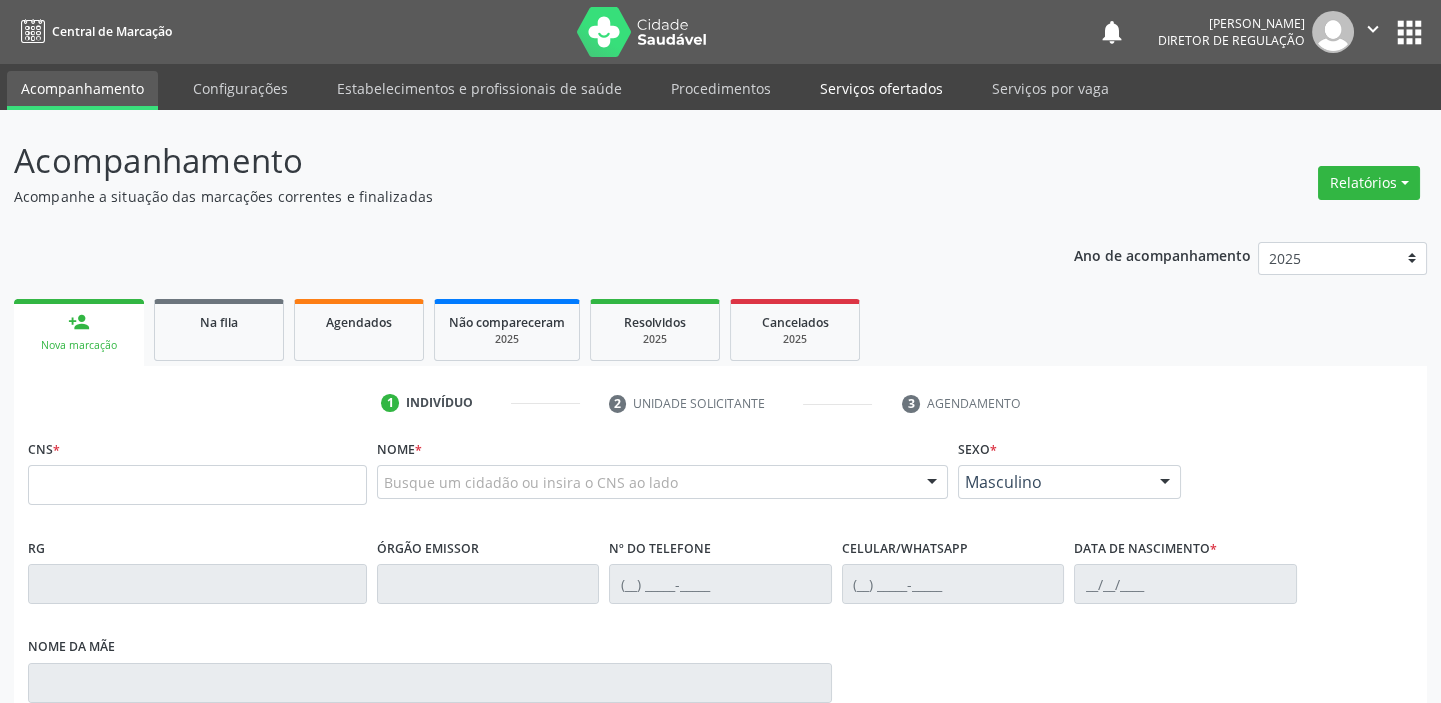 click on "Serviços ofertados" at bounding box center (881, 88) 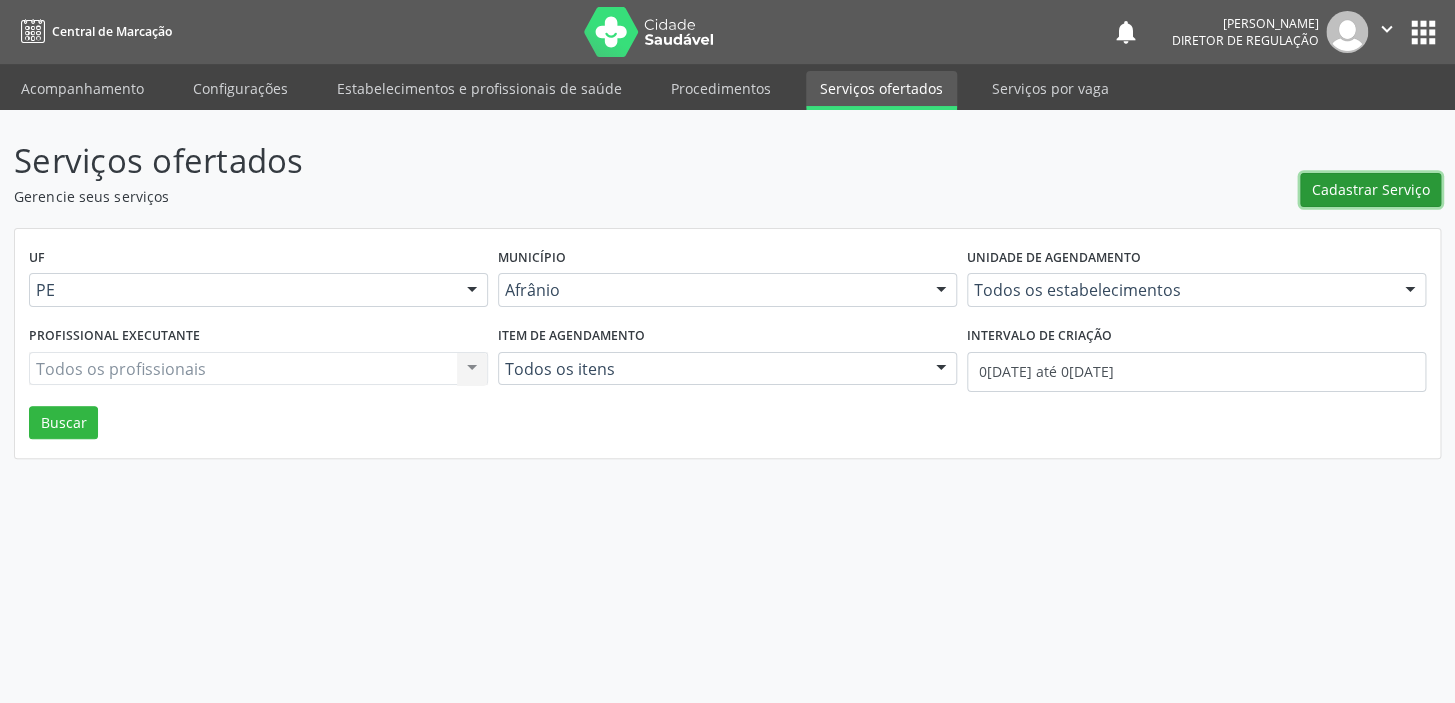 click on "Cadastrar Serviço" at bounding box center (1371, 189) 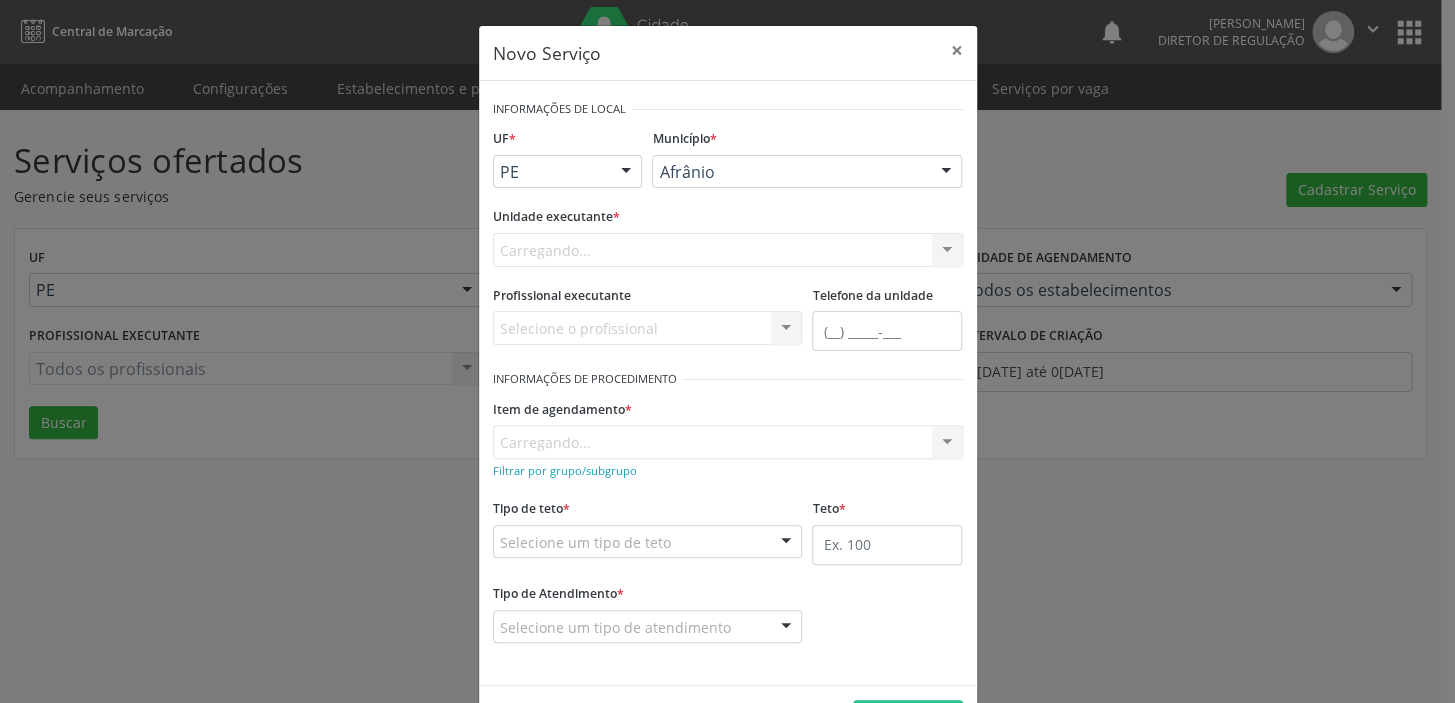 scroll, scrollTop: 0, scrollLeft: 0, axis: both 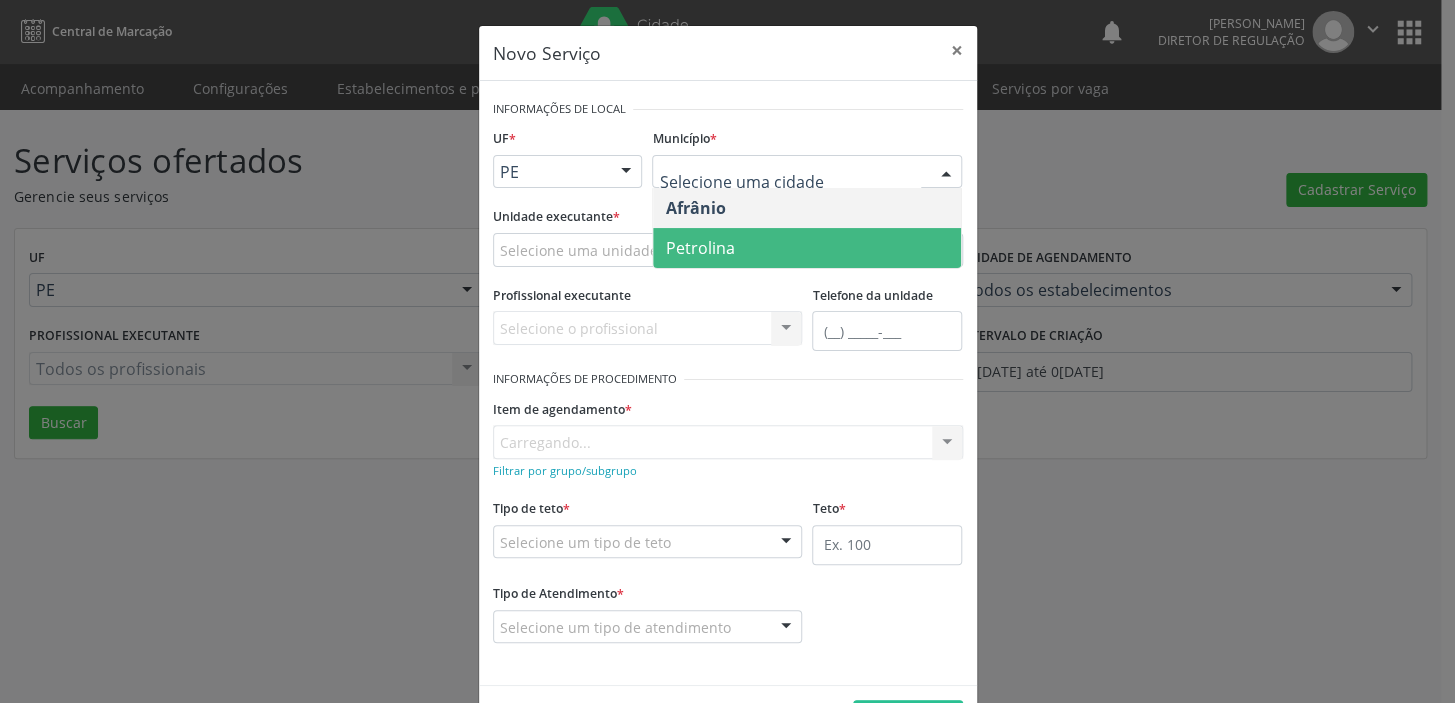 drag, startPoint x: 701, startPoint y: 242, endPoint x: 657, endPoint y: 243, distance: 44.011364 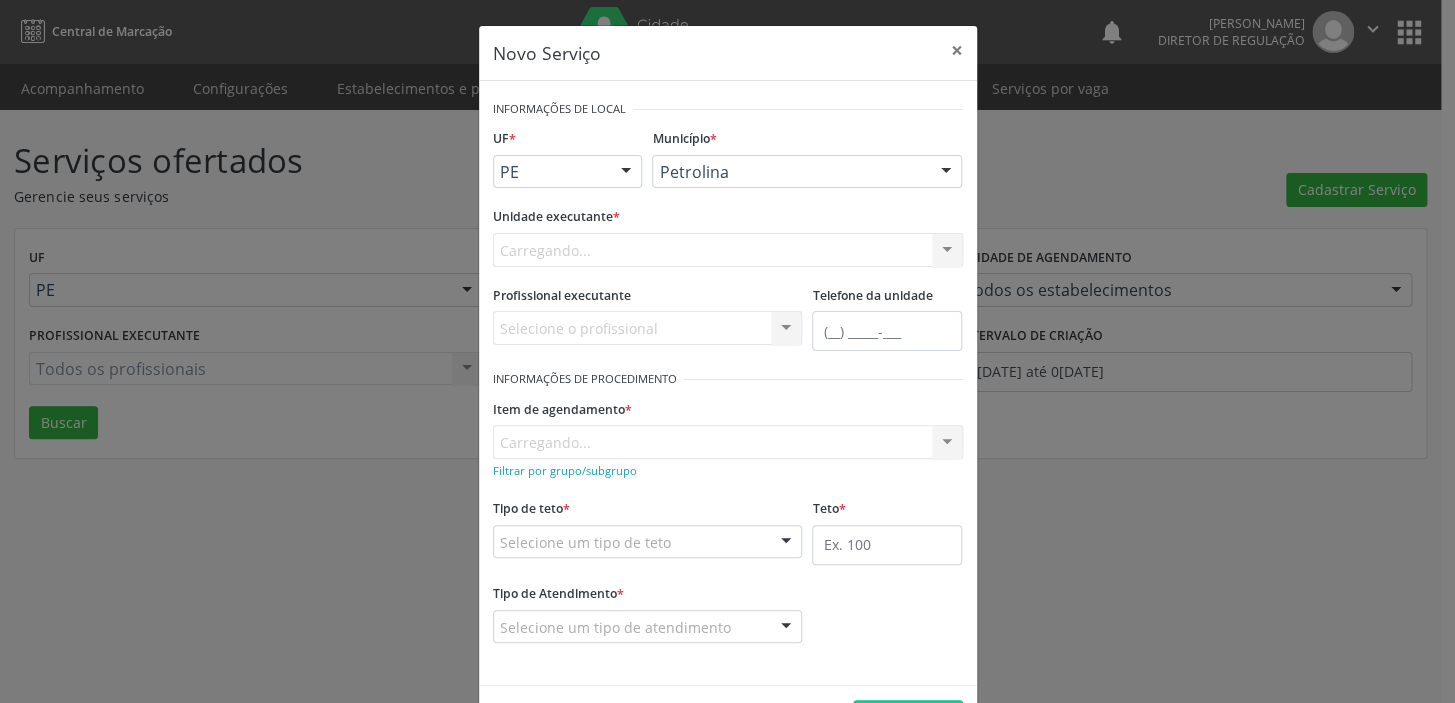 click on "Carregando...
Academia da Saude de Afranio   Academia da Saude do Bairro [PERSON_NAME]   Academia da Saude do Distrito de [GEOGRAPHIC_DATA] do Distrito de Extrema   [GEOGRAPHIC_DATA] do [PERSON_NAME]   Ambulatorio Municipal de Saude   Caf Central de Abastecimento Farmaceutico   Centro de Atencao Psicossocial de Afranio Pe   Centro de Especialidades   Cime   Cuidar   Equipe de Atencao Basica Prisional Tipo I com Saude Mental   Esf [PERSON_NAME] Nonato   Esf Custodia Maria da Conceicao   Esf [PERSON_NAME] e [PERSON_NAME]   Esf [PERSON_NAME]   Esf de Barra das Melancias   Esf de Extrema   Farmacia Basica do Municipio de [GEOGRAPHIC_DATA][PERSON_NAME] [MEDICAL_DATA] Ambulatorio Municipal   Laboratorio de Protese Dentario   Lid Laboratorio de Investigacoes e Diagnosticos               Selac" at bounding box center [728, 250] 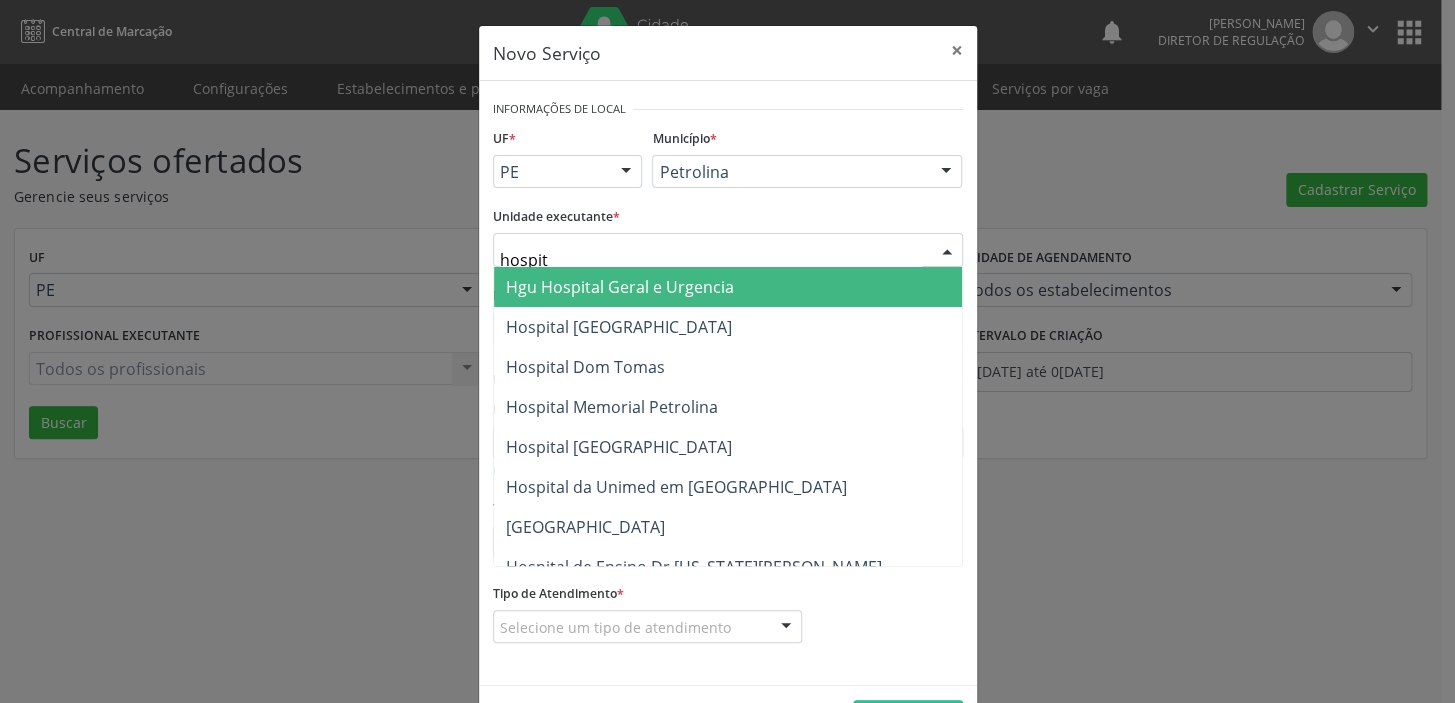 type on "hospita" 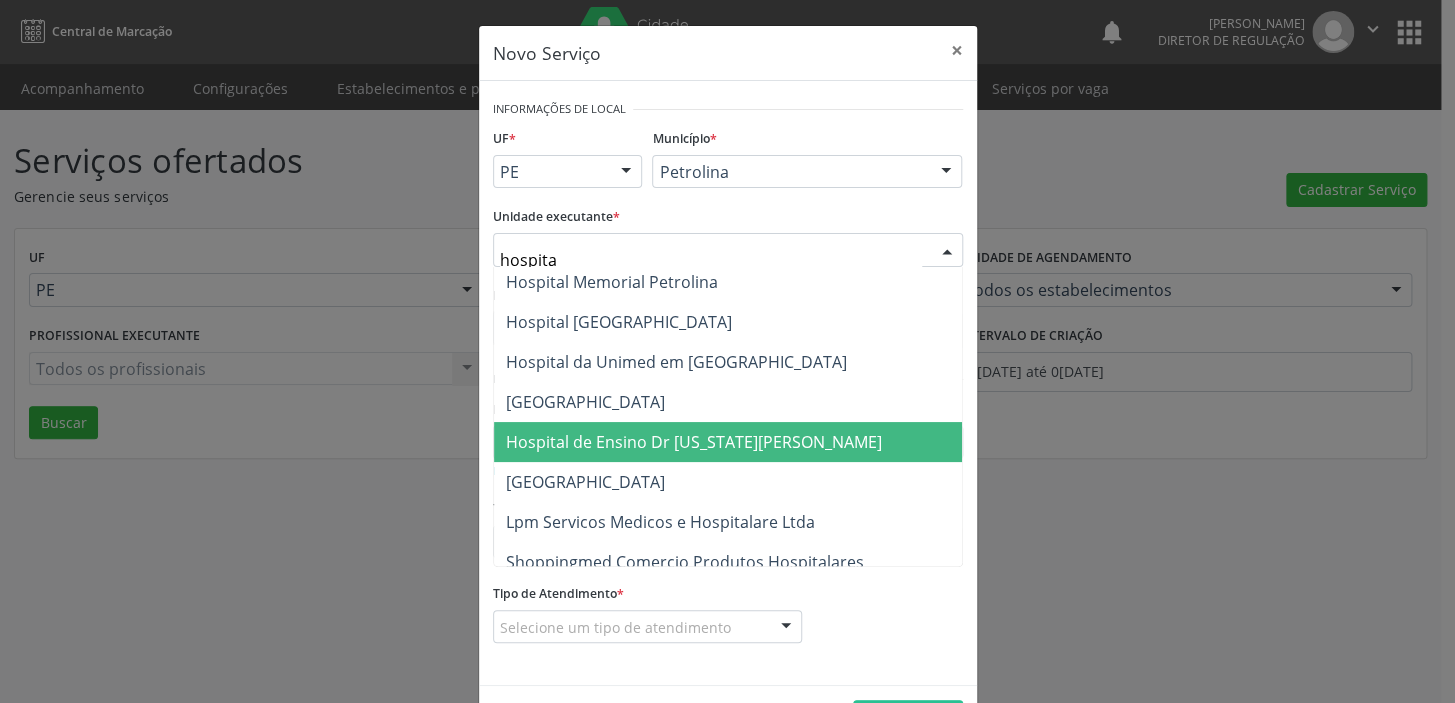 scroll, scrollTop: 140, scrollLeft: 0, axis: vertical 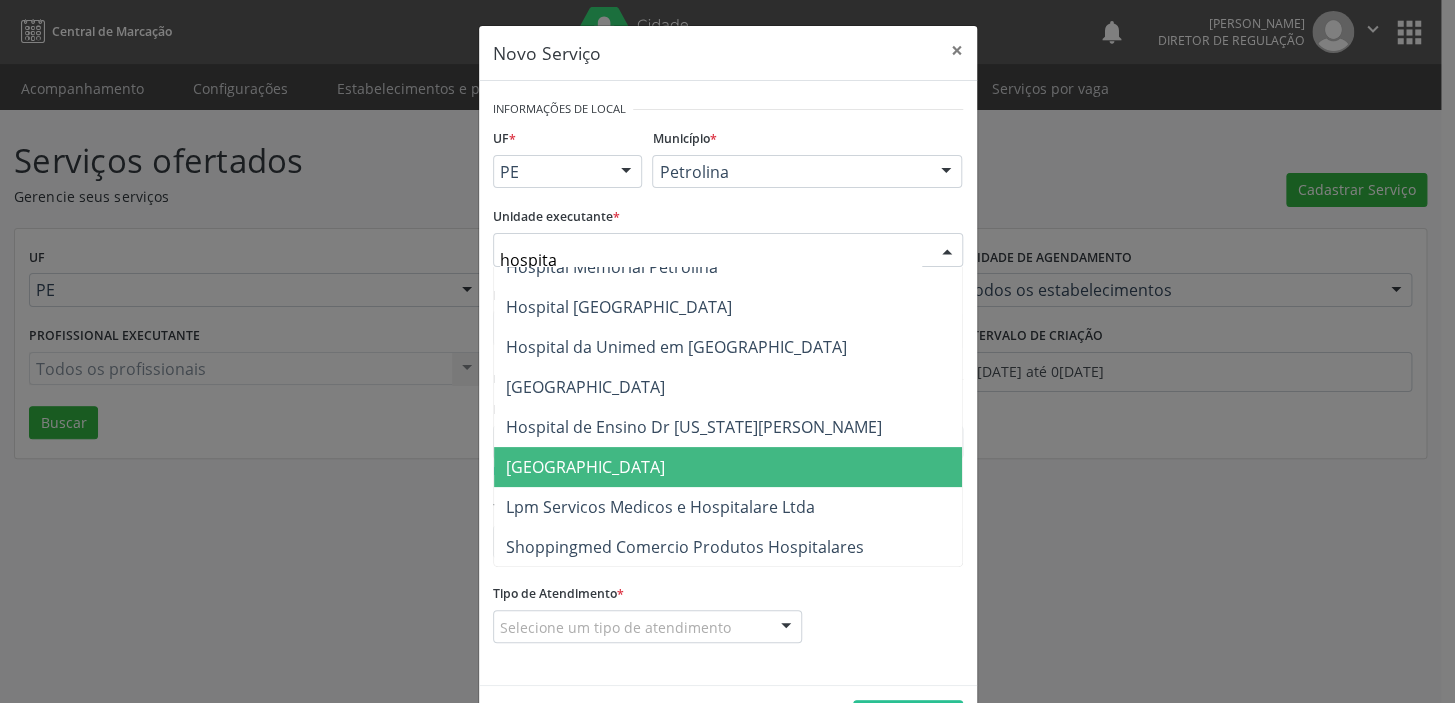 click on "[GEOGRAPHIC_DATA]" at bounding box center [585, 467] 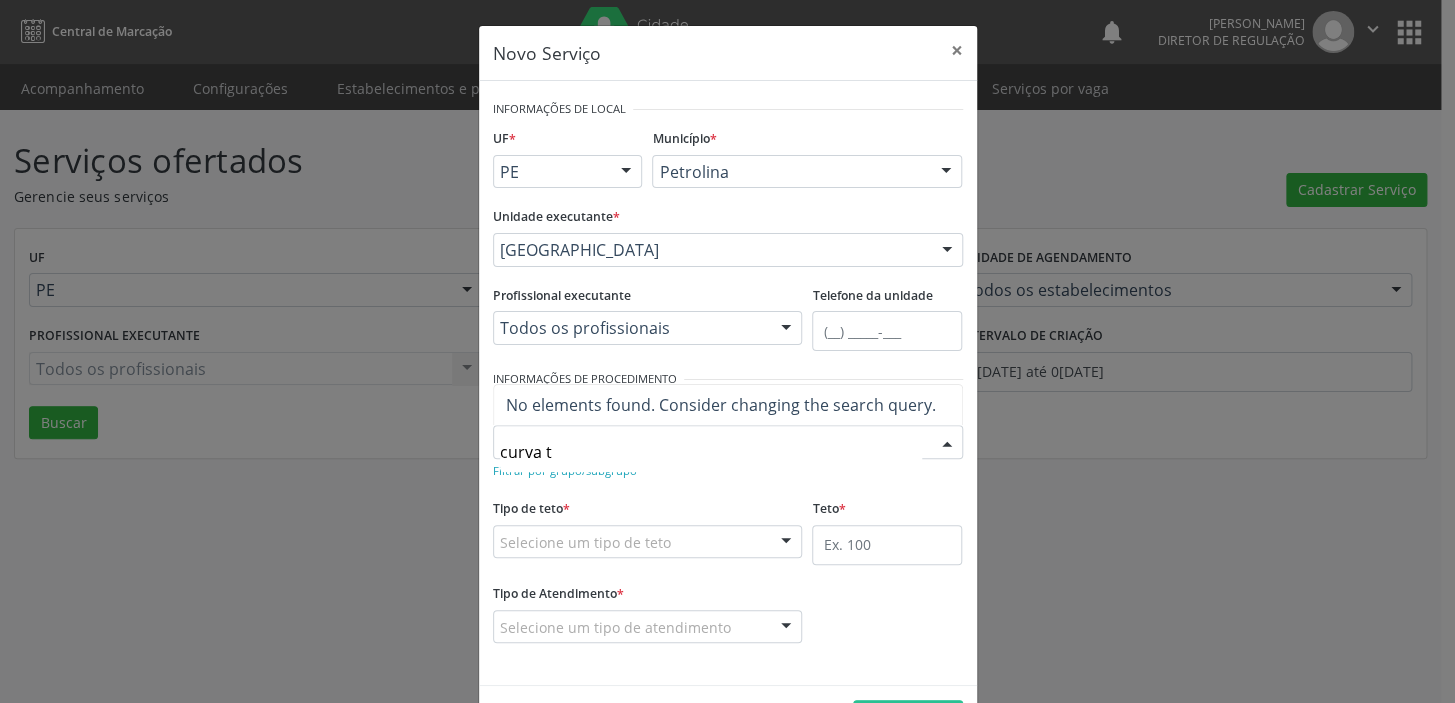 type on "curva" 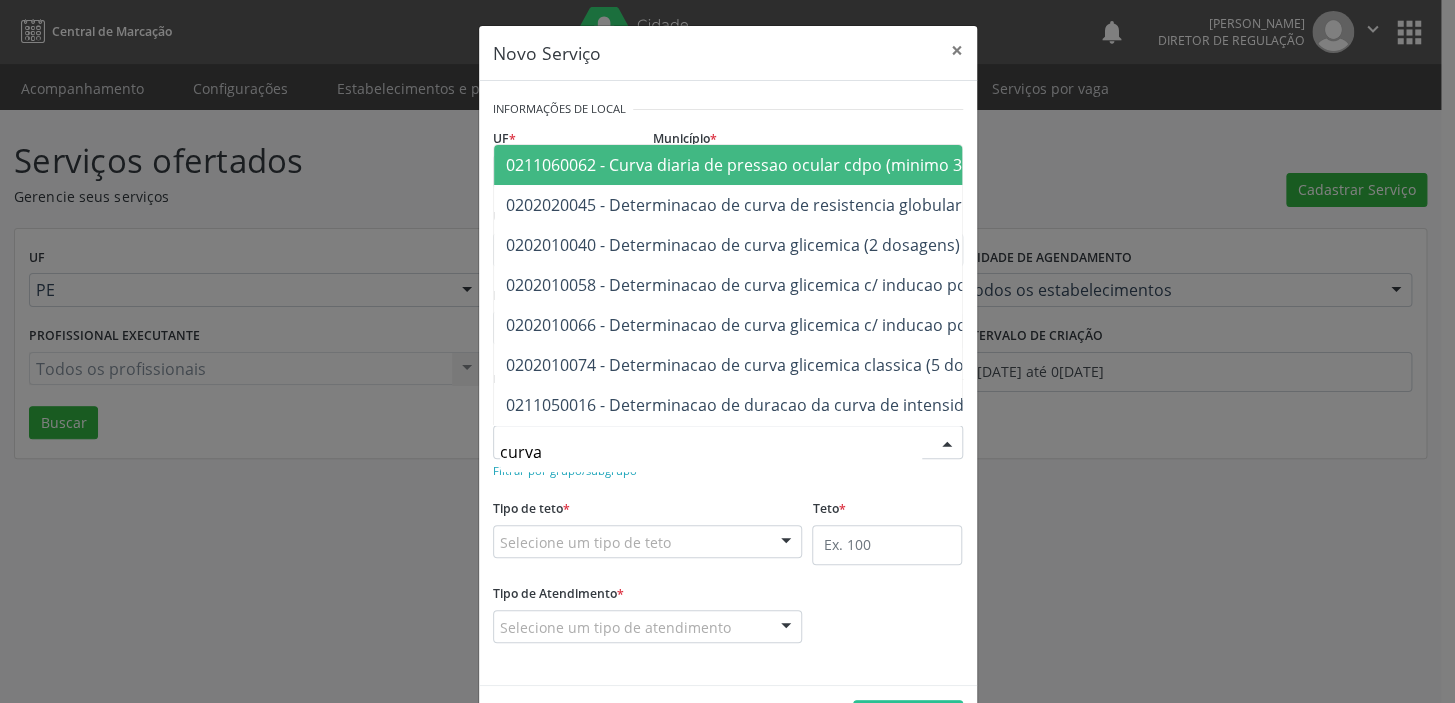 click on "0211060062 - Curva diaria de pressao ocular cdpo (minimo 3 medidas)" at bounding box center [771, 165] 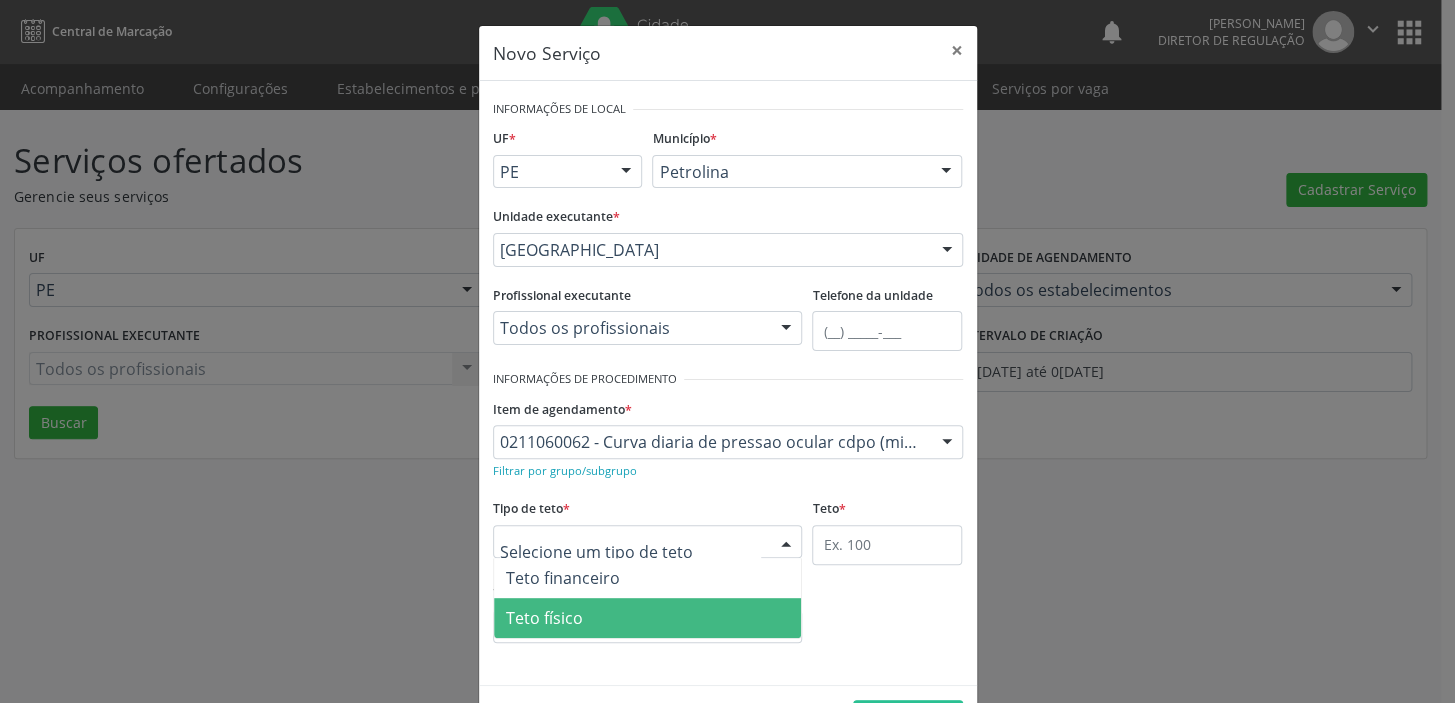 click on "Teto físico" at bounding box center [544, 618] 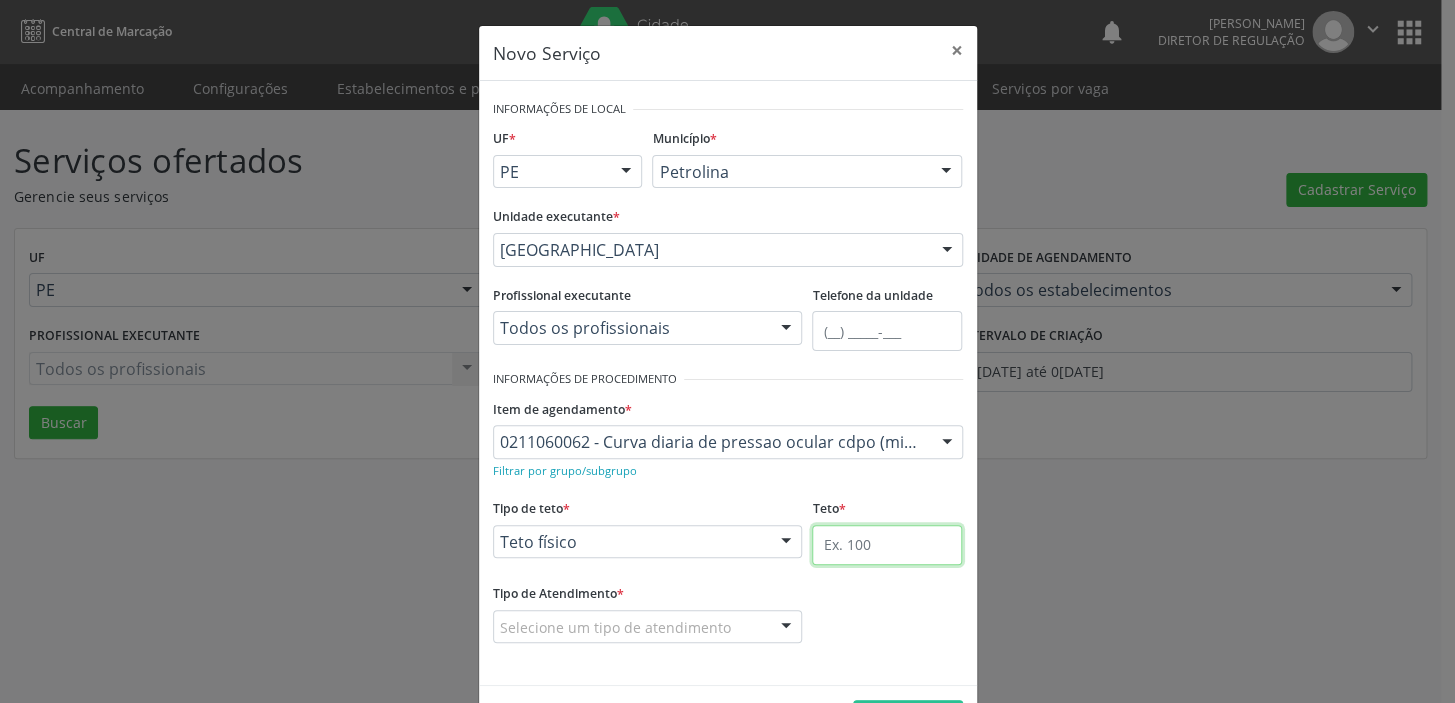click at bounding box center (887, 545) 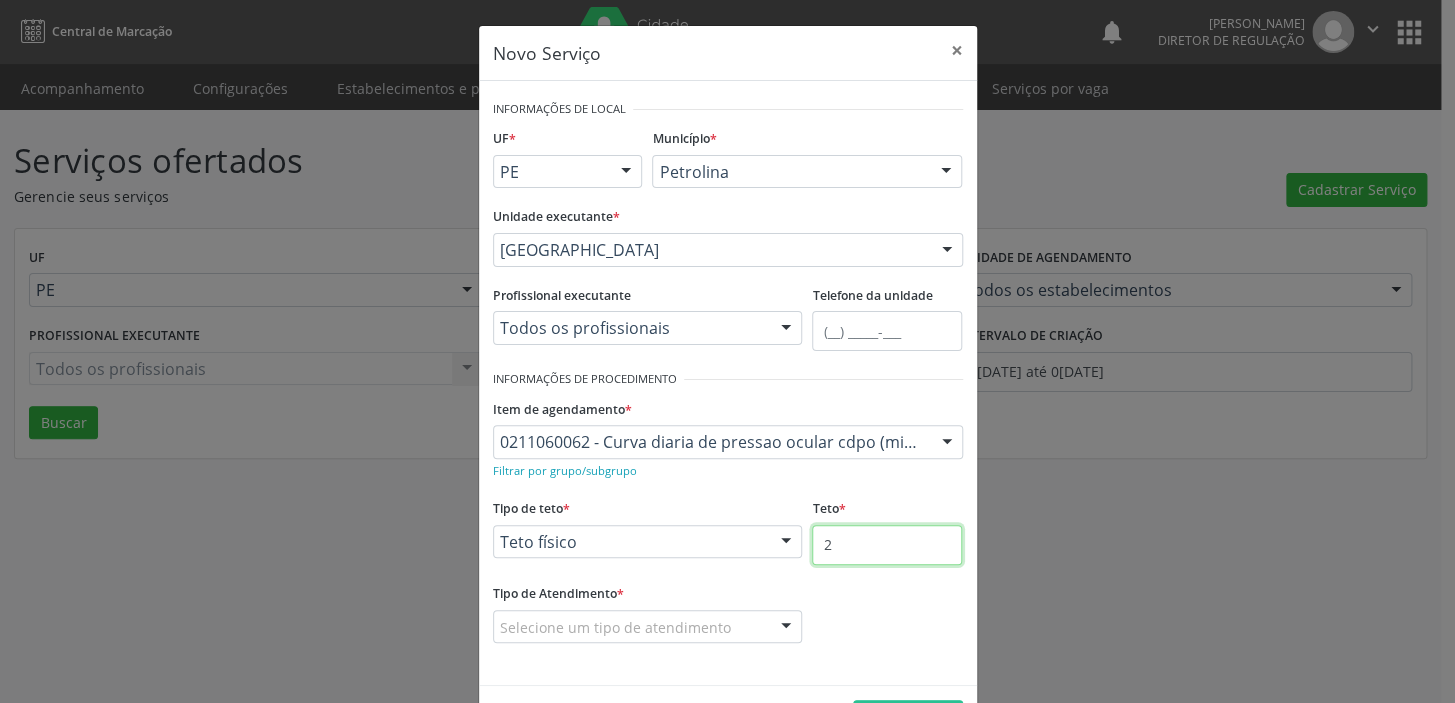 type on "2" 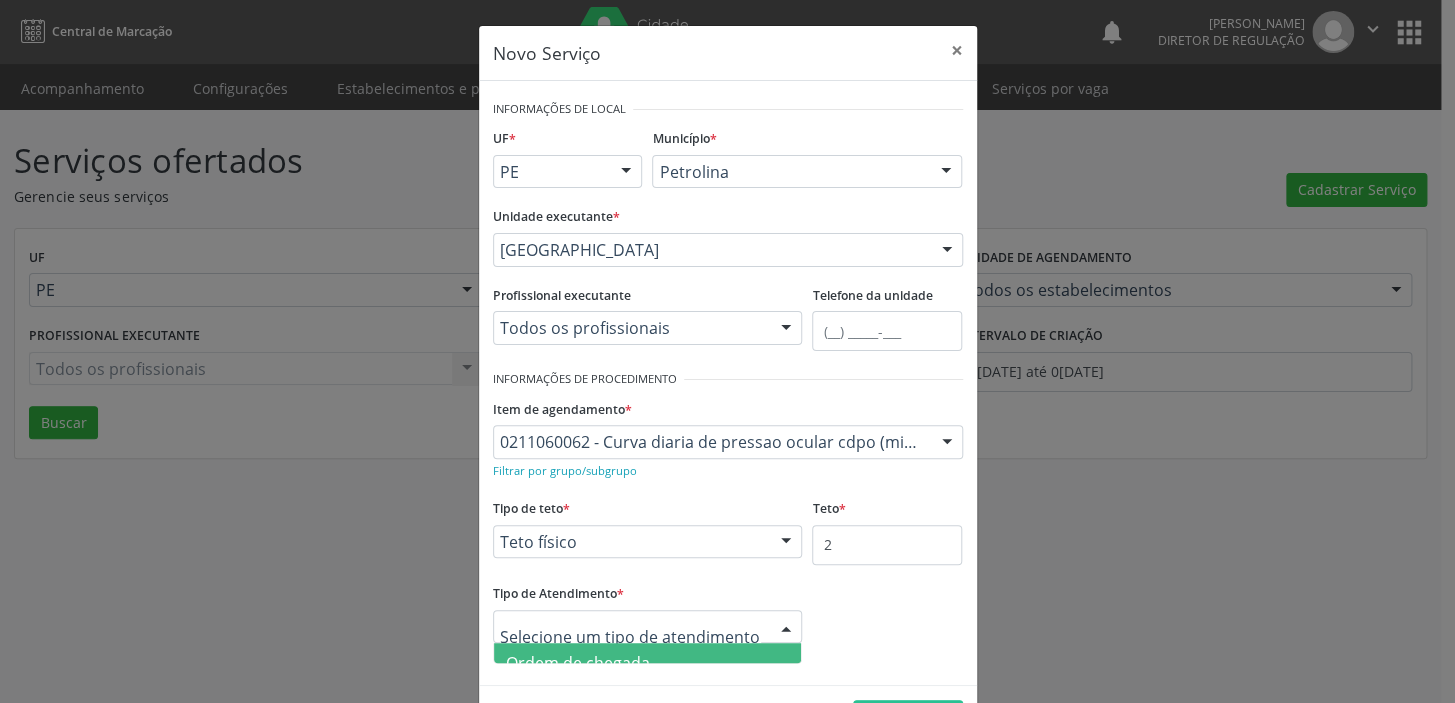 click on "Ordem de chegada" at bounding box center (578, 663) 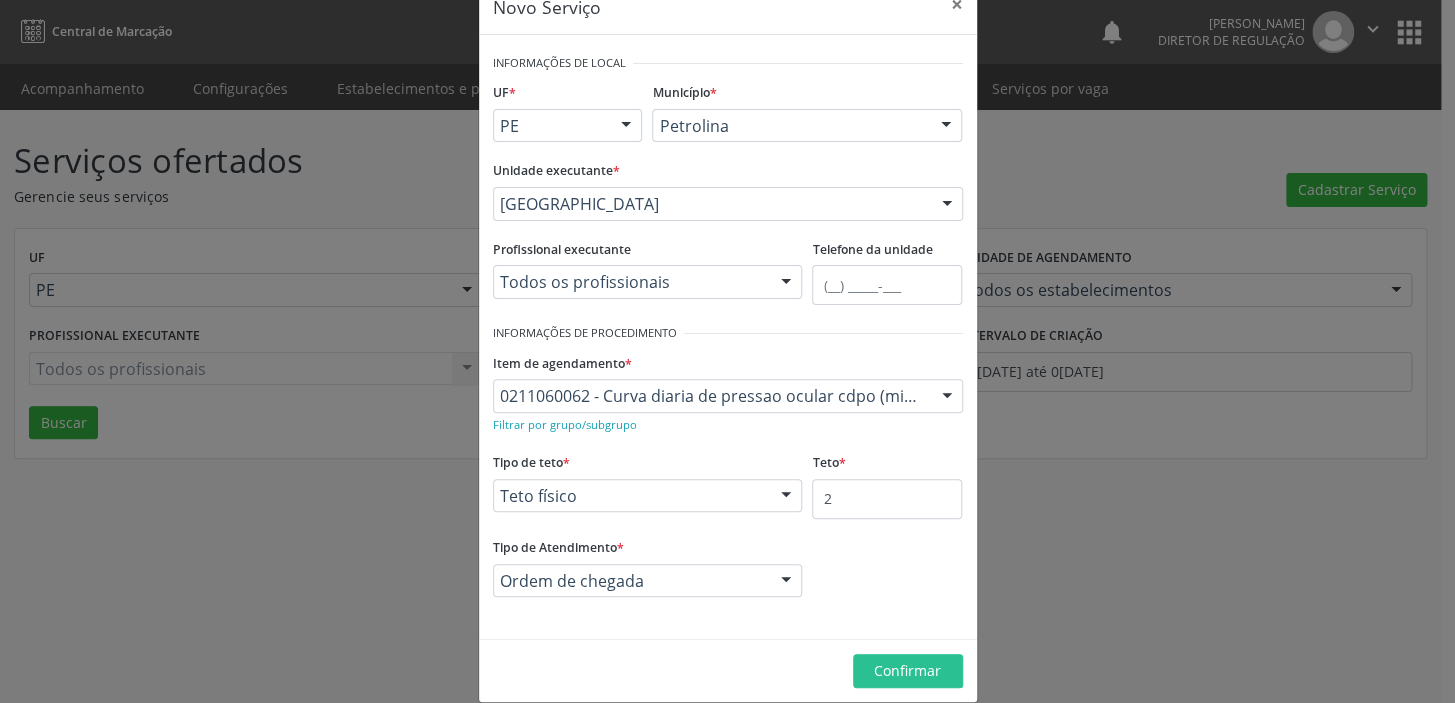 scroll, scrollTop: 69, scrollLeft: 0, axis: vertical 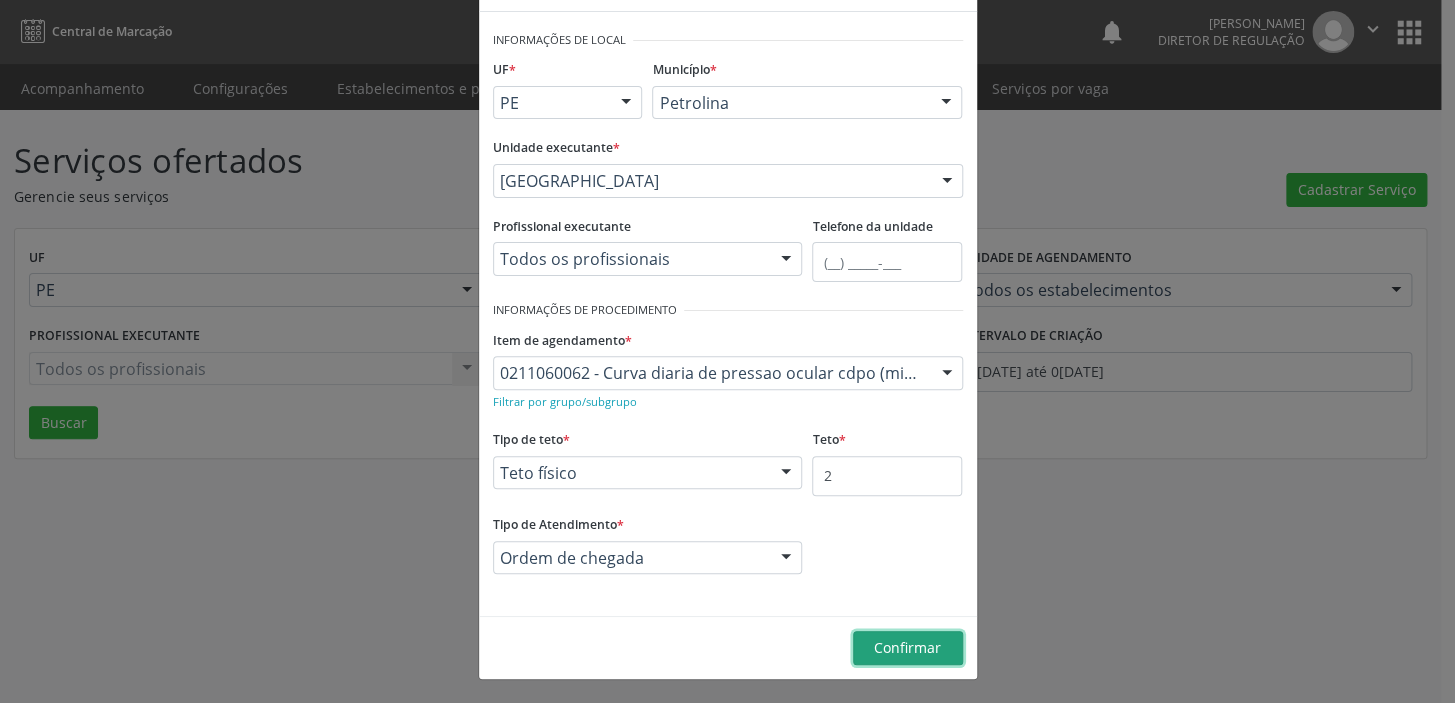 click on "Confirmar" at bounding box center [907, 647] 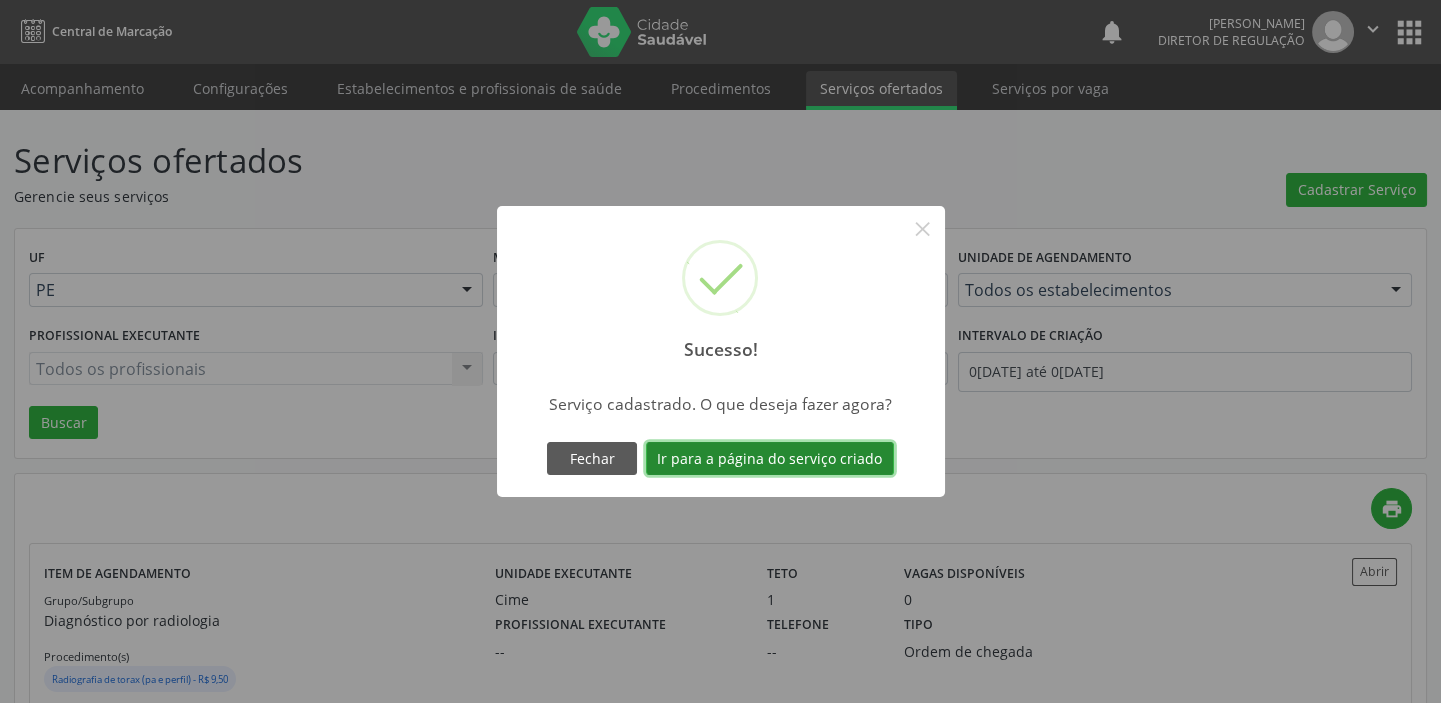 click on "Ir para a página do serviço criado" at bounding box center [770, 459] 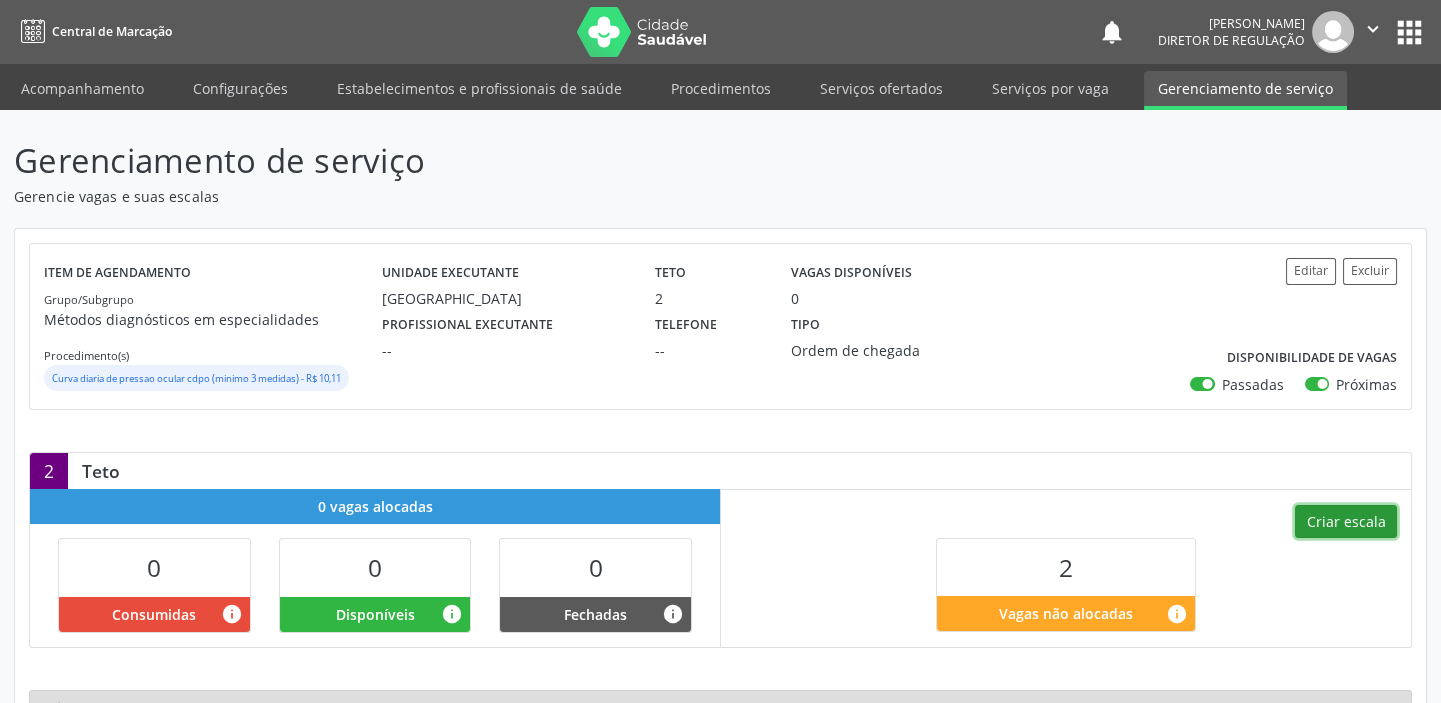 click on "Criar escala" at bounding box center (1346, 522) 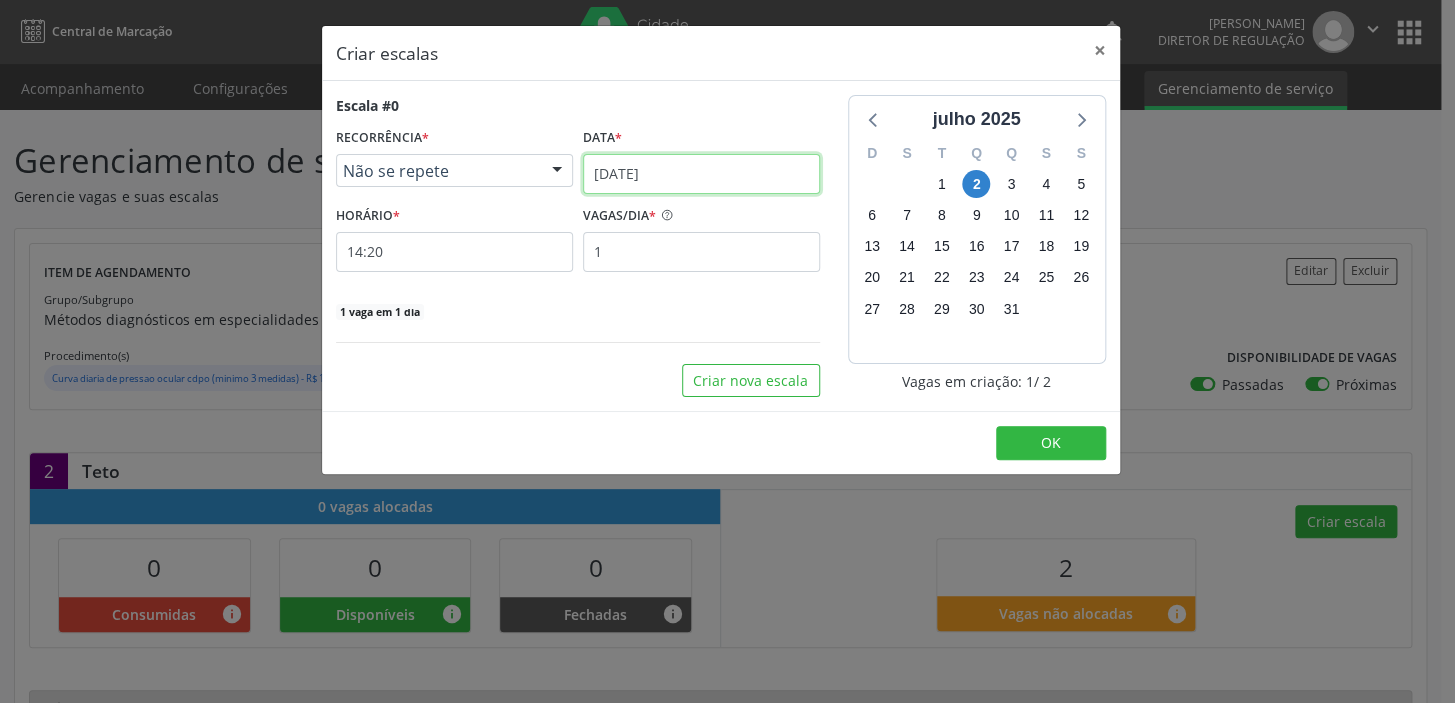 click on "[DATE]" at bounding box center (701, 174) 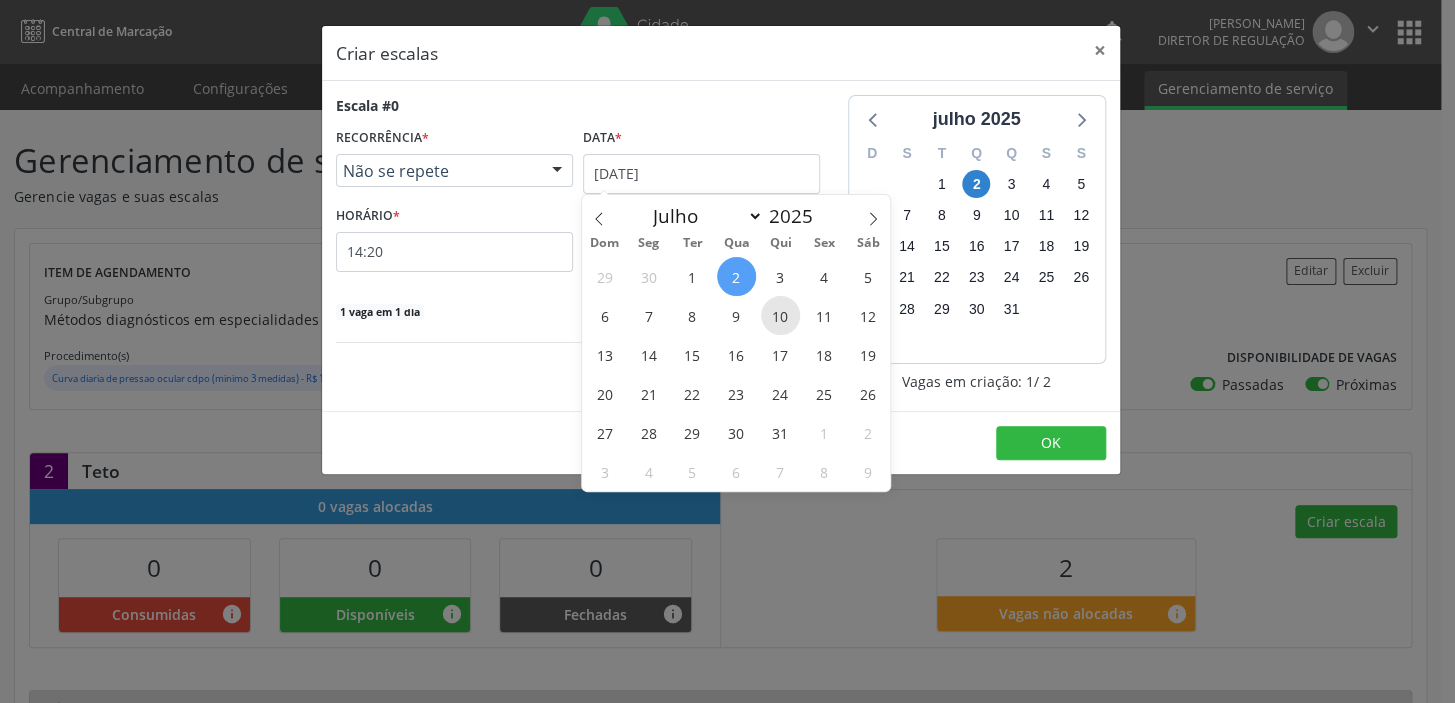 click on "10" at bounding box center (780, 315) 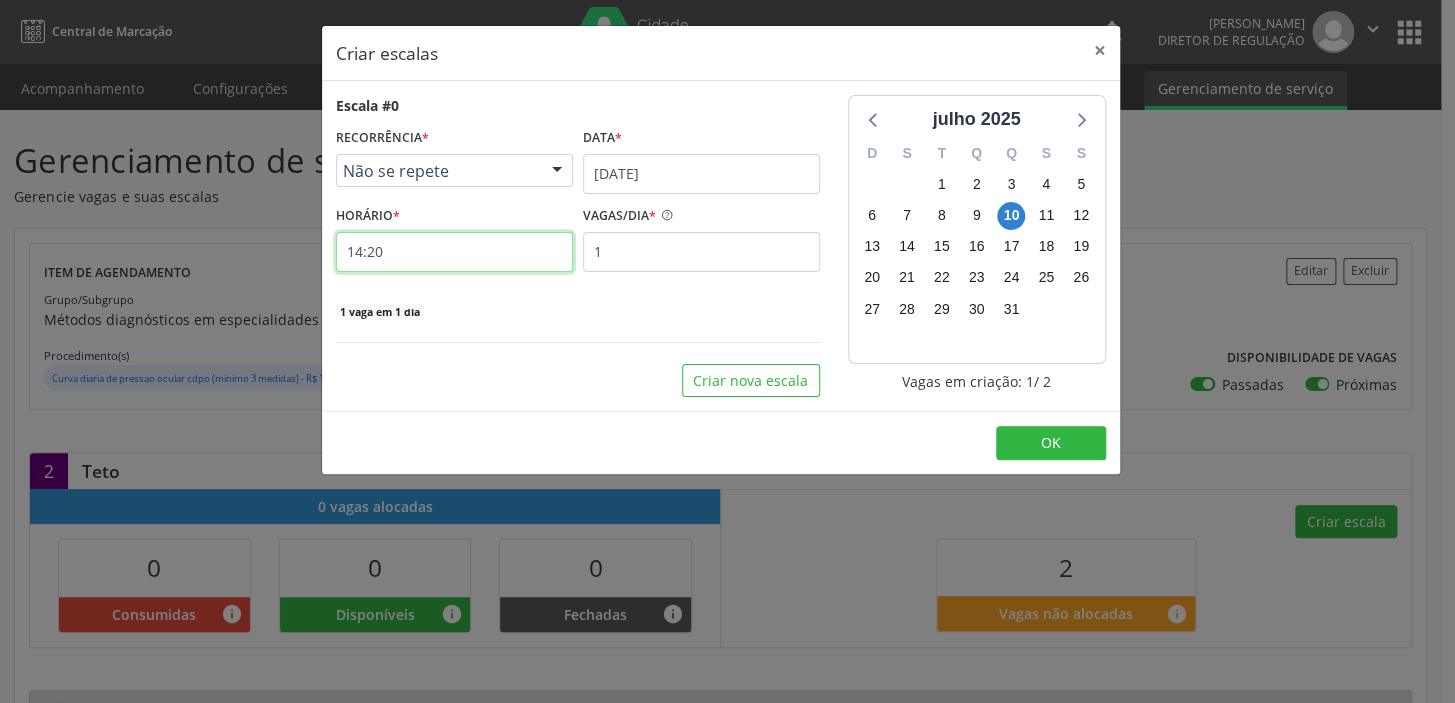 click on "14:20" at bounding box center [454, 252] 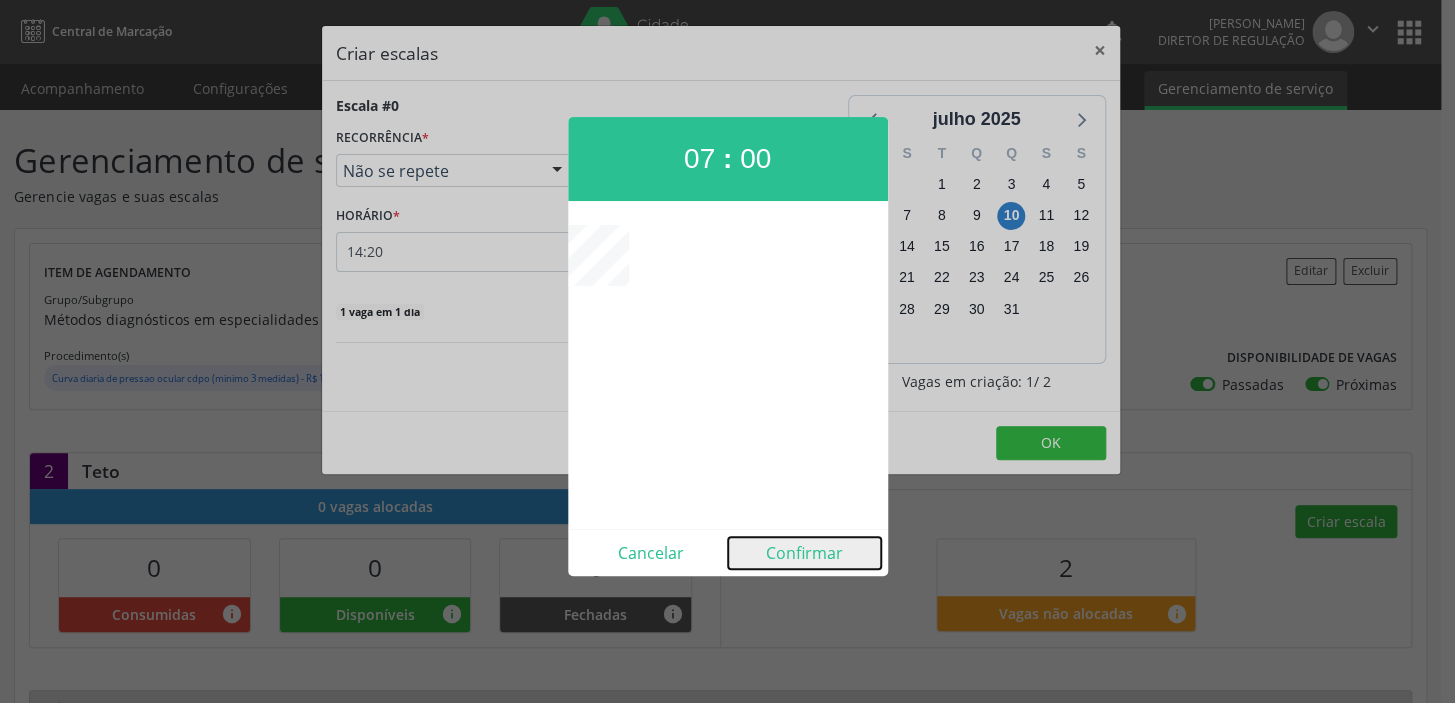 click on "Confirmar" at bounding box center (804, 553) 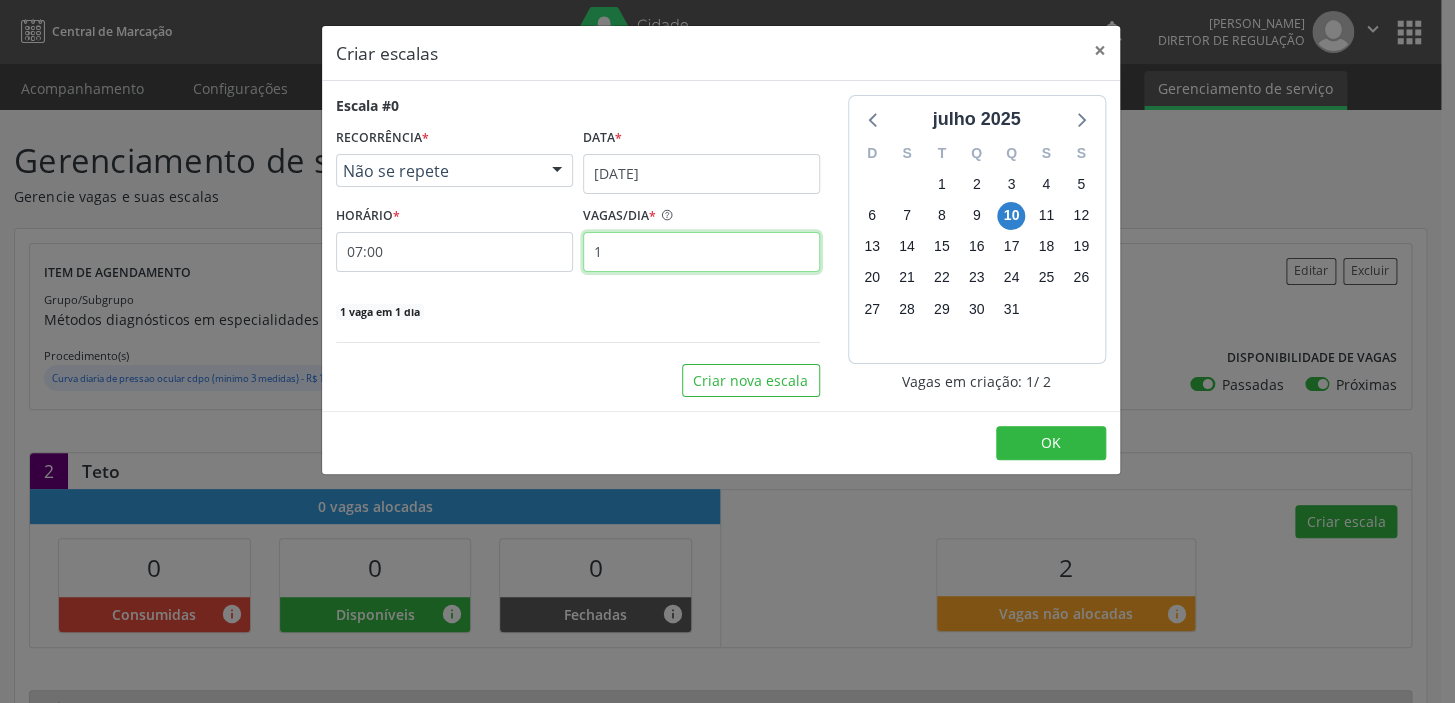 click on "1" at bounding box center [701, 252] 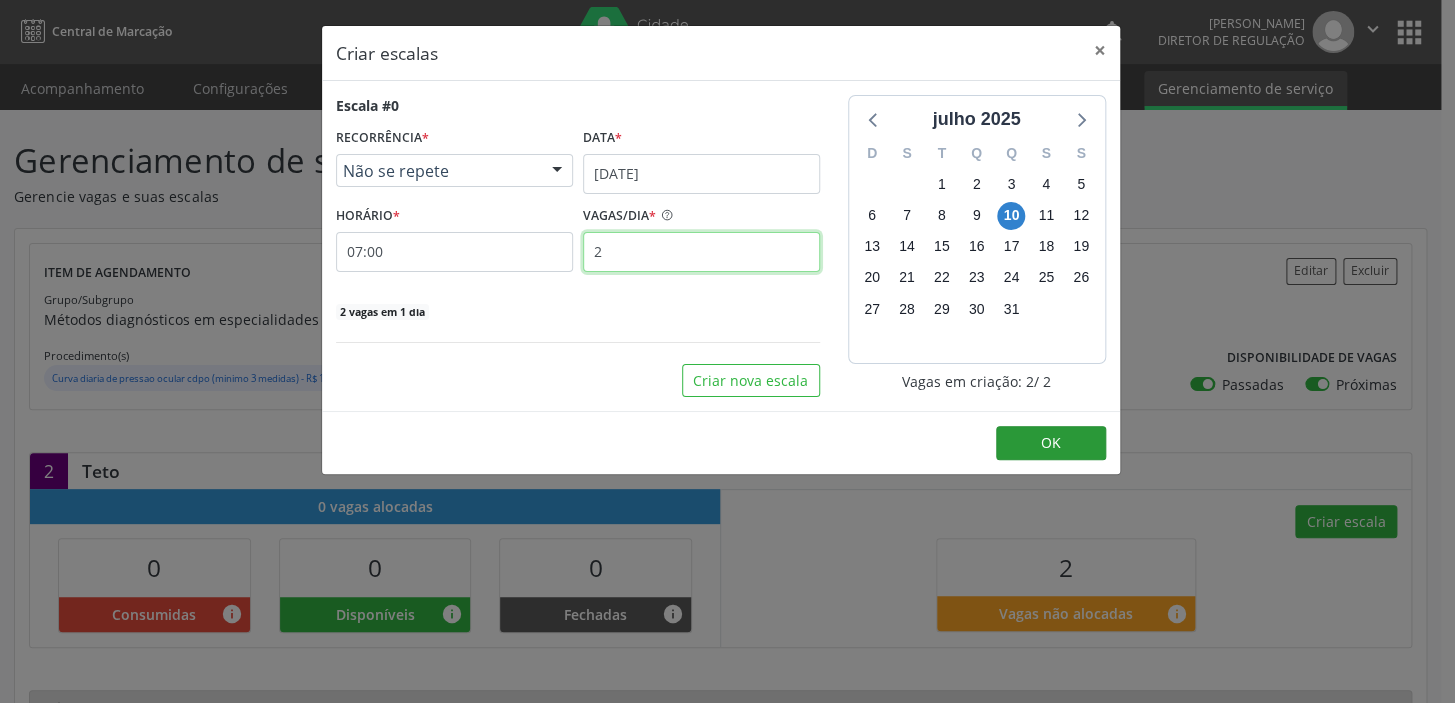 type on "2" 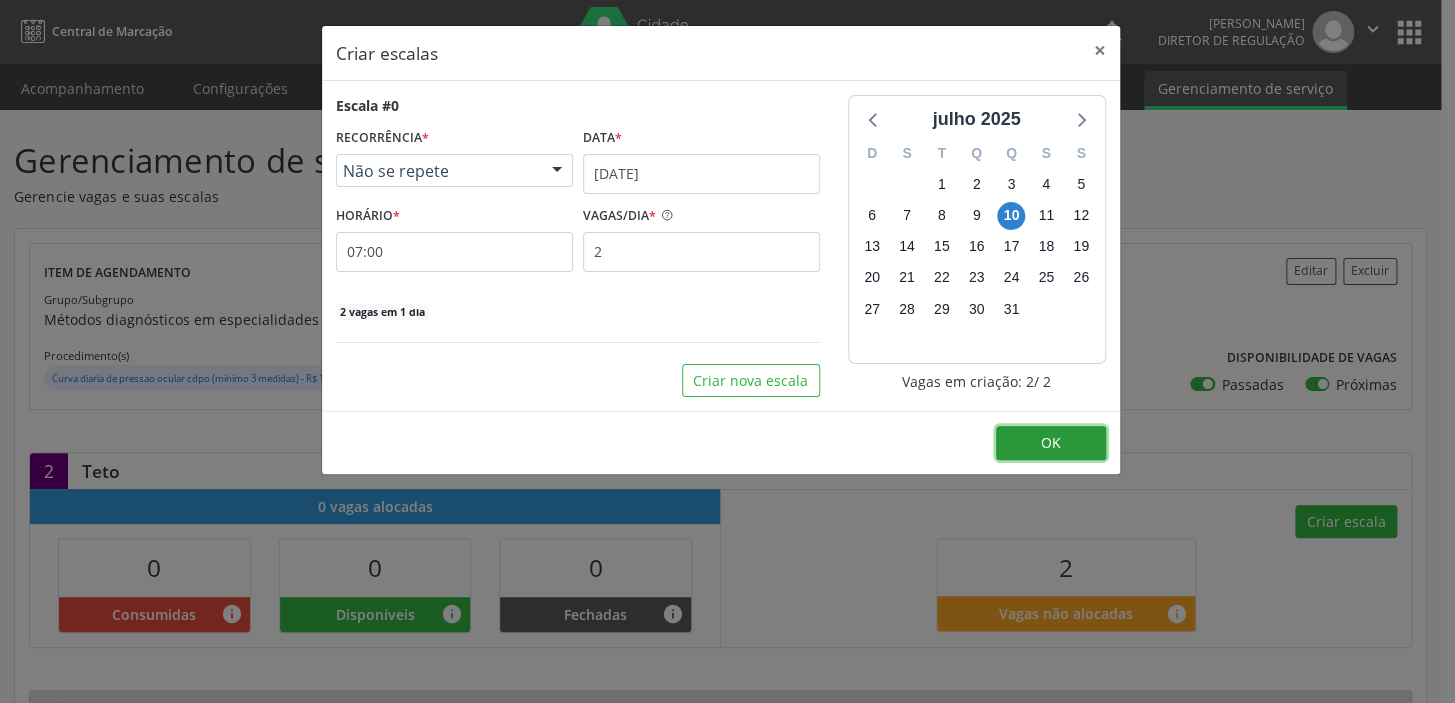 click on "OK" at bounding box center [1051, 443] 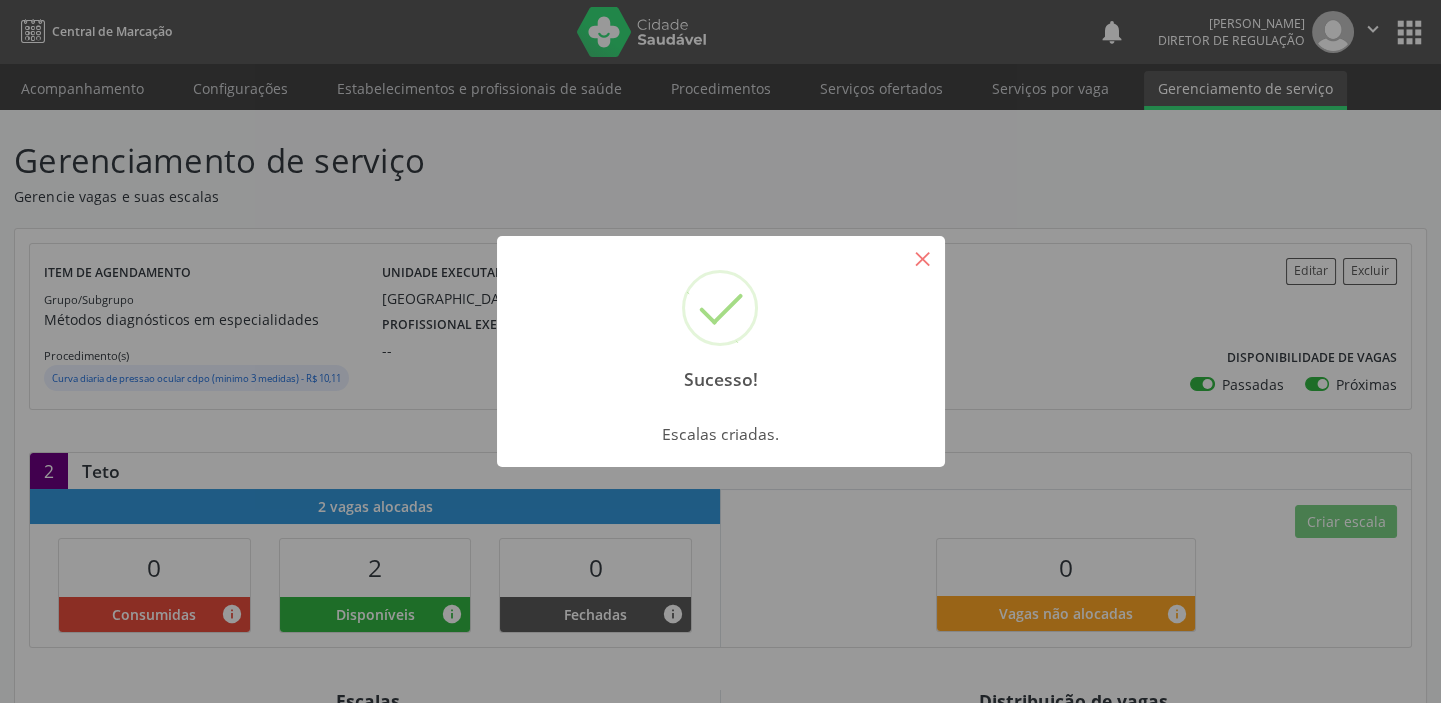 click on "×" at bounding box center [923, 258] 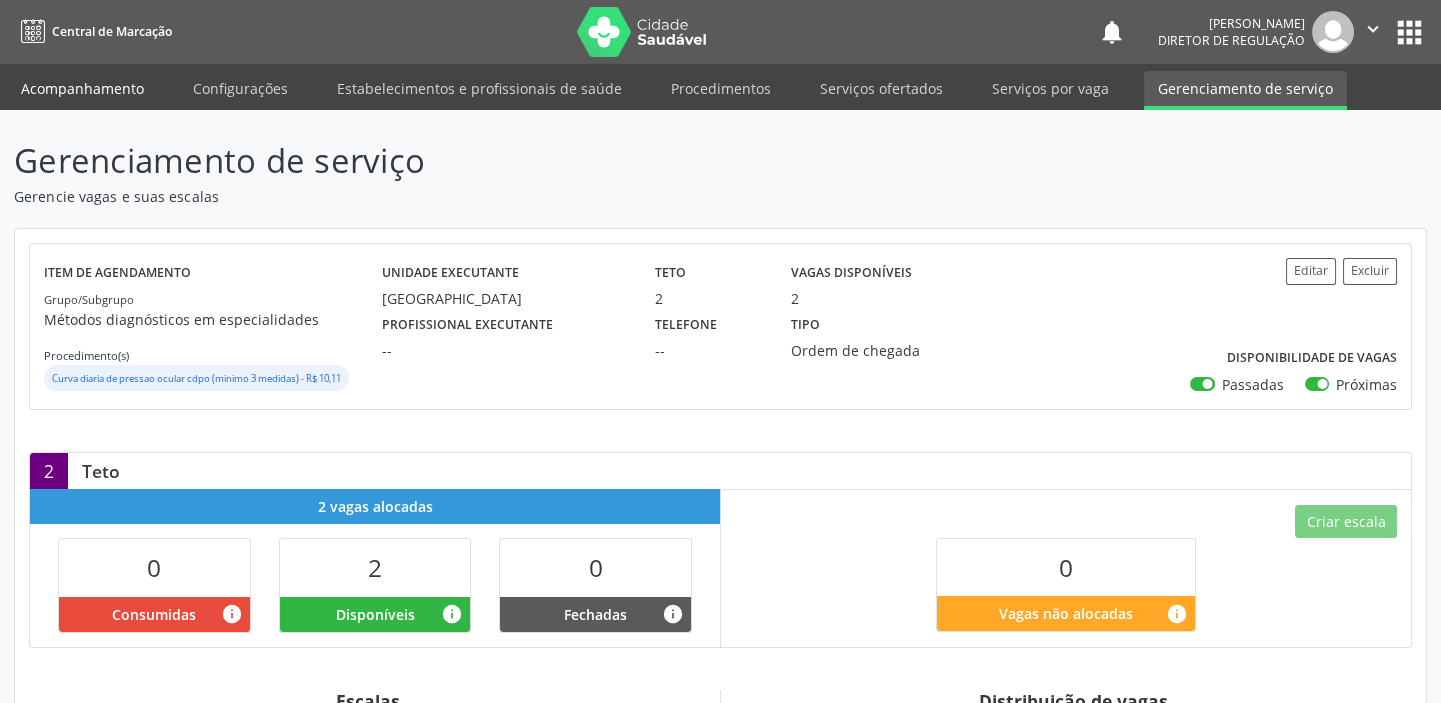 click on "Acompanhamento" at bounding box center (82, 88) 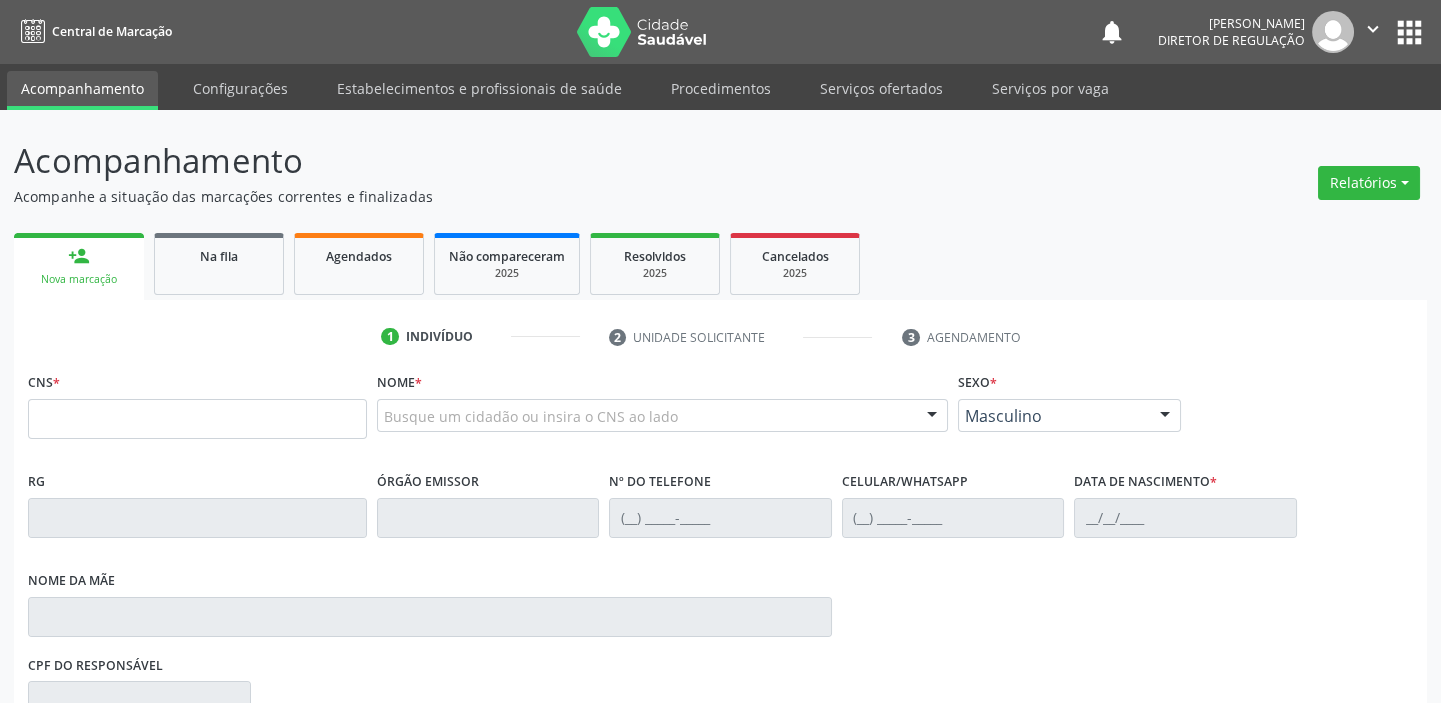 click on "Acompanhamento" at bounding box center [82, 90] 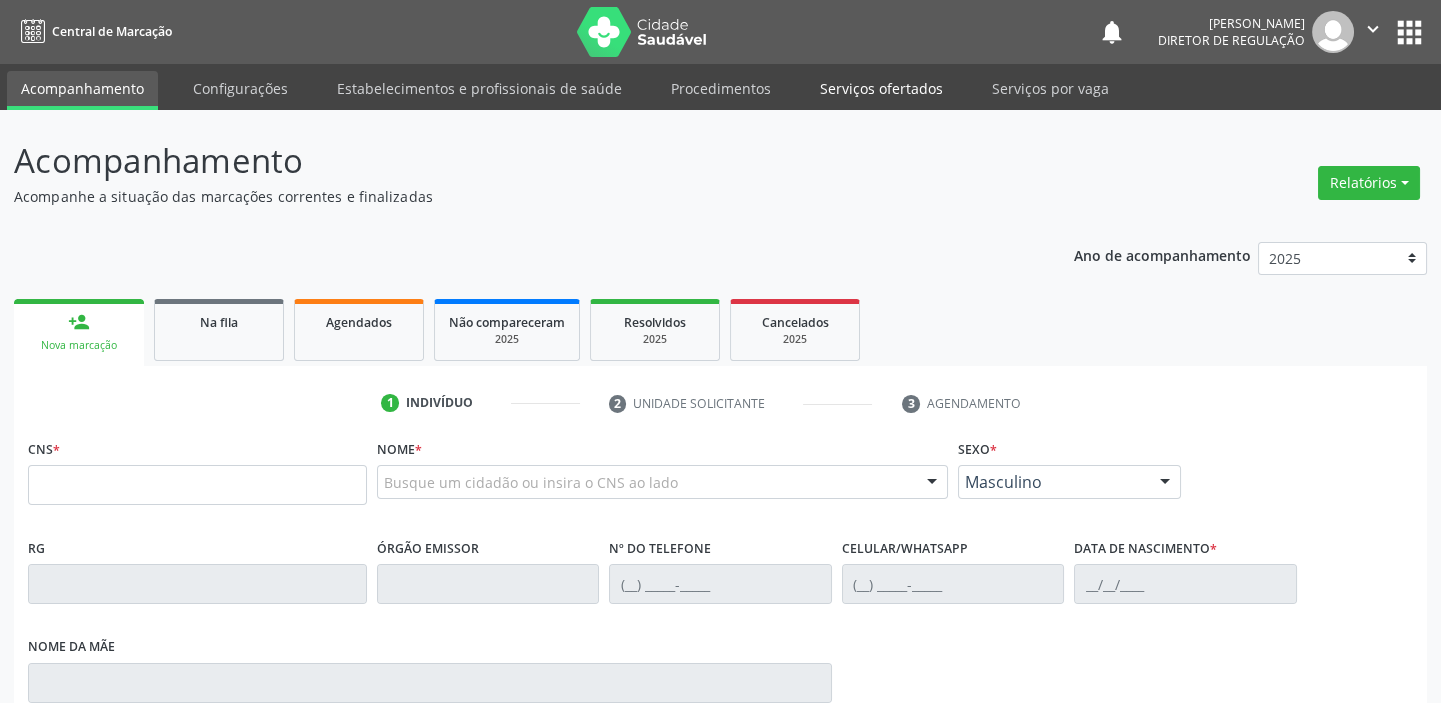 click on "Serviços ofertados" at bounding box center [881, 88] 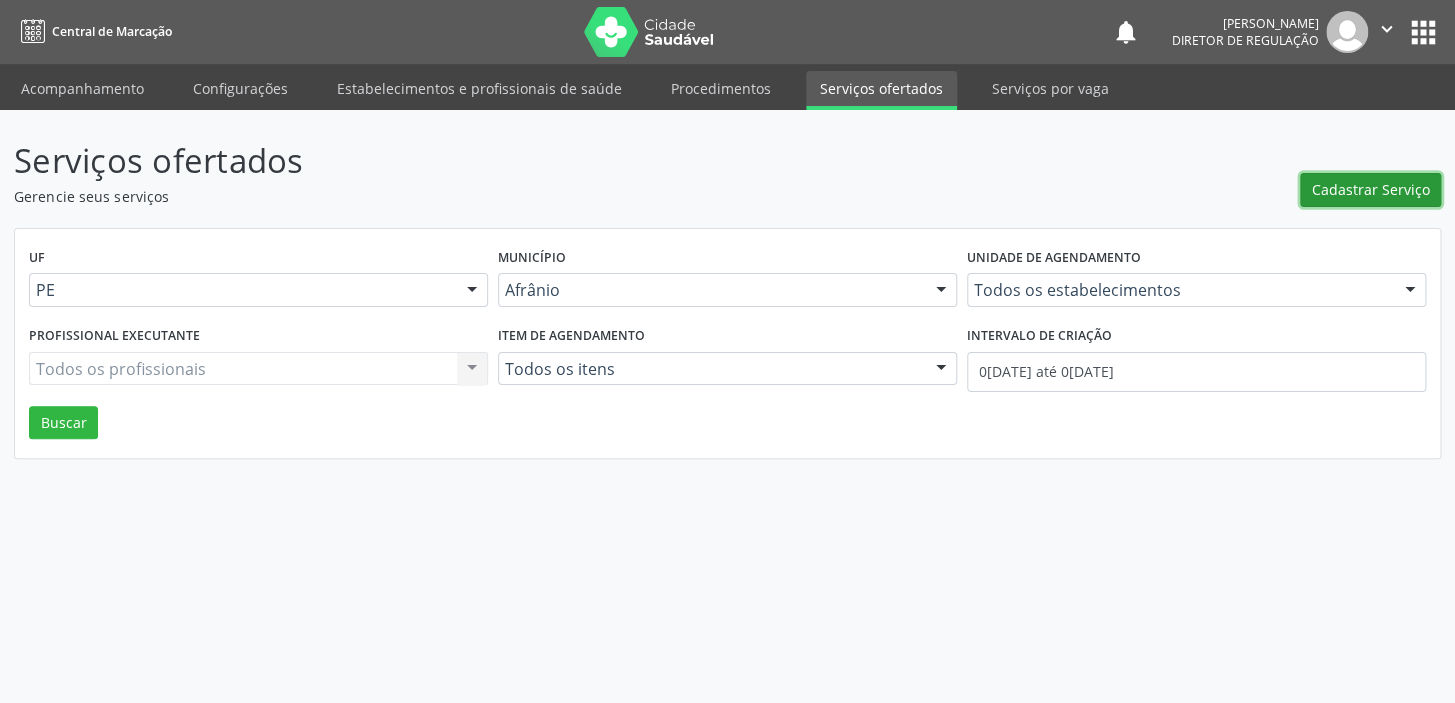 click on "Cadastrar Serviço" at bounding box center (1371, 189) 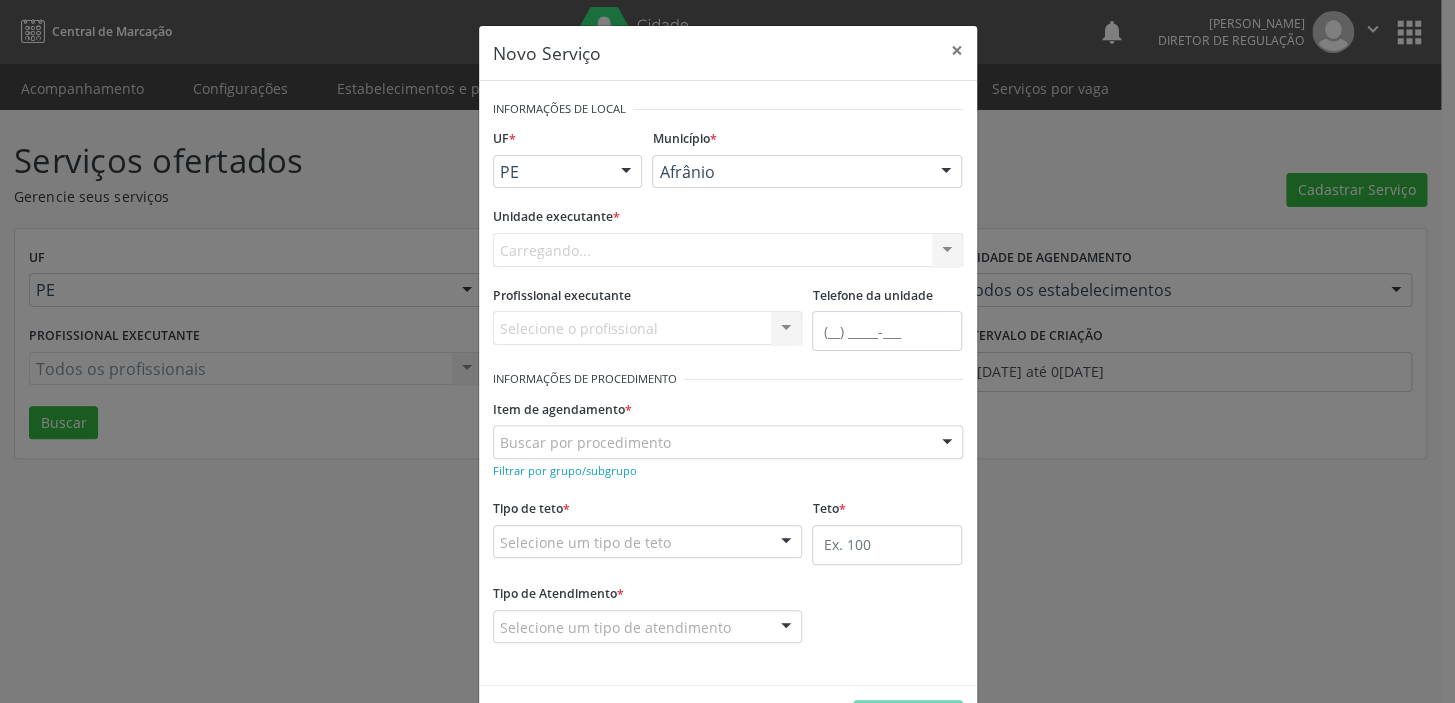 scroll, scrollTop: 0, scrollLeft: 0, axis: both 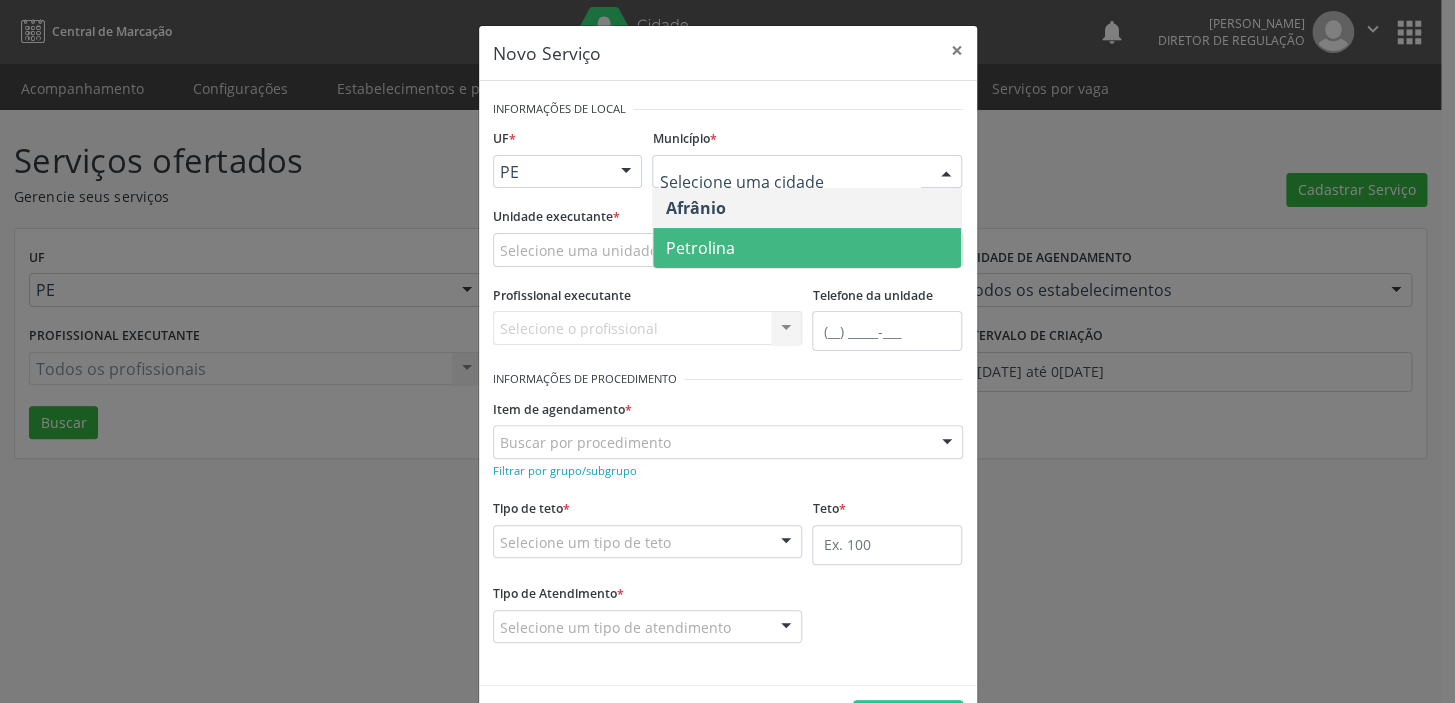 click on "Petrolina" at bounding box center (807, 248) 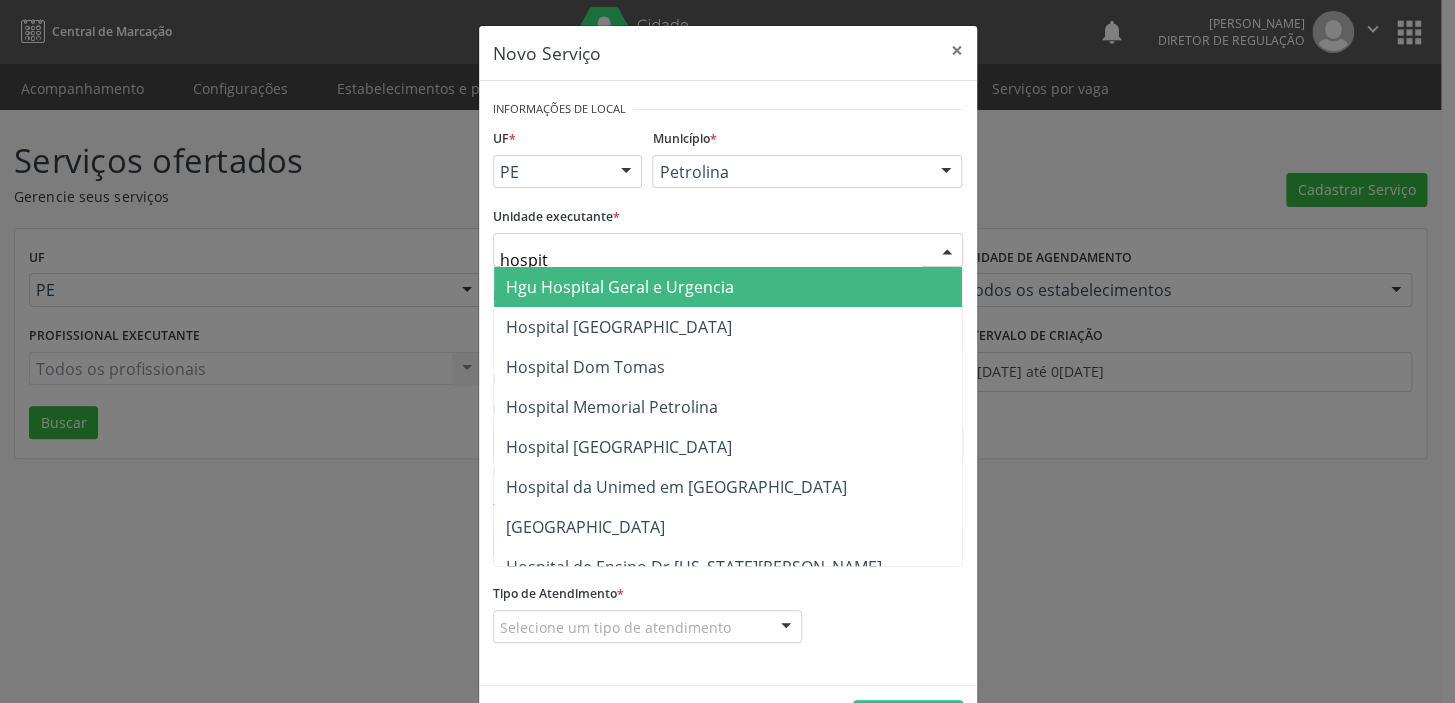 type on "hospita" 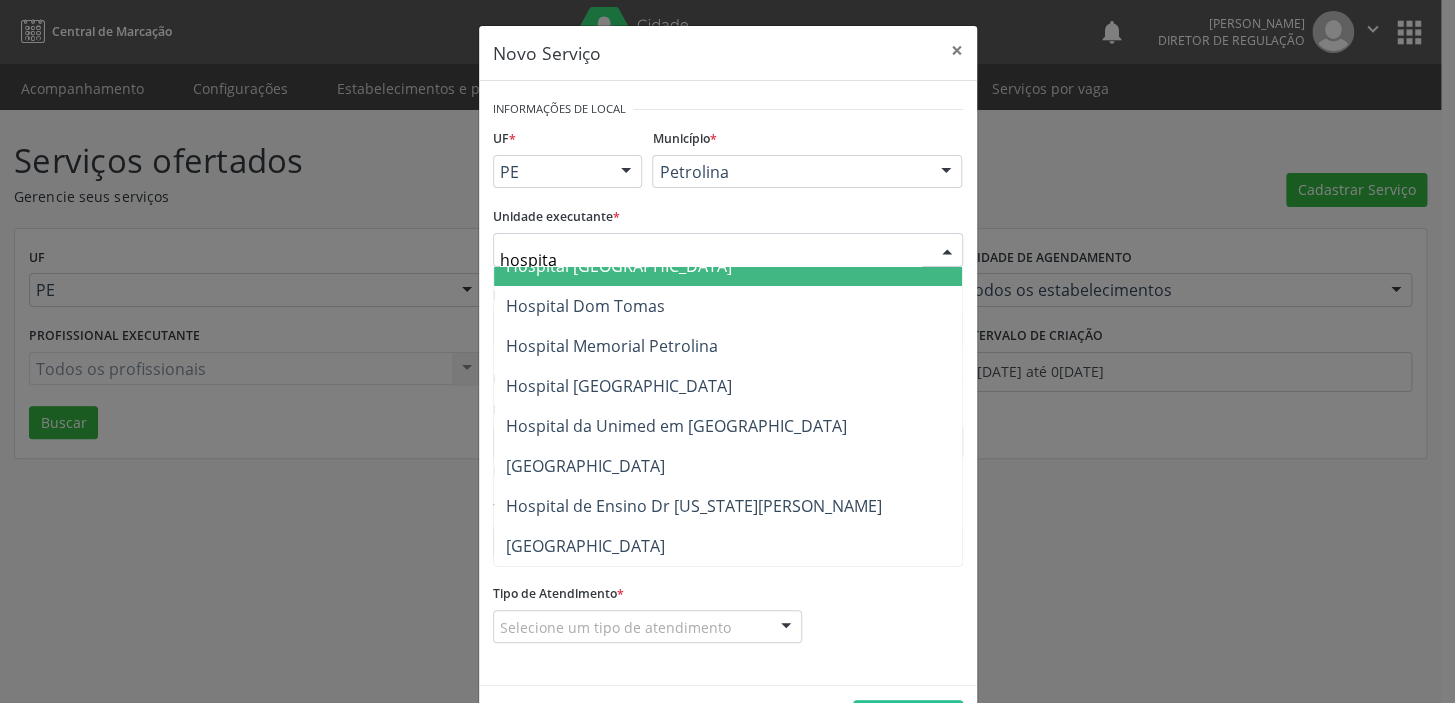 scroll, scrollTop: 140, scrollLeft: 0, axis: vertical 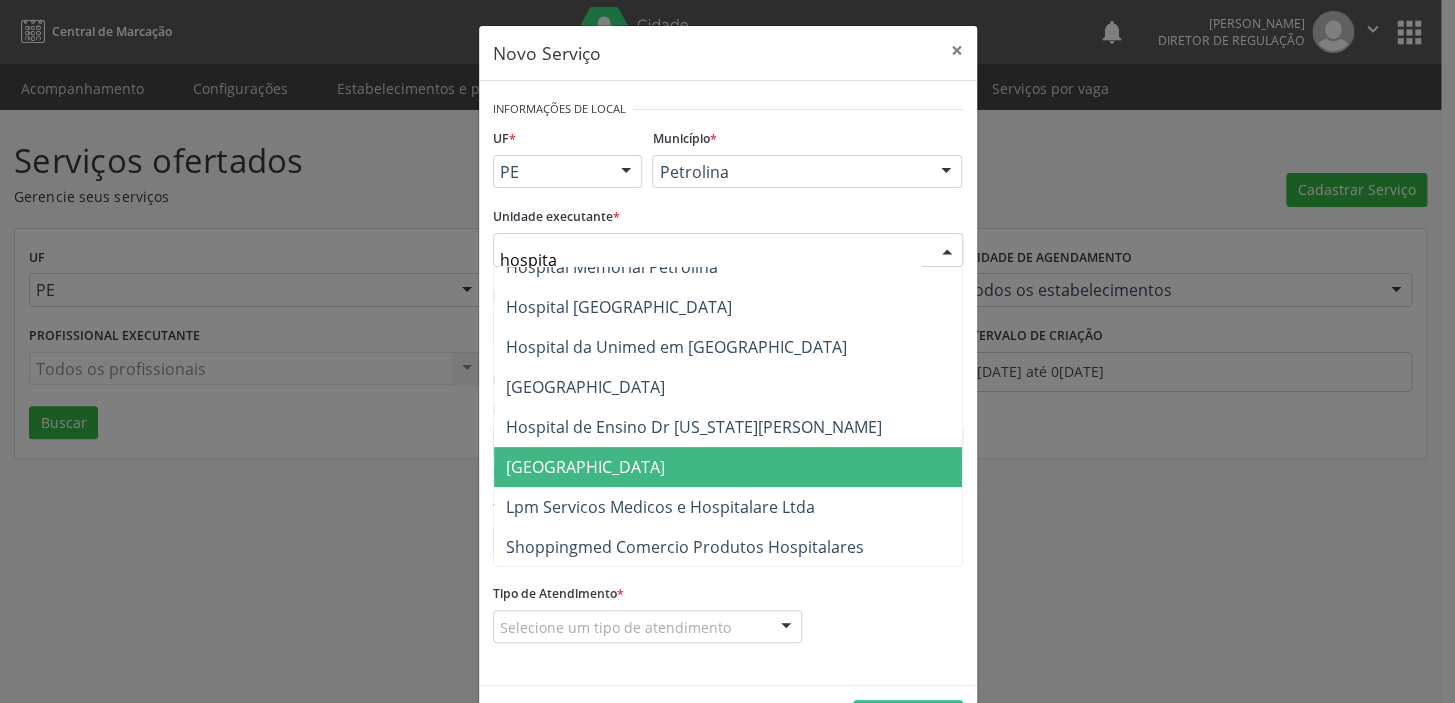 click on "[GEOGRAPHIC_DATA]" at bounding box center (728, 467) 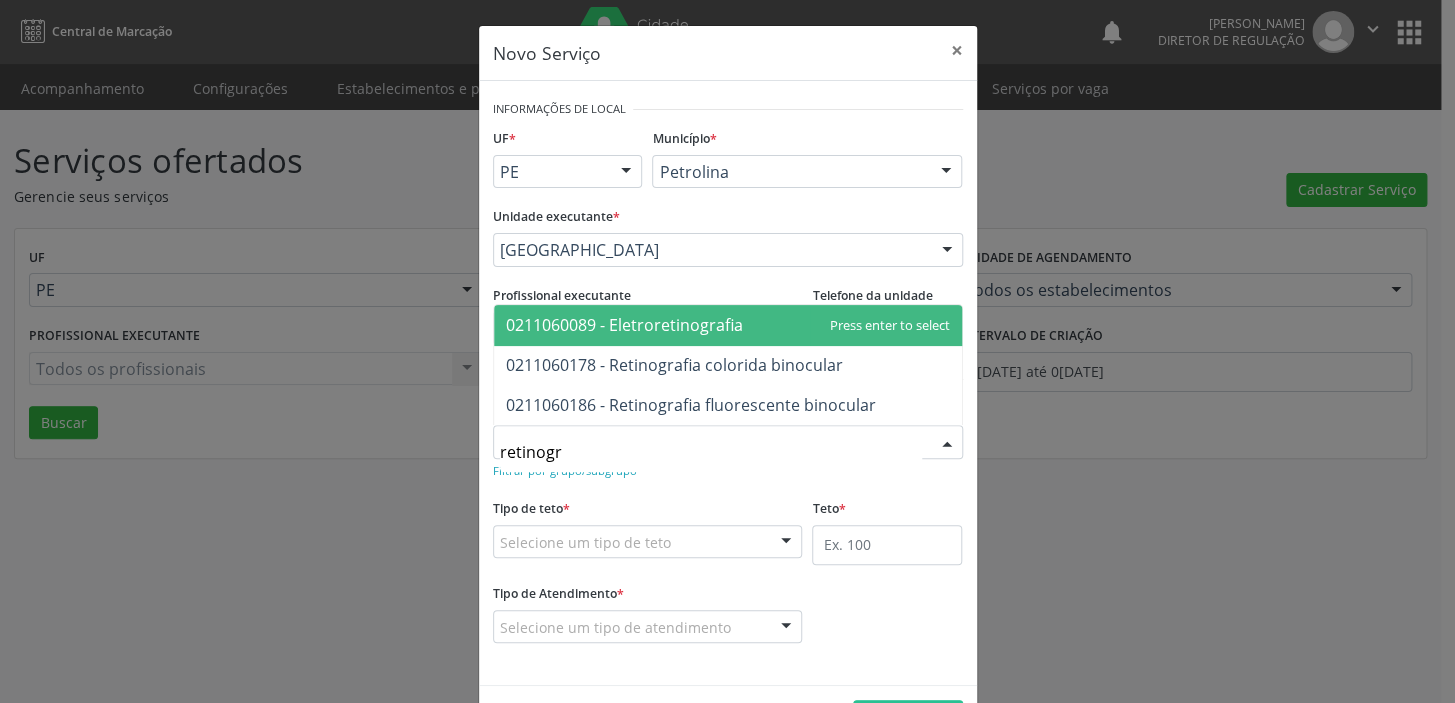 type on "retinogra" 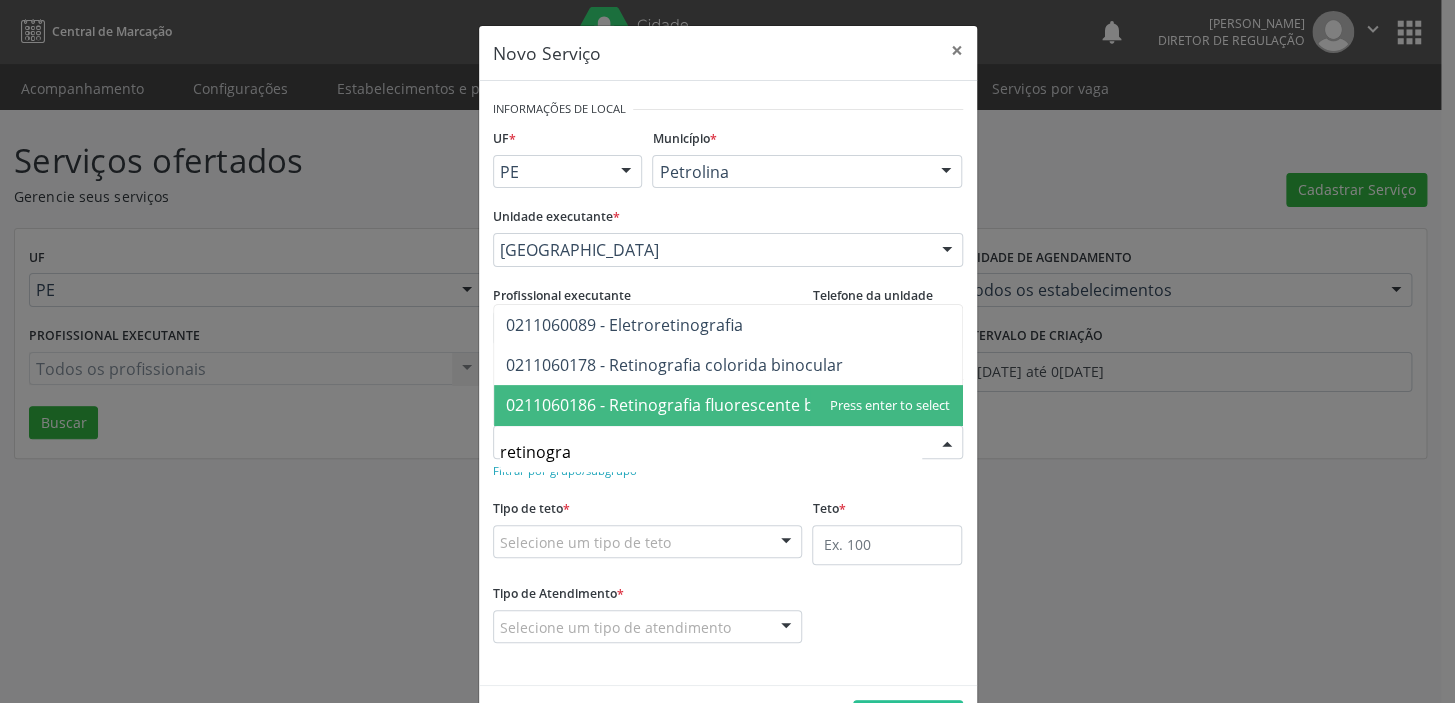 click on "0211060186 - Retinografia fluorescente binocular" at bounding box center [691, 405] 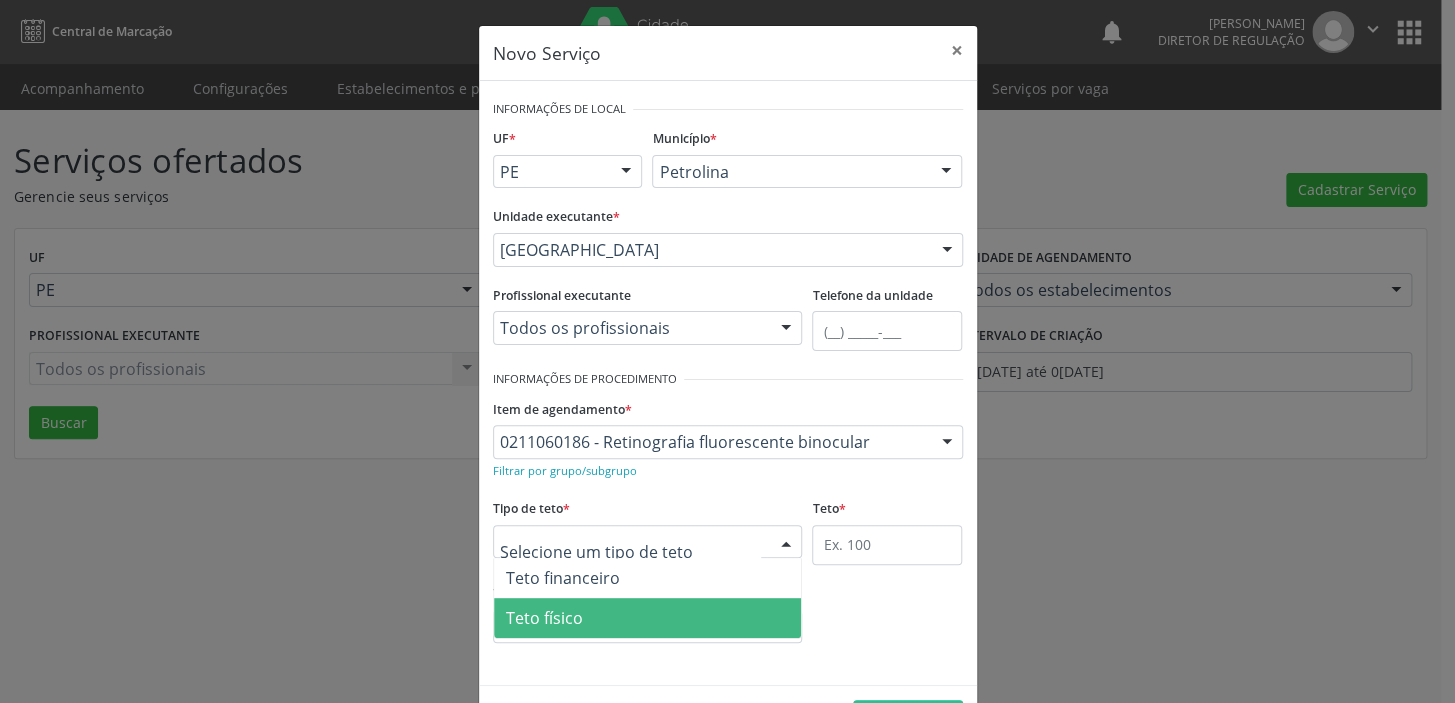 click on "Teto físico" at bounding box center (648, 618) 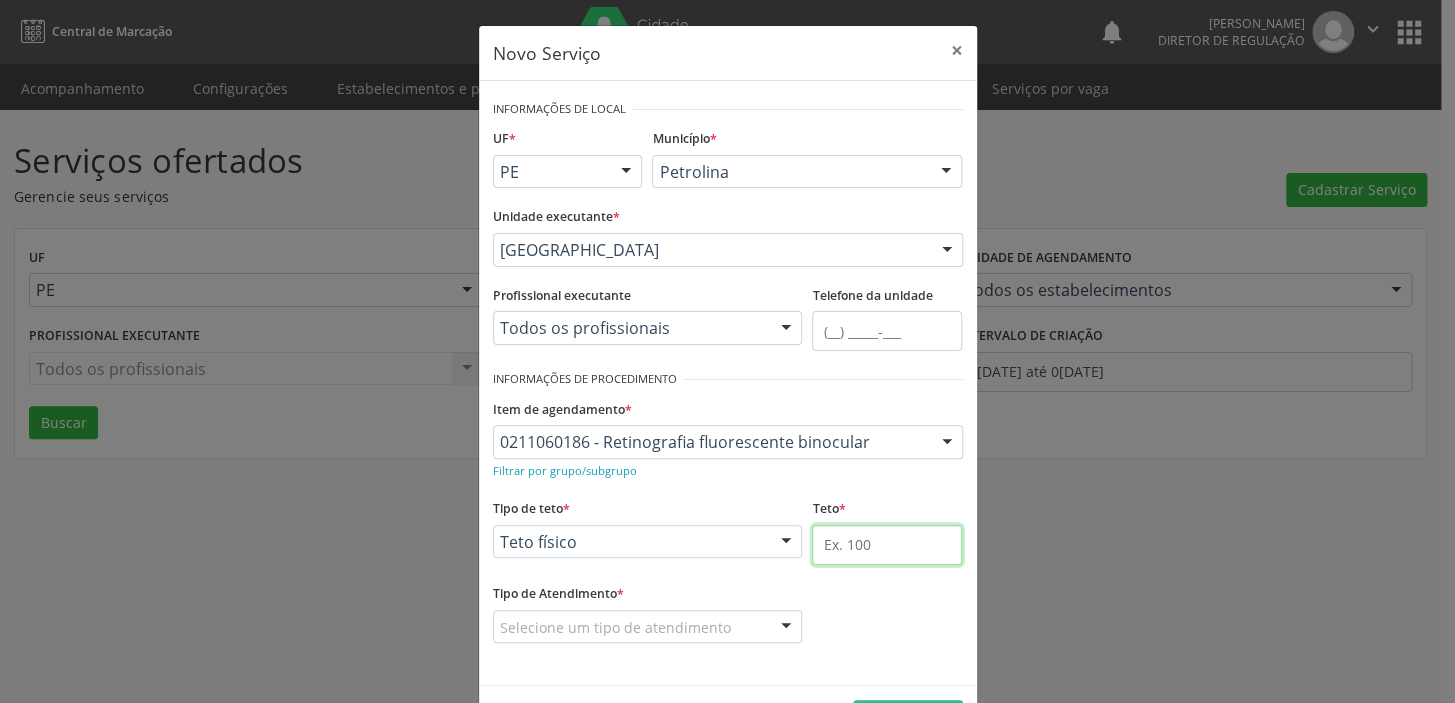 click at bounding box center (887, 545) 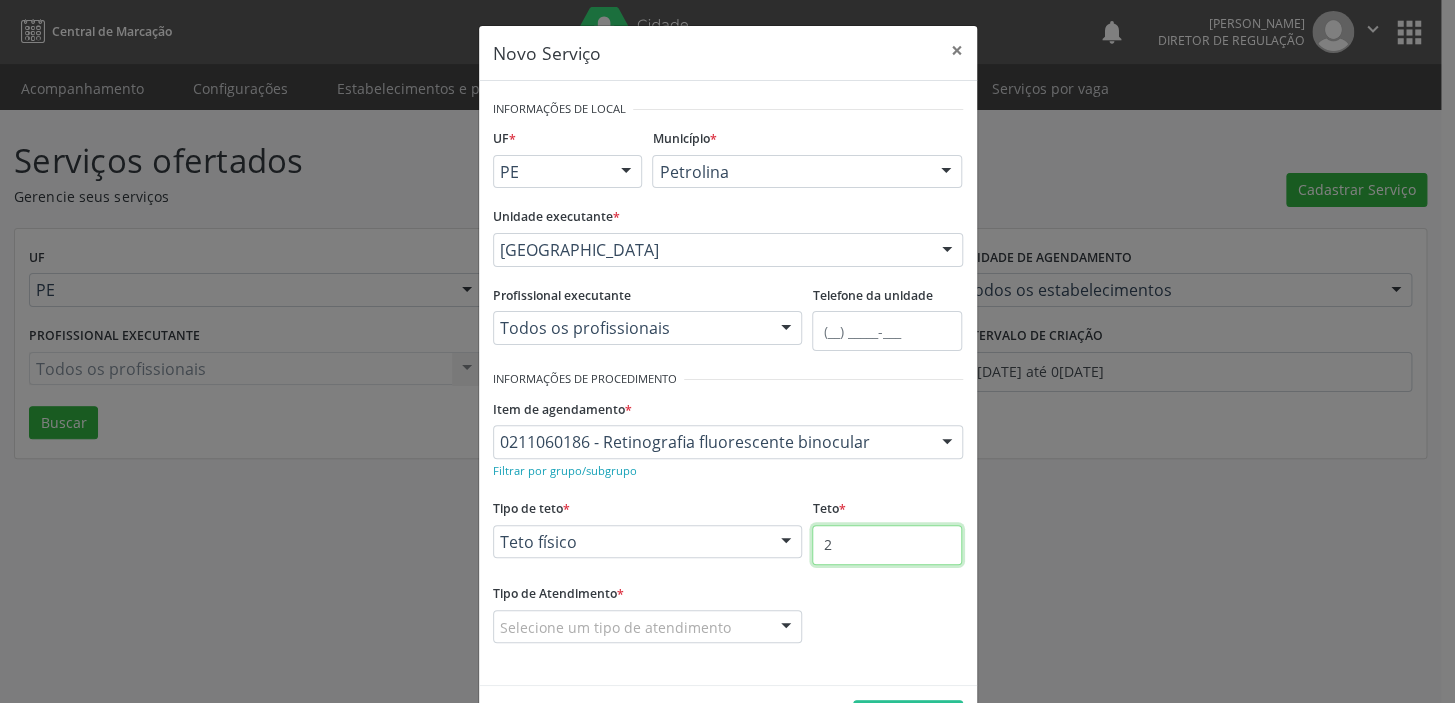 type on "2" 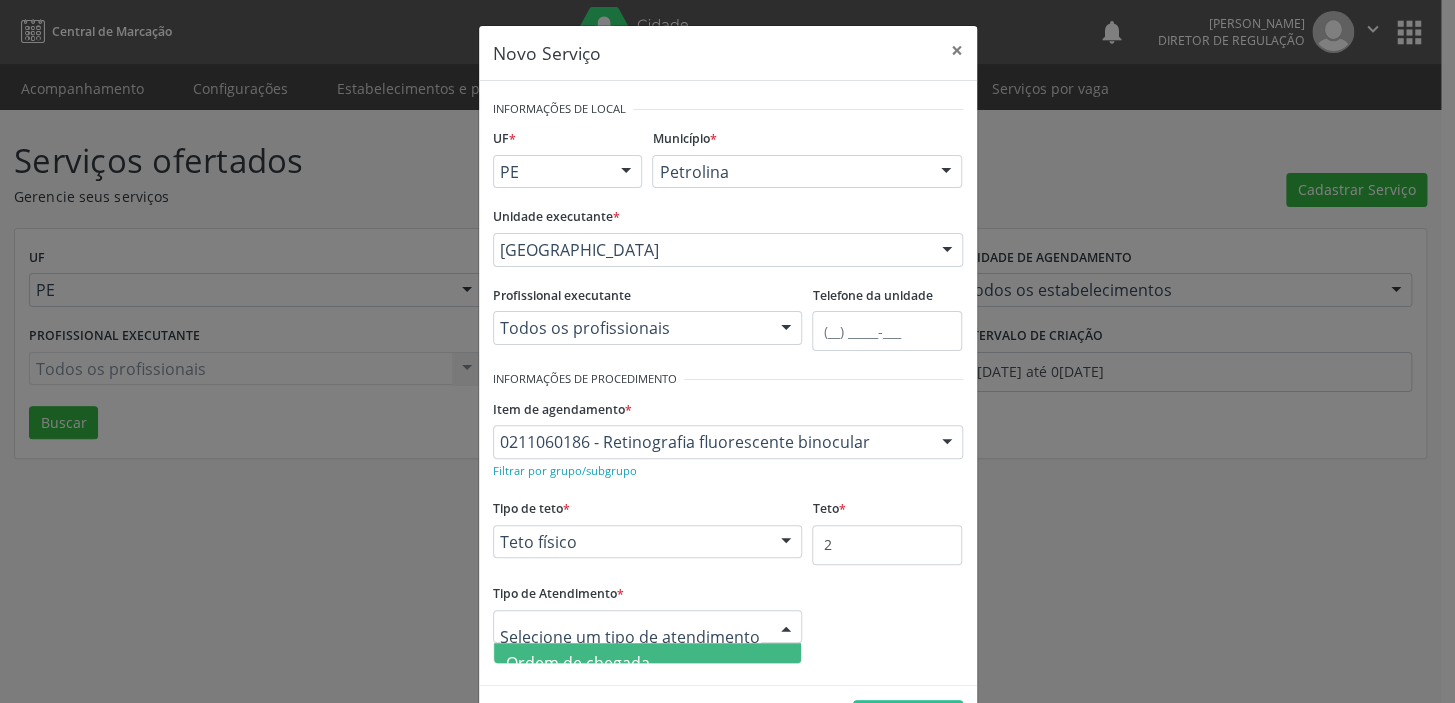 drag, startPoint x: 645, startPoint y: 650, endPoint x: 680, endPoint y: 647, distance: 35.128338 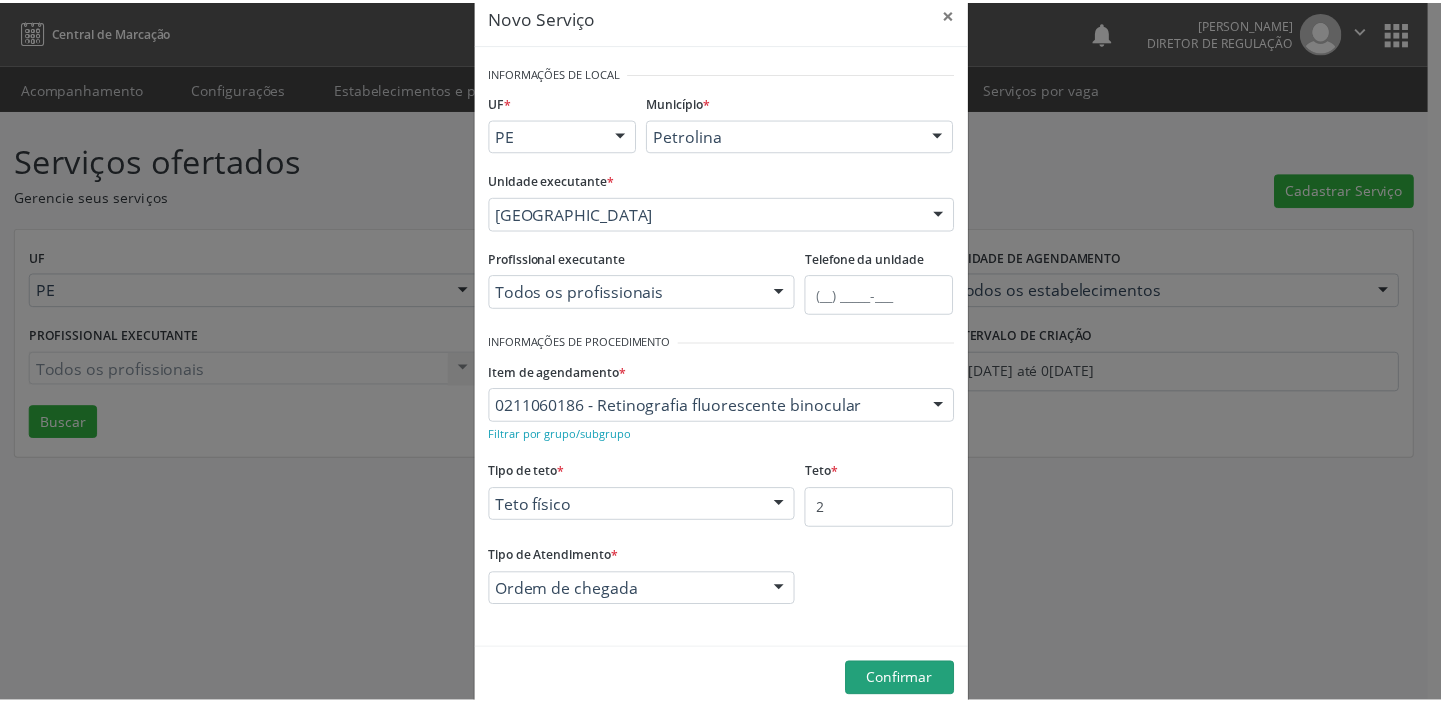 scroll, scrollTop: 69, scrollLeft: 0, axis: vertical 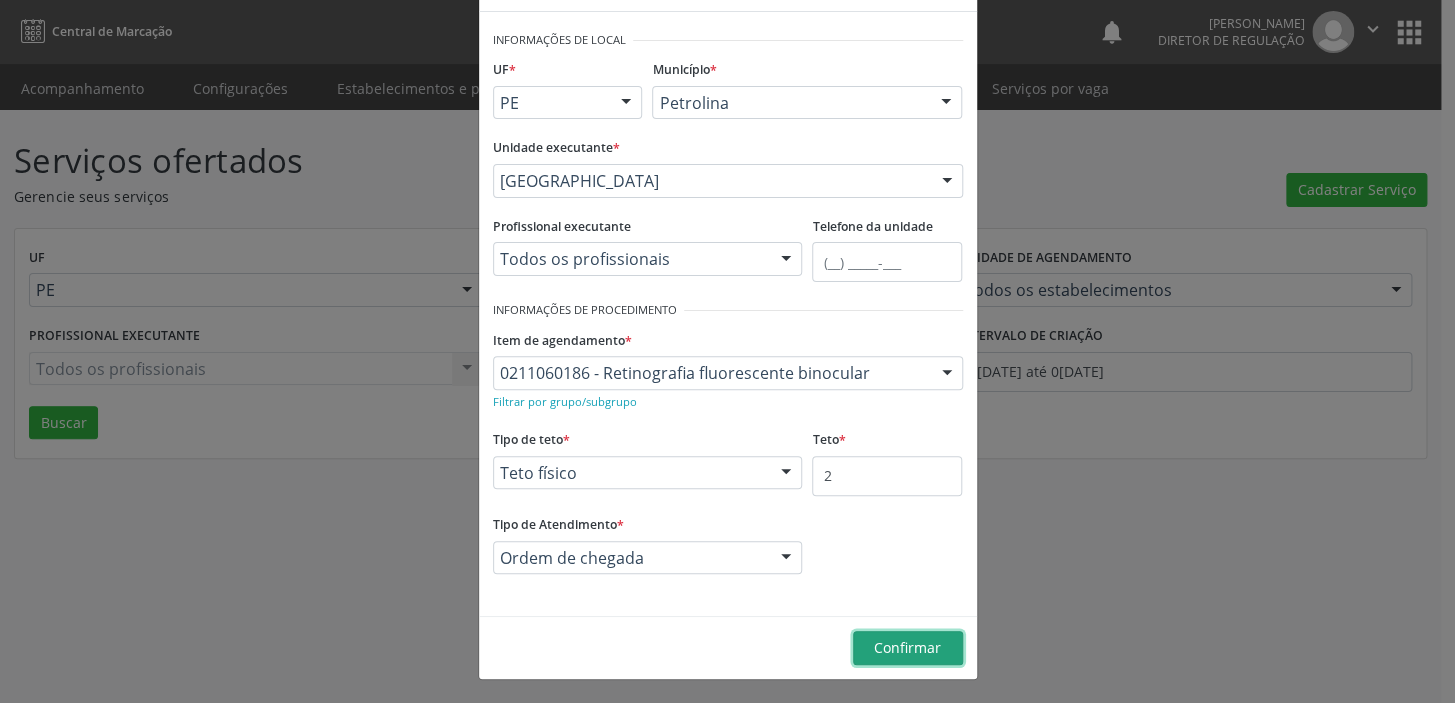 click on "Confirmar" at bounding box center [907, 647] 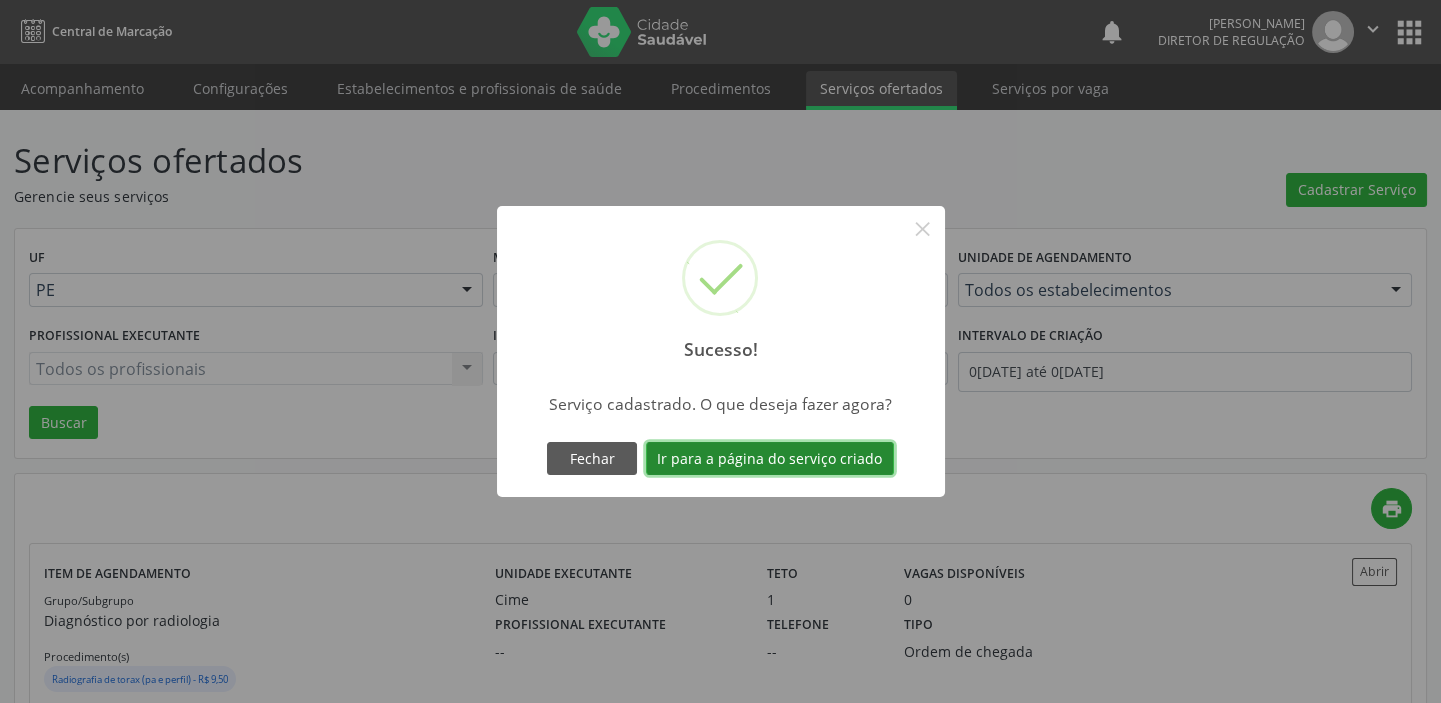 click on "Ir para a página do serviço criado" at bounding box center (770, 459) 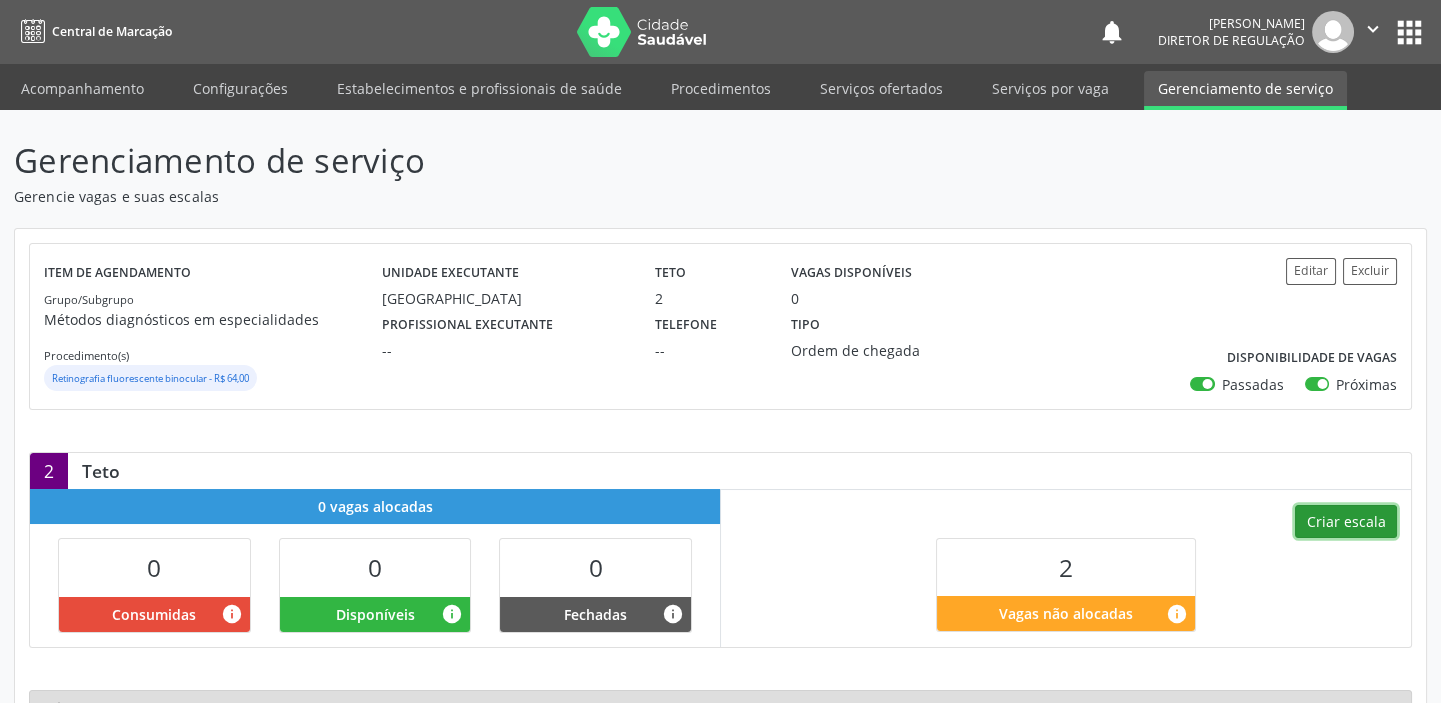 click on "Criar escala" at bounding box center (1346, 522) 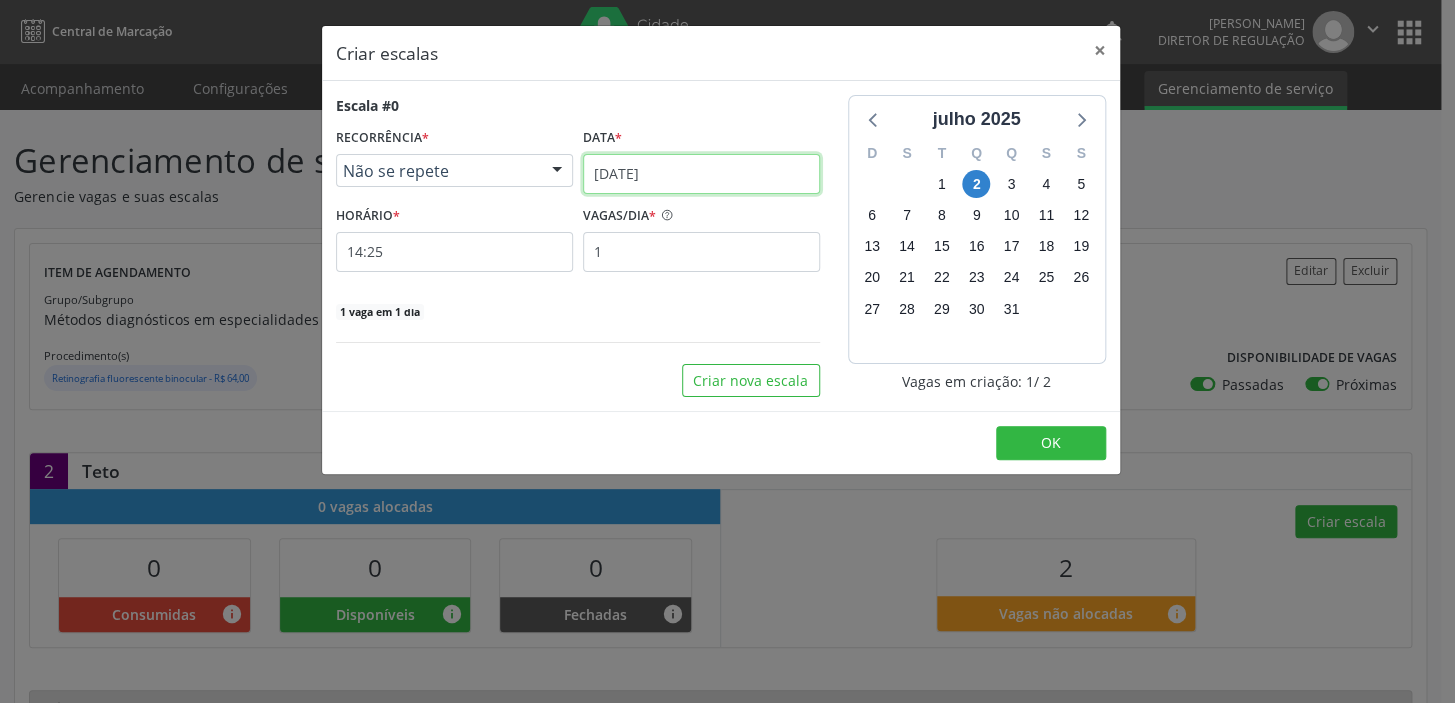 click on "[DATE]" at bounding box center [701, 174] 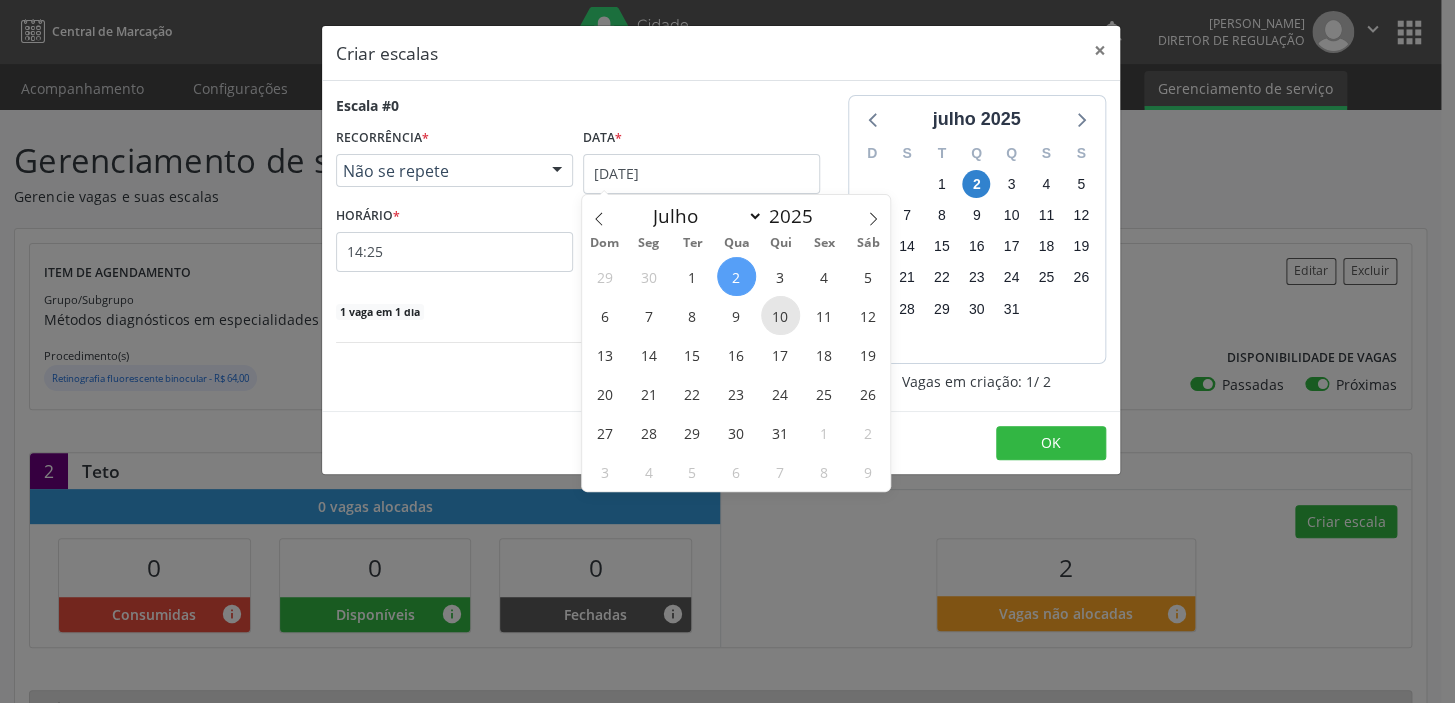 drag, startPoint x: 784, startPoint y: 316, endPoint x: 747, endPoint y: 296, distance: 42.059483 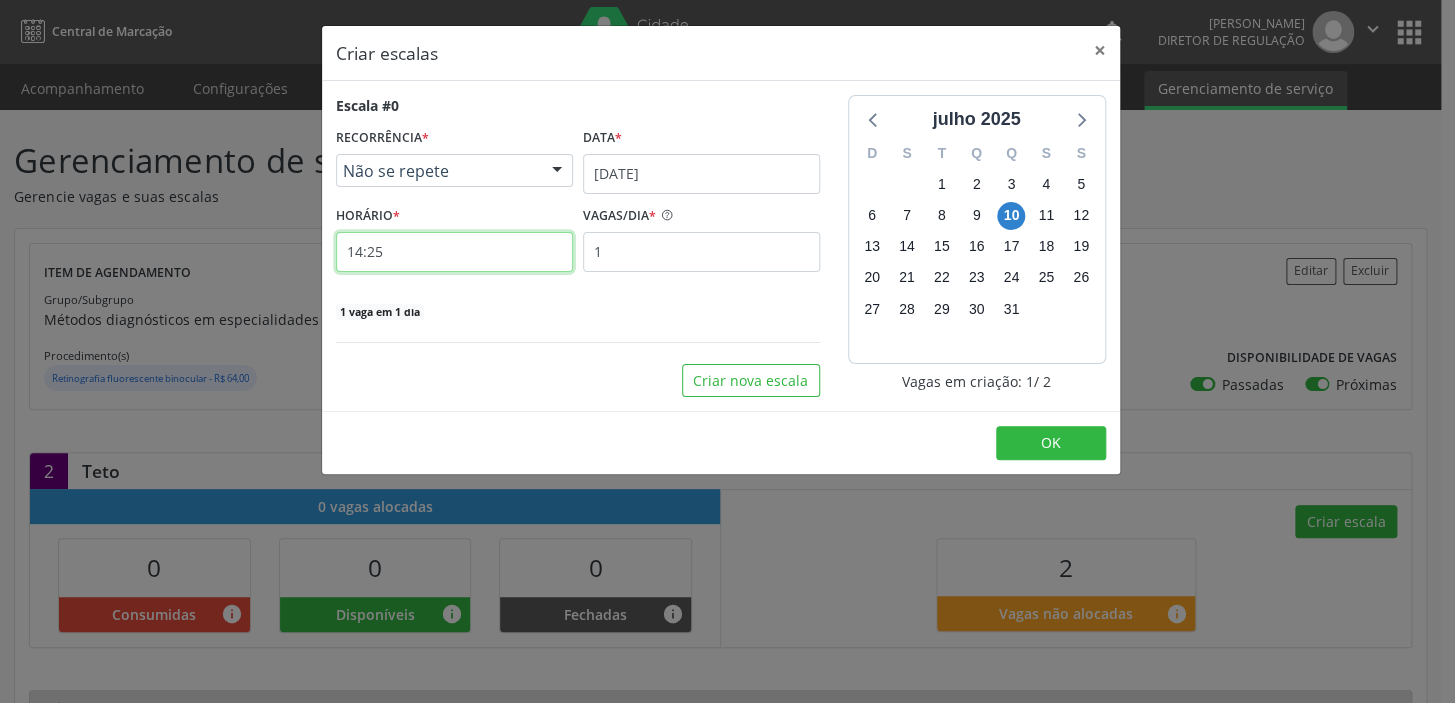click on "14:25" at bounding box center (454, 252) 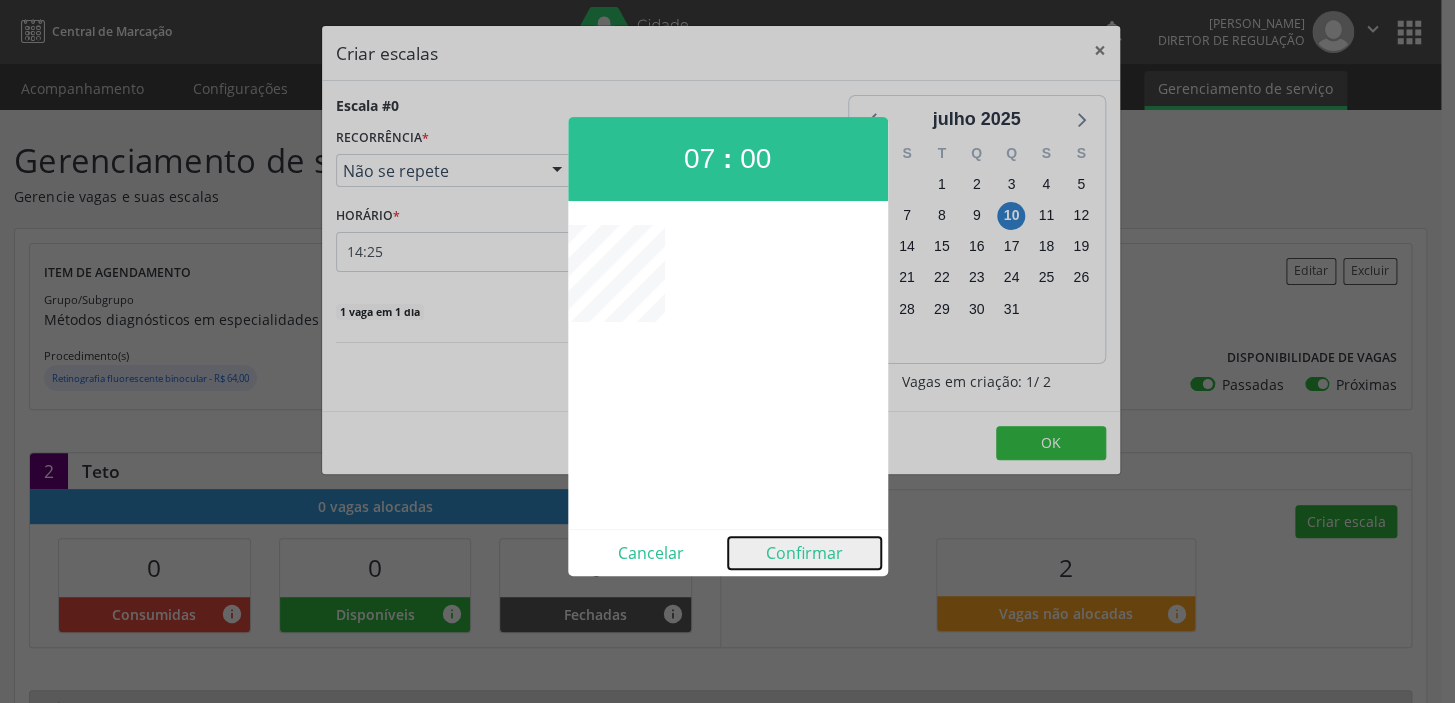 click on "Confirmar" at bounding box center [804, 553] 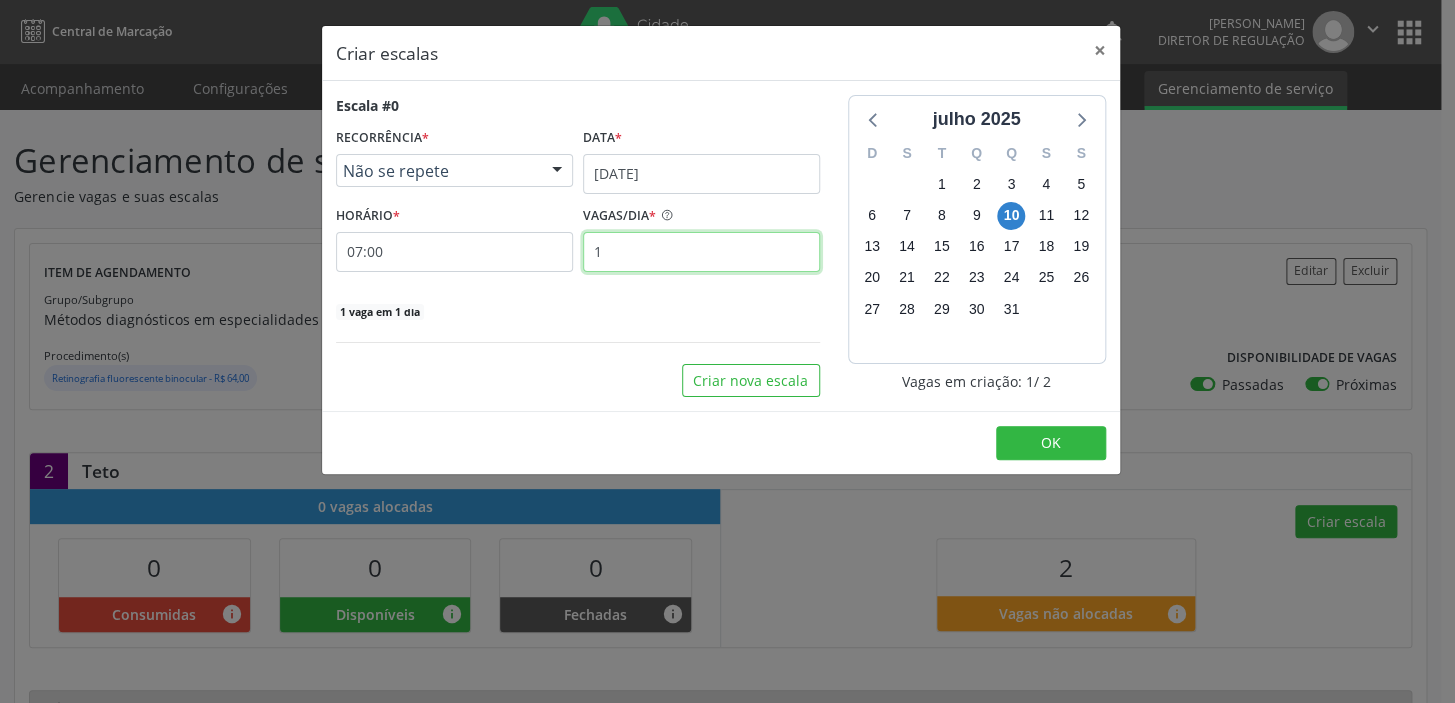 click on "1" at bounding box center [701, 252] 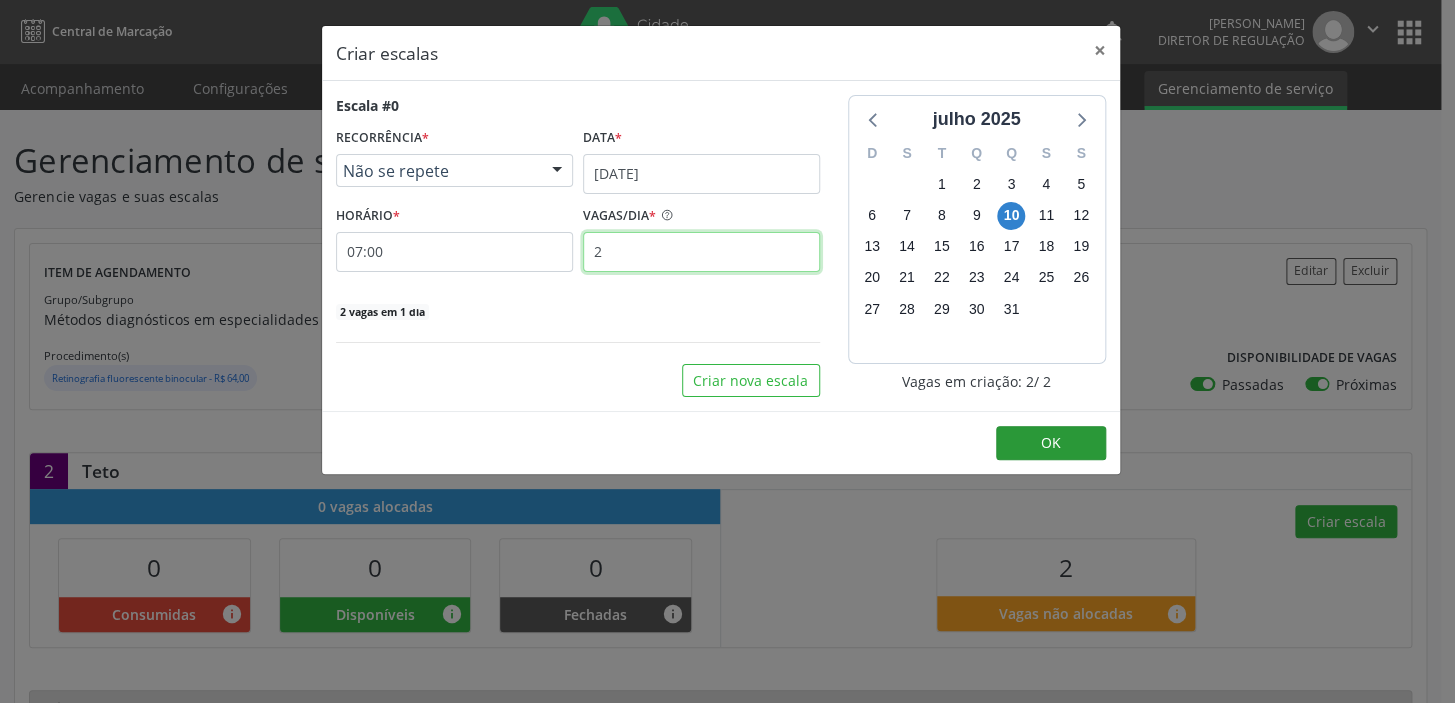 type on "2" 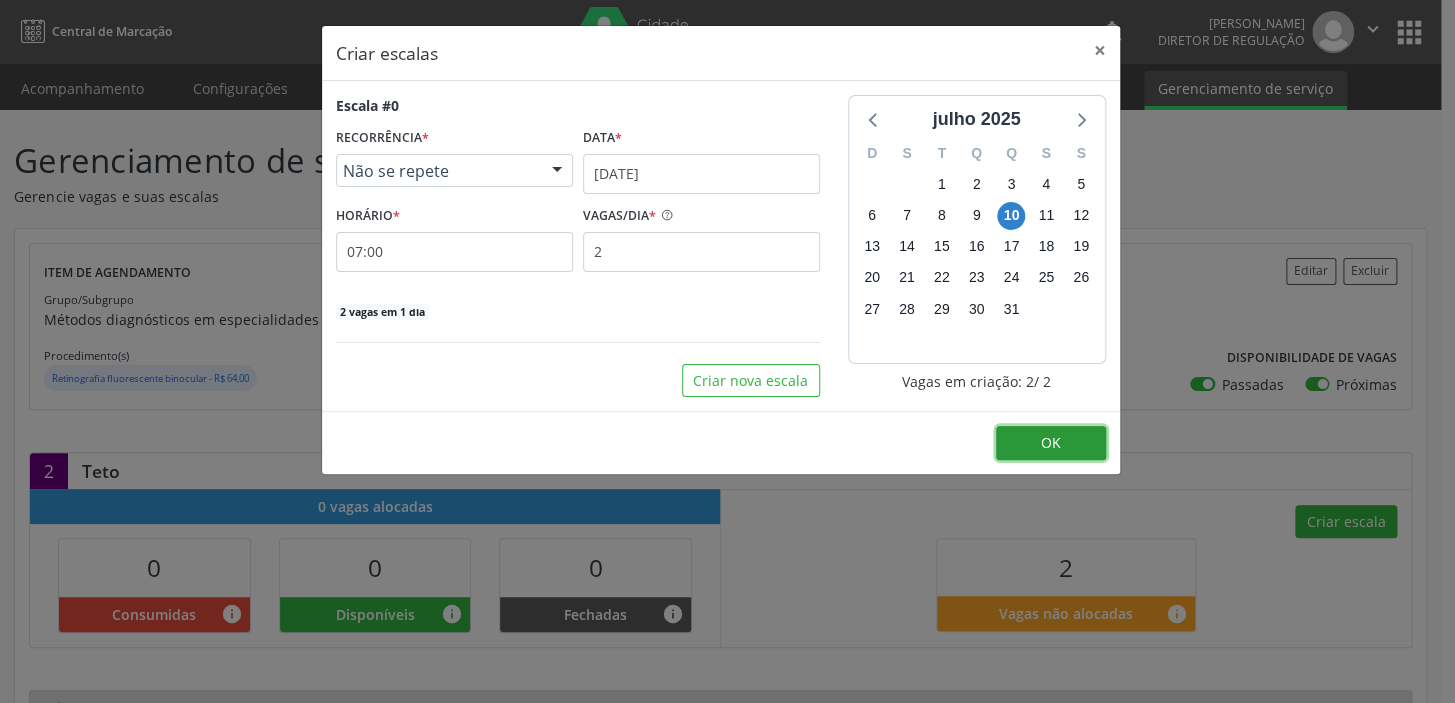 click on "OK" at bounding box center [1051, 442] 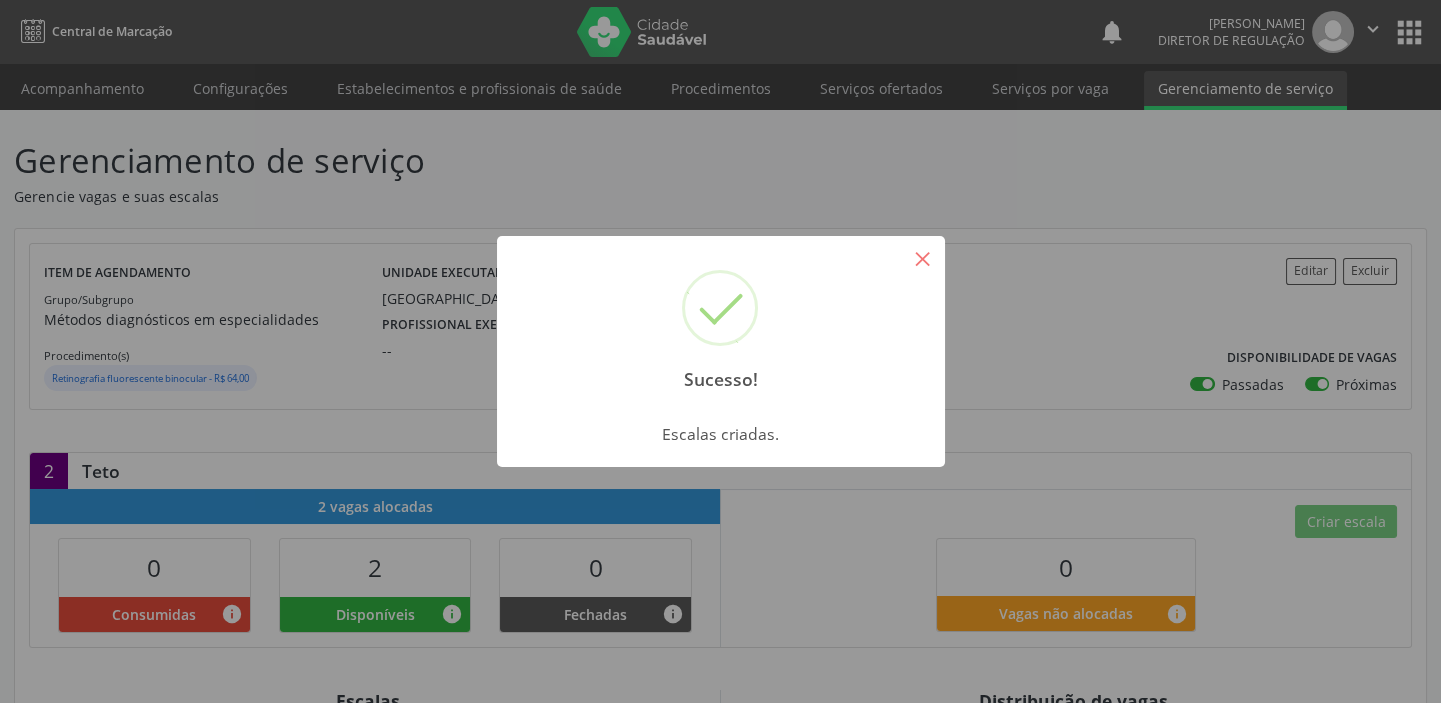 click on "×" at bounding box center (923, 258) 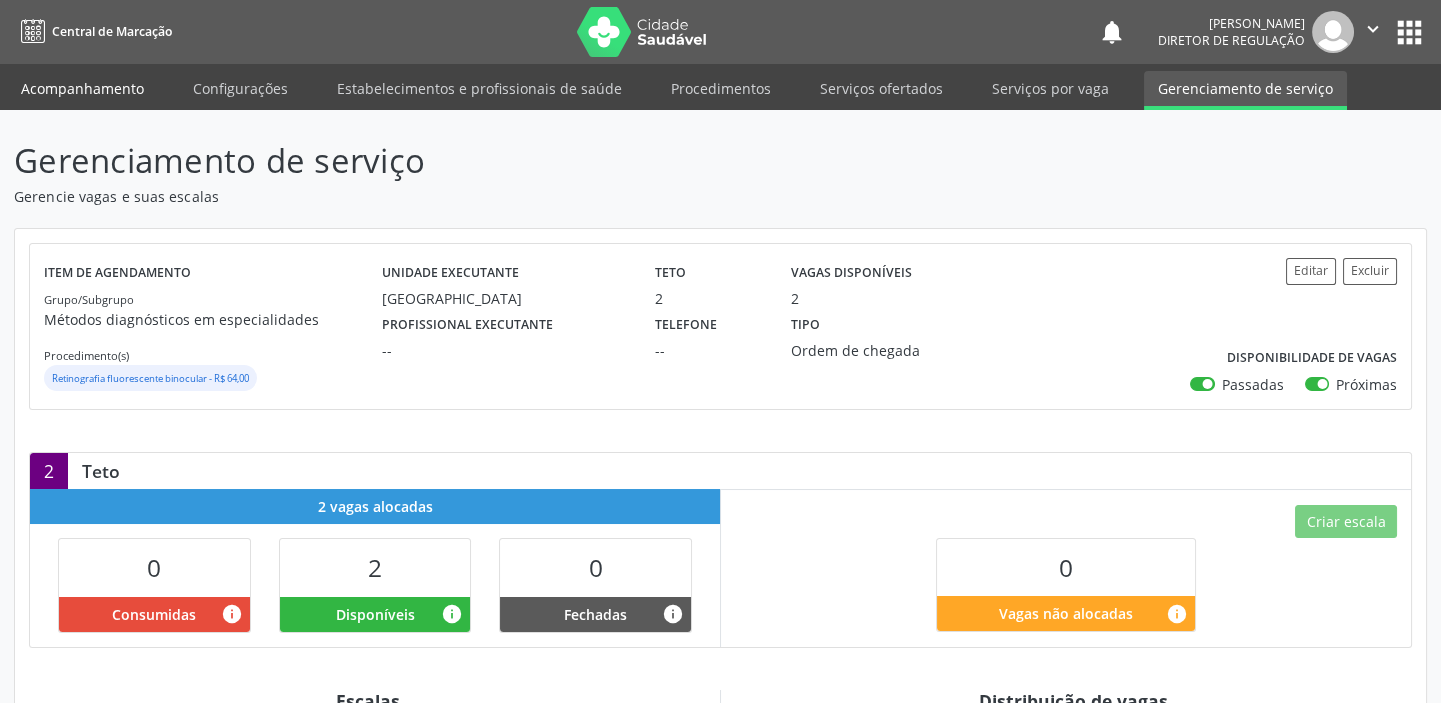 click on "Acompanhamento" at bounding box center [82, 88] 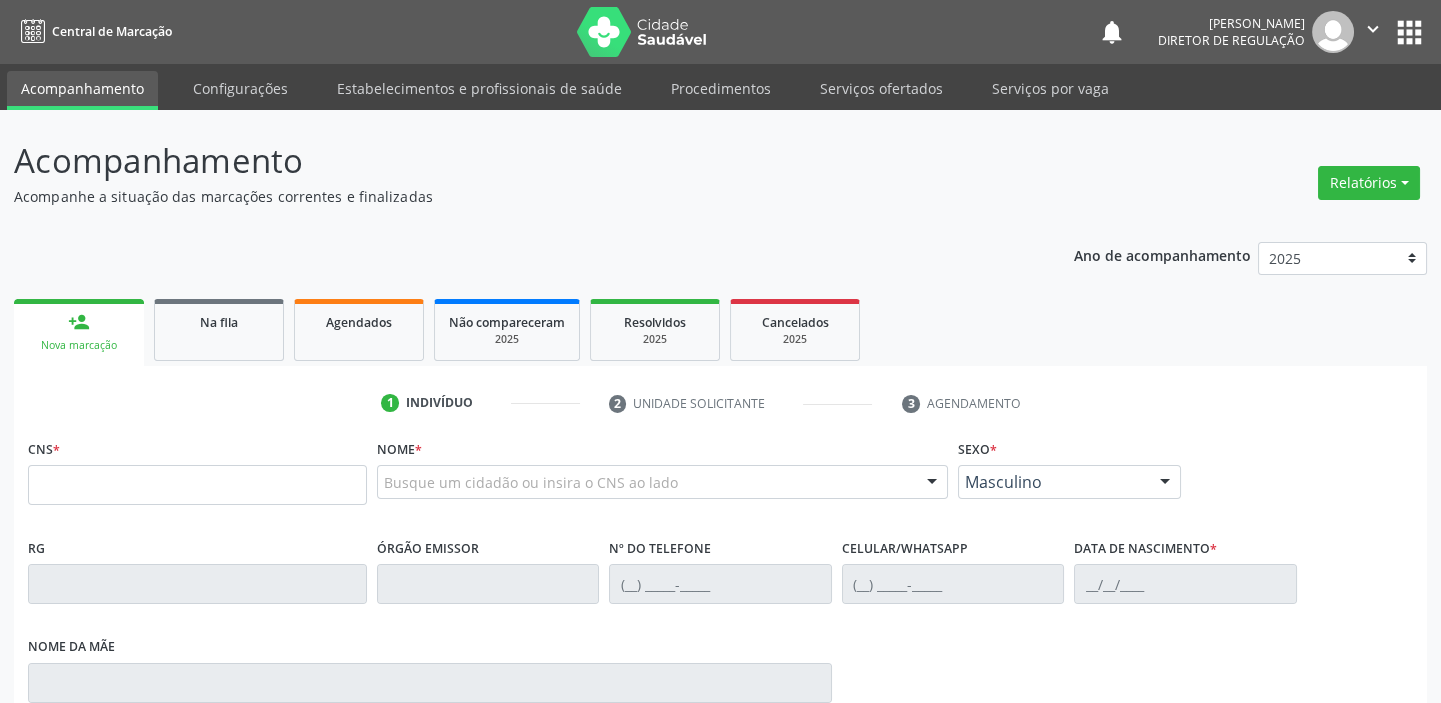 click on "Acompanhamento" at bounding box center [82, 90] 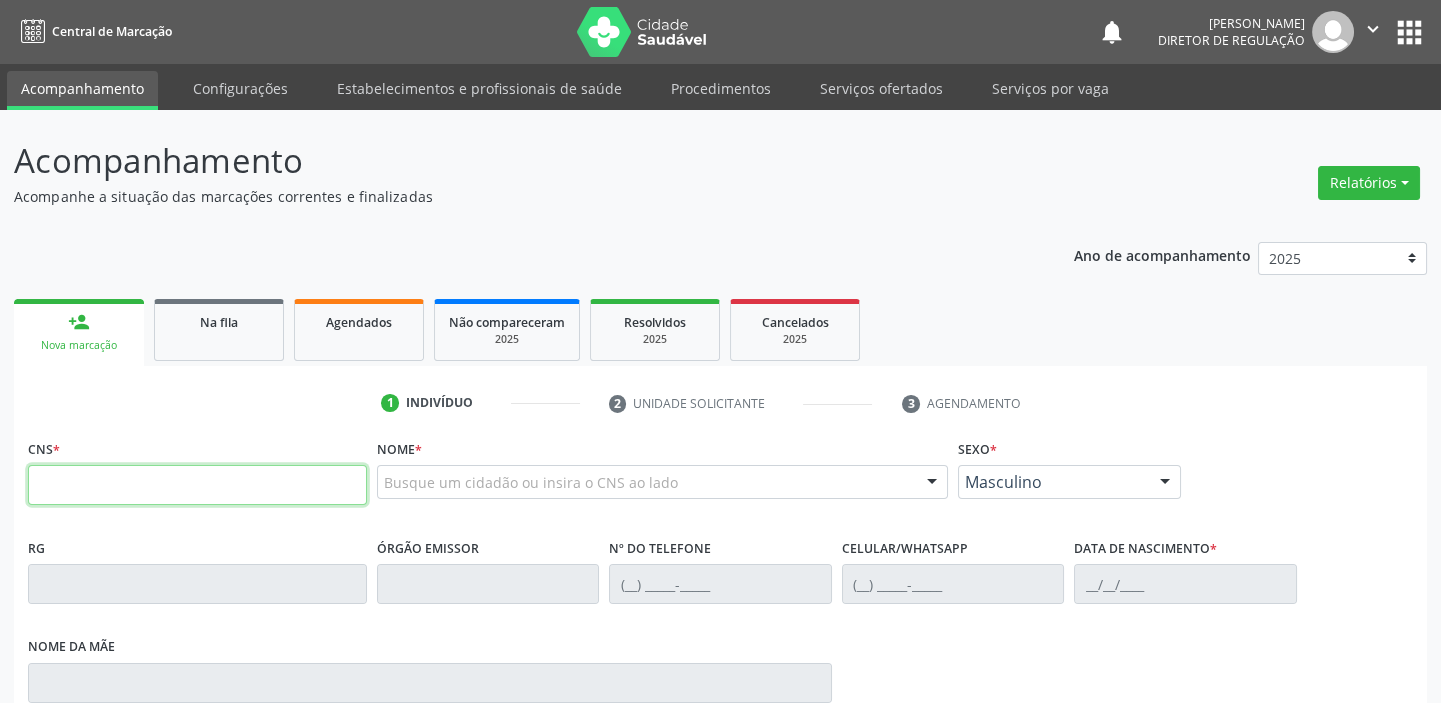 click at bounding box center [197, 485] 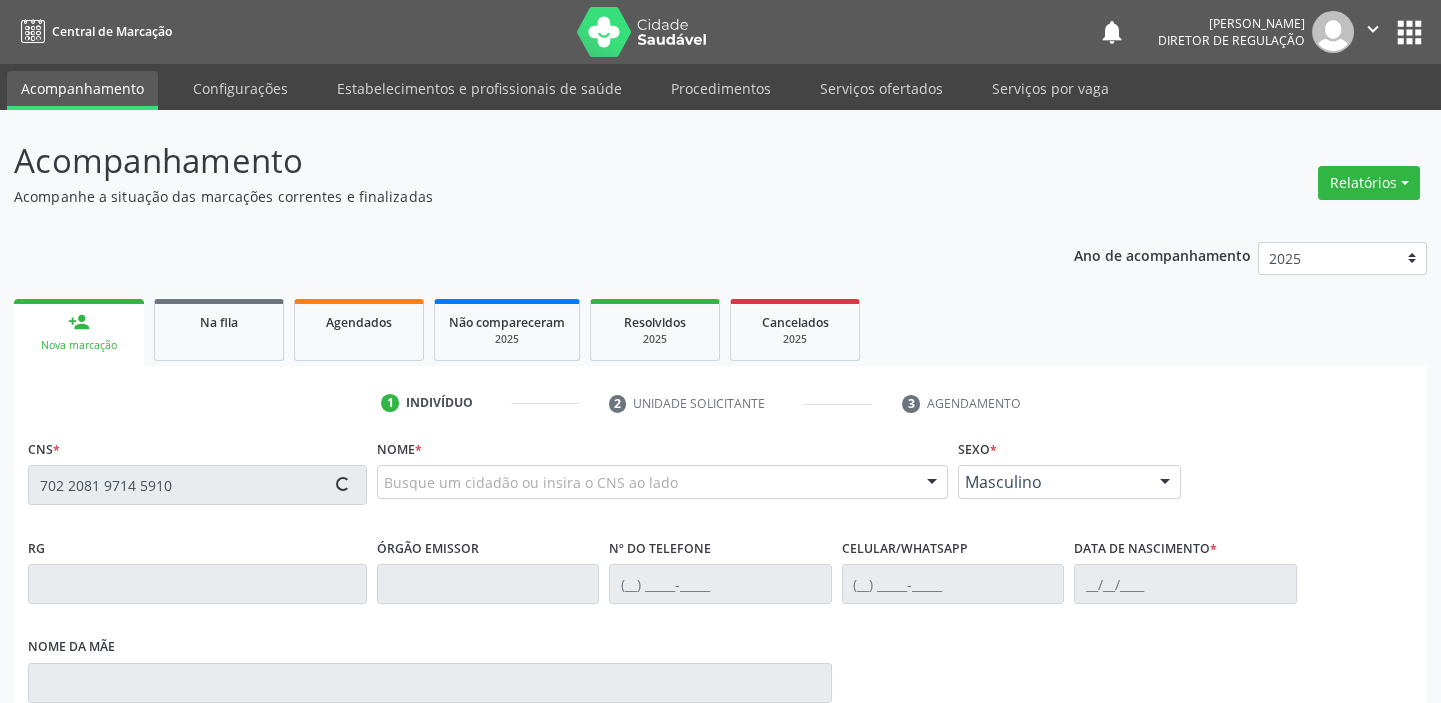 type on "702 2081 9714 5910" 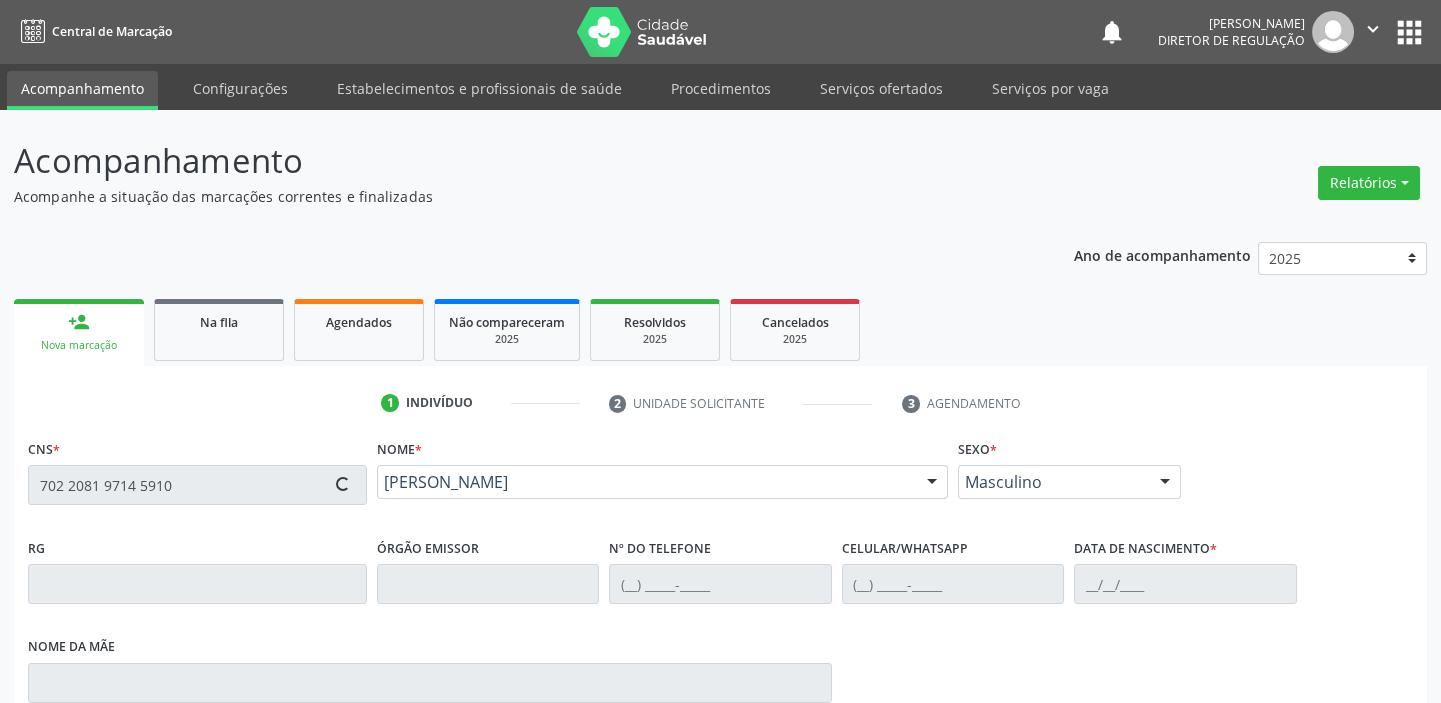 type on "[PHONE_NUMBER]" 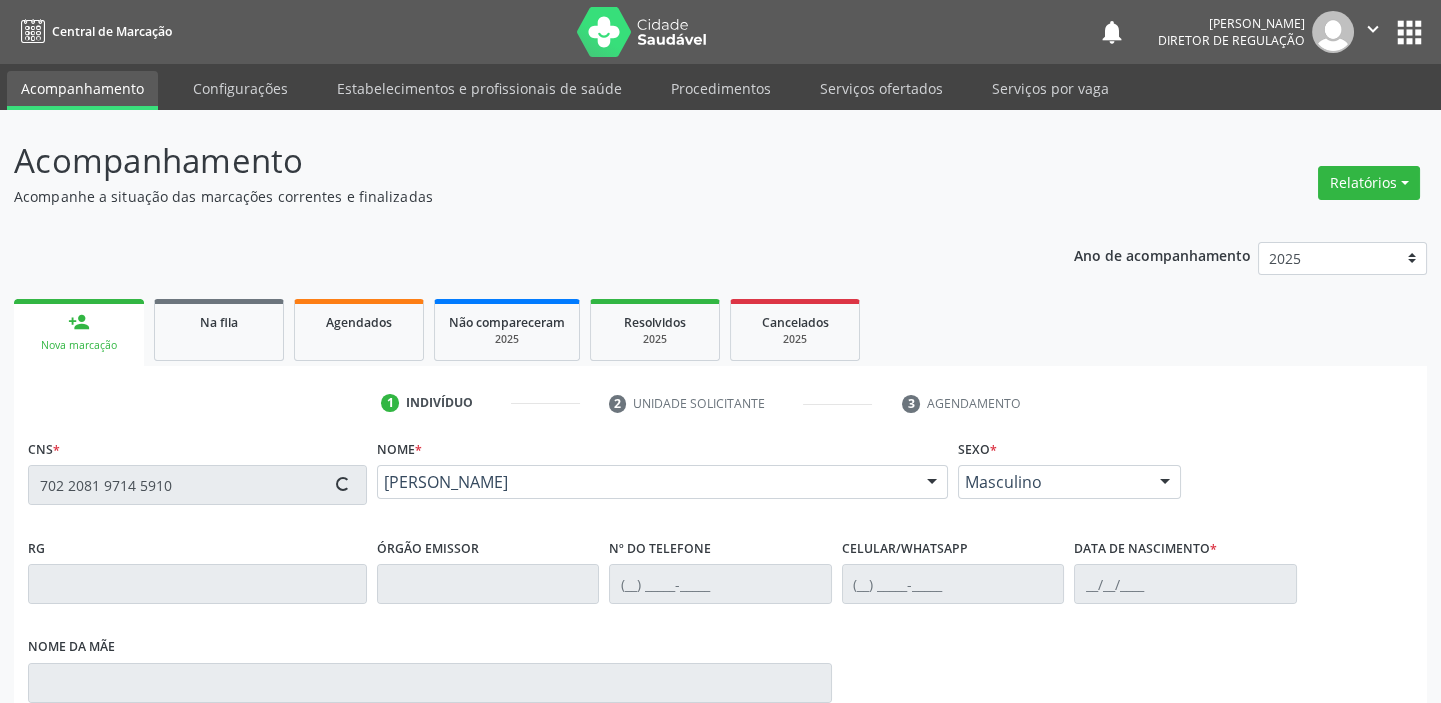 type on "[DATE]" 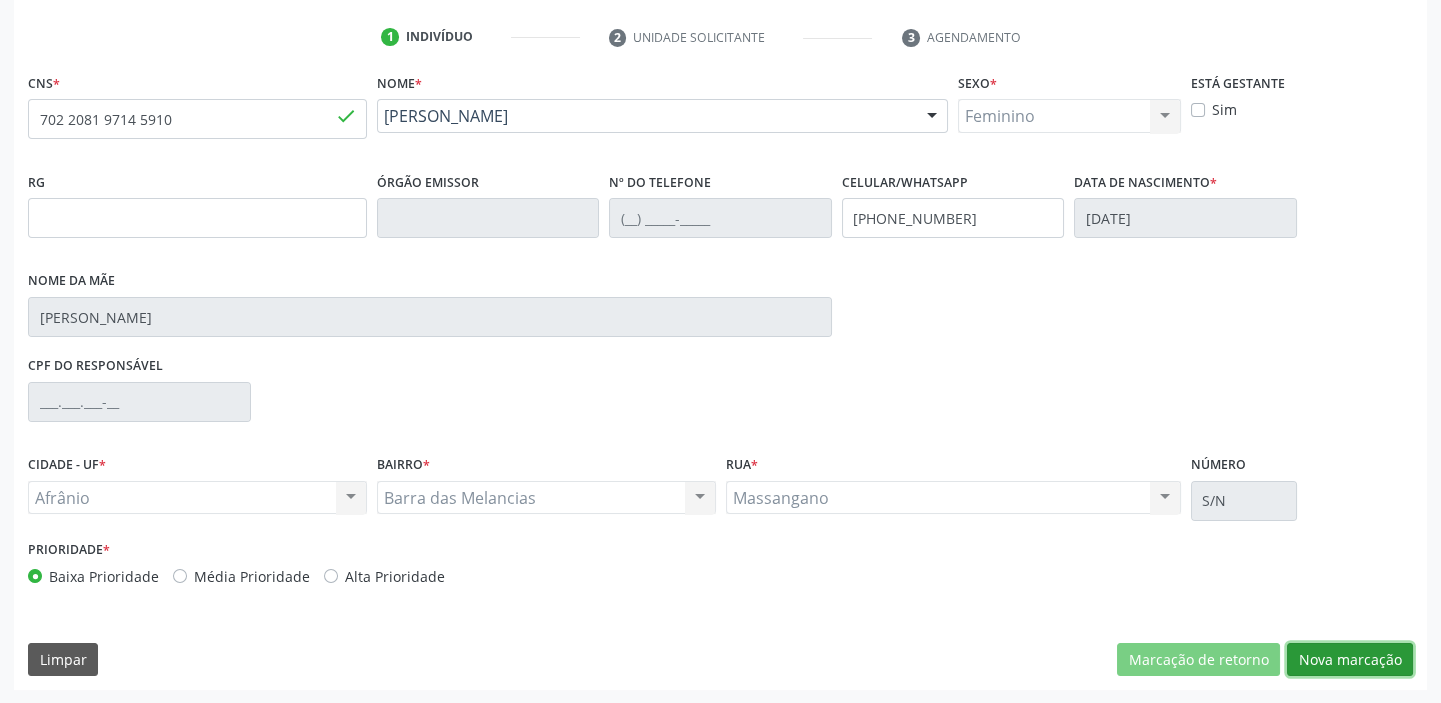 click on "Nova marcação" at bounding box center (1350, 660) 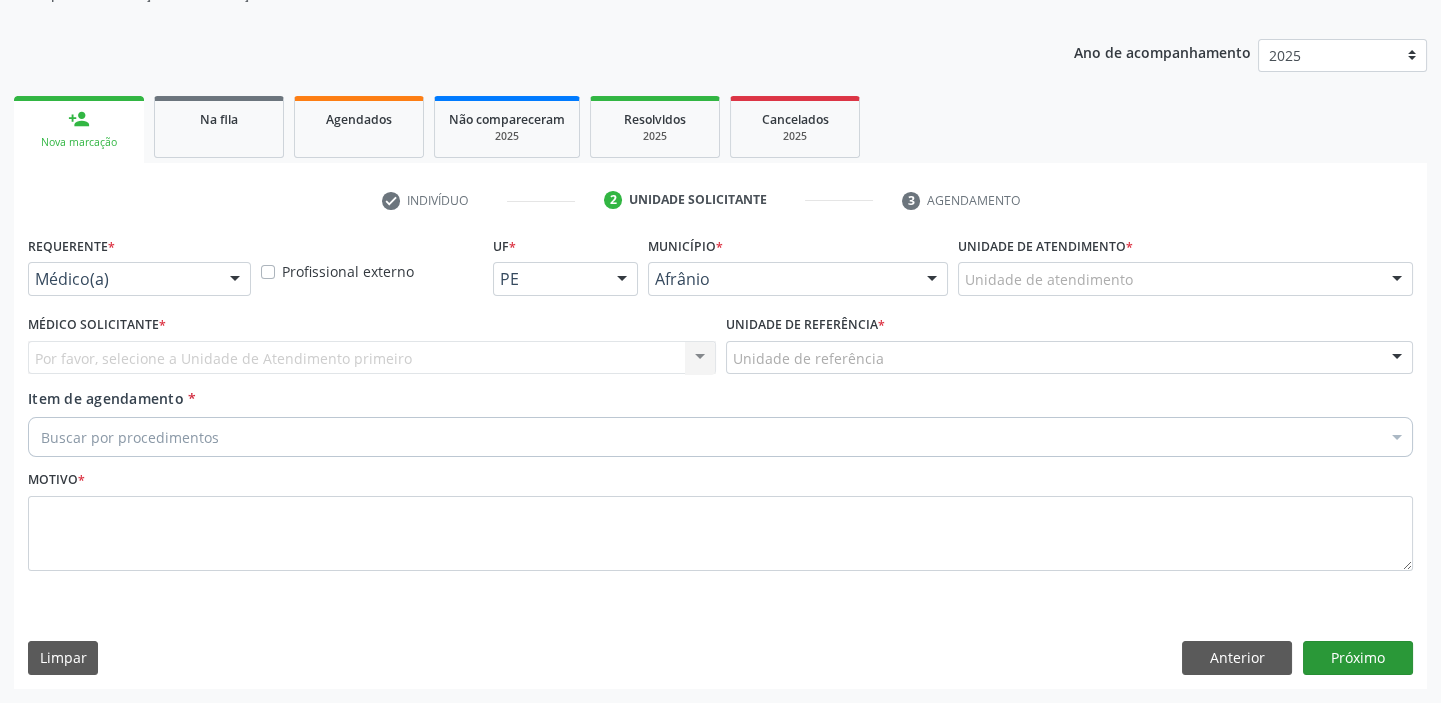 scroll, scrollTop: 201, scrollLeft: 0, axis: vertical 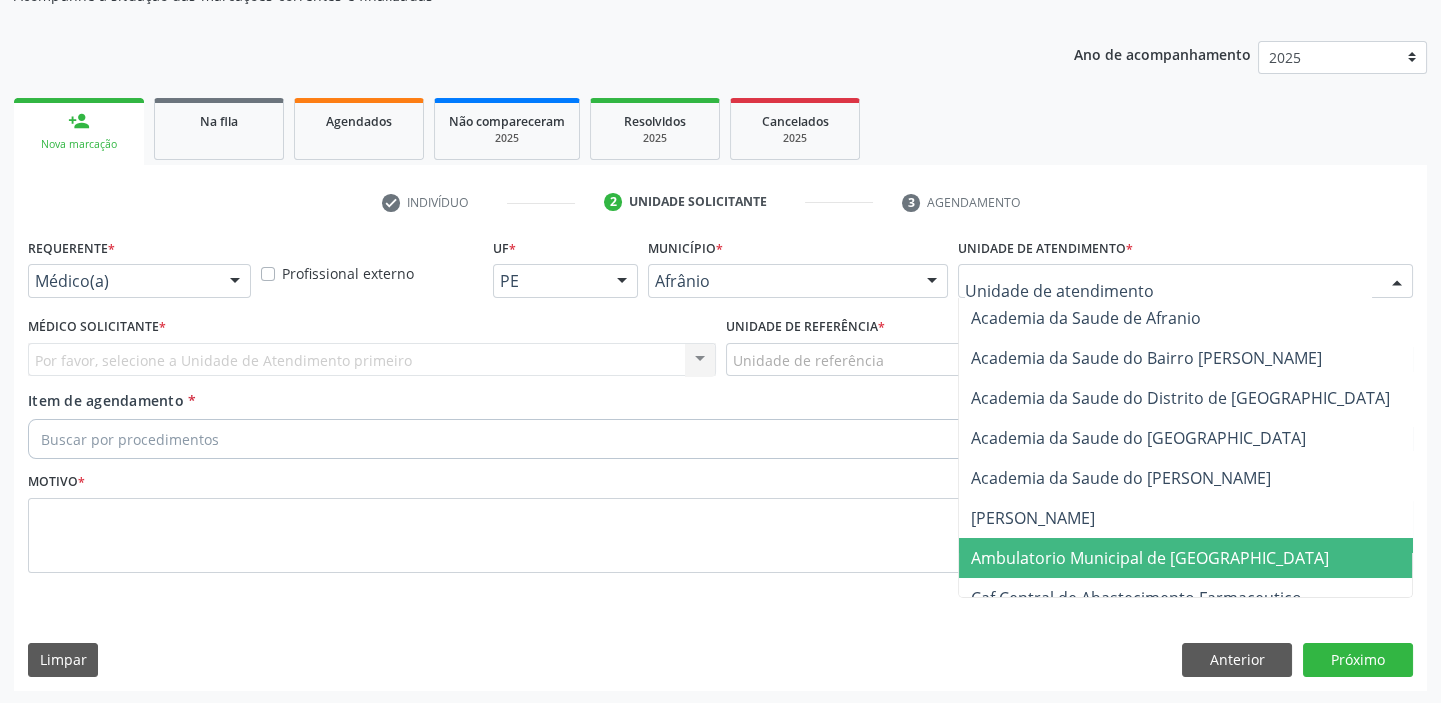 click on "Ambulatorio Municipal de [GEOGRAPHIC_DATA]" at bounding box center (1150, 558) 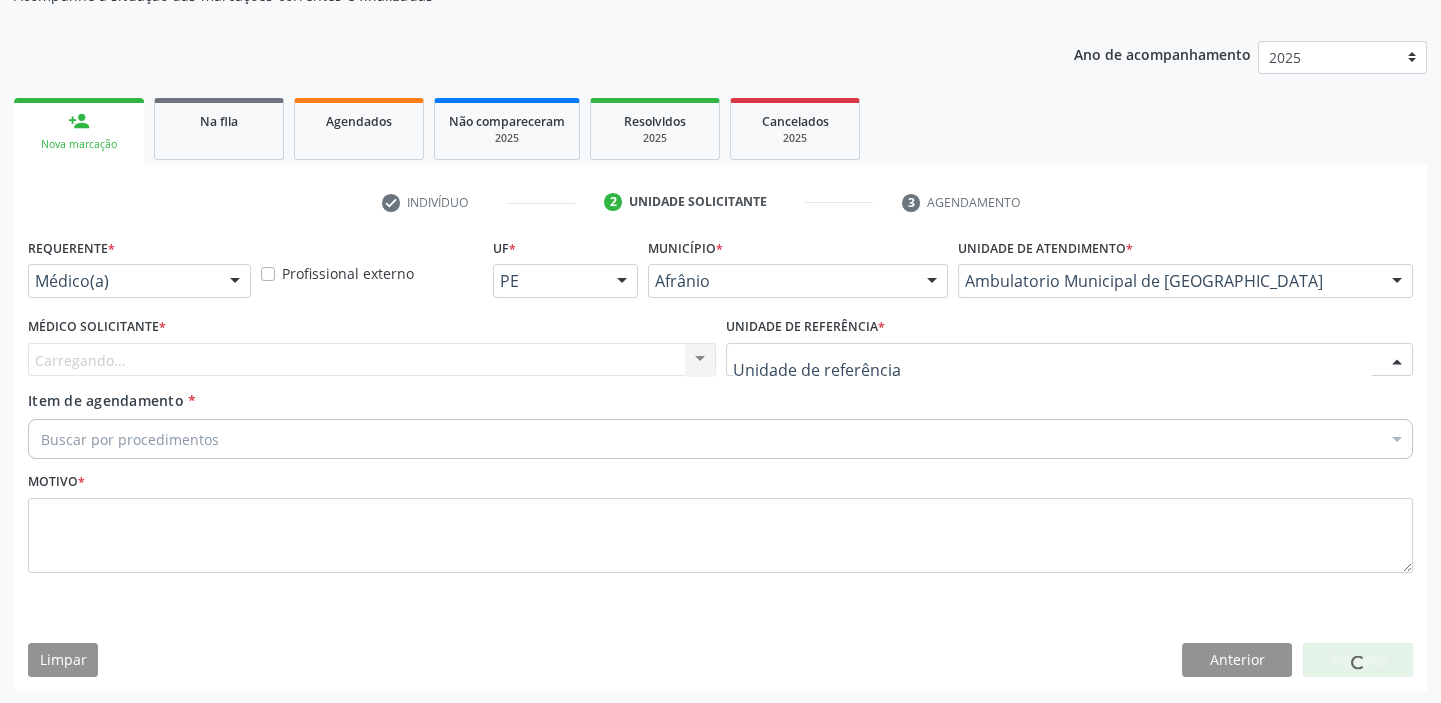 drag, startPoint x: 792, startPoint y: 363, endPoint x: 825, endPoint y: 520, distance: 160.43066 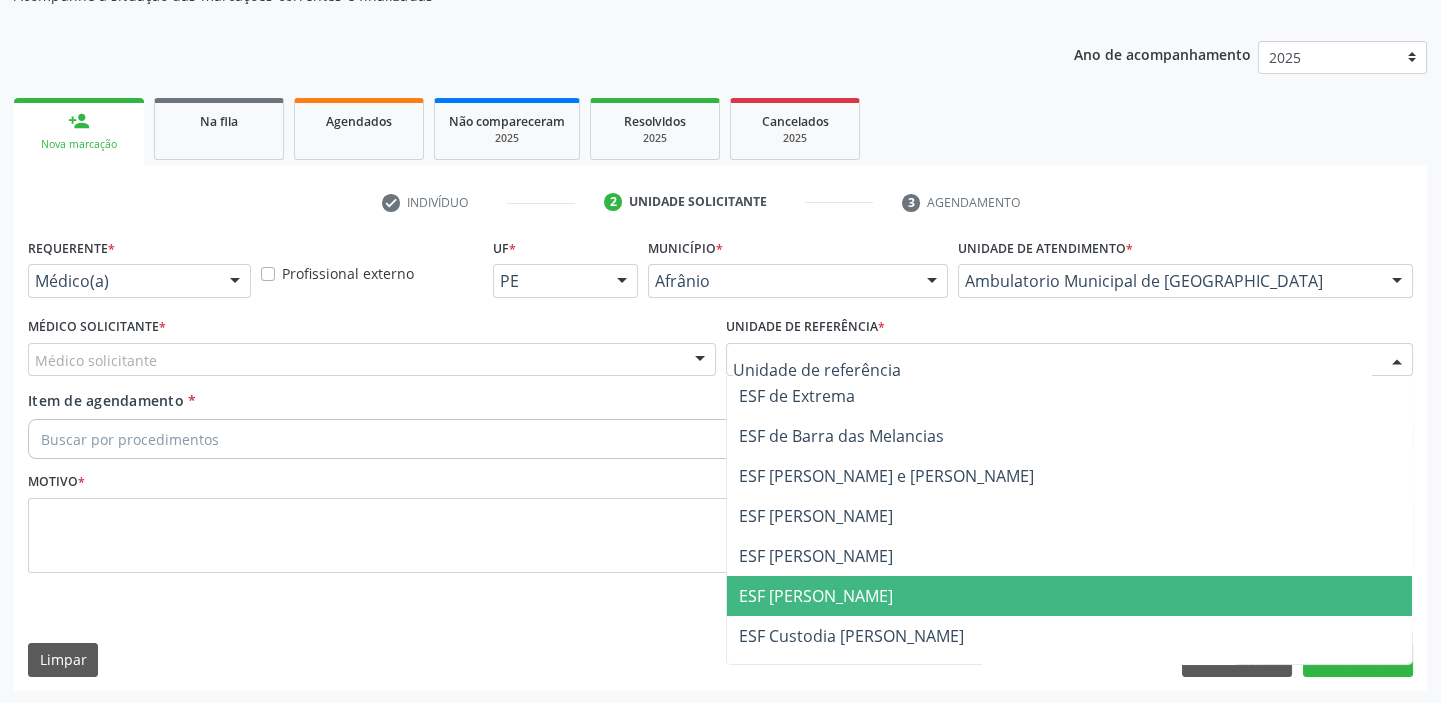 click on "ESF [PERSON_NAME]" at bounding box center (816, 596) 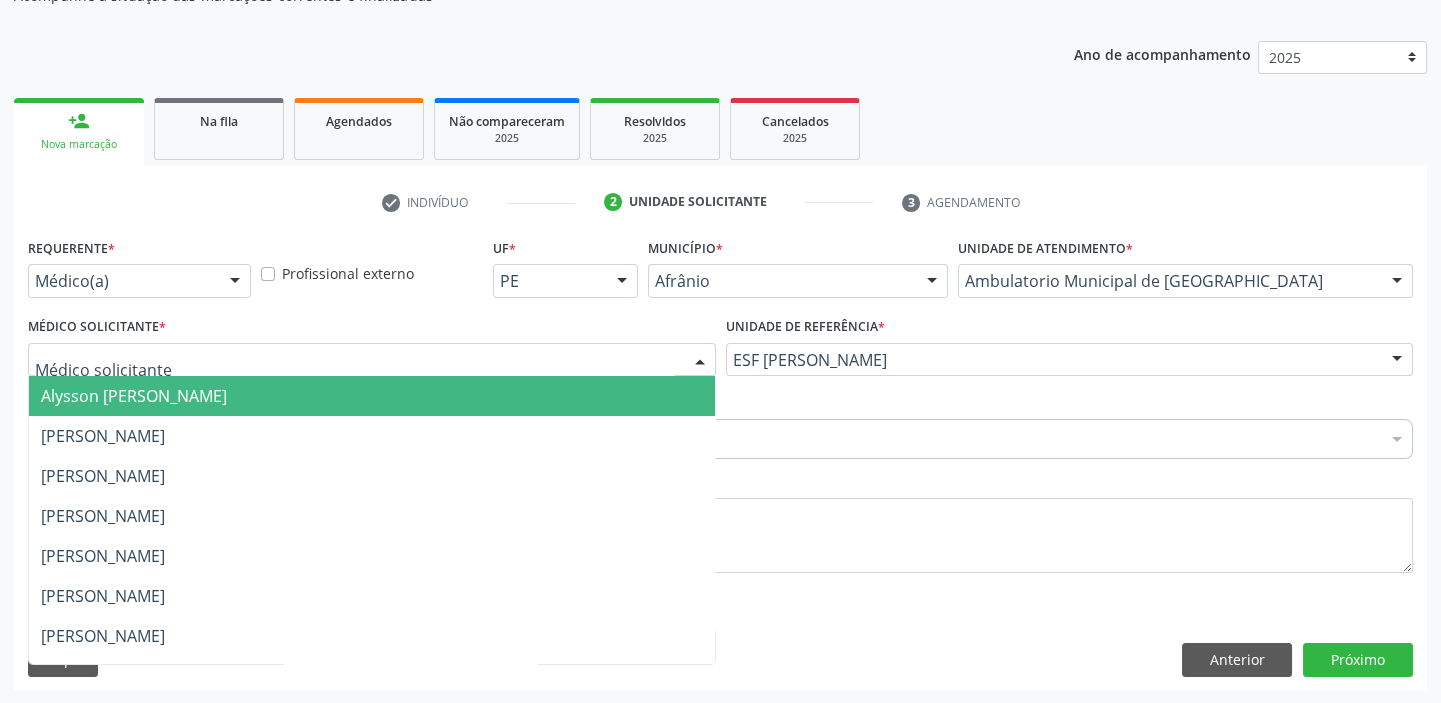 drag, startPoint x: 125, startPoint y: 357, endPoint x: 107, endPoint y: 395, distance: 42.047592 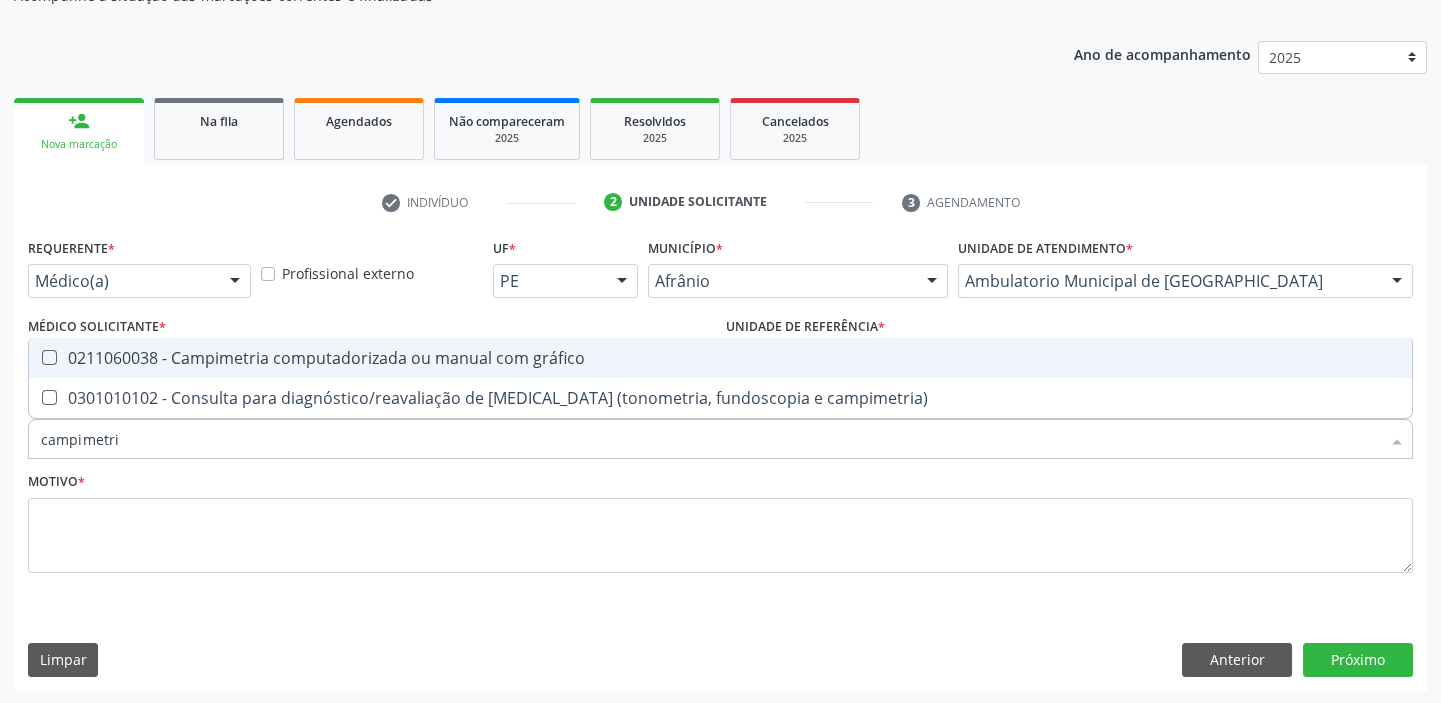 type on "campimetria" 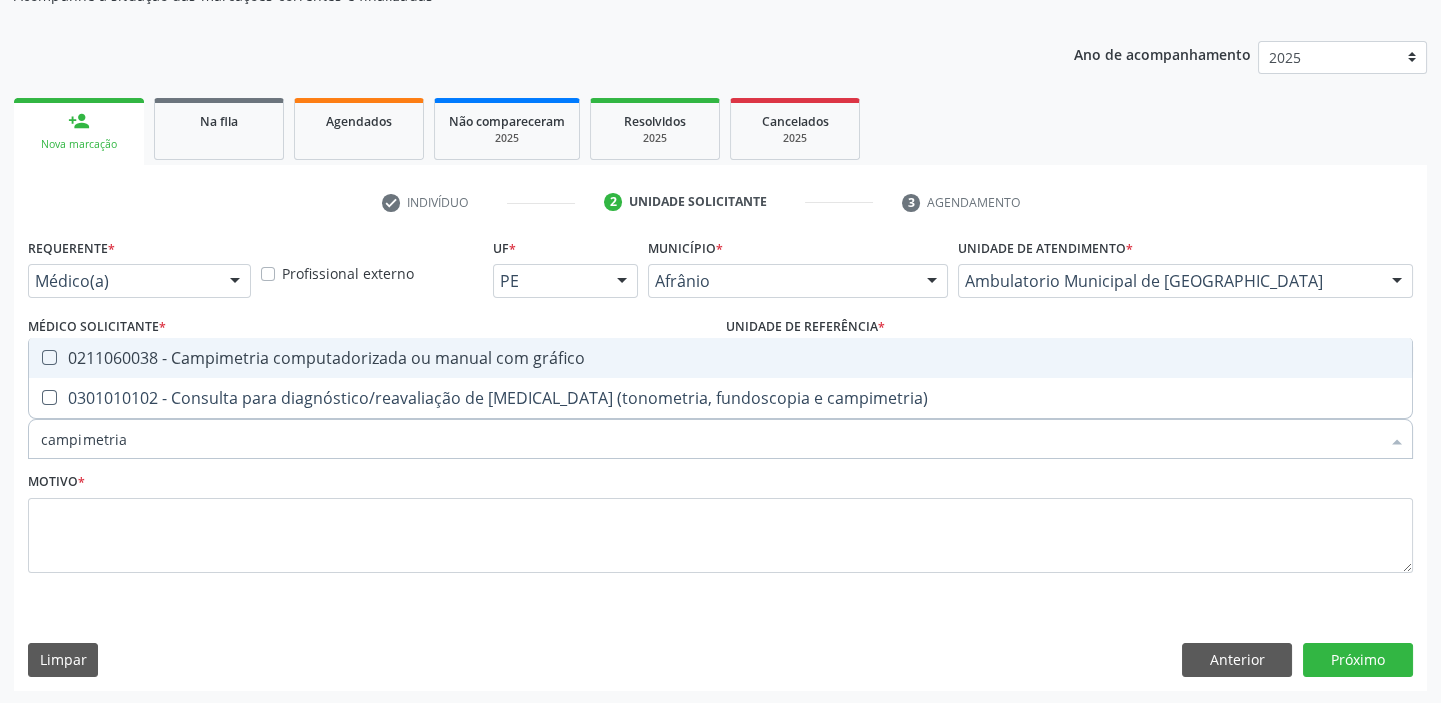 click on "0211060038 - Campimetria computadorizada ou manual com gráfico" at bounding box center (720, 358) 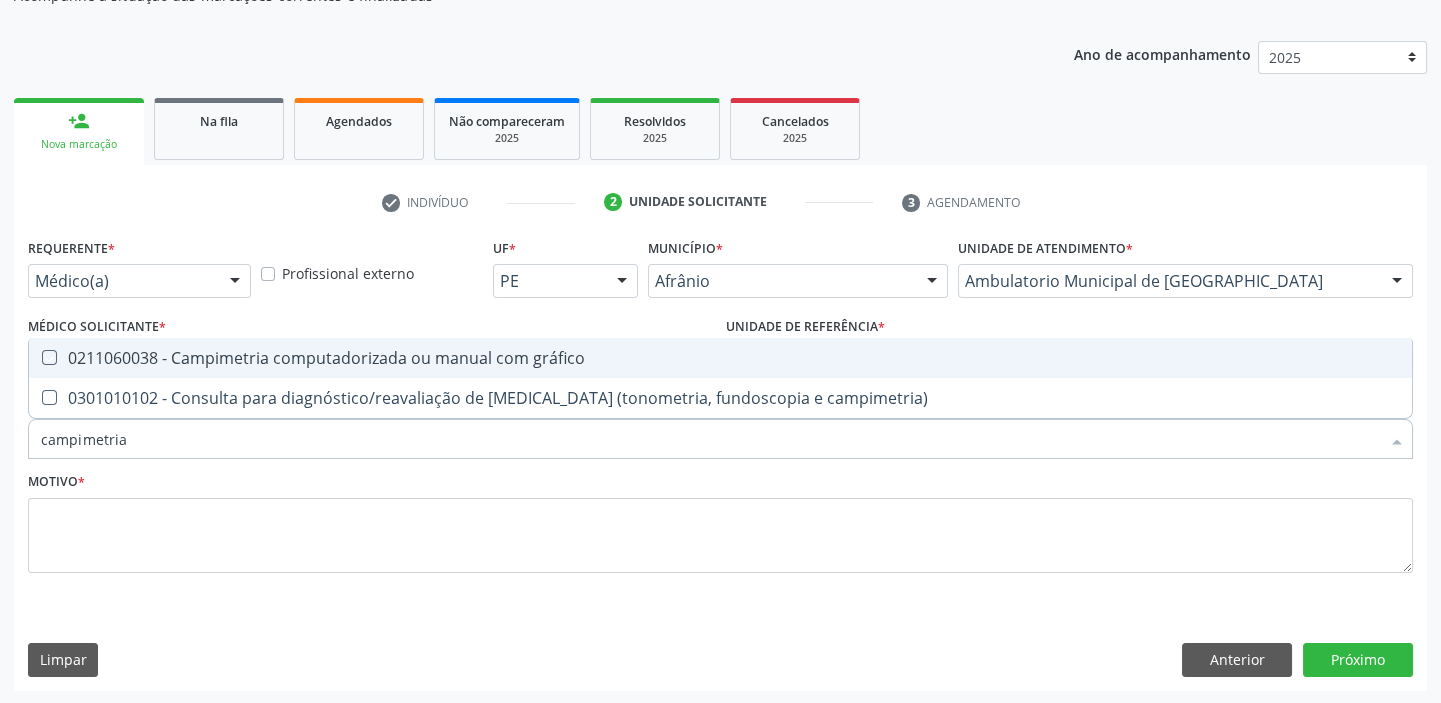checkbox on "true" 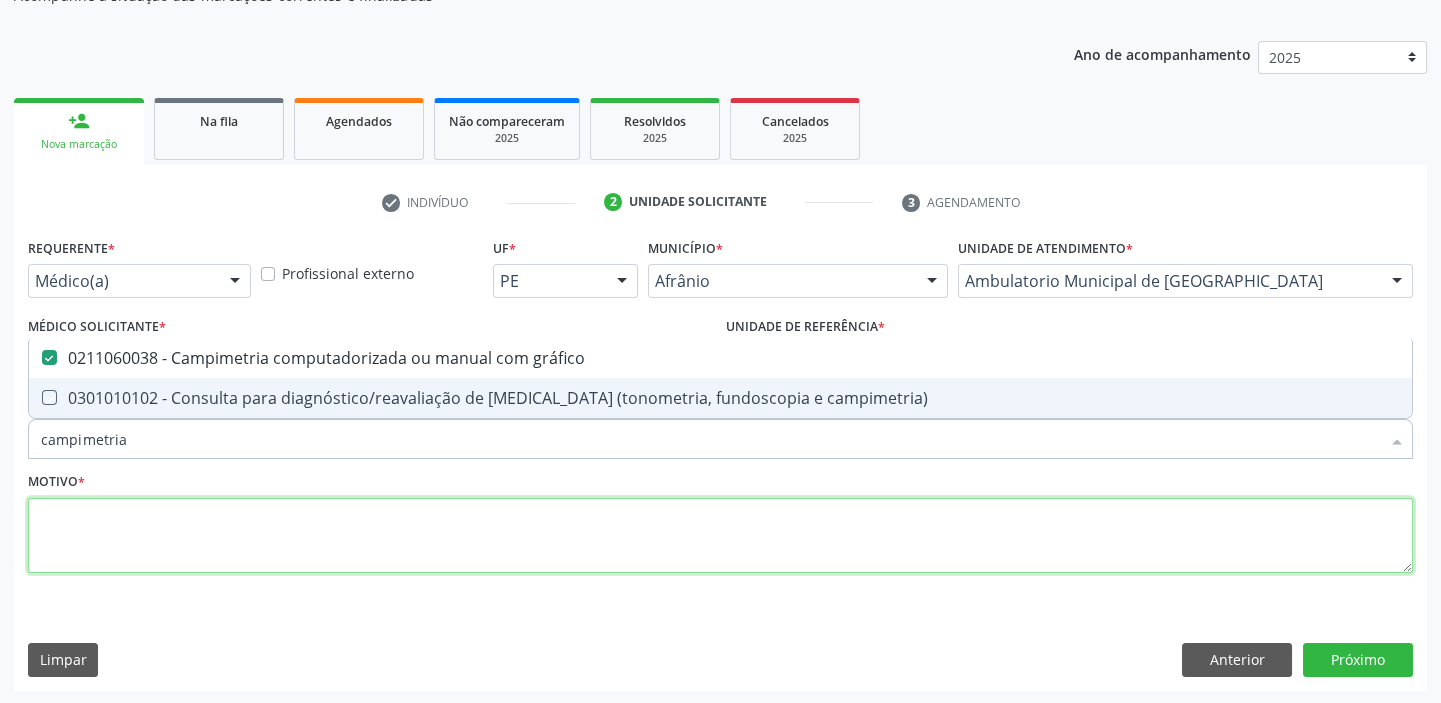 click at bounding box center [720, 536] 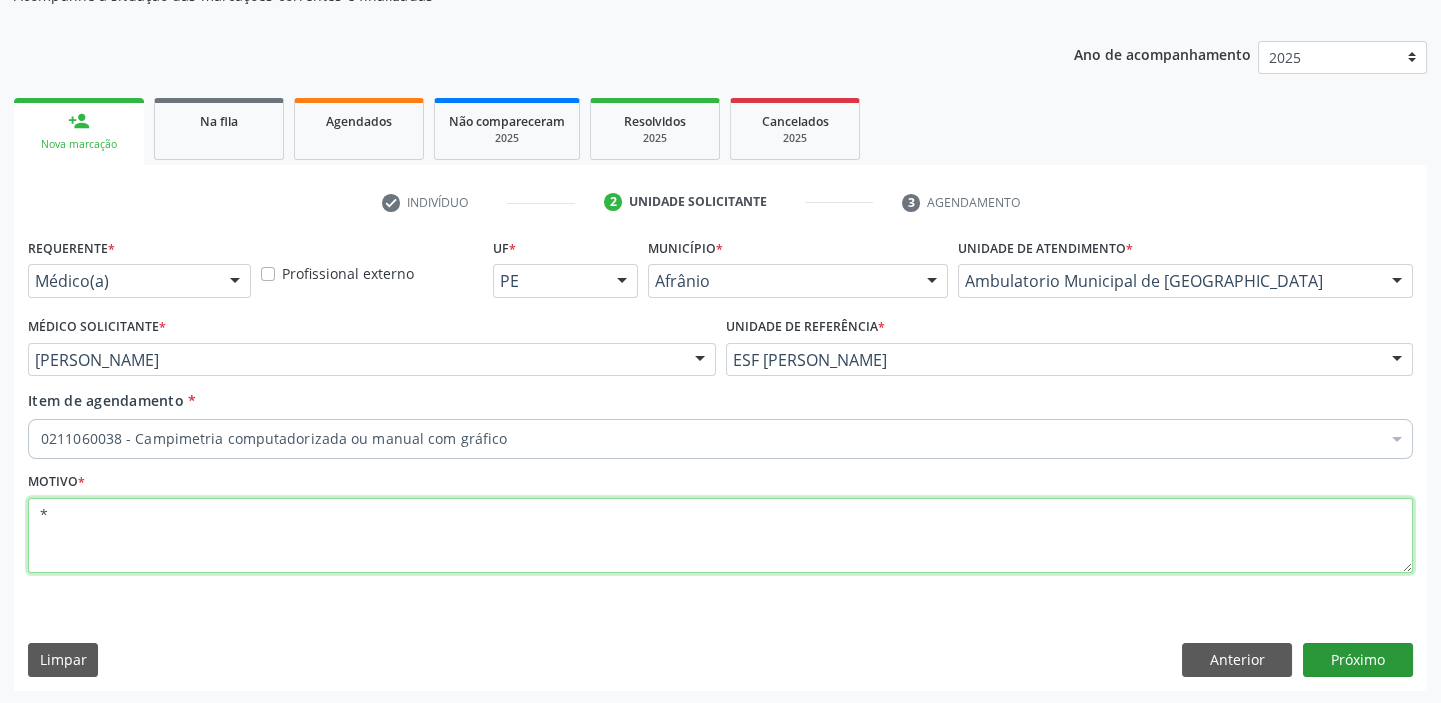 type on "*" 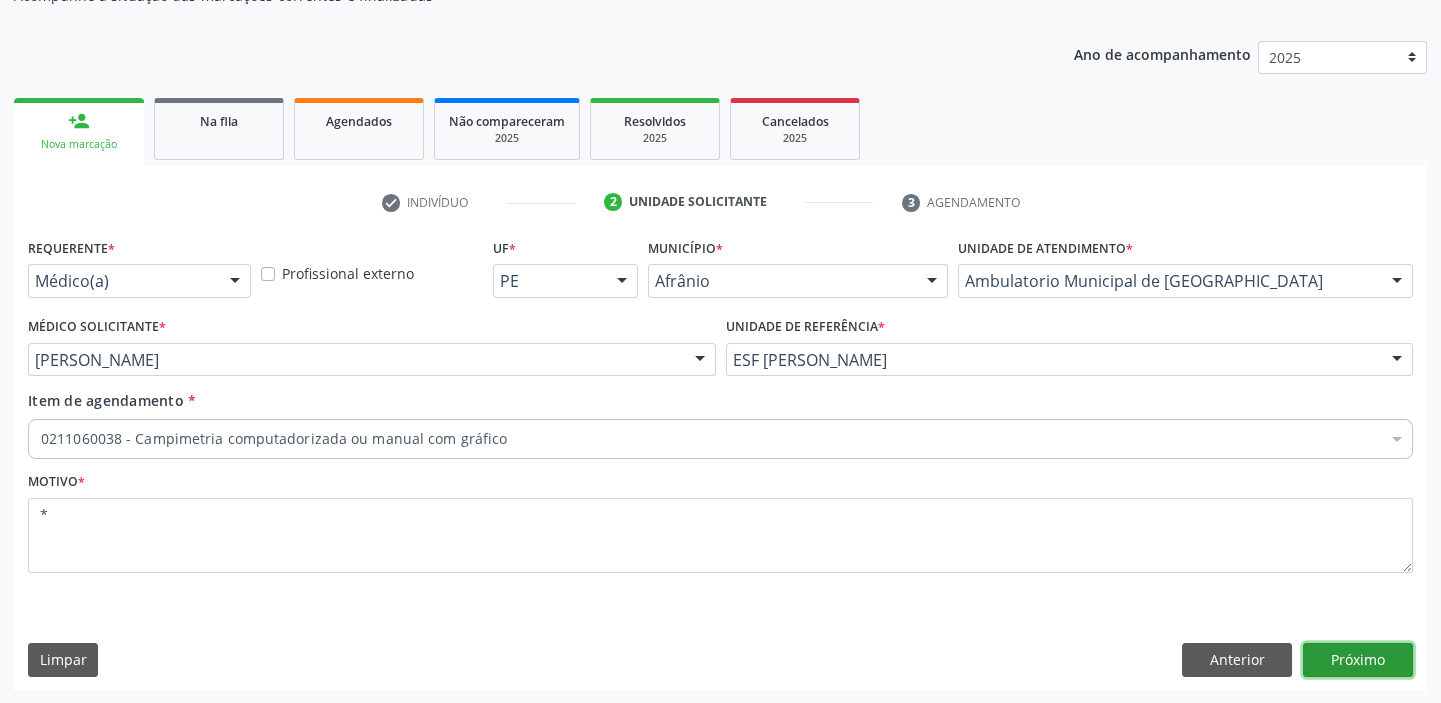 click on "Próximo" at bounding box center [1358, 660] 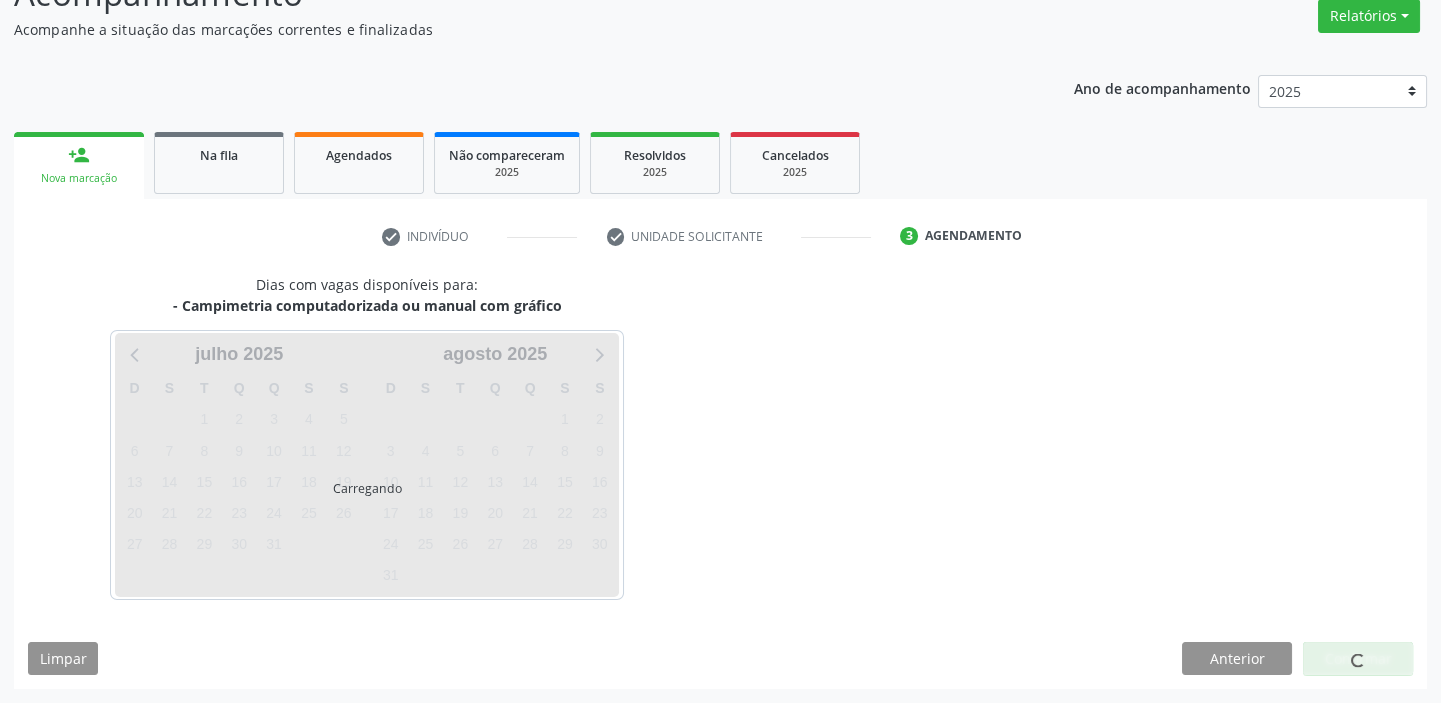 scroll, scrollTop: 166, scrollLeft: 0, axis: vertical 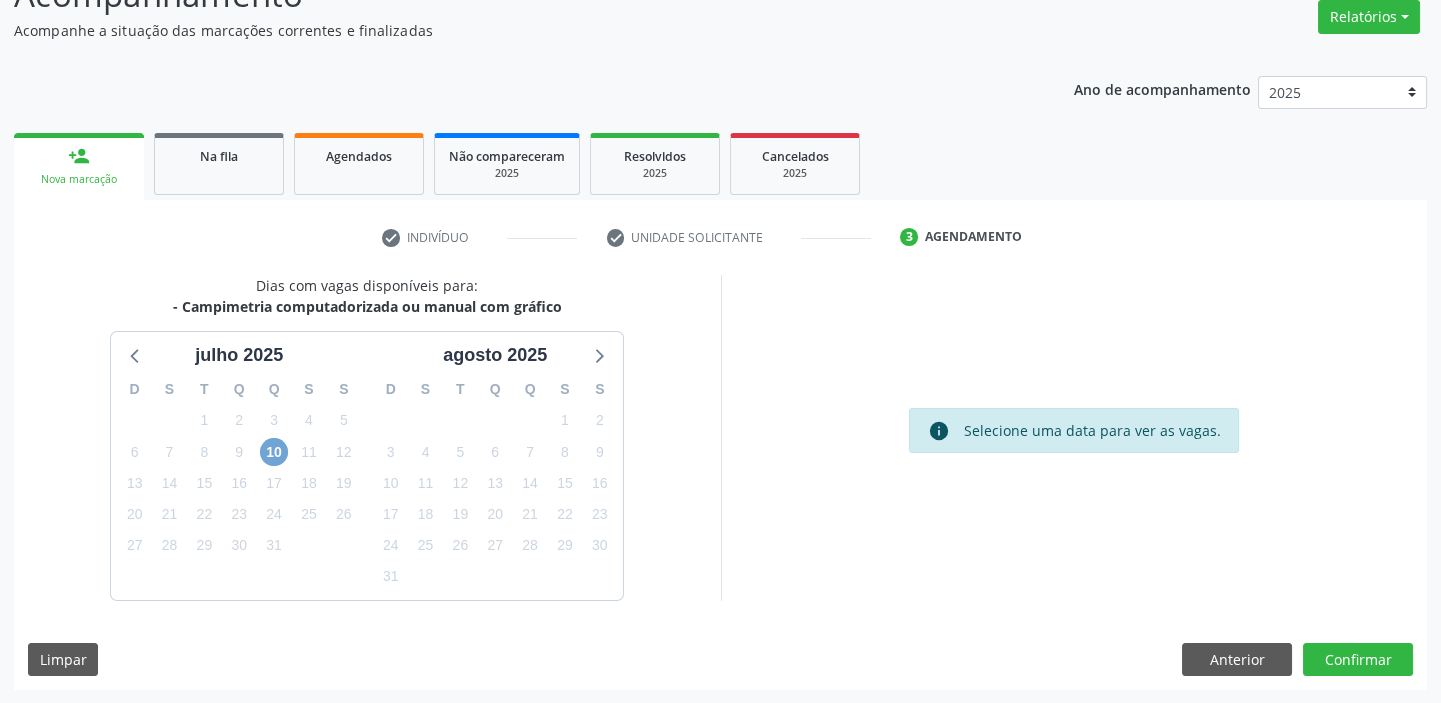 click on "10" at bounding box center (274, 452) 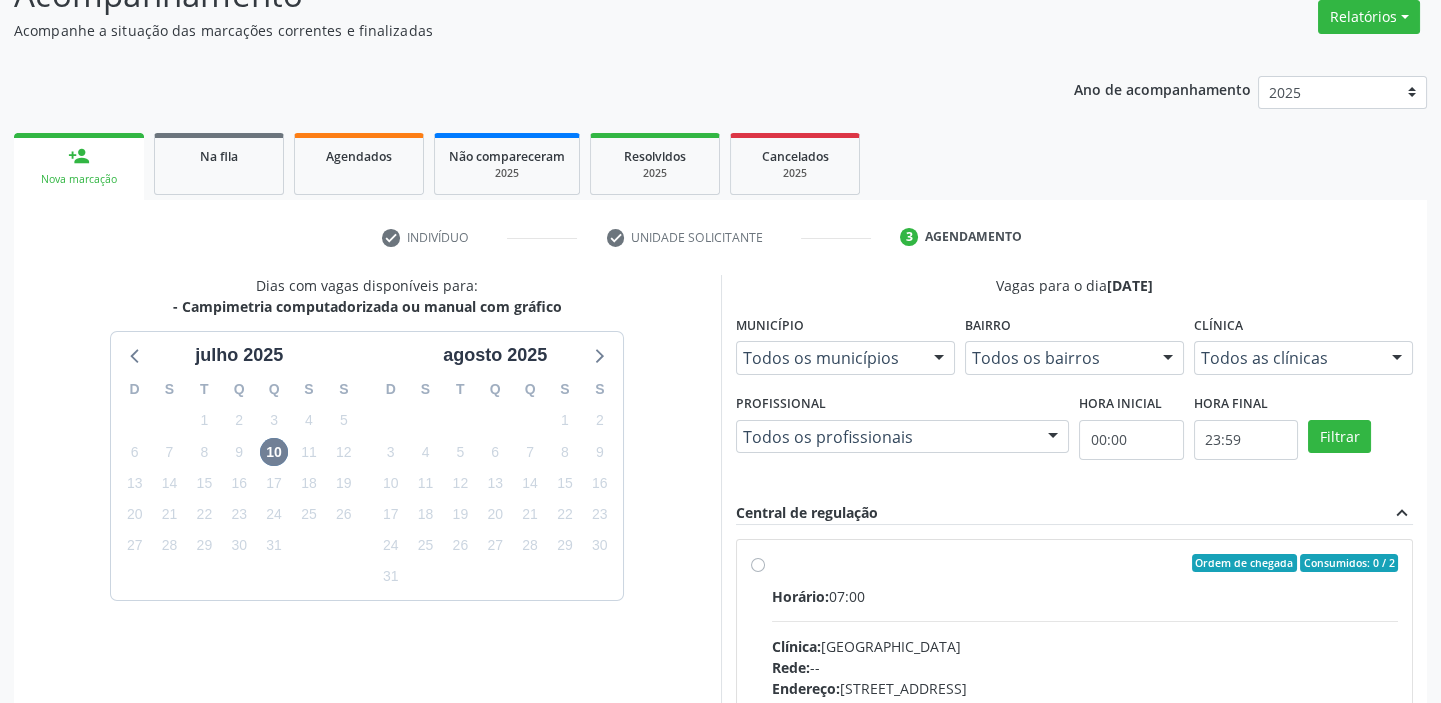click on "Clínica:  [GEOGRAPHIC_DATA]" at bounding box center (1085, 646) 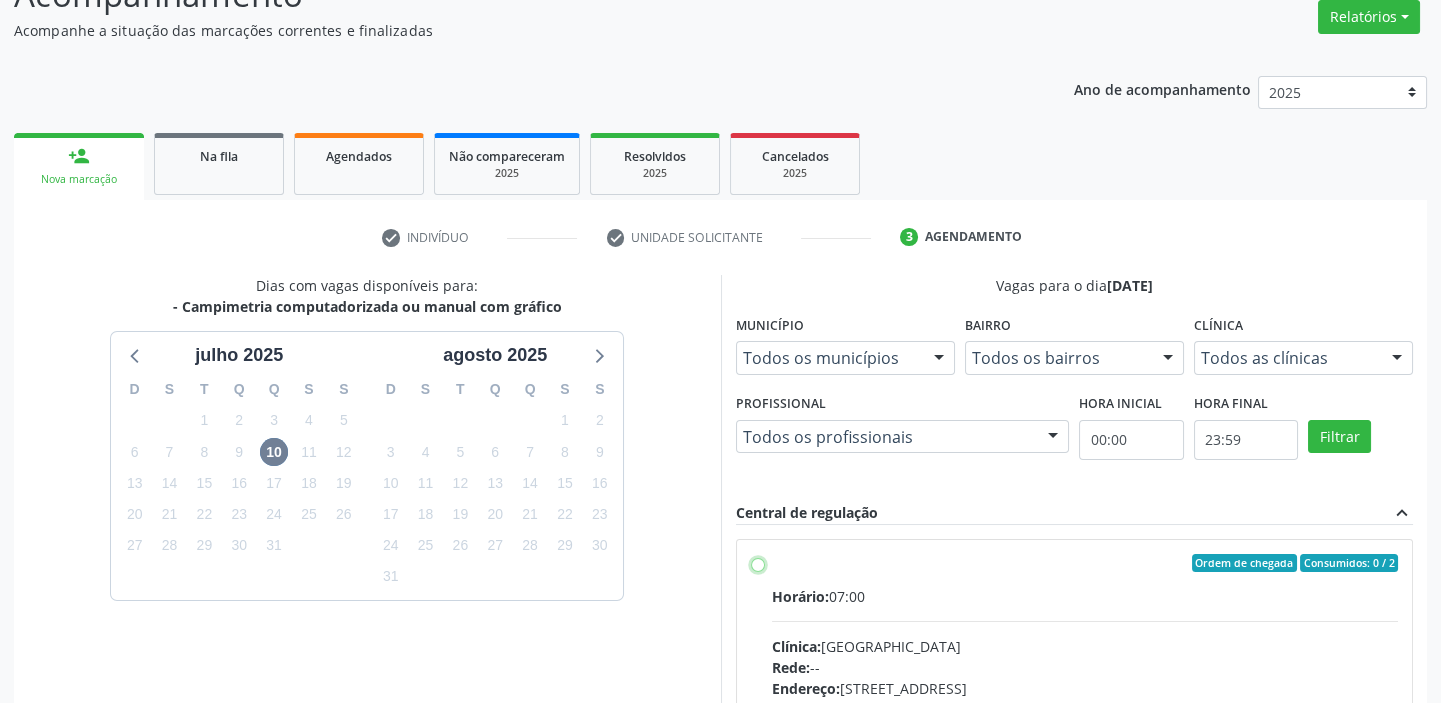 click on "Ordem de chegada
Consumidos: 0 / 2
Horário:   07:00
Clínica:  [GEOGRAPHIC_DATA]
Rede:
--
Endereço:   [STREET_ADDRESS]
Telefone:   [PHONE_NUMBER]
Profissional:
--
Informações adicionais sobre o atendimento
Idade de atendimento:
Sem restrição
Gênero(s) atendido(s):
Sem restrição
Informações adicionais:
--" at bounding box center [758, 563] 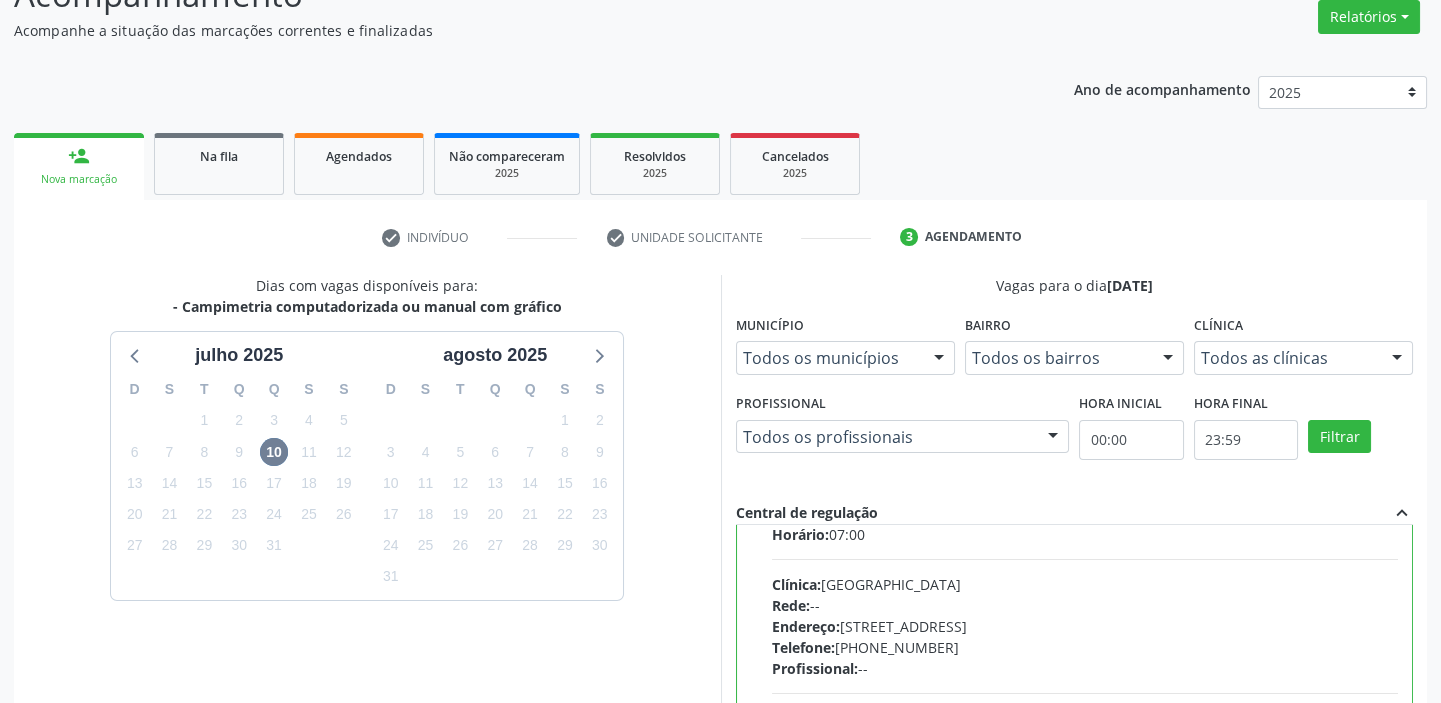 scroll, scrollTop: 99, scrollLeft: 0, axis: vertical 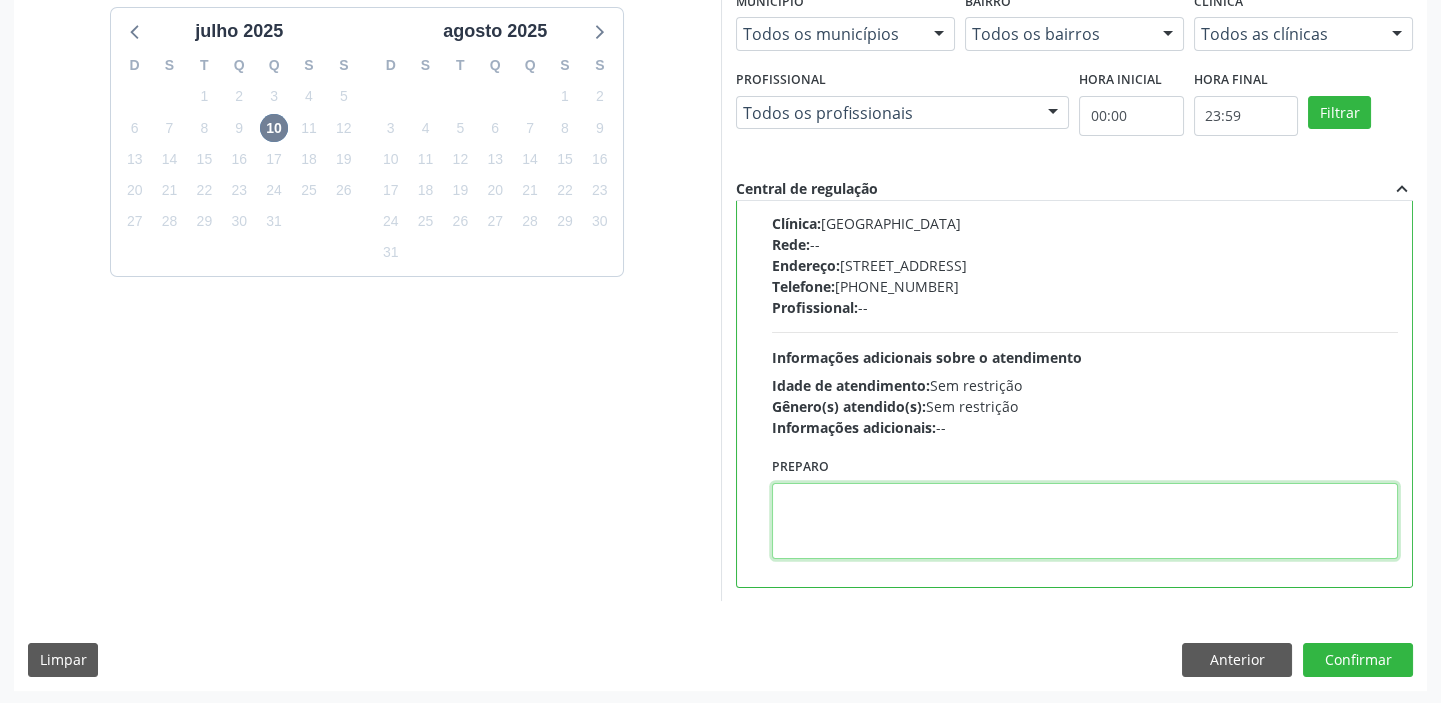 click at bounding box center [1085, 521] 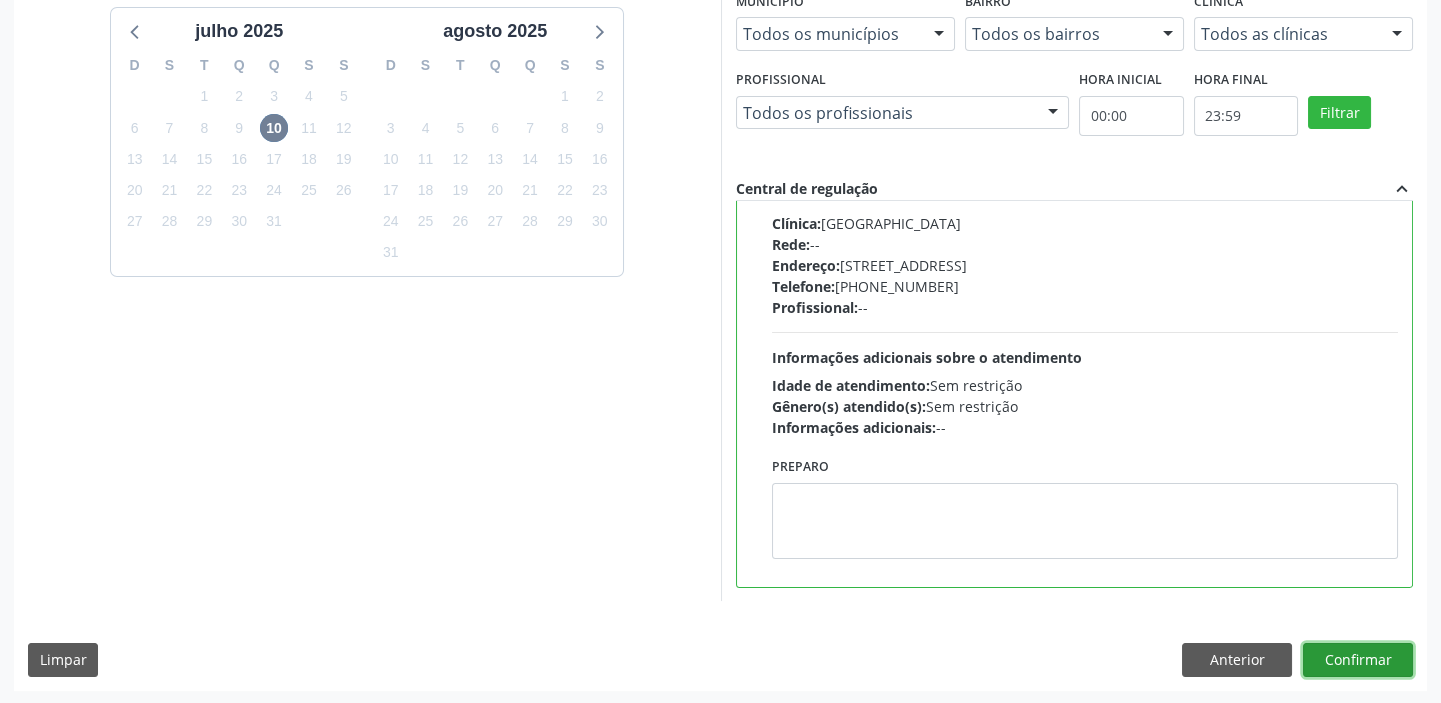 click on "Confirmar" at bounding box center [1358, 660] 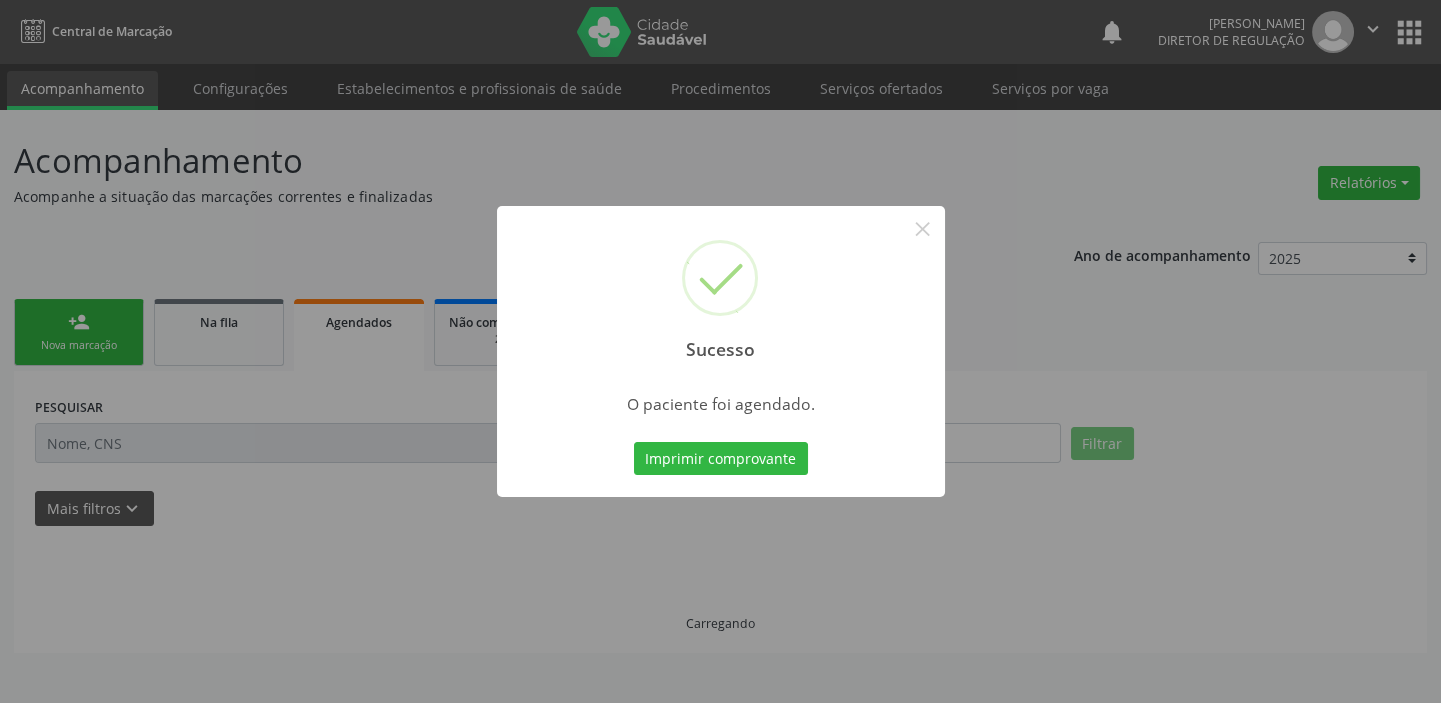 scroll, scrollTop: 0, scrollLeft: 0, axis: both 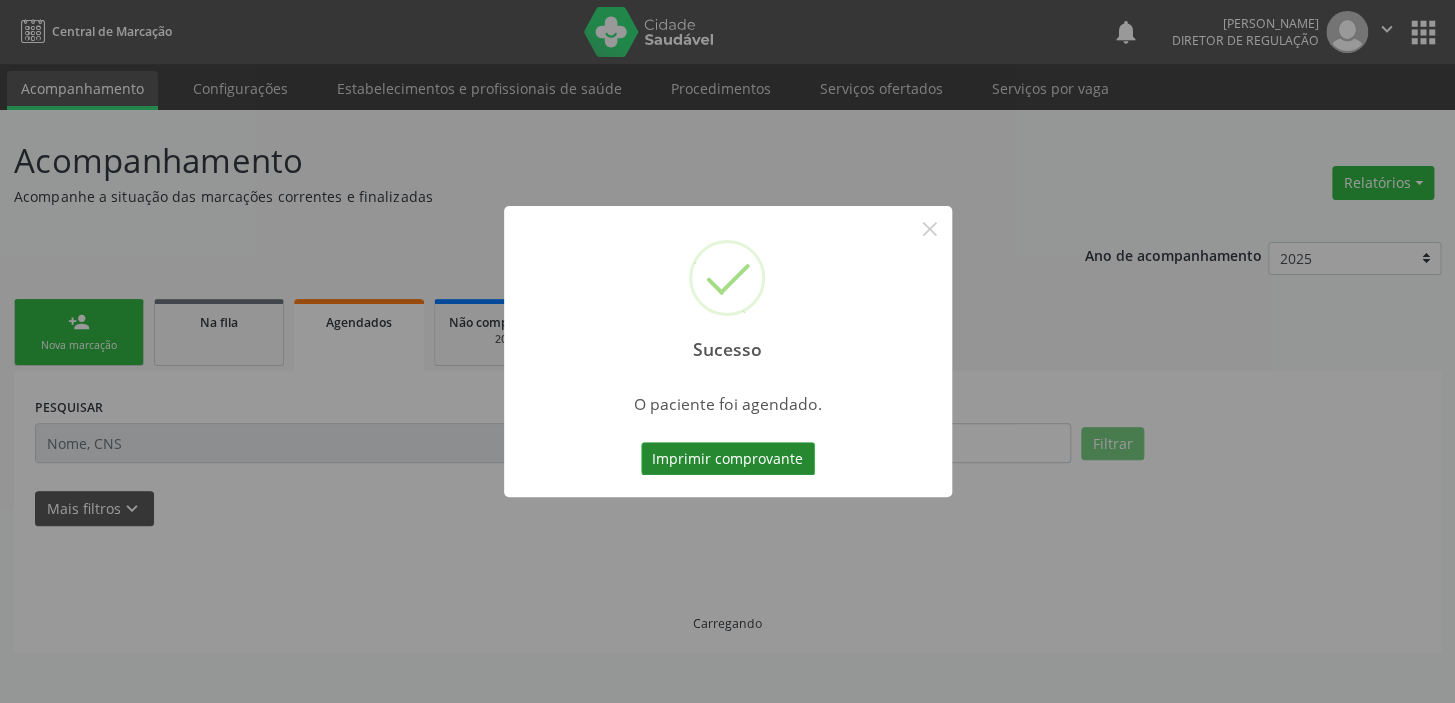 click on "Imprimir comprovante" at bounding box center (728, 459) 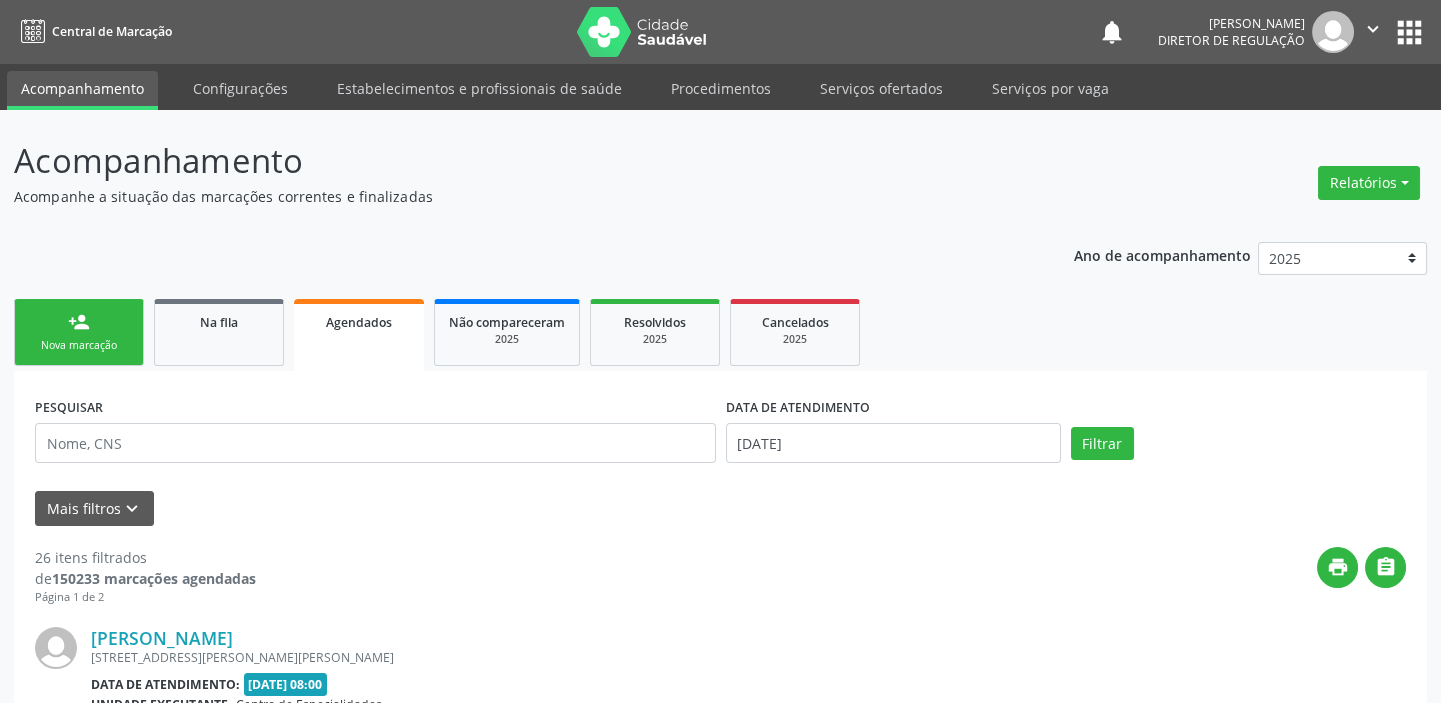 click on "Sucesso × O paciente foi agendado. Imprimir comprovante Cancel" at bounding box center [720, 351] 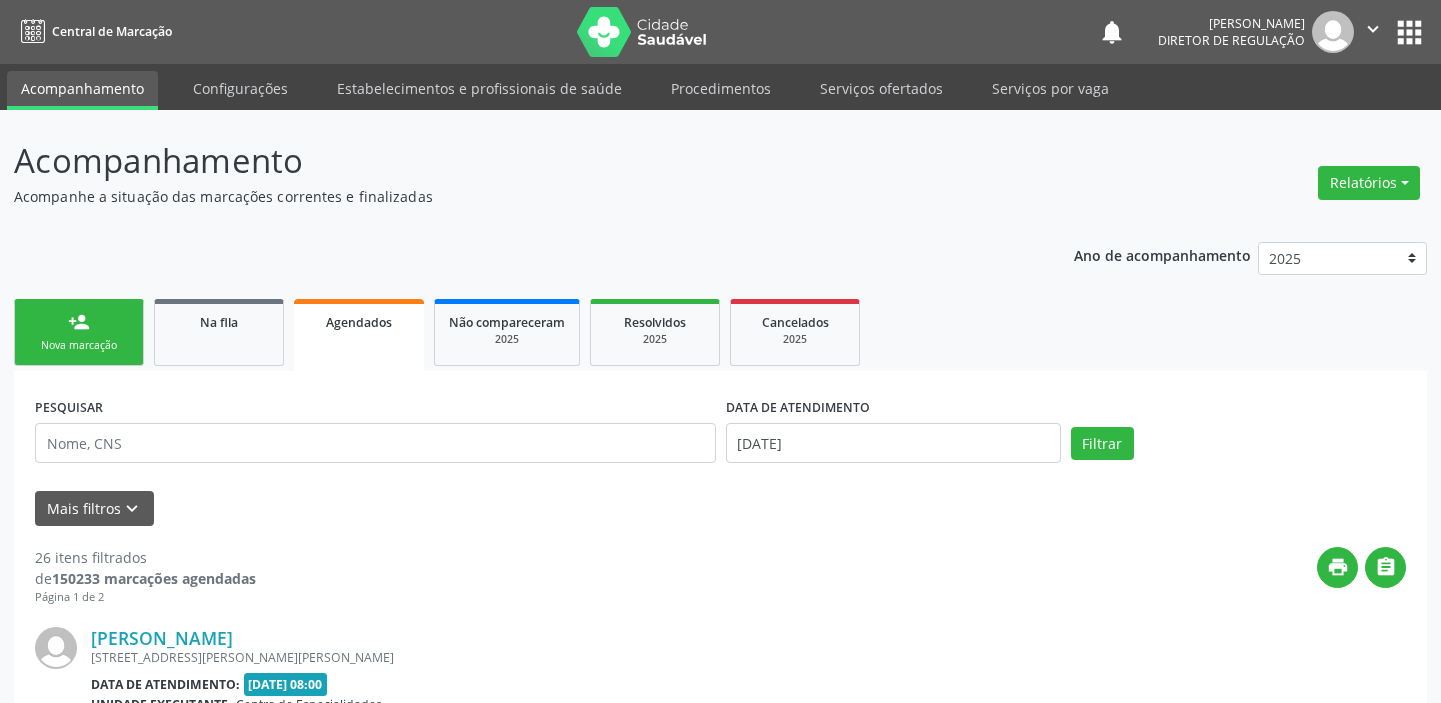 scroll, scrollTop: 0, scrollLeft: 0, axis: both 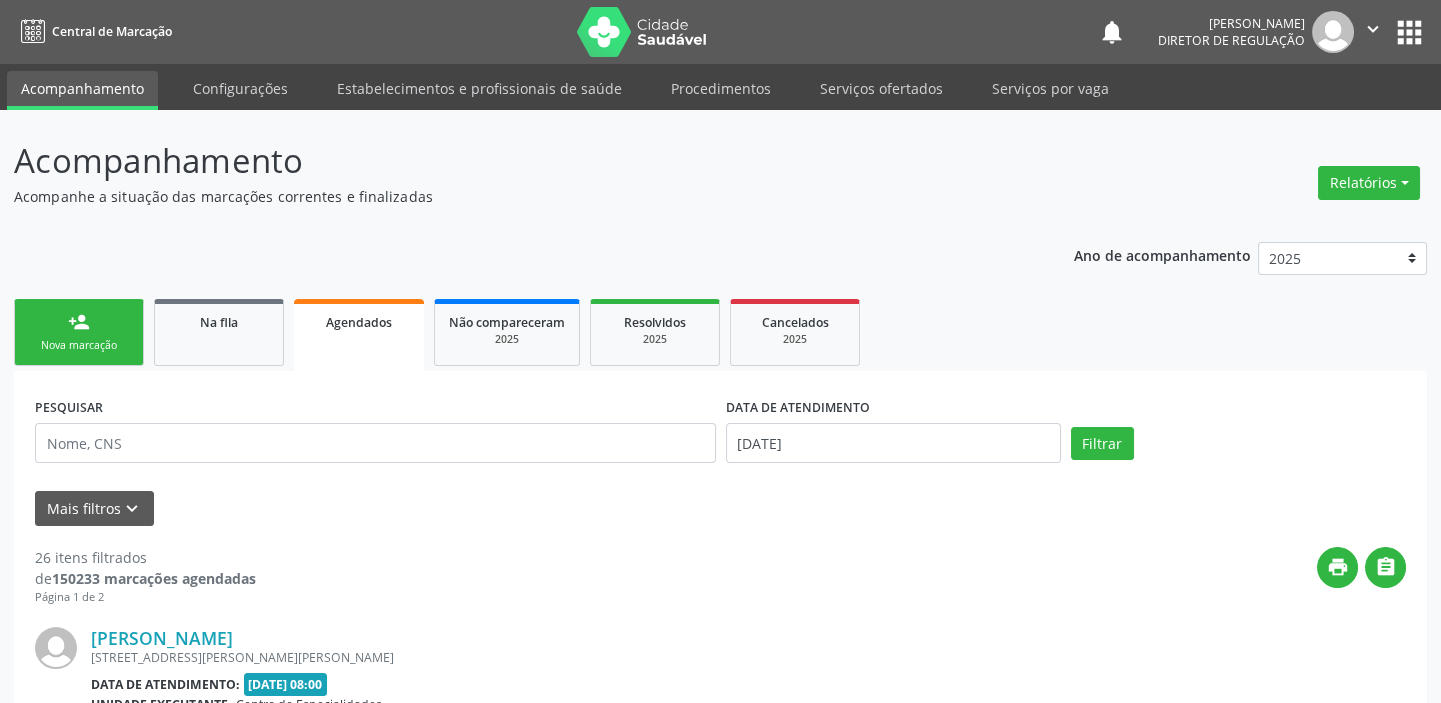 click on "Sucesso × O paciente foi agendado. Imprimir comprovante Cancel" at bounding box center [720, 351] 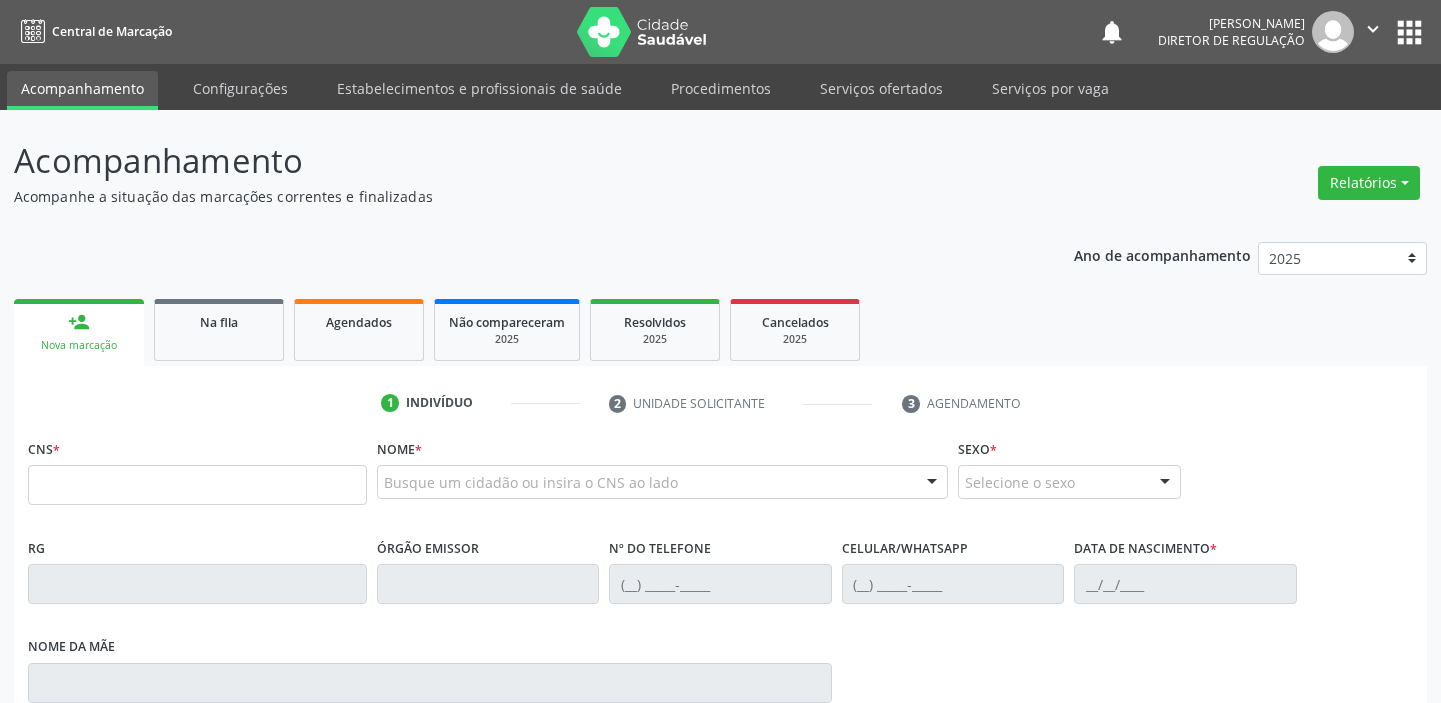 scroll, scrollTop: 0, scrollLeft: 0, axis: both 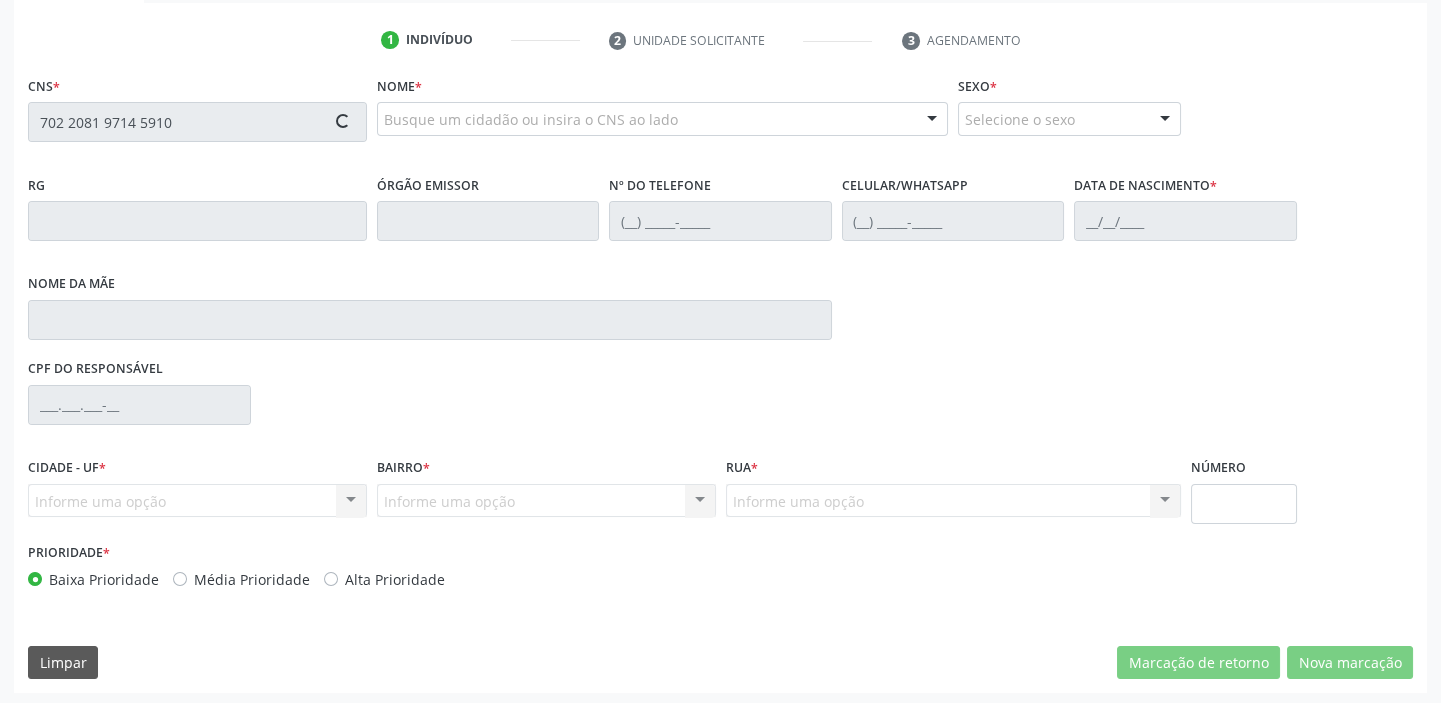 type on "702 2081 9714 5910" 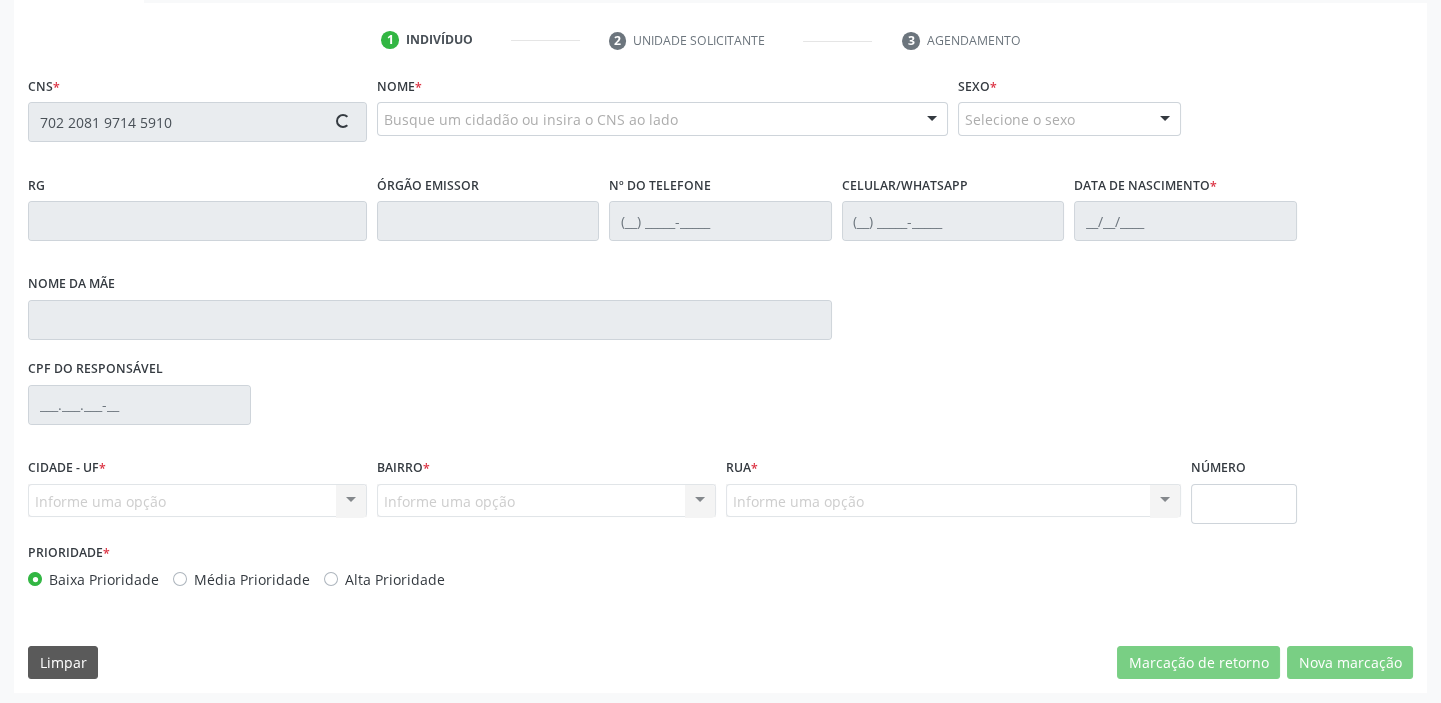 type 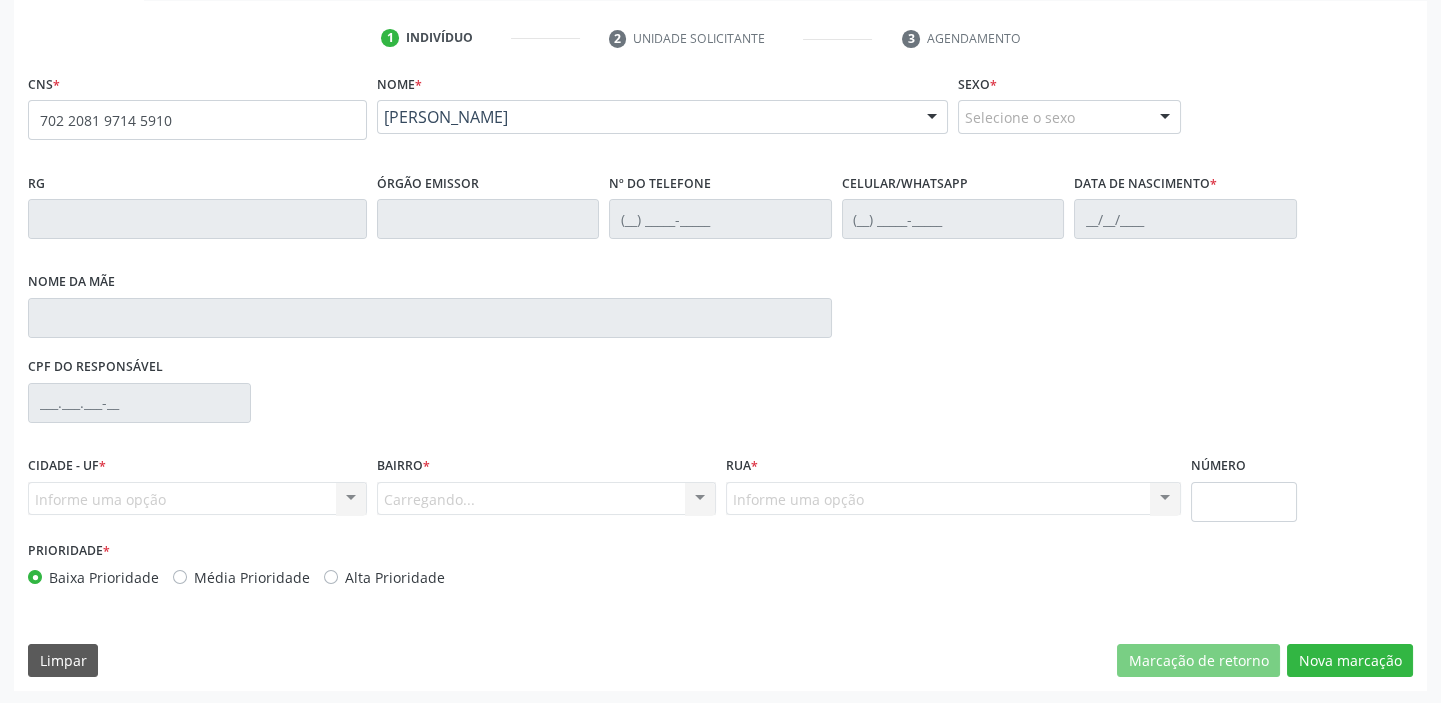 scroll, scrollTop: 366, scrollLeft: 0, axis: vertical 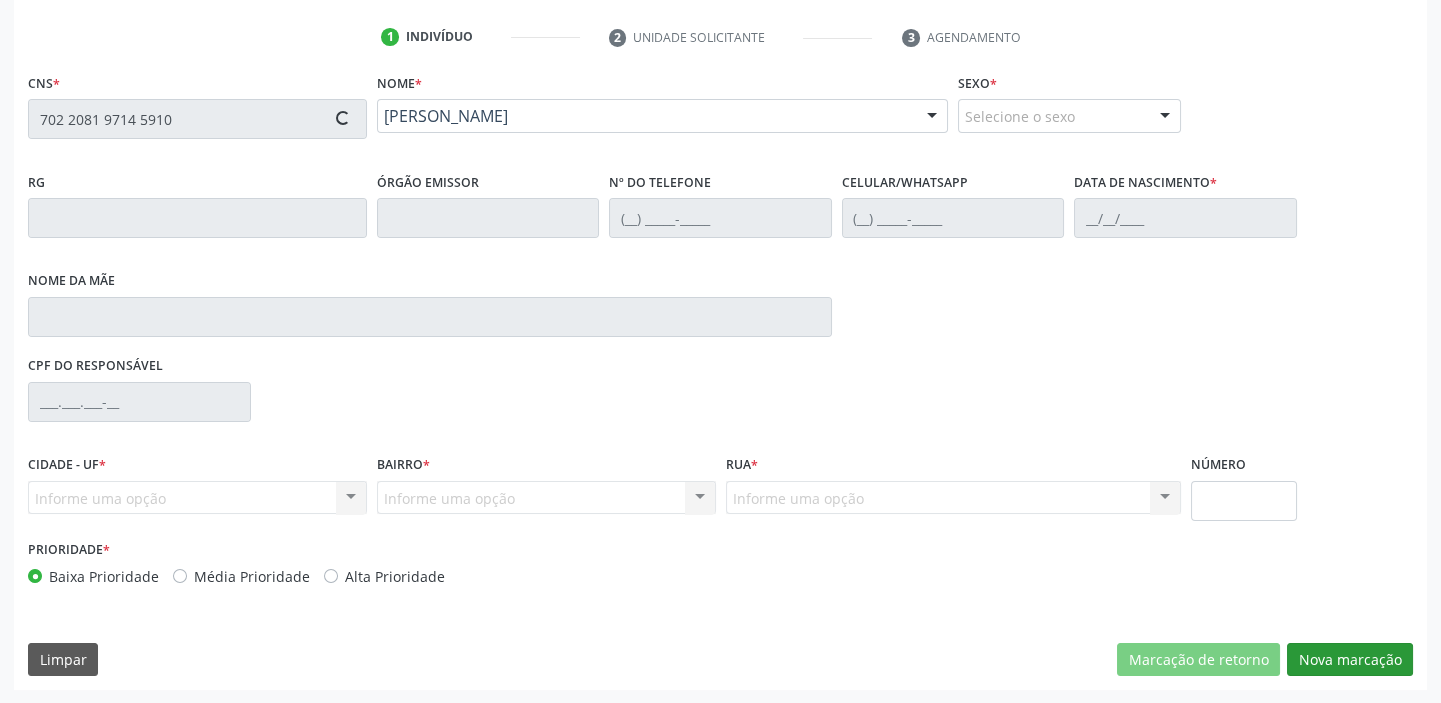 type on "[PHONE_NUMBER]" 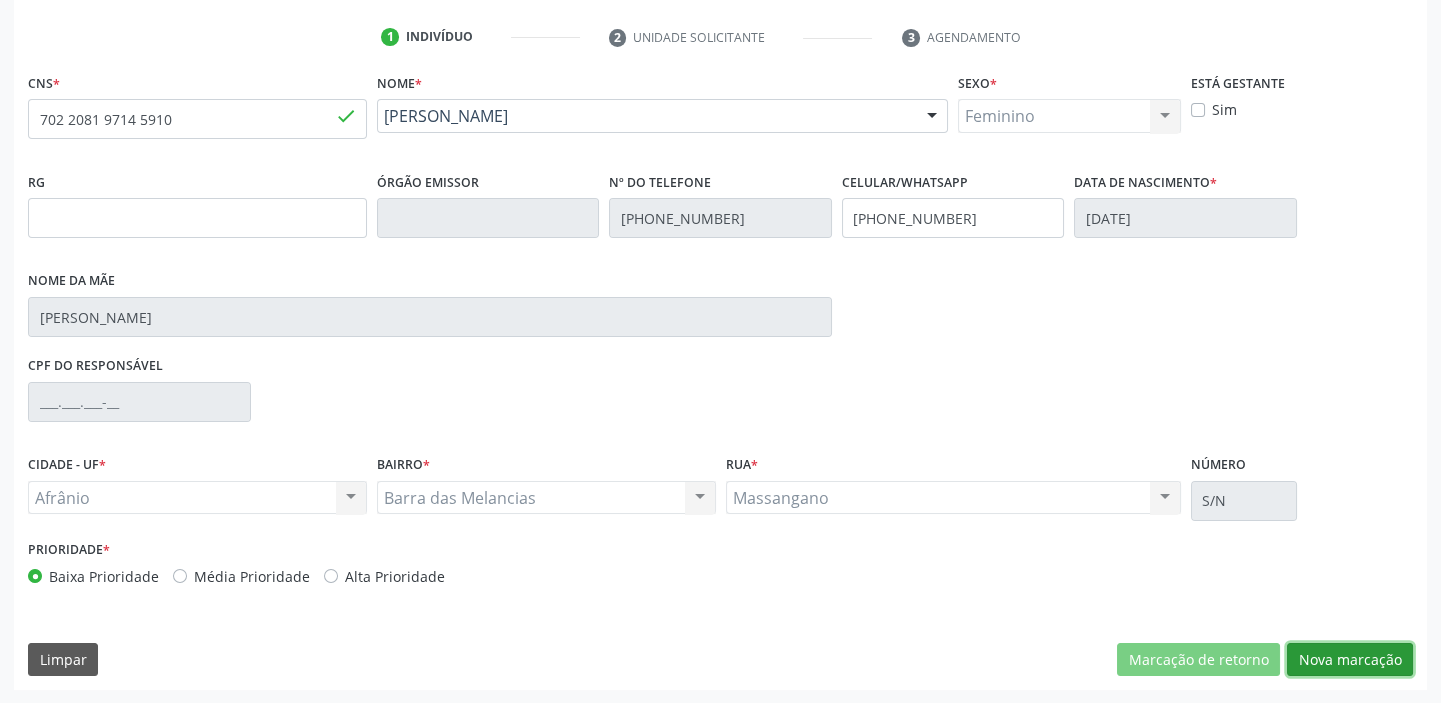 click on "Nova marcação" at bounding box center (1350, 660) 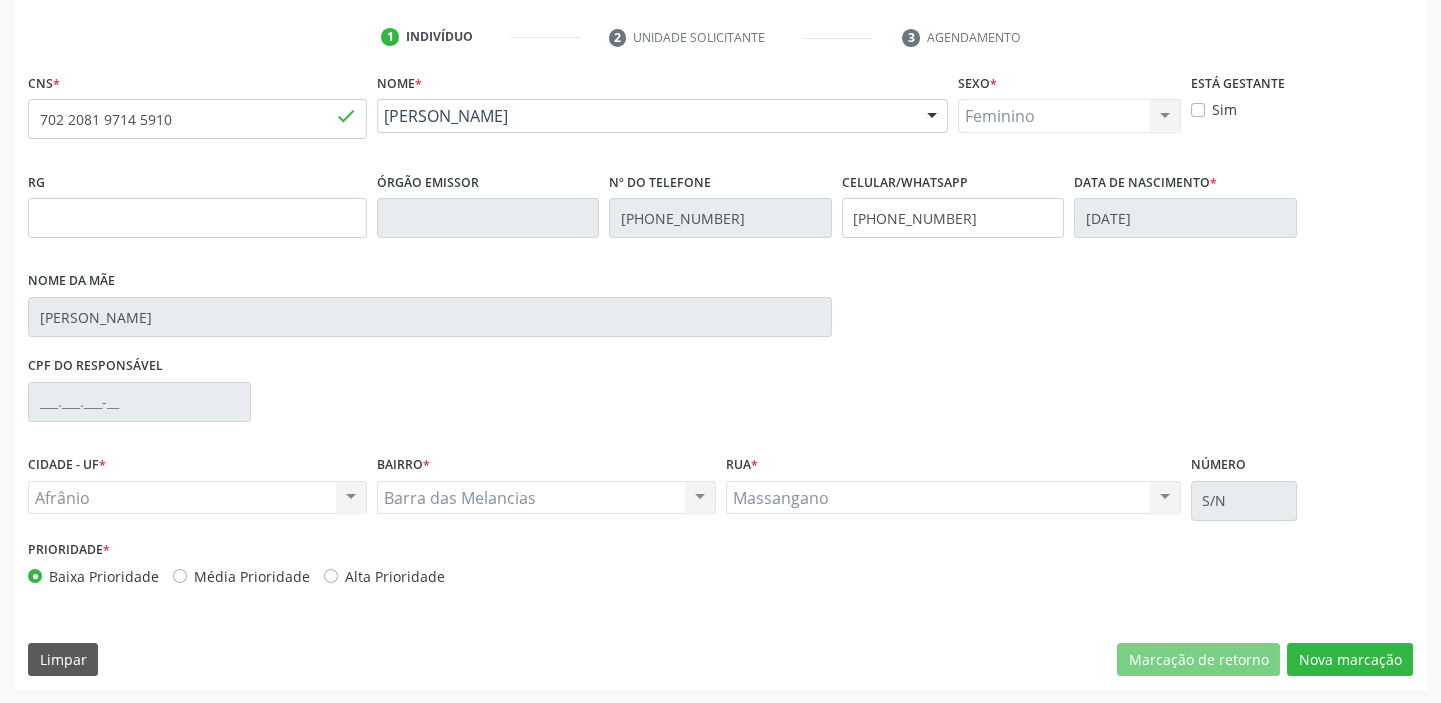 scroll, scrollTop: 201, scrollLeft: 0, axis: vertical 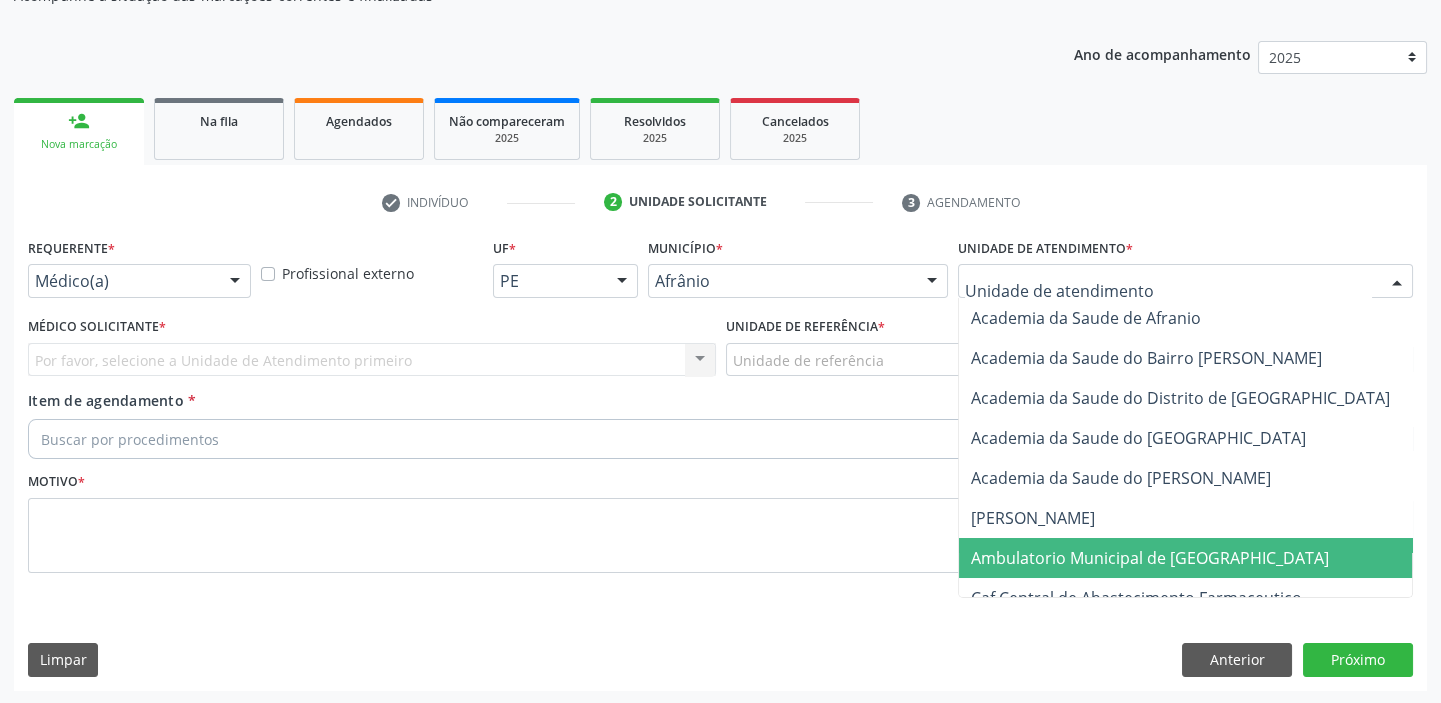 drag, startPoint x: 1045, startPoint y: 549, endPoint x: 962, endPoint y: 479, distance: 108.57716 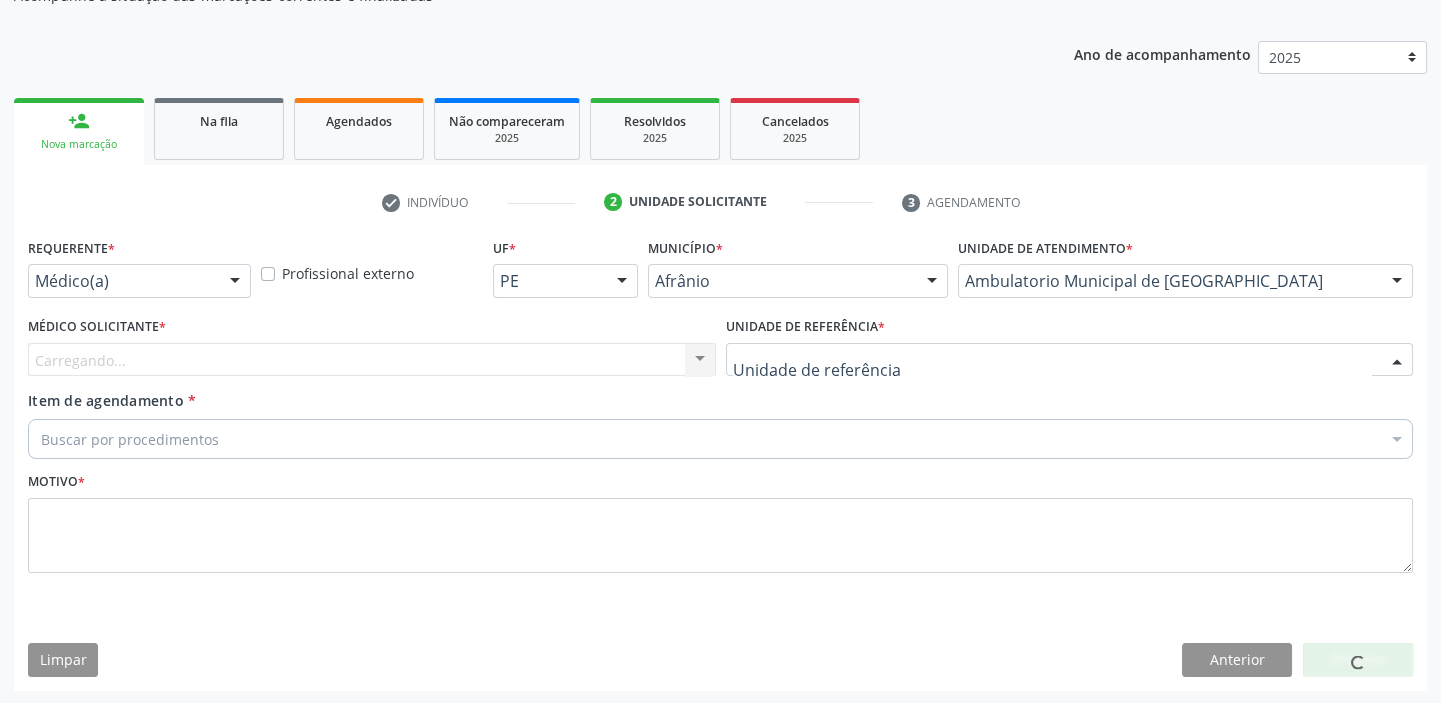 drag, startPoint x: 780, startPoint y: 359, endPoint x: 800, endPoint y: 537, distance: 179.12007 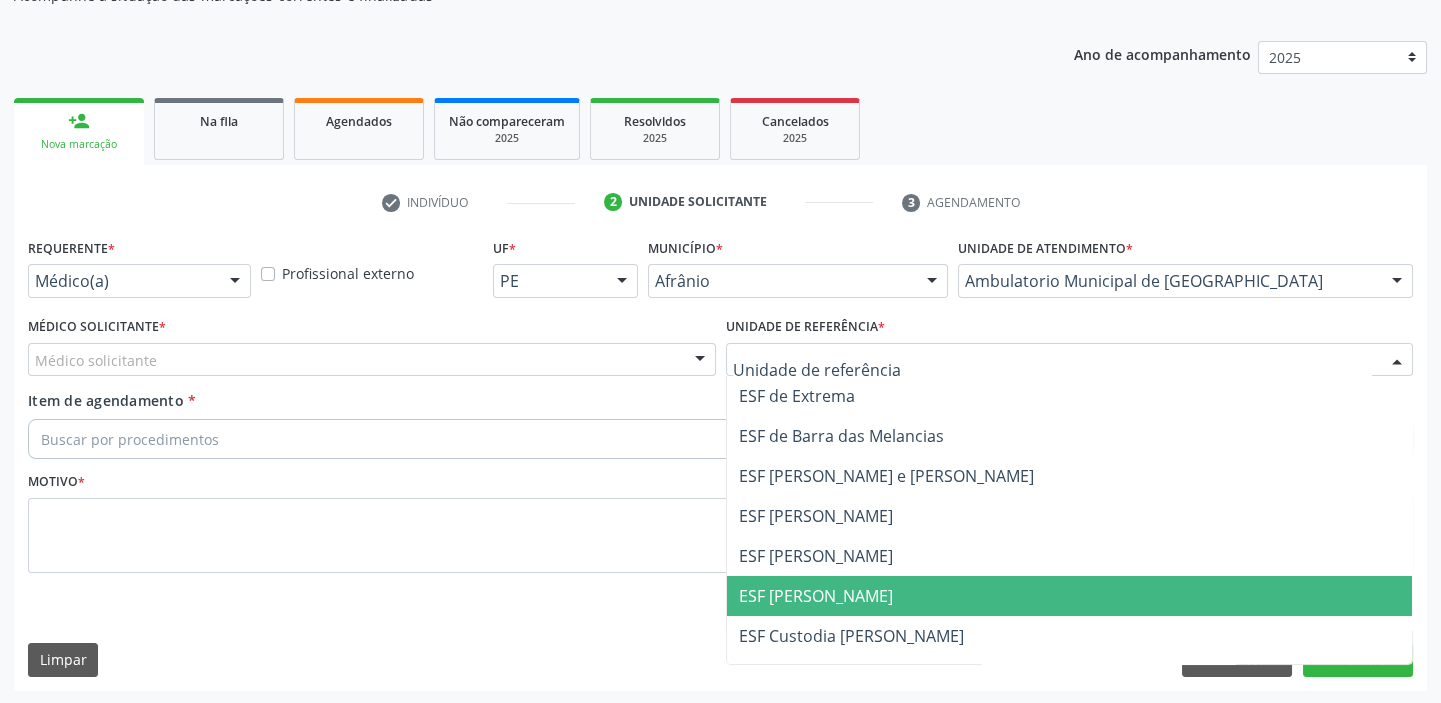 click on "ESF [PERSON_NAME]" at bounding box center (816, 596) 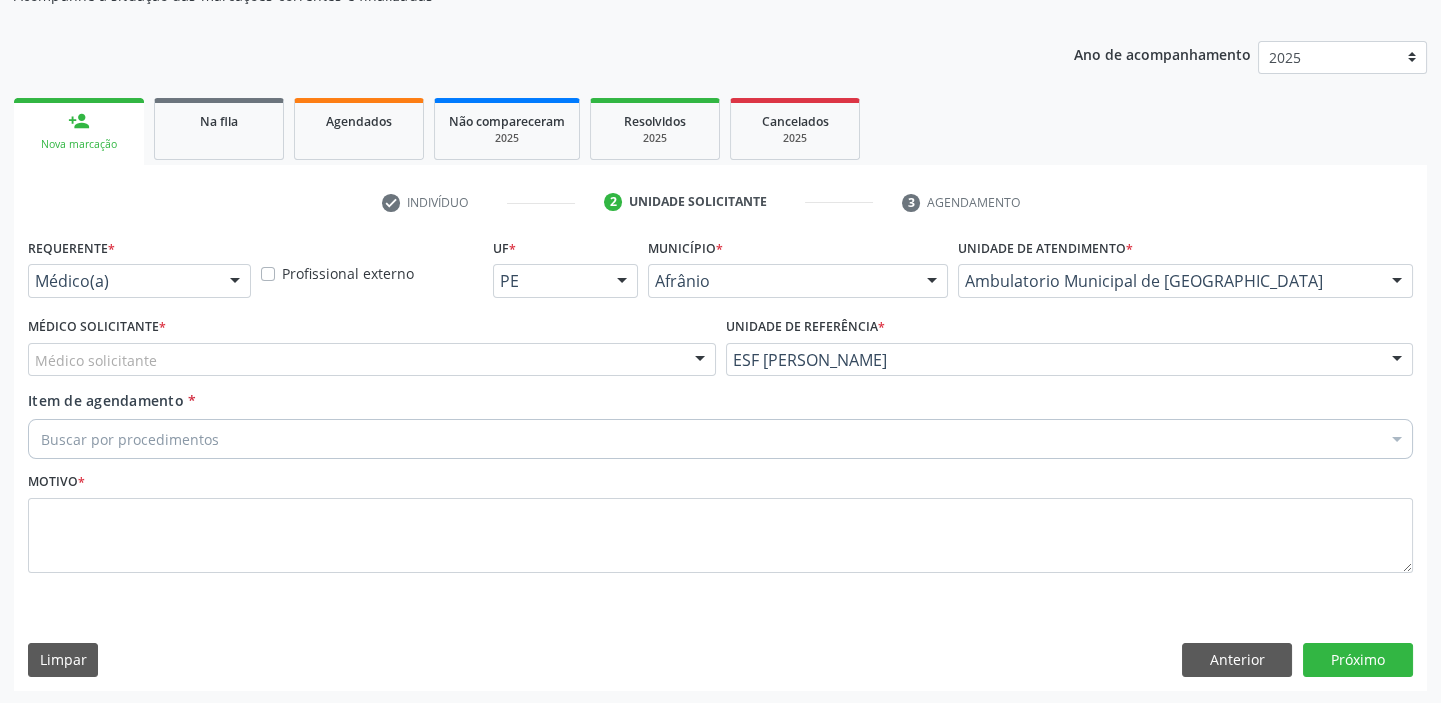 drag, startPoint x: 140, startPoint y: 370, endPoint x: 137, endPoint y: 390, distance: 20.22375 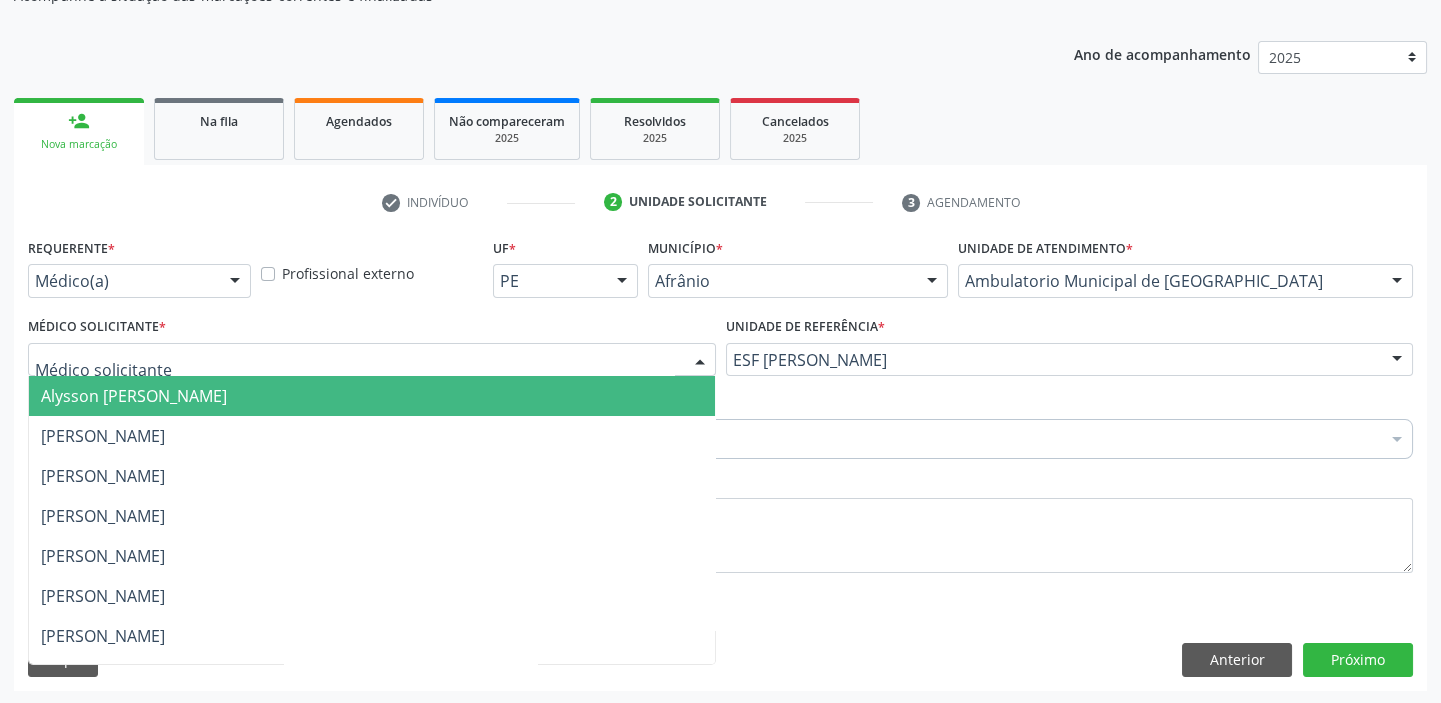 click on "Alysson [PERSON_NAME]" at bounding box center [134, 396] 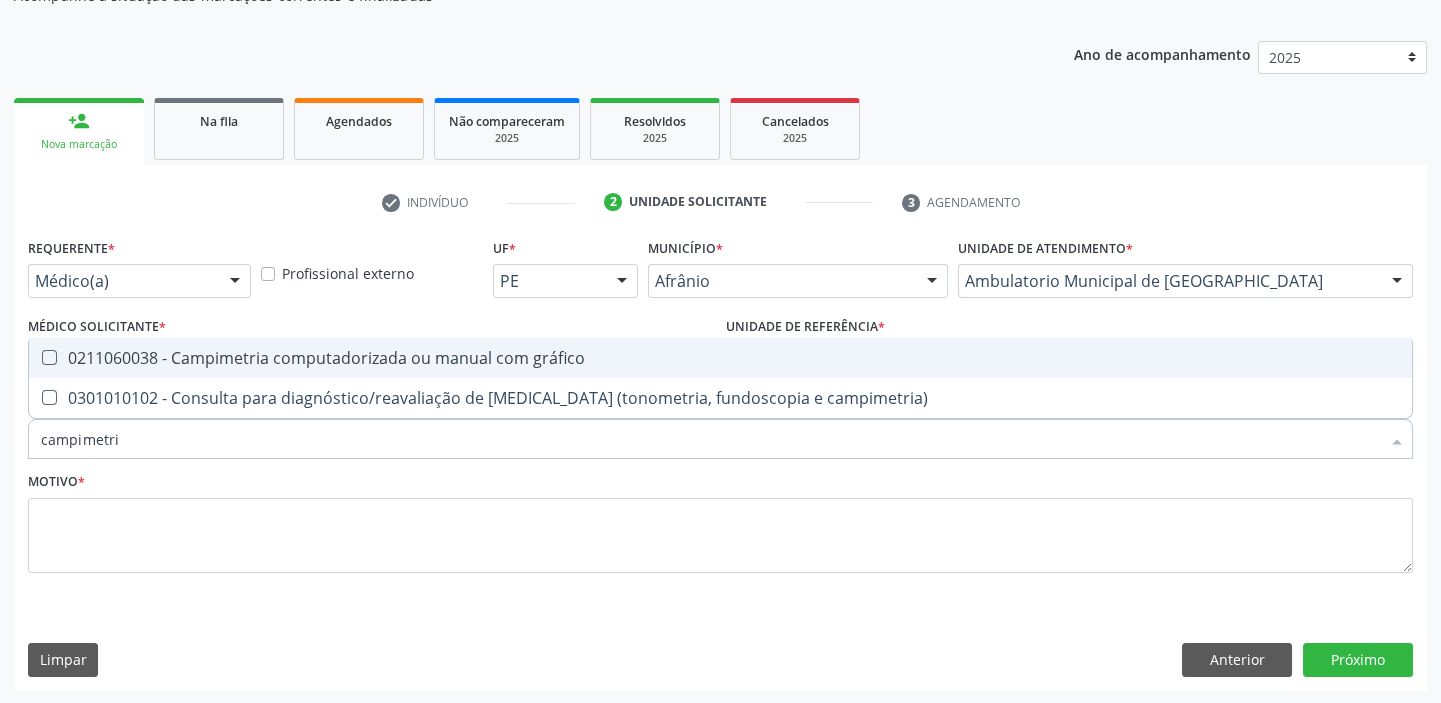 type on "campimetria" 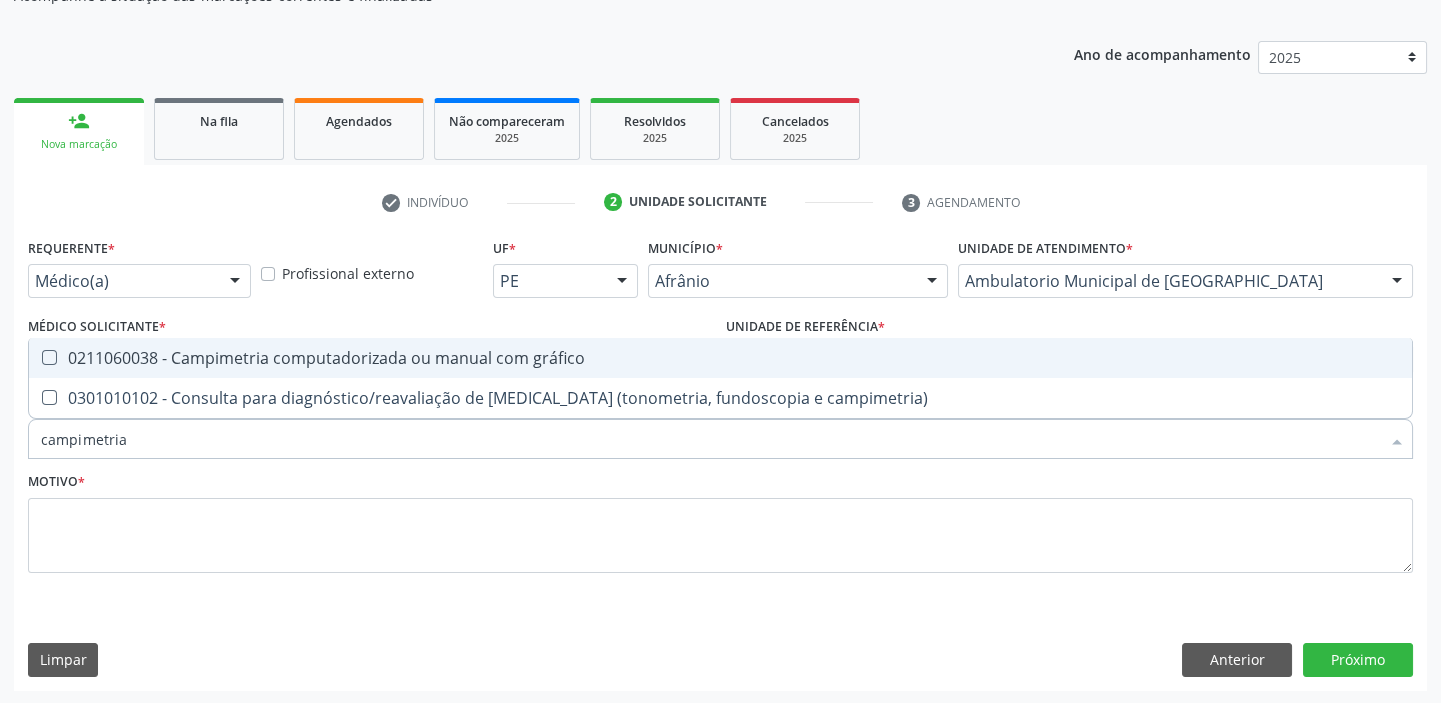 click on "0211060038 - Campimetria computadorizada ou manual com gráfico" at bounding box center [720, 358] 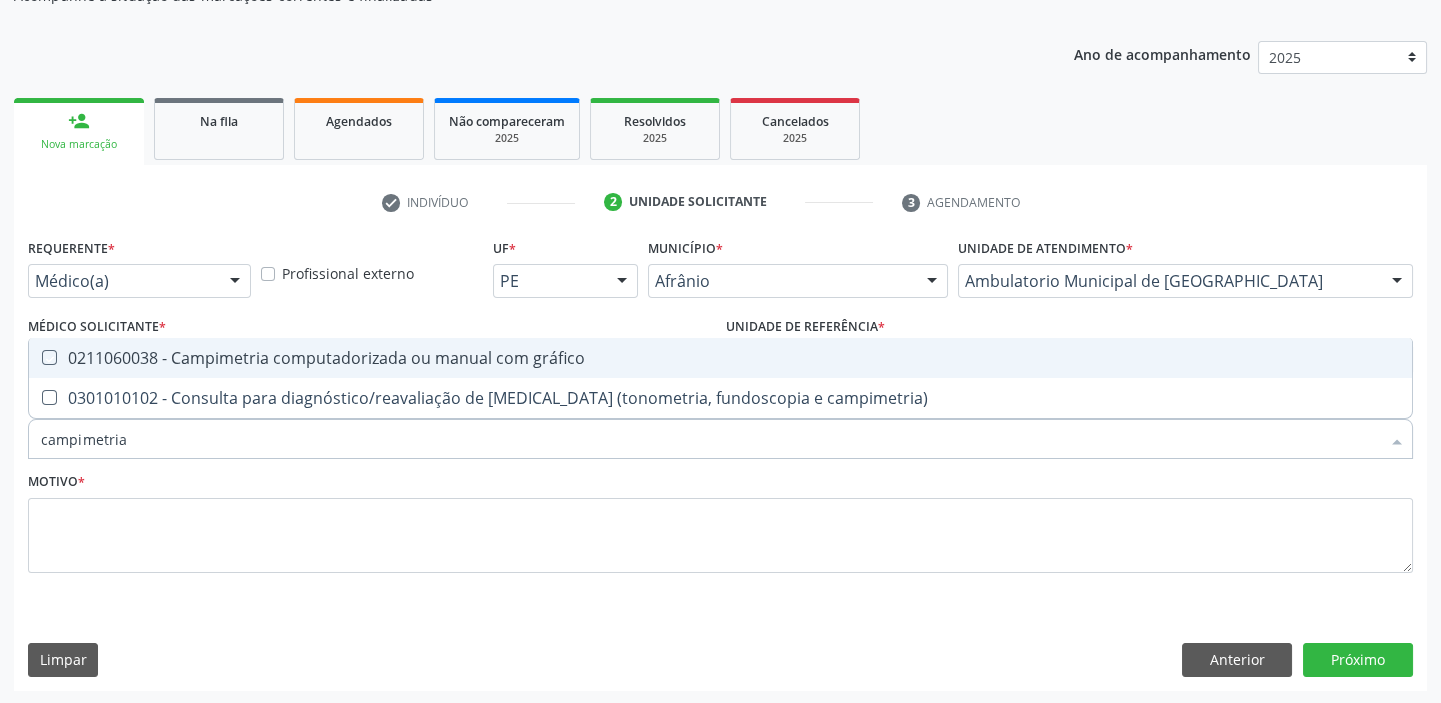 checkbox on "true" 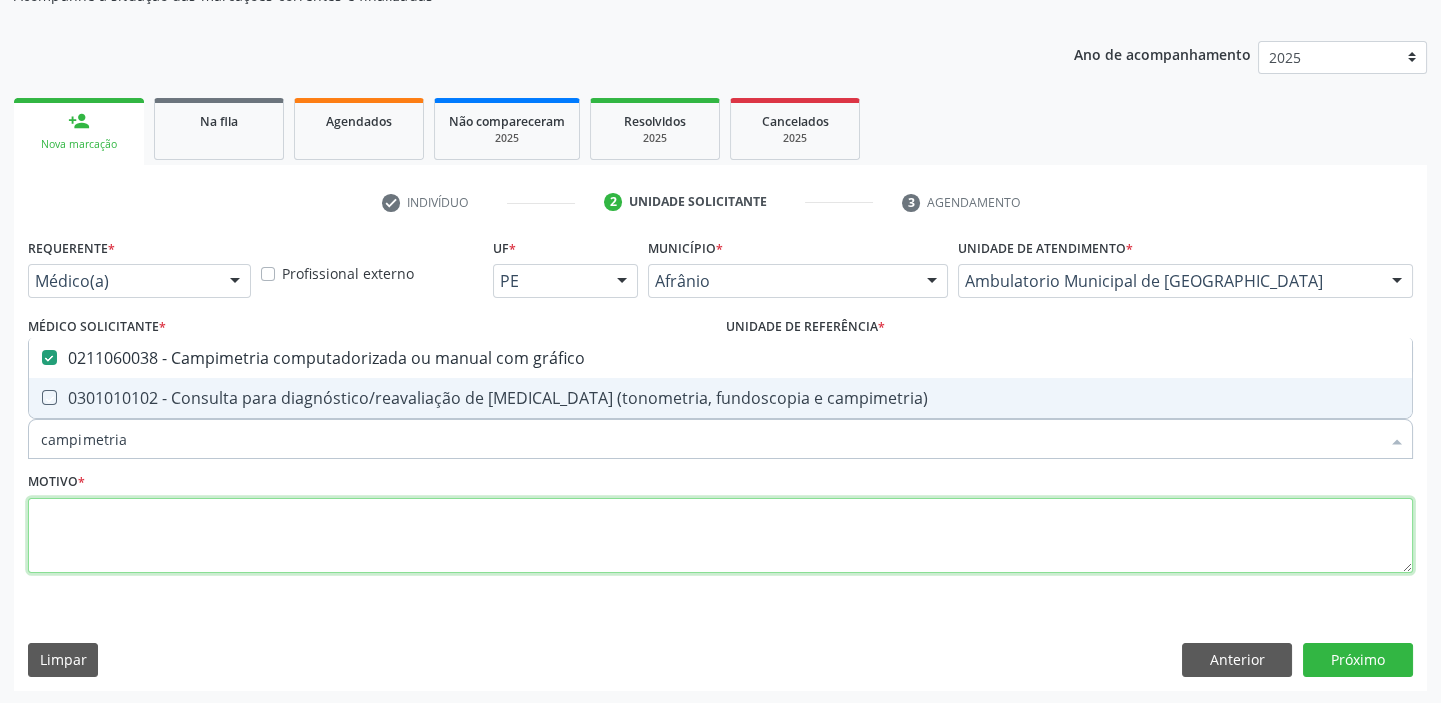 click at bounding box center (720, 536) 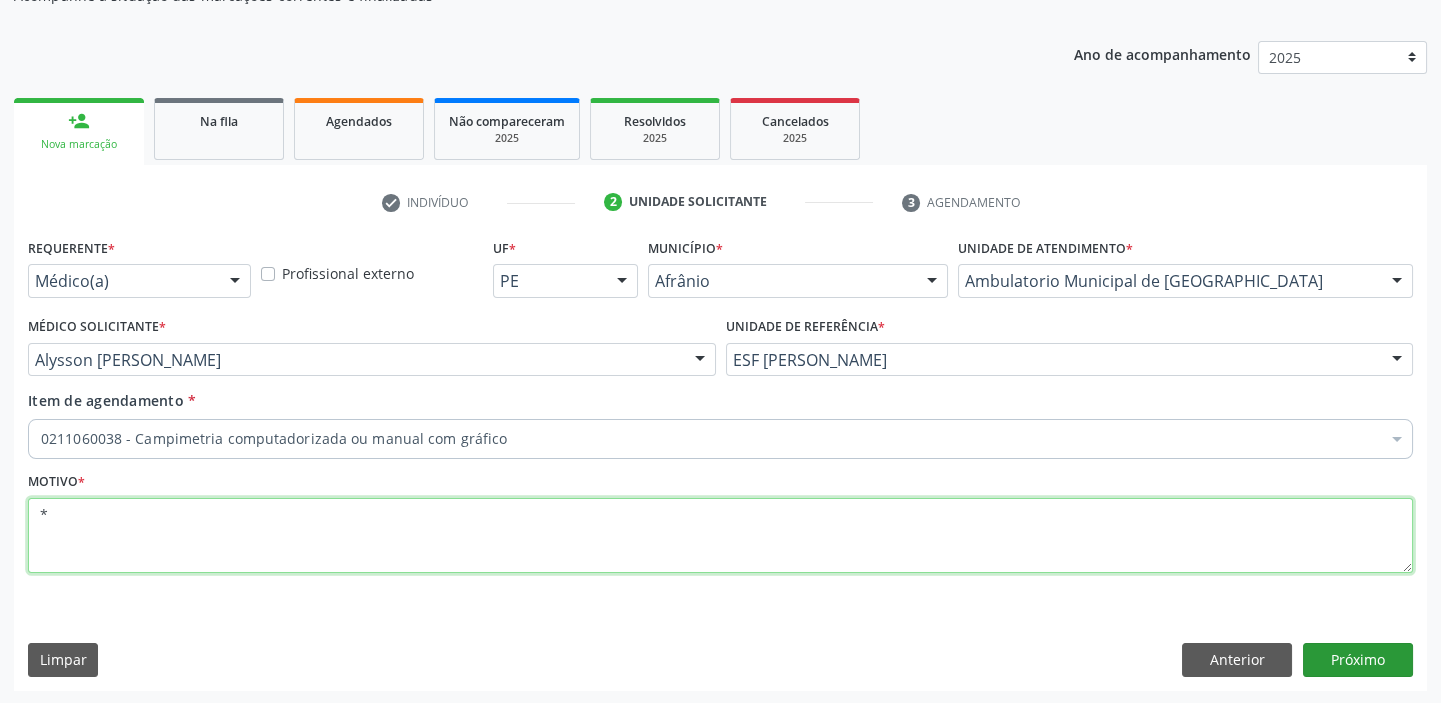 type on "*" 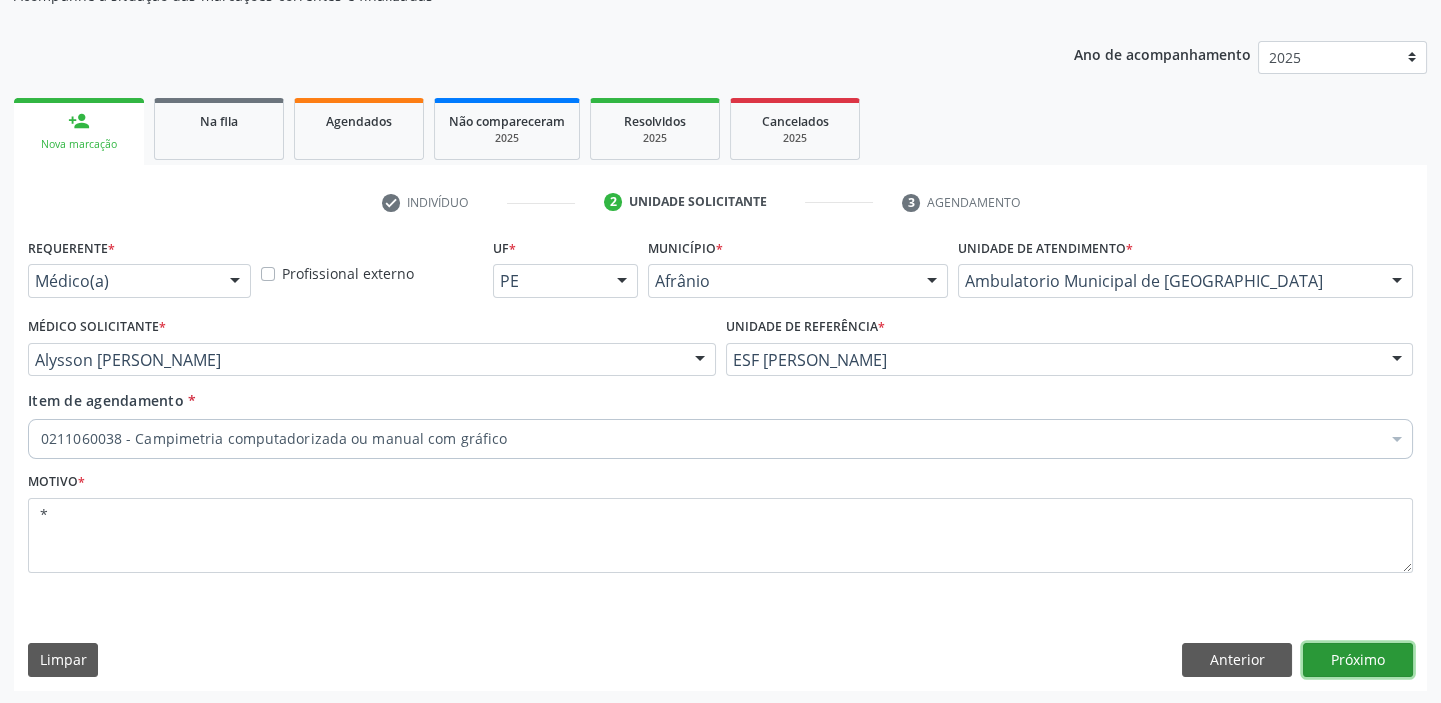 click on "Próximo" at bounding box center [1358, 660] 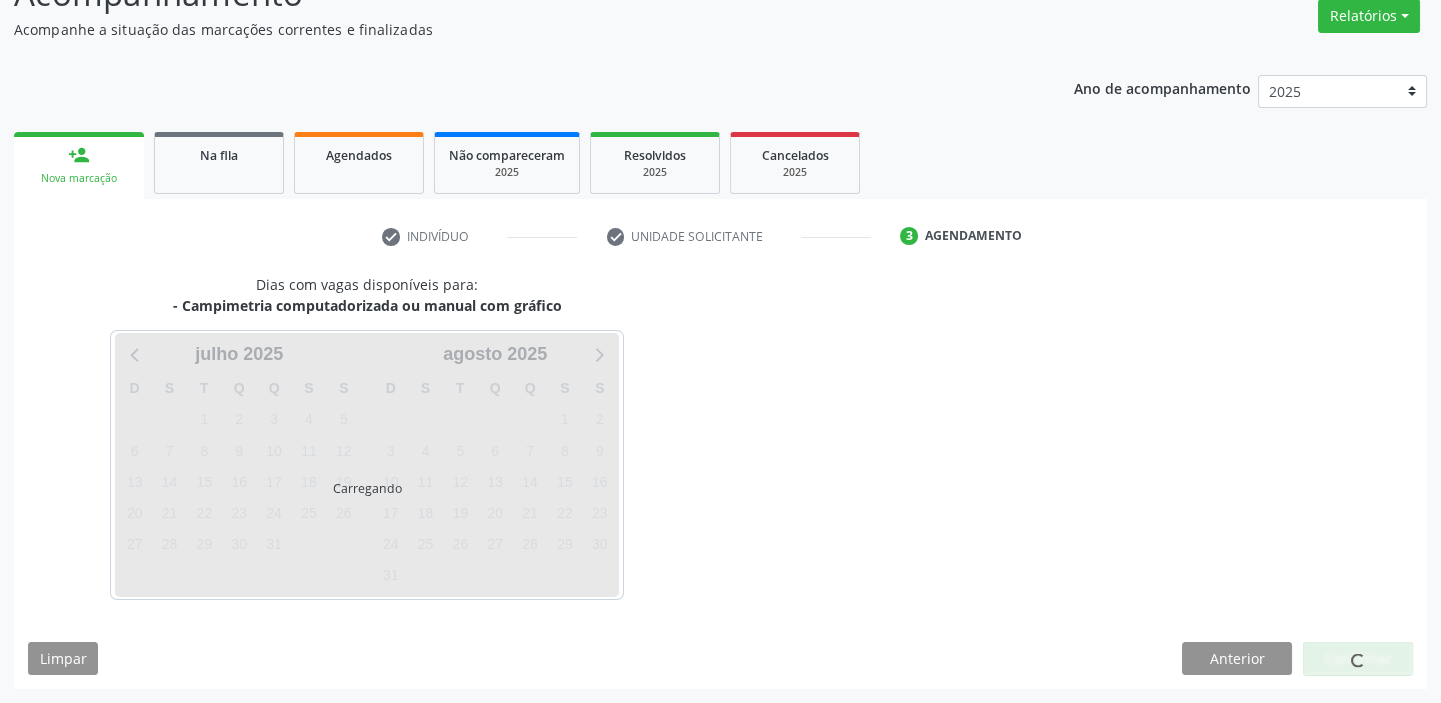 scroll, scrollTop: 166, scrollLeft: 0, axis: vertical 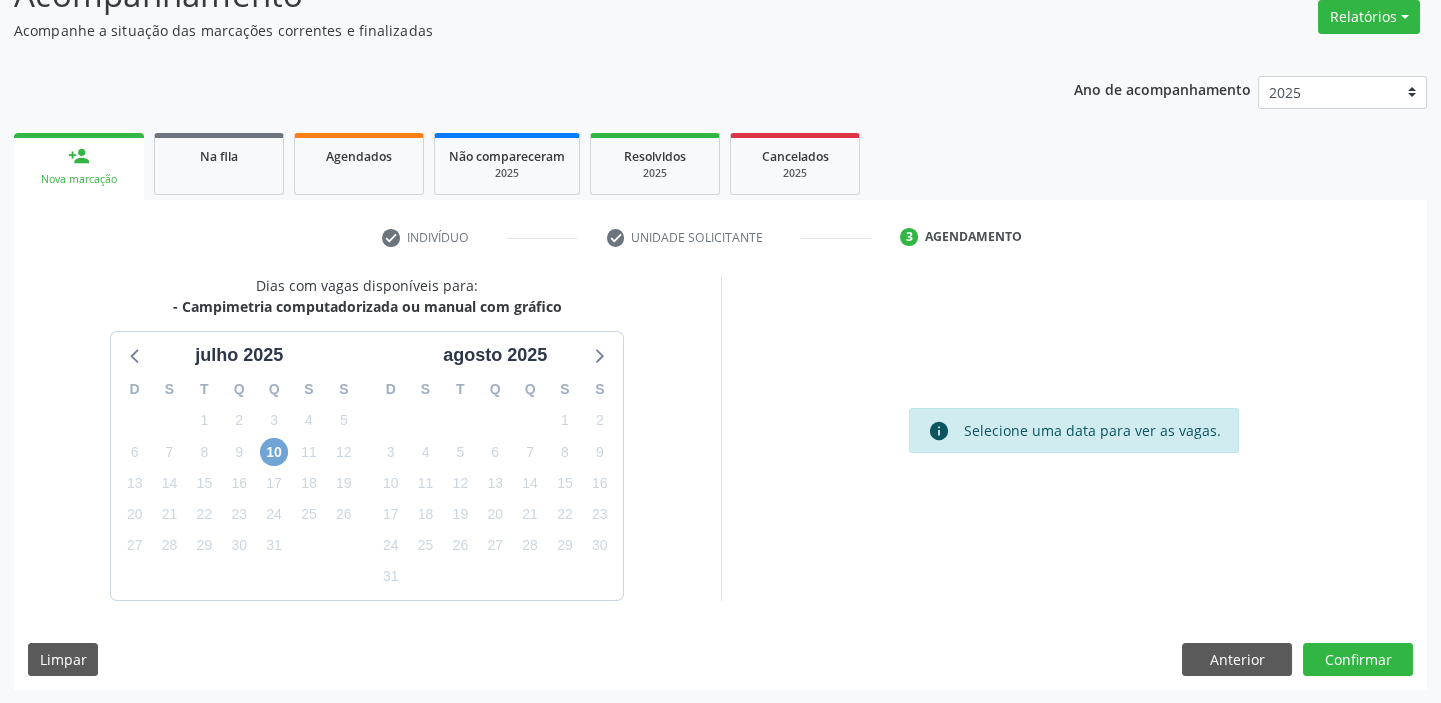 click on "10" at bounding box center (274, 452) 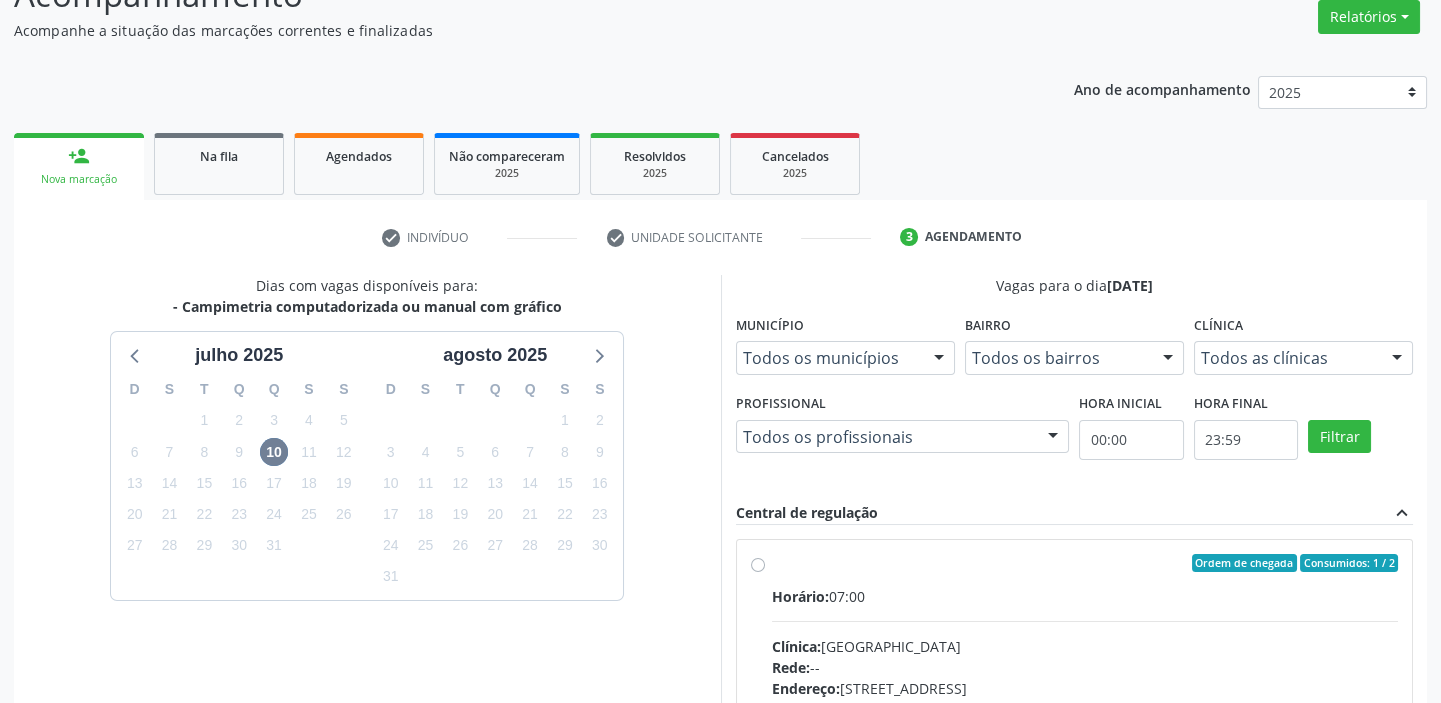 click on "Horário:   07:00" at bounding box center (1085, 596) 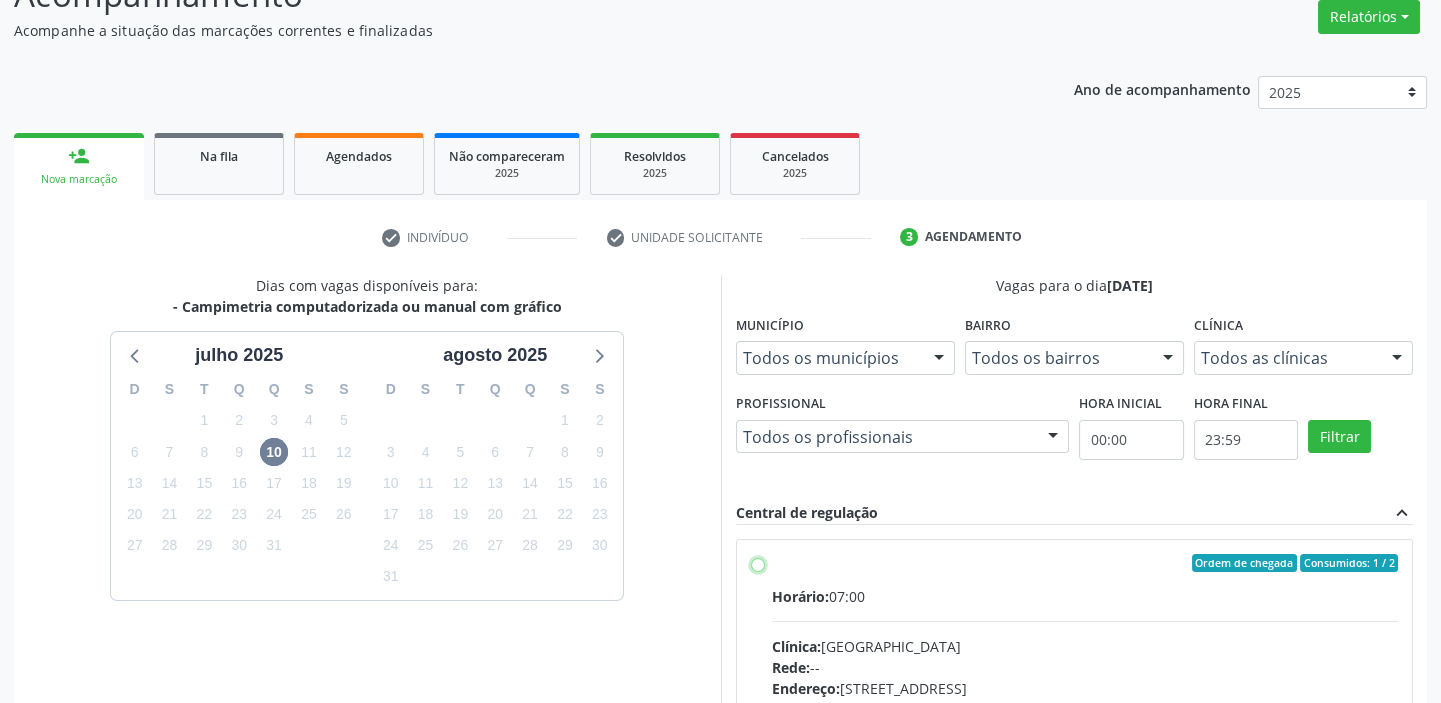 click on "Ordem de chegada
Consumidos: 1 / 2
Horário:   07:00
Clínica:  Hospital de Olhos
Rede:
--
Endereço:   Andar 3, nº 82, Centro, Petrolina - PE
Telefone:   (87) 38610066
Profissional:
--
Informações adicionais sobre o atendimento
Idade de atendimento:
Sem restrição
Gênero(s) atendido(s):
Sem restrição
Informações adicionais:
--" at bounding box center (758, 563) 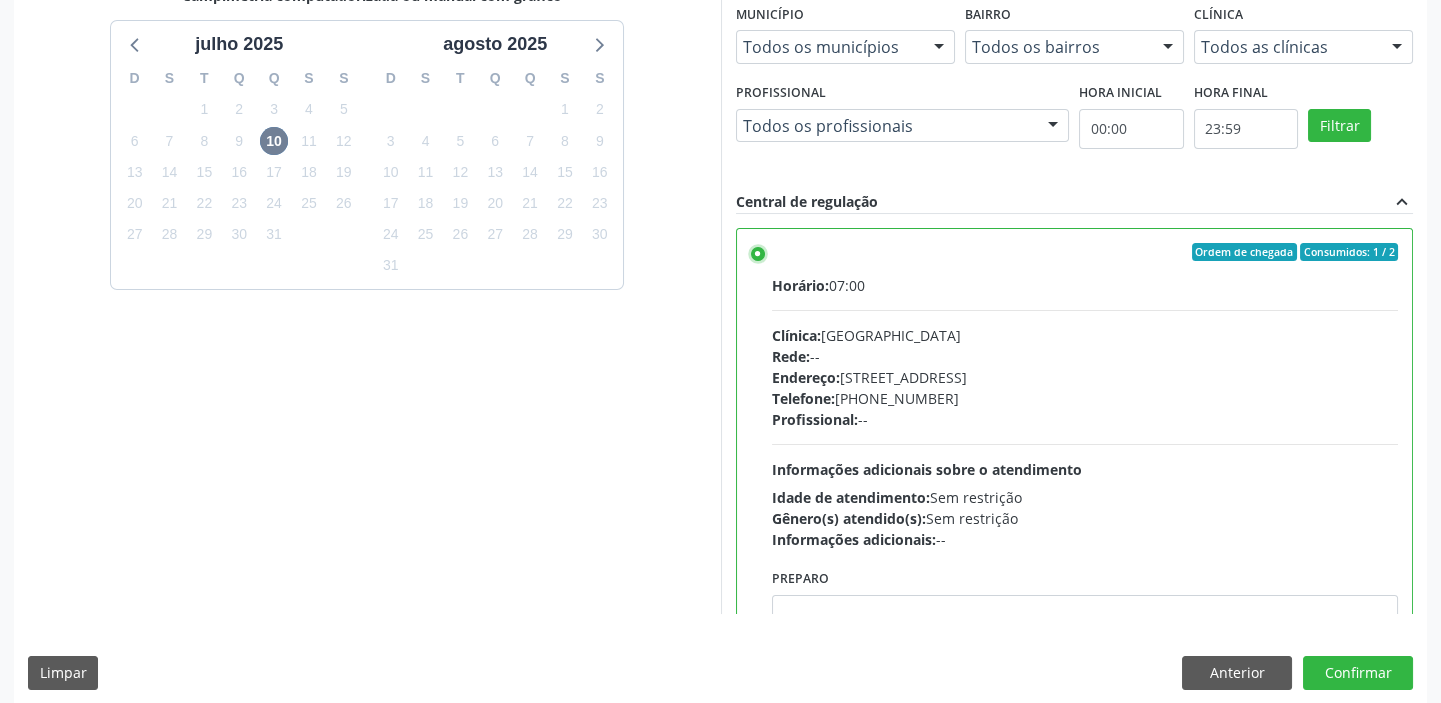 scroll, scrollTop: 490, scrollLeft: 0, axis: vertical 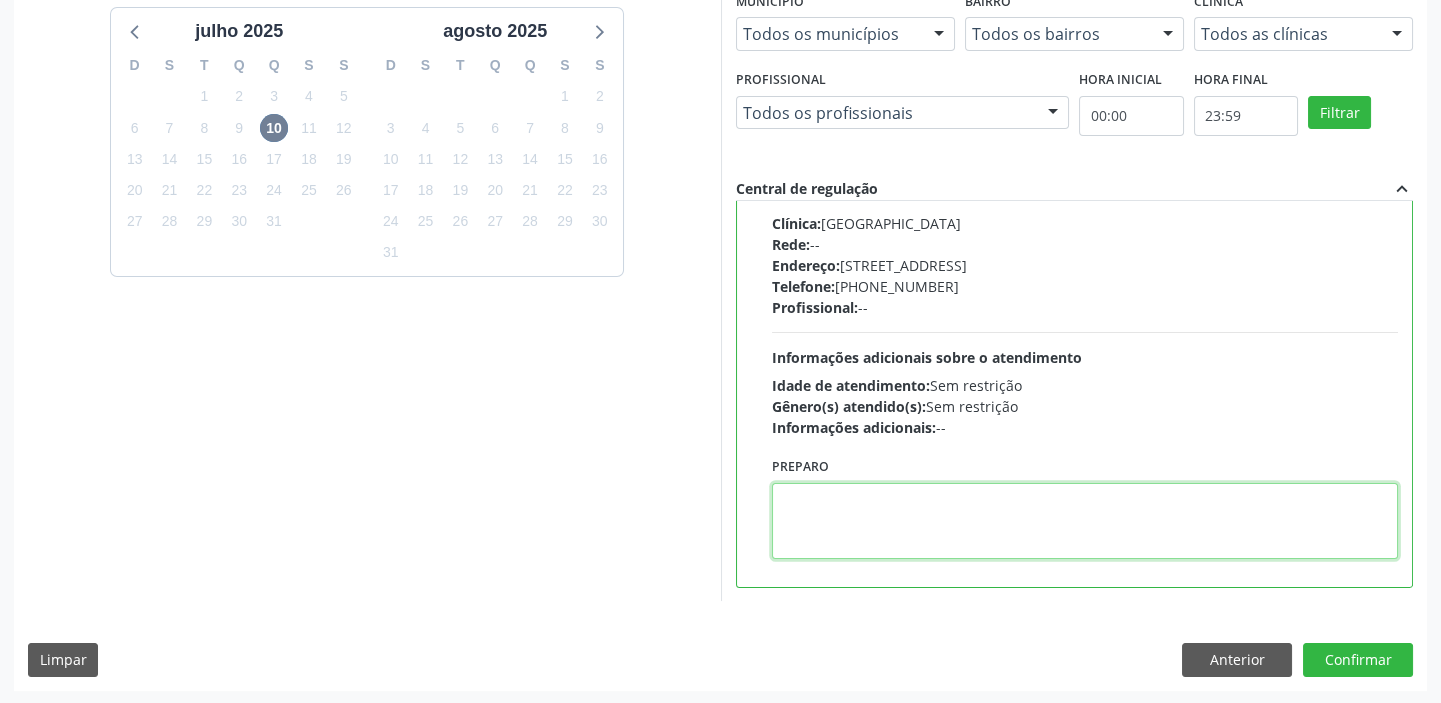 click at bounding box center (1085, 521) 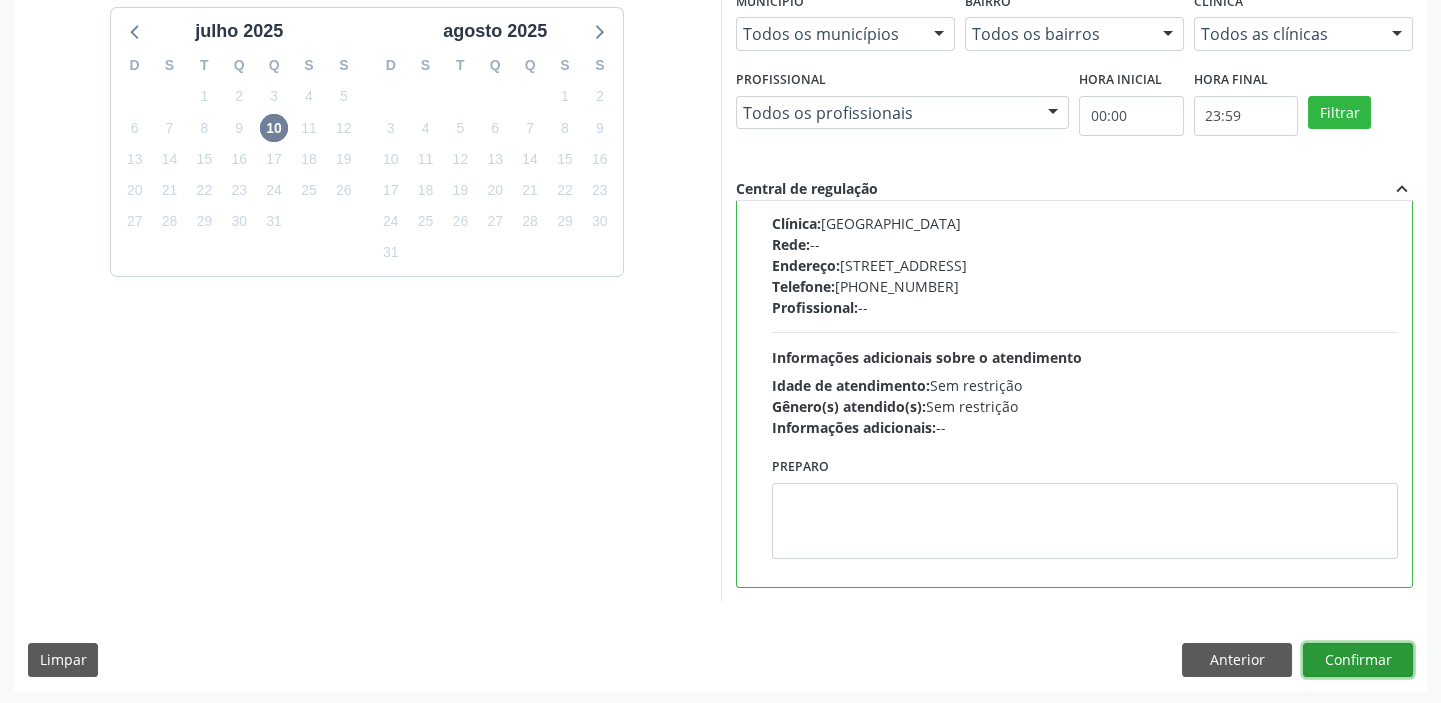 click on "Confirmar" at bounding box center (1358, 660) 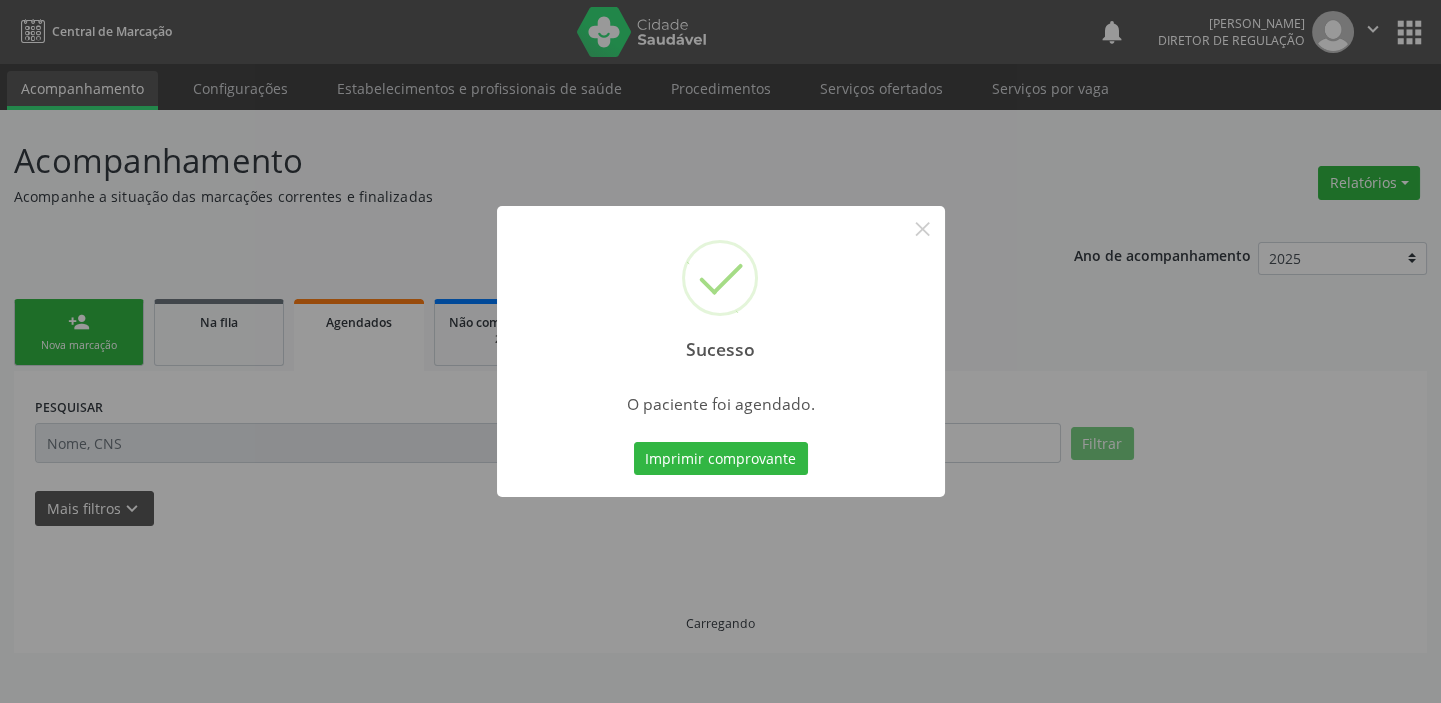 scroll, scrollTop: 0, scrollLeft: 0, axis: both 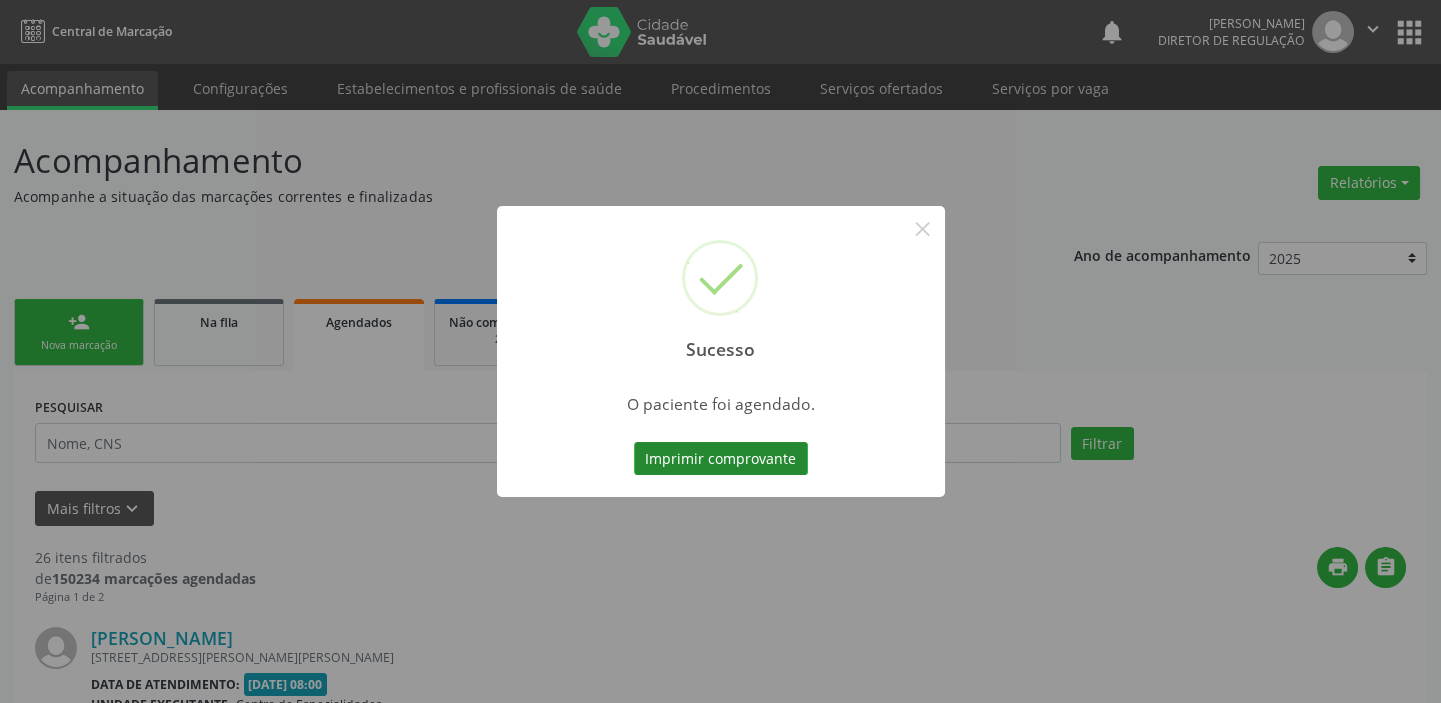 click on "Imprimir comprovante Cancel" at bounding box center [720, 459] 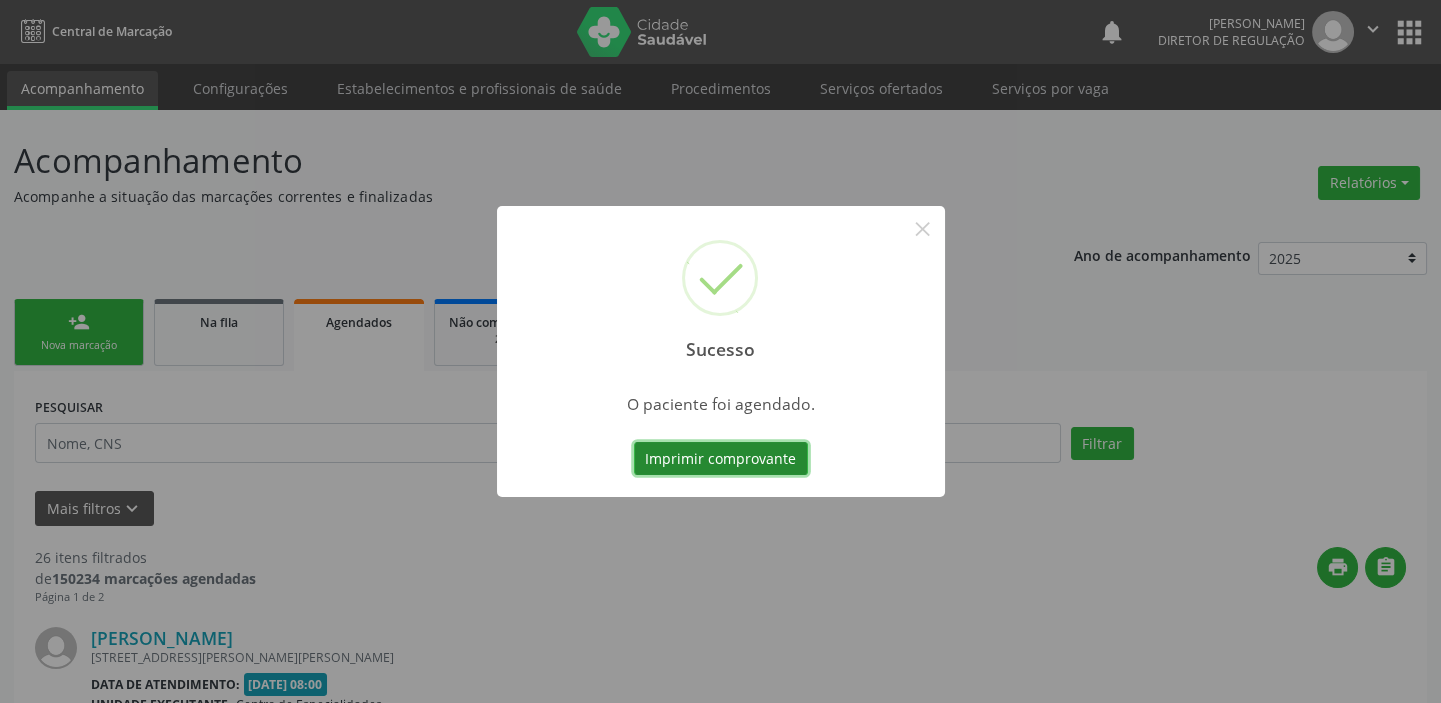 click on "Imprimir comprovante" at bounding box center [721, 459] 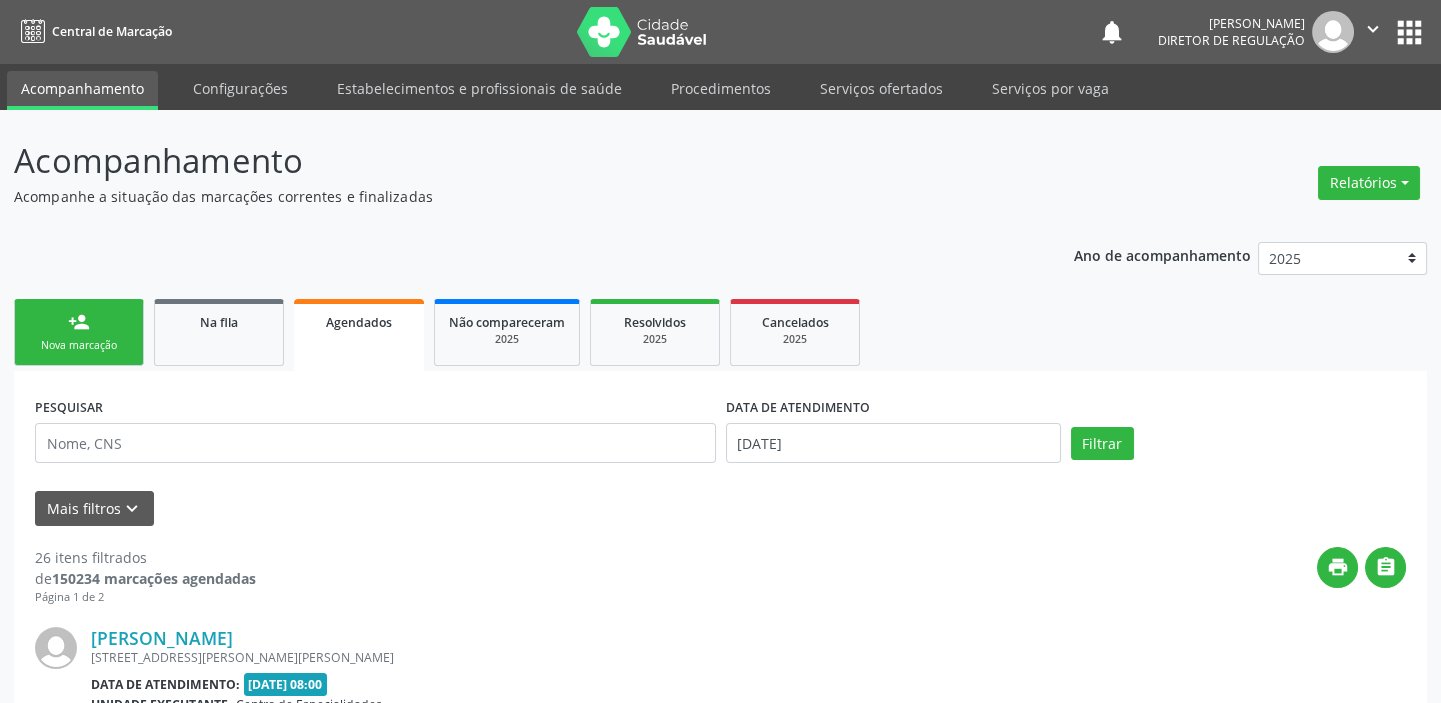 click on "person_add
Nova marcação" at bounding box center (79, 332) 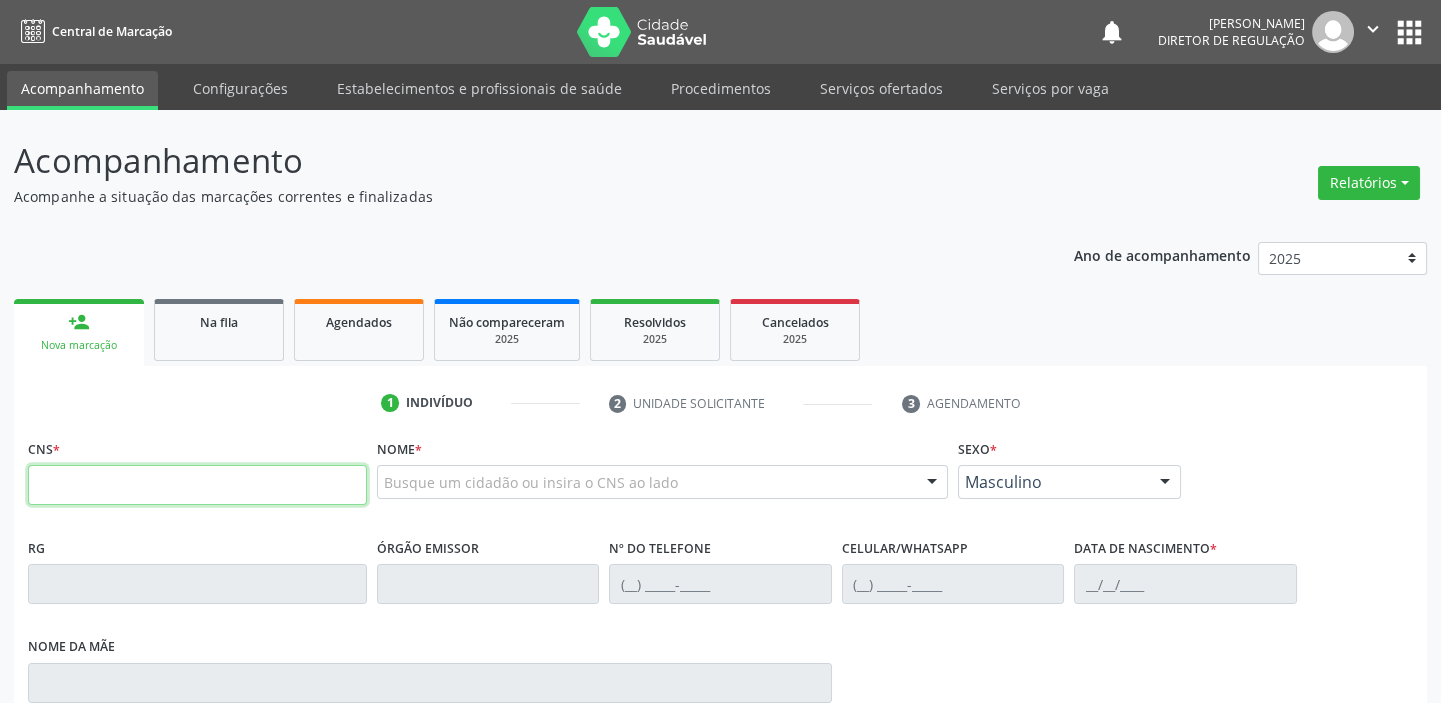 click at bounding box center [197, 485] 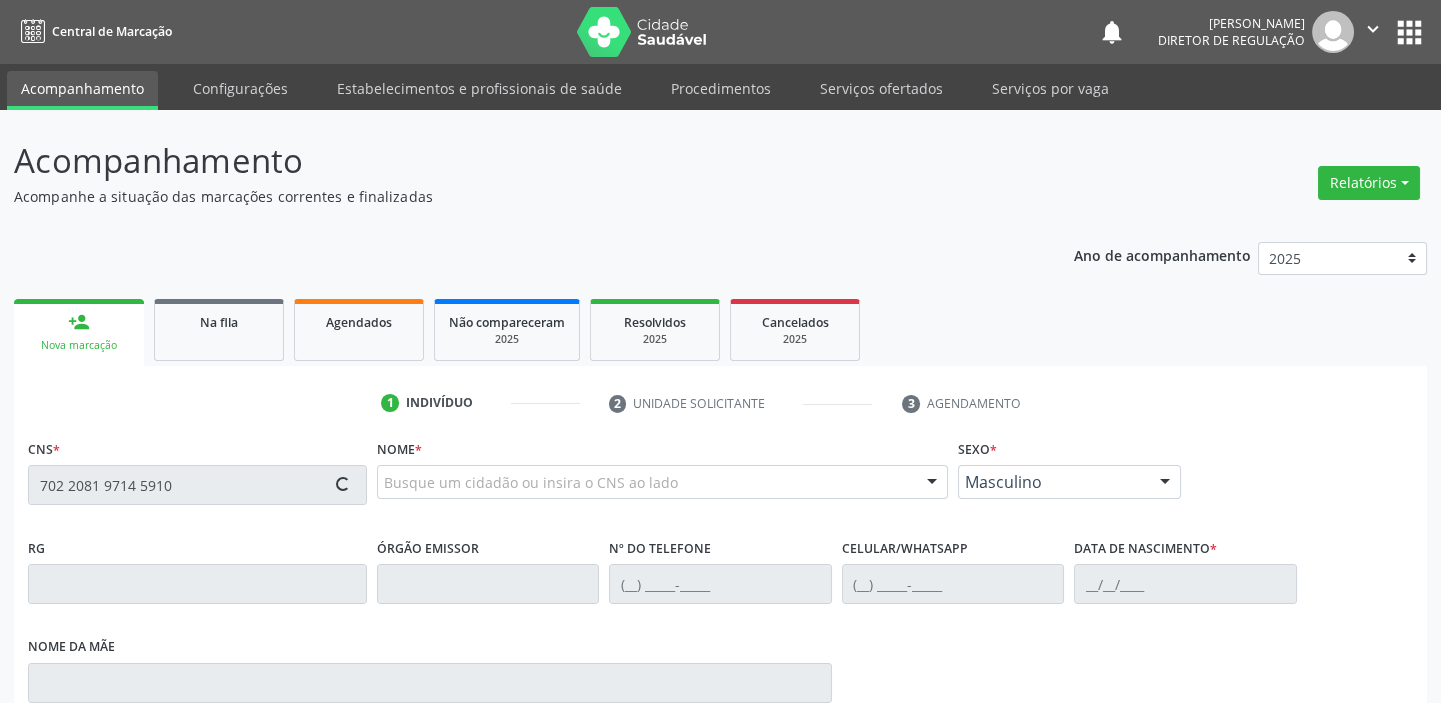 type on "702 2081 9714 5910" 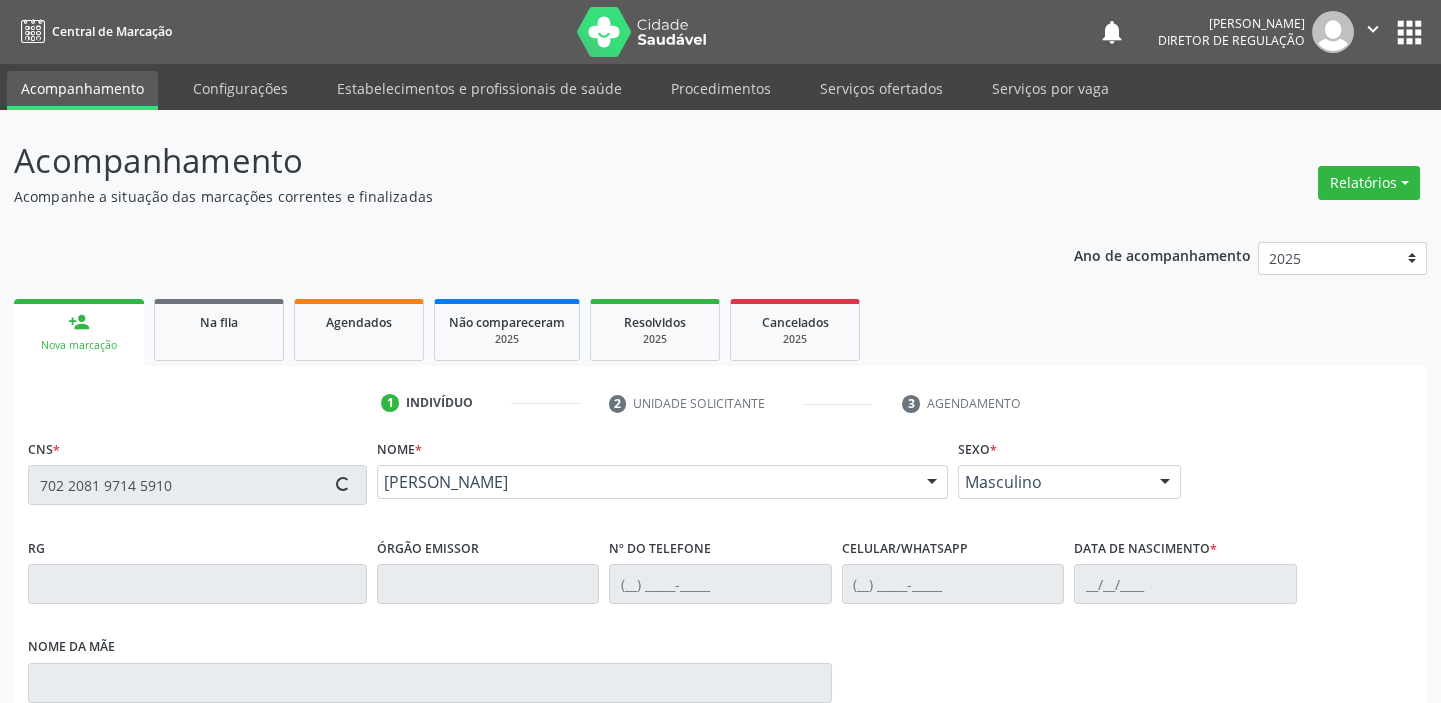 type on "[PHONE_NUMBER]" 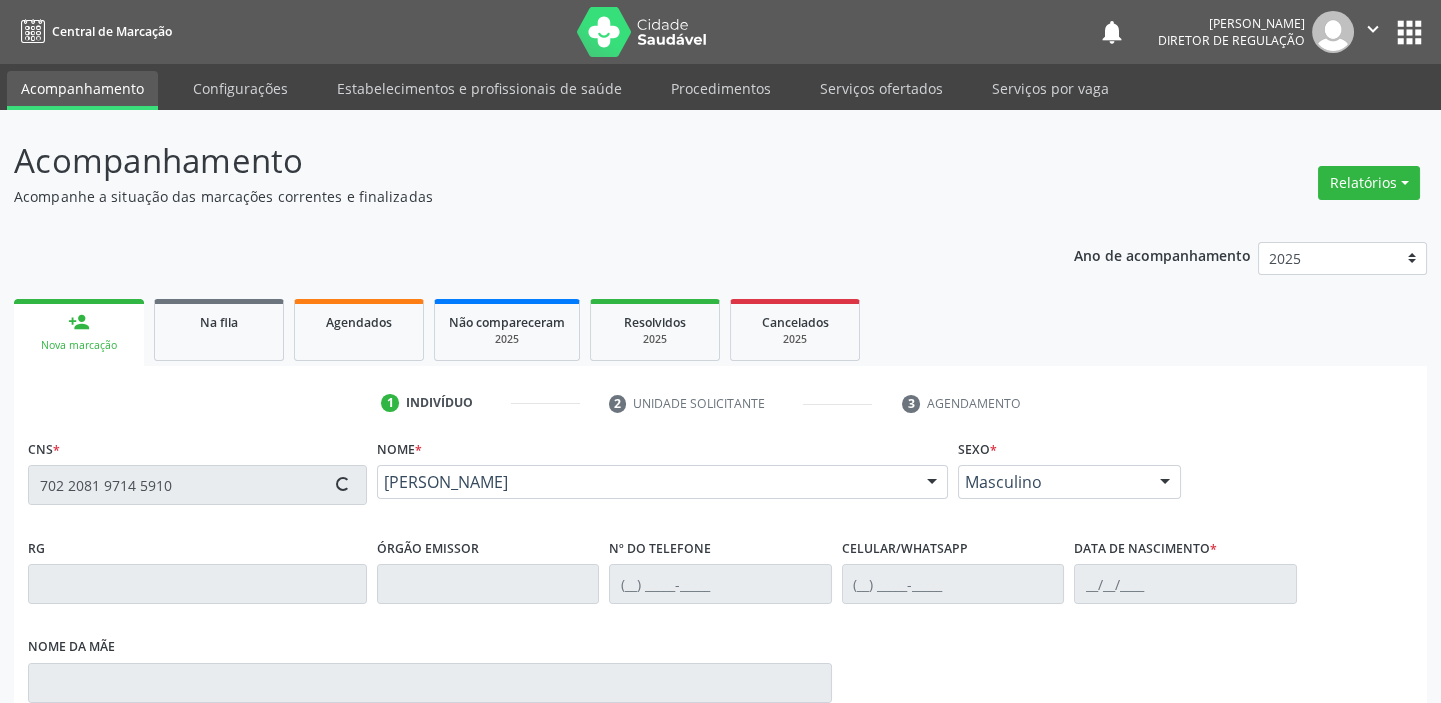 type on "[PHONE_NUMBER]" 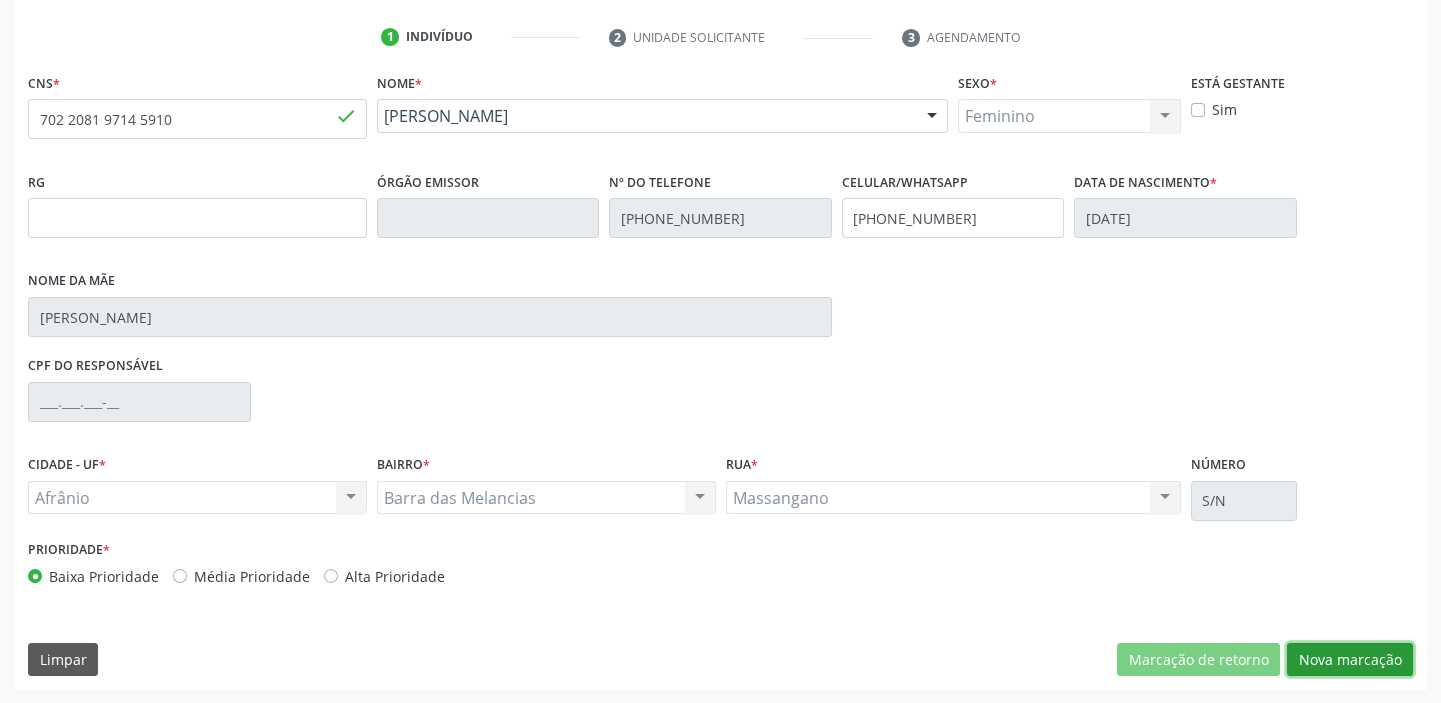 click on "Nova marcação" at bounding box center [1350, 660] 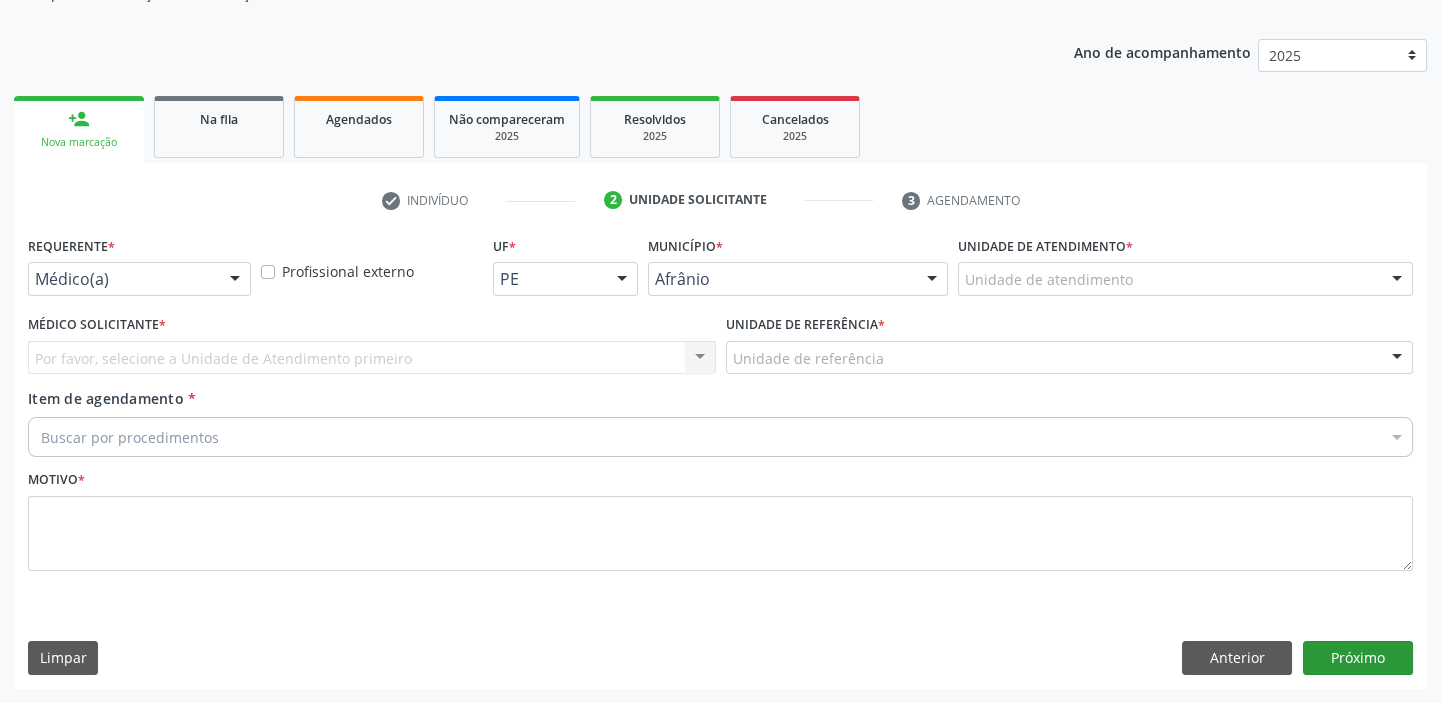 scroll, scrollTop: 201, scrollLeft: 0, axis: vertical 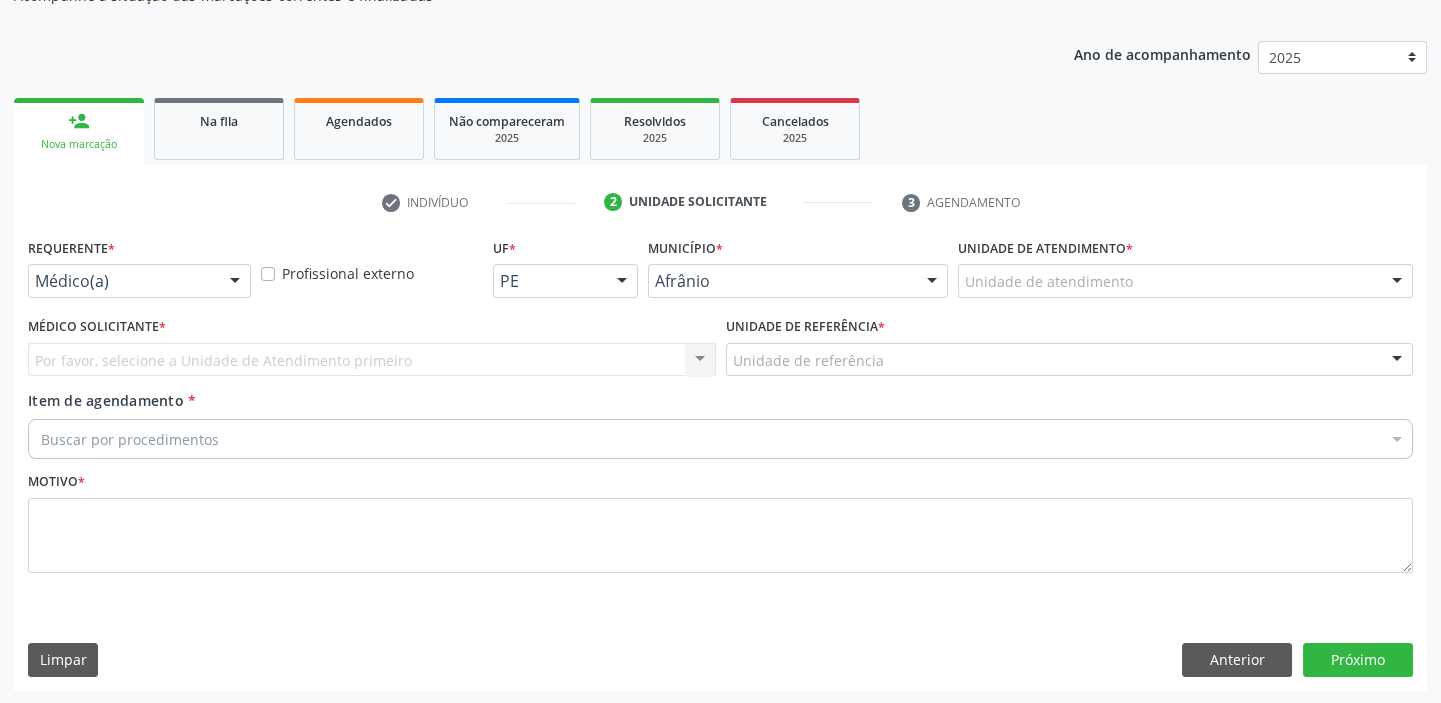 click on "Unidade de atendimento
*
Unidade de atendimento
Academia da Saude de Afranio   Academia da Saude do Bairro Roberto Luis   Academia da Saude do Distrito de Cachoeira do Roberto   Academia da Saude do Distrito de Extrema   Academia da Saude do Jose Ramos   Alves Landim   Ambulatorio Municipal de Saude   Caf Central de Abastecimento Farmaceutico   Centro de Atencao Psicossocial de Afranio Pe   Centro de Especialidades   Cime   Cuidar   Equipe de Atencao Basica Prisional Tipo I com Saude Mental   Esf Ana Coelho Nonato   Esf Custodia Maria da Conceicao   Esf Isabel Gomes   Esf Jose Ramos   Esf Jose e Maria Rodrigues de Macedo   Esf Maria Dilurdes da Silva   Esf Maria da Silva Pereira   Esf Rosalia Cavalcanti Gomes   Esf de Barra das Melancias   Esf de Extrema   Farmacia Basica do Municipio de Afranio   Hospital Municipal Maria Coelho Cavalcanti Rodrigues   Hospital de Campanha Covid 19 Ambulatorio Municipal   Laboratorio de Protese Dentario" at bounding box center (1185, 272) 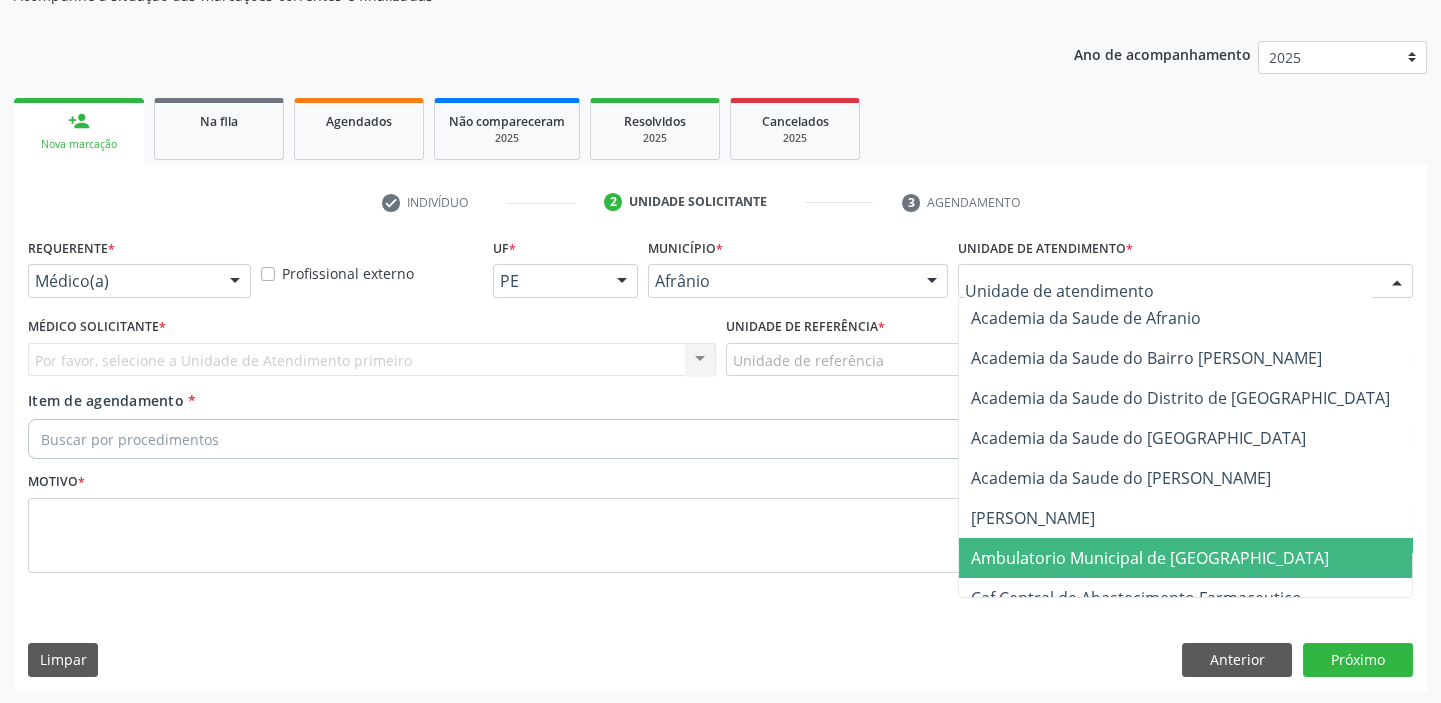 click on "Ambulatorio Municipal de [GEOGRAPHIC_DATA]" at bounding box center [1150, 558] 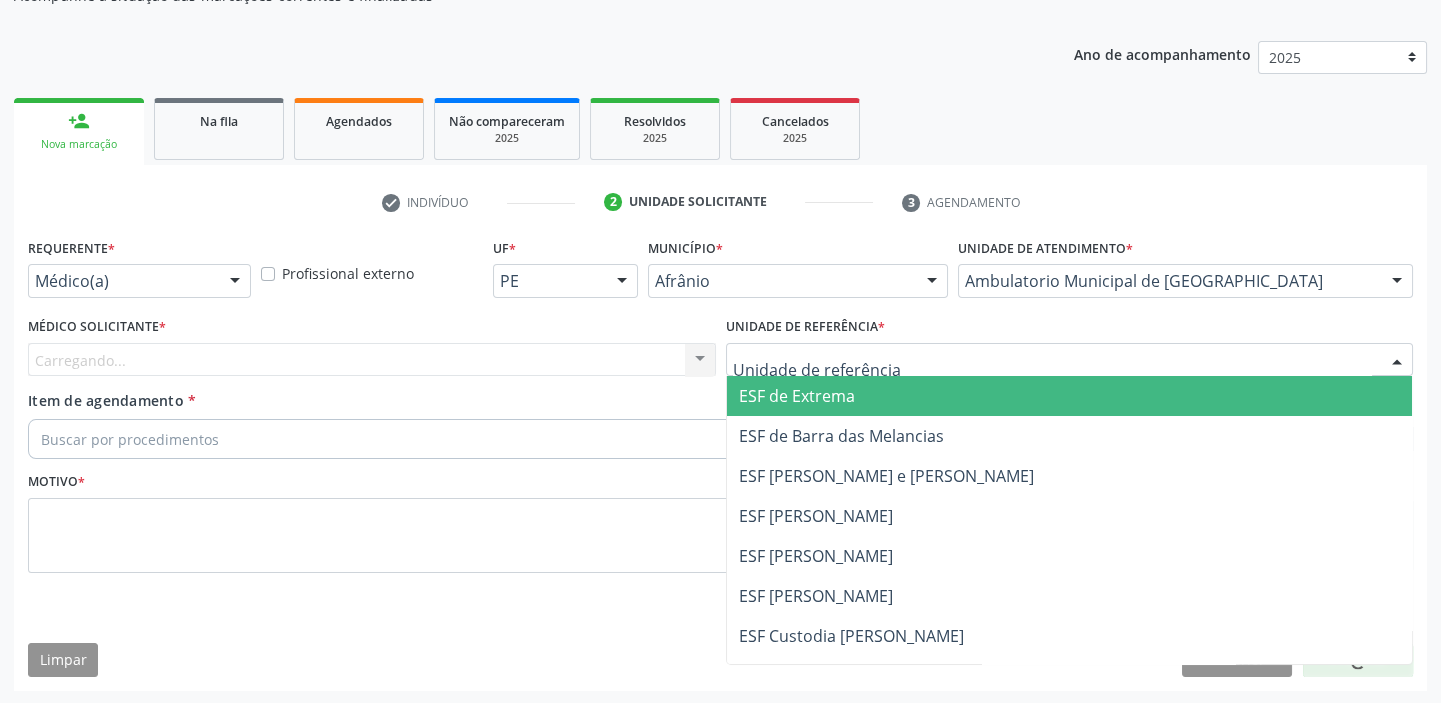 drag, startPoint x: 775, startPoint y: 369, endPoint x: 773, endPoint y: 489, distance: 120.01666 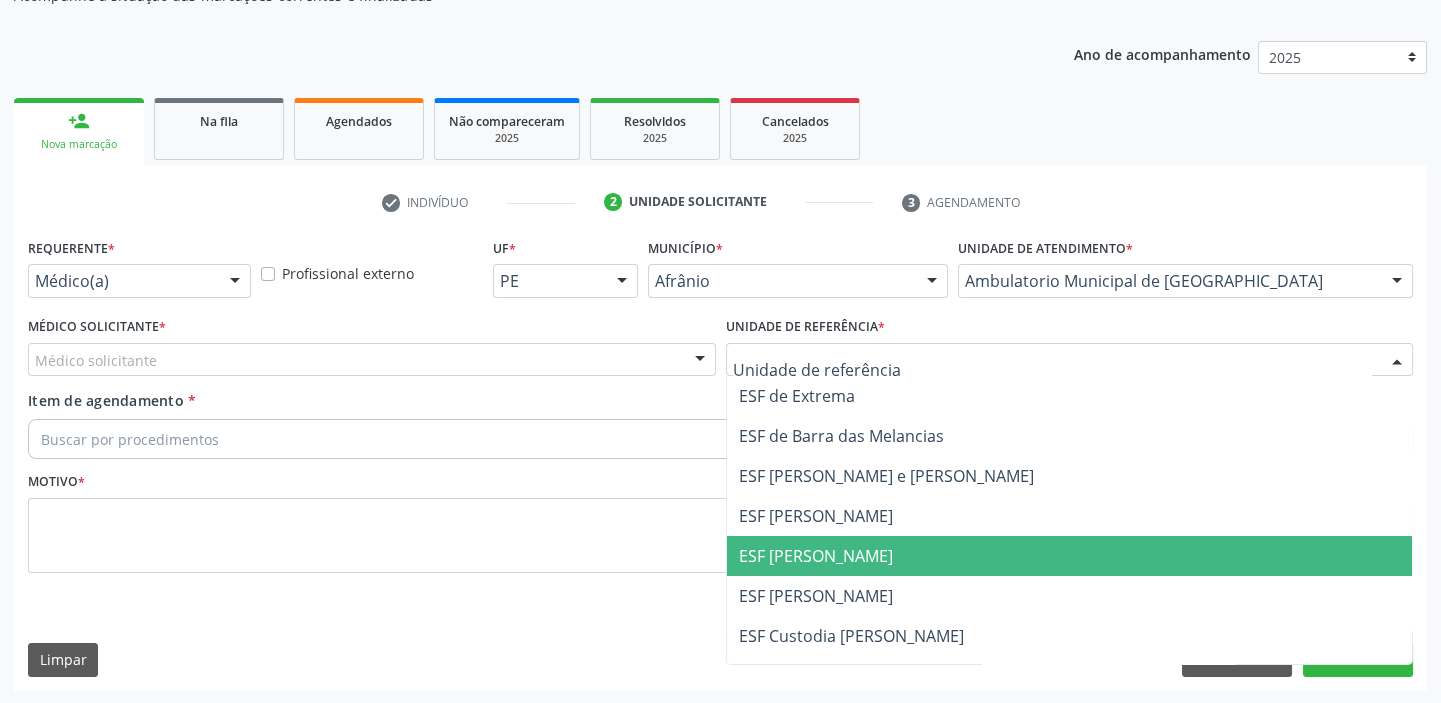 click on "ESF [PERSON_NAME]" at bounding box center (1070, 556) 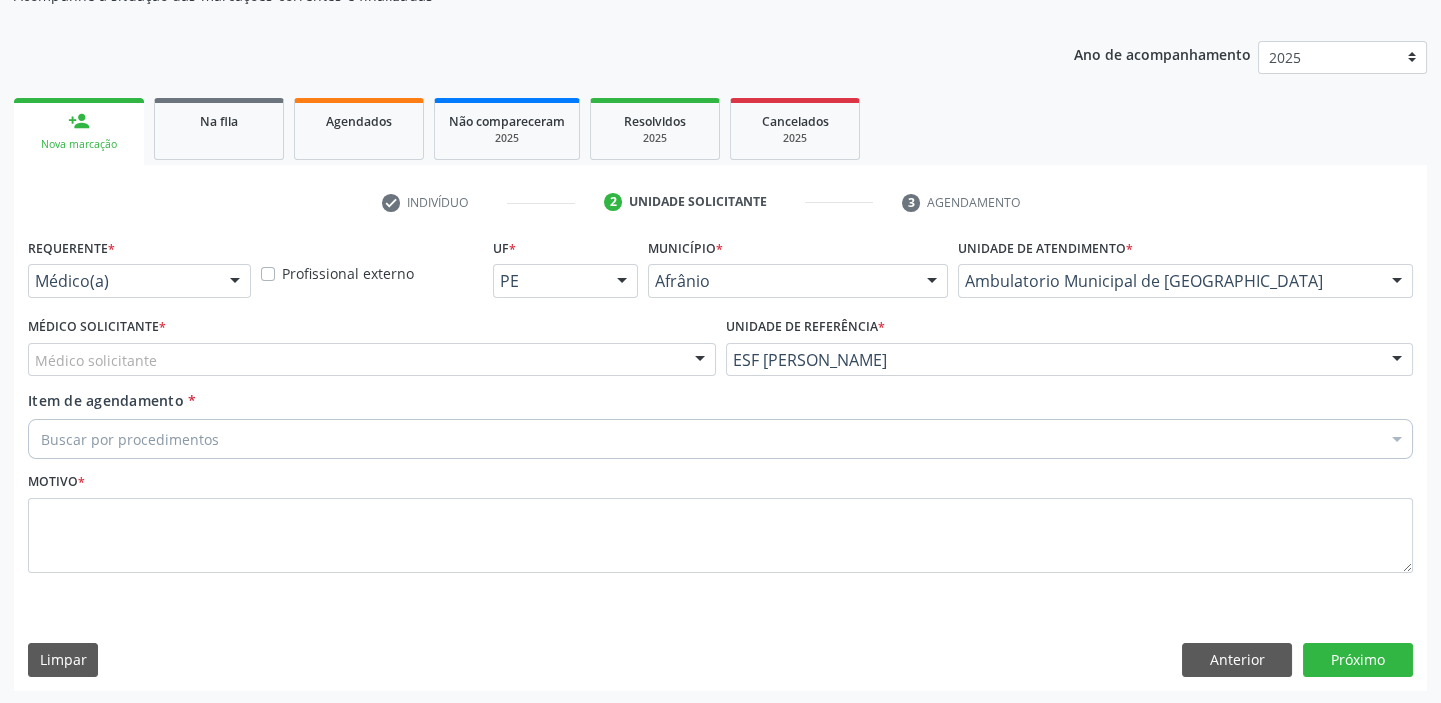 drag, startPoint x: 53, startPoint y: 362, endPoint x: 59, endPoint y: 372, distance: 11.661903 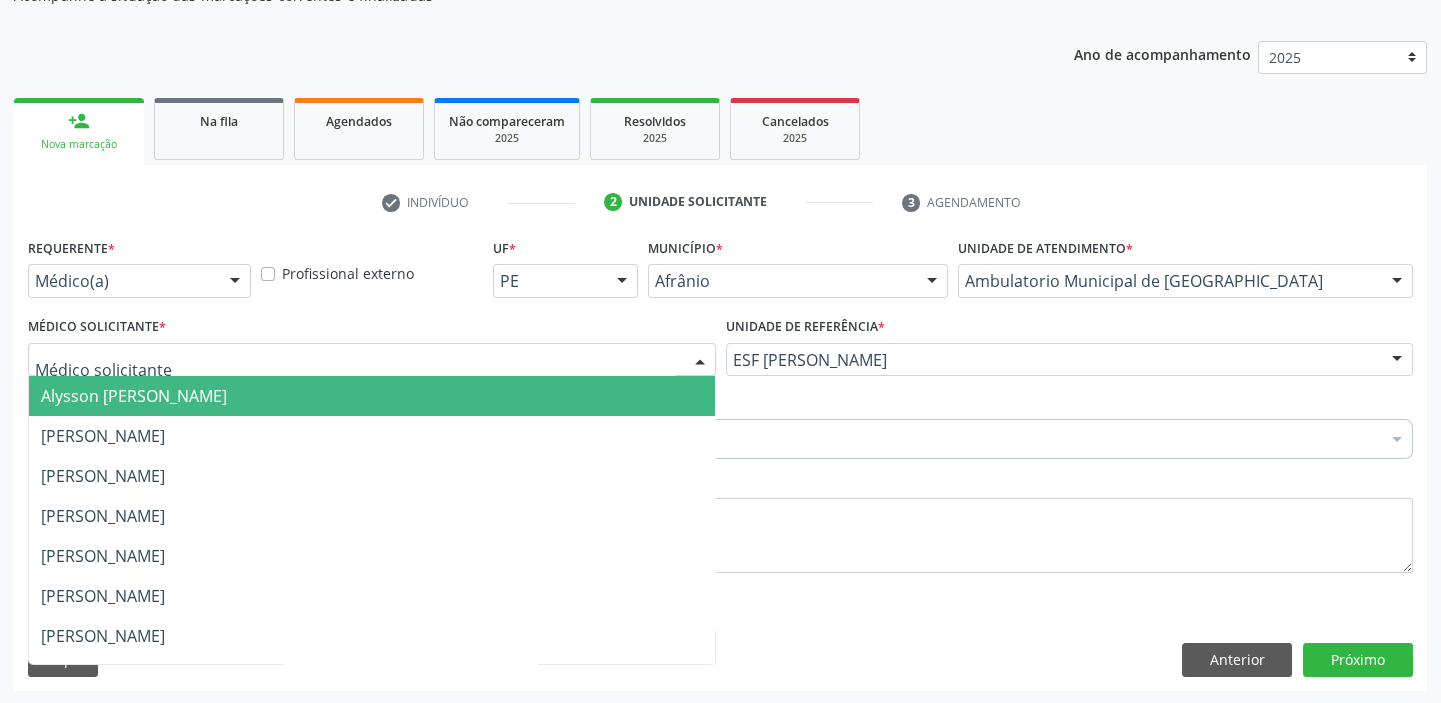 click on "Alysson [PERSON_NAME]" at bounding box center (372, 396) 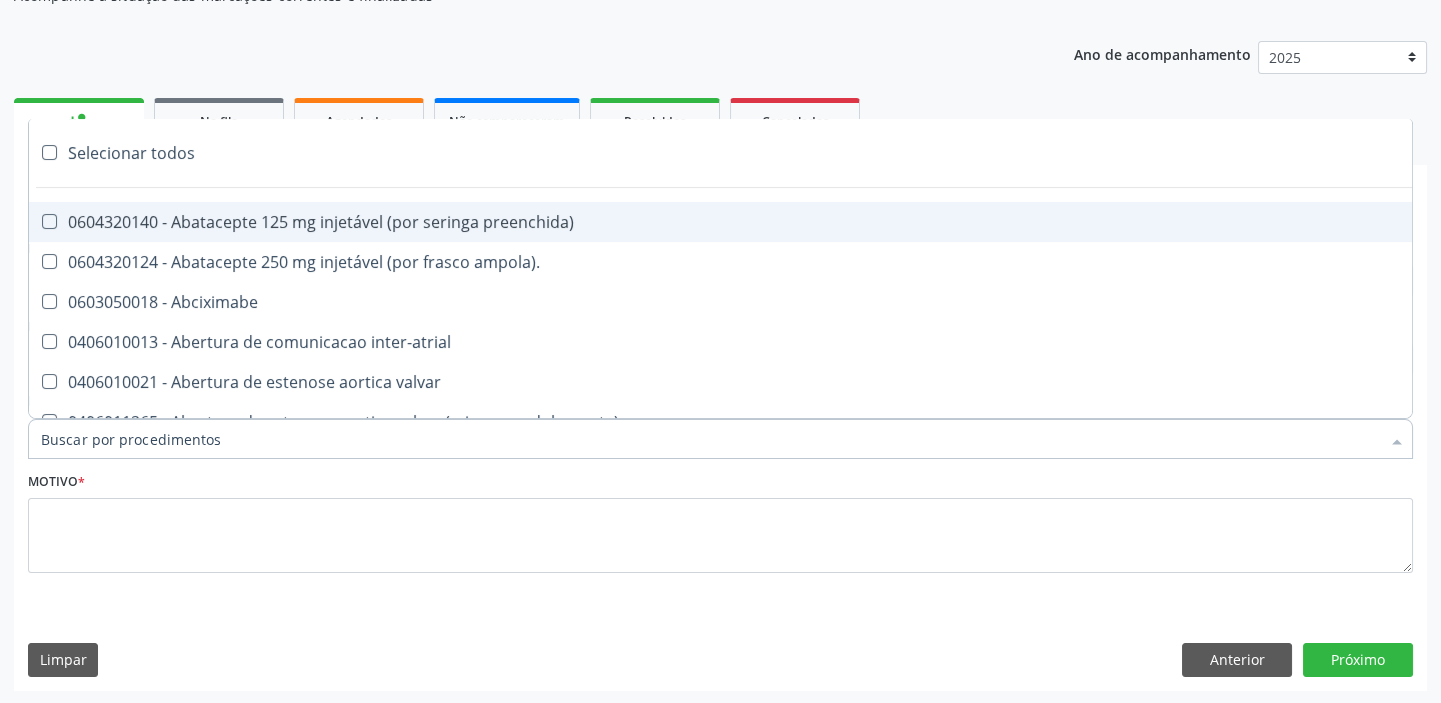 type on "o" 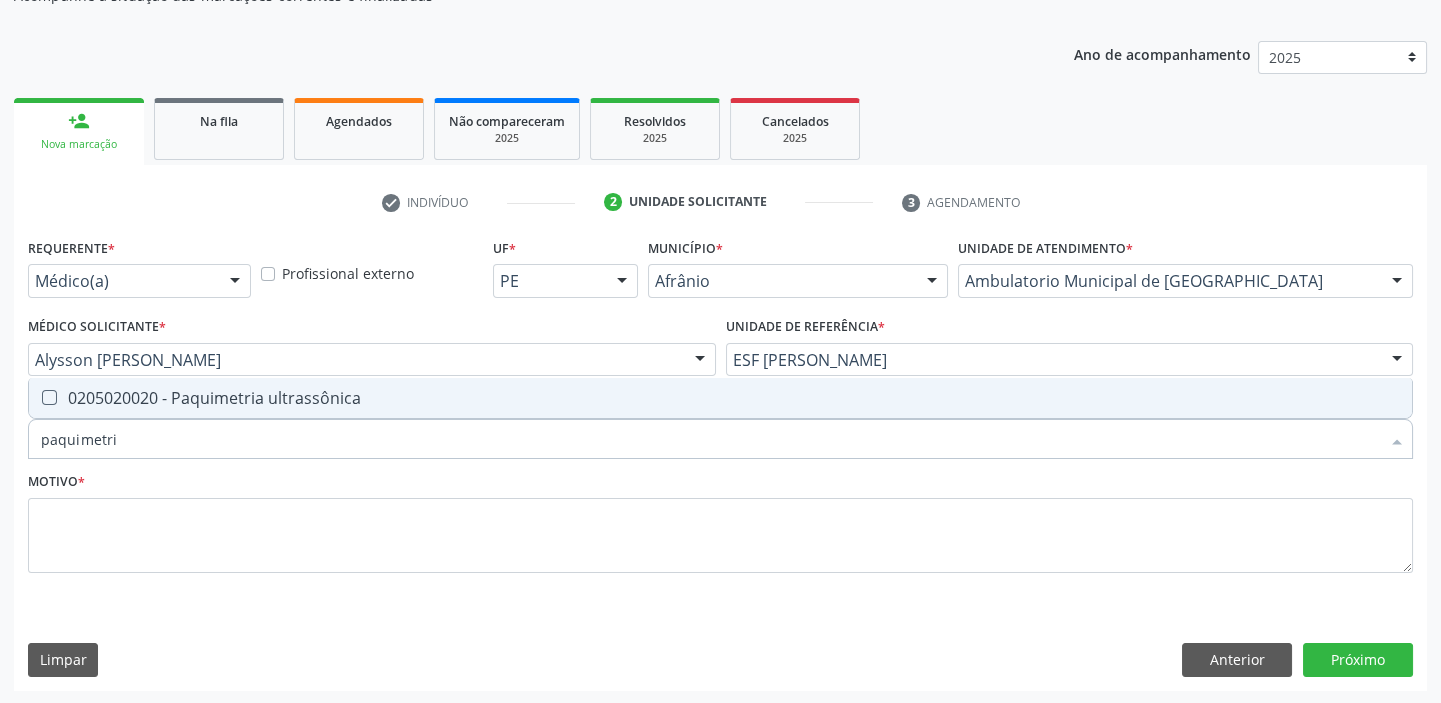 type on "paquimetria" 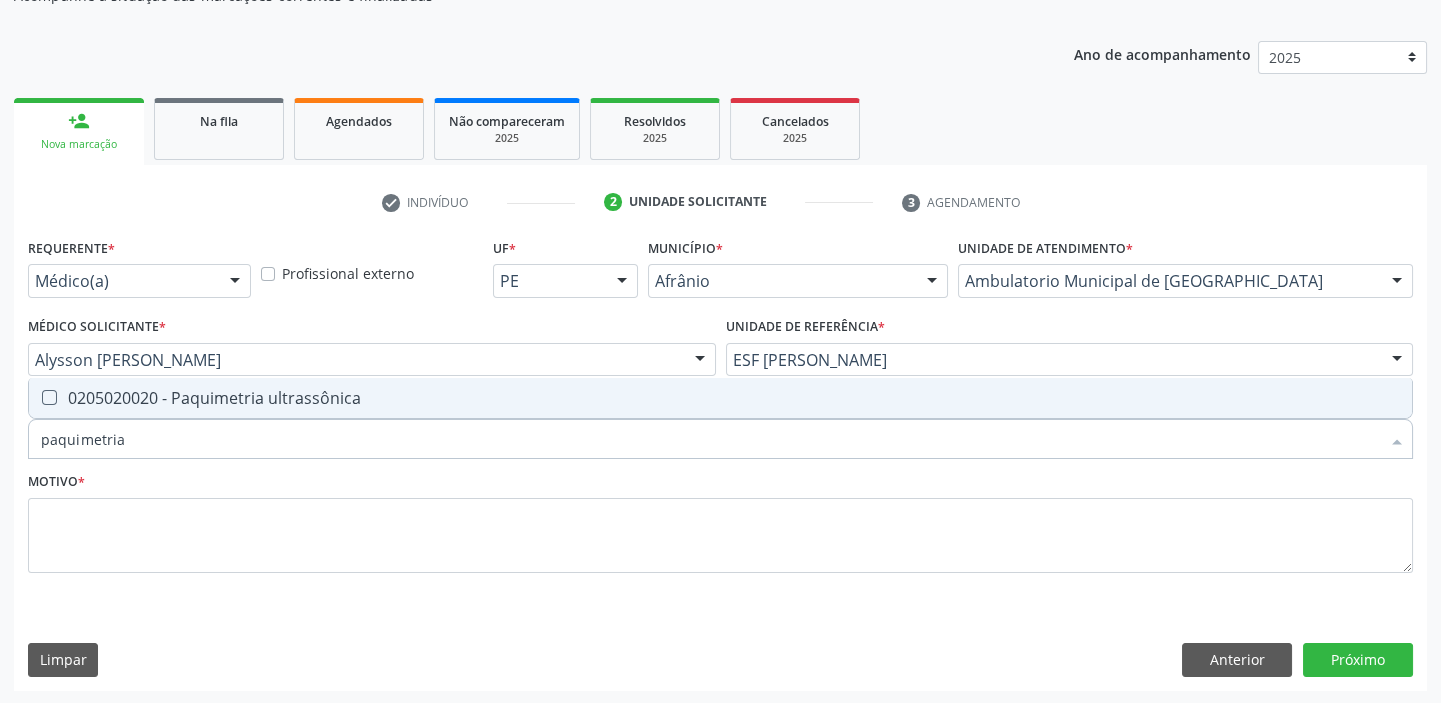 click on "0205020020 - Paquimetria ultrassônica" at bounding box center (720, 398) 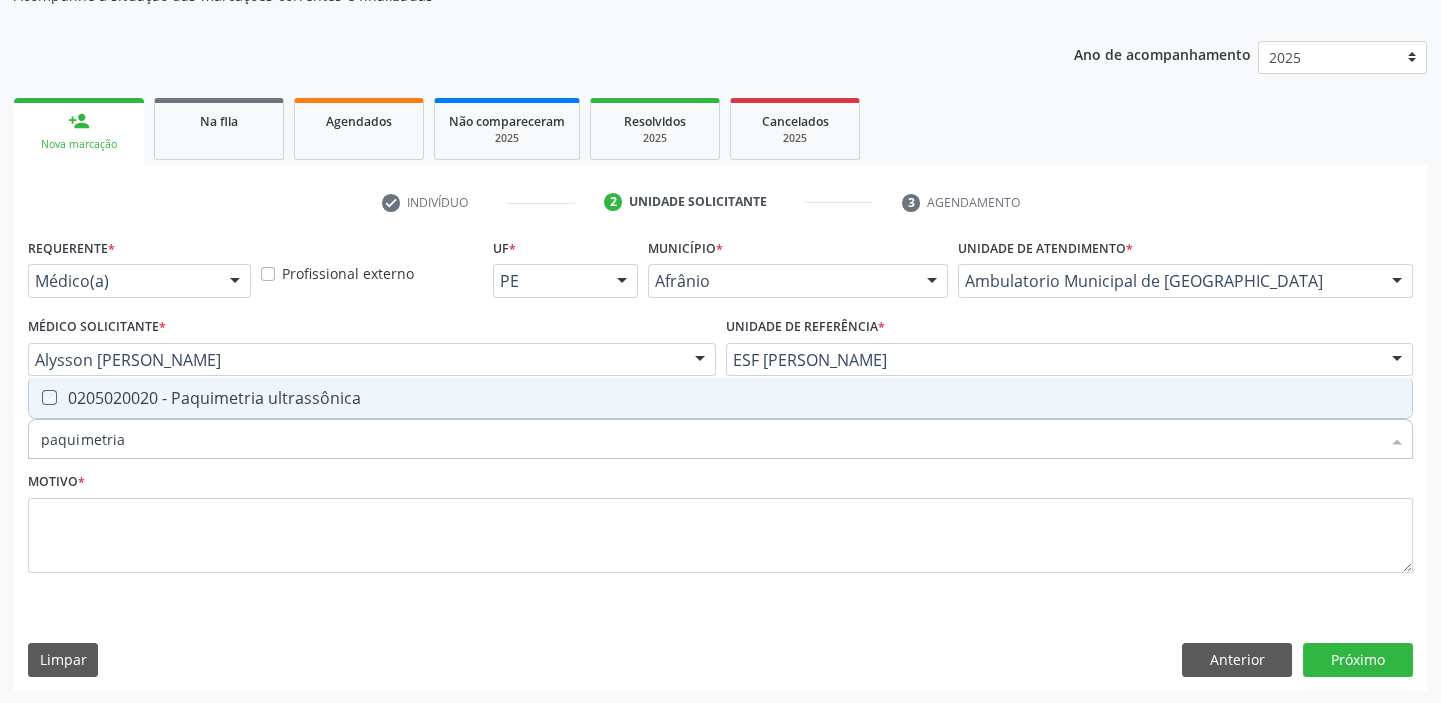 checkbox on "true" 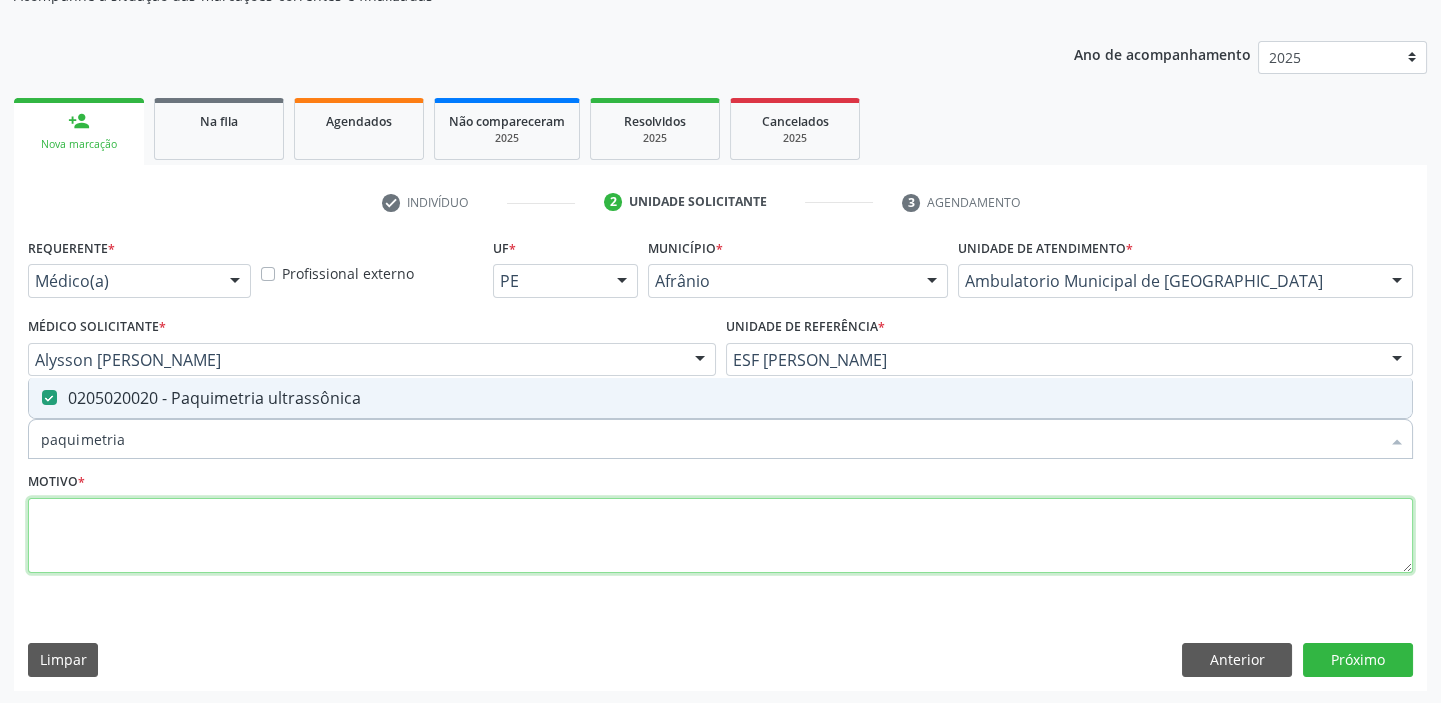 click at bounding box center [720, 536] 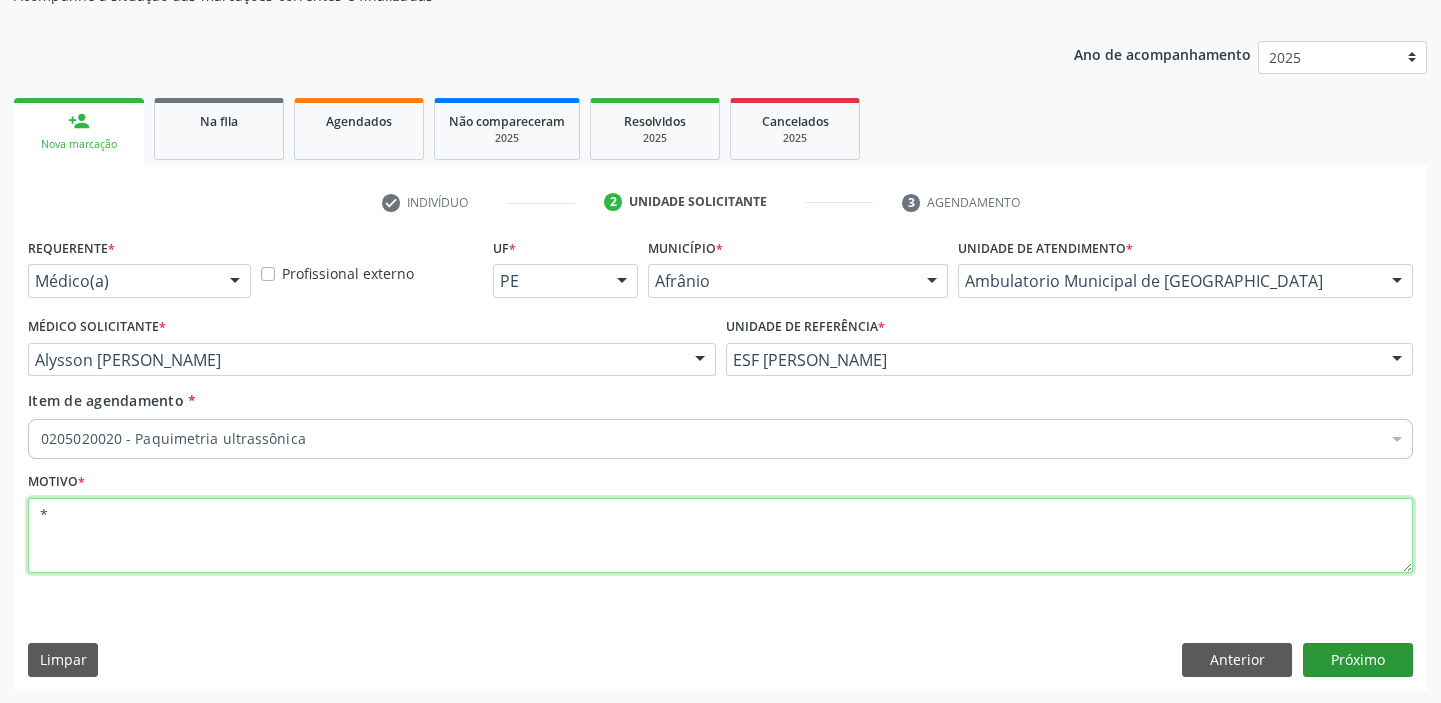 type on "*" 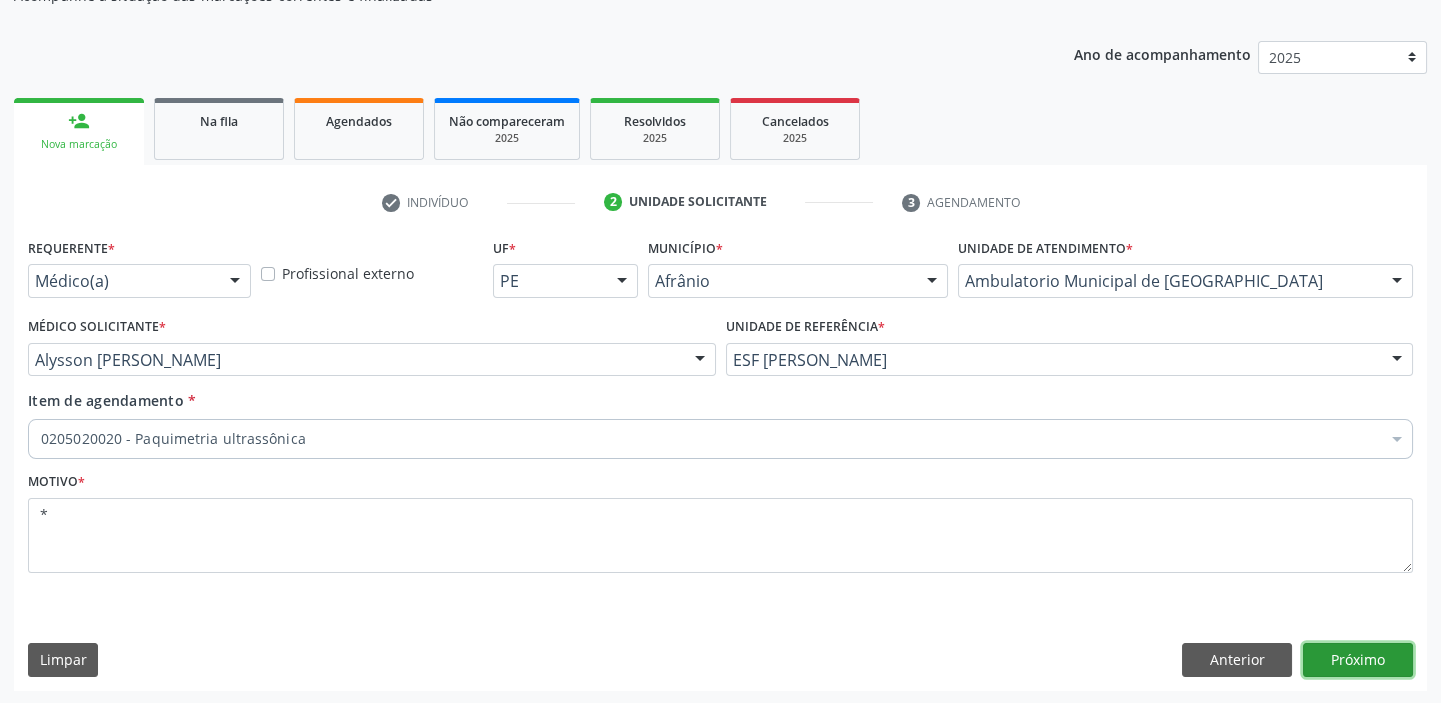 click on "Próximo" at bounding box center (1358, 660) 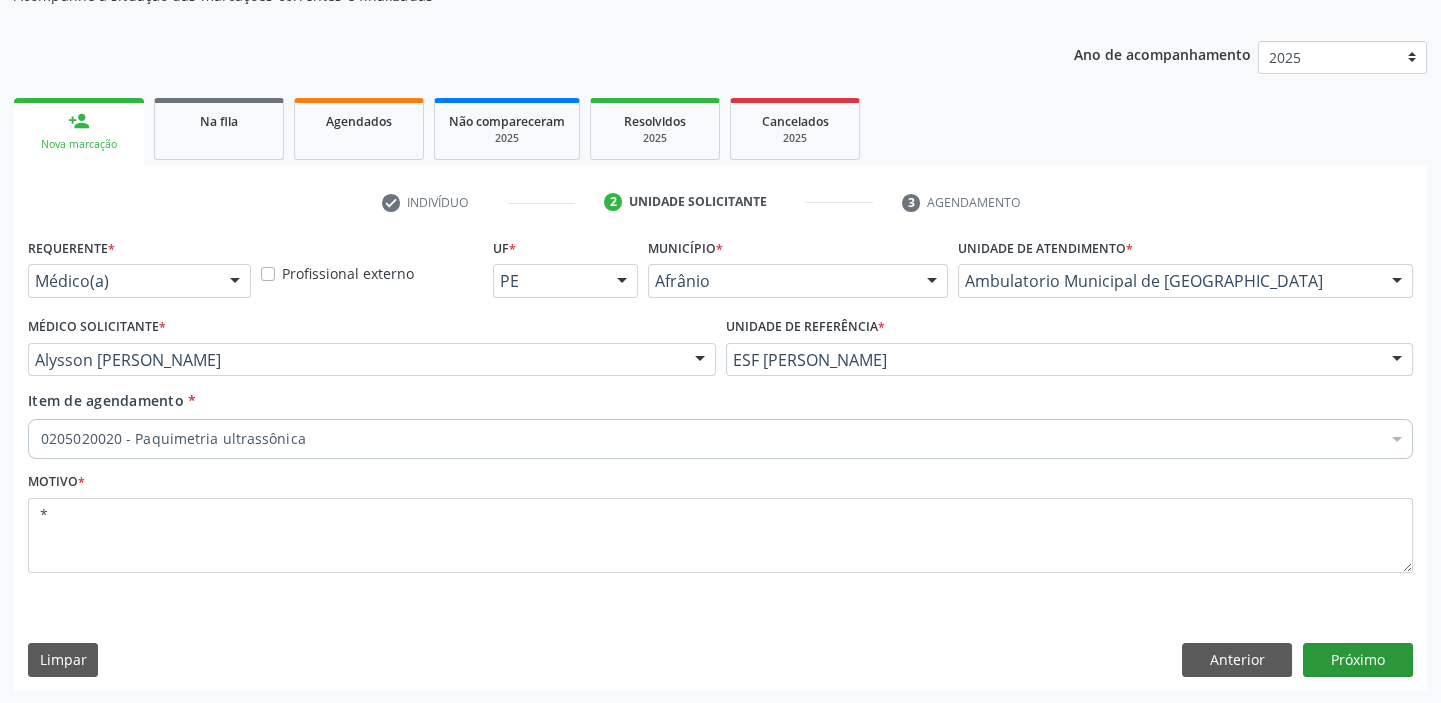 scroll, scrollTop: 166, scrollLeft: 0, axis: vertical 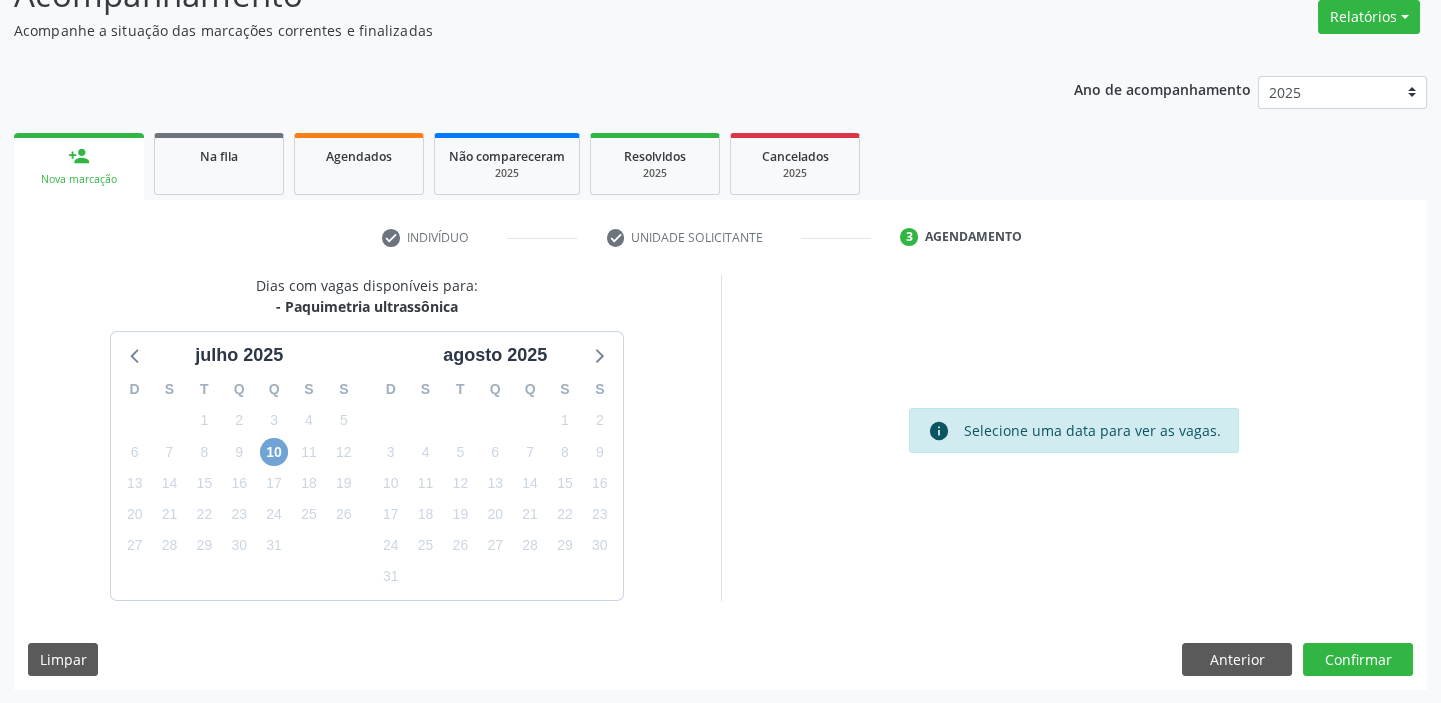click on "10" at bounding box center [274, 452] 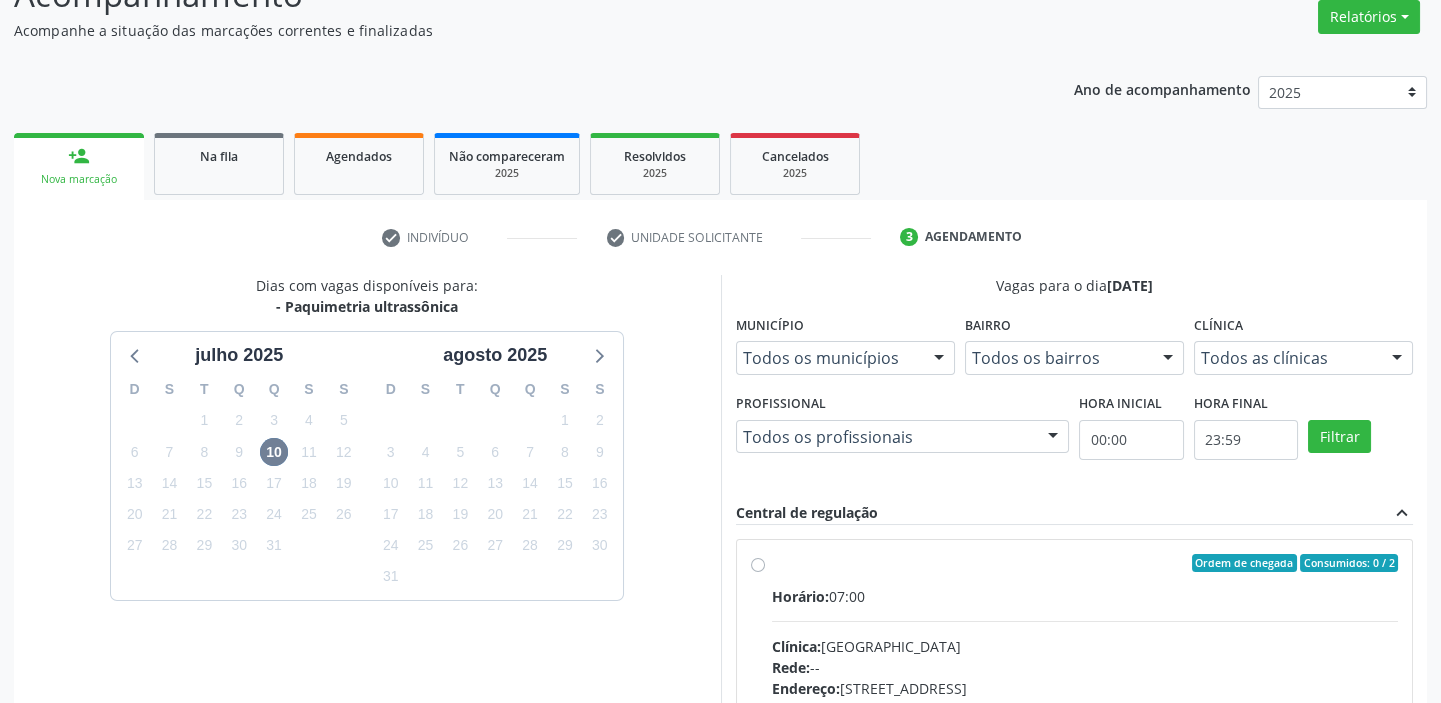 click on "Rede:
--" at bounding box center (1085, 667) 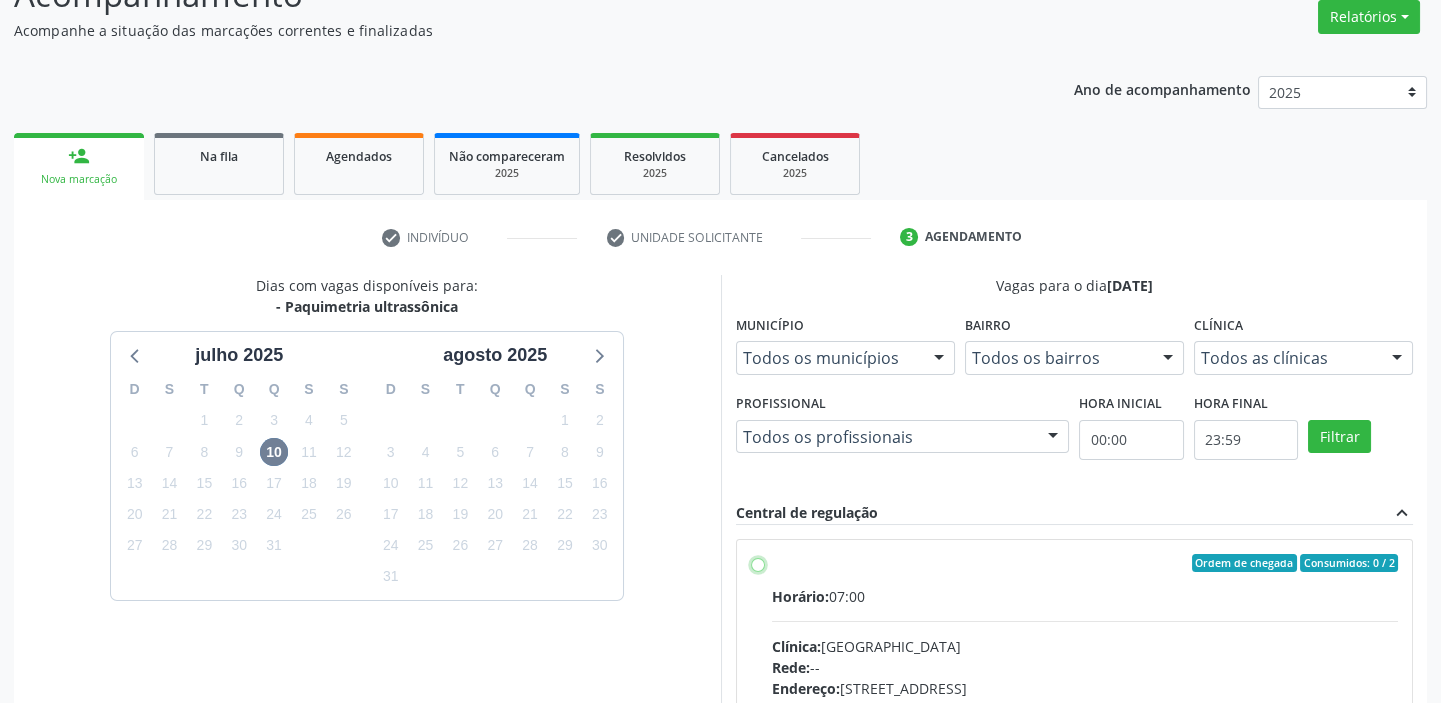 click on "Ordem de chegada
Consumidos: 0 / 2
Horário:   07:00
Clínica:  [GEOGRAPHIC_DATA]
Rede:
--
Endereço:   [STREET_ADDRESS]
Telefone:   [PHONE_NUMBER]
Profissional:
--
Informações adicionais sobre o atendimento
Idade de atendimento:
Sem restrição
Gênero(s) atendido(s):
Sem restrição
Informações adicionais:
--" at bounding box center (758, 563) 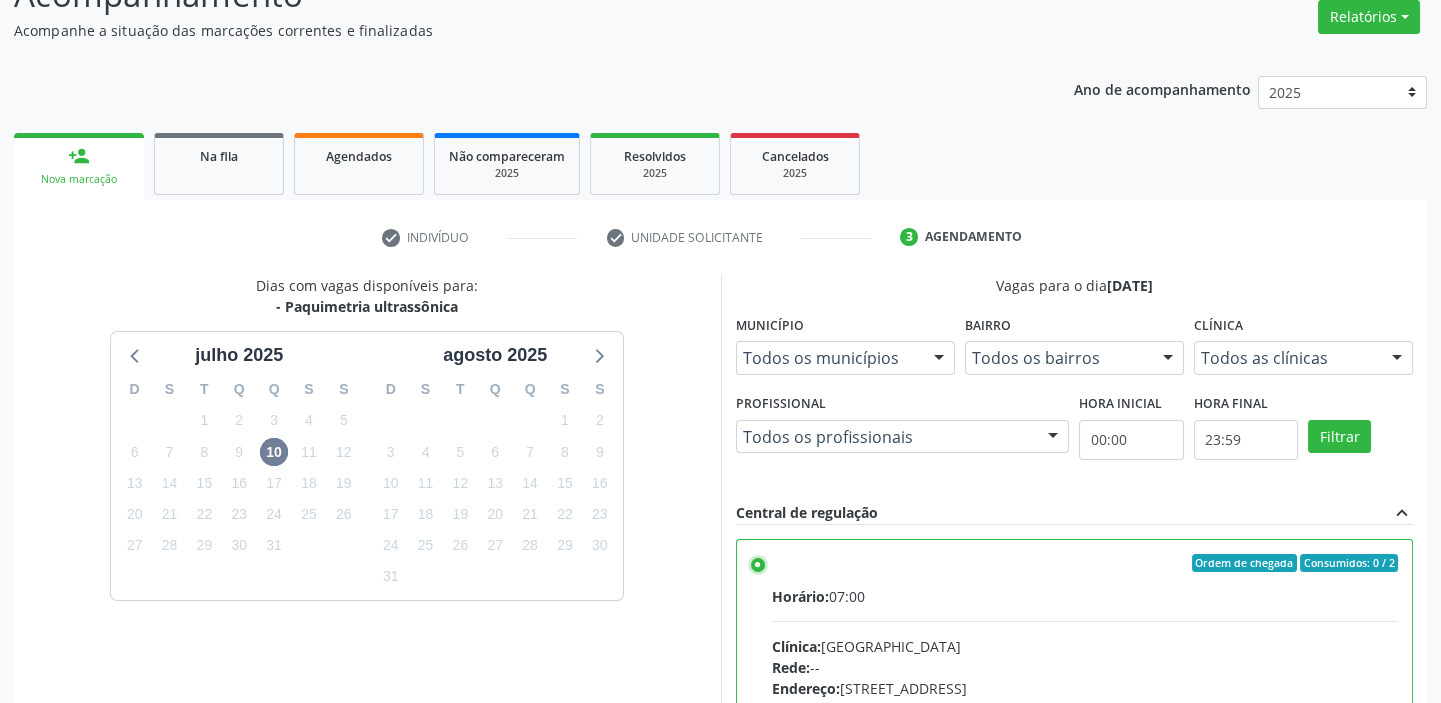 scroll, scrollTop: 99, scrollLeft: 0, axis: vertical 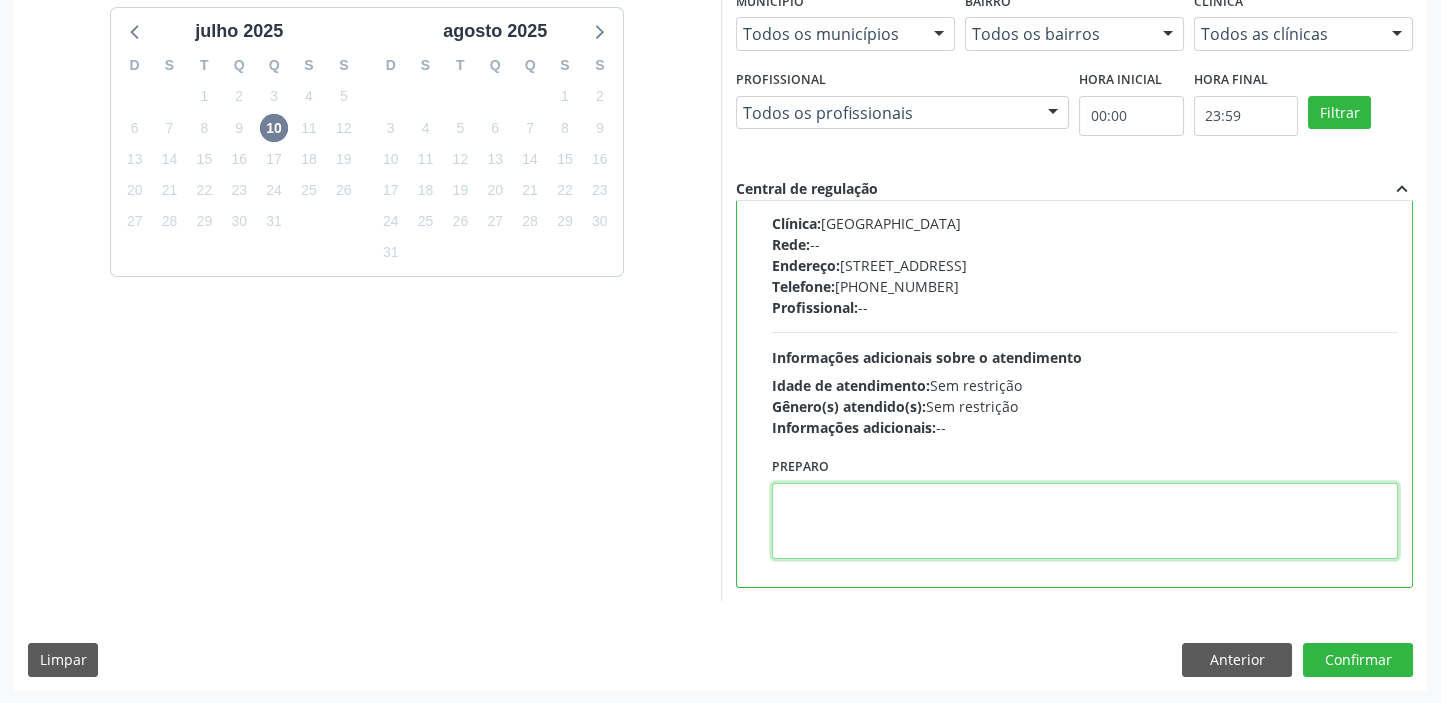 click at bounding box center [1085, 521] 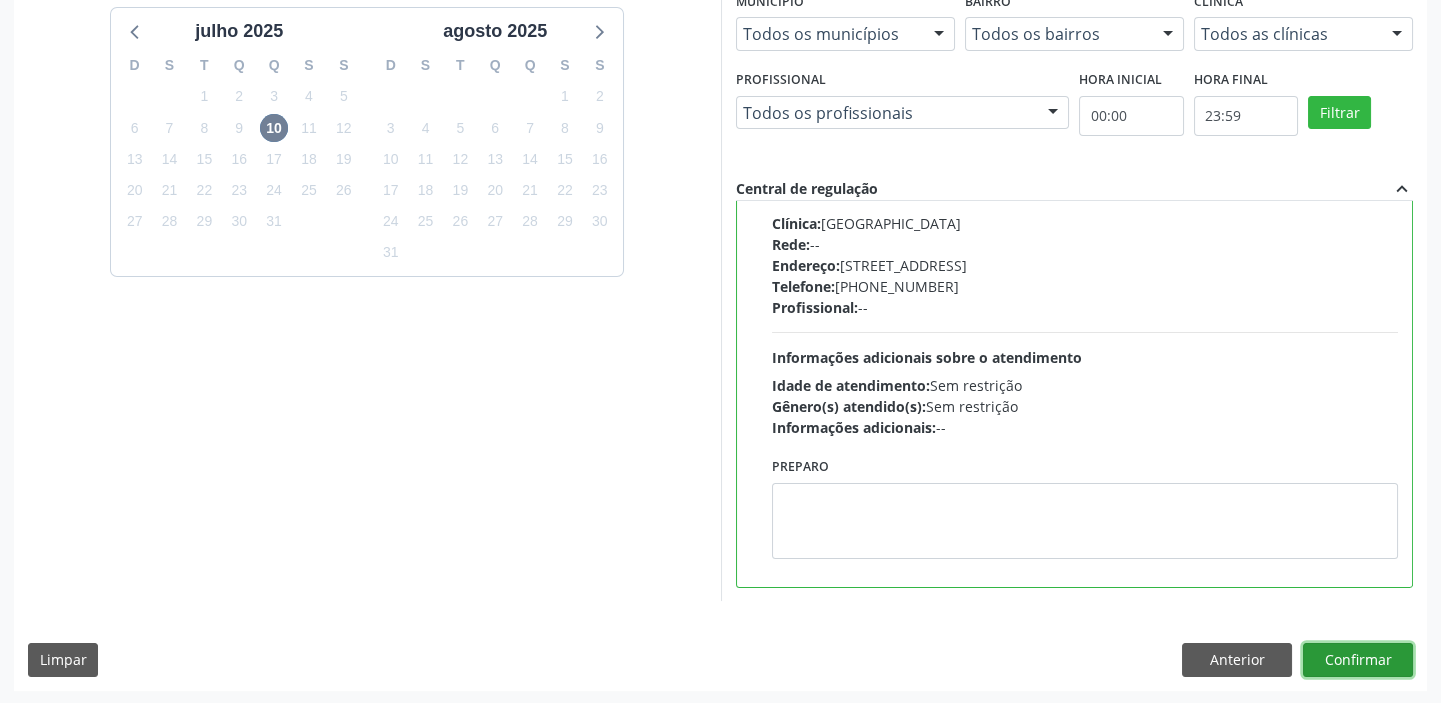 click on "Confirmar" at bounding box center [1358, 660] 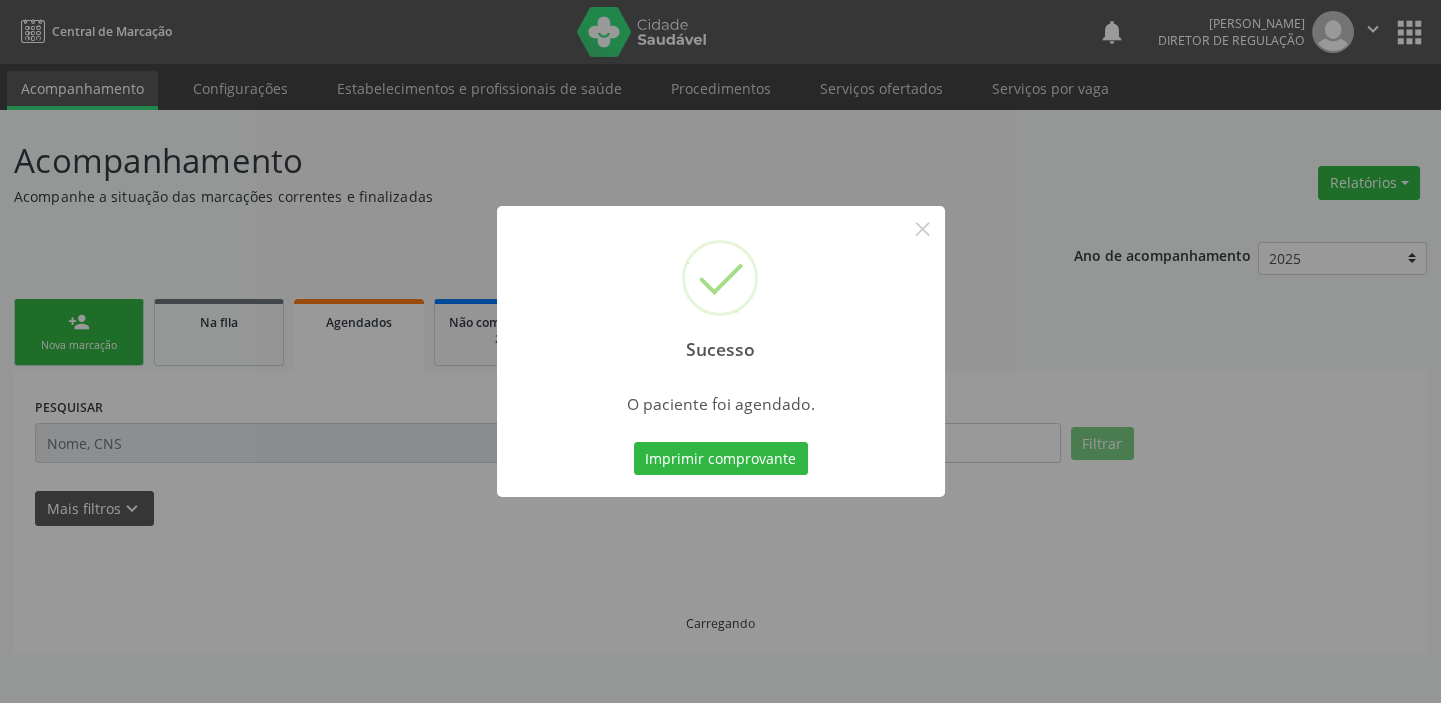 scroll, scrollTop: 0, scrollLeft: 0, axis: both 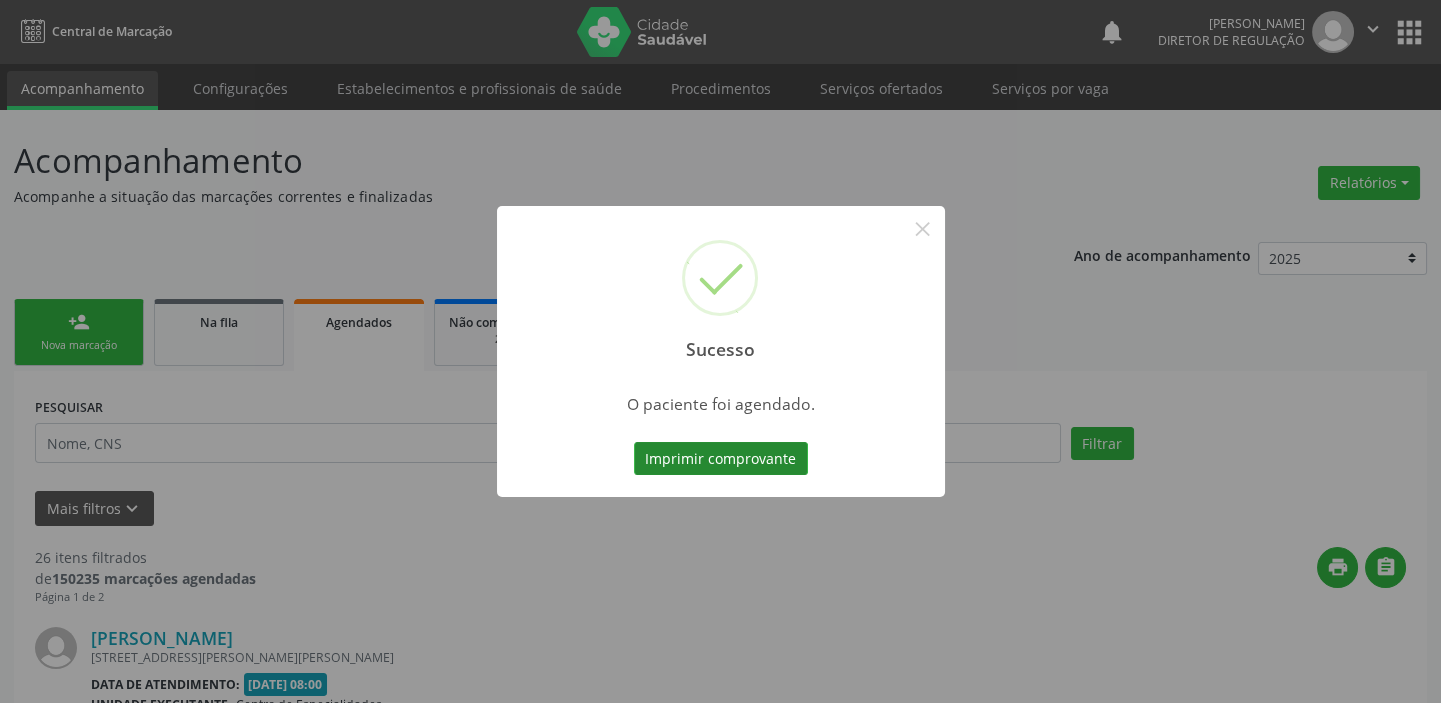 click on "Imprimir comprovante" at bounding box center [721, 459] 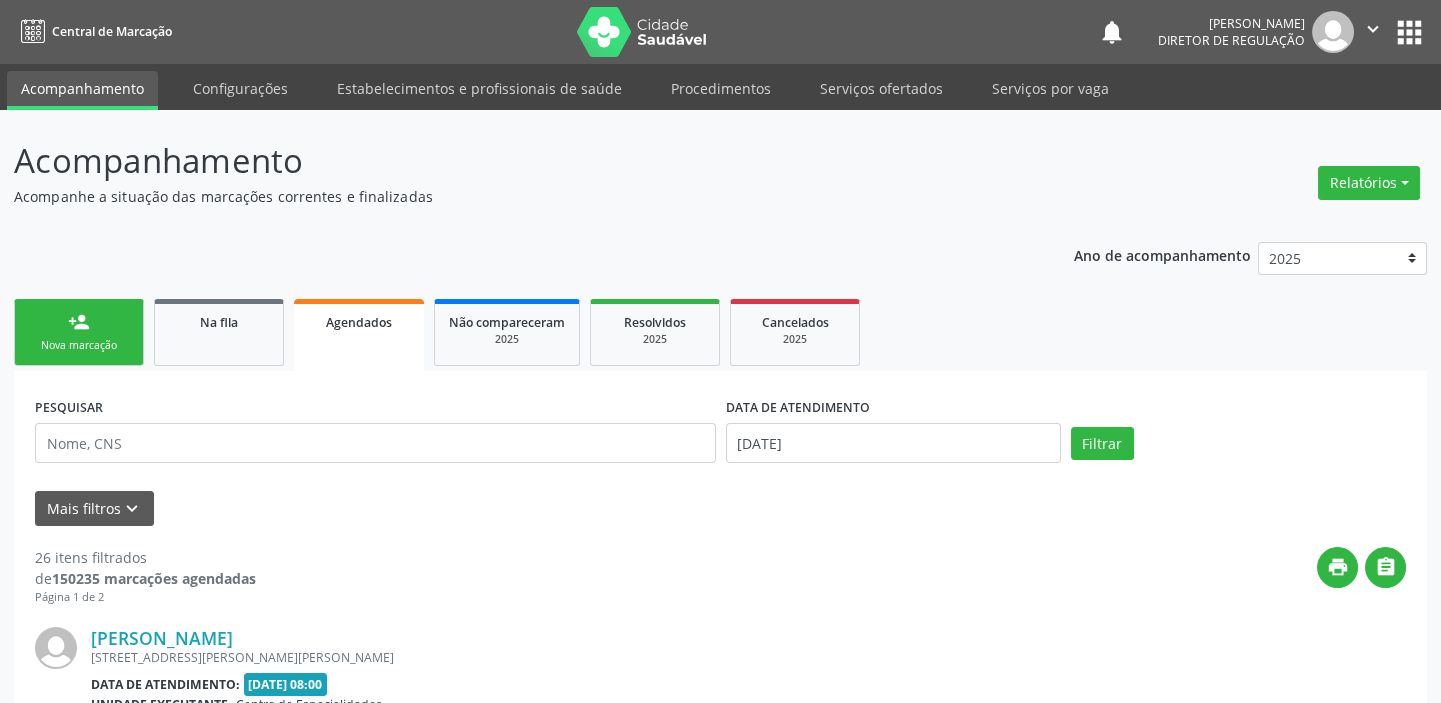 click on "person_add" at bounding box center (79, 322) 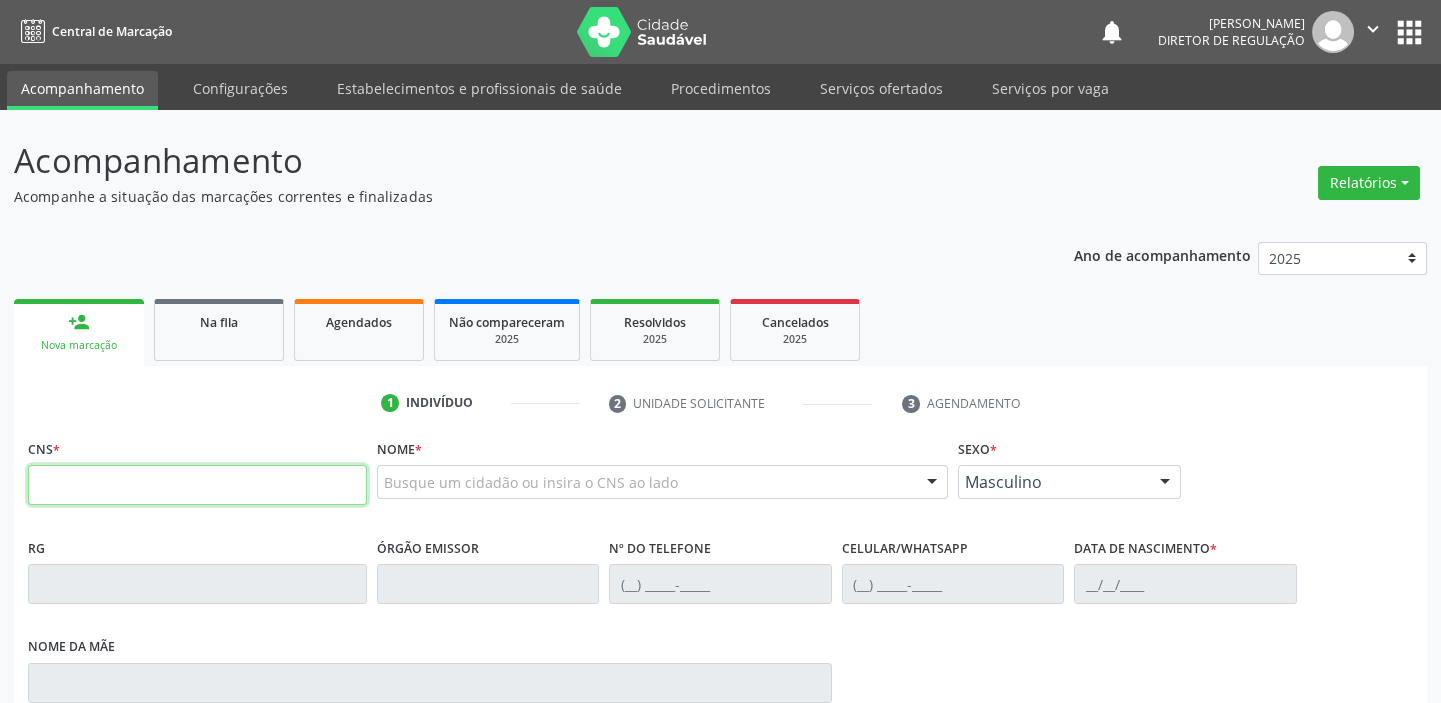click at bounding box center (197, 485) 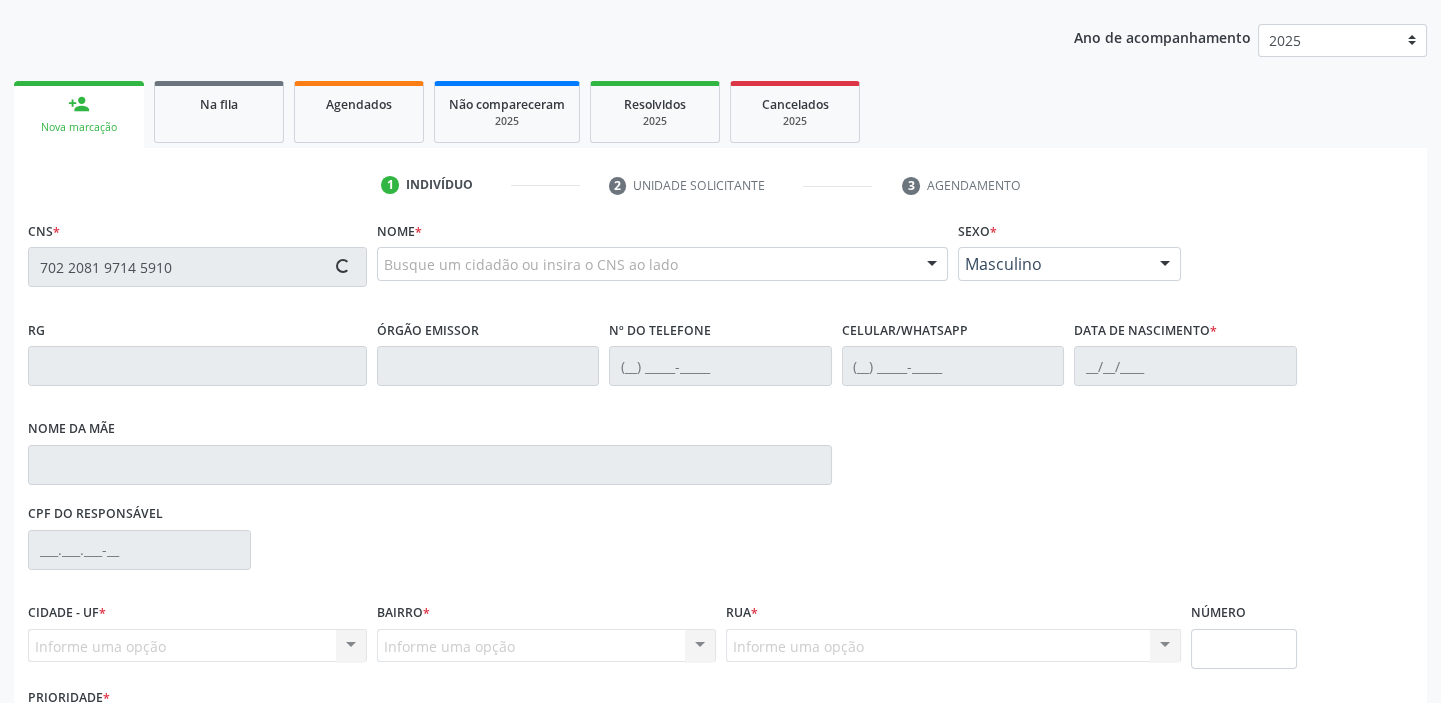 type on "702 2081 9714 5910" 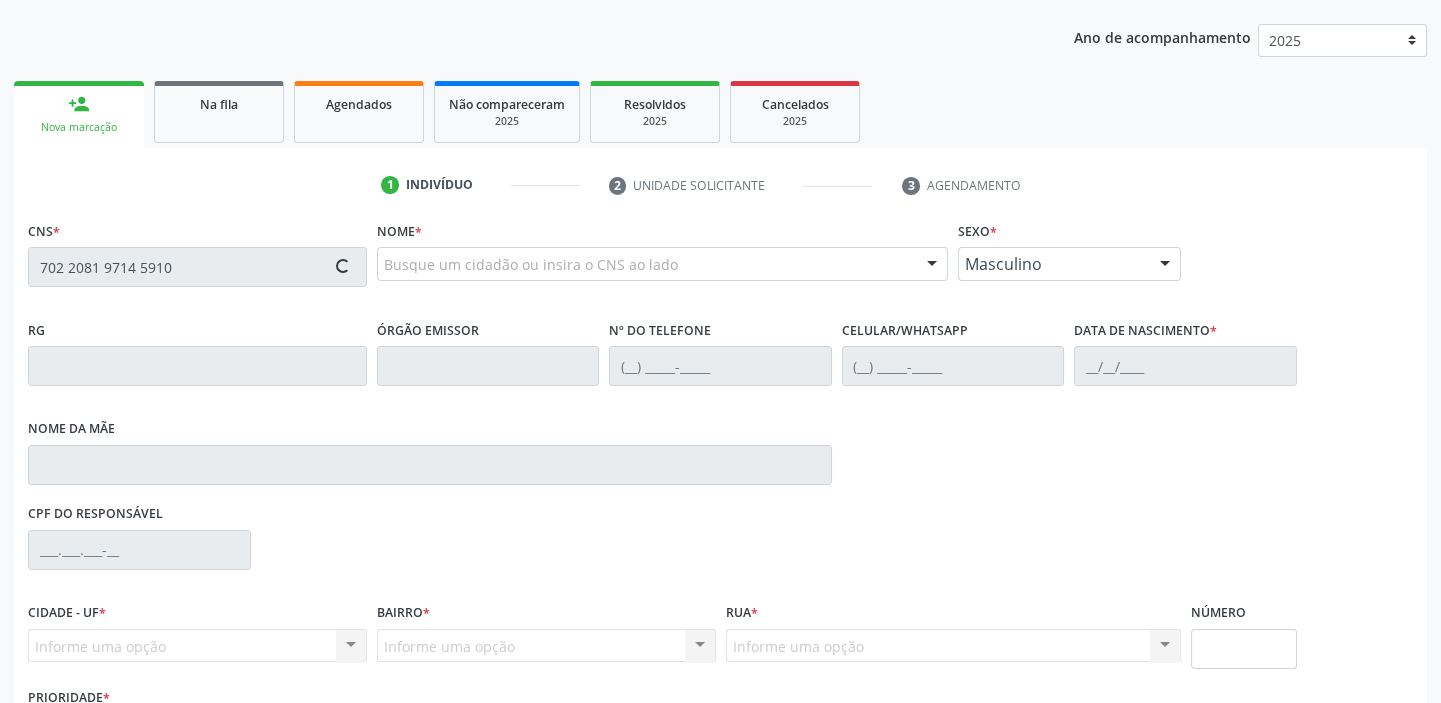 scroll, scrollTop: 366, scrollLeft: 0, axis: vertical 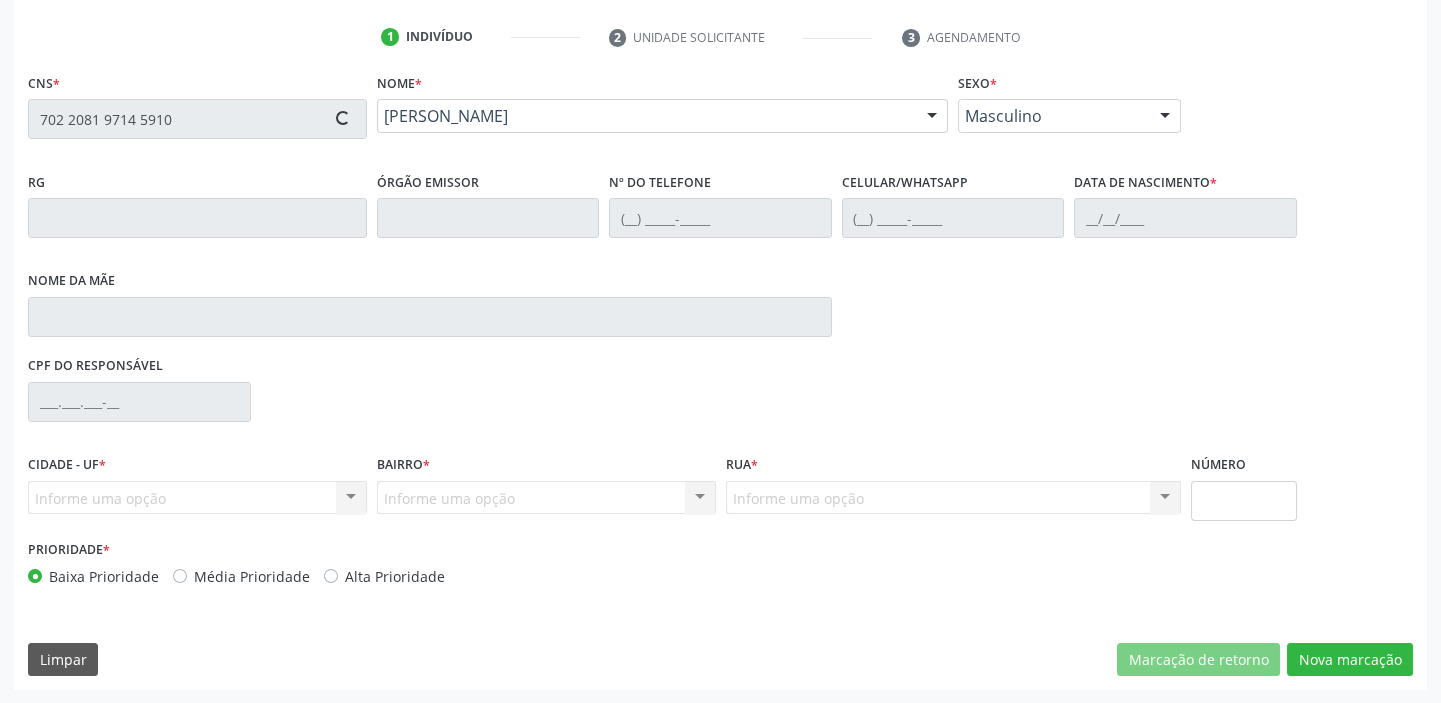type on "[PHONE_NUMBER]" 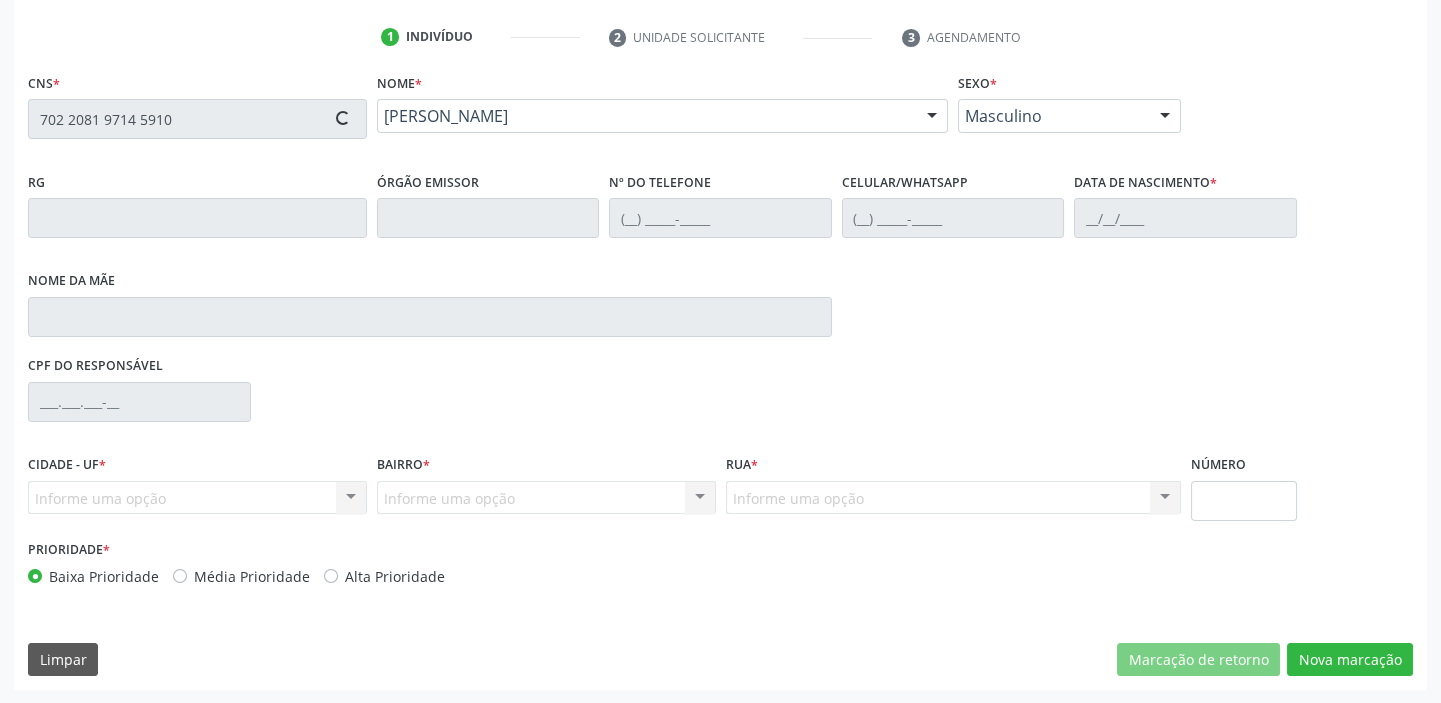 type on "[PHONE_NUMBER]" 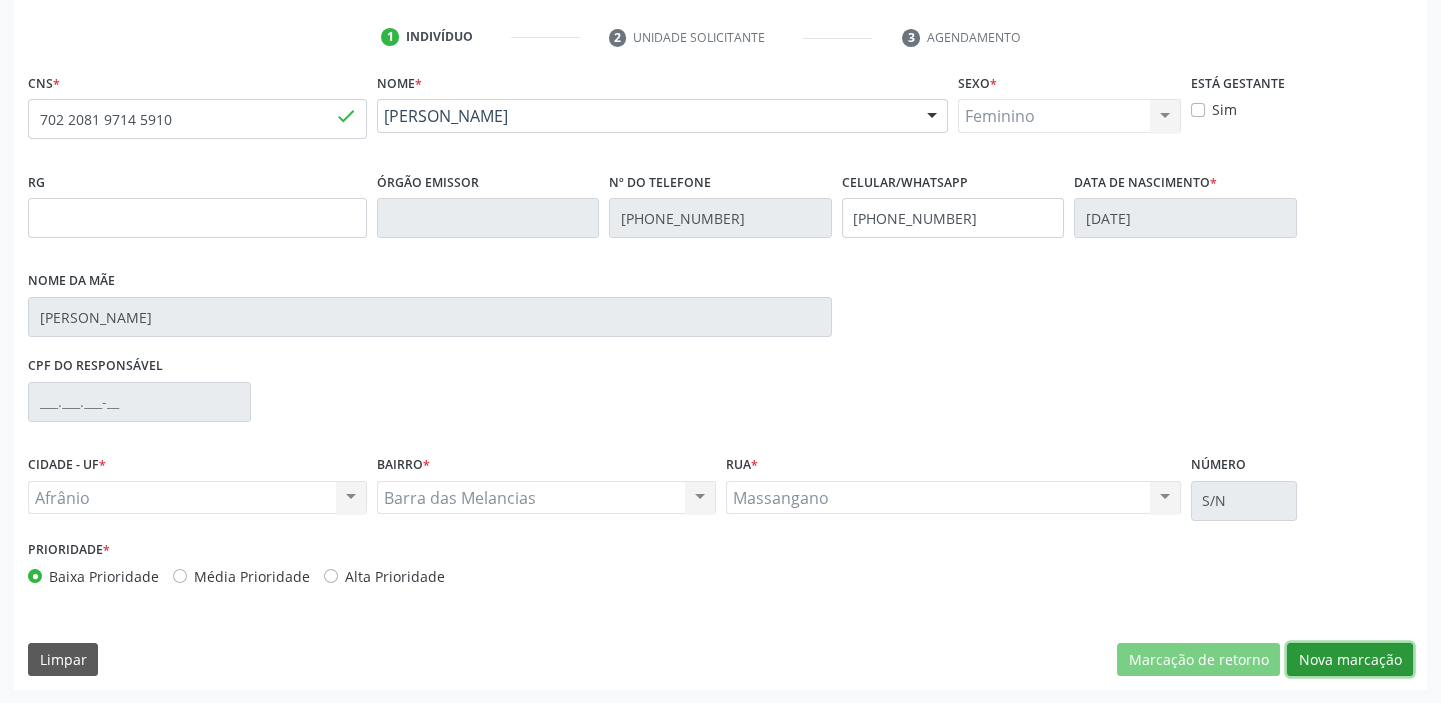 click on "Nova marcação" at bounding box center (1350, 660) 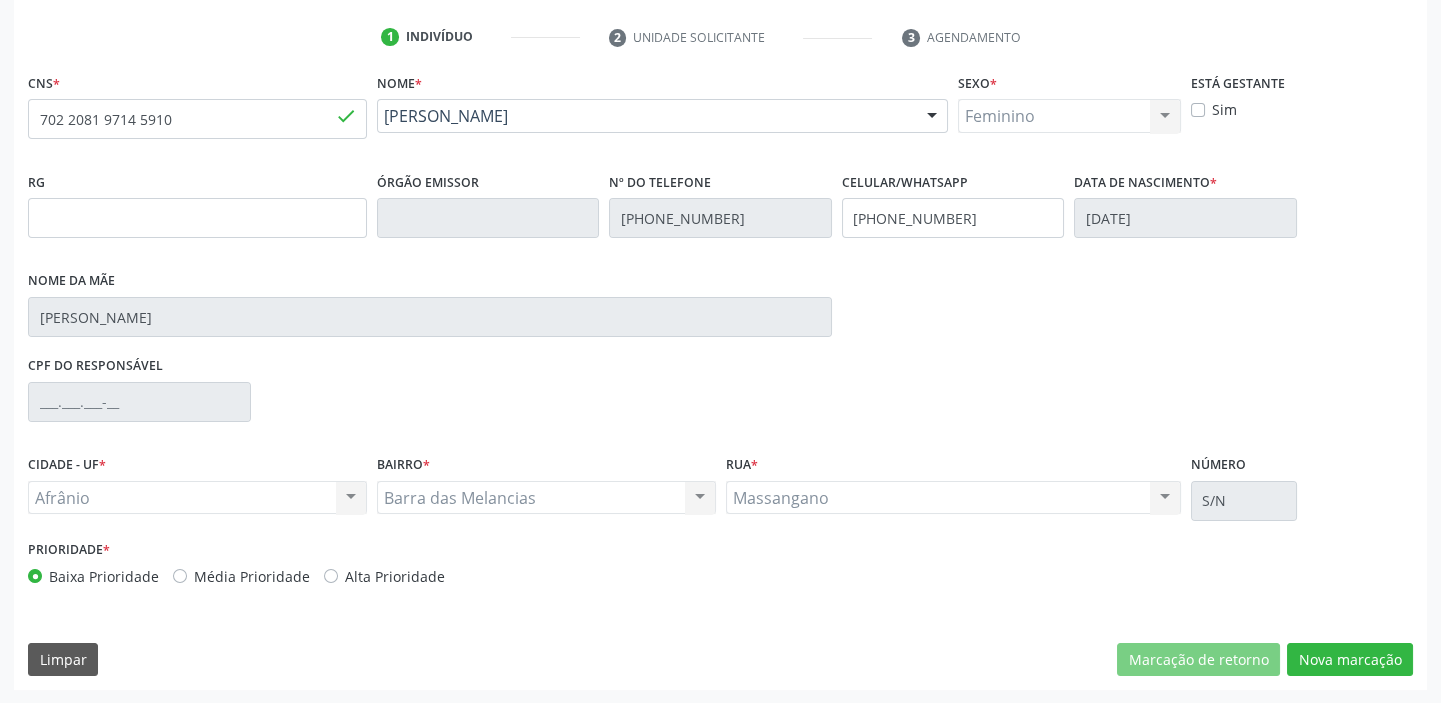 scroll, scrollTop: 201, scrollLeft: 0, axis: vertical 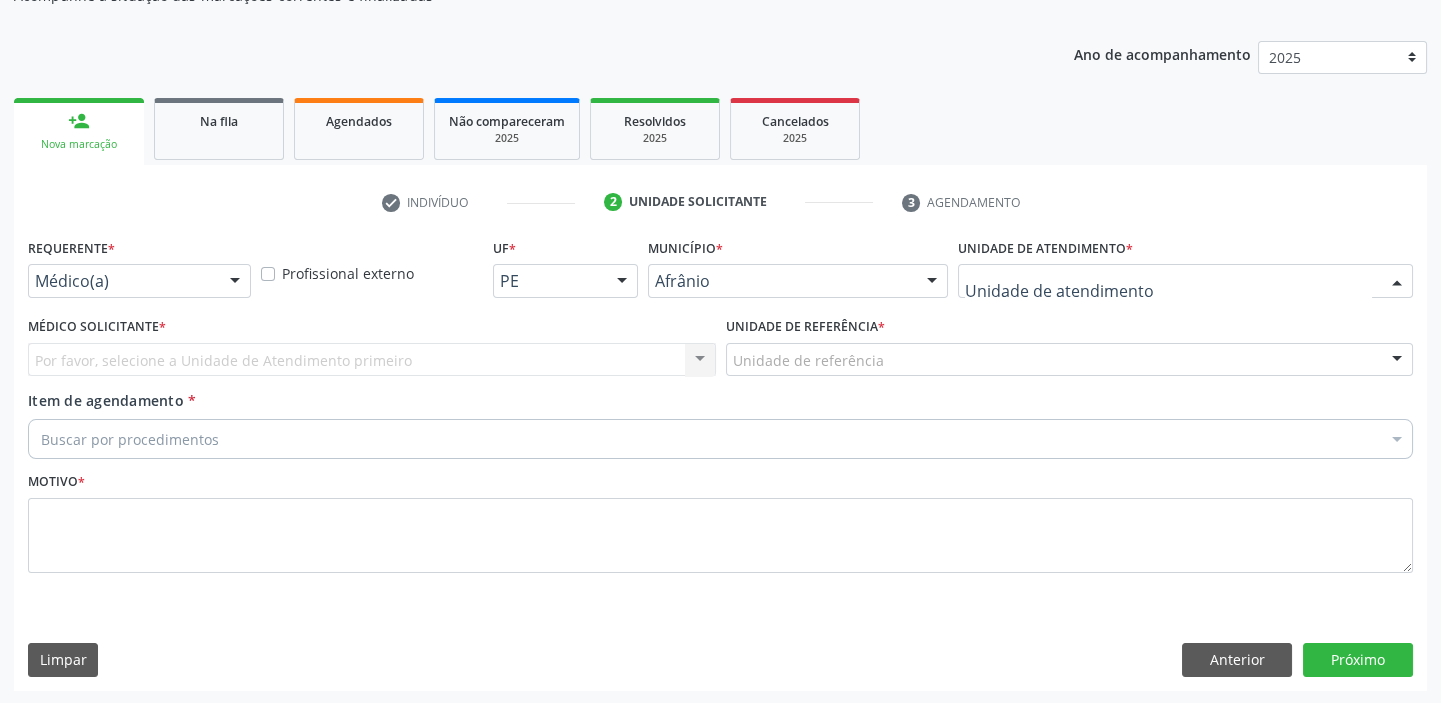 click at bounding box center (1185, 281) 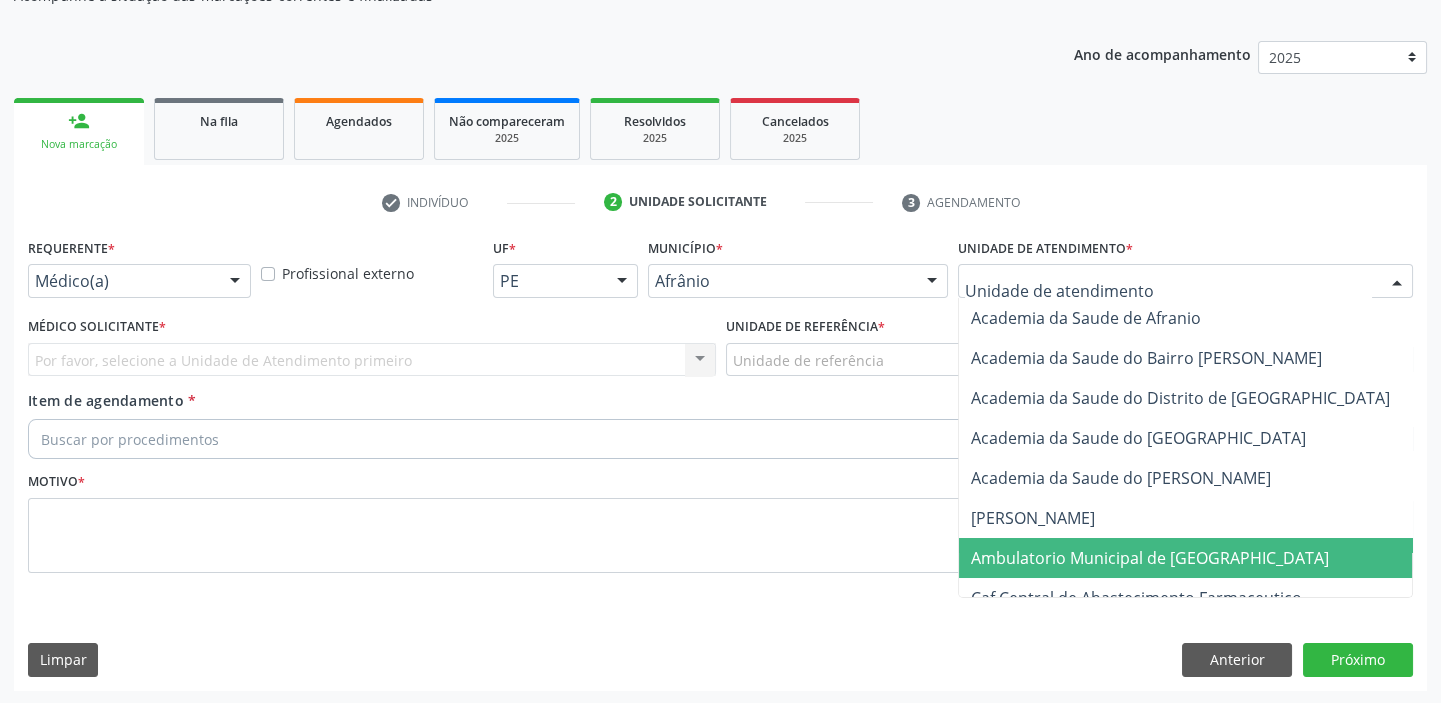 click on "Ambulatorio Municipal de [GEOGRAPHIC_DATA]" at bounding box center [1150, 558] 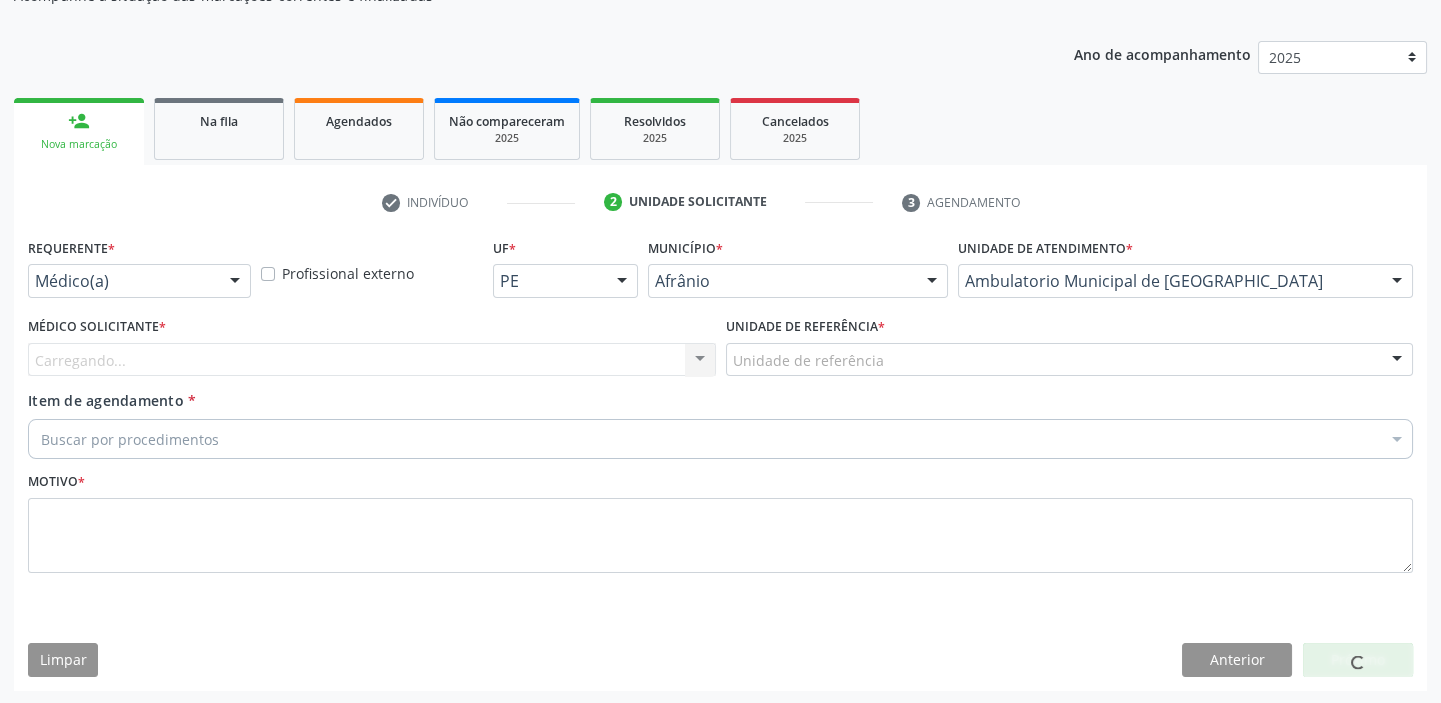 drag, startPoint x: 798, startPoint y: 349, endPoint x: 798, endPoint y: 416, distance: 67 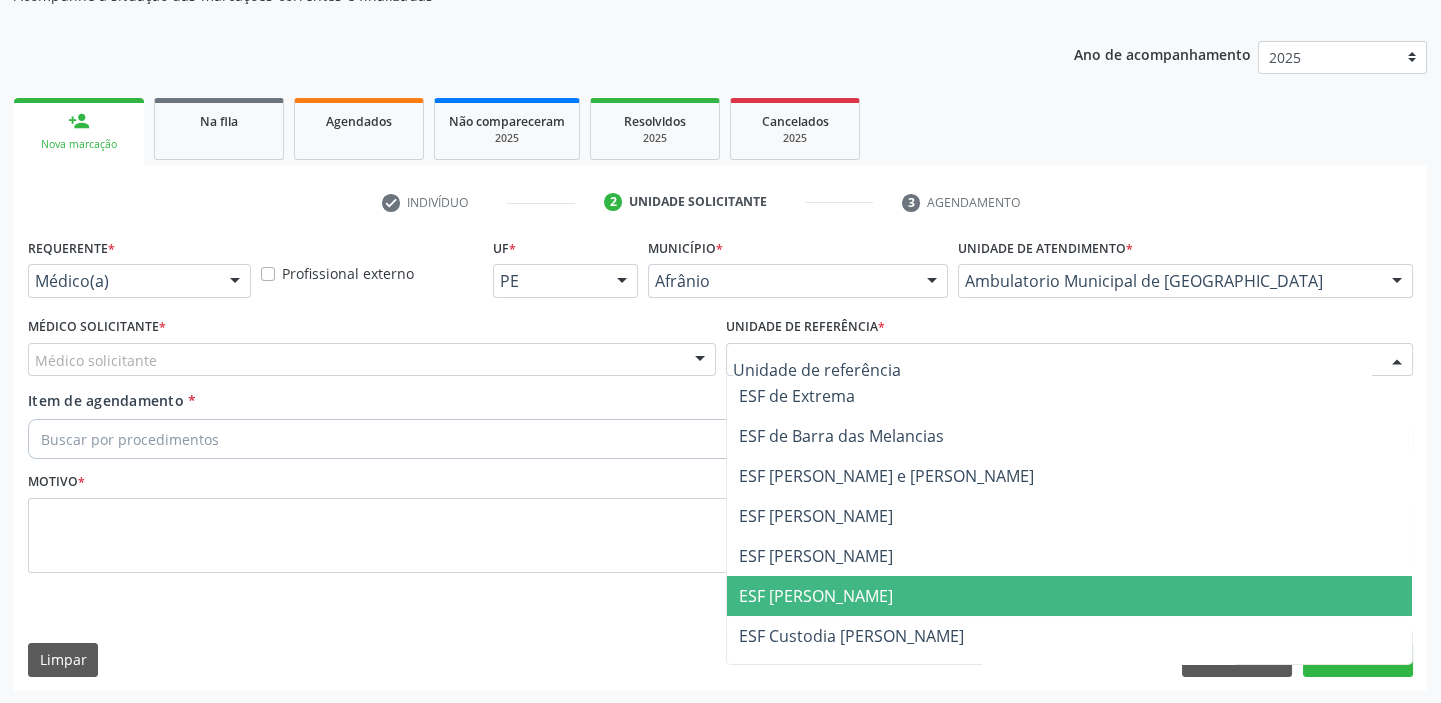 click on "ESF [PERSON_NAME]" at bounding box center [816, 596] 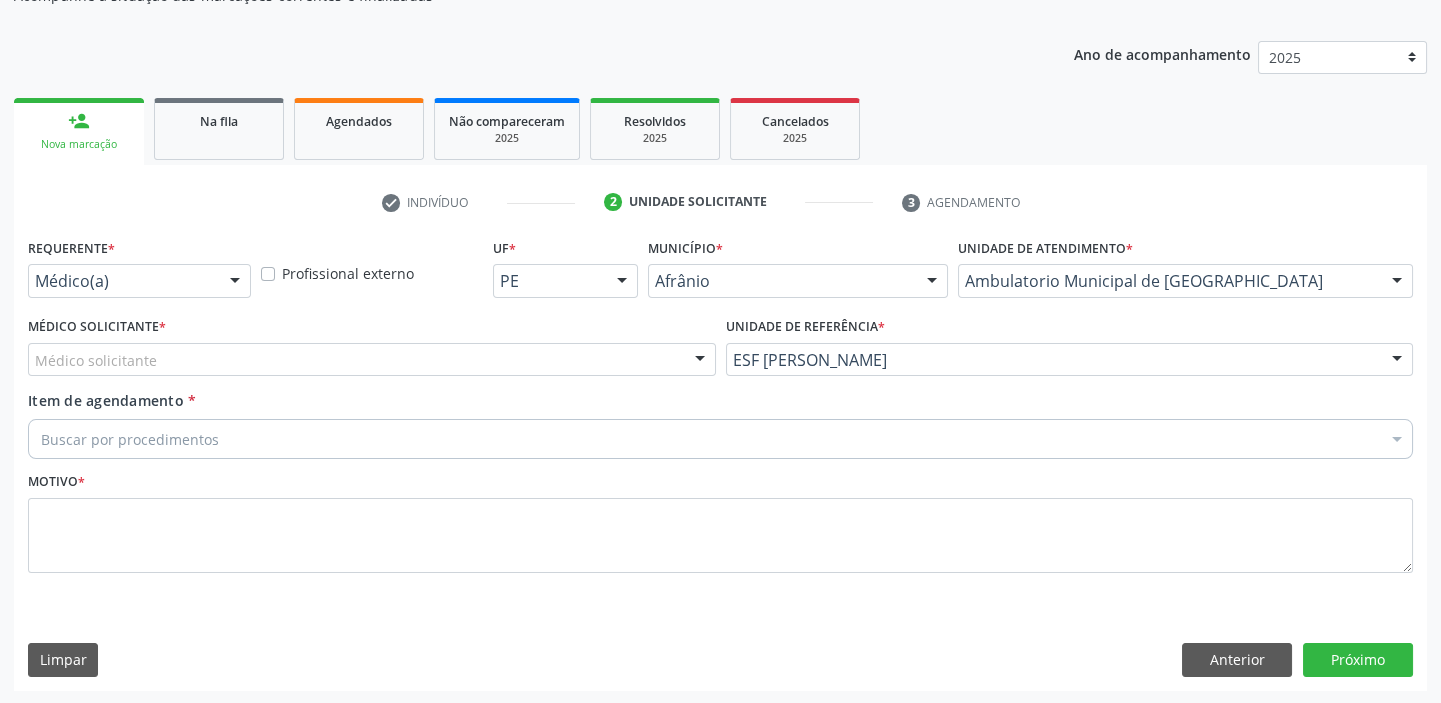 drag, startPoint x: 175, startPoint y: 357, endPoint x: 171, endPoint y: 377, distance: 20.396078 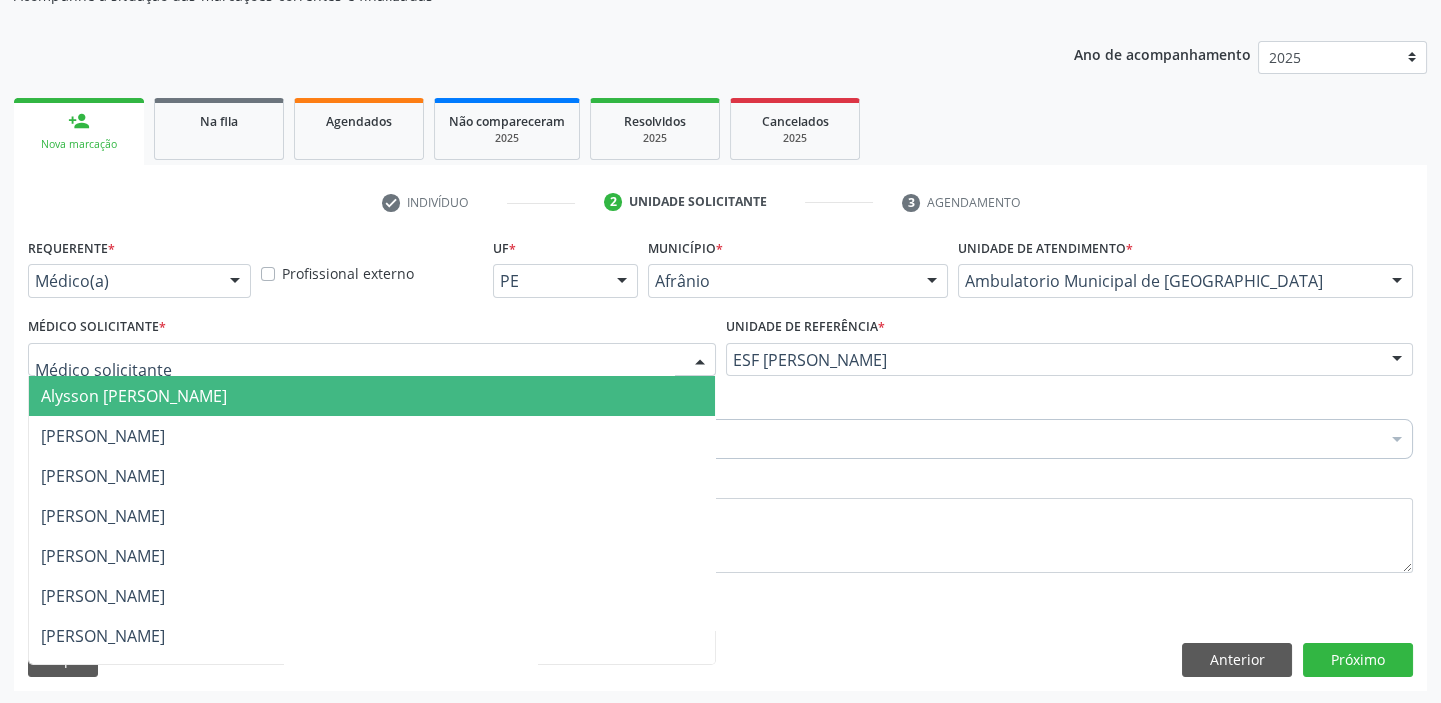 drag, startPoint x: 162, startPoint y: 409, endPoint x: 124, endPoint y: 448, distance: 54.451813 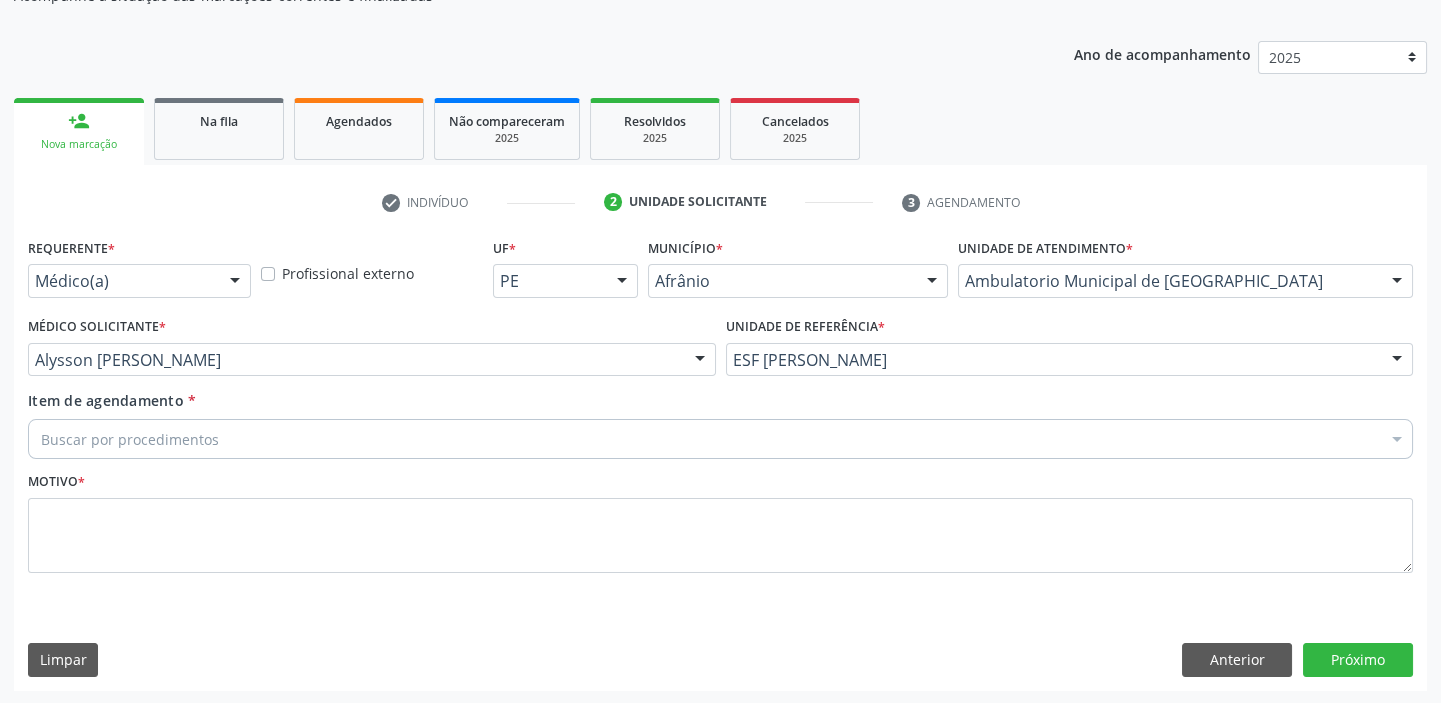 click on "Buscar por procedimentos" at bounding box center (720, 439) 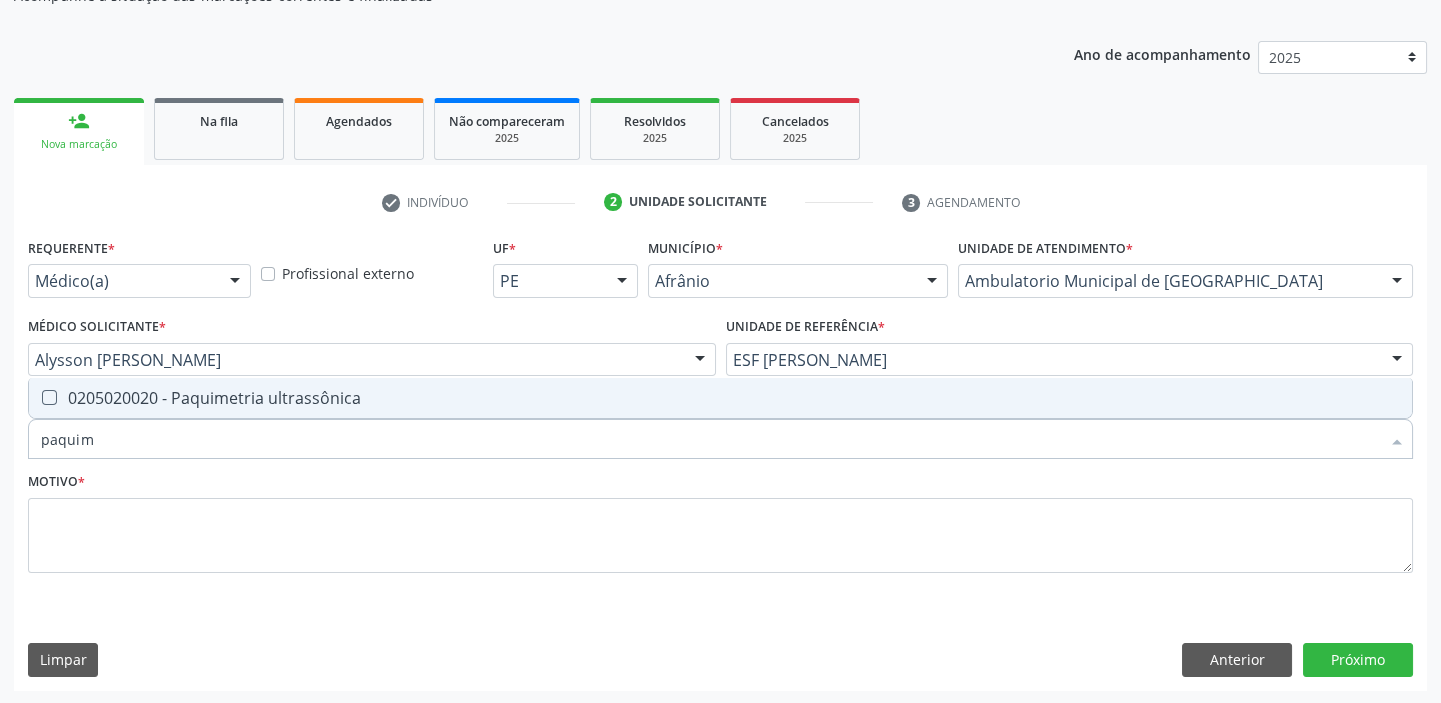 type on "paquime" 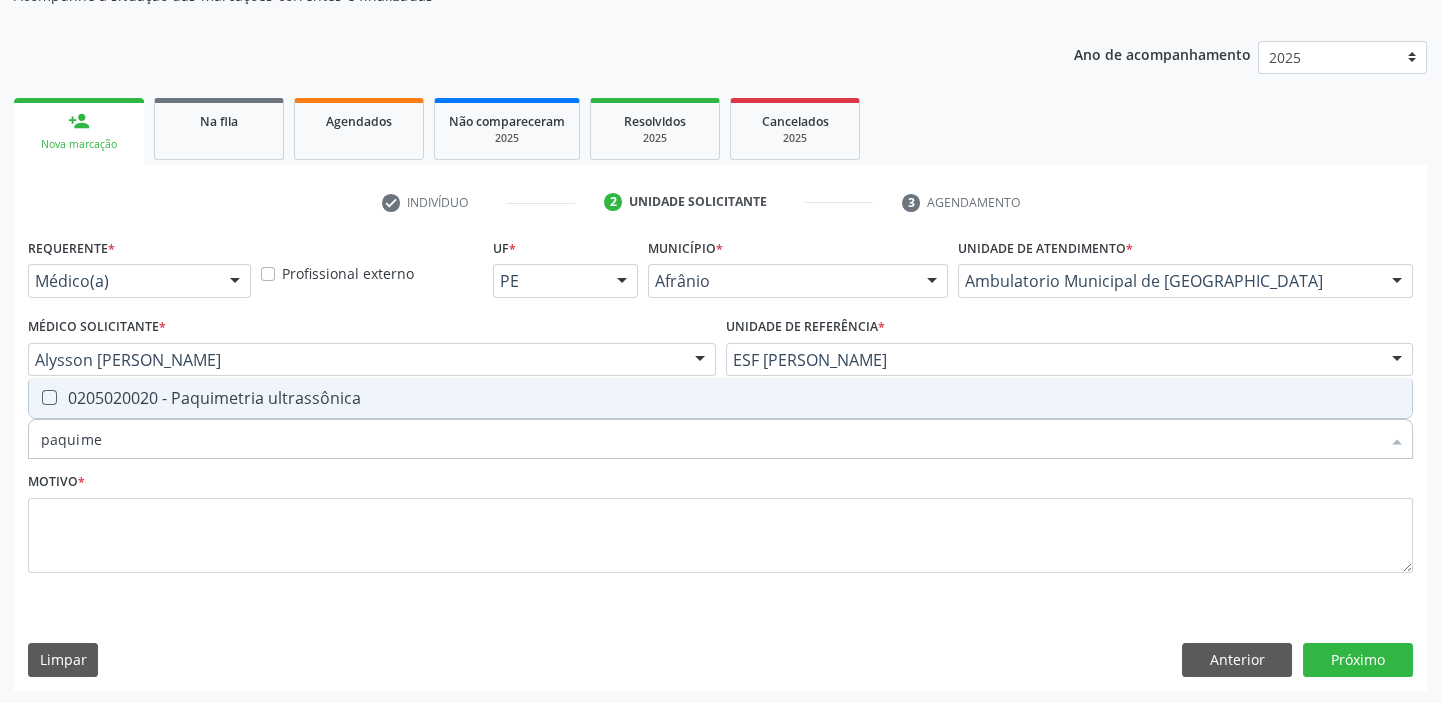 click on "0205020020 - Paquimetria ultrassônica" at bounding box center [720, 398] 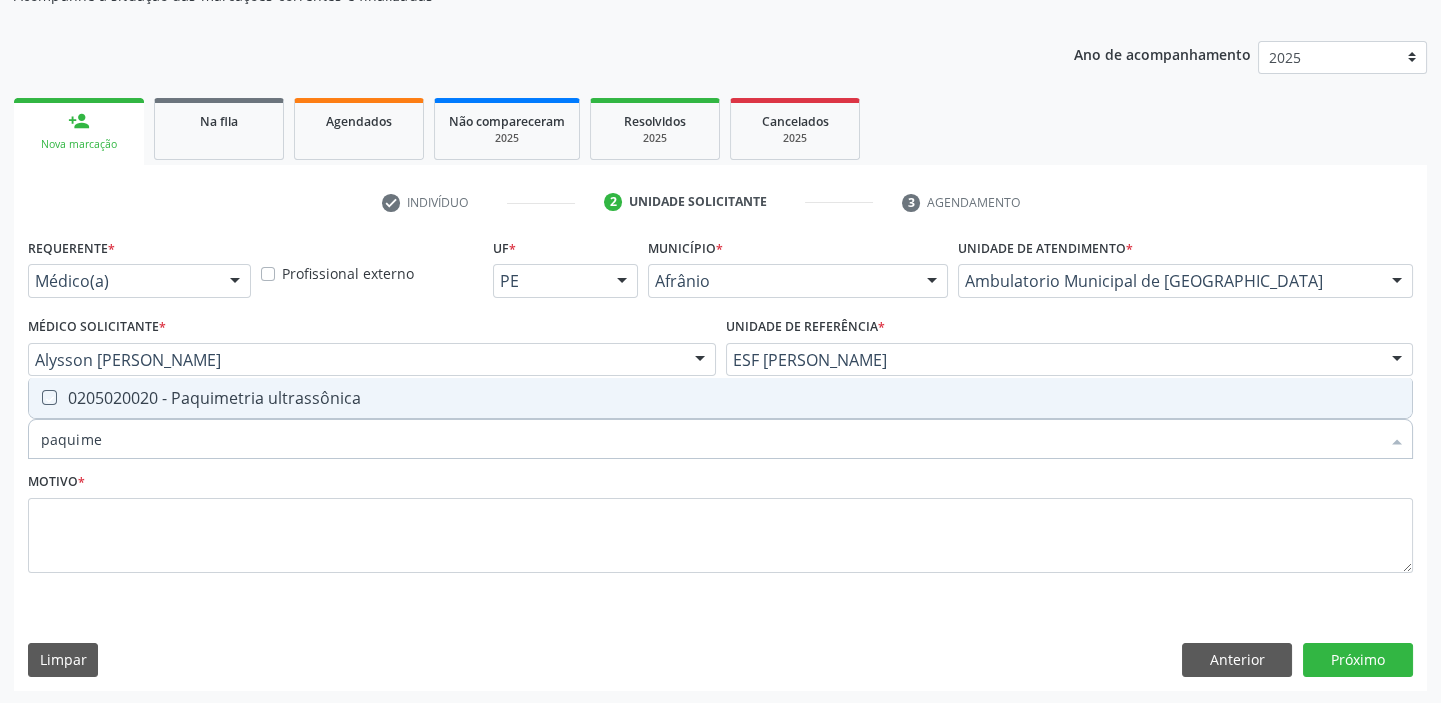 checkbox on "true" 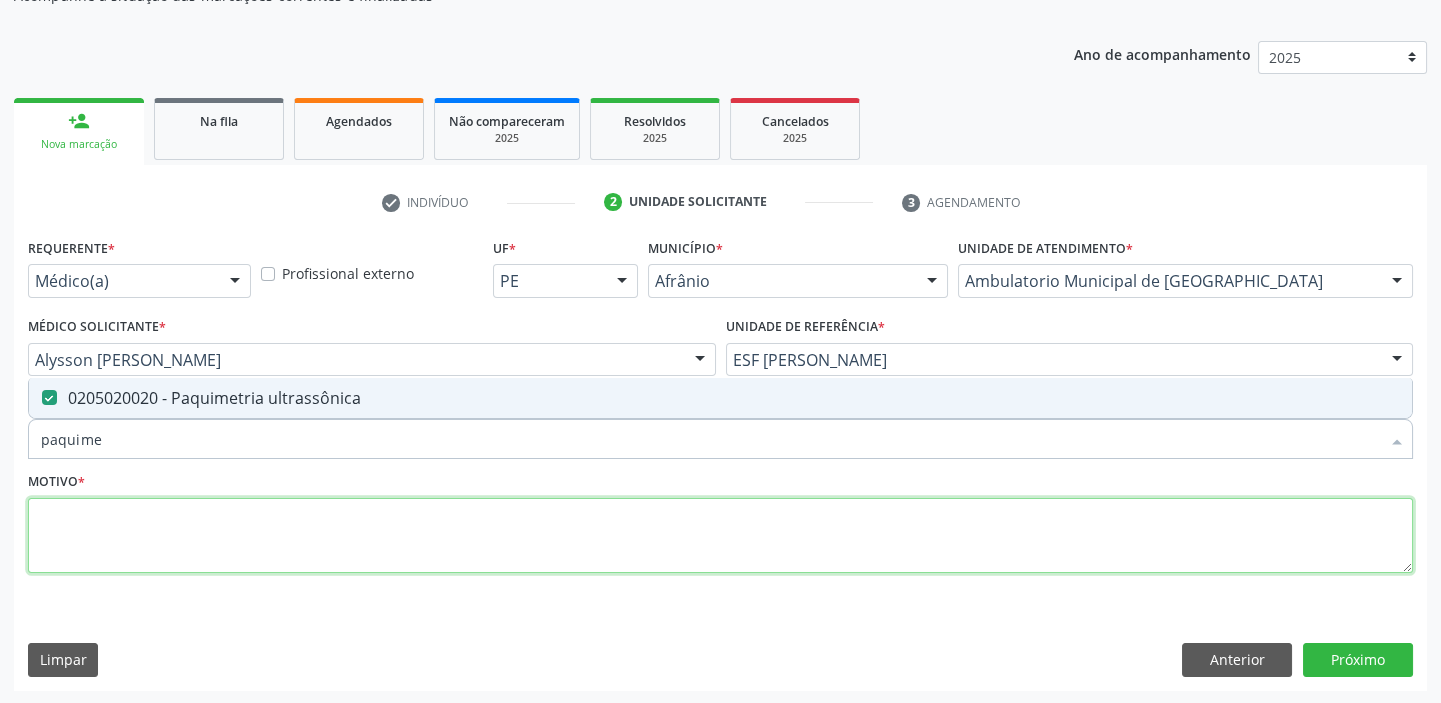 click at bounding box center [720, 536] 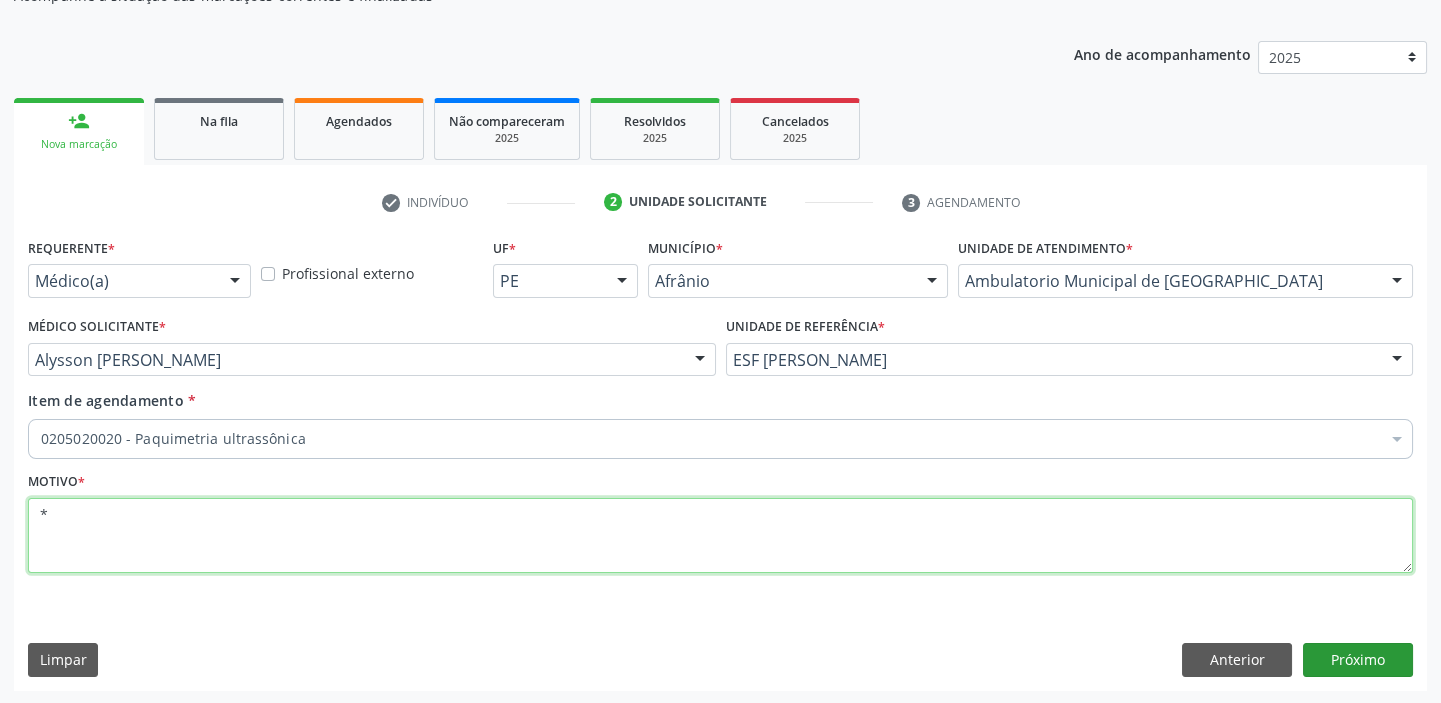 type on "*" 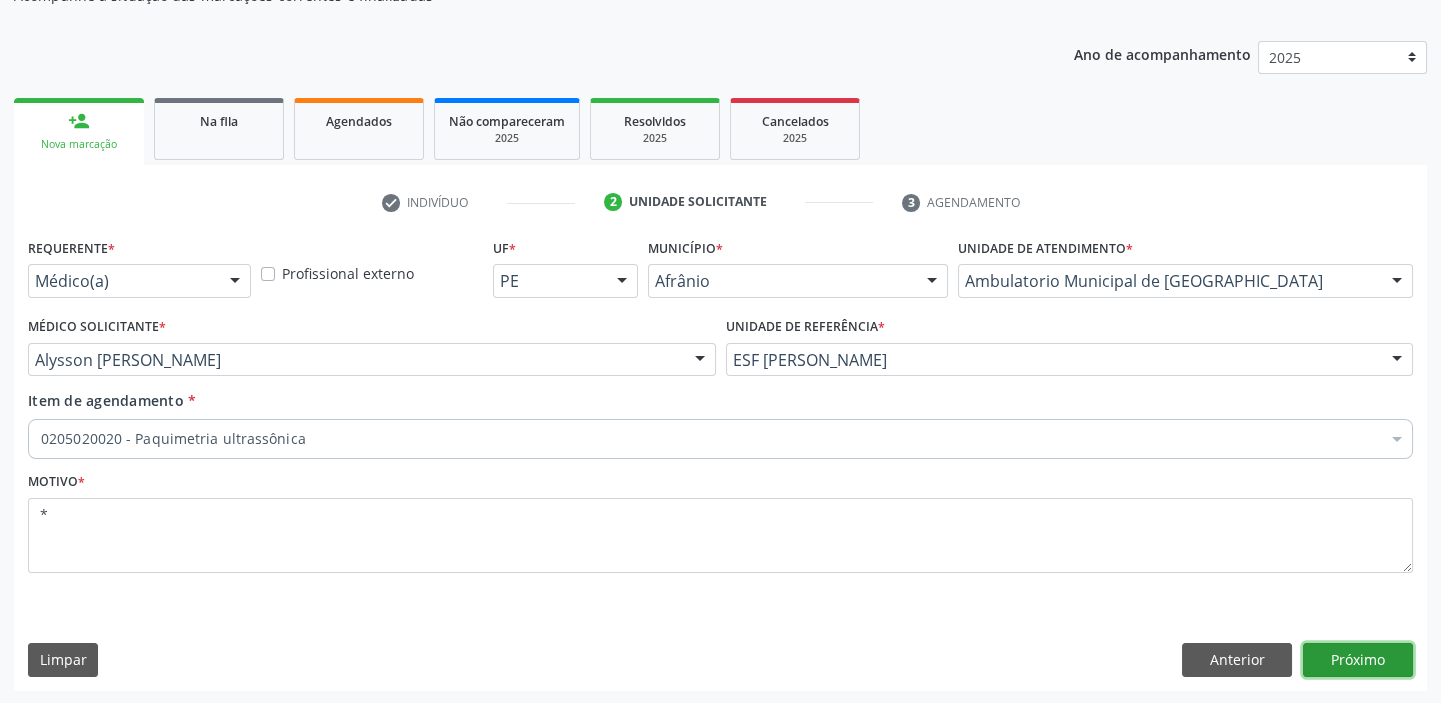 click on "Próximo" at bounding box center [1358, 660] 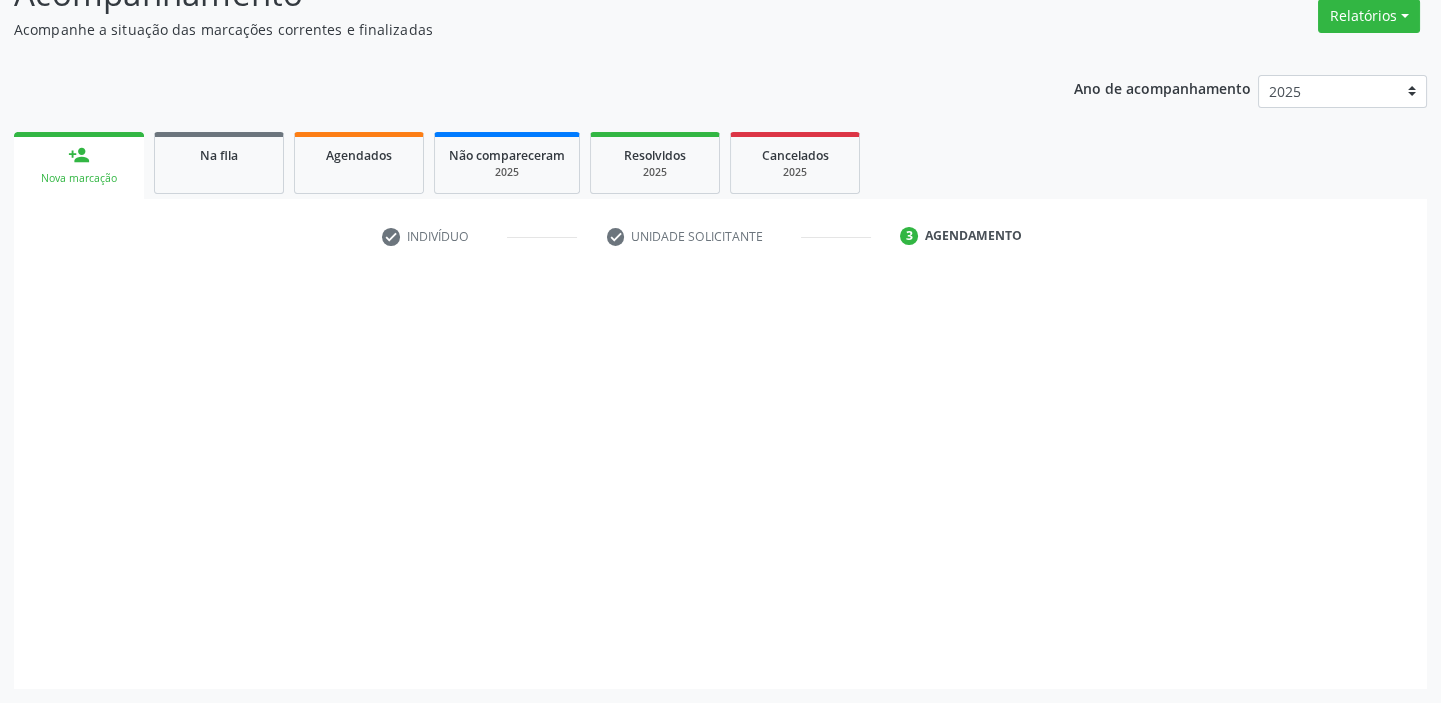 scroll, scrollTop: 166, scrollLeft: 0, axis: vertical 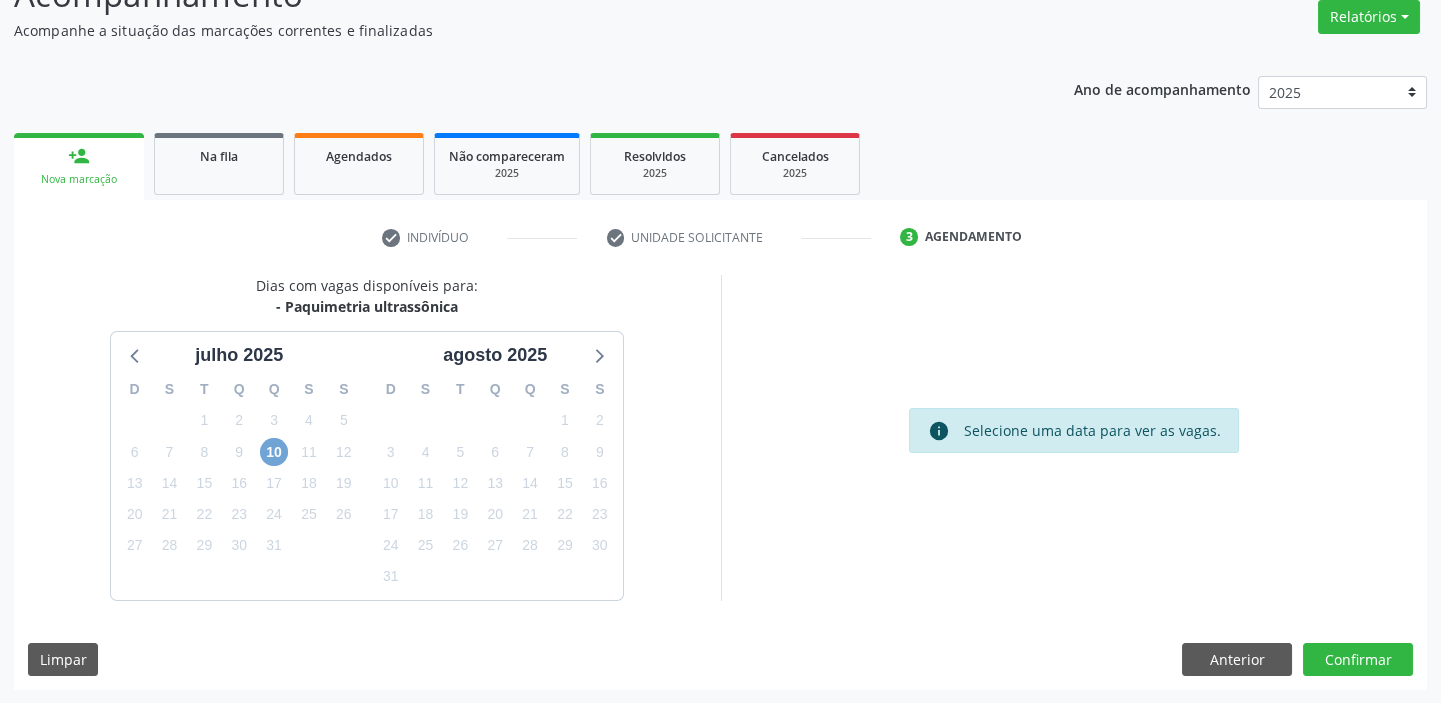 click on "10" at bounding box center (274, 452) 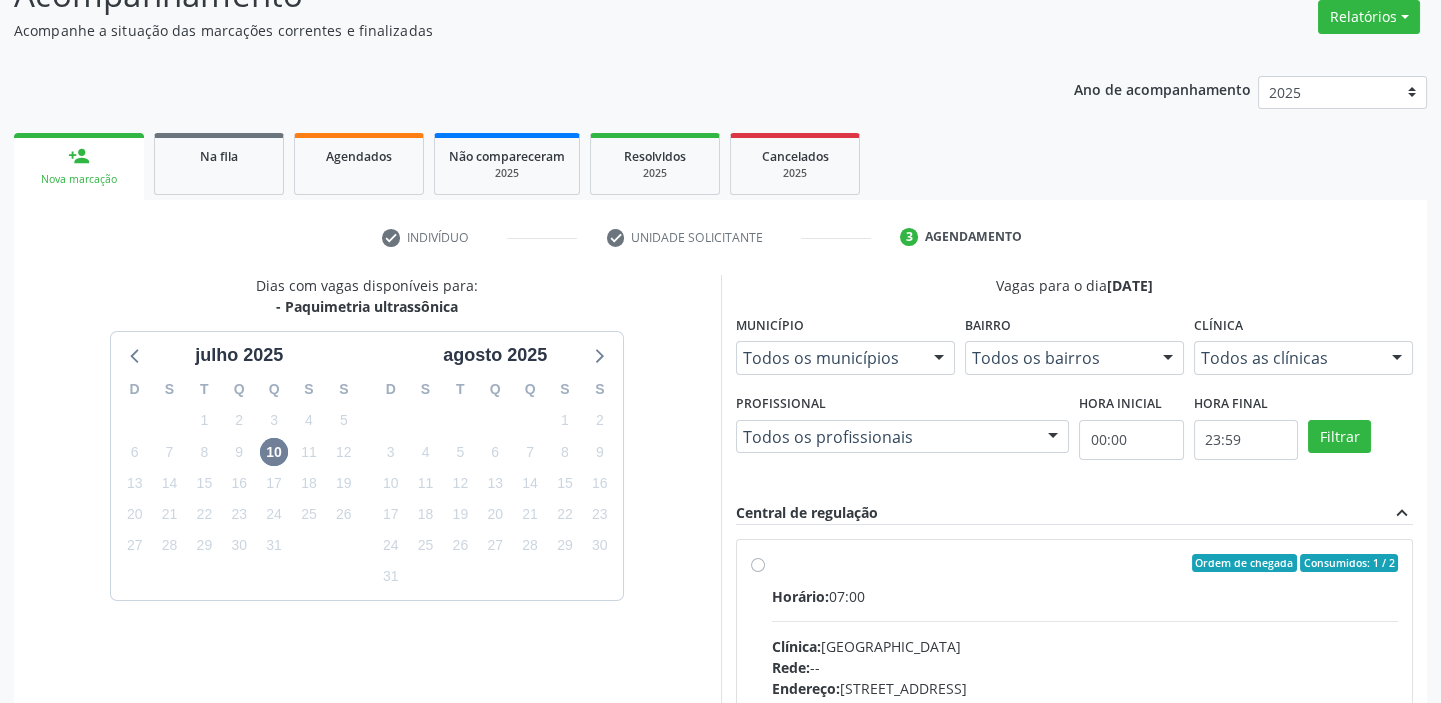 click on "Horário:   07:00
Clínica:  Hospital de Olhos
Rede:
--
Endereço:   Andar 3, nº 82, Centro, Petrolina - PE
Telefone:   (87) 38610066
Profissional:
--
Informações adicionais sobre o atendimento
Idade de atendimento:
Sem restrição
Gênero(s) atendido(s):
Sem restrição
Informações adicionais:
--" at bounding box center [1085, 723] 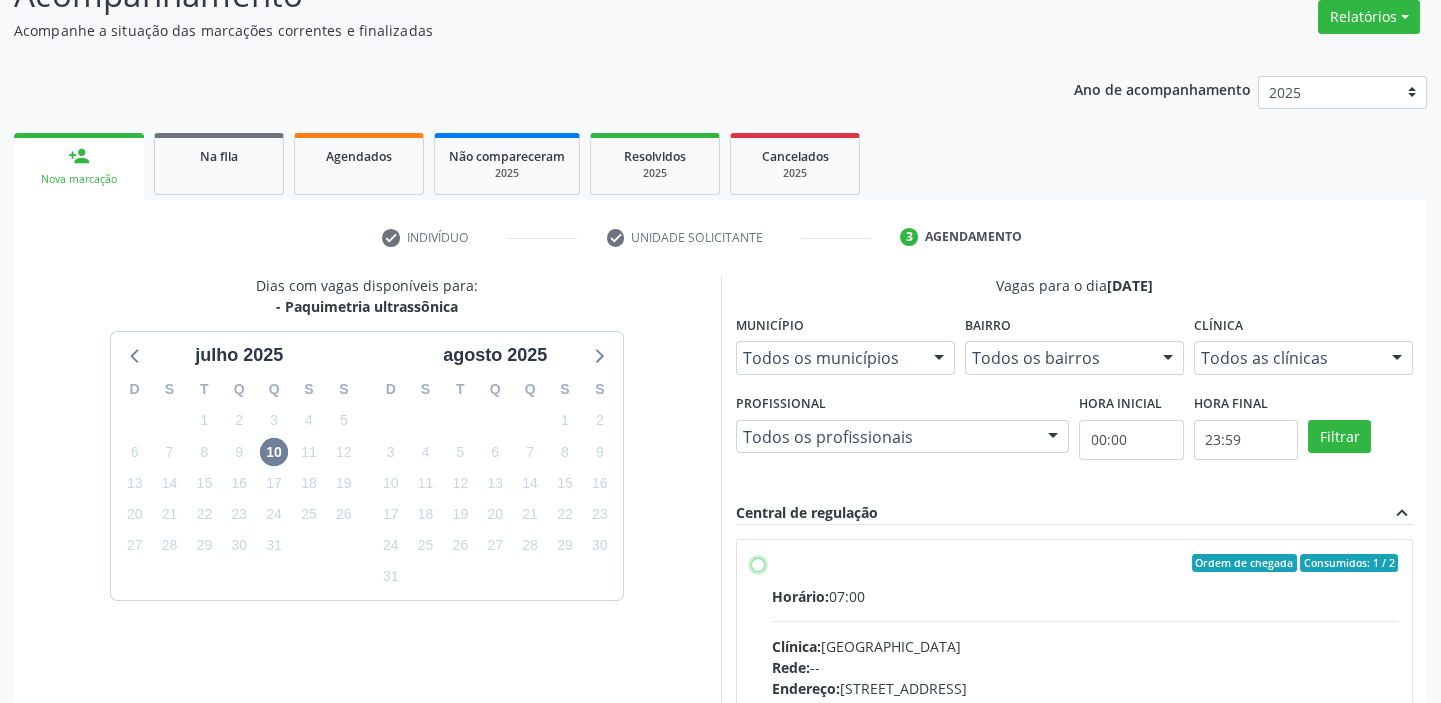 click on "Ordem de chegada
Consumidos: 1 / 2
Horário:   07:00
Clínica:  Hospital de Olhos
Rede:
--
Endereço:   Andar 3, nº 82, Centro, Petrolina - PE
Telefone:   (87) 38610066
Profissional:
--
Informações adicionais sobre o atendimento
Idade de atendimento:
Sem restrição
Gênero(s) atendido(s):
Sem restrição
Informações adicionais:
--" at bounding box center [758, 563] 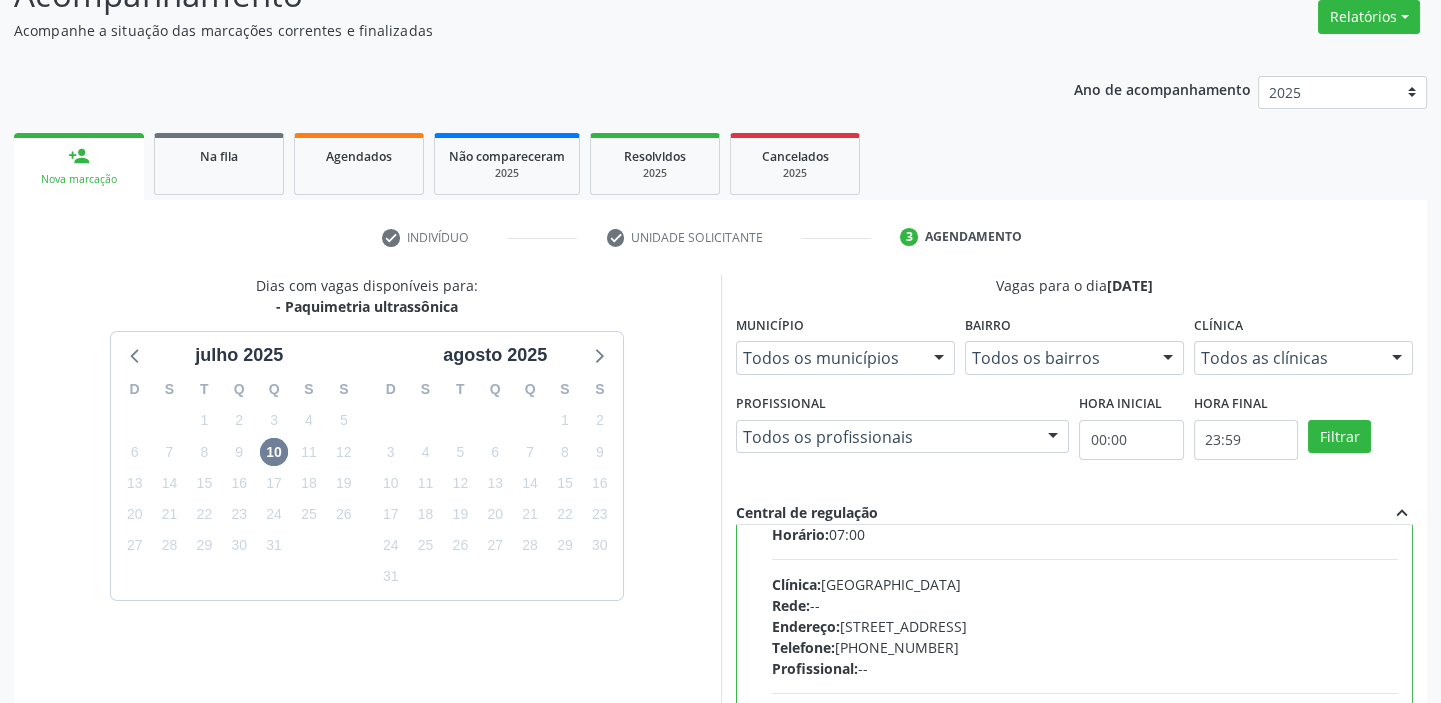 scroll, scrollTop: 99, scrollLeft: 0, axis: vertical 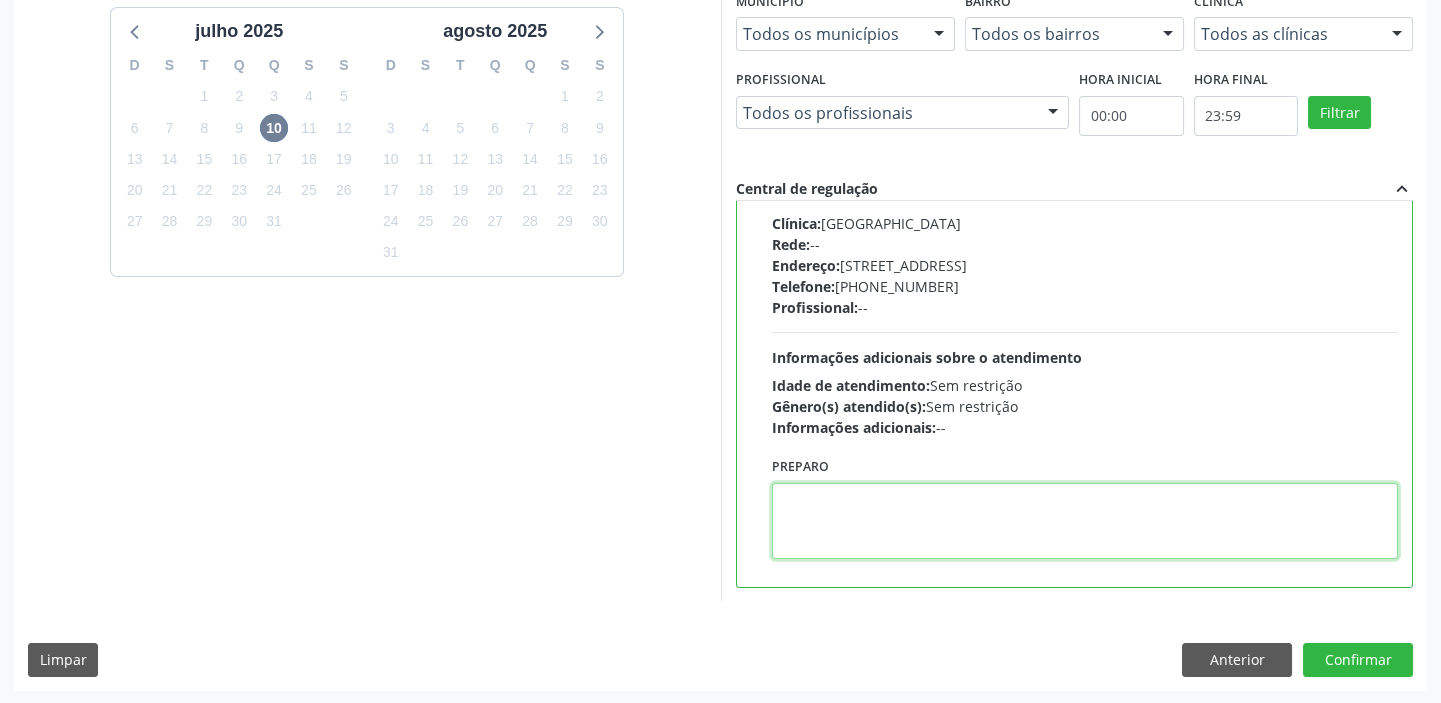 click at bounding box center [1085, 521] 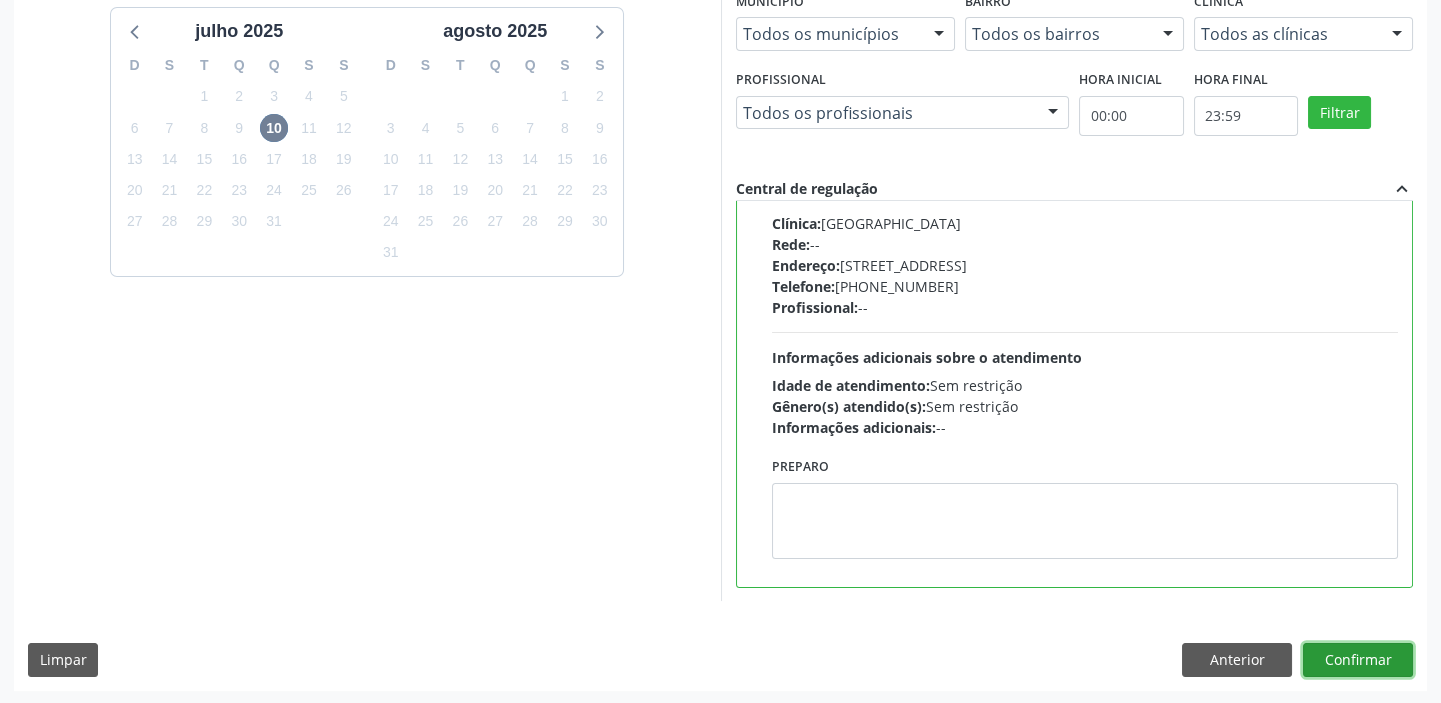 click on "Confirmar" at bounding box center (1358, 660) 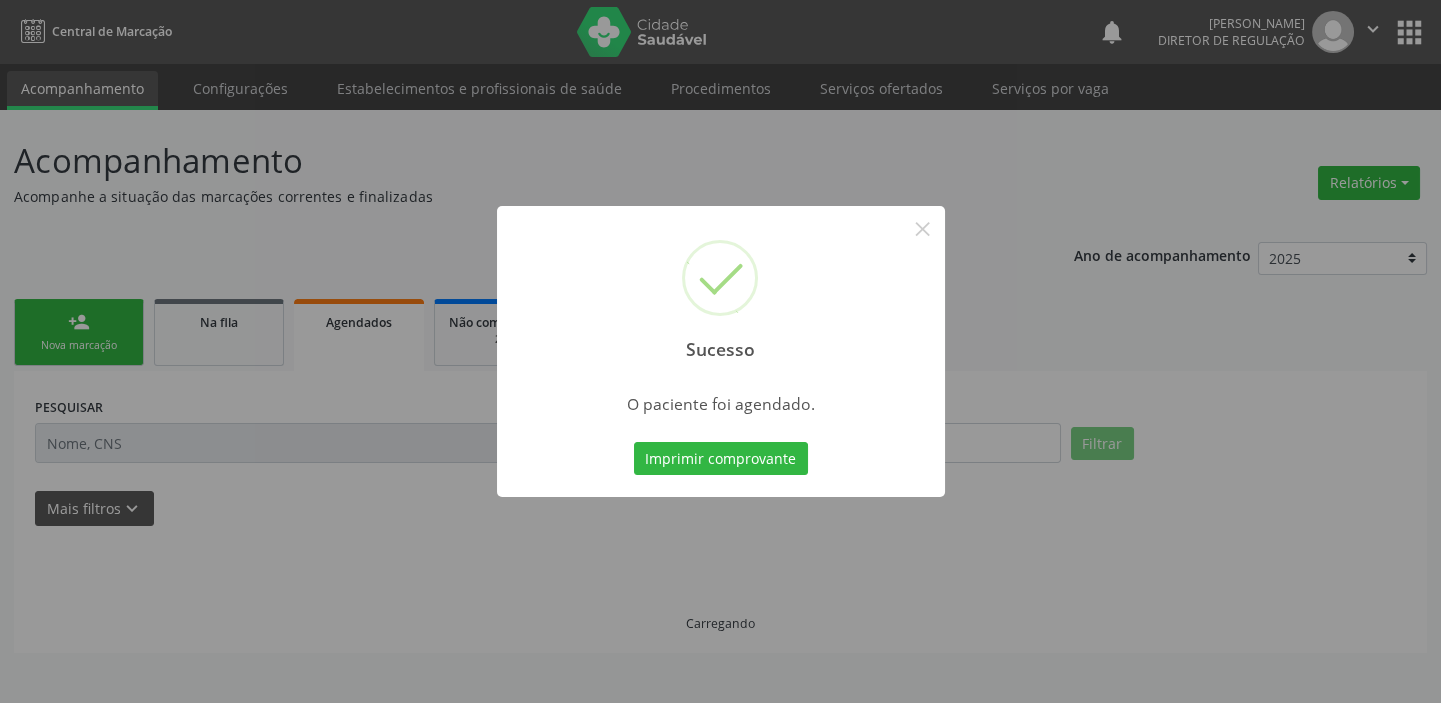 scroll, scrollTop: 0, scrollLeft: 0, axis: both 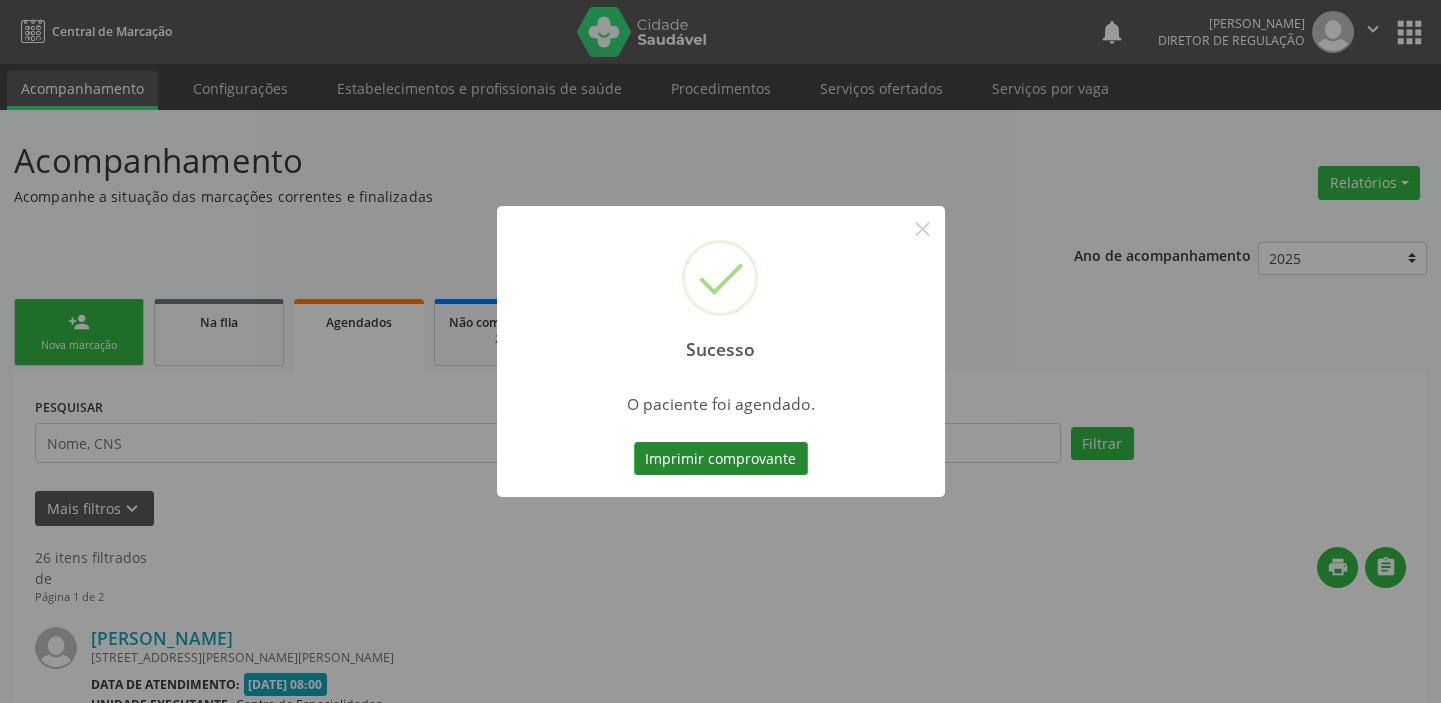 click on "Imprimir comprovante" at bounding box center [721, 459] 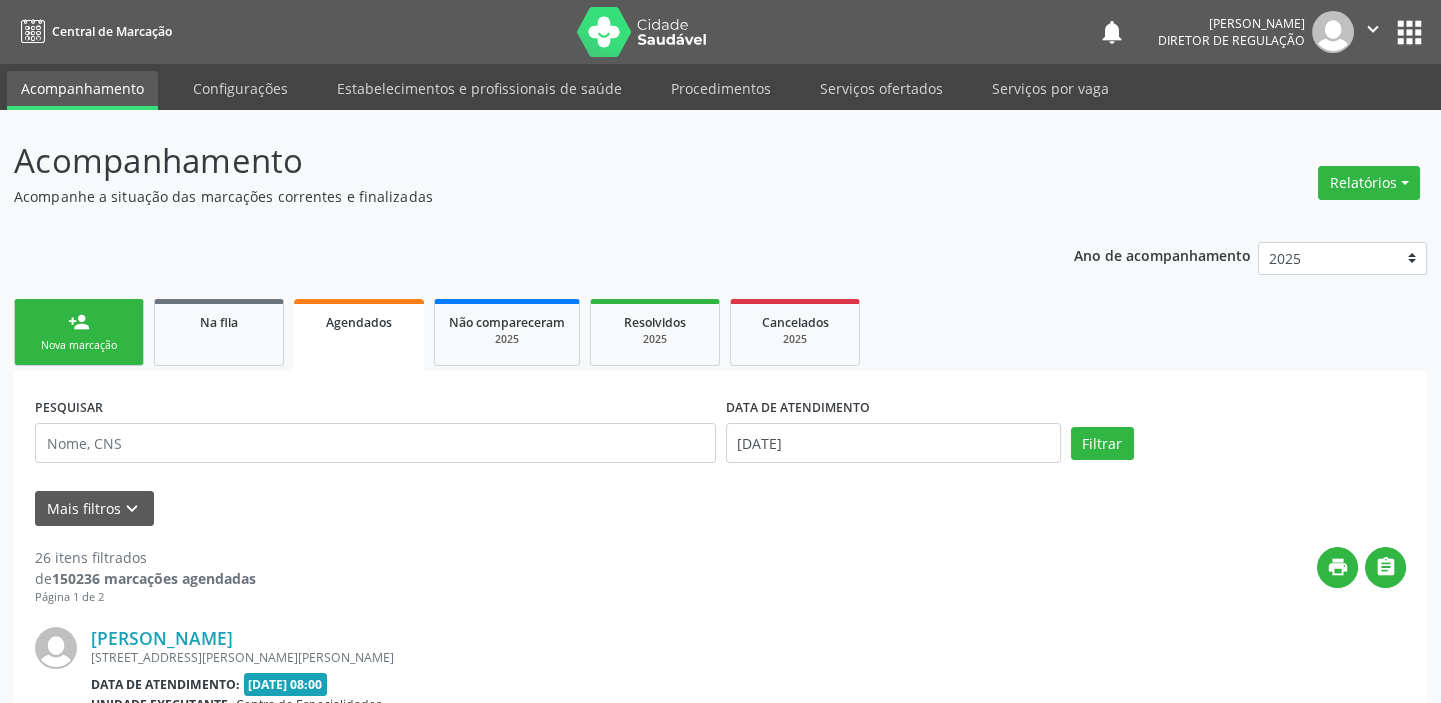 click on "Nova marcação" at bounding box center (79, 345) 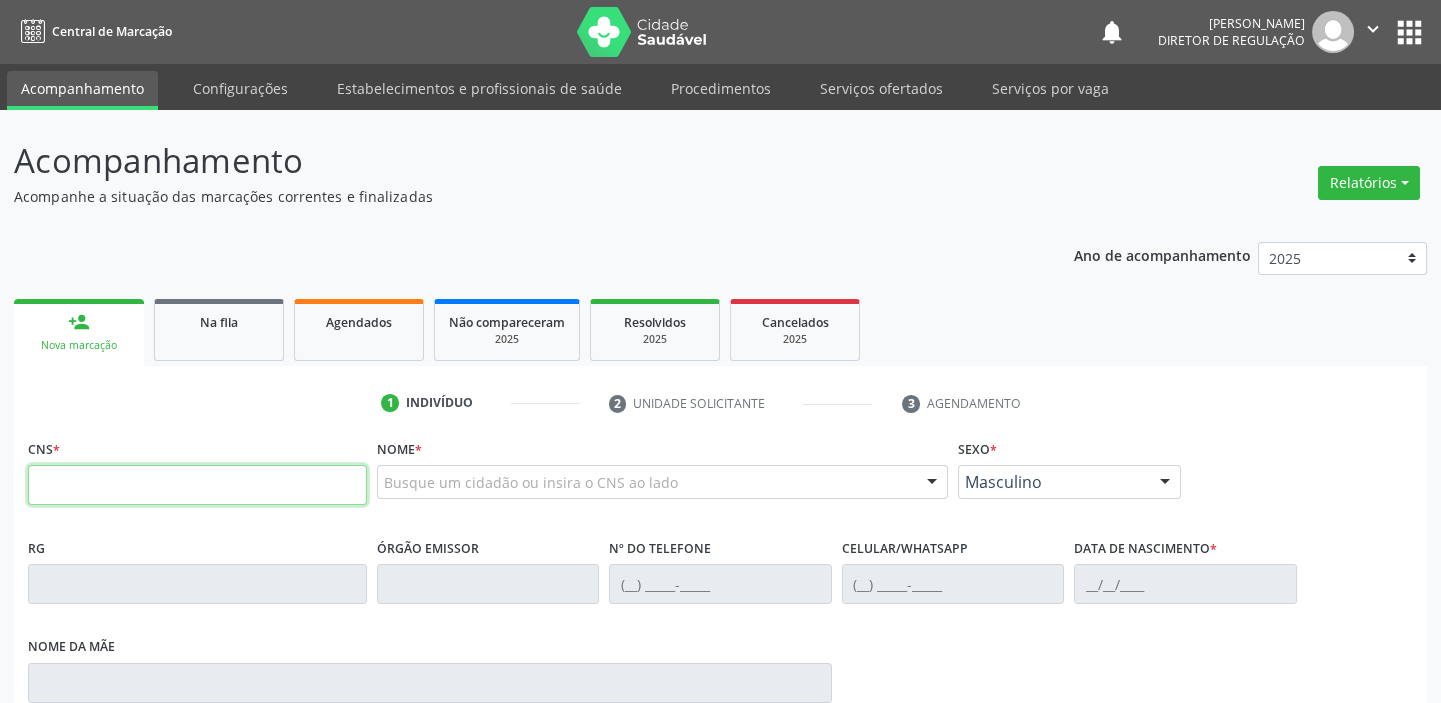 click at bounding box center (197, 485) 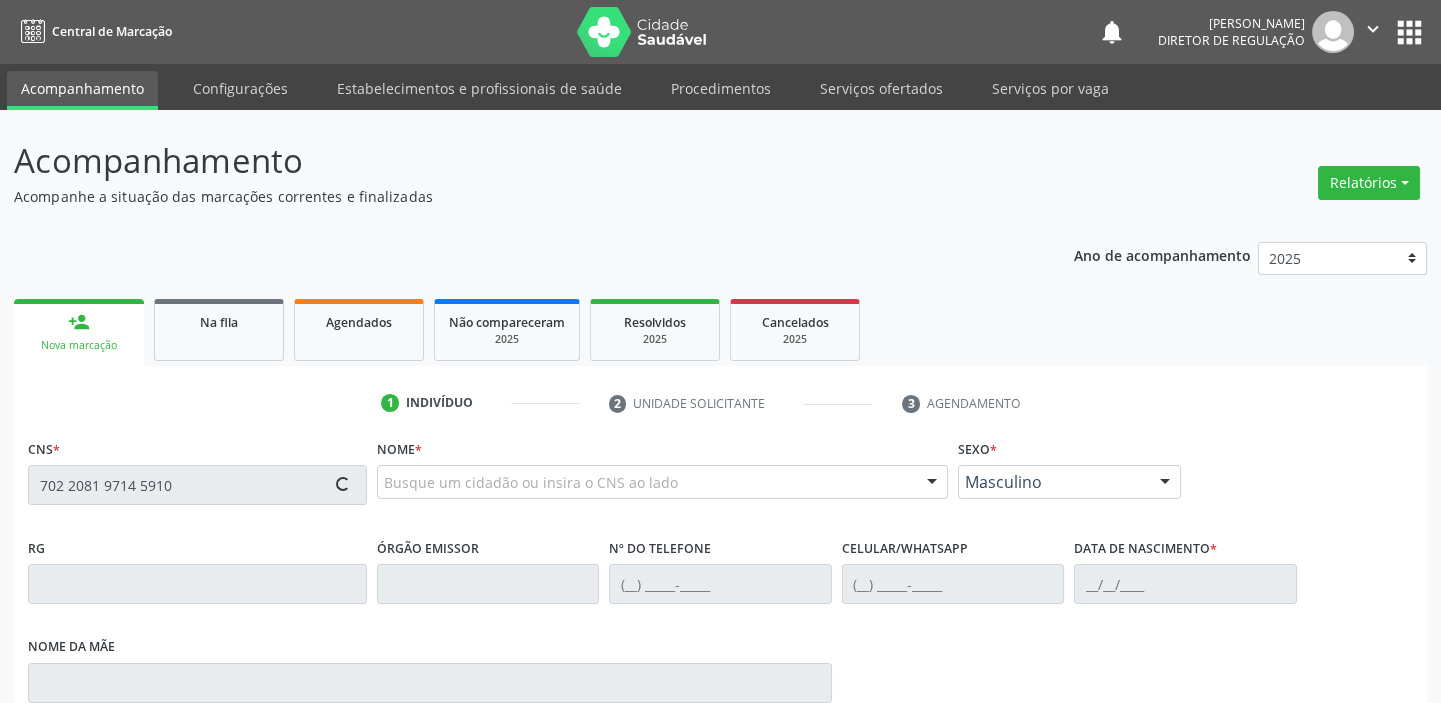 scroll, scrollTop: 0, scrollLeft: 0, axis: both 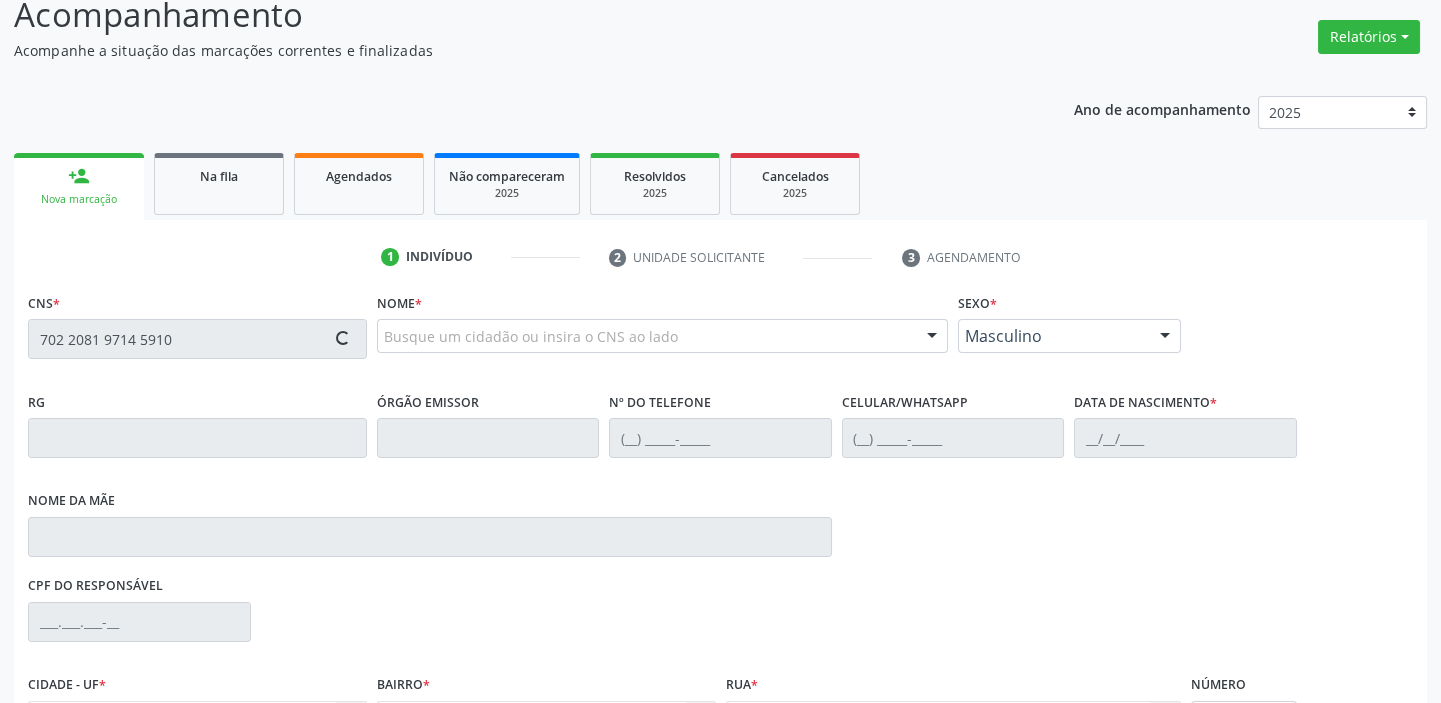 type on "702 2081 9714 5910" 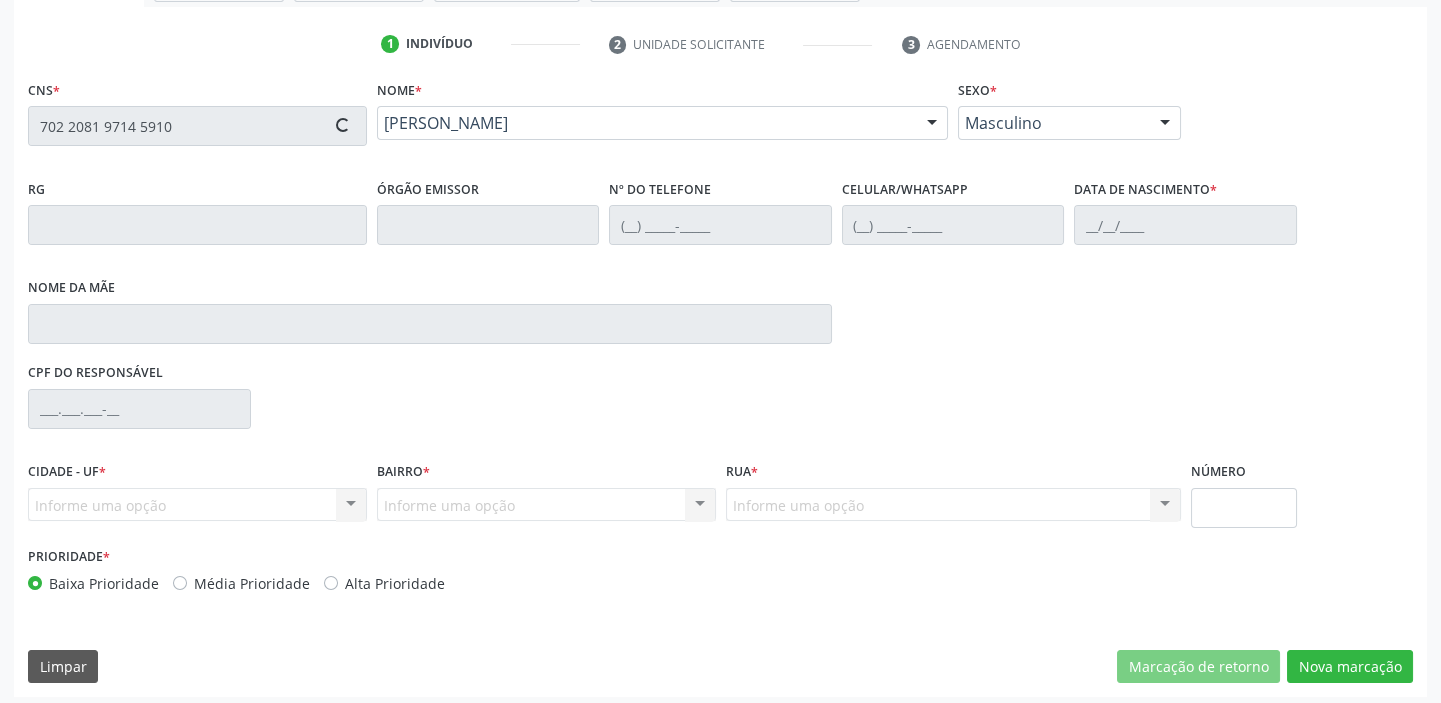 scroll, scrollTop: 363, scrollLeft: 0, axis: vertical 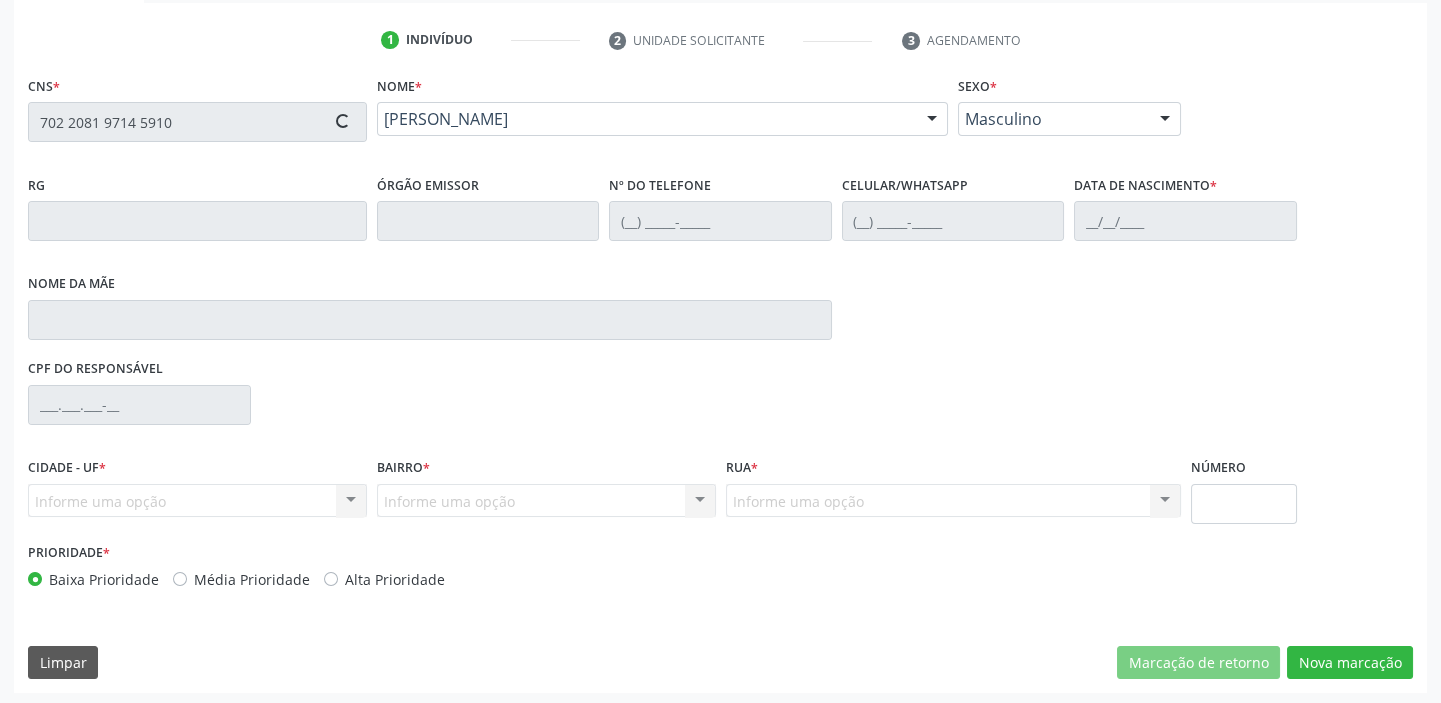 type on "[PHONE_NUMBER]" 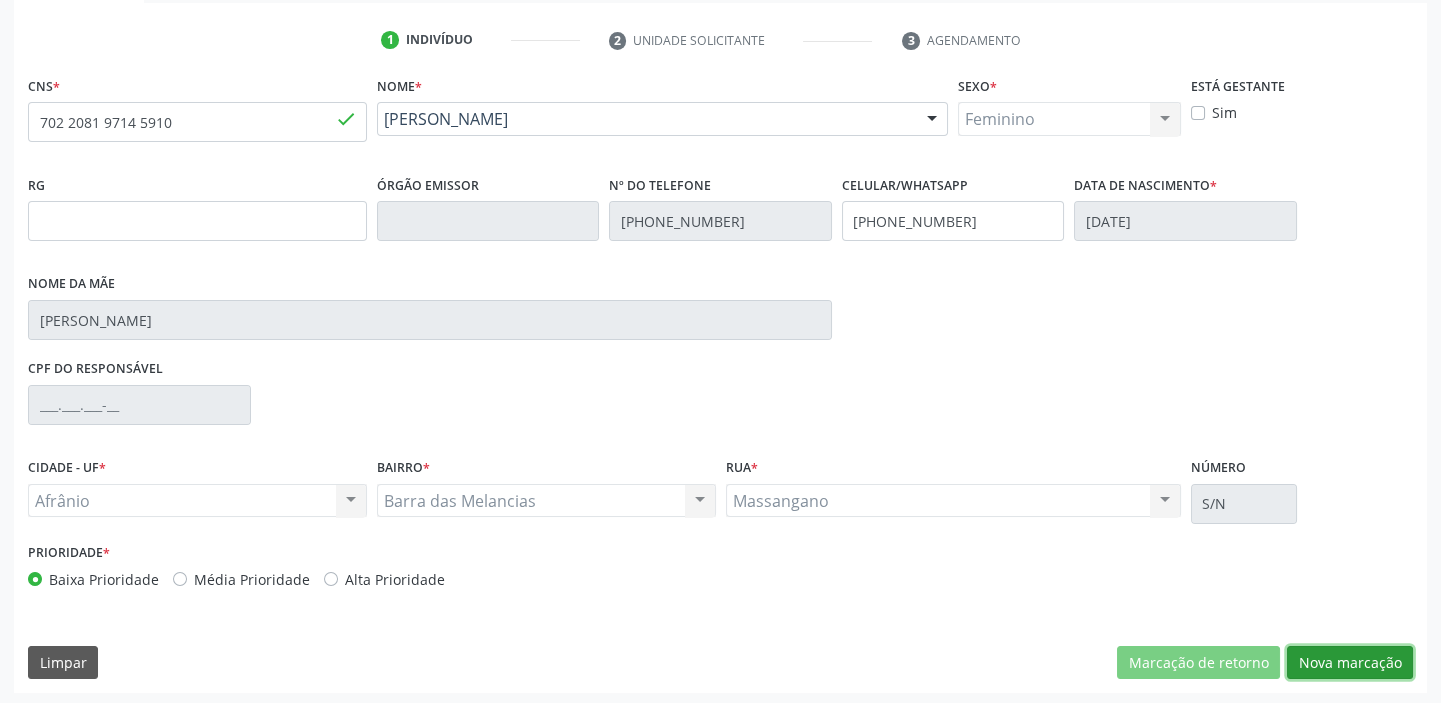 click on "Nova marcação" at bounding box center [1350, 663] 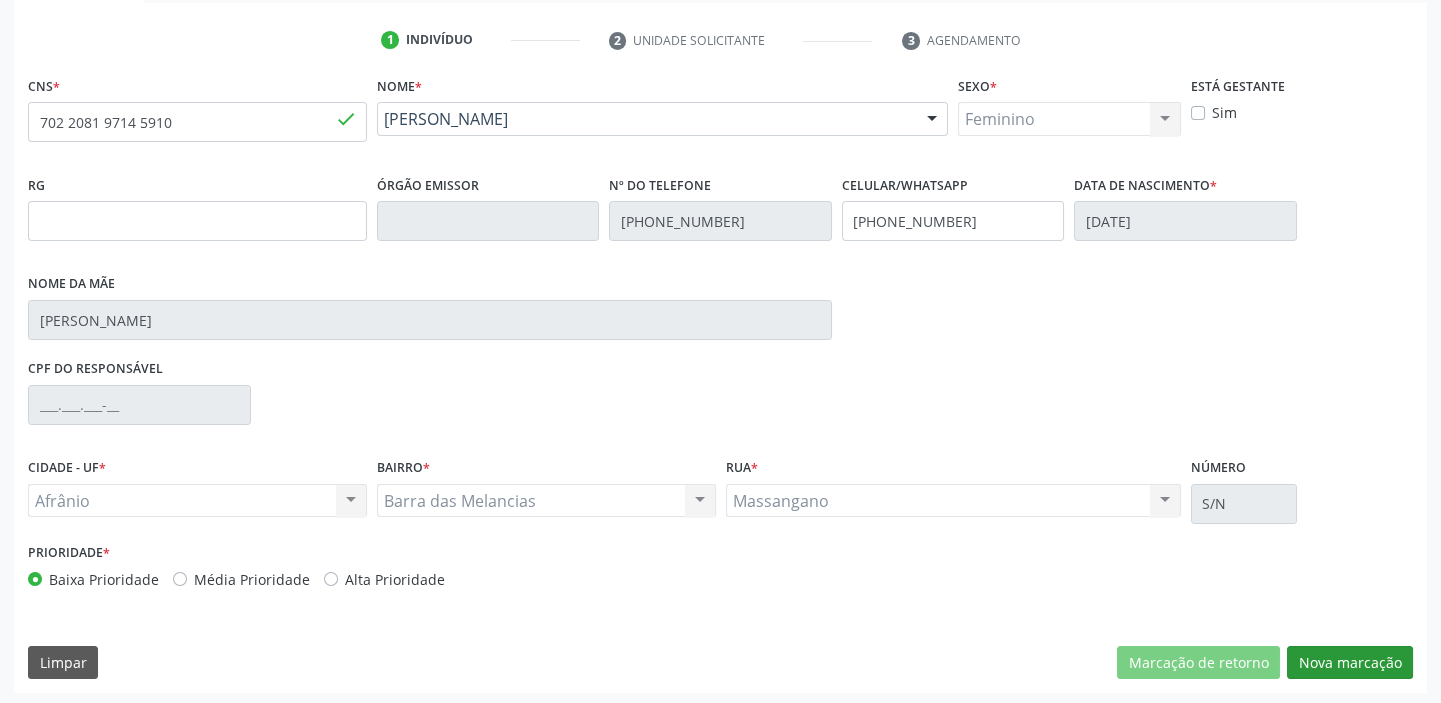 scroll, scrollTop: 201, scrollLeft: 0, axis: vertical 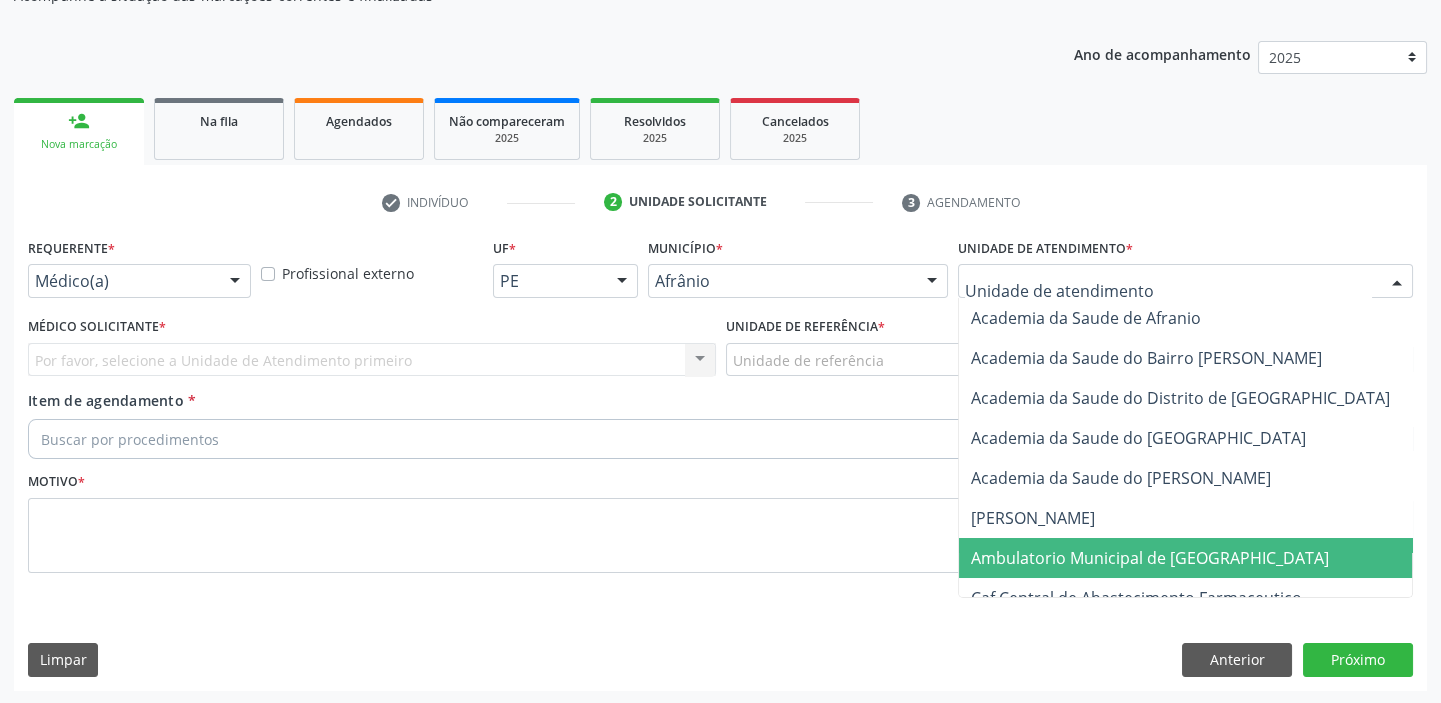 drag, startPoint x: 1002, startPoint y: 555, endPoint x: 956, endPoint y: 536, distance: 49.76947 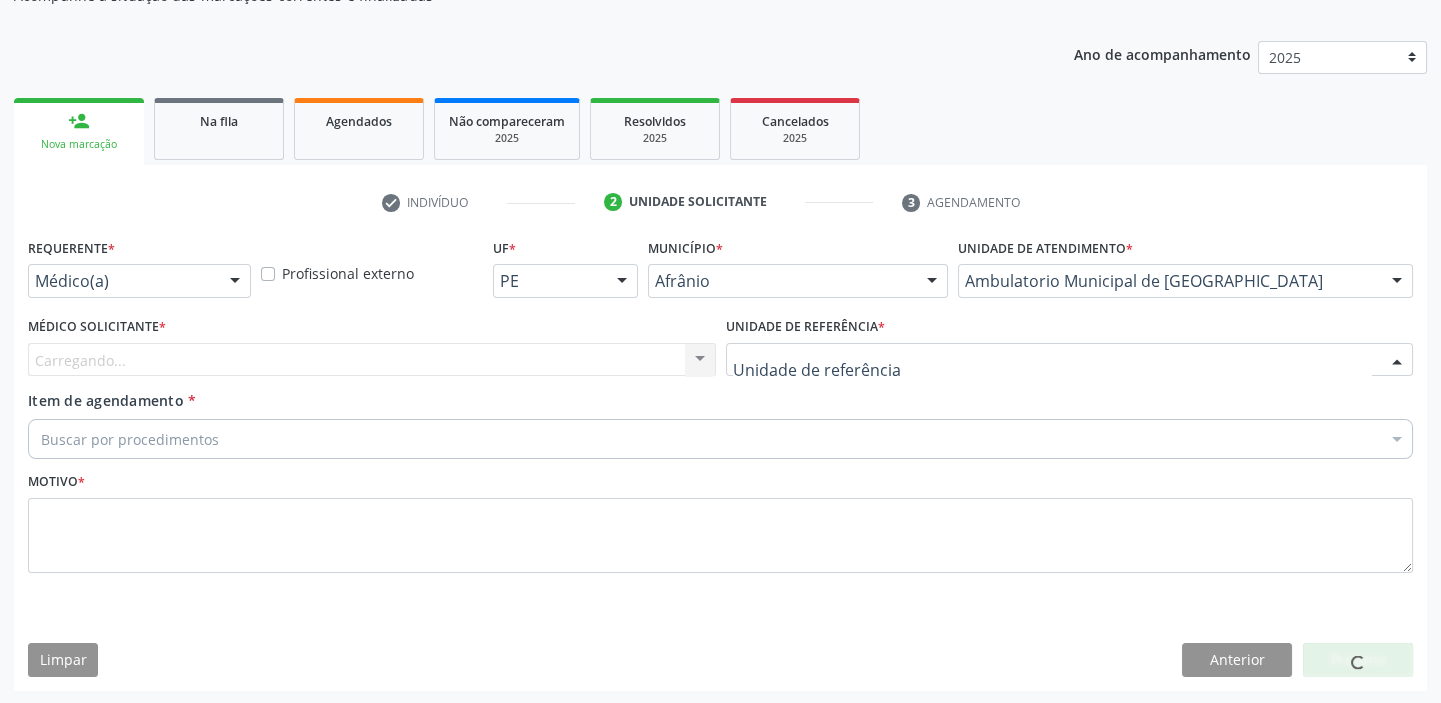 click at bounding box center (1070, 360) 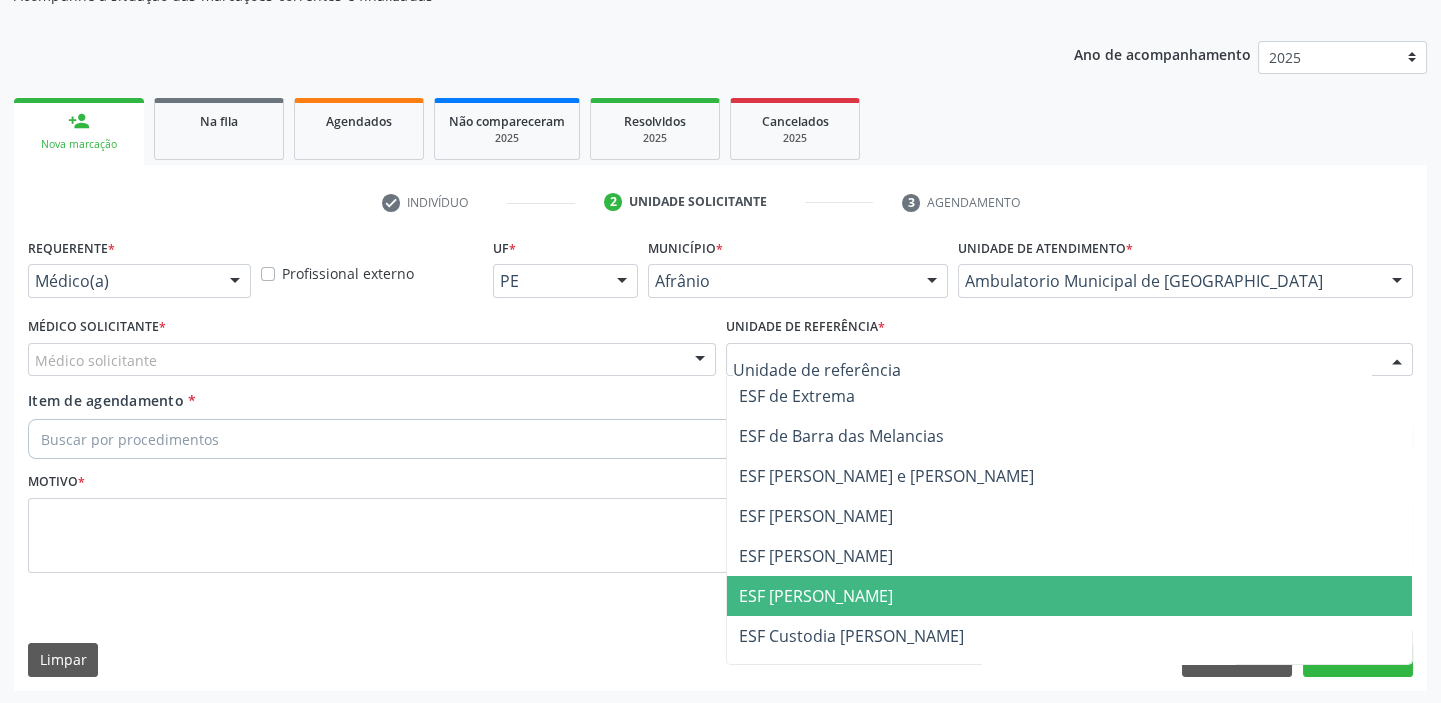 click on "ESF [PERSON_NAME]" at bounding box center [816, 596] 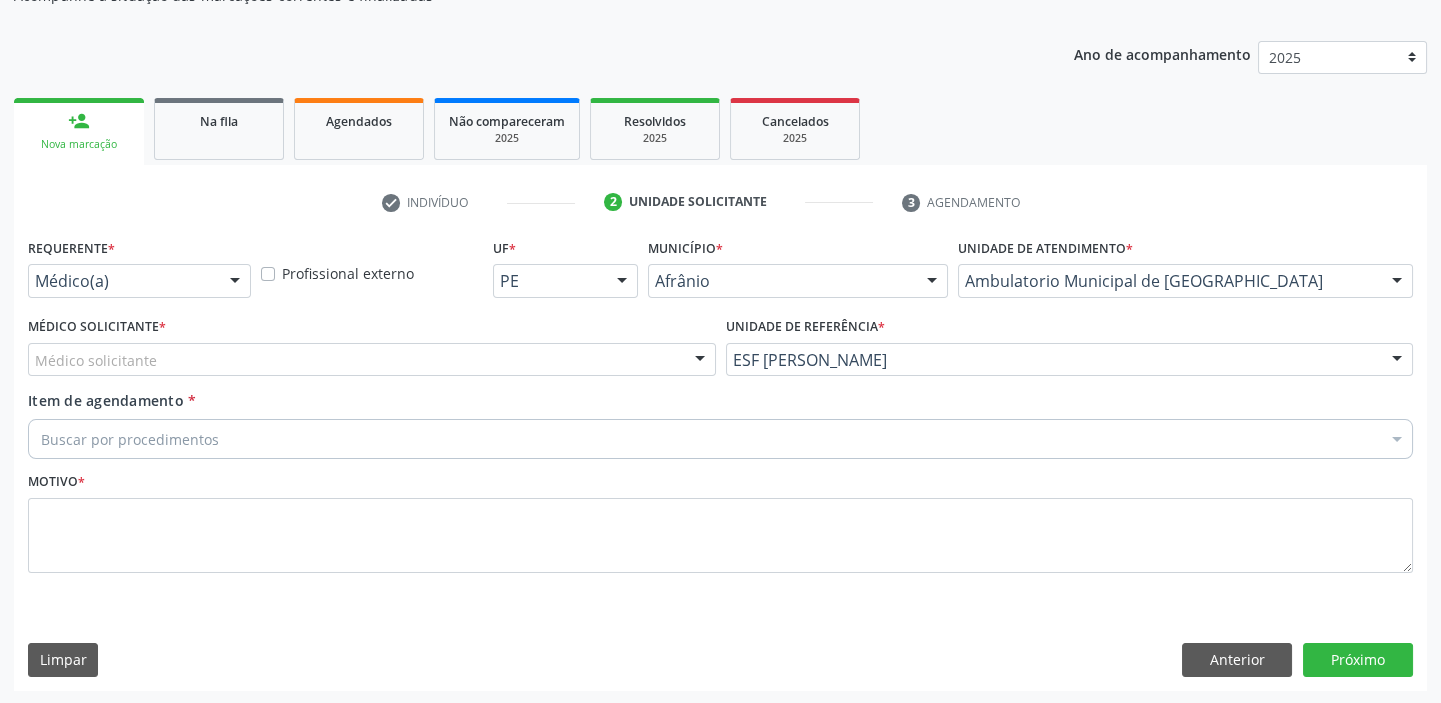 click on "Médico solicitante" at bounding box center [372, 360] 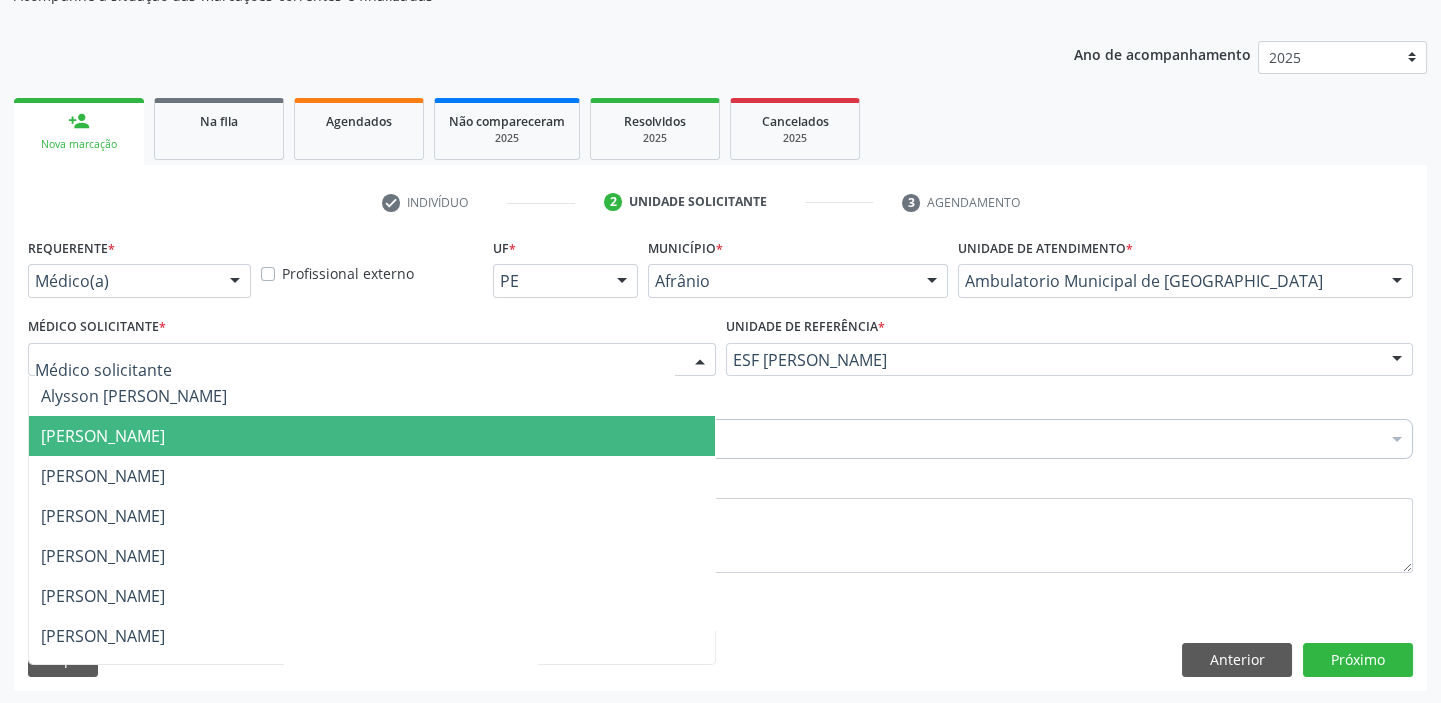 click on "[PERSON_NAME]" at bounding box center [372, 476] 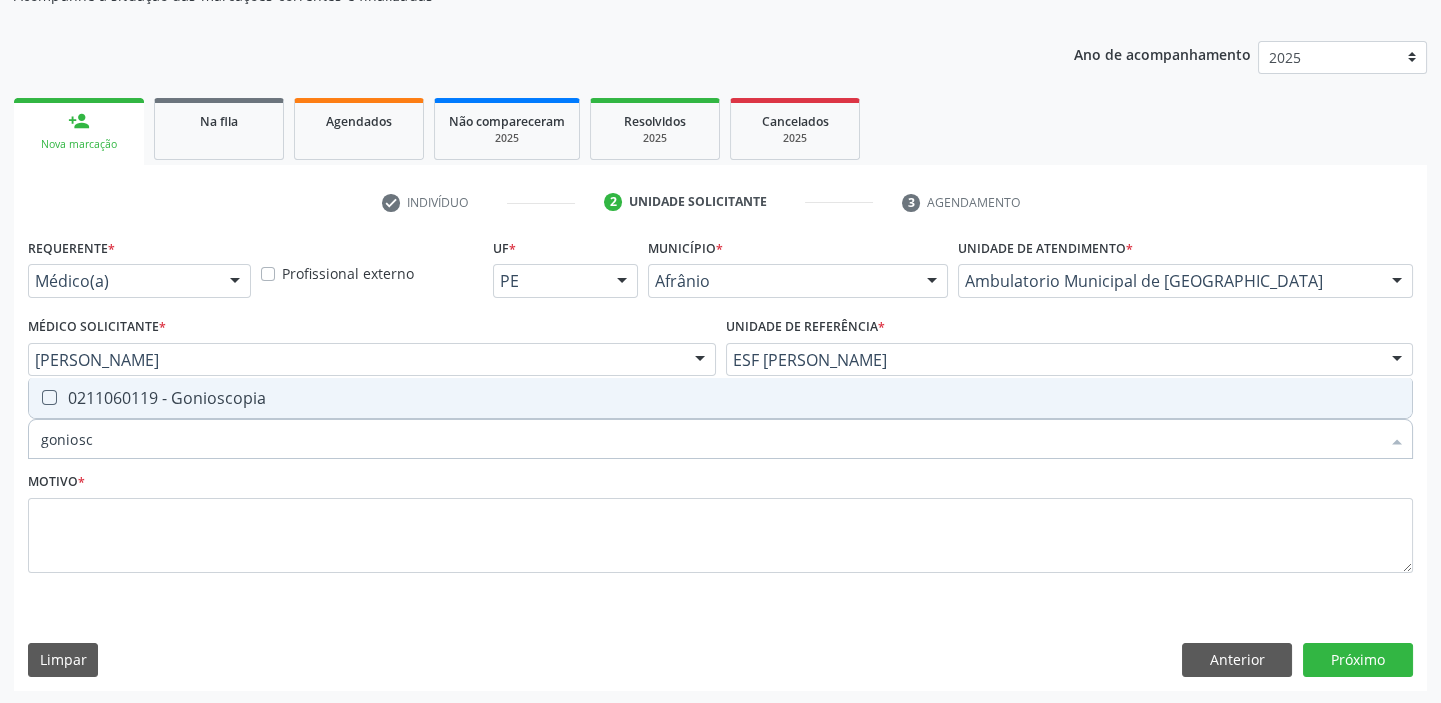 type on "goniosco" 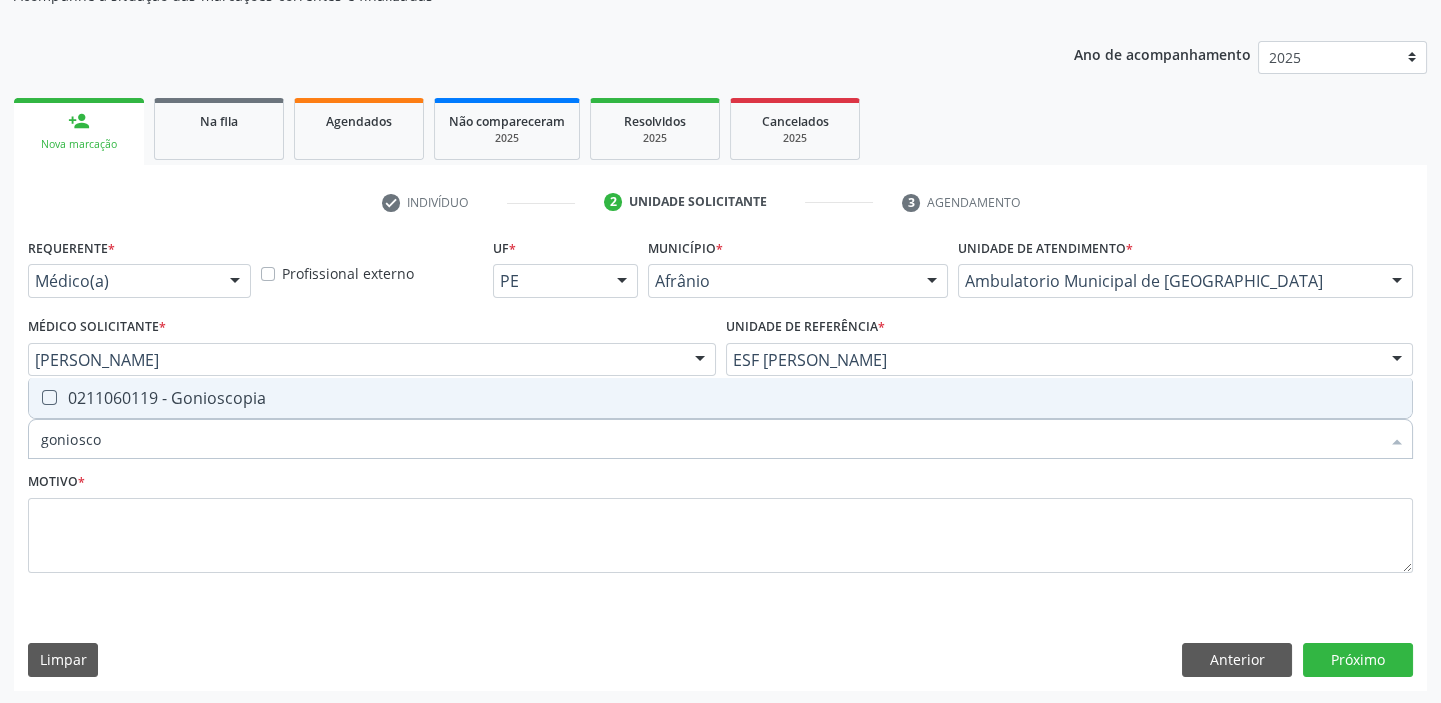 click on "0211060119 - Gonioscopia" at bounding box center [720, 398] 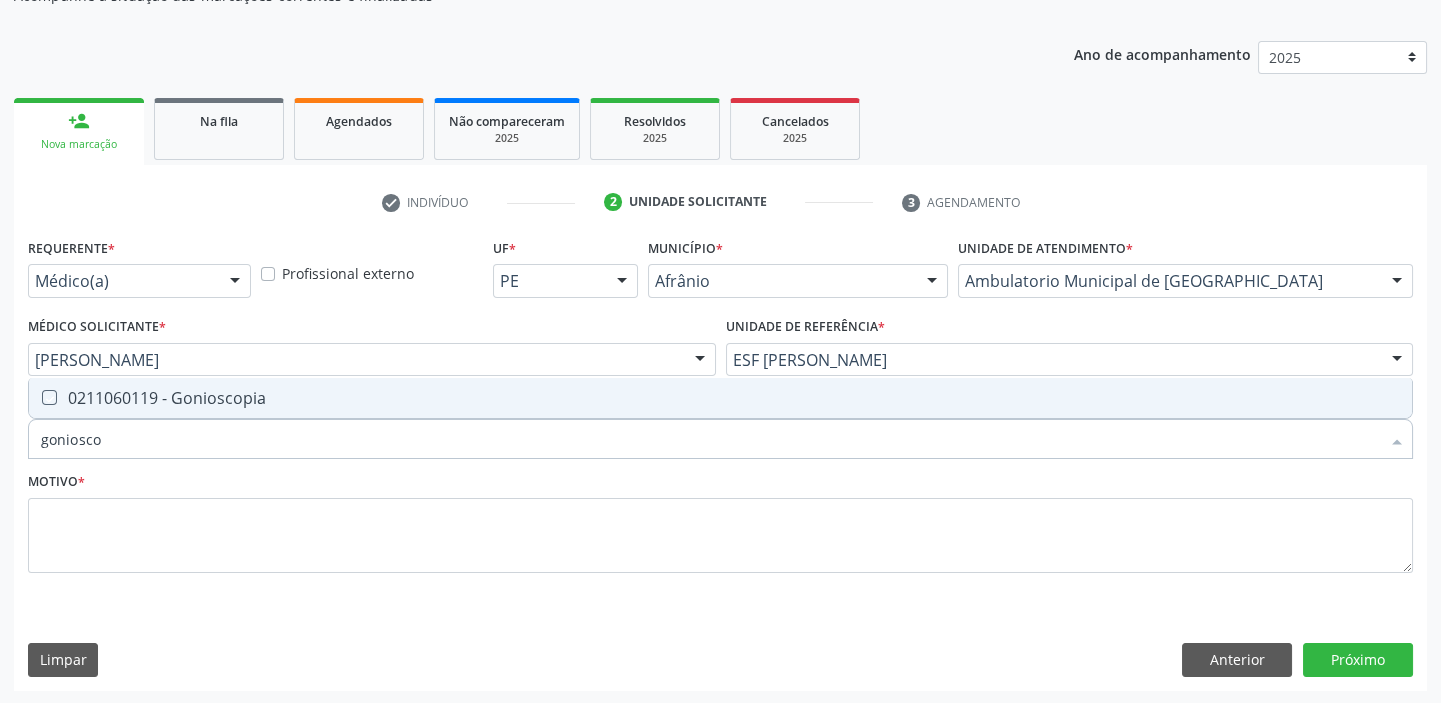 checkbox on "true" 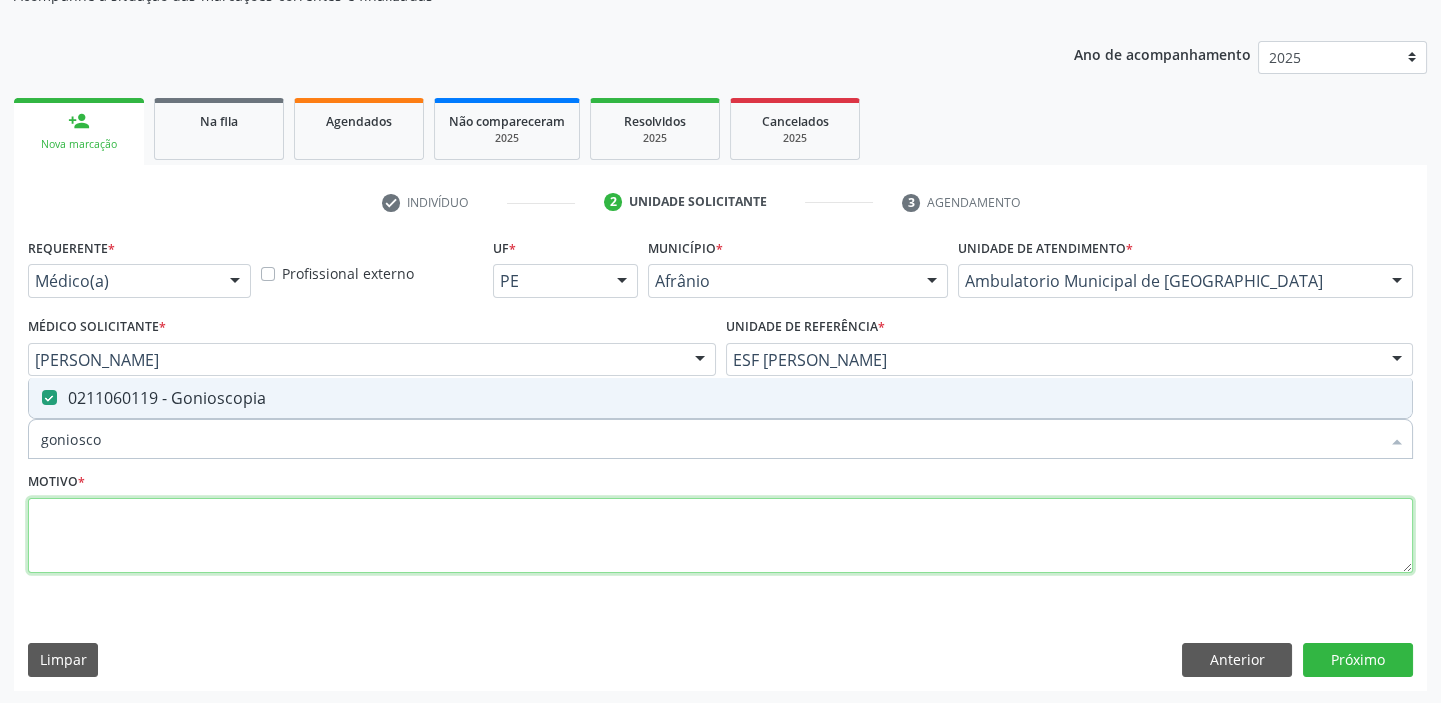 click at bounding box center (720, 536) 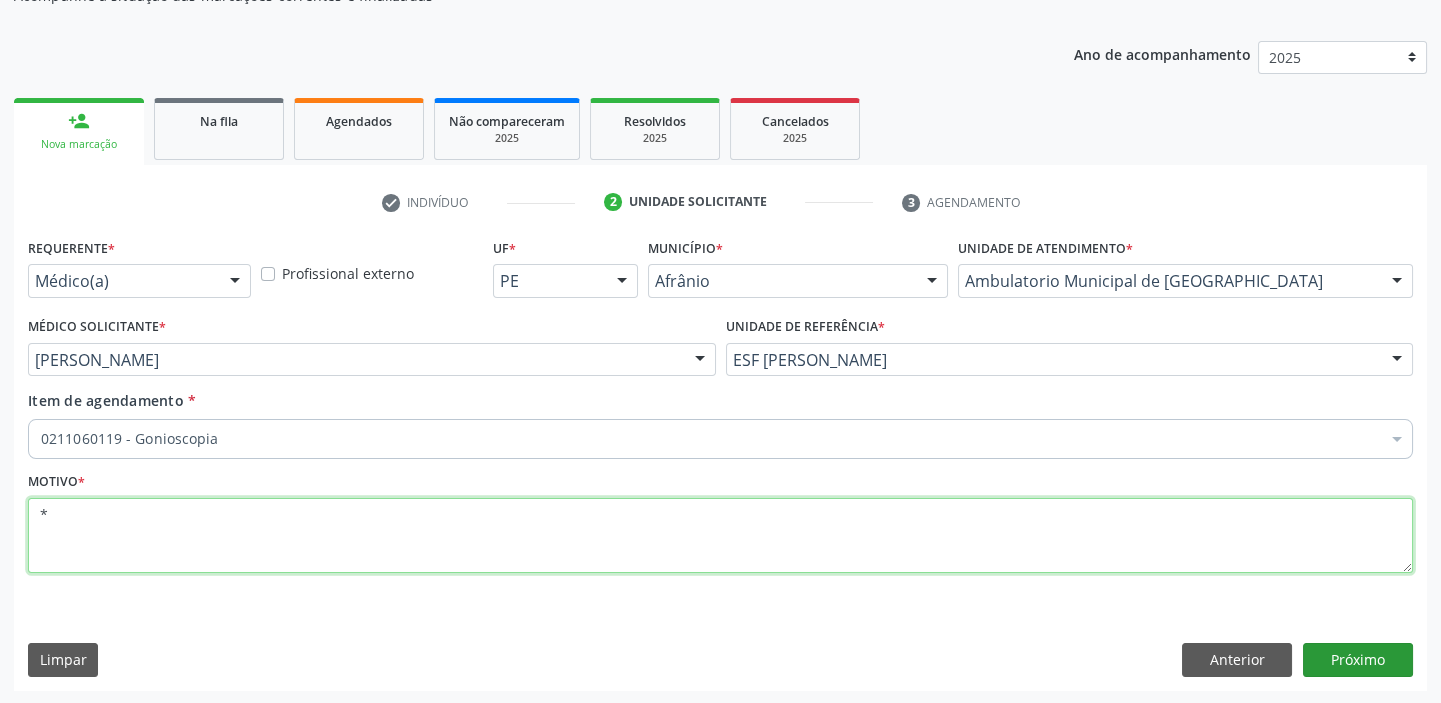 type on "*" 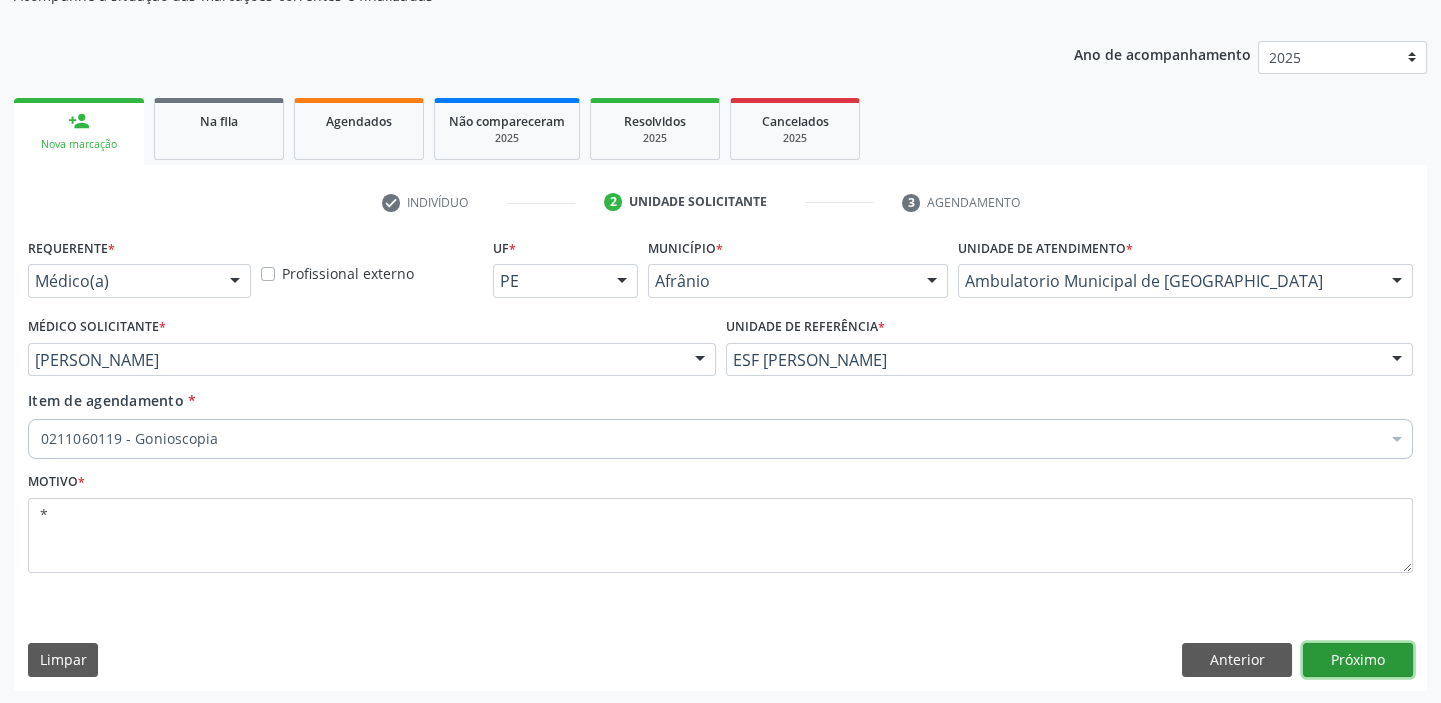 click on "Próximo" at bounding box center [1358, 660] 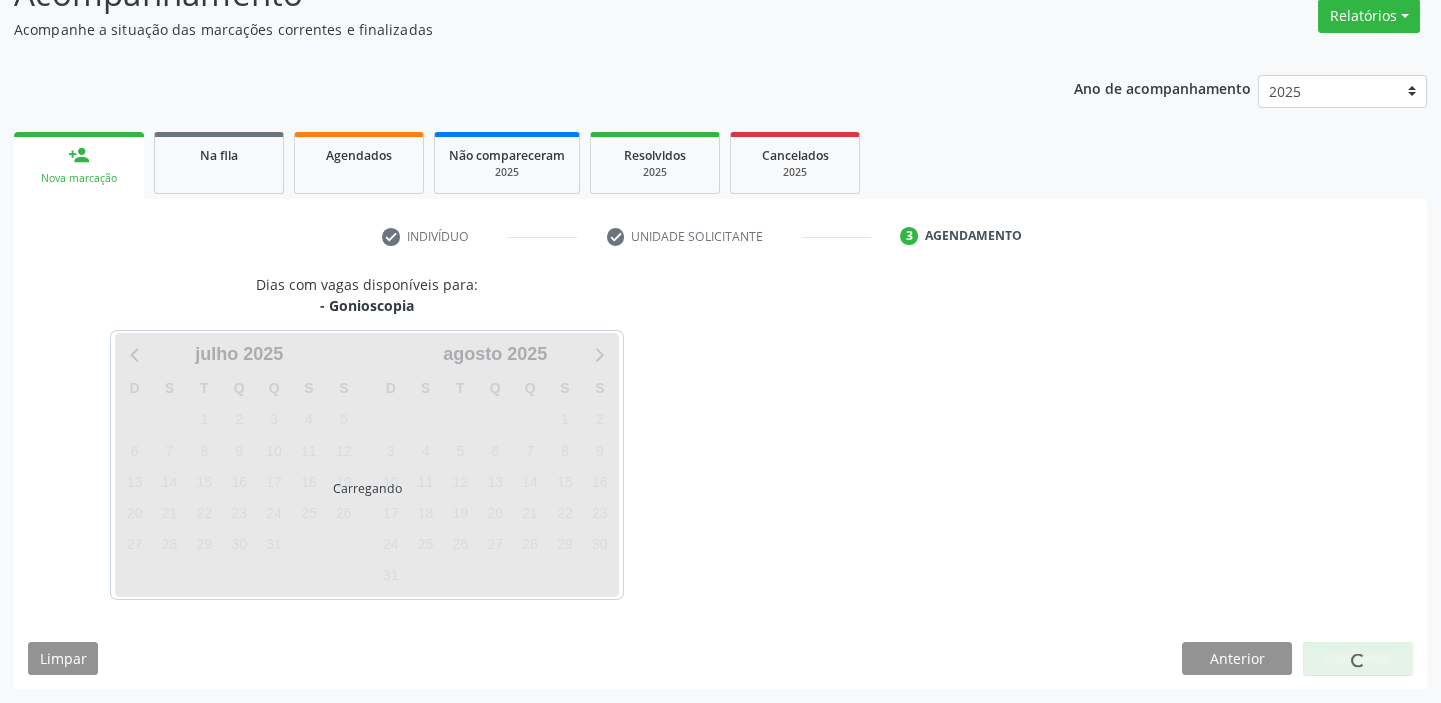 scroll, scrollTop: 166, scrollLeft: 0, axis: vertical 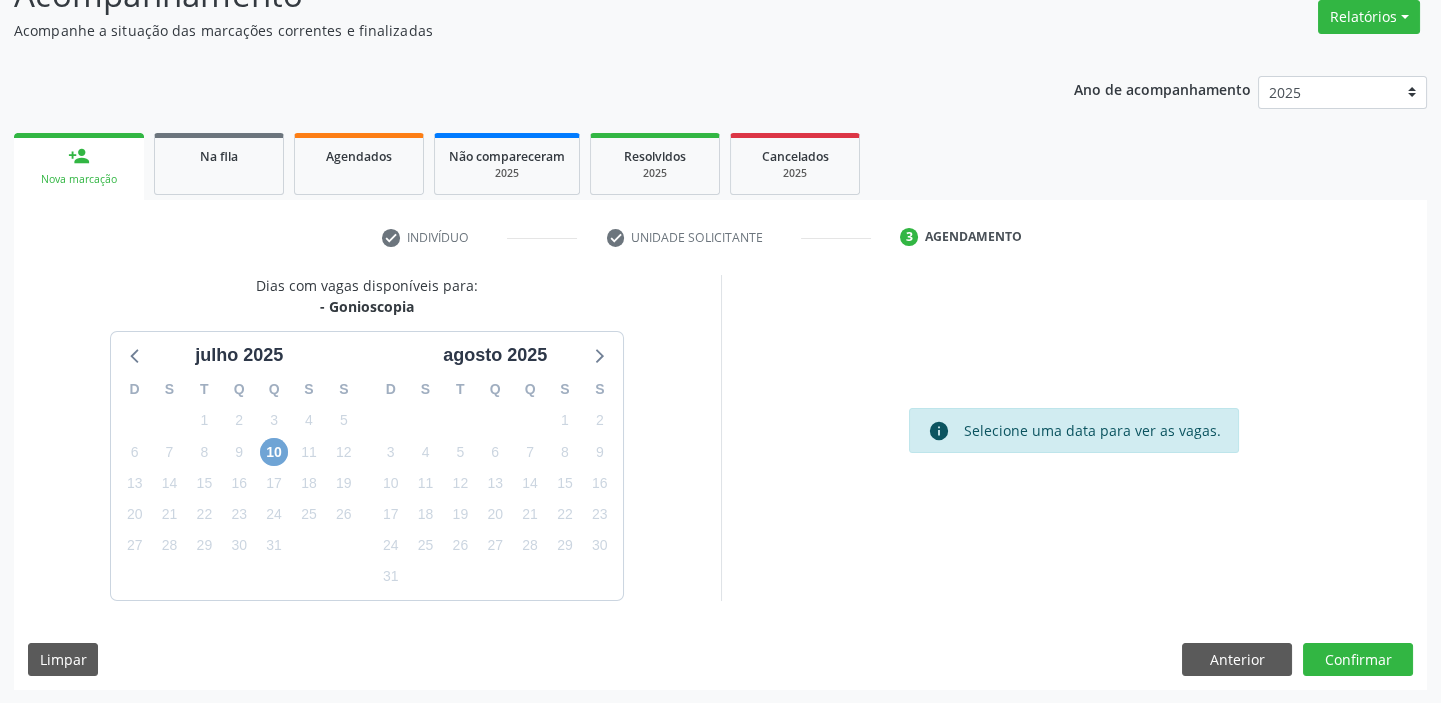 click on "10" at bounding box center (274, 452) 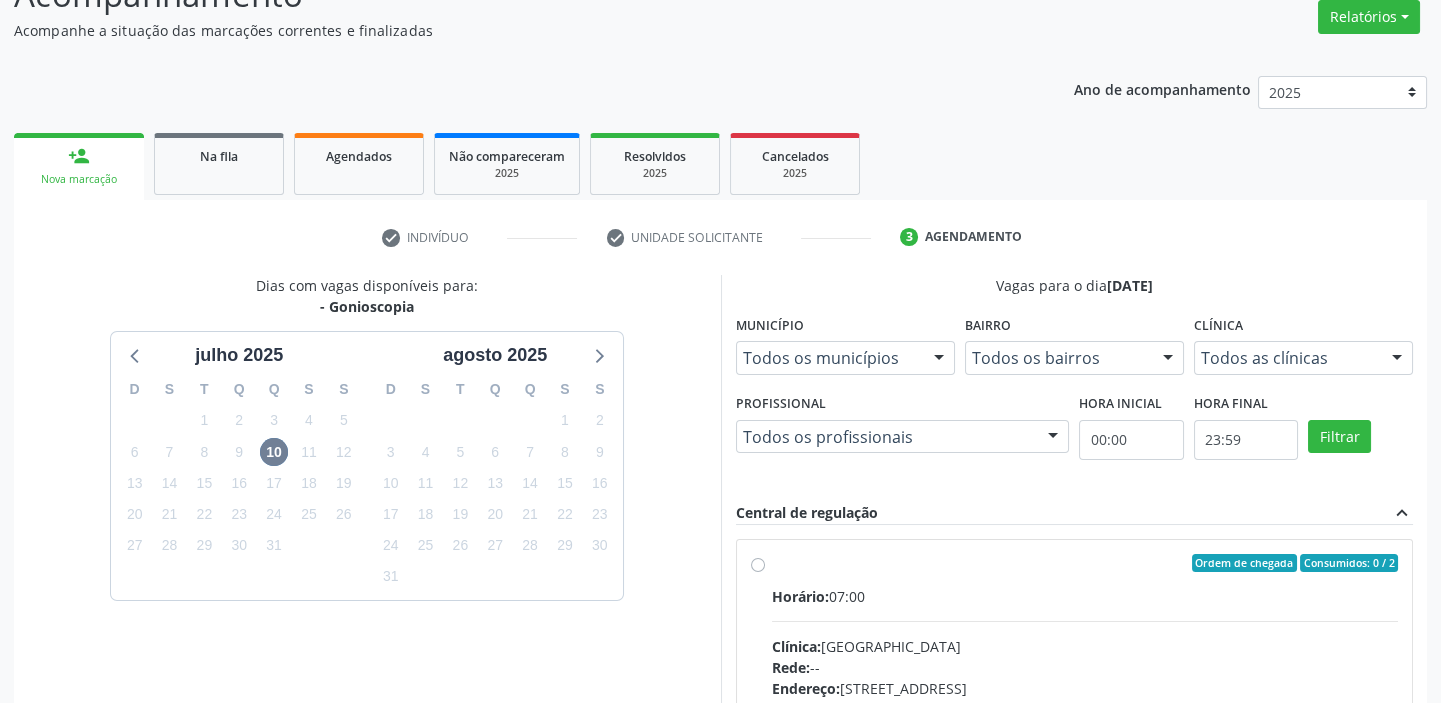 click on "Ordem de chegada
Consumidos: 0 / 2
Horário:   07:00
Clínica:  [GEOGRAPHIC_DATA]
Rede:
--
Endereço:   [STREET_ADDRESS]
Telefone:   [PHONE_NUMBER]
Profissional:
--
Informações adicionais sobre o atendimento
Idade de atendimento:
Sem restrição
Gênero(s) atendido(s):
Sem restrição
Informações adicionais:
--" at bounding box center (1085, 707) 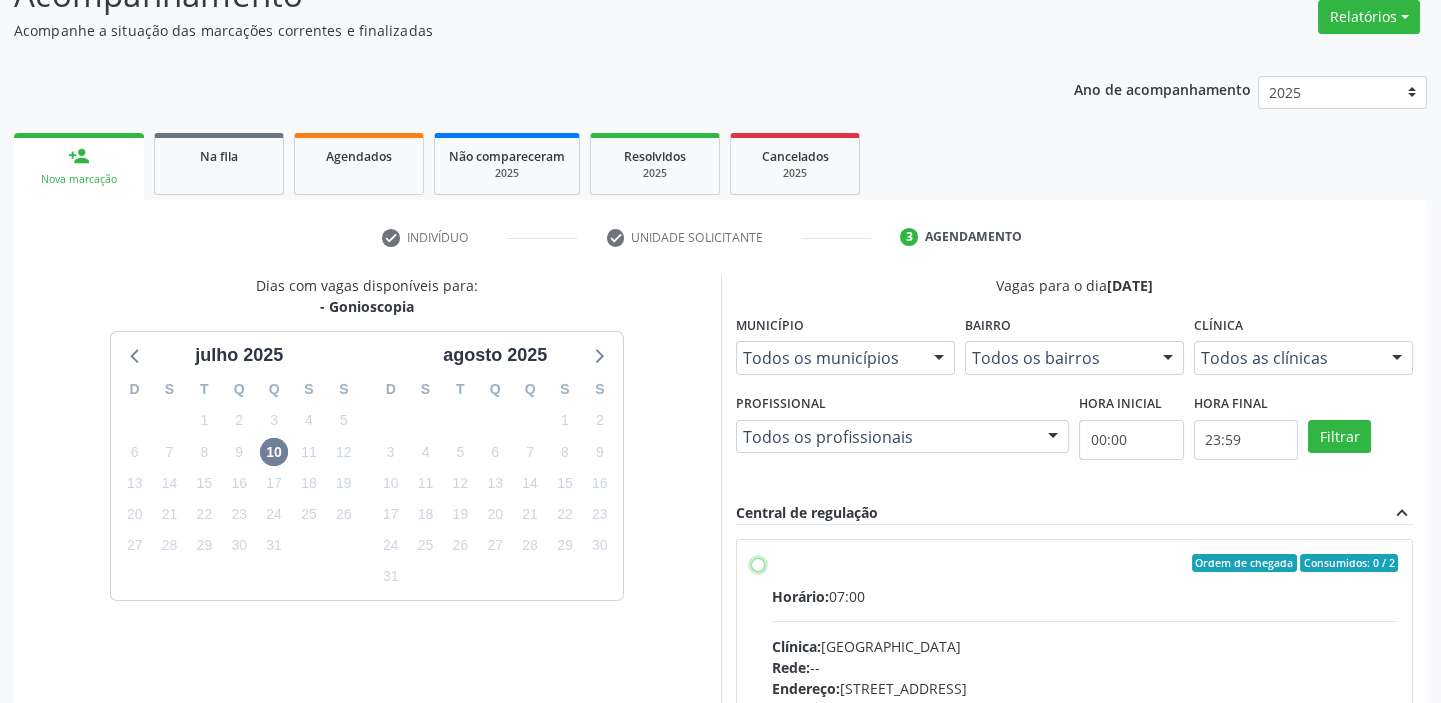 click on "Ordem de chegada
Consumidos: 0 / 2
Horário:   07:00
Clínica:  [GEOGRAPHIC_DATA]
Rede:
--
Endereço:   [STREET_ADDRESS]
Telefone:   [PHONE_NUMBER]
Profissional:
--
Informações adicionais sobre o atendimento
Idade de atendimento:
Sem restrição
Gênero(s) atendido(s):
Sem restrição
Informações adicionais:
--" at bounding box center (758, 563) 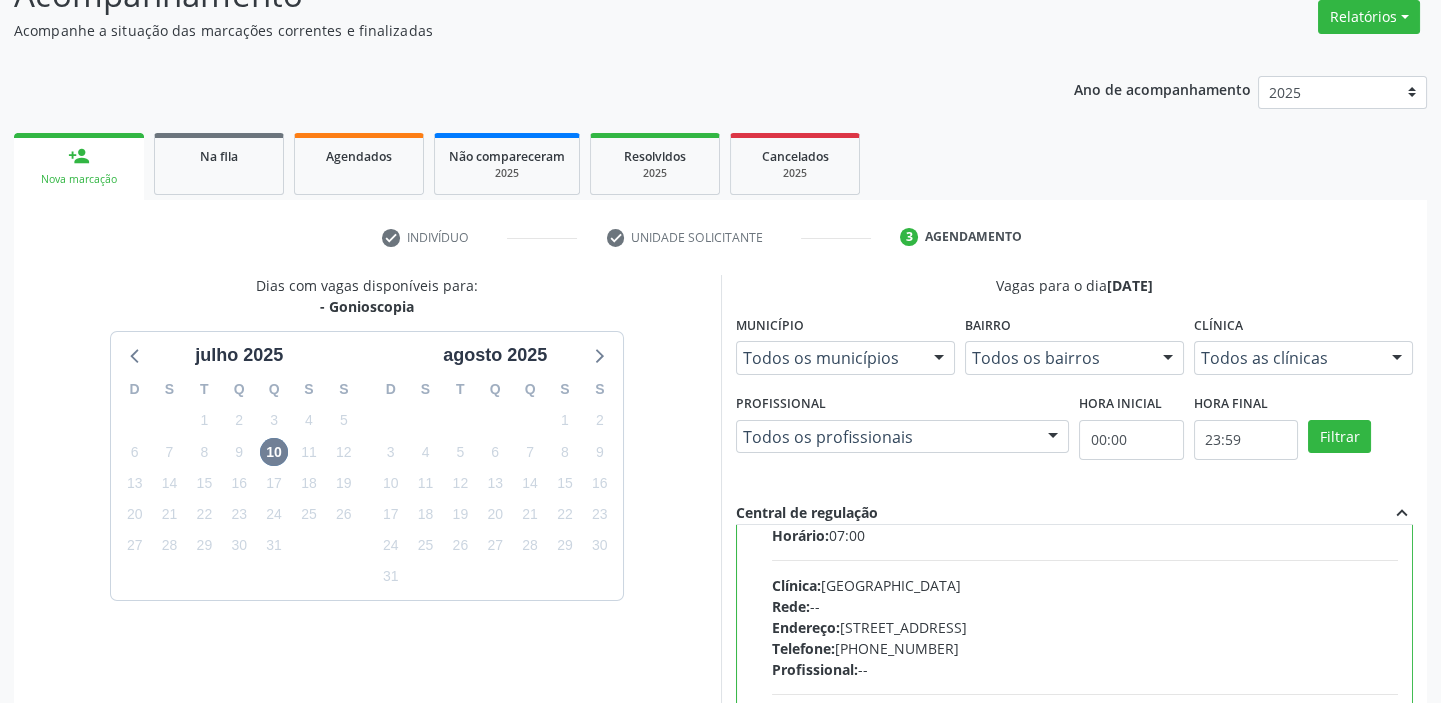 scroll, scrollTop: 99, scrollLeft: 0, axis: vertical 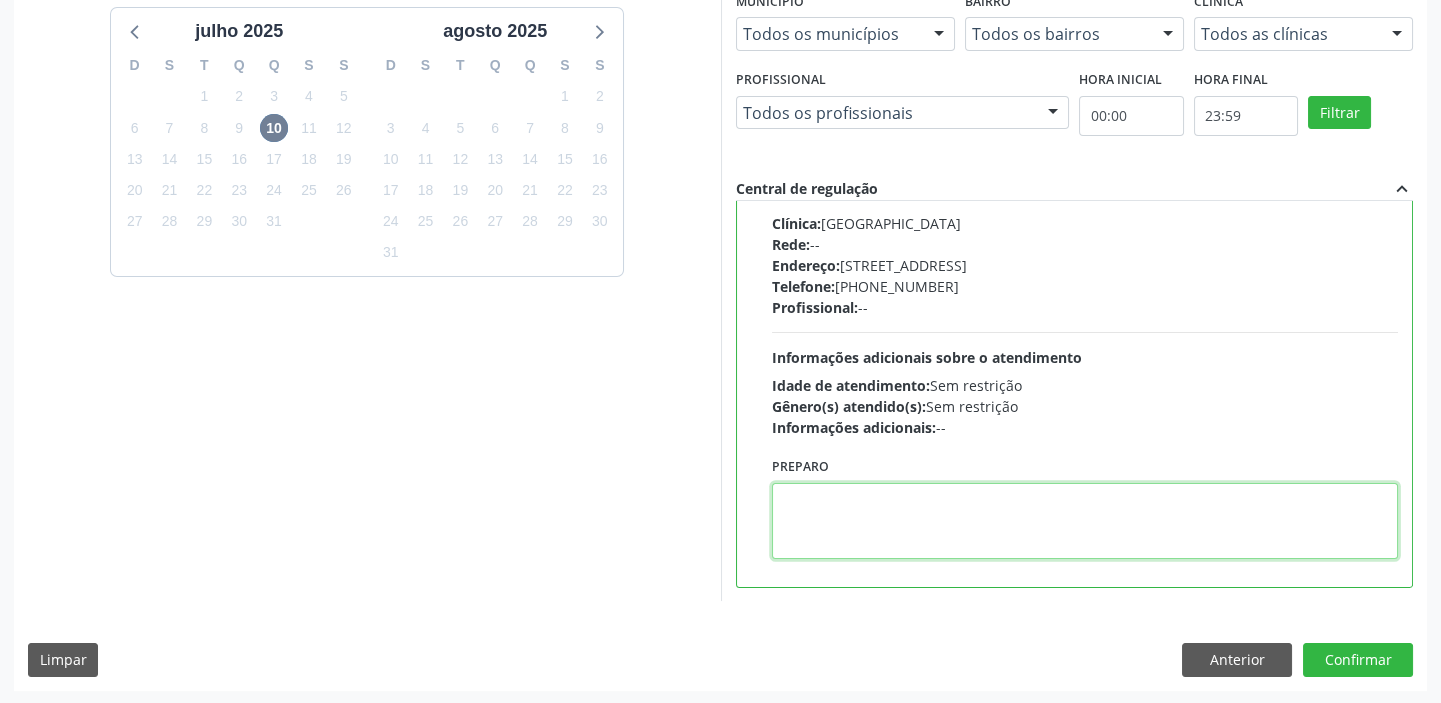 click at bounding box center [1085, 521] 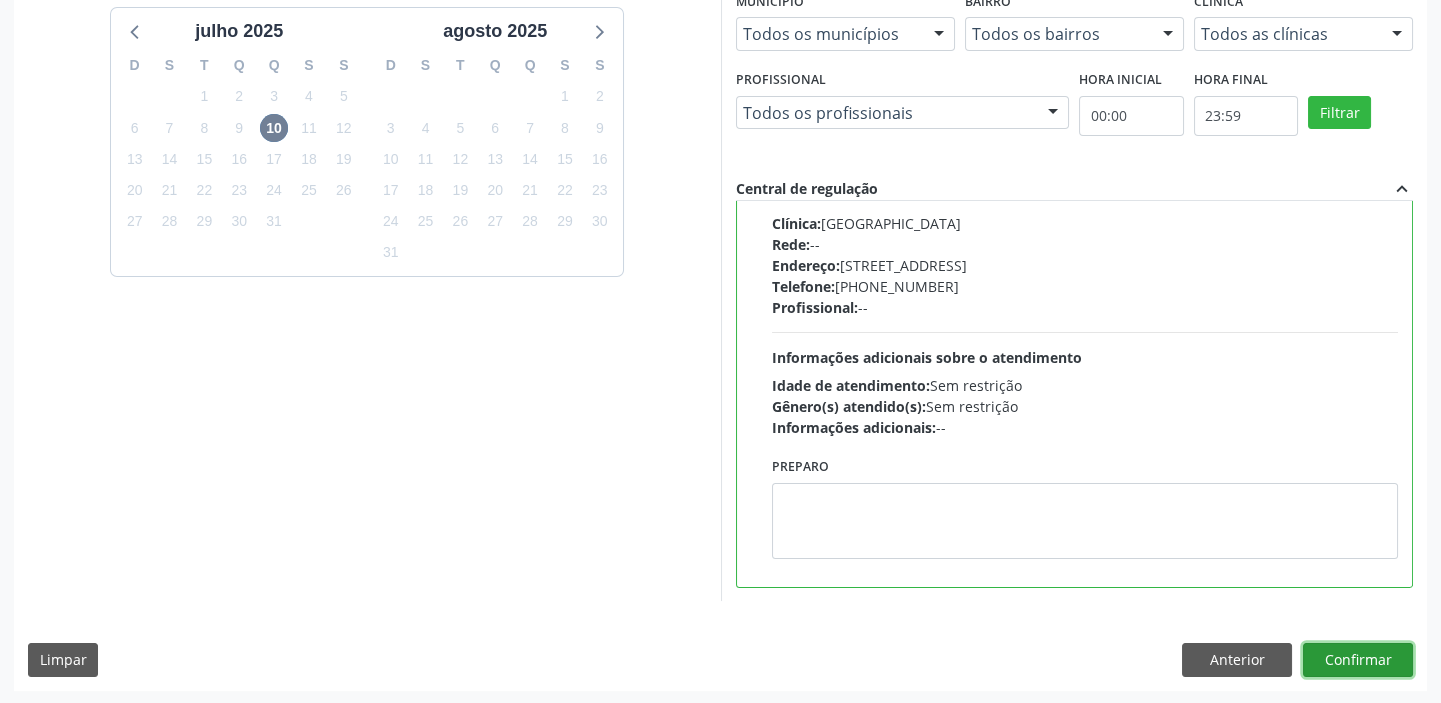 click on "Confirmar" at bounding box center [1358, 660] 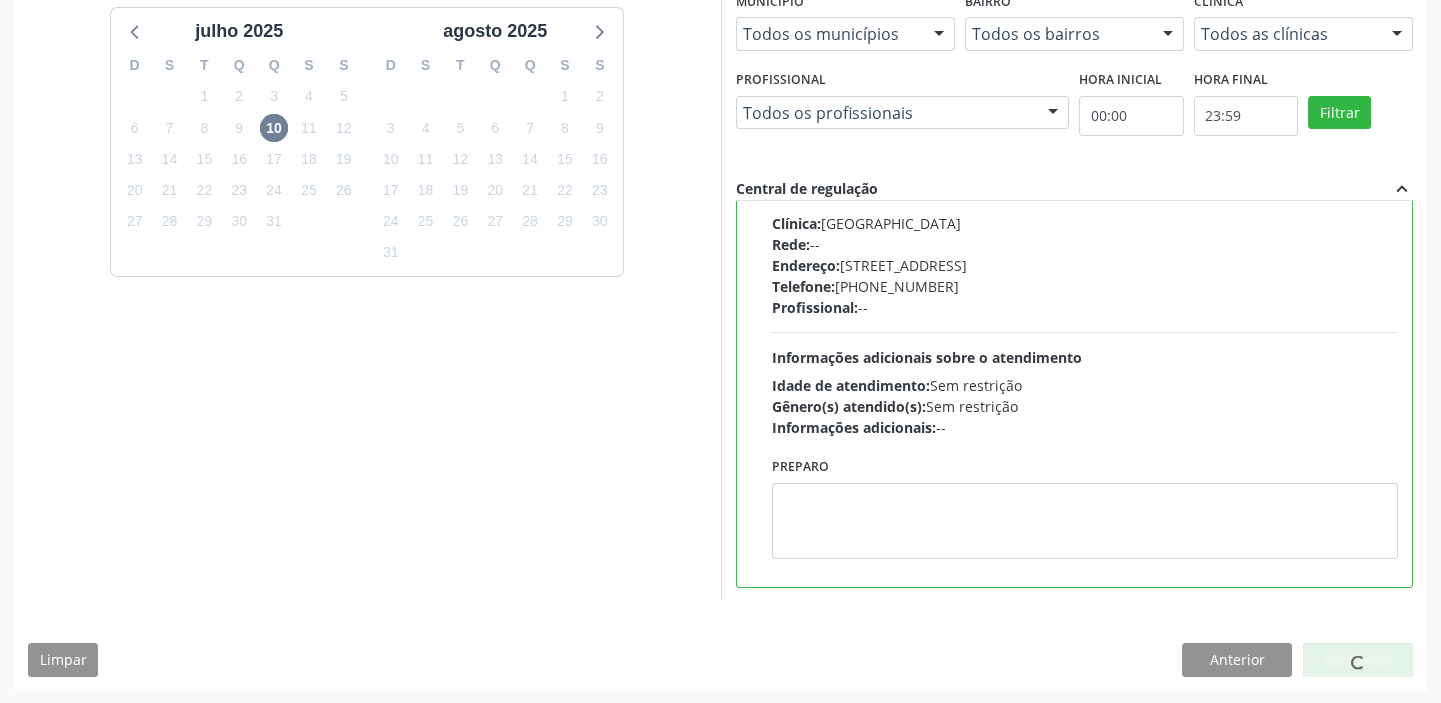 scroll, scrollTop: 0, scrollLeft: 0, axis: both 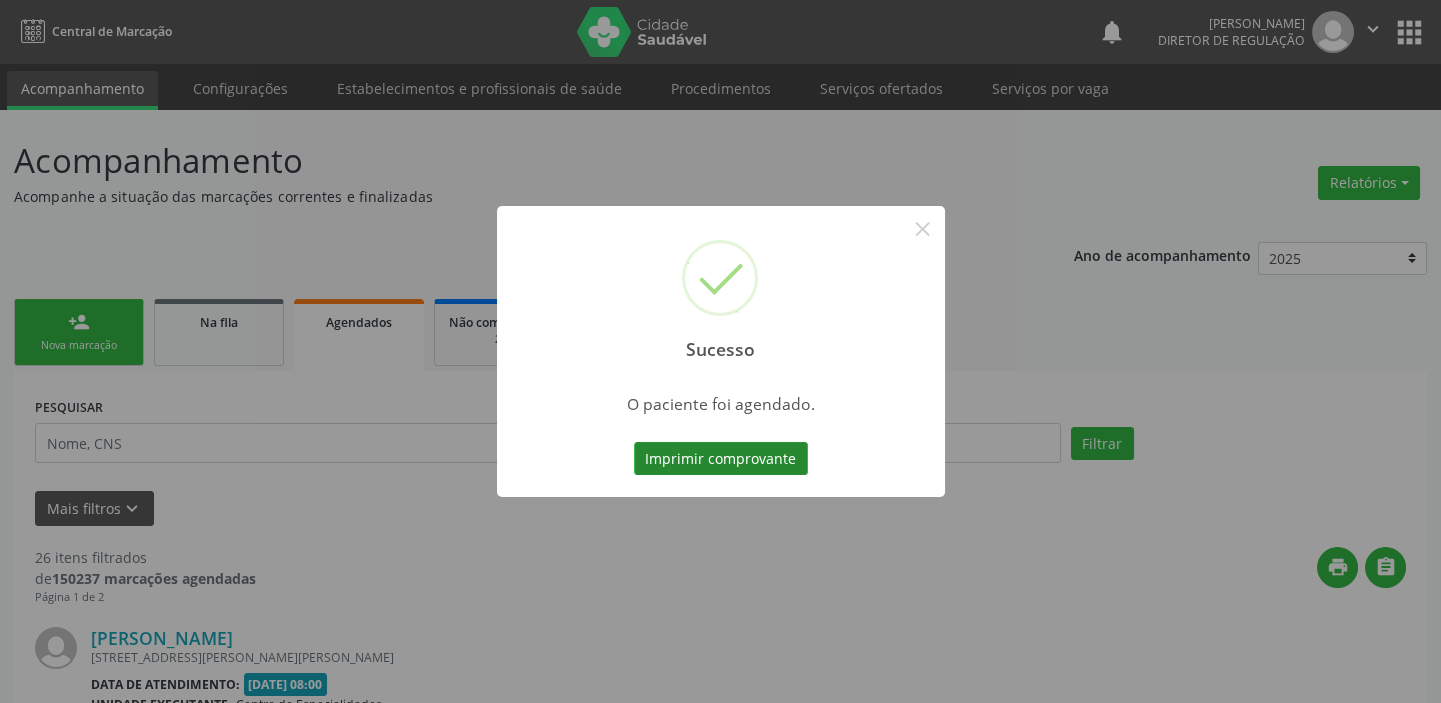 click on "Imprimir comprovante" at bounding box center (721, 459) 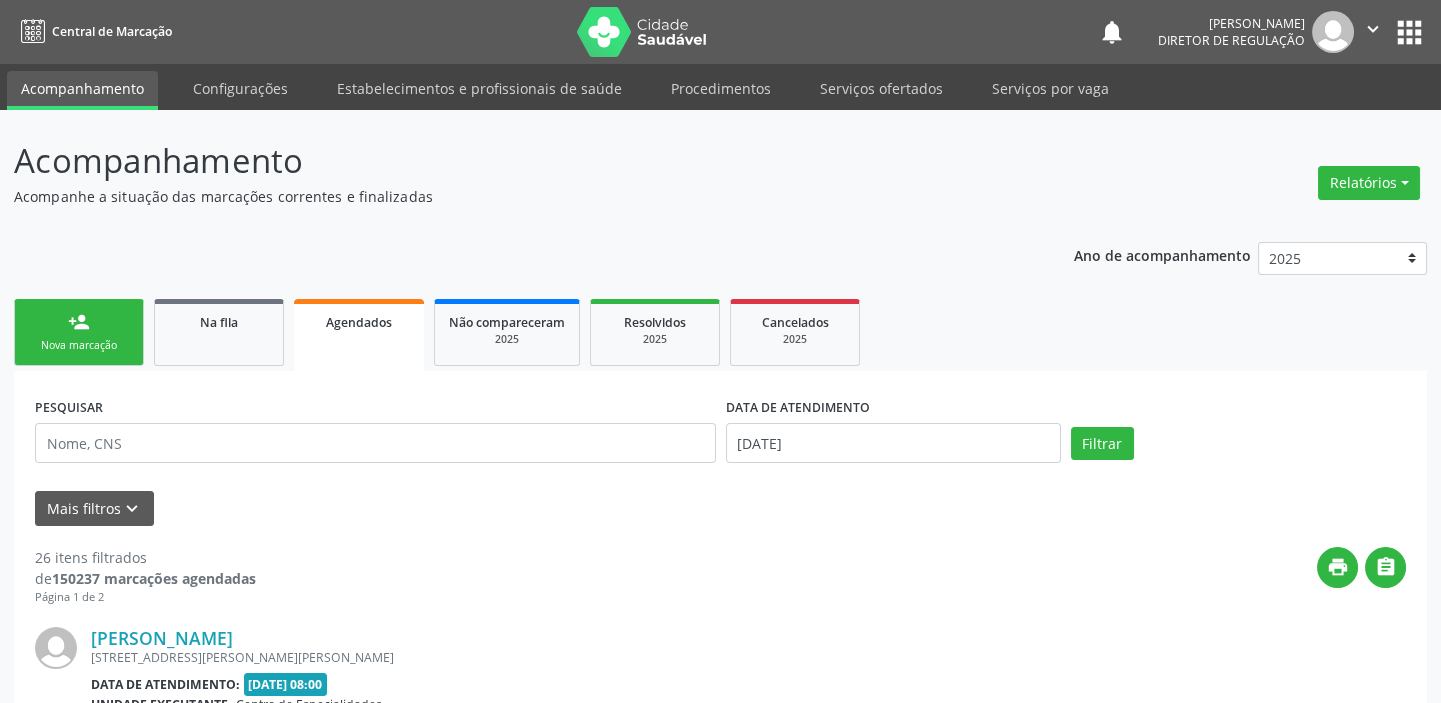 click on "person_add
Nova marcação" at bounding box center [79, 332] 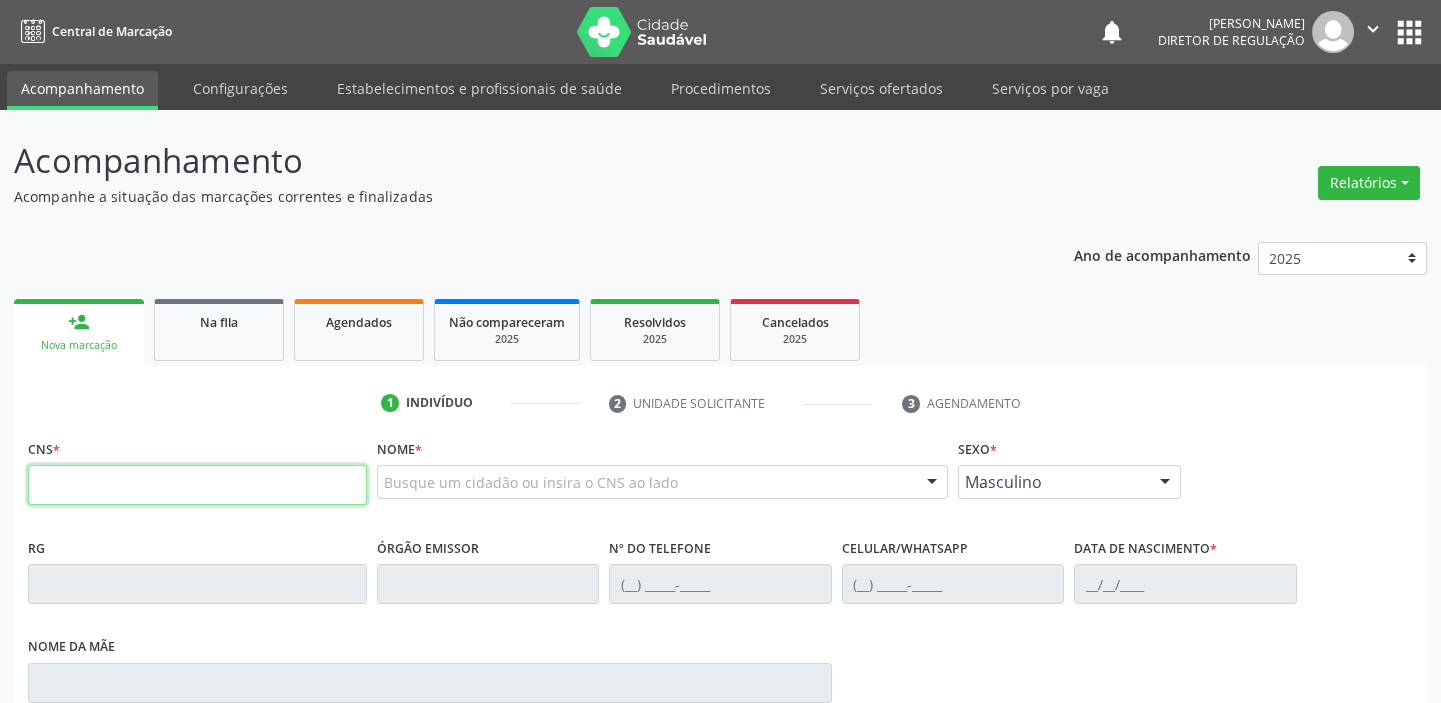 click at bounding box center (197, 485) 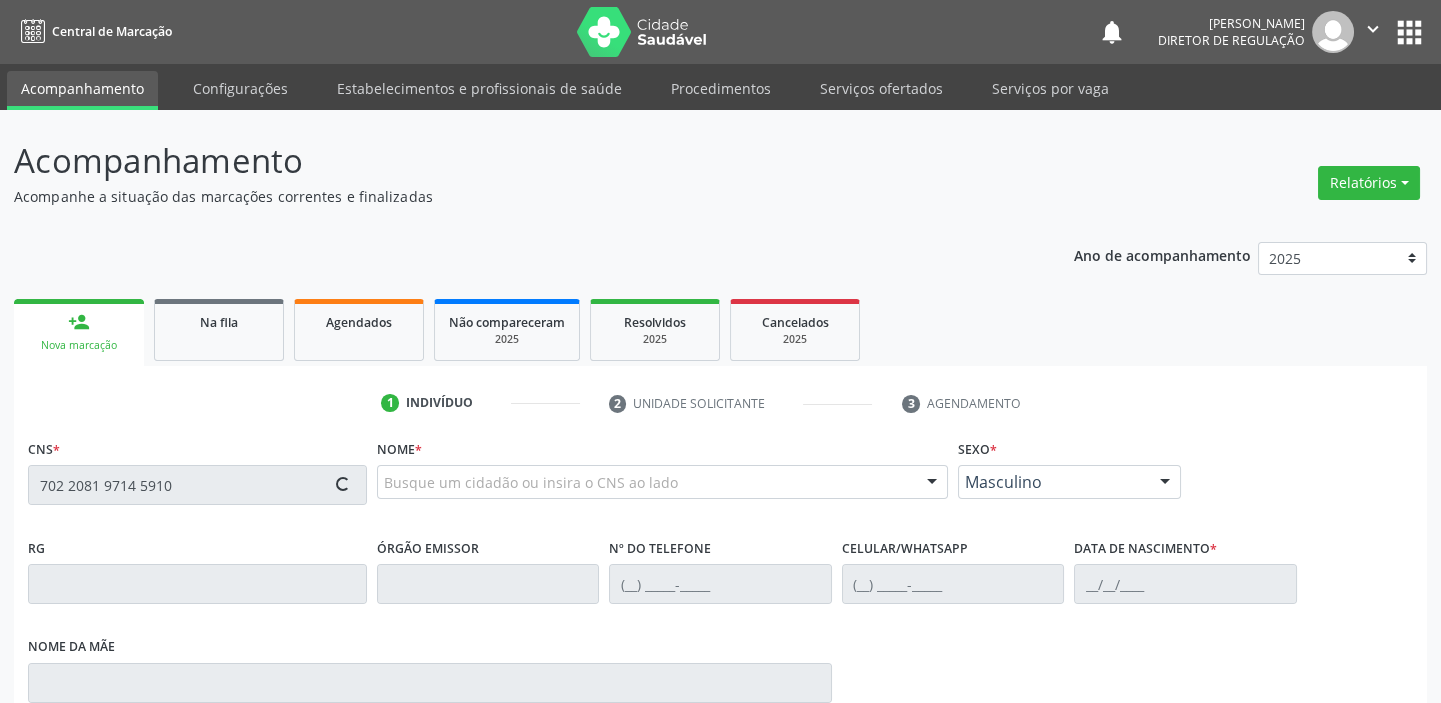type on "702 2081 9714 5910" 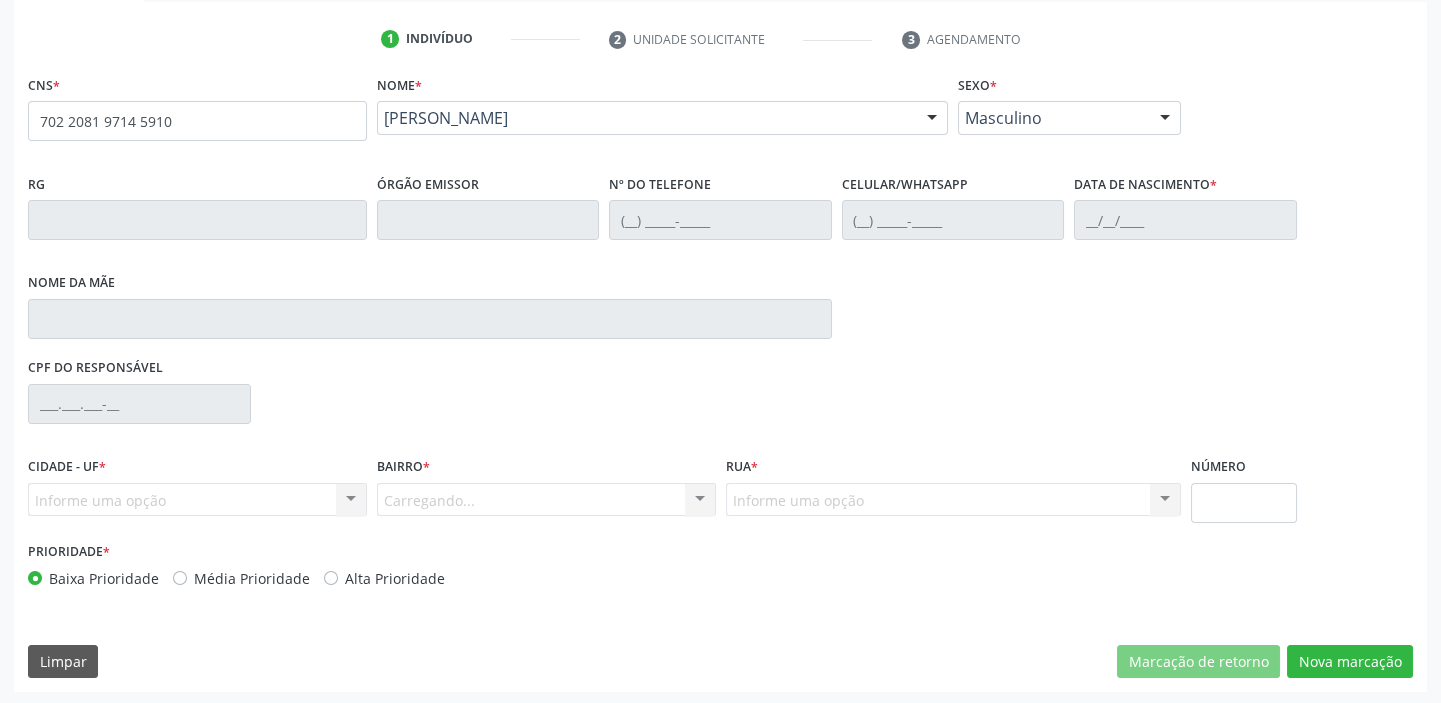 scroll, scrollTop: 366, scrollLeft: 0, axis: vertical 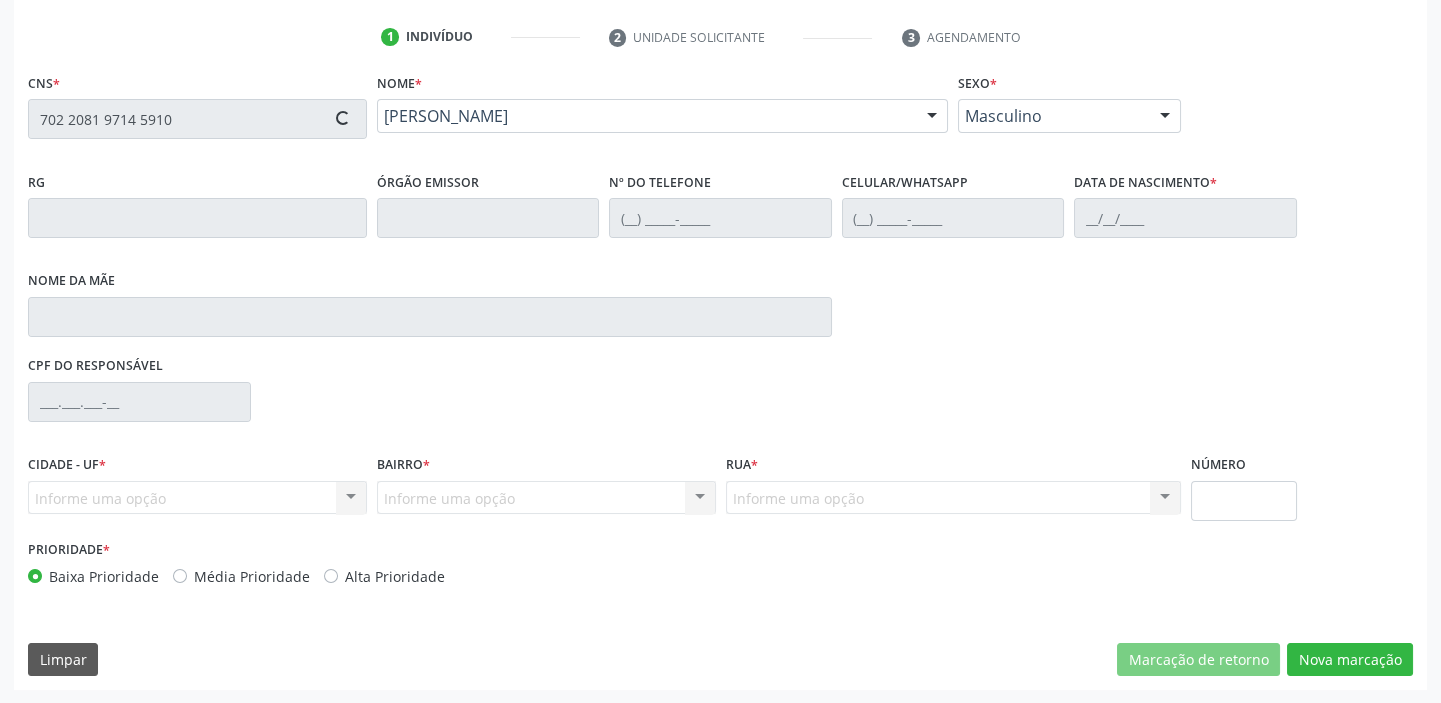 type on "[PHONE_NUMBER]" 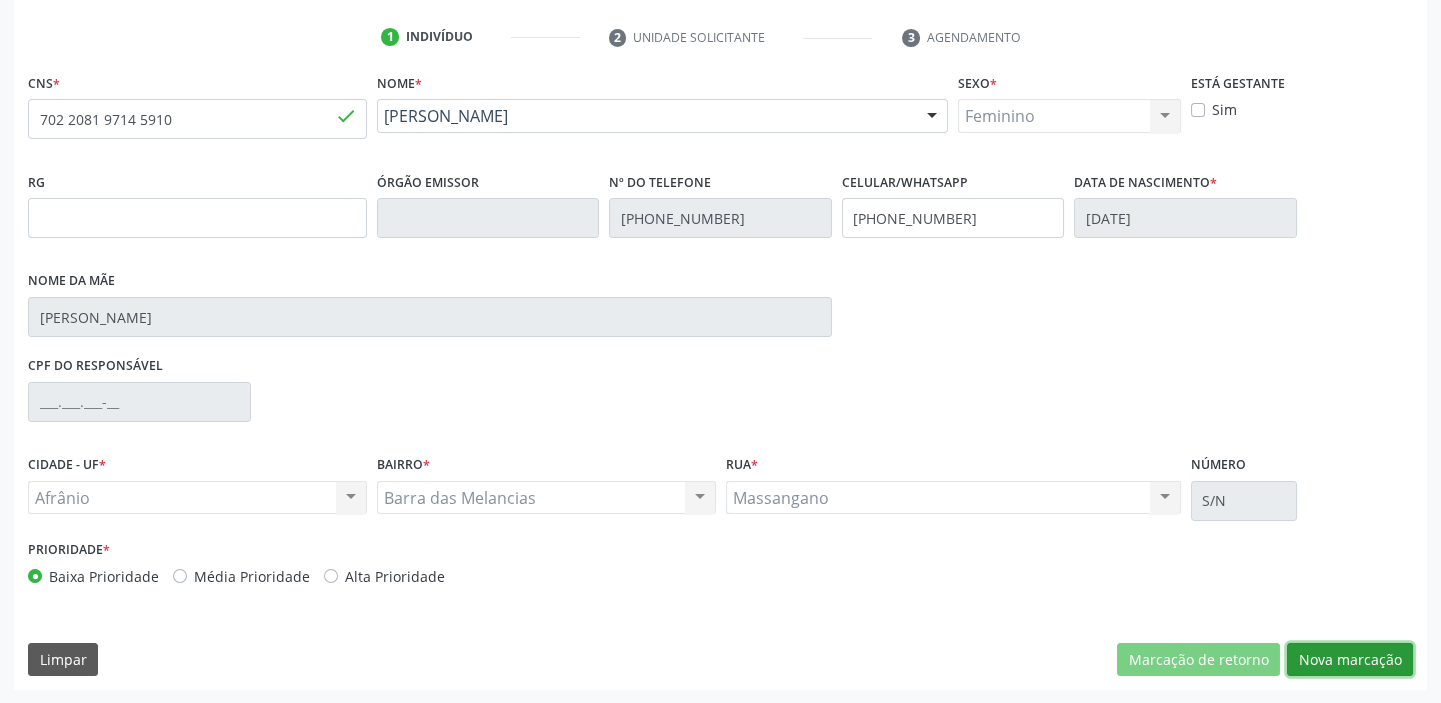 click on "Nova marcação" at bounding box center [1350, 660] 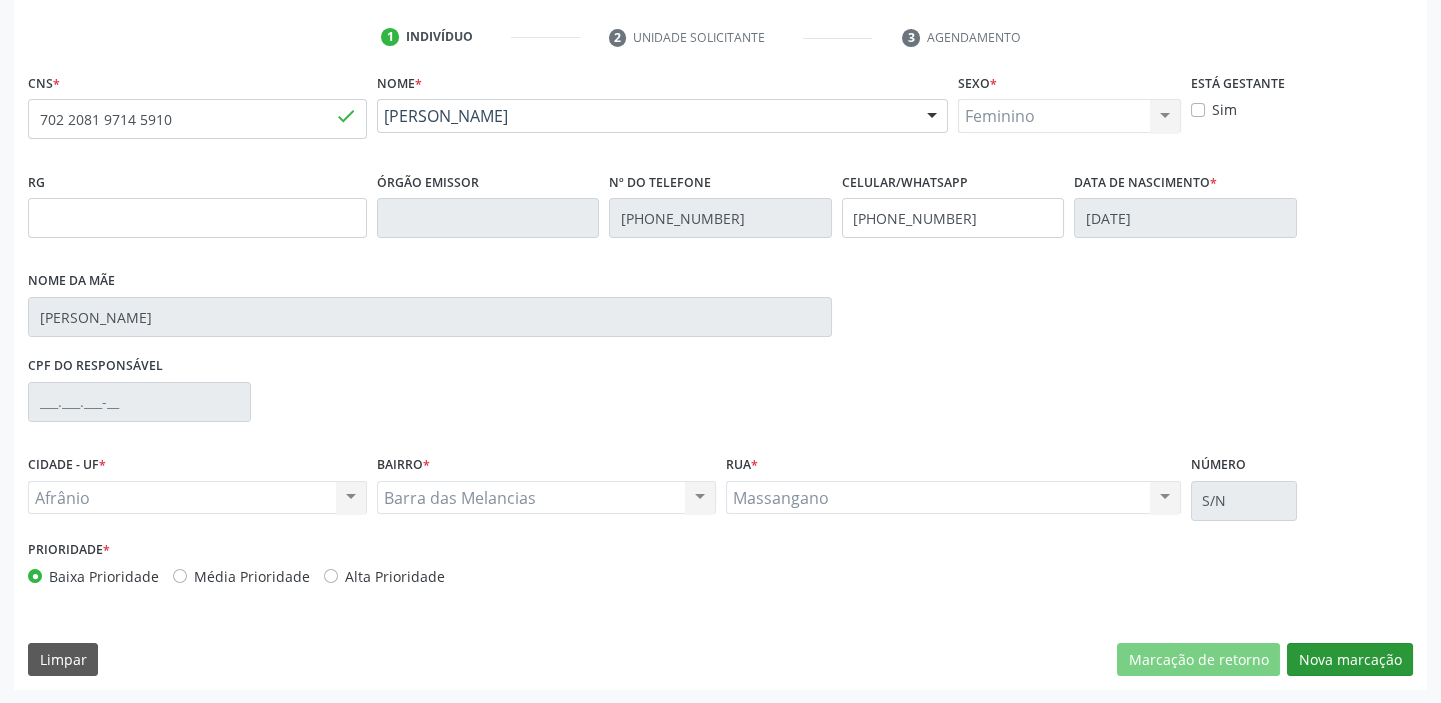 scroll, scrollTop: 201, scrollLeft: 0, axis: vertical 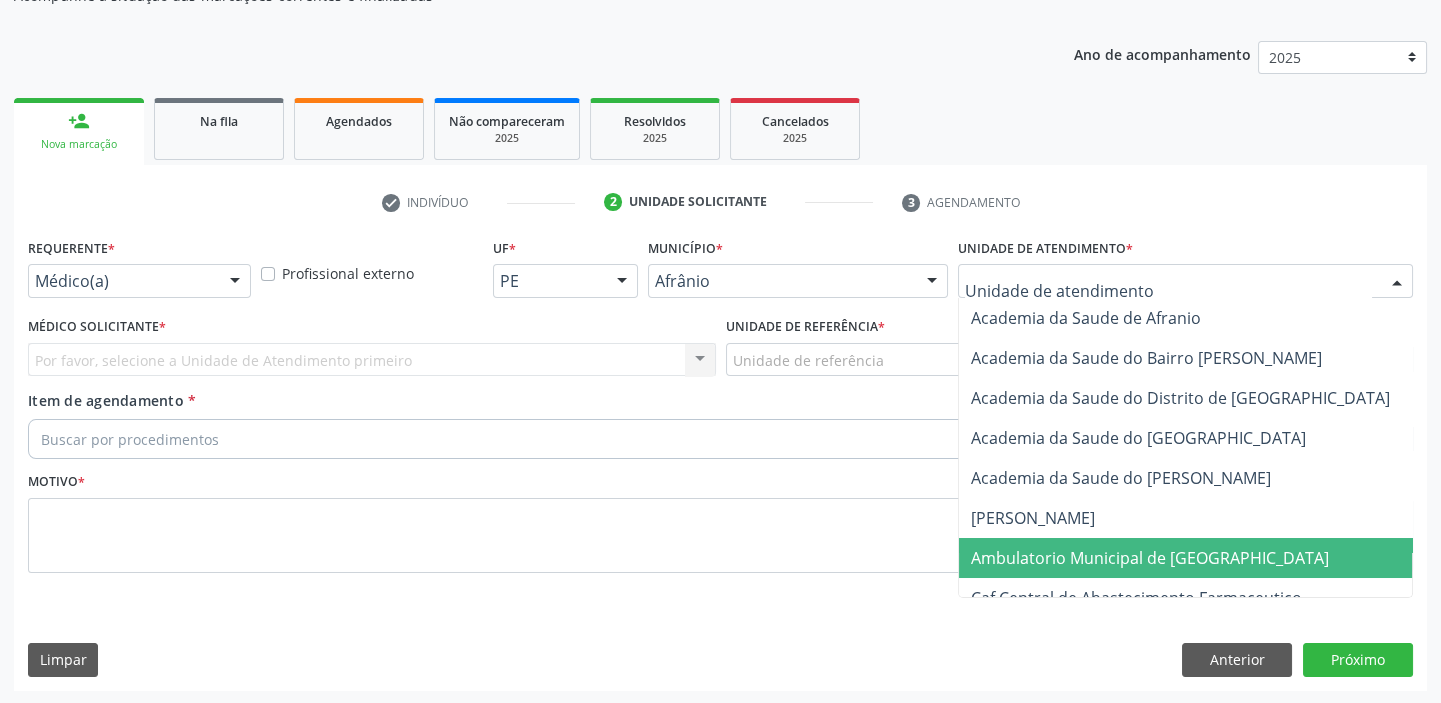 click on "Ambulatorio Municipal de [GEOGRAPHIC_DATA]" at bounding box center (1150, 558) 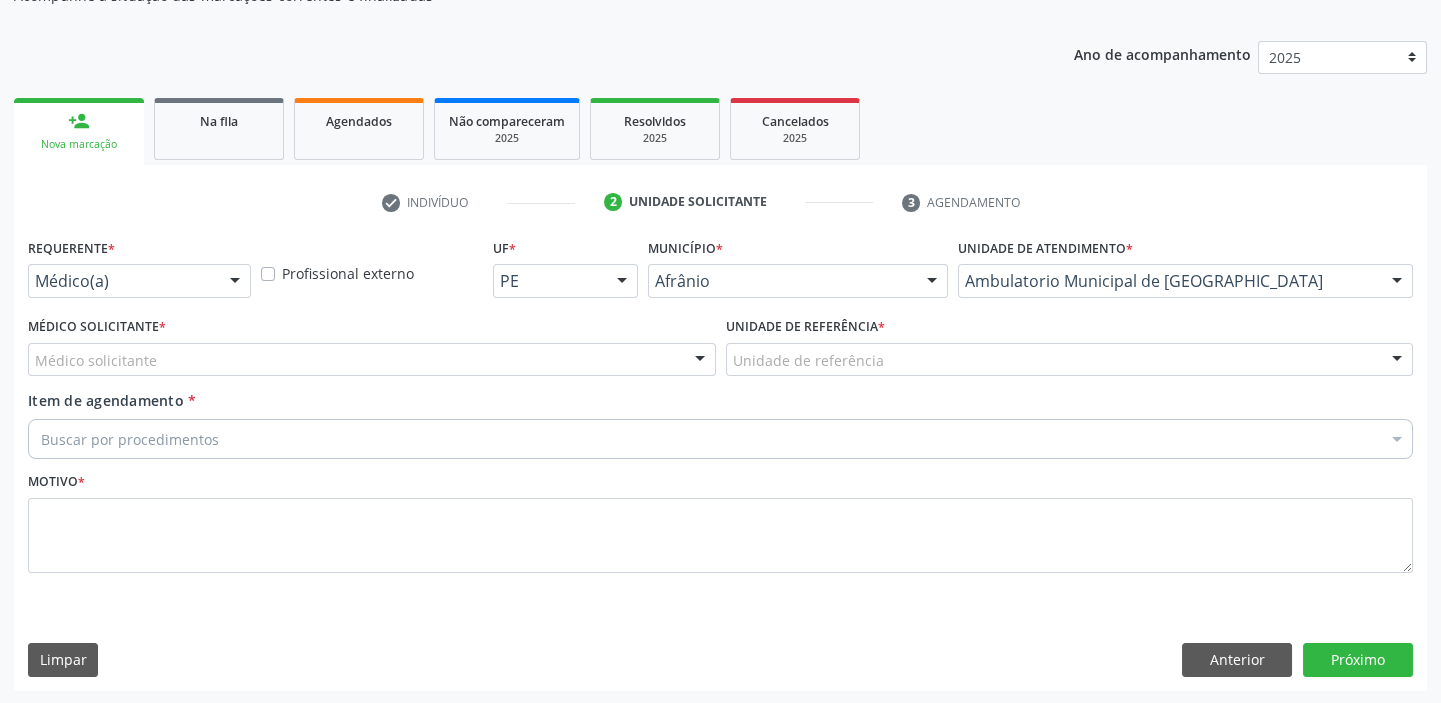 drag, startPoint x: 823, startPoint y: 362, endPoint x: 856, endPoint y: 499, distance: 140.91841 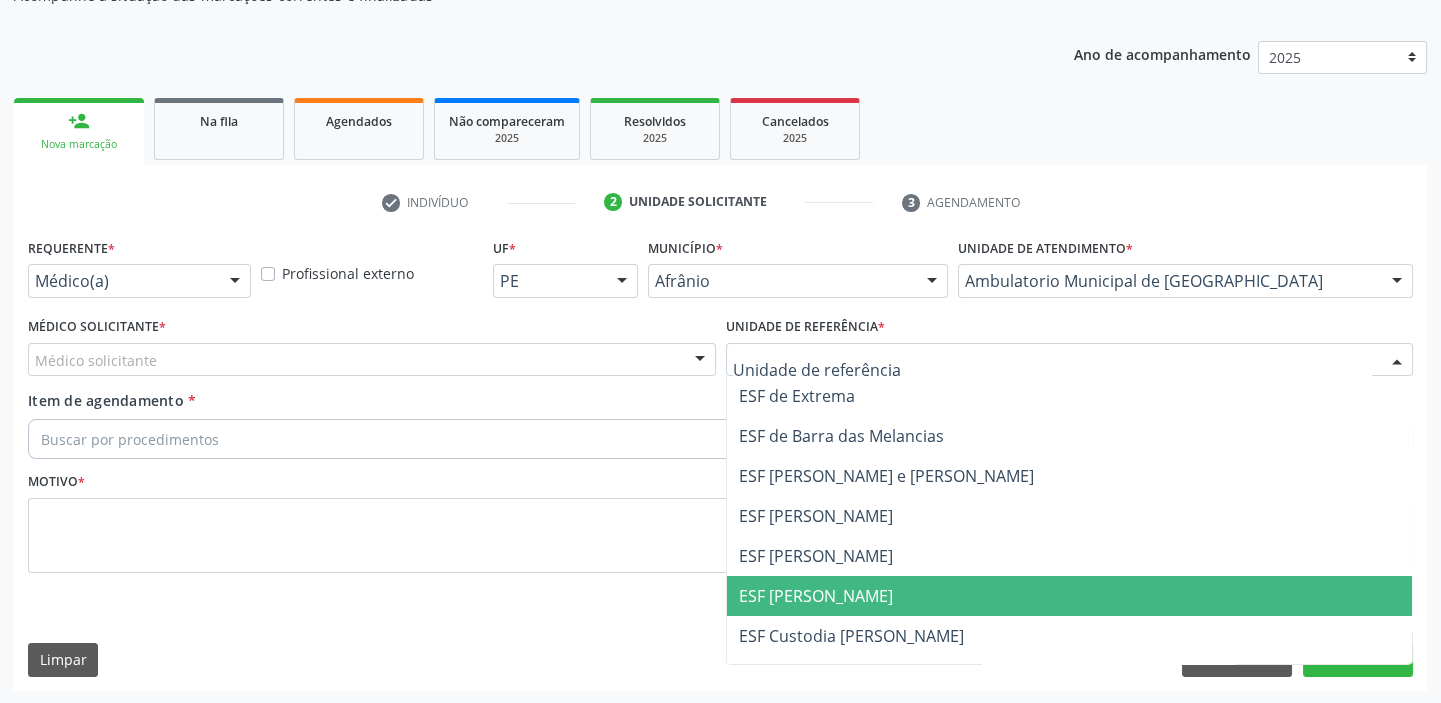 click on "ESF [PERSON_NAME]" at bounding box center [816, 596] 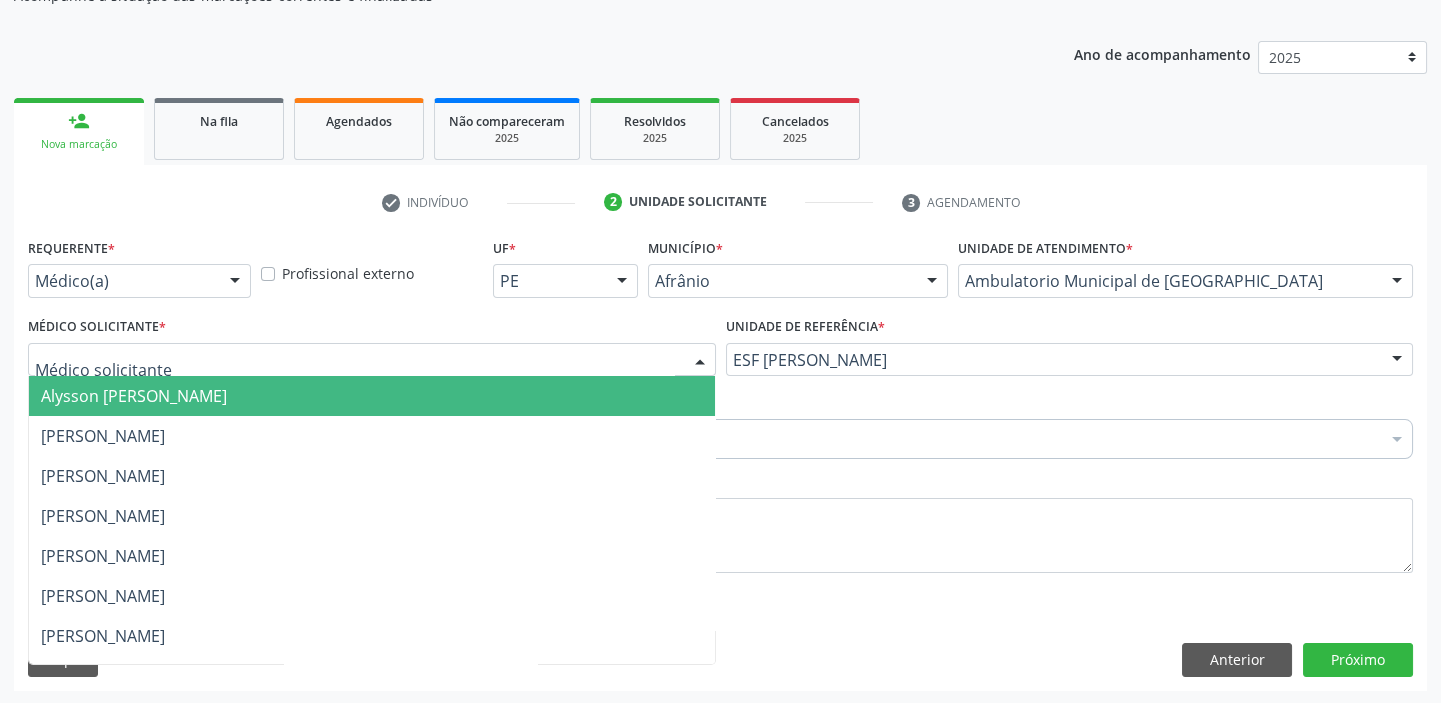 drag, startPoint x: 86, startPoint y: 408, endPoint x: 80, endPoint y: 430, distance: 22.803509 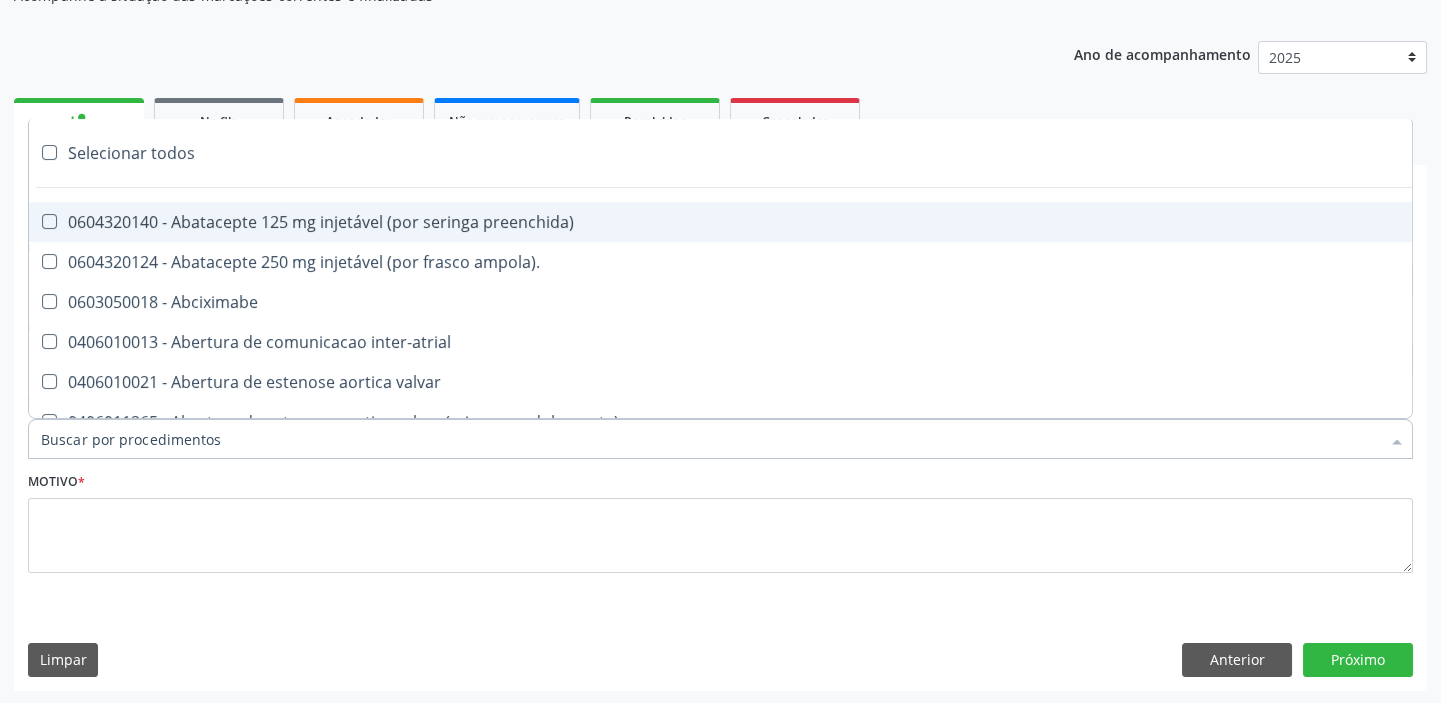 type on "g" 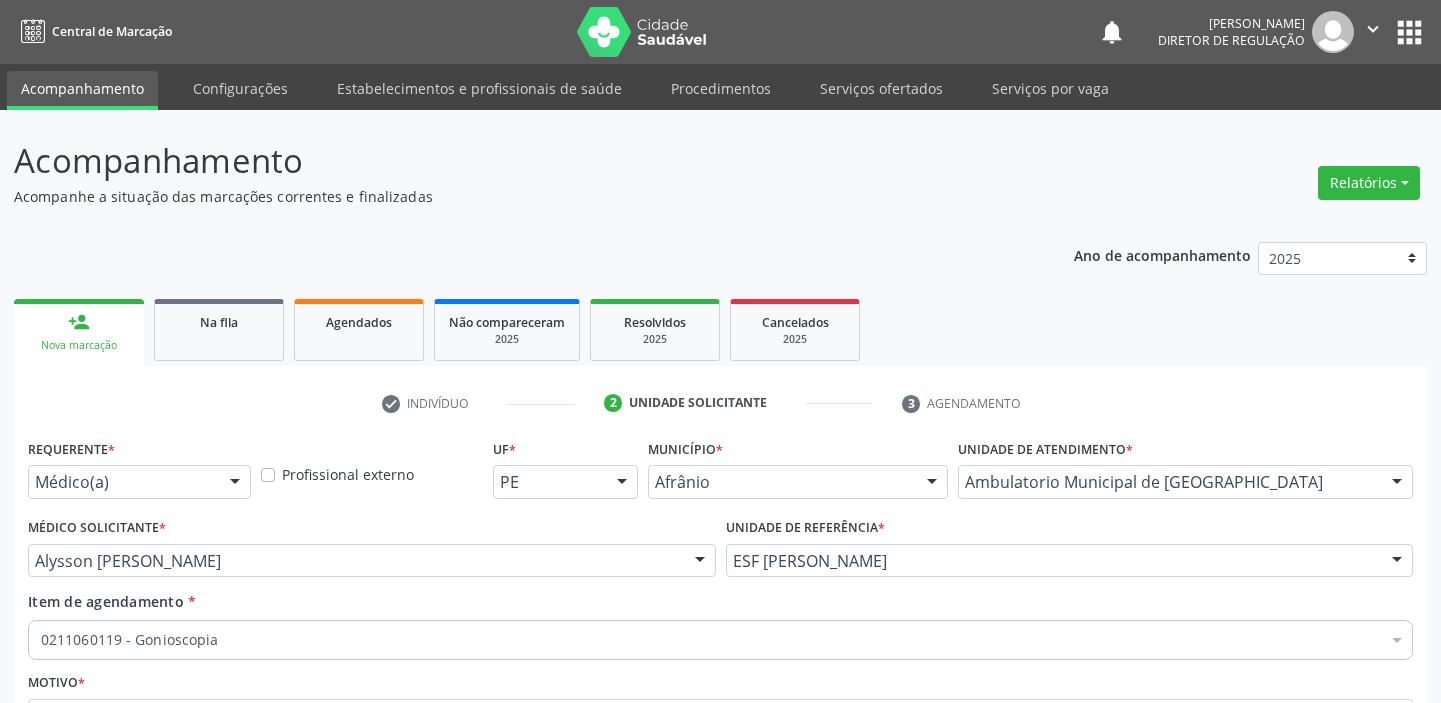scroll, scrollTop: 201, scrollLeft: 0, axis: vertical 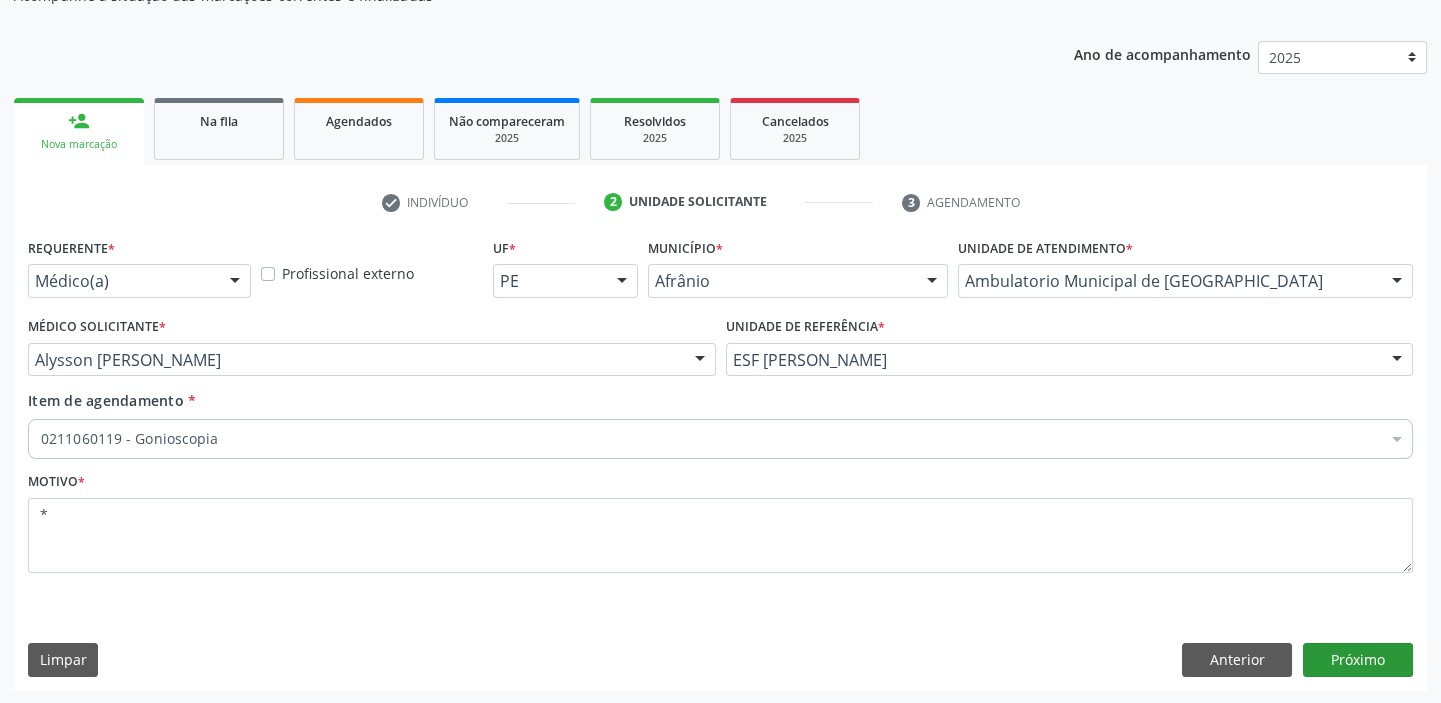 type on "*" 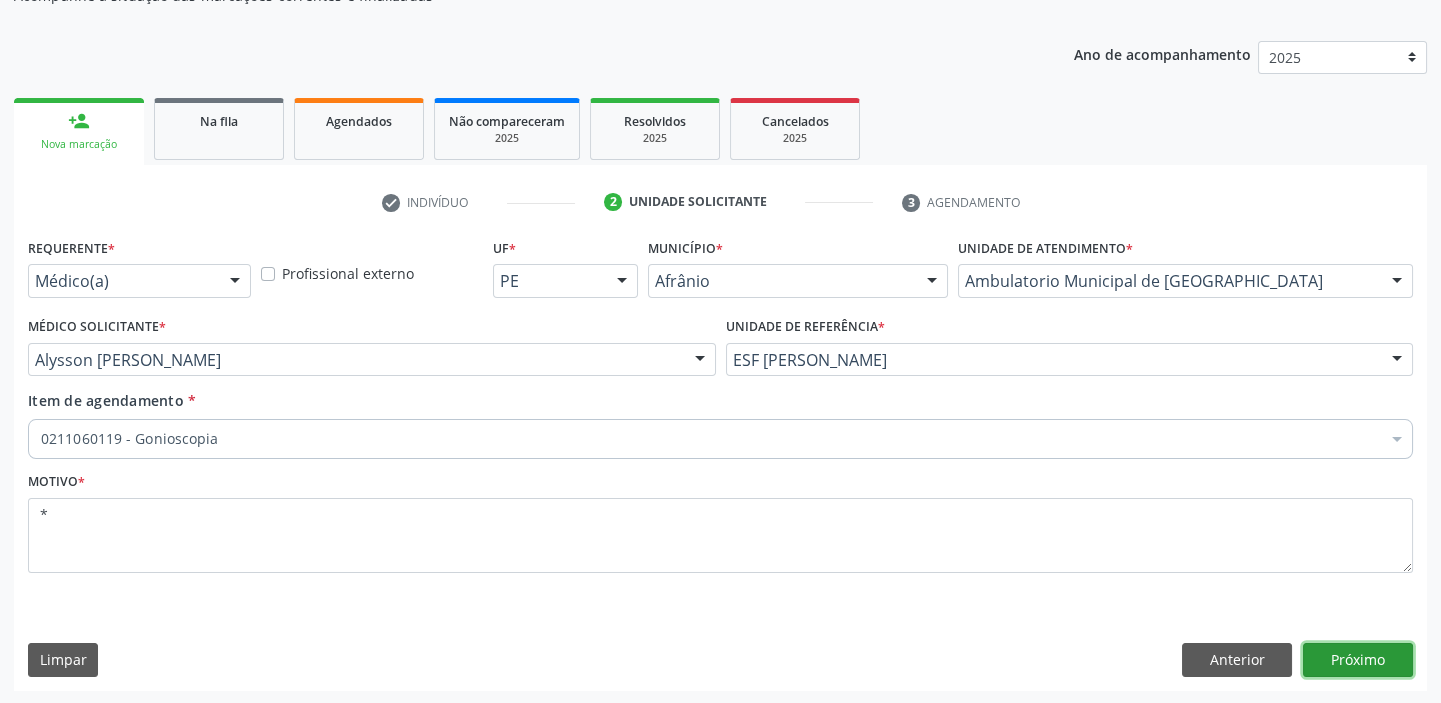 click on "Próximo" at bounding box center [1358, 660] 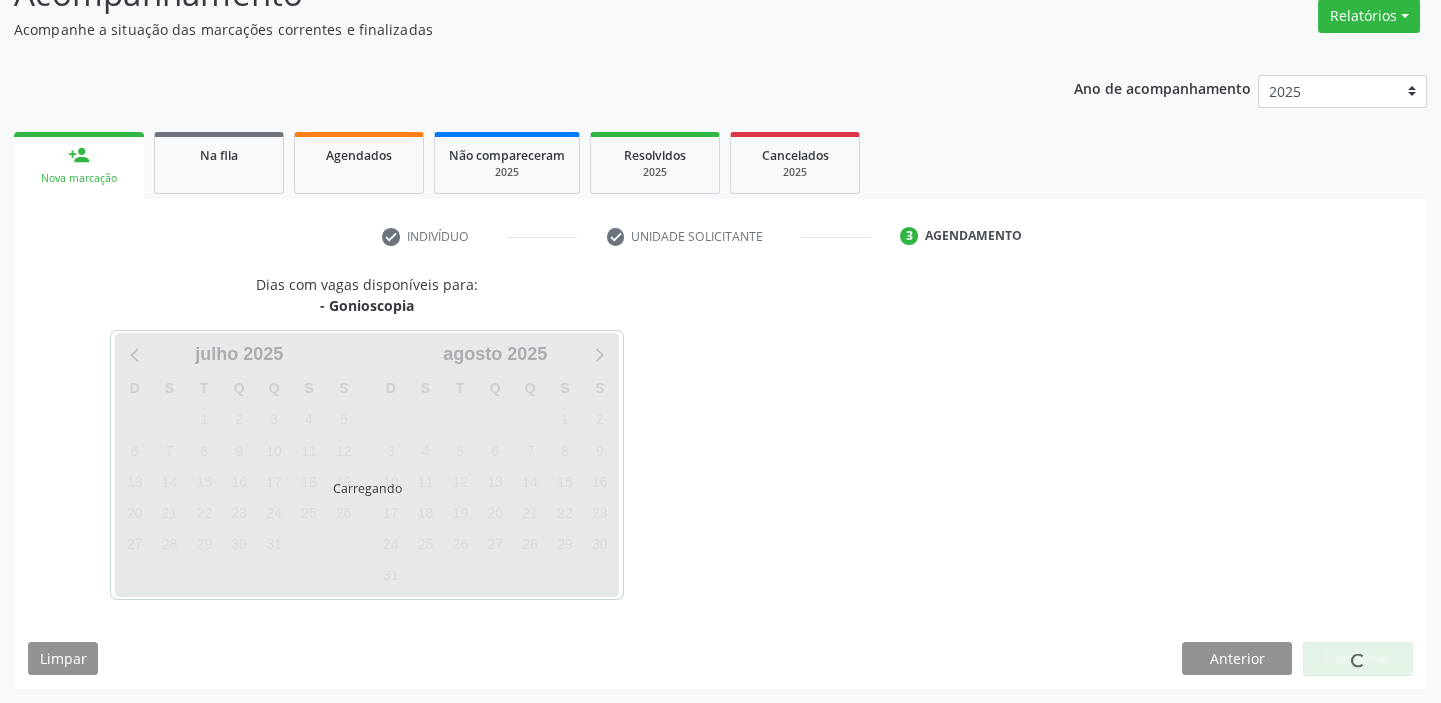 scroll, scrollTop: 166, scrollLeft: 0, axis: vertical 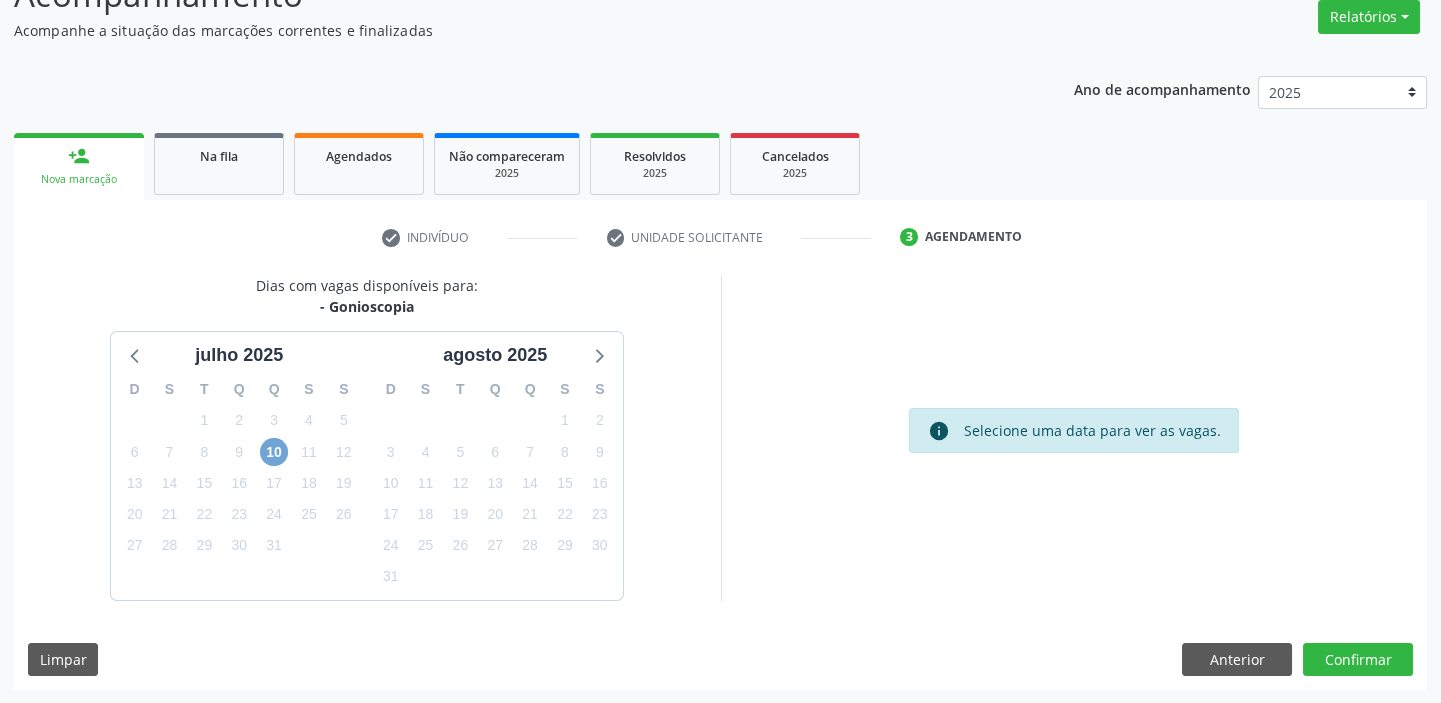 click on "10" at bounding box center [274, 452] 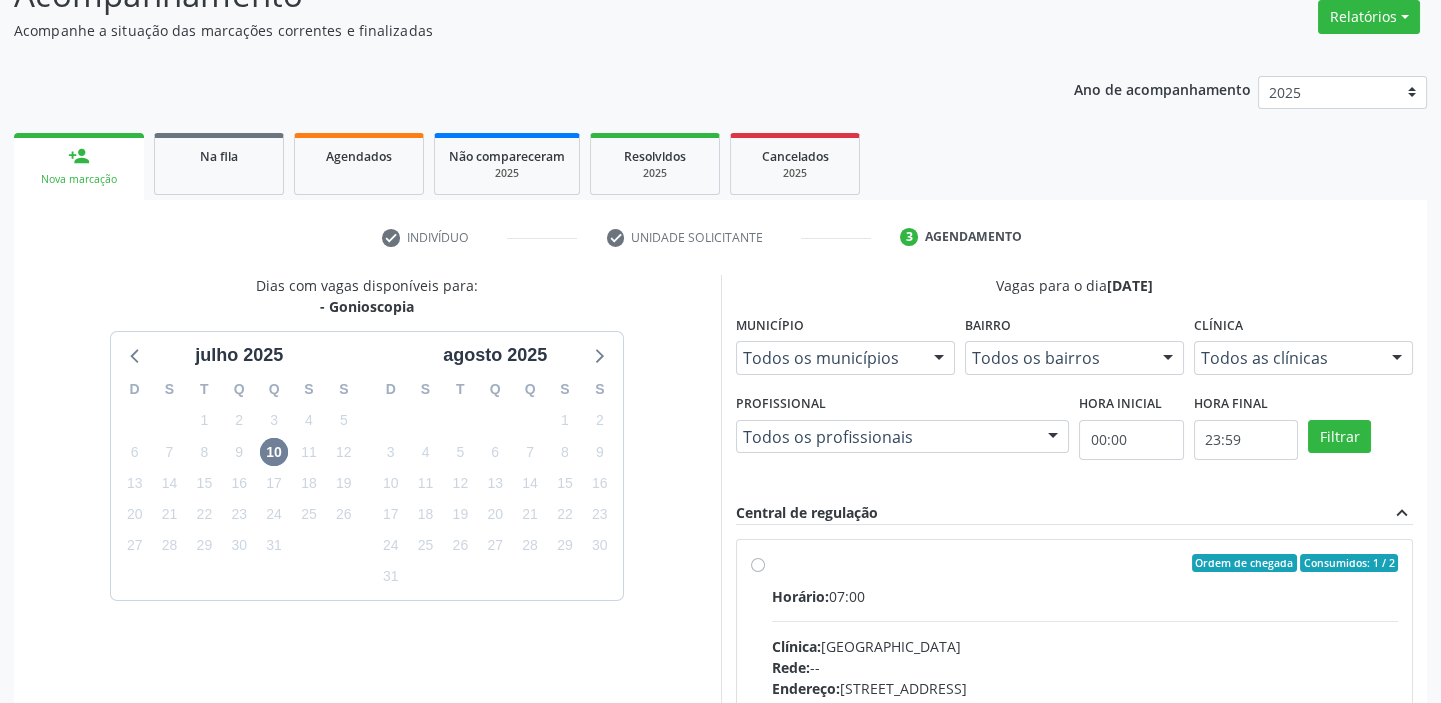 click on "Clínica:  [GEOGRAPHIC_DATA]" at bounding box center [1085, 646] 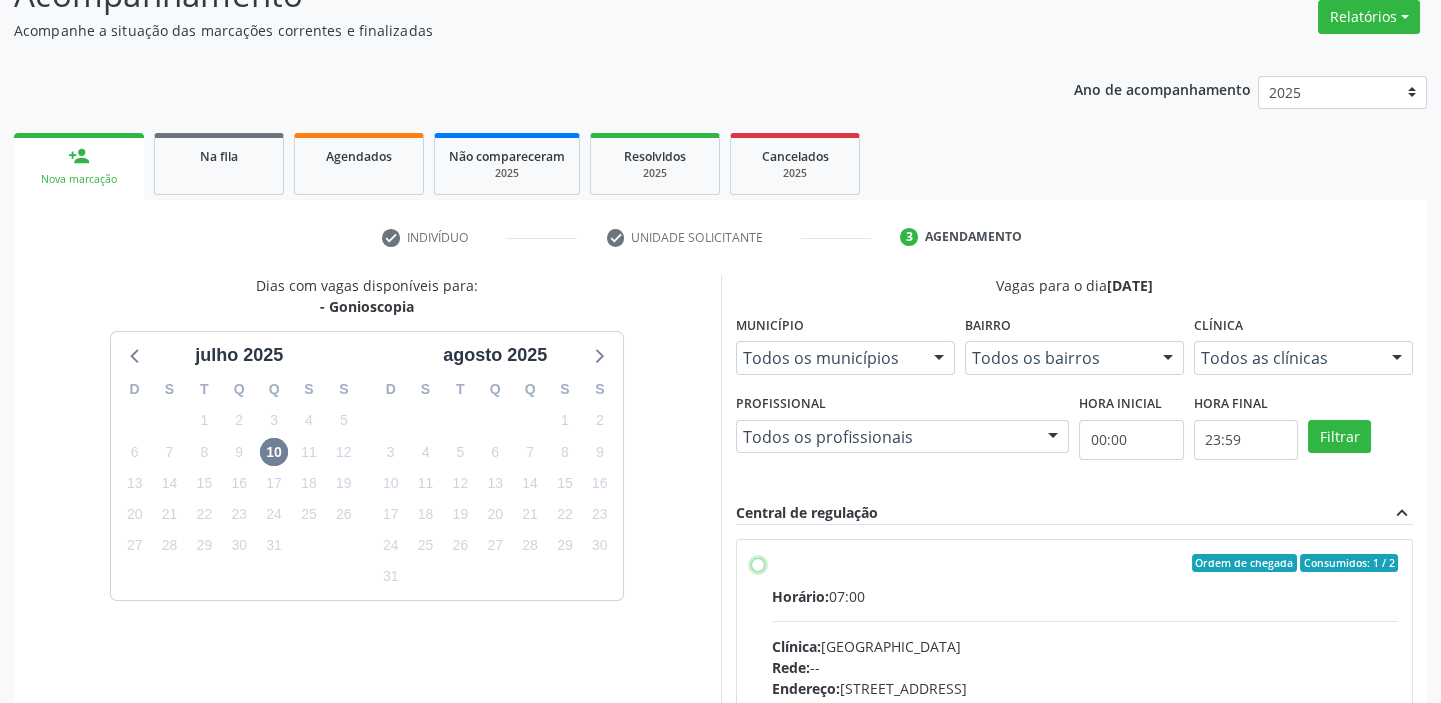 click on "Ordem de chegada
Consumidos: 1 / 2
Horário:   07:00
Clínica:  Hospital de Olhos
Rede:
--
Endereço:   Andar 3, nº 82, Centro, Petrolina - PE
Telefone:   (87) 38610066
Profissional:
--
Informações adicionais sobre o atendimento
Idade de atendimento:
Sem restrição
Gênero(s) atendido(s):
Sem restrição
Informações adicionais:
--" at bounding box center [758, 563] 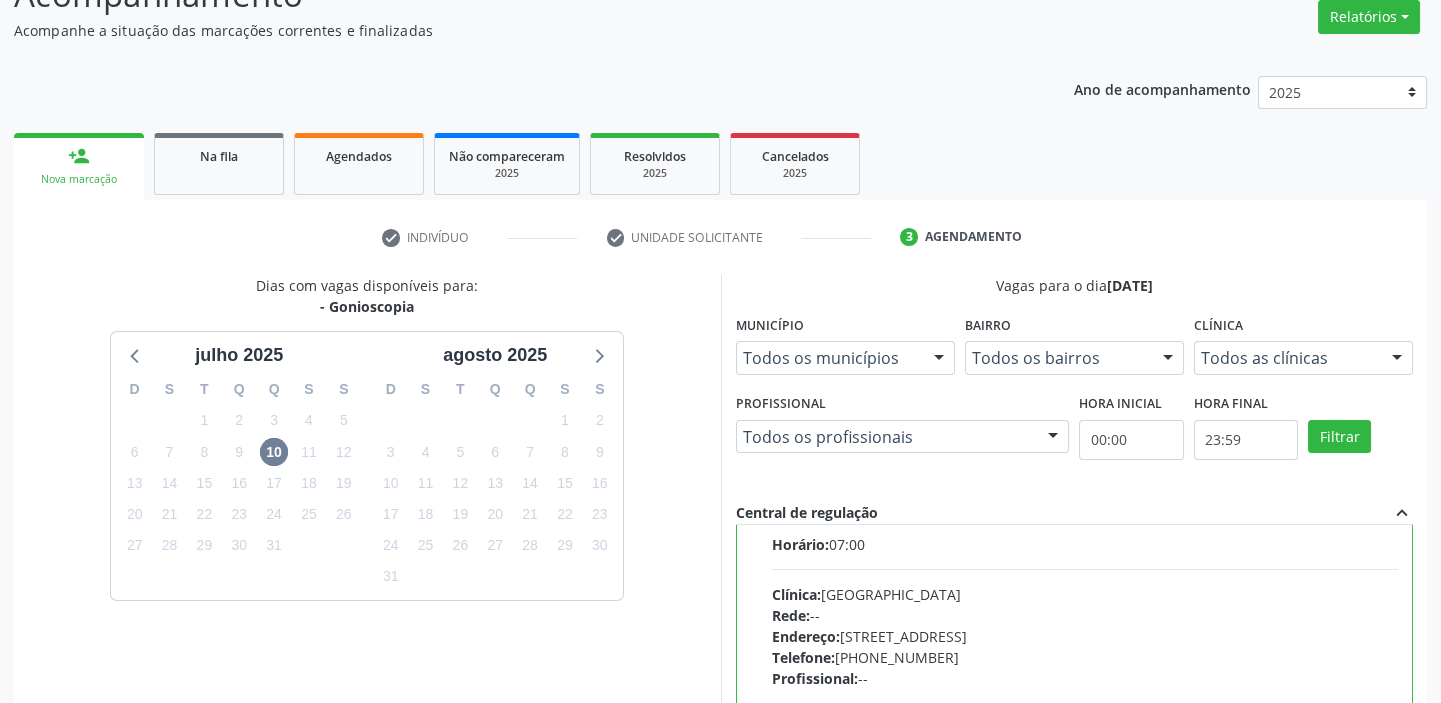 scroll, scrollTop: 99, scrollLeft: 0, axis: vertical 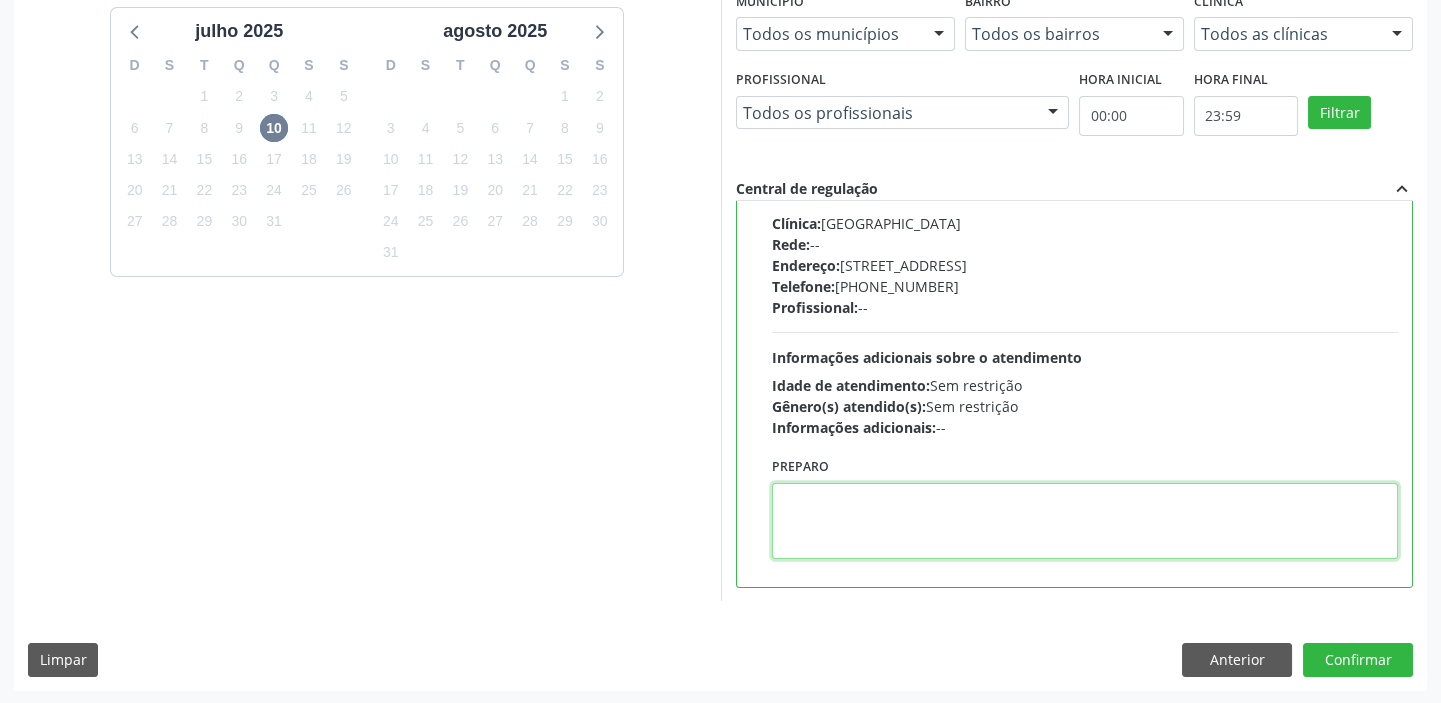 click at bounding box center [1085, 521] 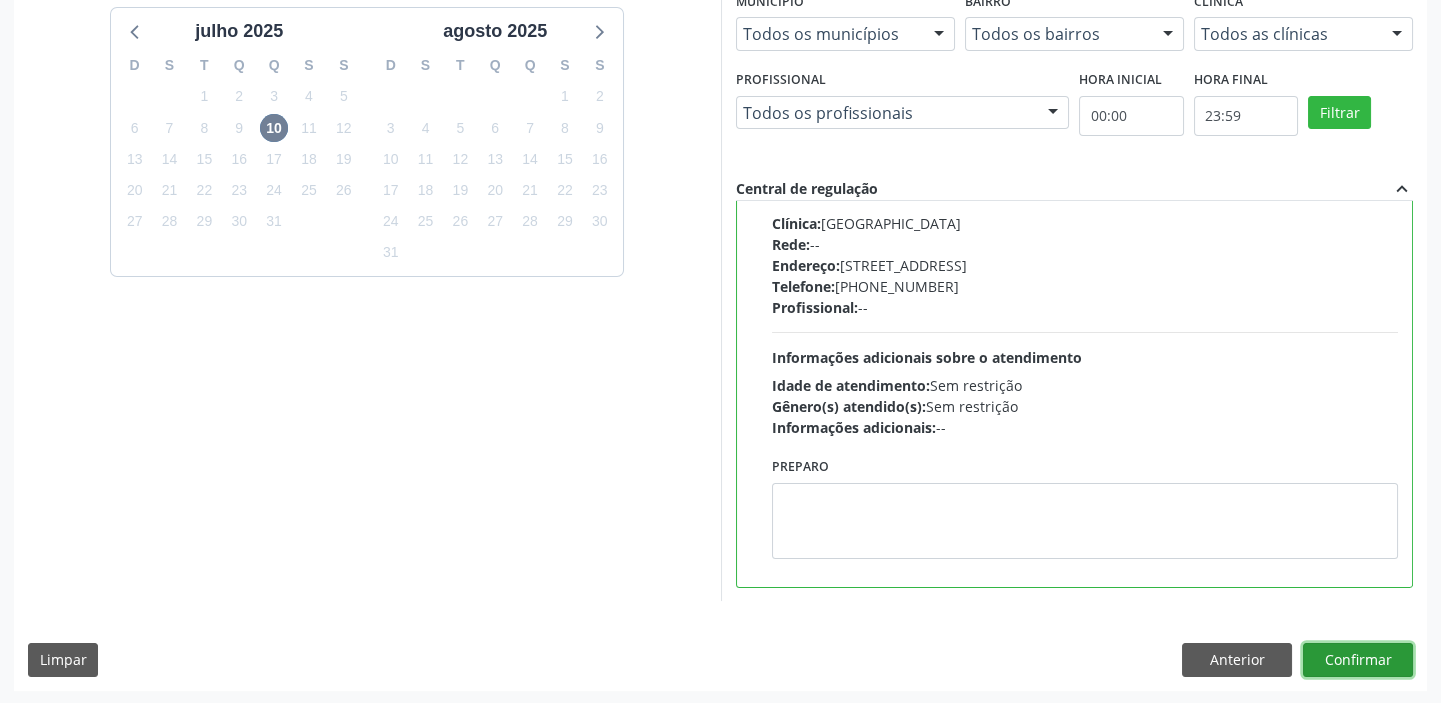 click on "Confirmar" at bounding box center (1358, 660) 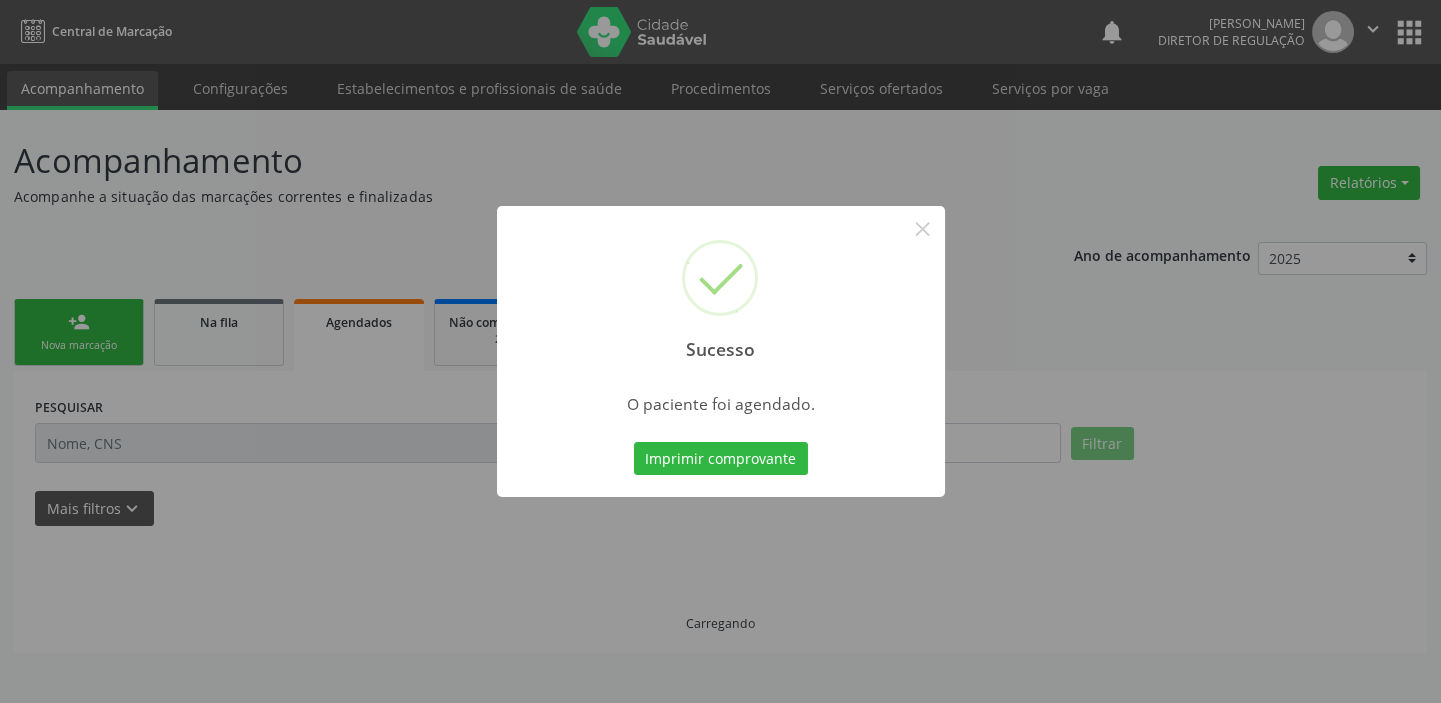 scroll, scrollTop: 0, scrollLeft: 0, axis: both 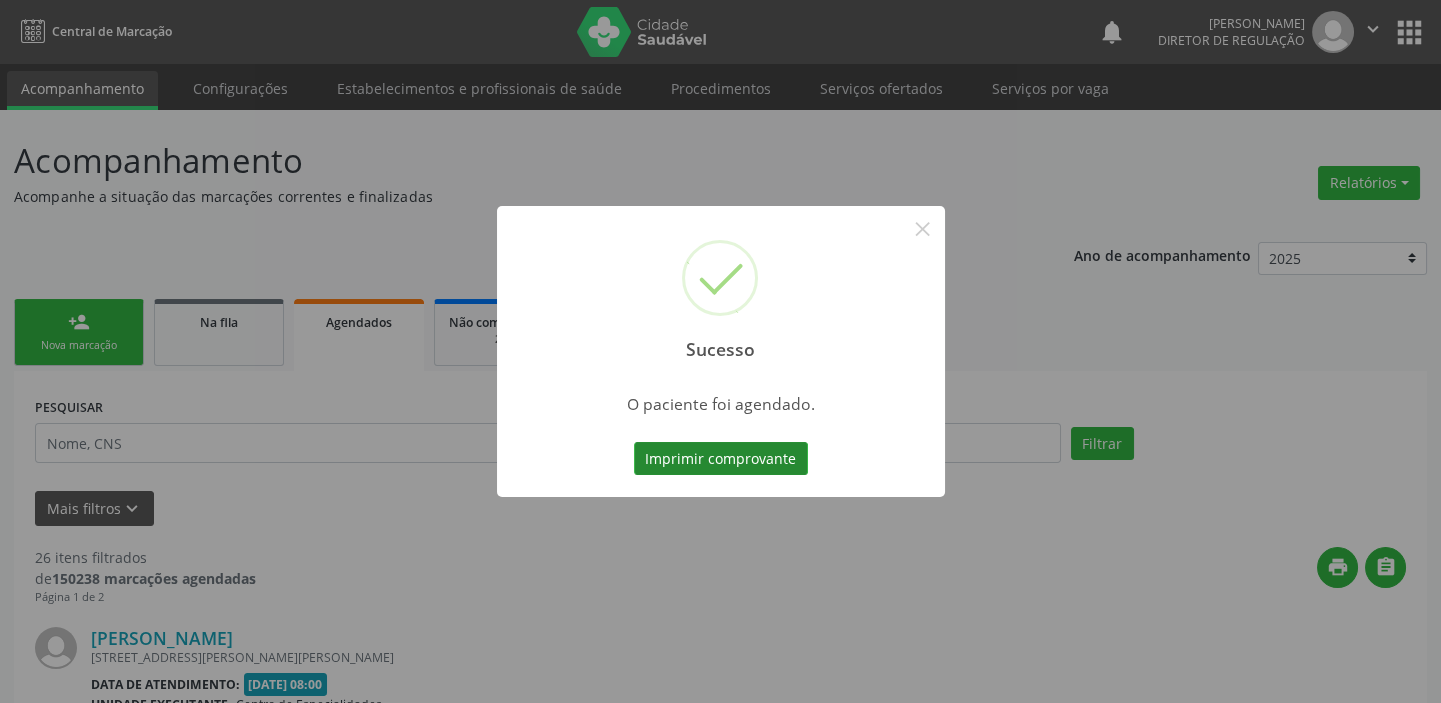 click on "Imprimir comprovante" at bounding box center [721, 459] 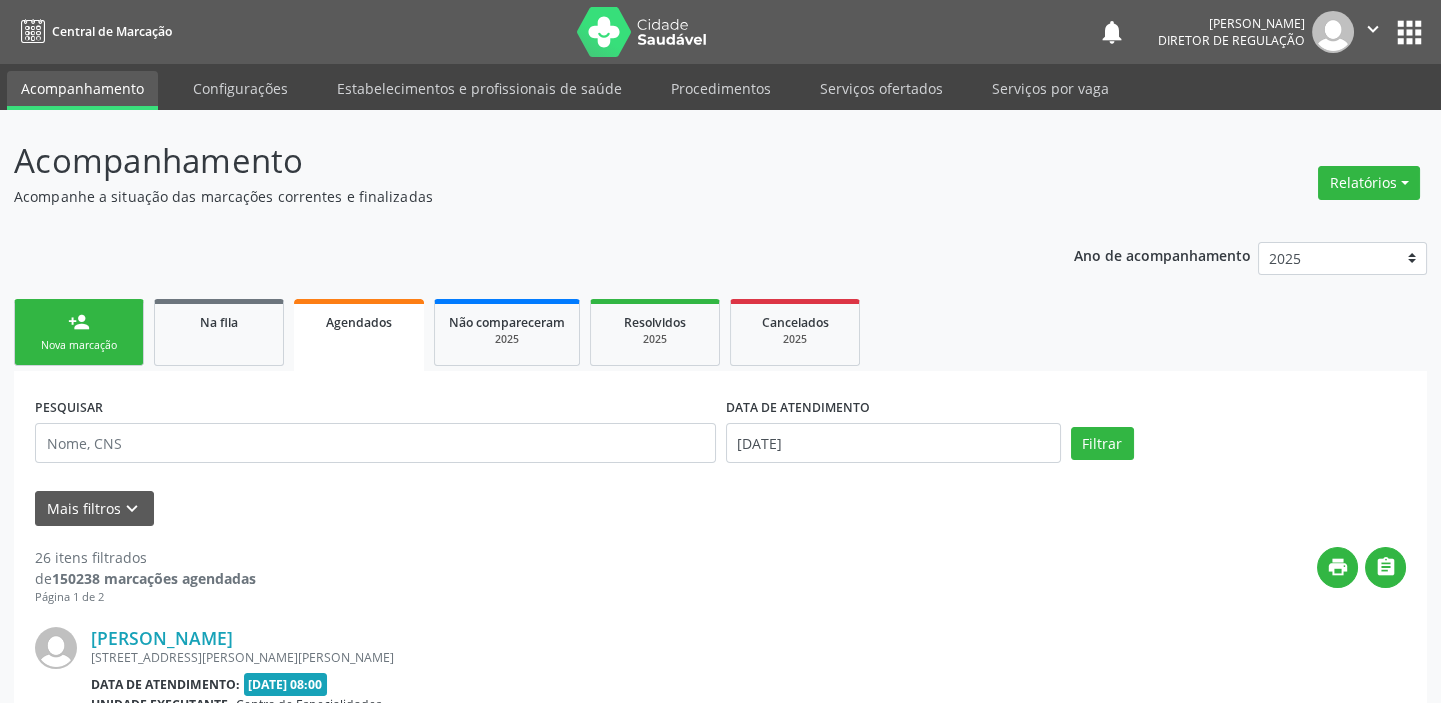 click on "person_add
Nova marcação" at bounding box center [79, 332] 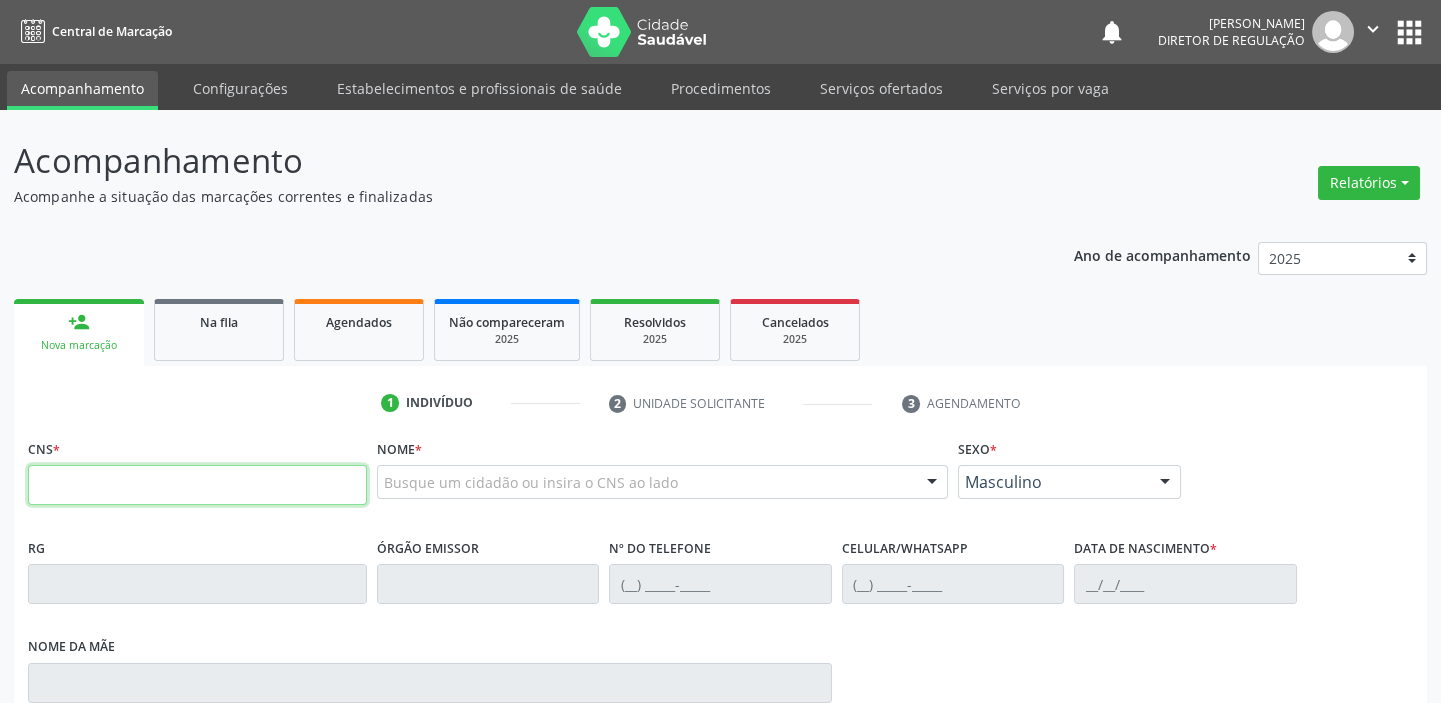 click at bounding box center [197, 485] 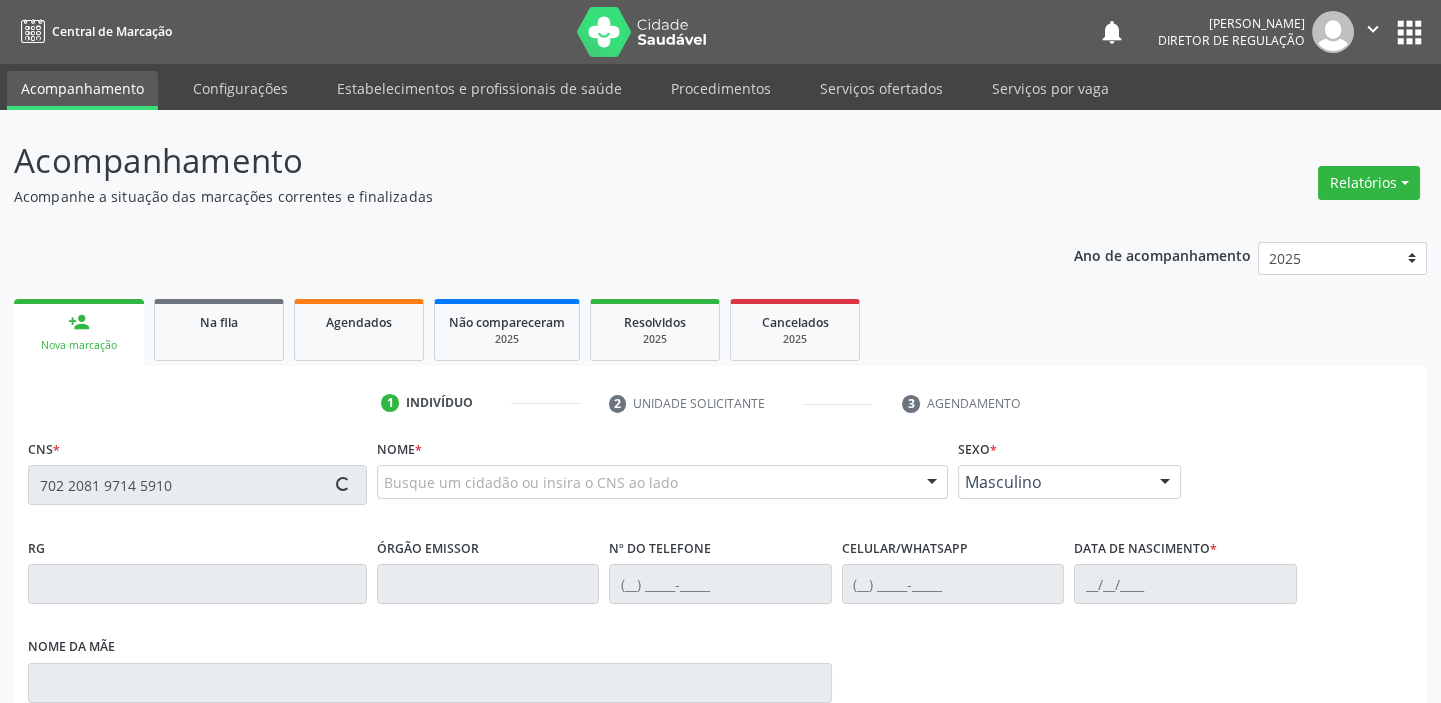 type on "702 2081 9714 5910" 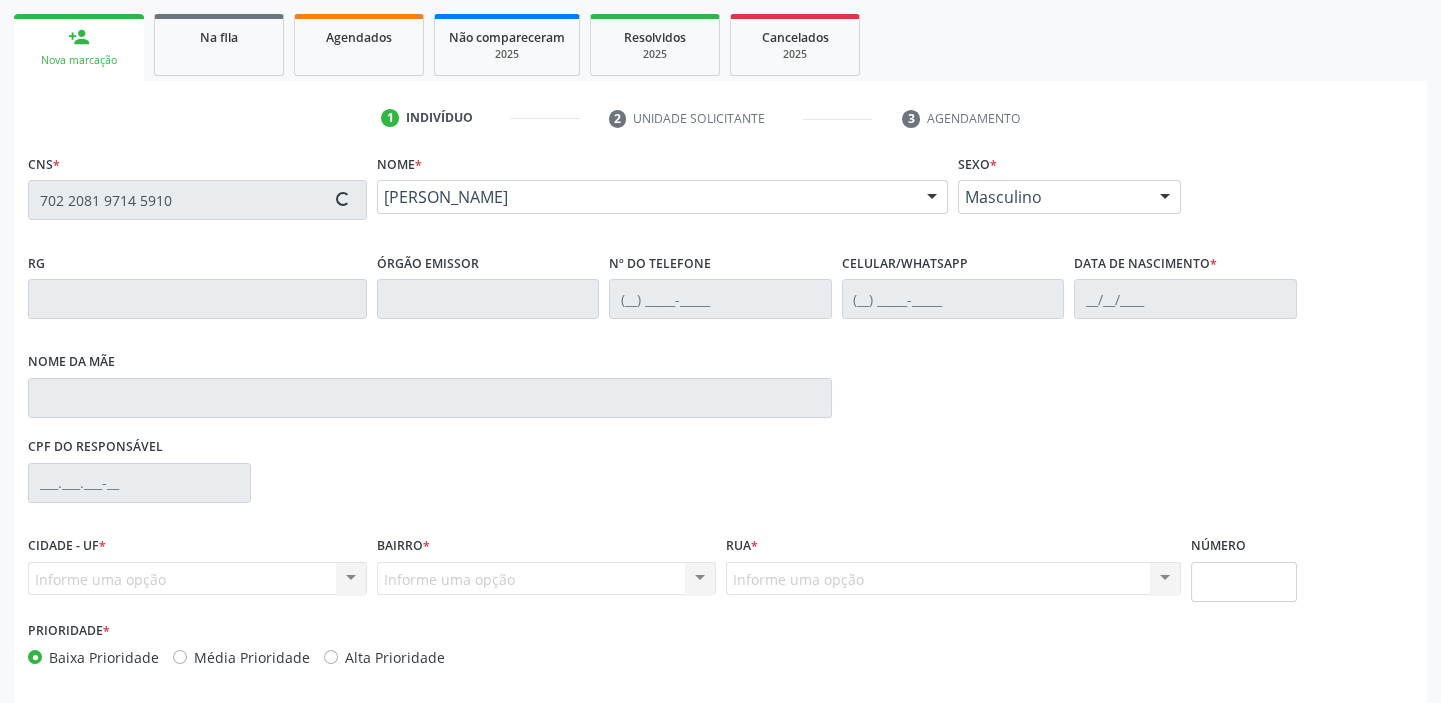 type on "[PHONE_NUMBER]" 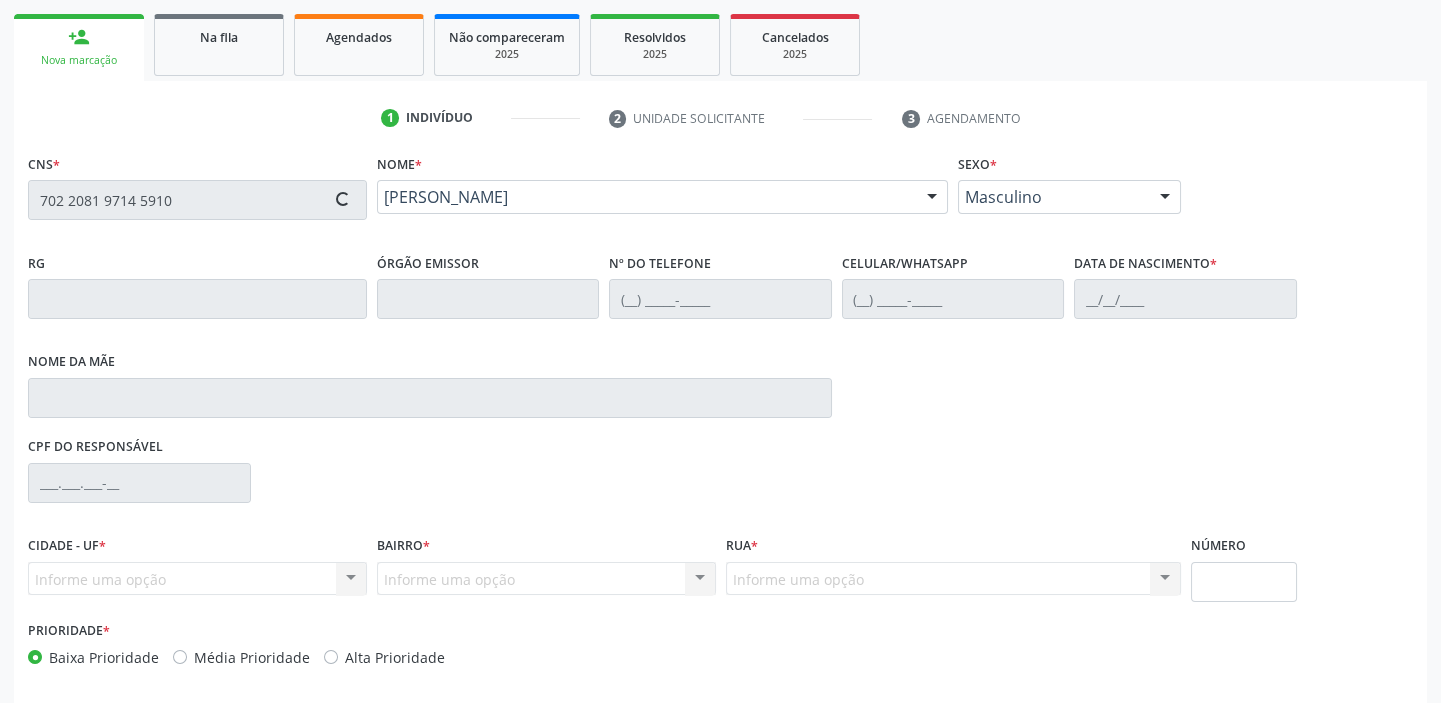 type on "[PHONE_NUMBER]" 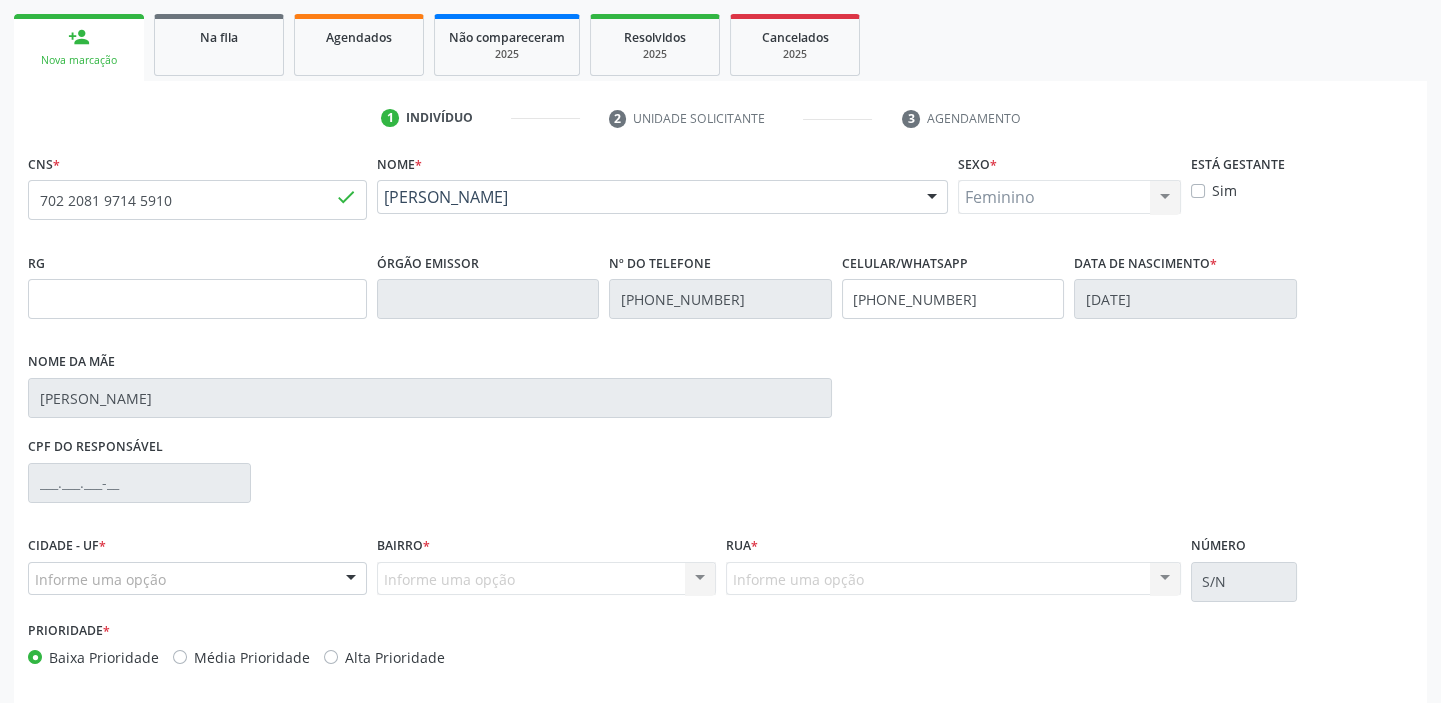 scroll, scrollTop: 366, scrollLeft: 0, axis: vertical 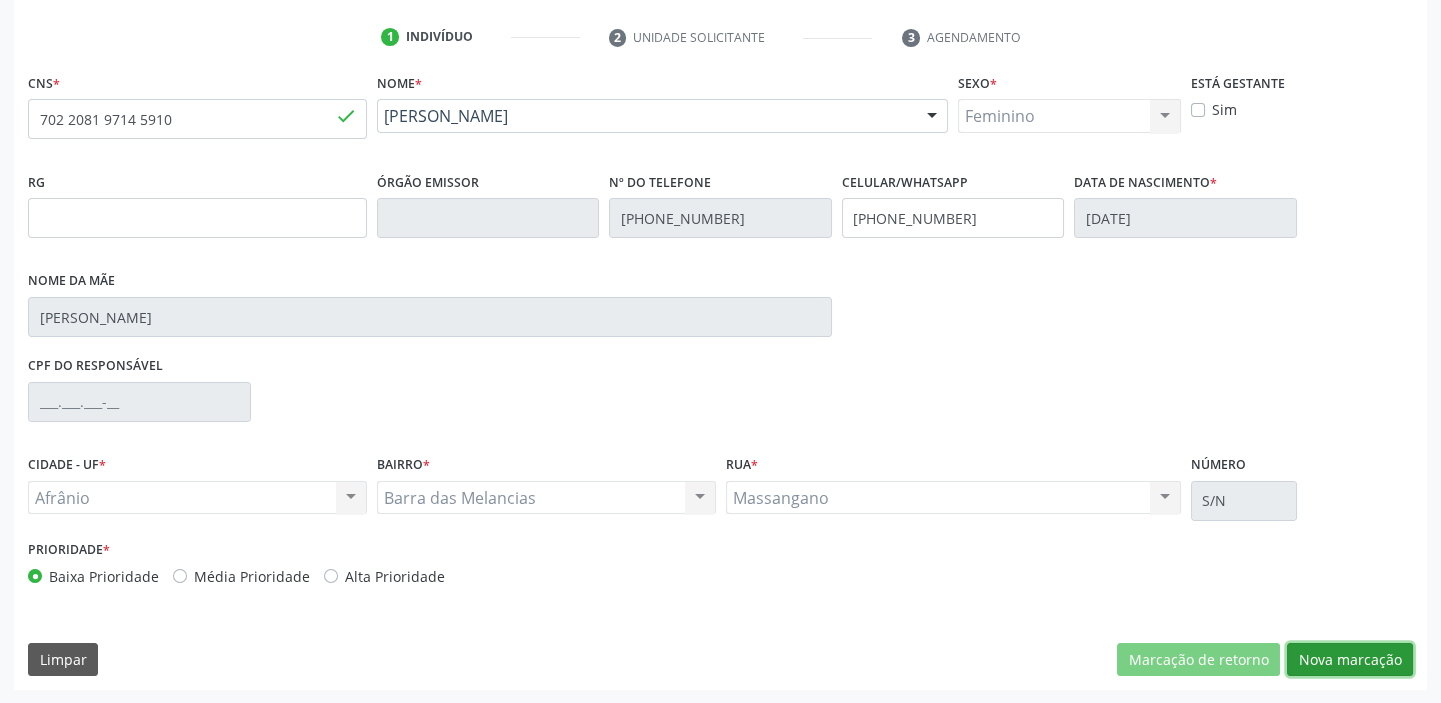 click on "Nova marcação" at bounding box center (1350, 660) 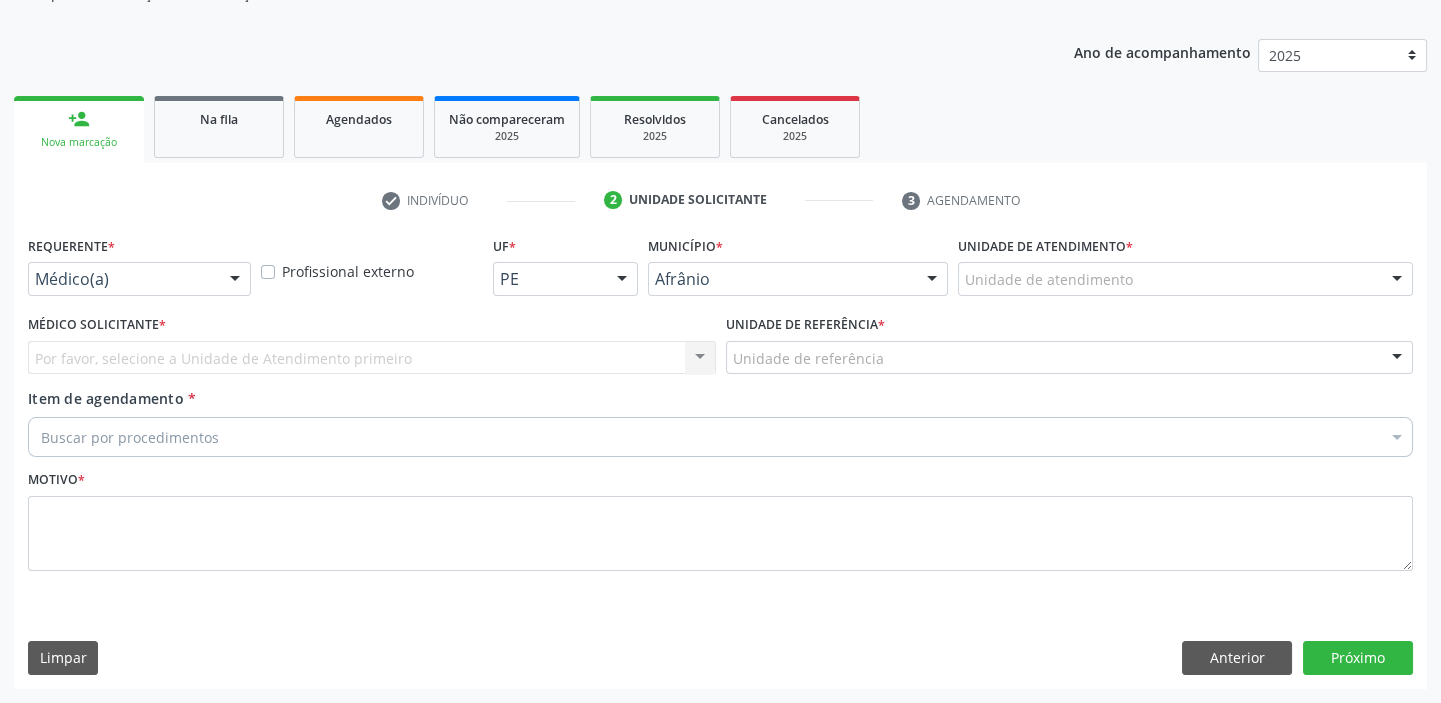 scroll, scrollTop: 201, scrollLeft: 0, axis: vertical 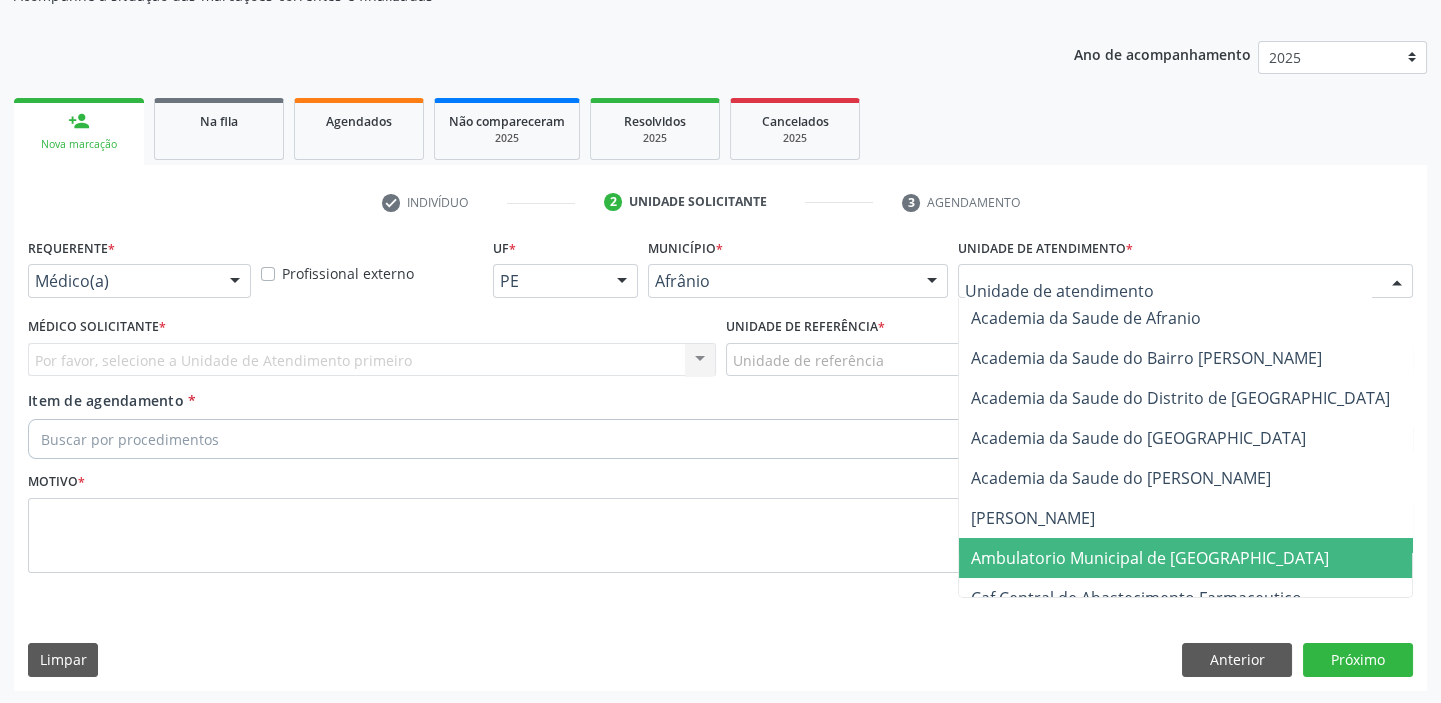 click on "Ambulatorio Municipal de [GEOGRAPHIC_DATA]" at bounding box center [1150, 558] 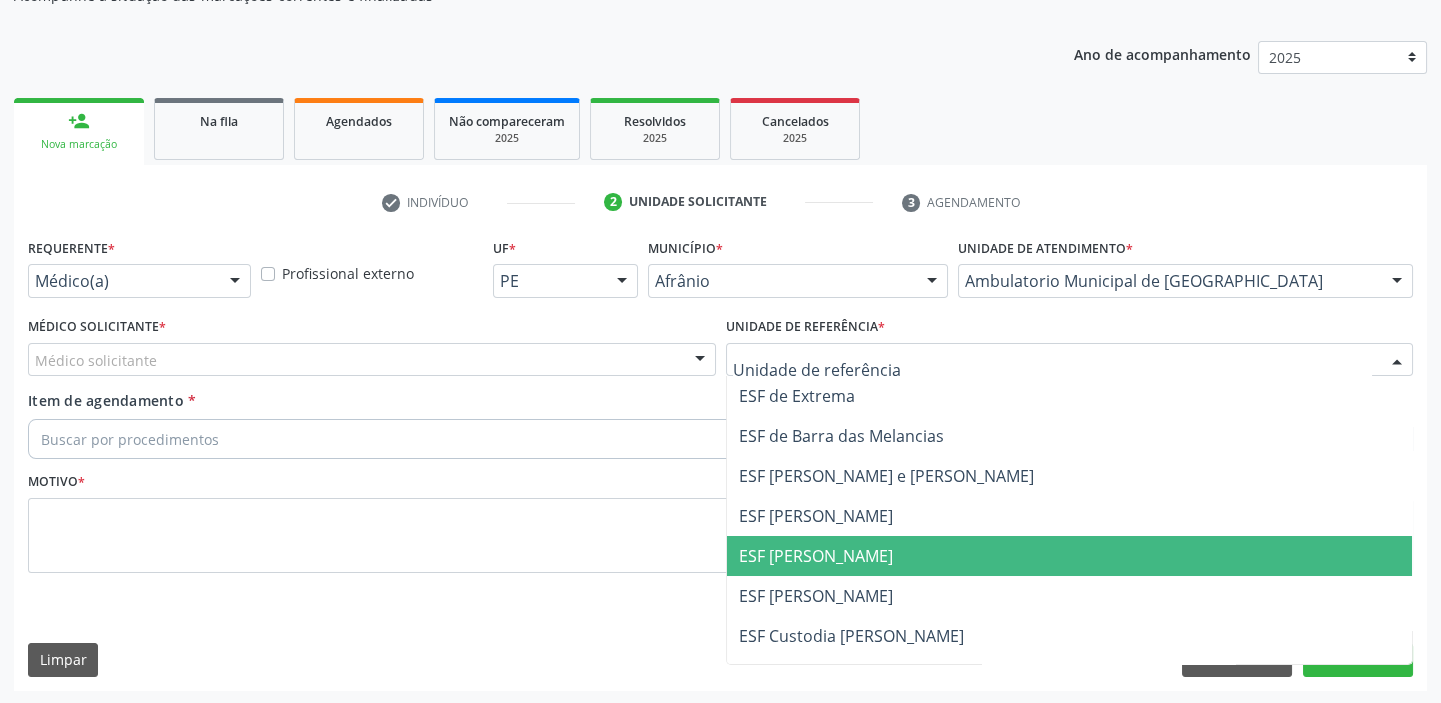 drag, startPoint x: 781, startPoint y: 540, endPoint x: 747, endPoint y: 522, distance: 38.470768 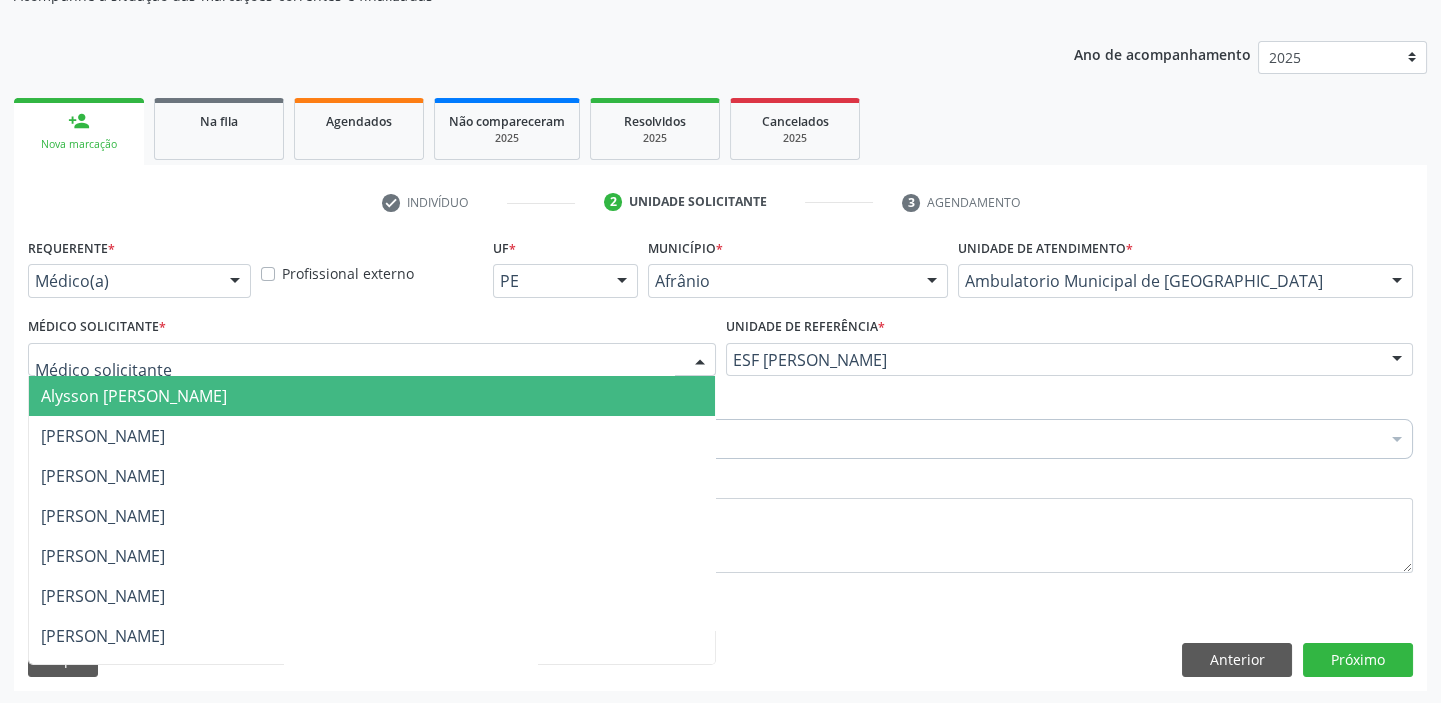 drag, startPoint x: 164, startPoint y: 370, endPoint x: 163, endPoint y: 397, distance: 27.018513 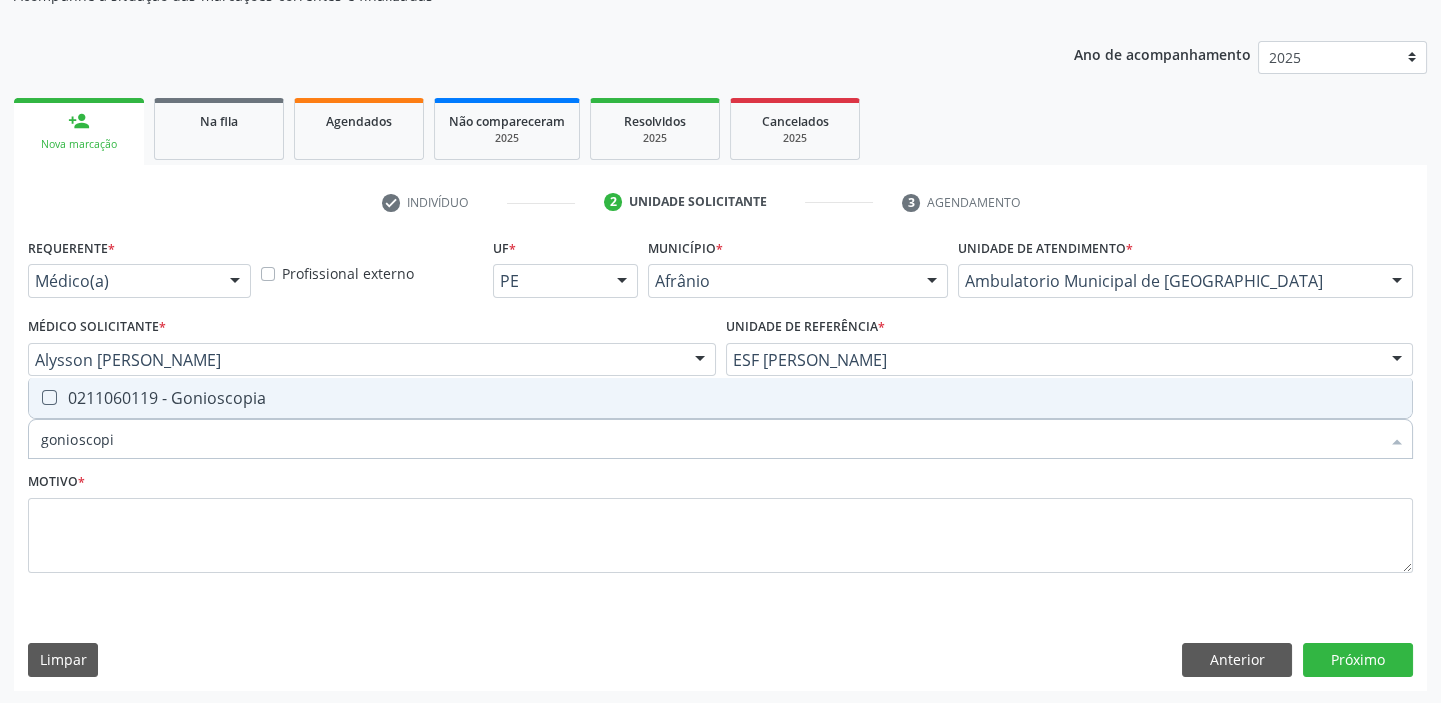 type on "gonioscopia" 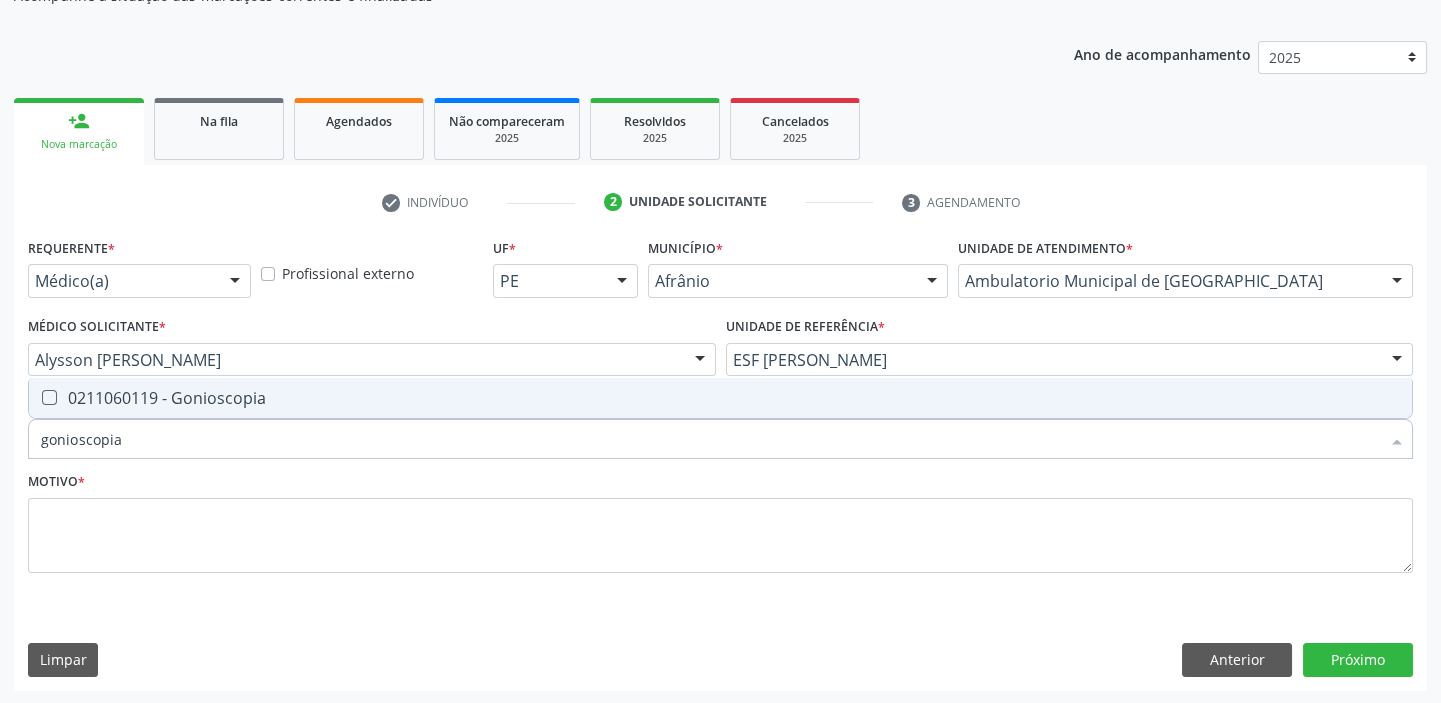 click on "0211060119 - Gonioscopia" at bounding box center (720, 398) 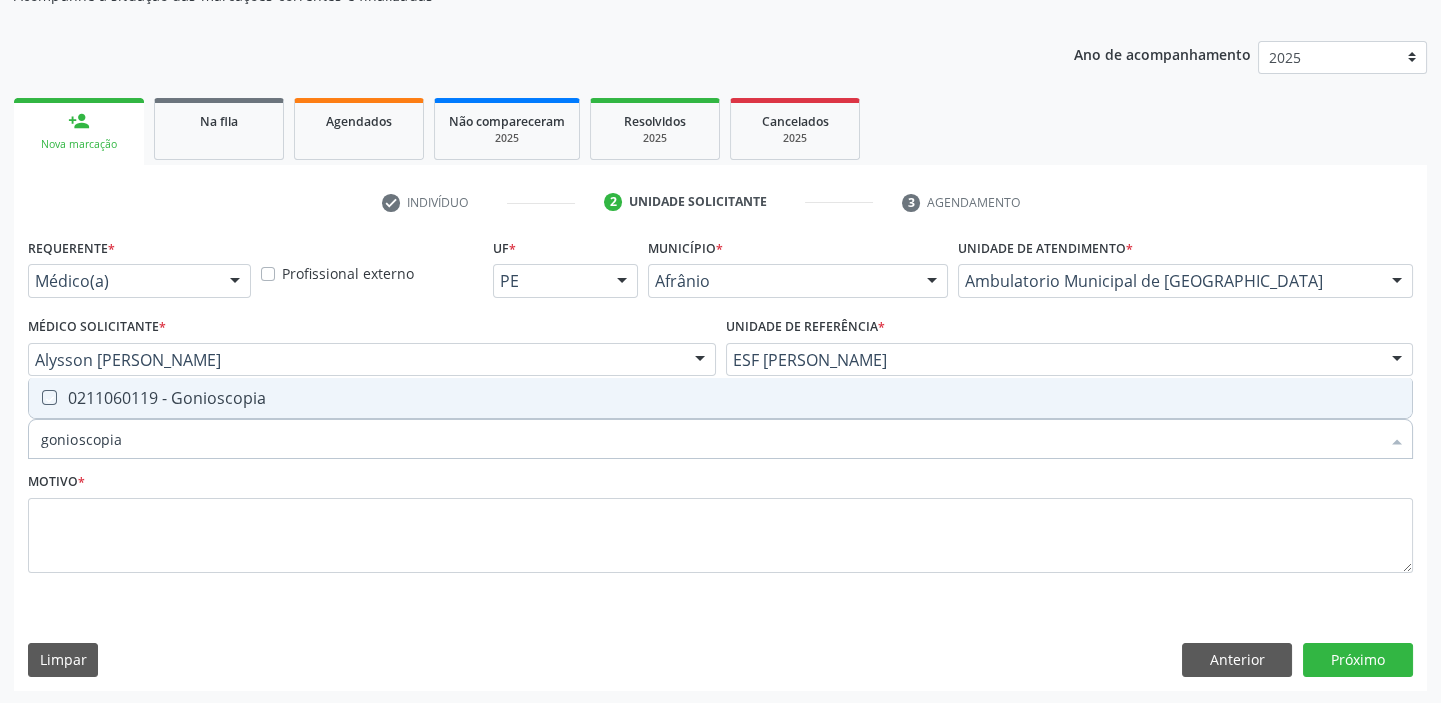 checkbox on "true" 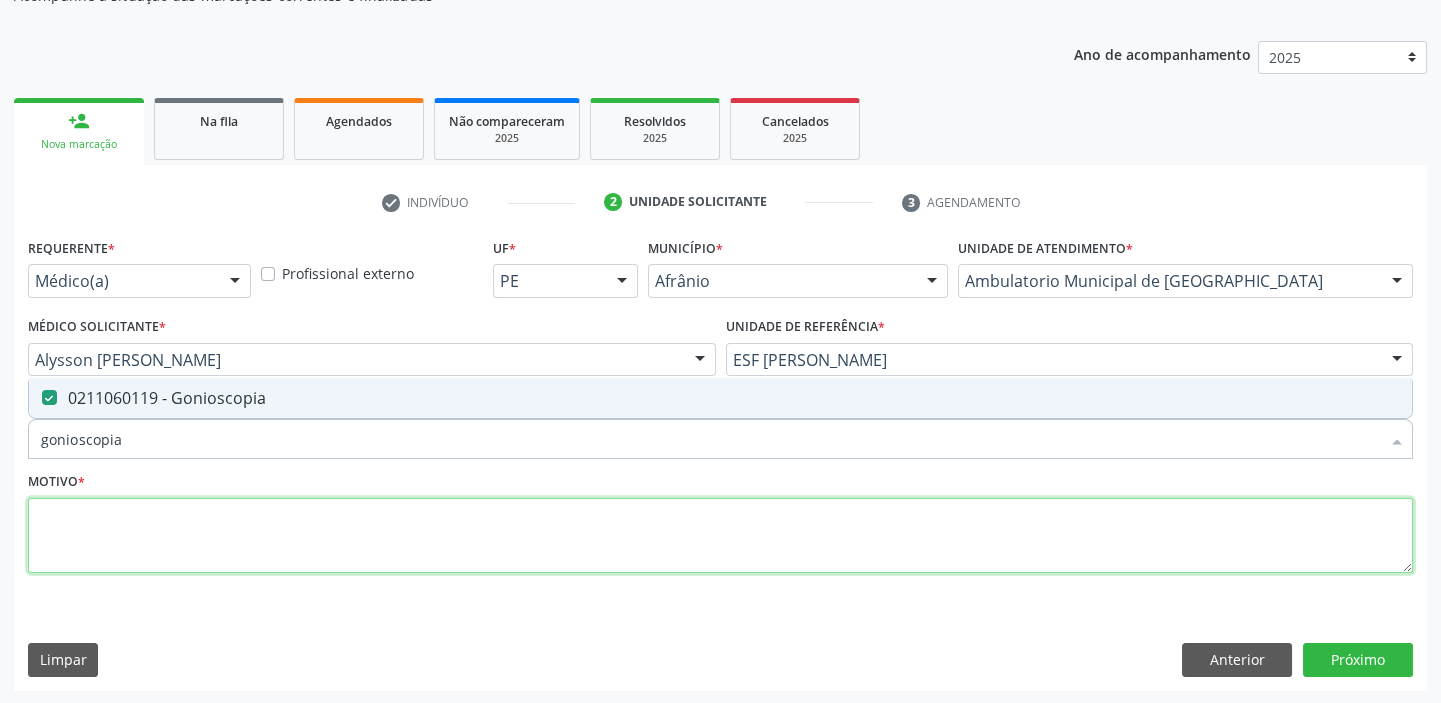click at bounding box center (720, 536) 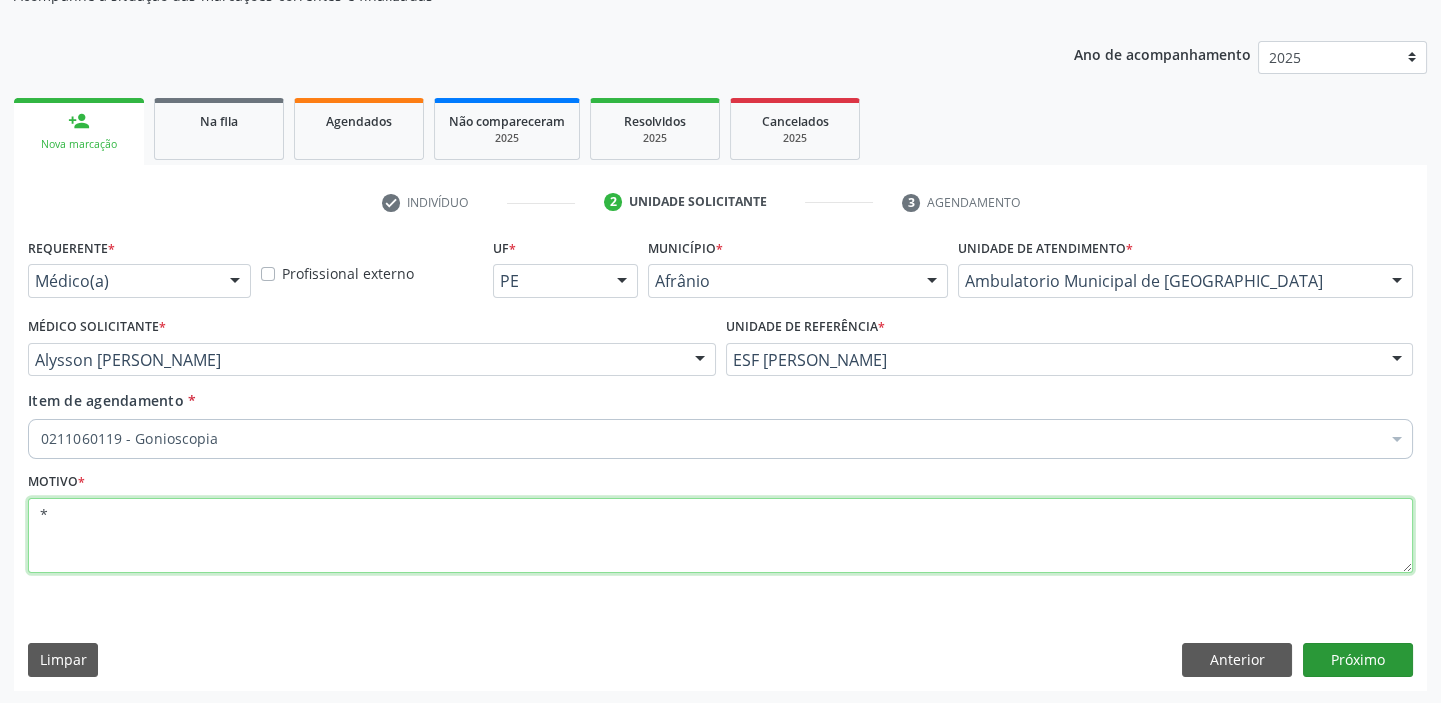 type on "*" 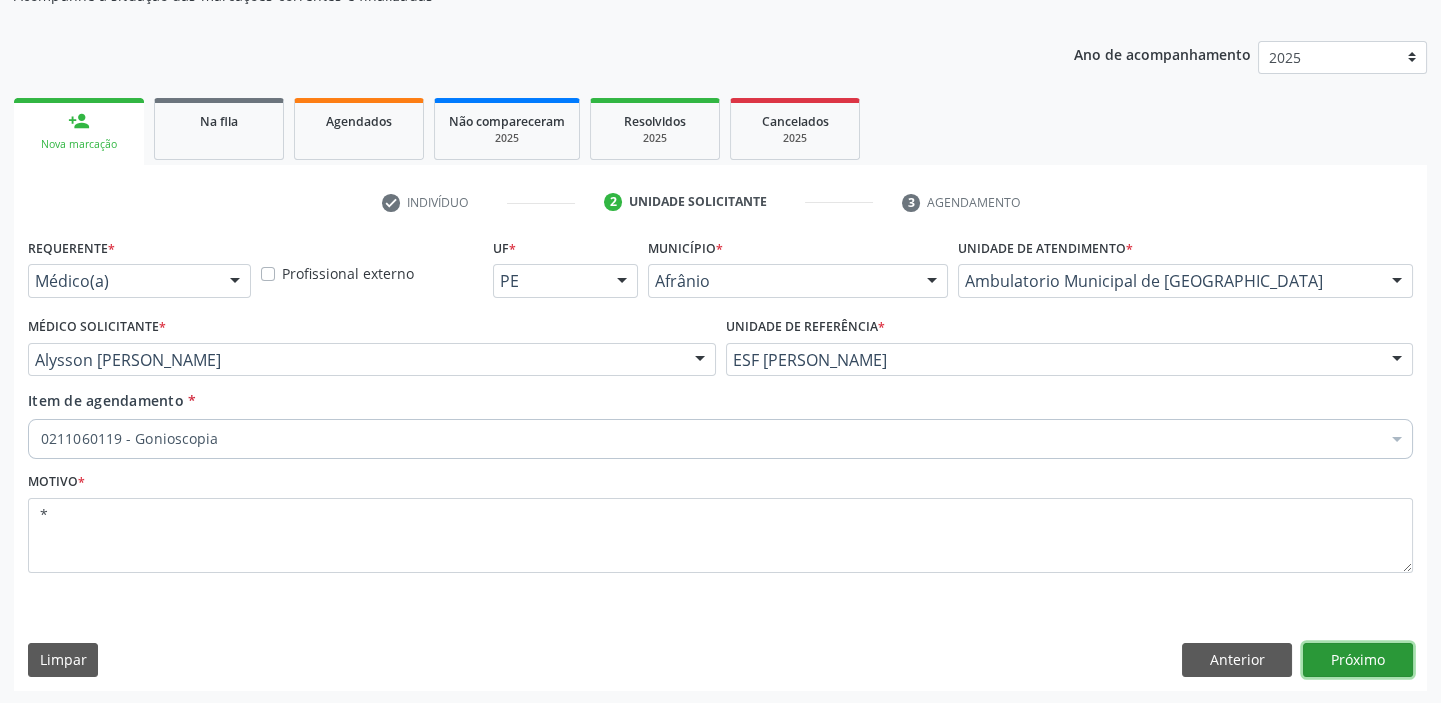 click on "Próximo" at bounding box center [1358, 660] 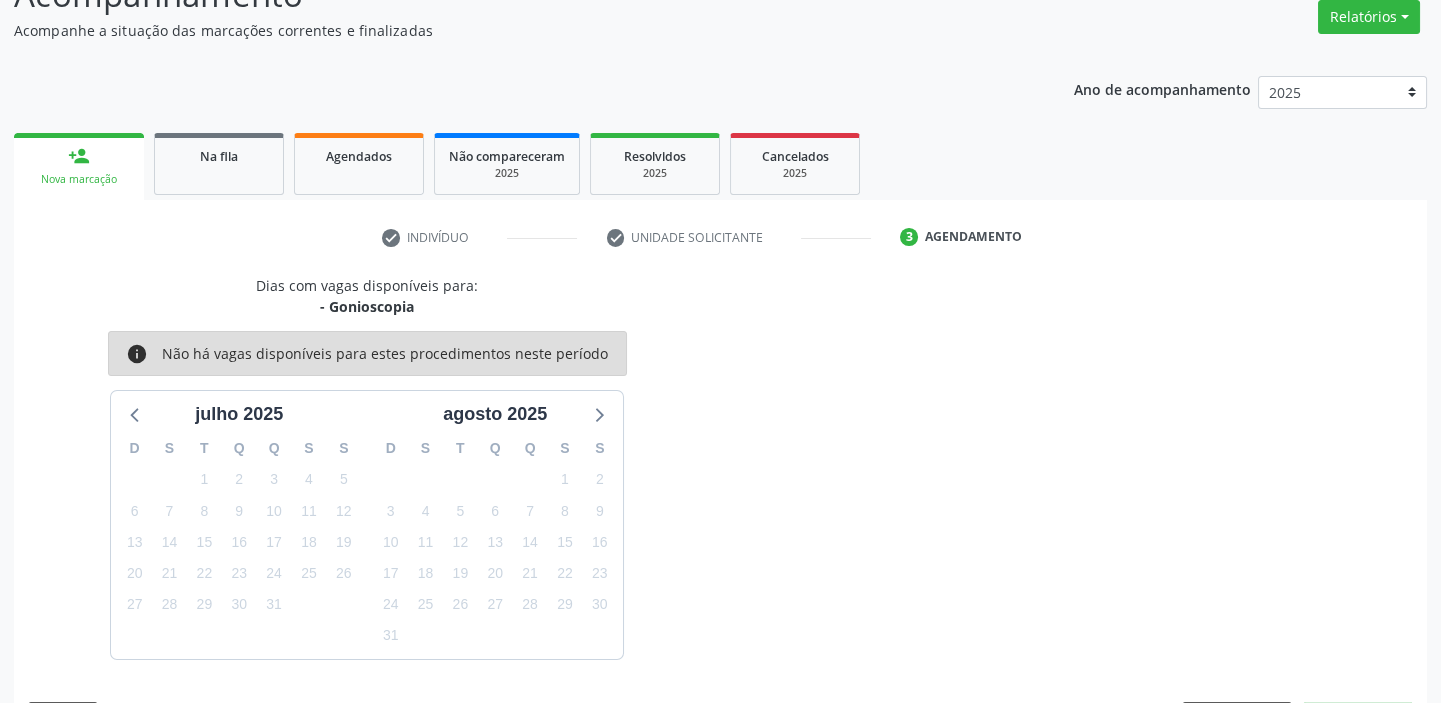 scroll, scrollTop: 201, scrollLeft: 0, axis: vertical 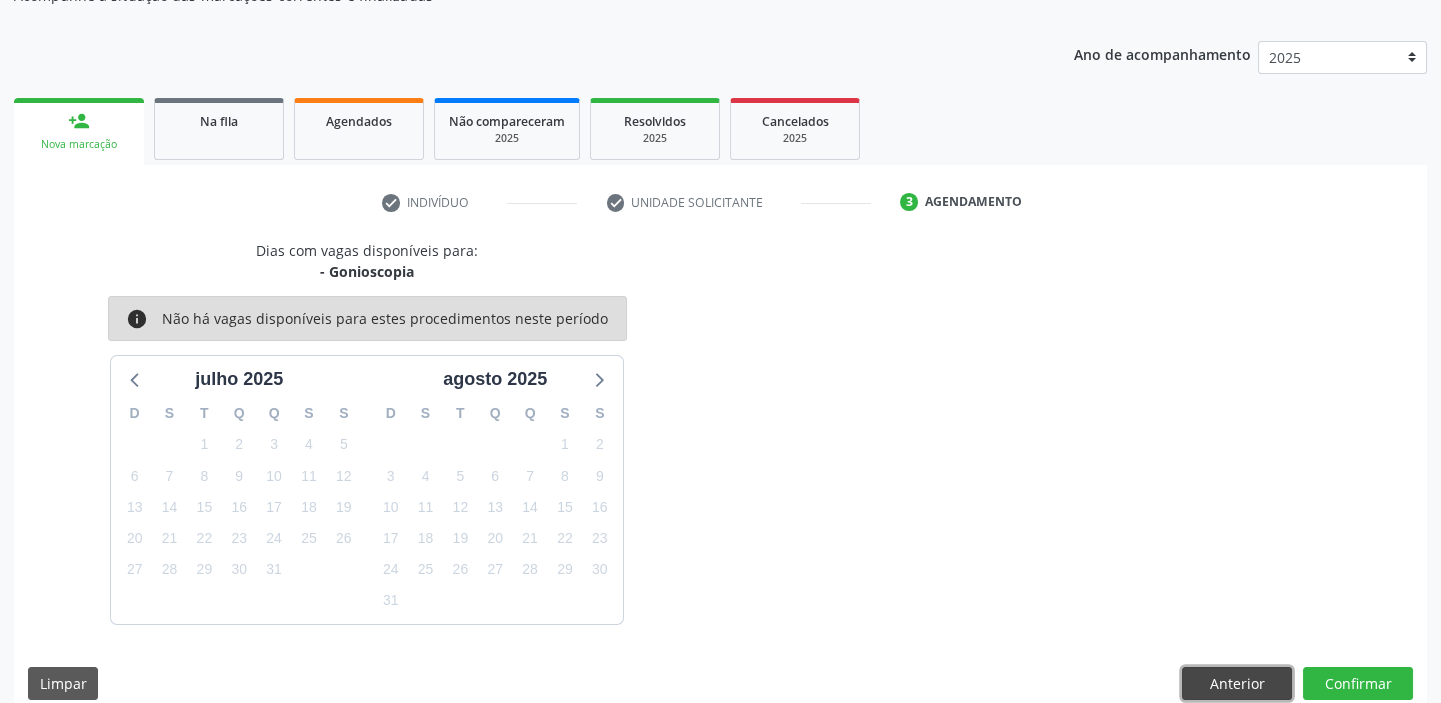 click on "Anterior" at bounding box center (1237, 684) 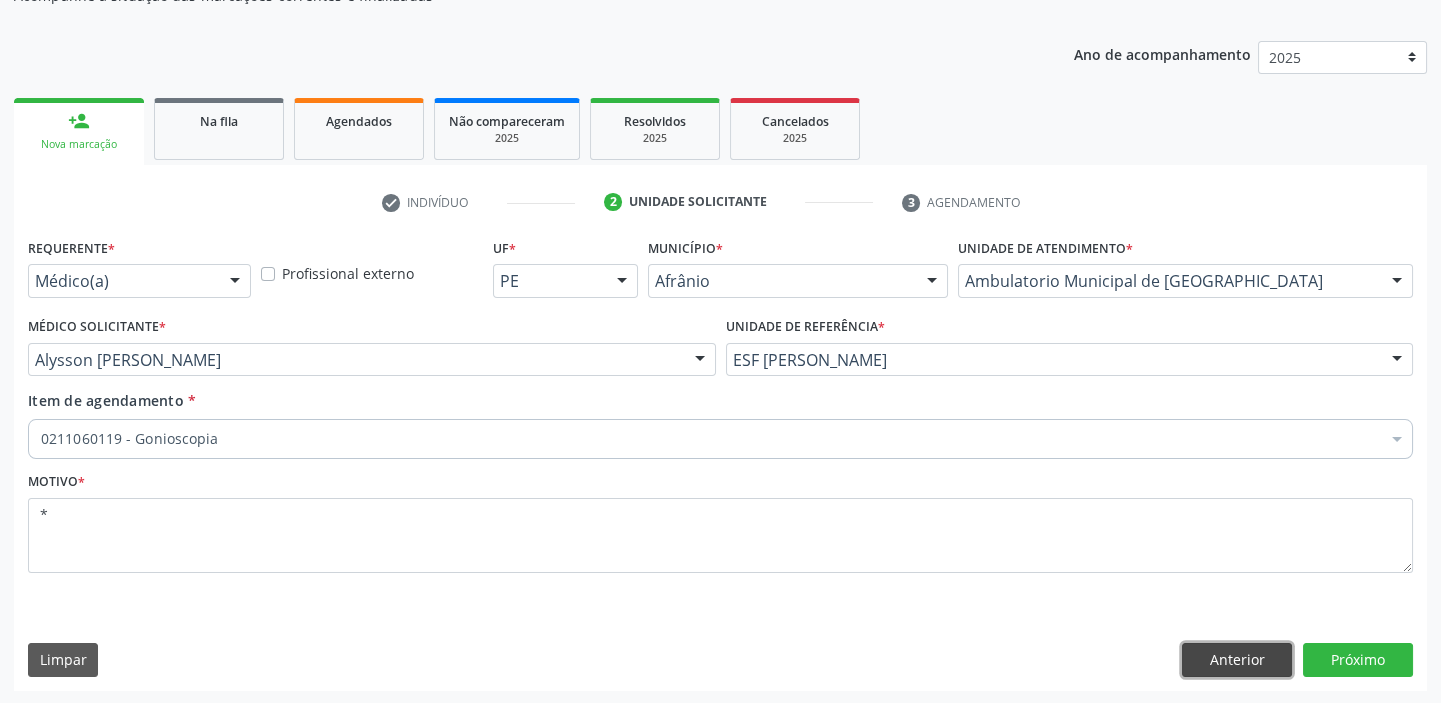 click on "Anterior" at bounding box center [1237, 660] 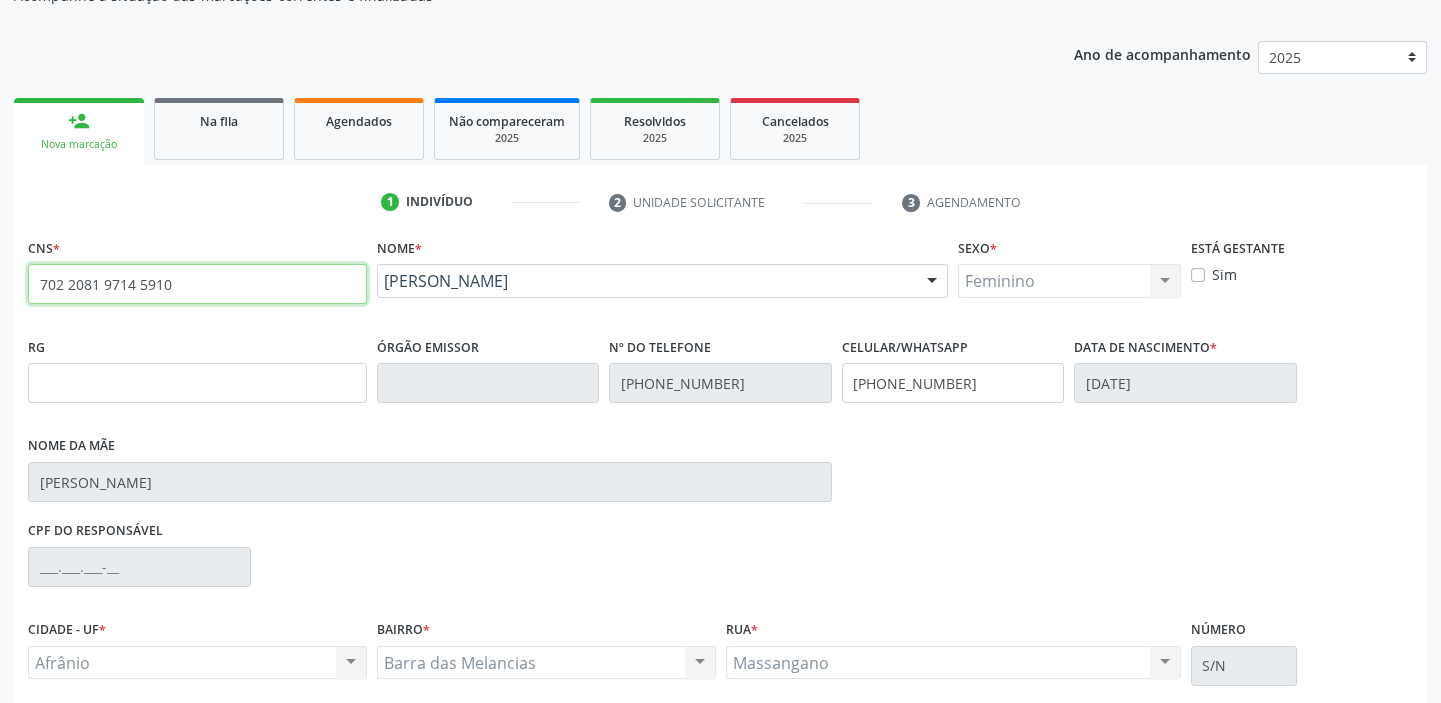 drag, startPoint x: 199, startPoint y: 291, endPoint x: 7, endPoint y: 292, distance: 192.00261 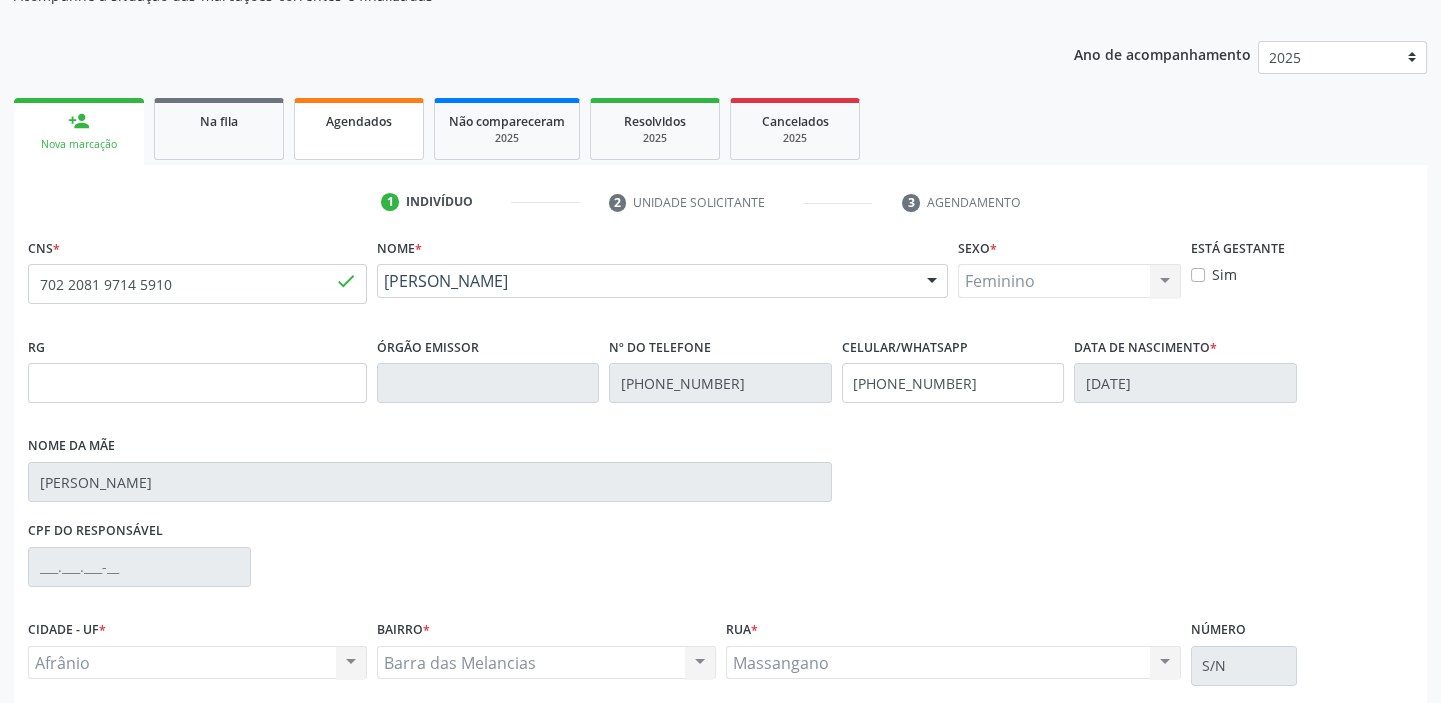 click on "Agendados" at bounding box center [359, 129] 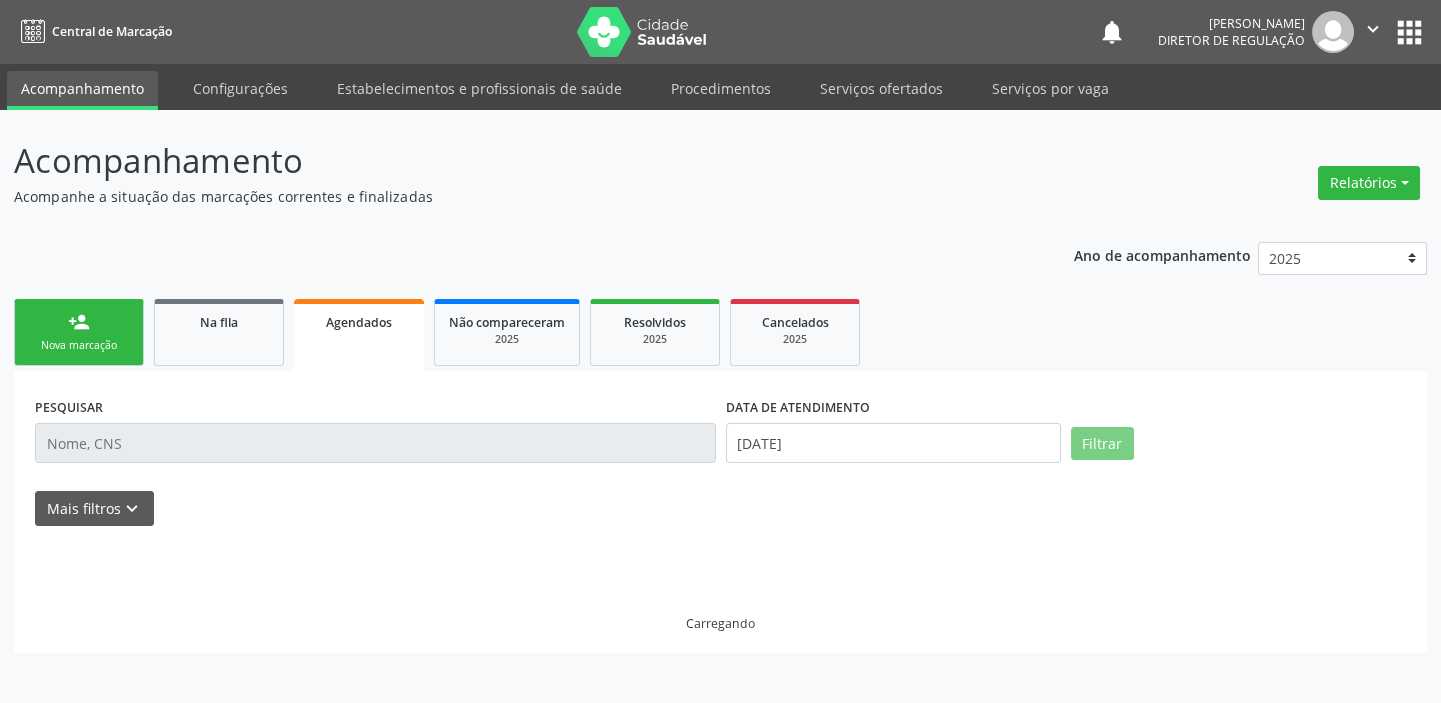 scroll, scrollTop: 0, scrollLeft: 0, axis: both 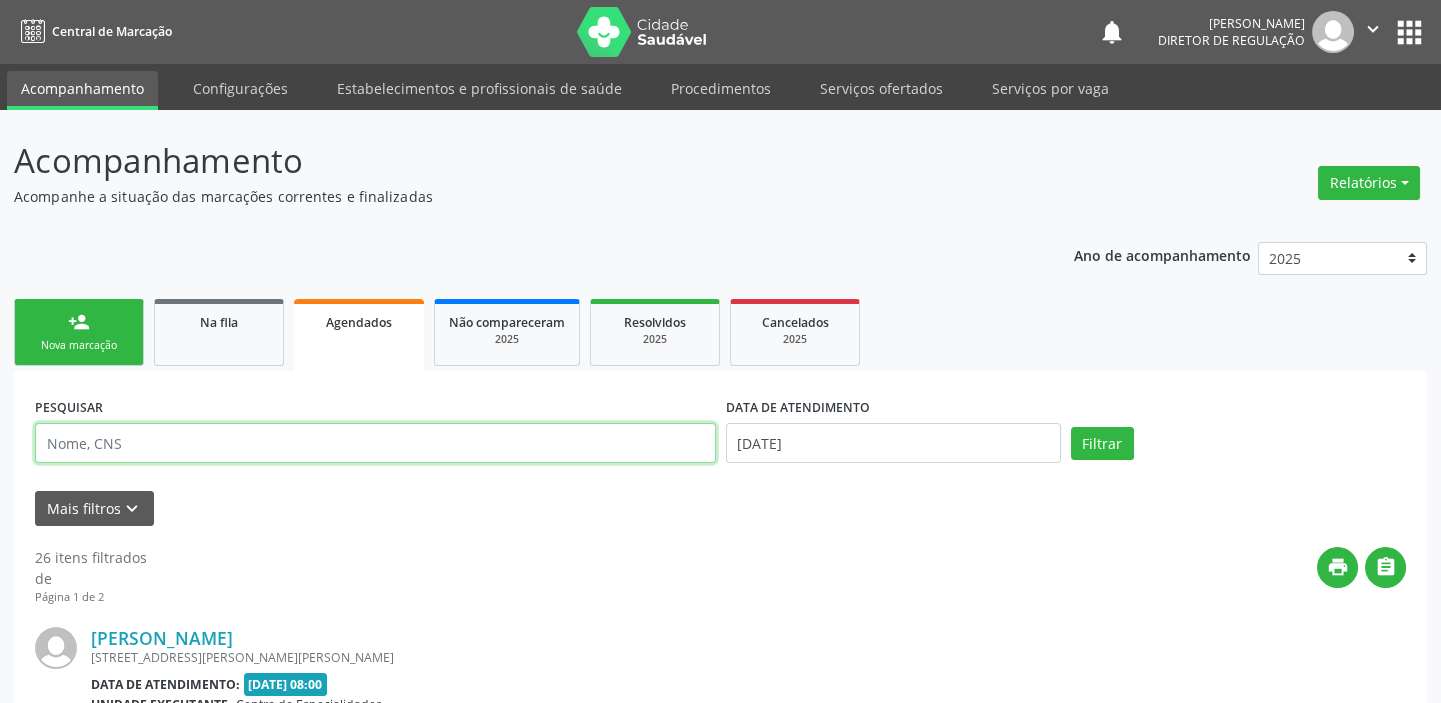 click at bounding box center [375, 443] 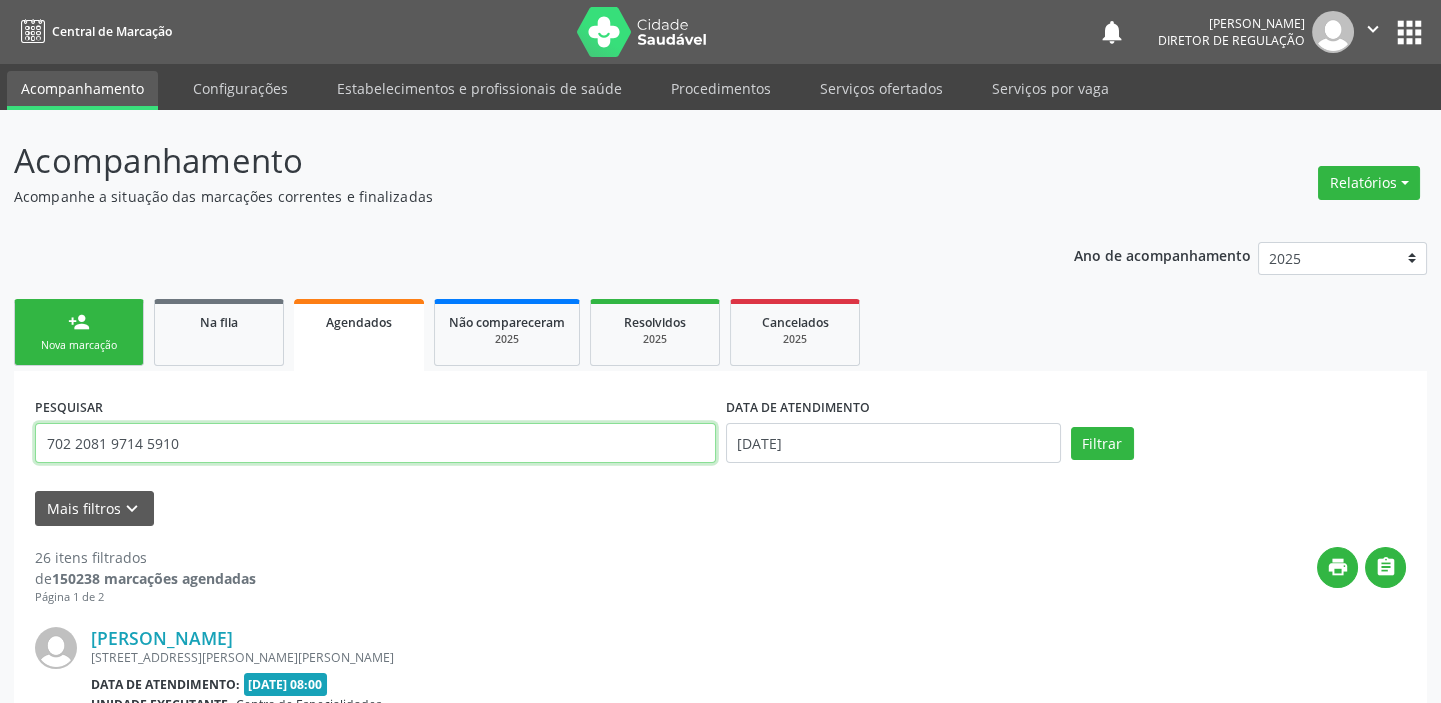type on "702 2081 9714 5910" 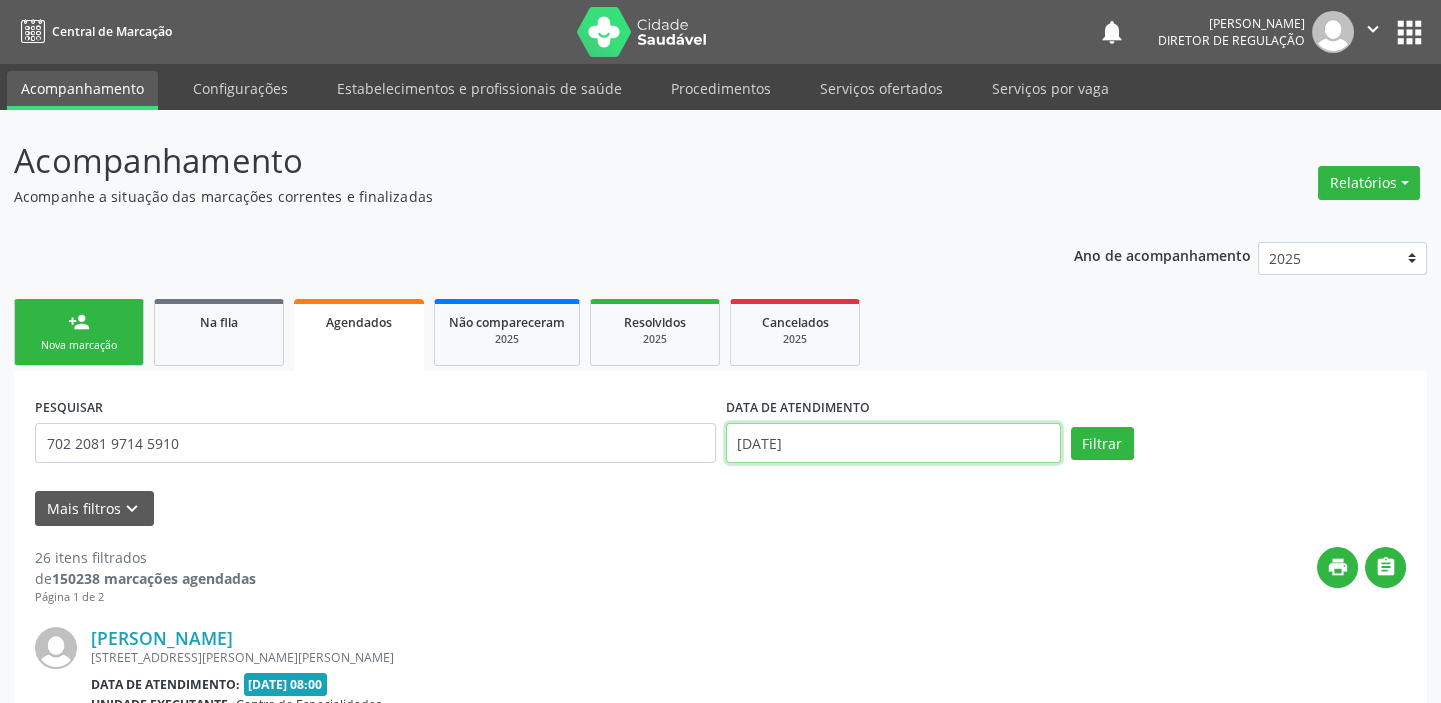 click on "[DATE]" at bounding box center (893, 443) 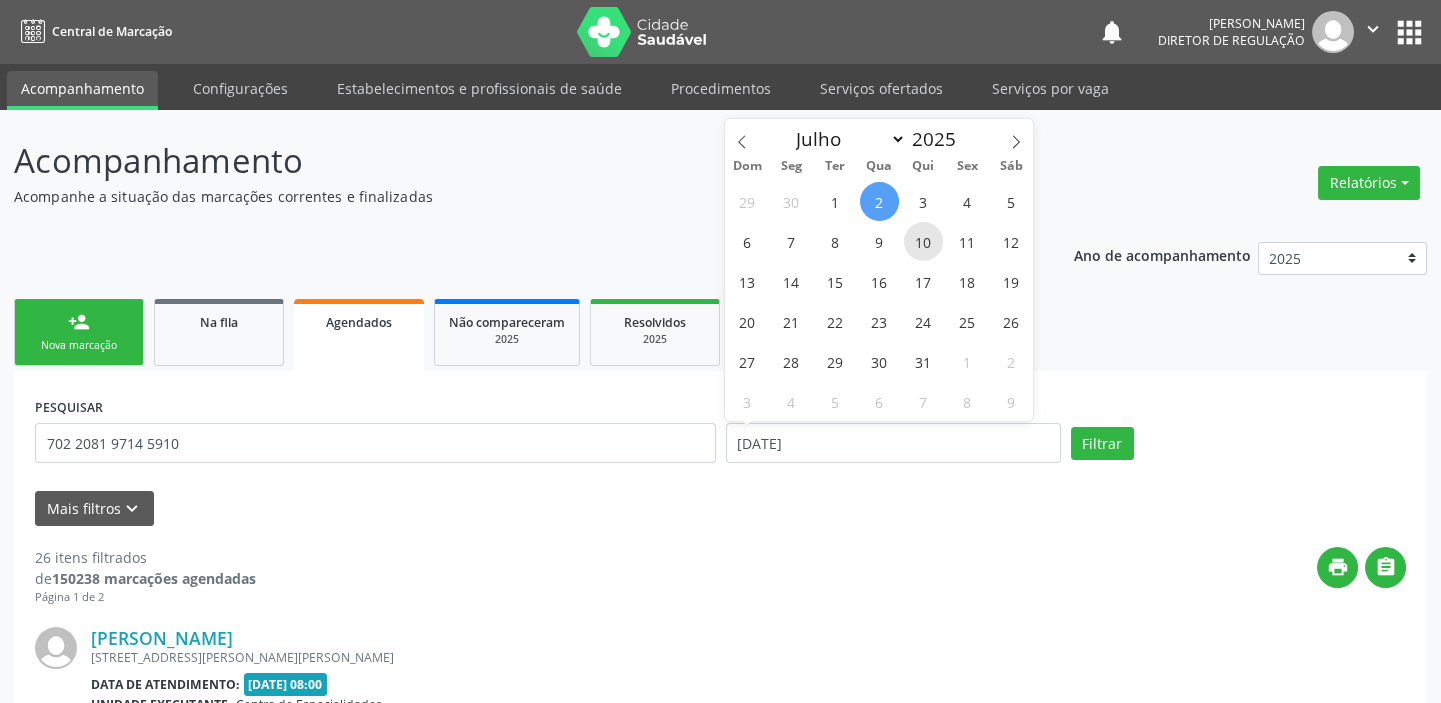 click on "10" at bounding box center [923, 241] 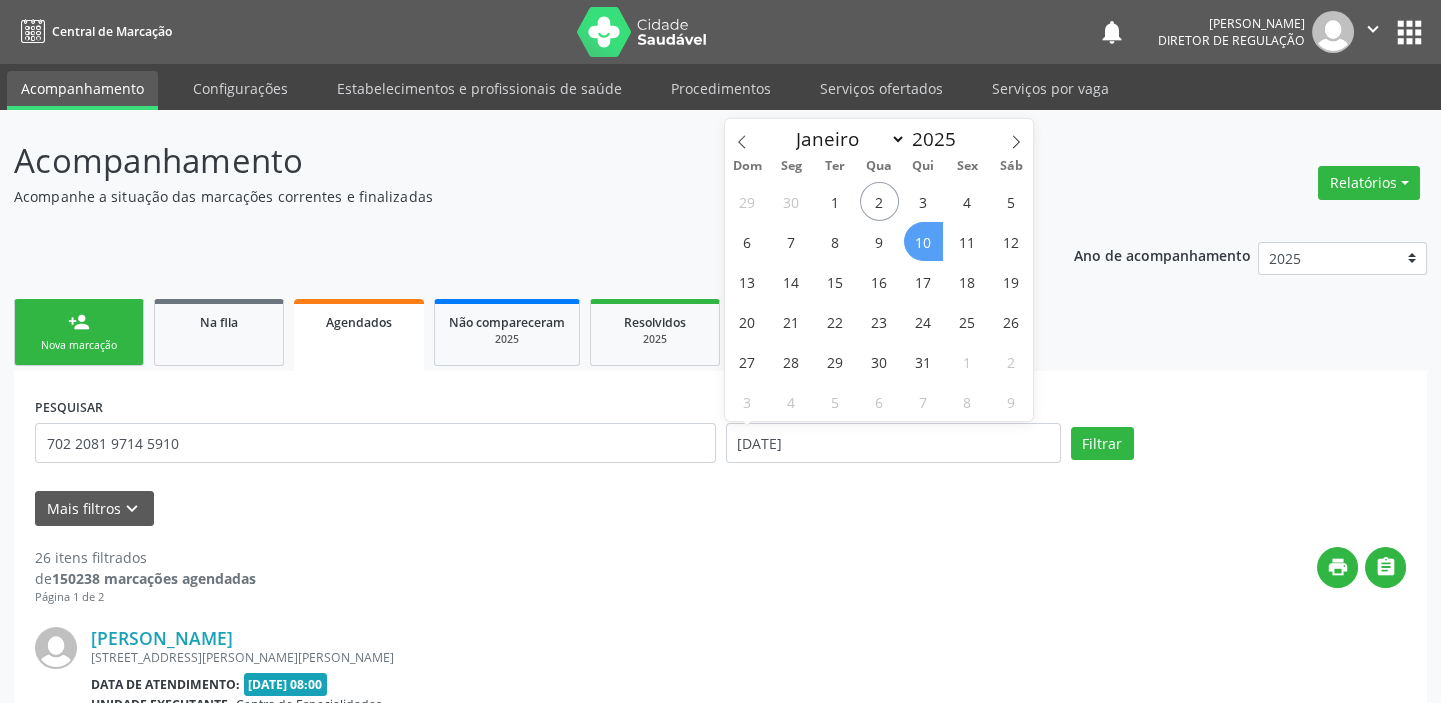 click on "10" at bounding box center [923, 241] 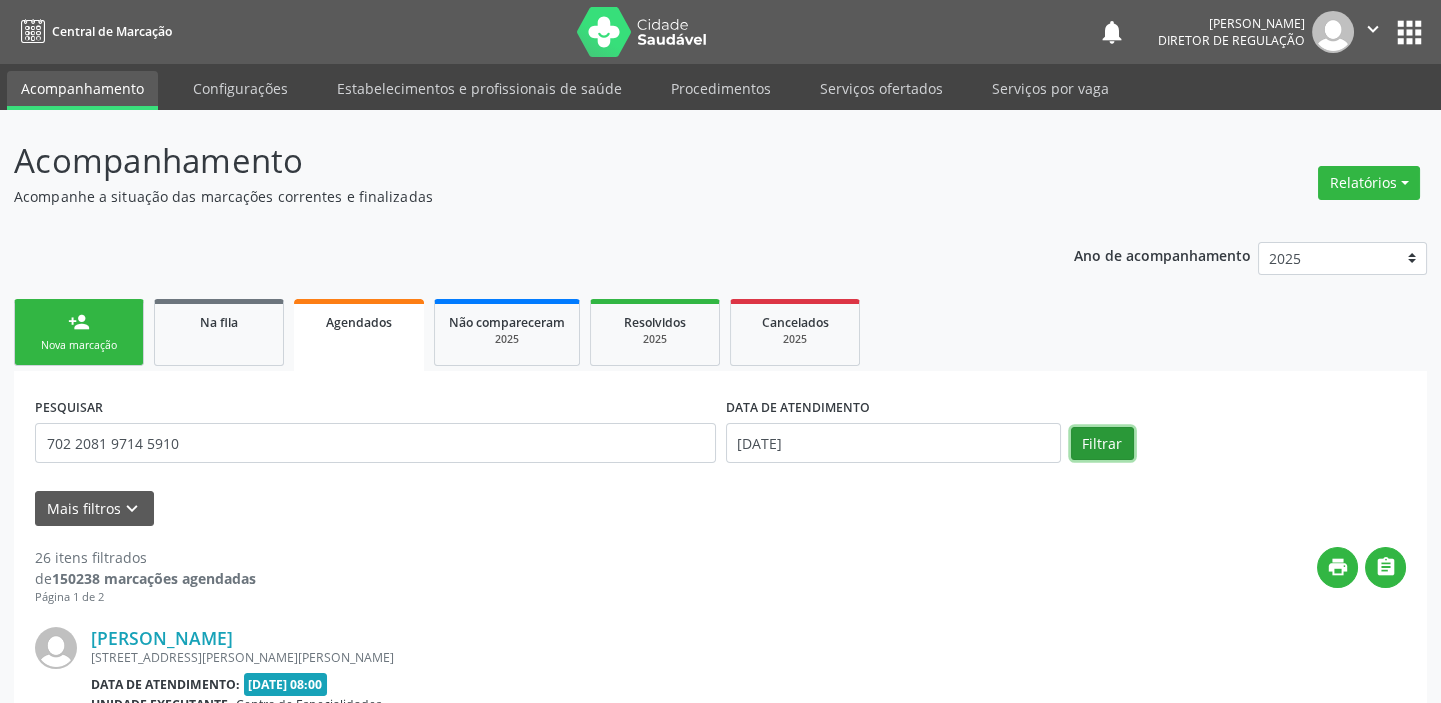 click on "Filtrar" at bounding box center [1102, 444] 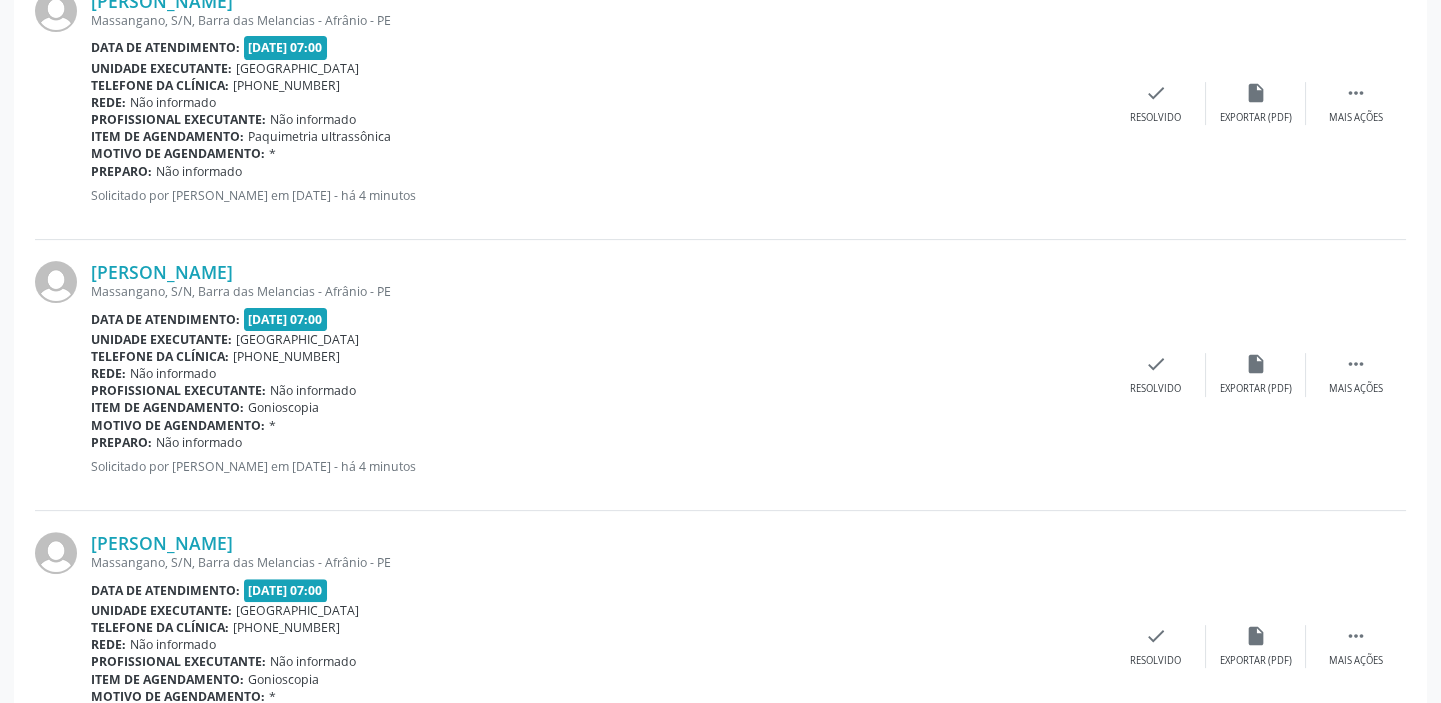 scroll, scrollTop: 1454, scrollLeft: 0, axis: vertical 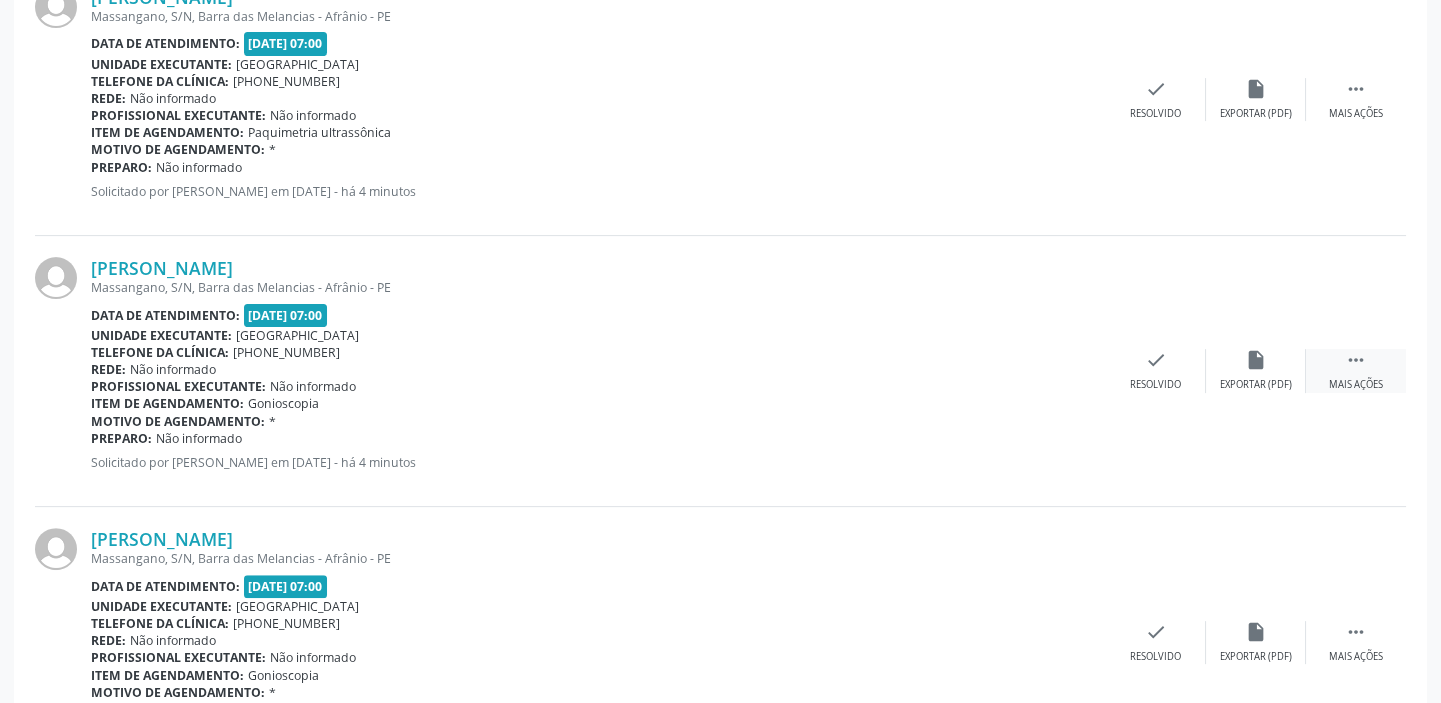 click on "
Mais ações" at bounding box center (1356, 370) 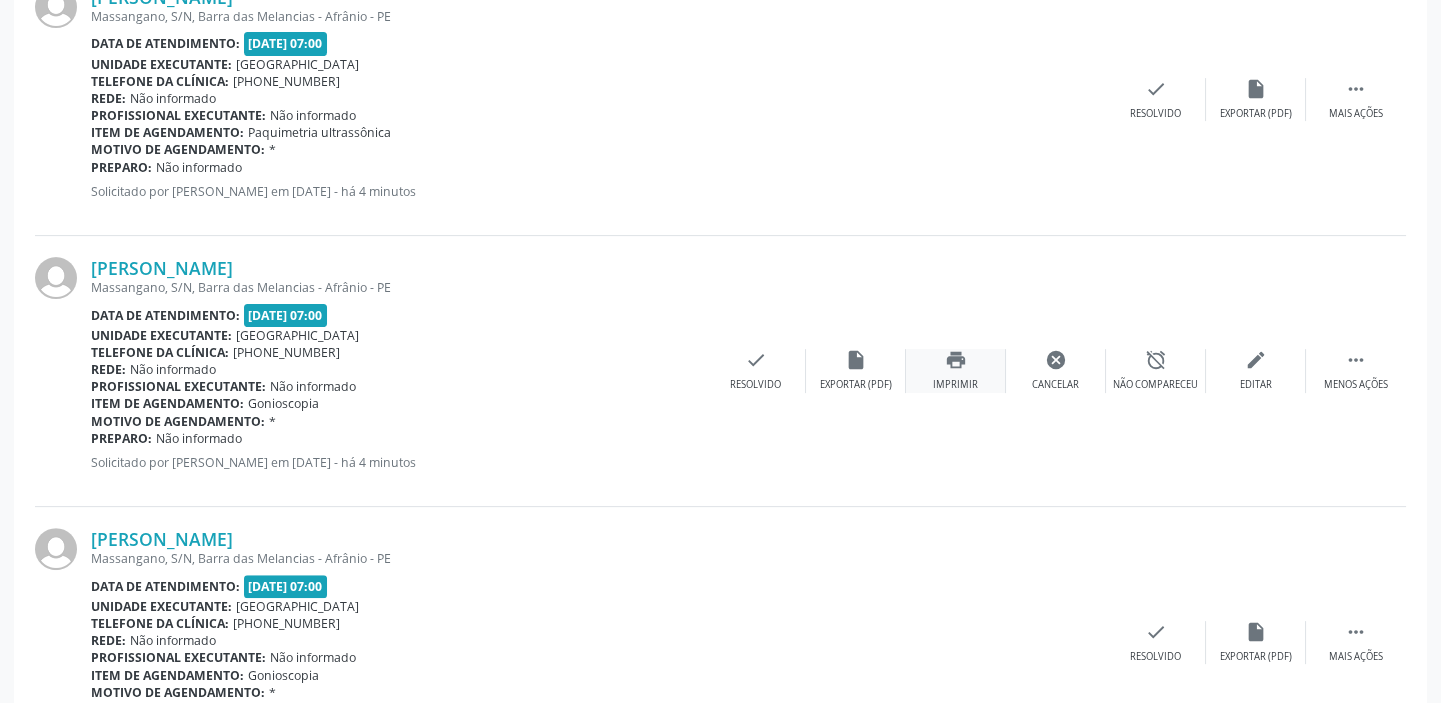 click on "print" at bounding box center [956, 360] 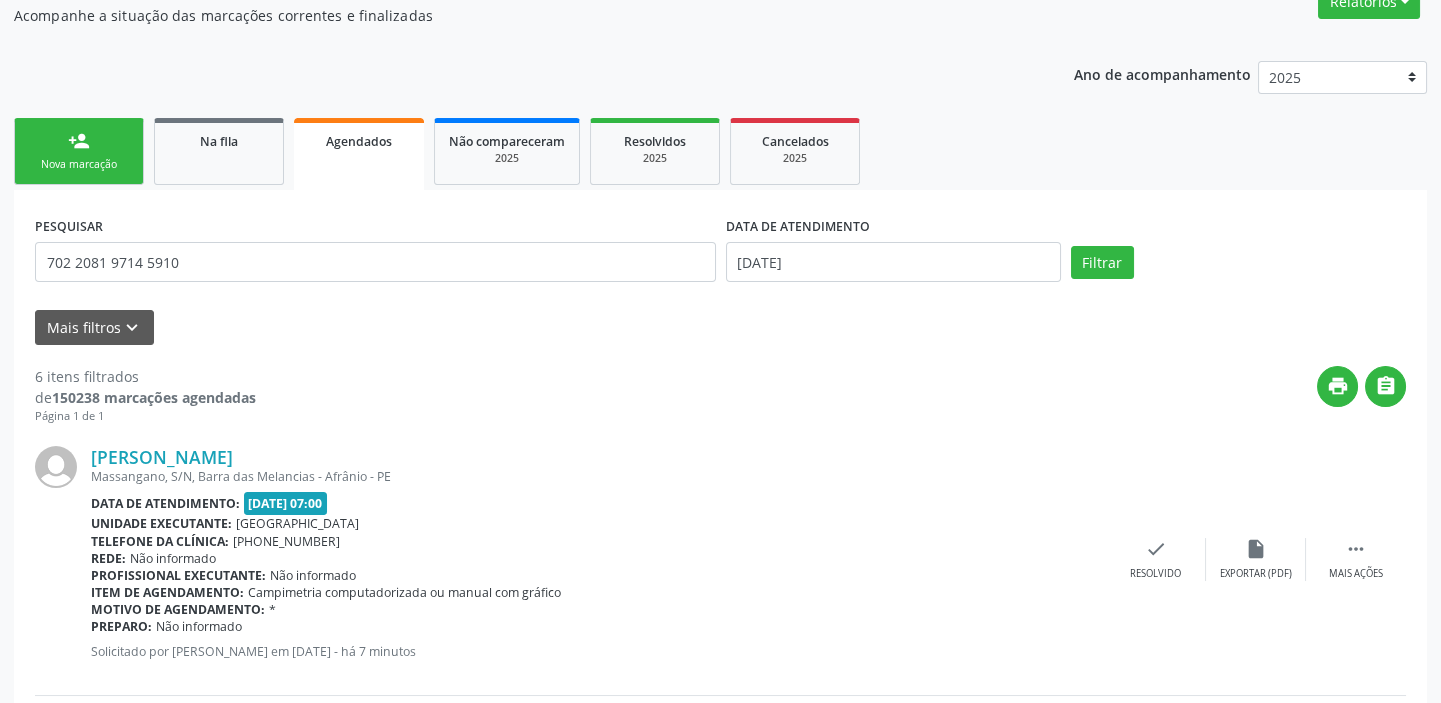 scroll, scrollTop: 0, scrollLeft: 0, axis: both 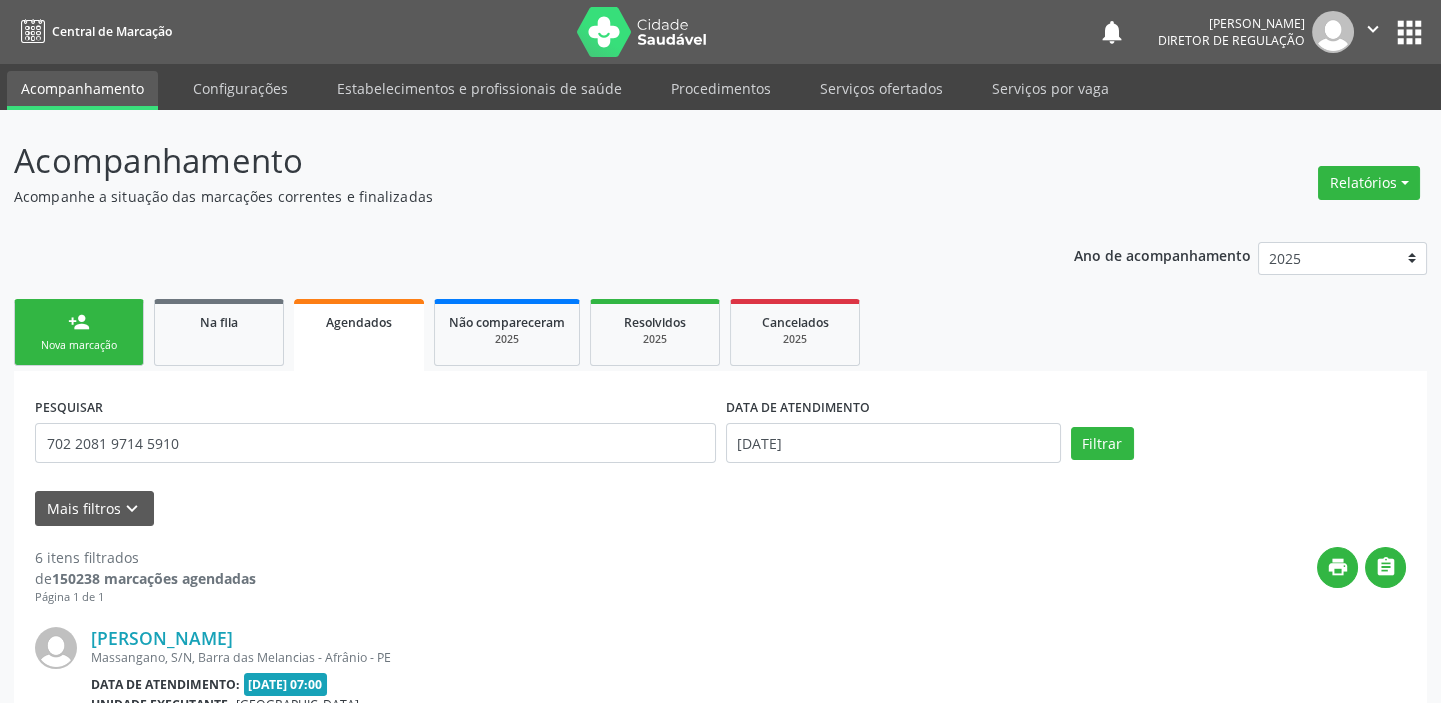click on "person_add
Nova marcação" at bounding box center (79, 332) 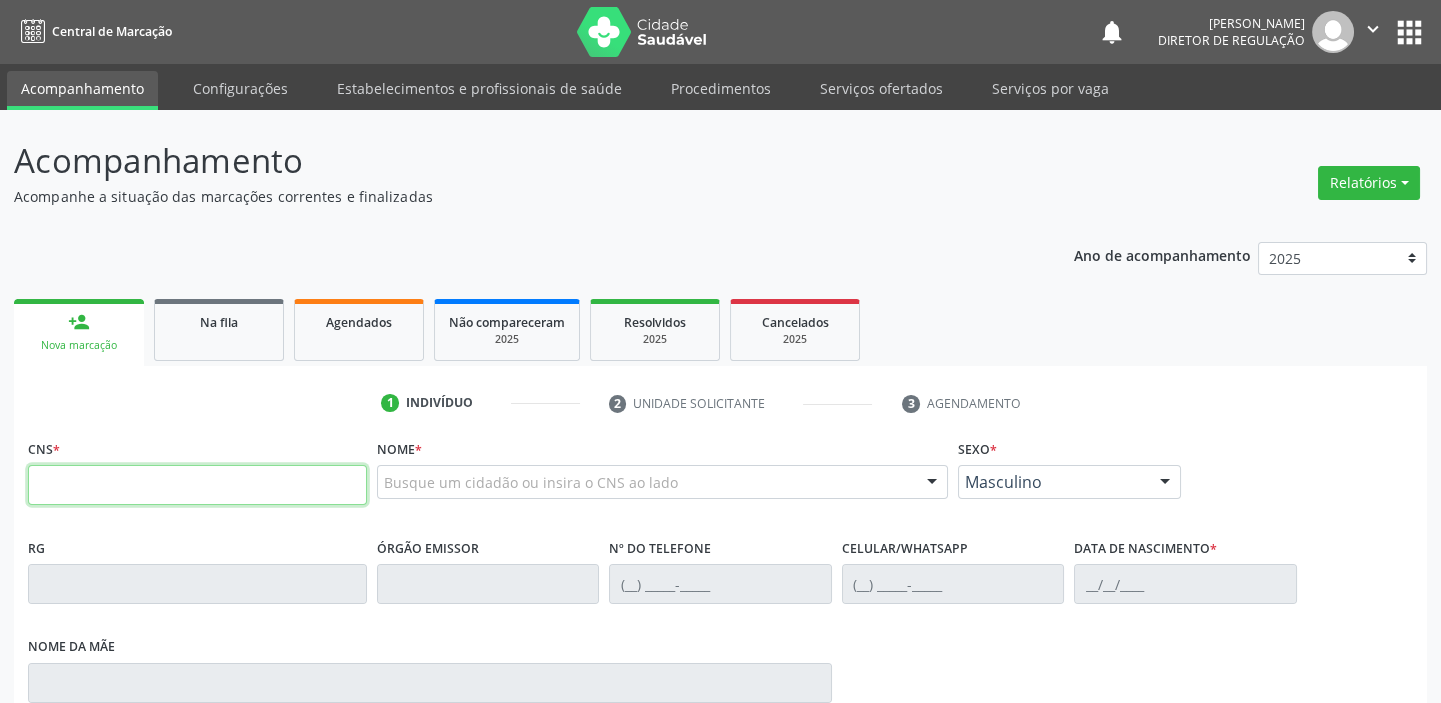 click at bounding box center (197, 485) 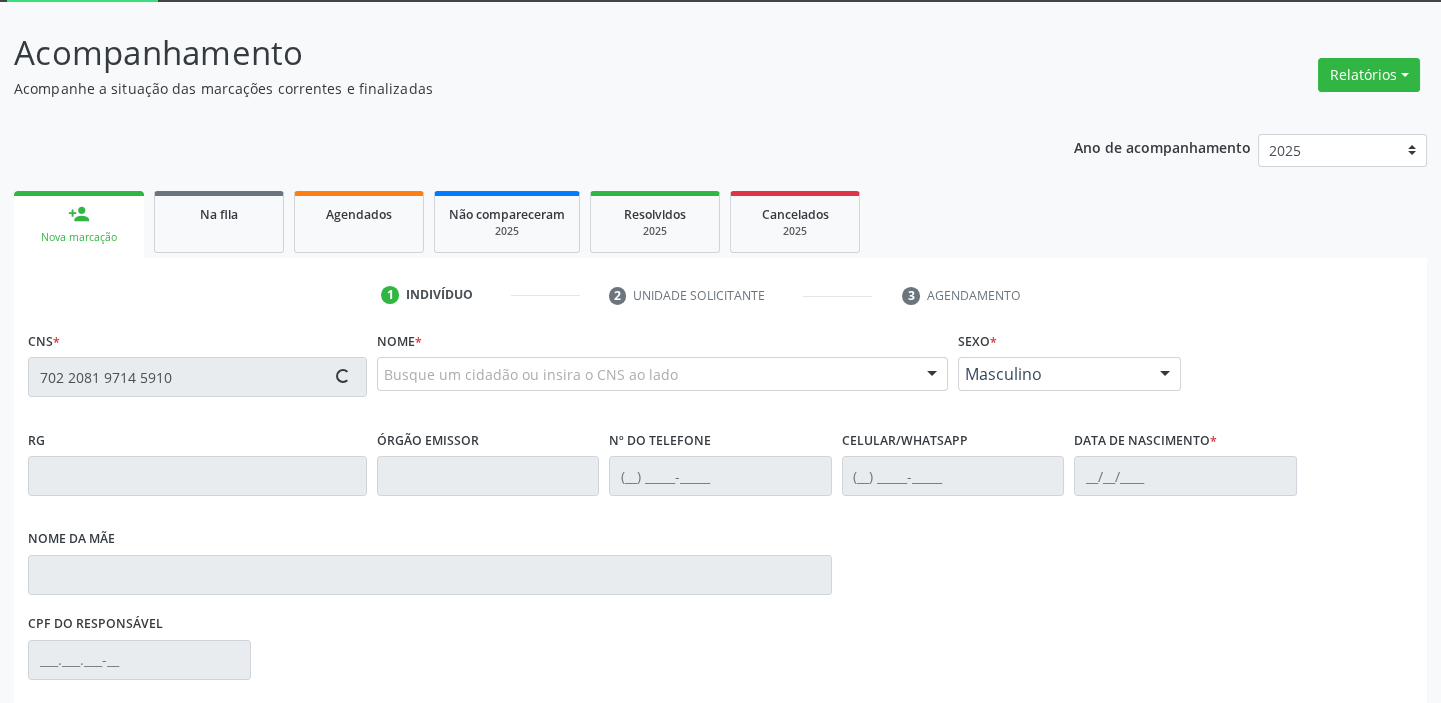type on "702 2081 9714 5910" 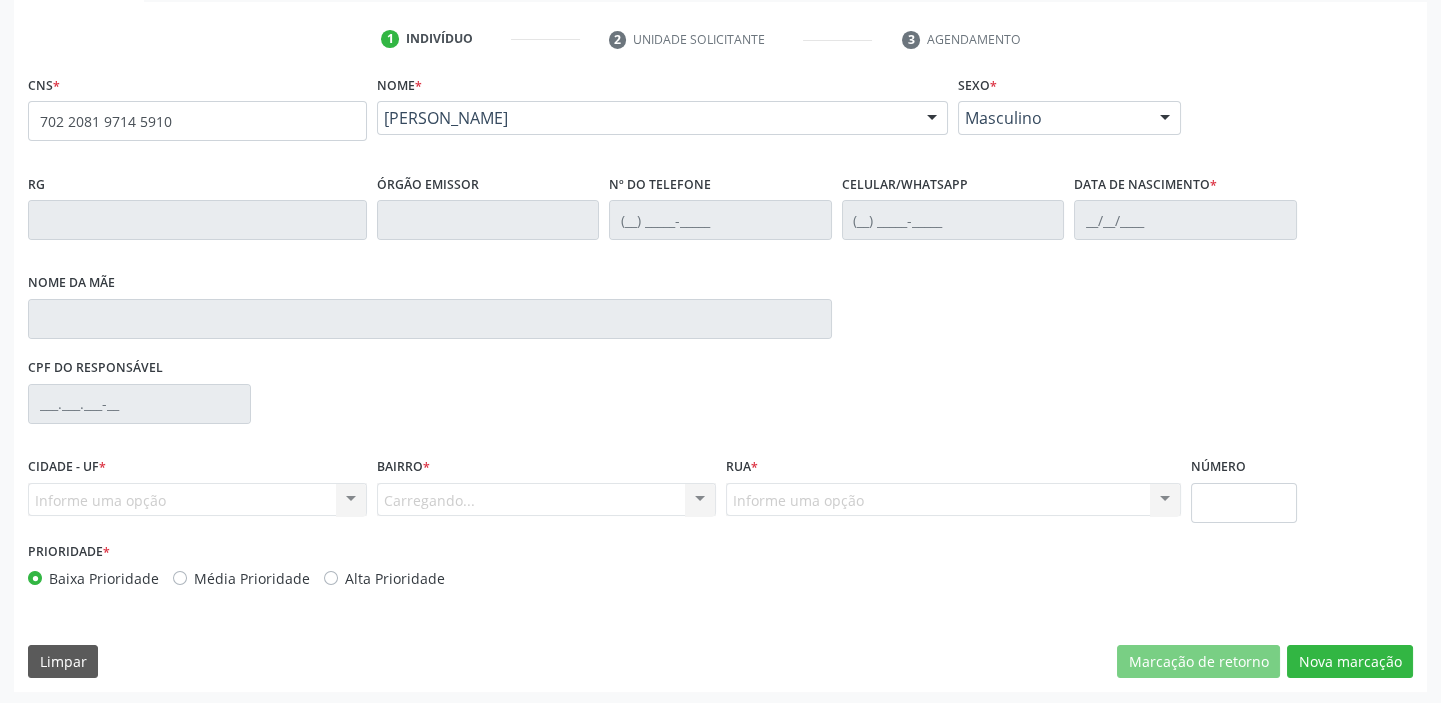 scroll, scrollTop: 366, scrollLeft: 0, axis: vertical 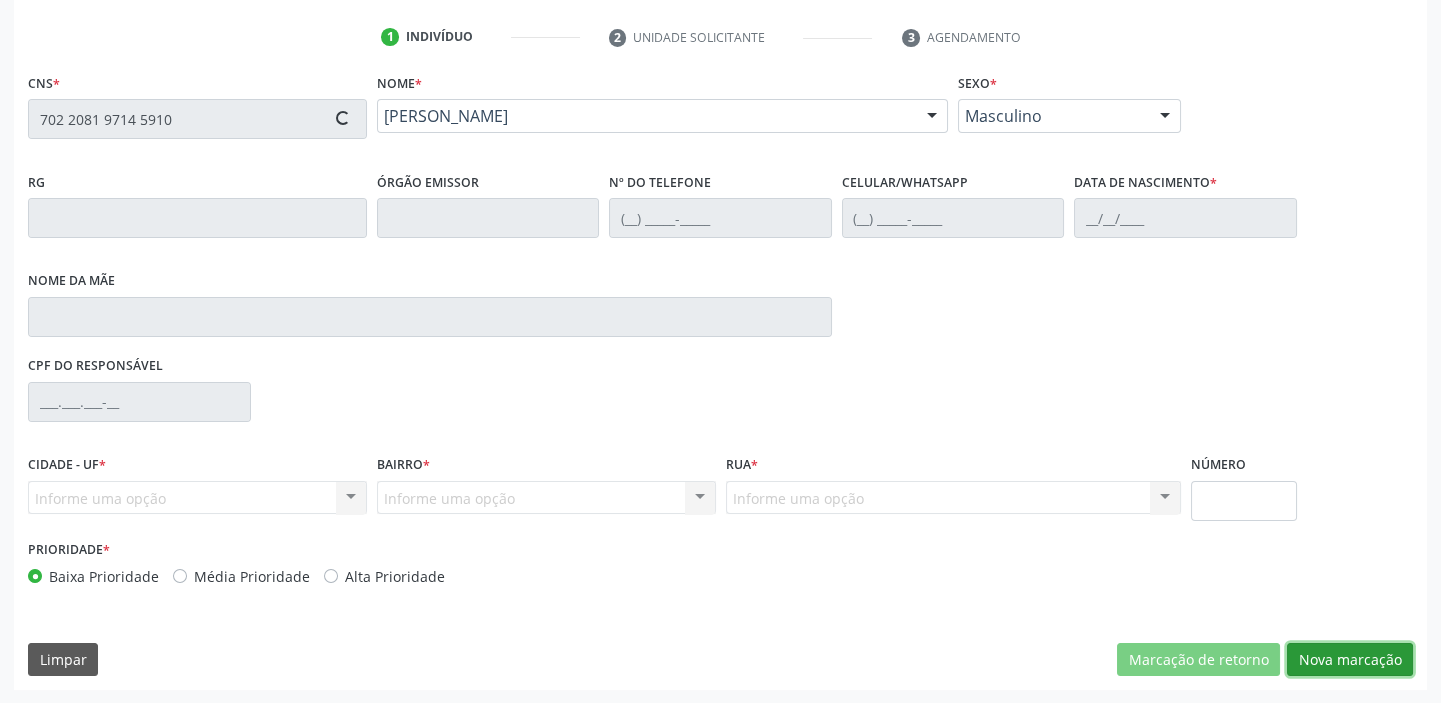 click on "Nova marcação" at bounding box center [1350, 660] 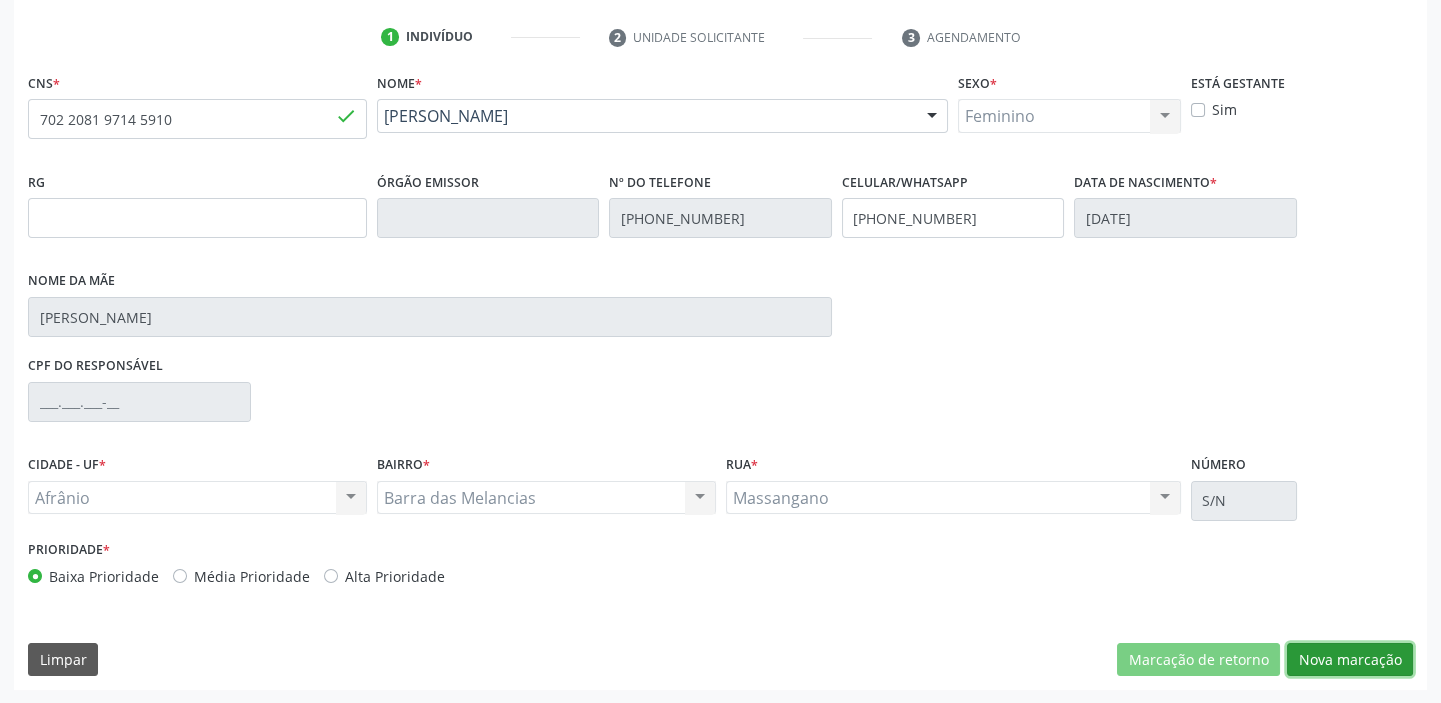 click on "Nova marcação" at bounding box center [1350, 660] 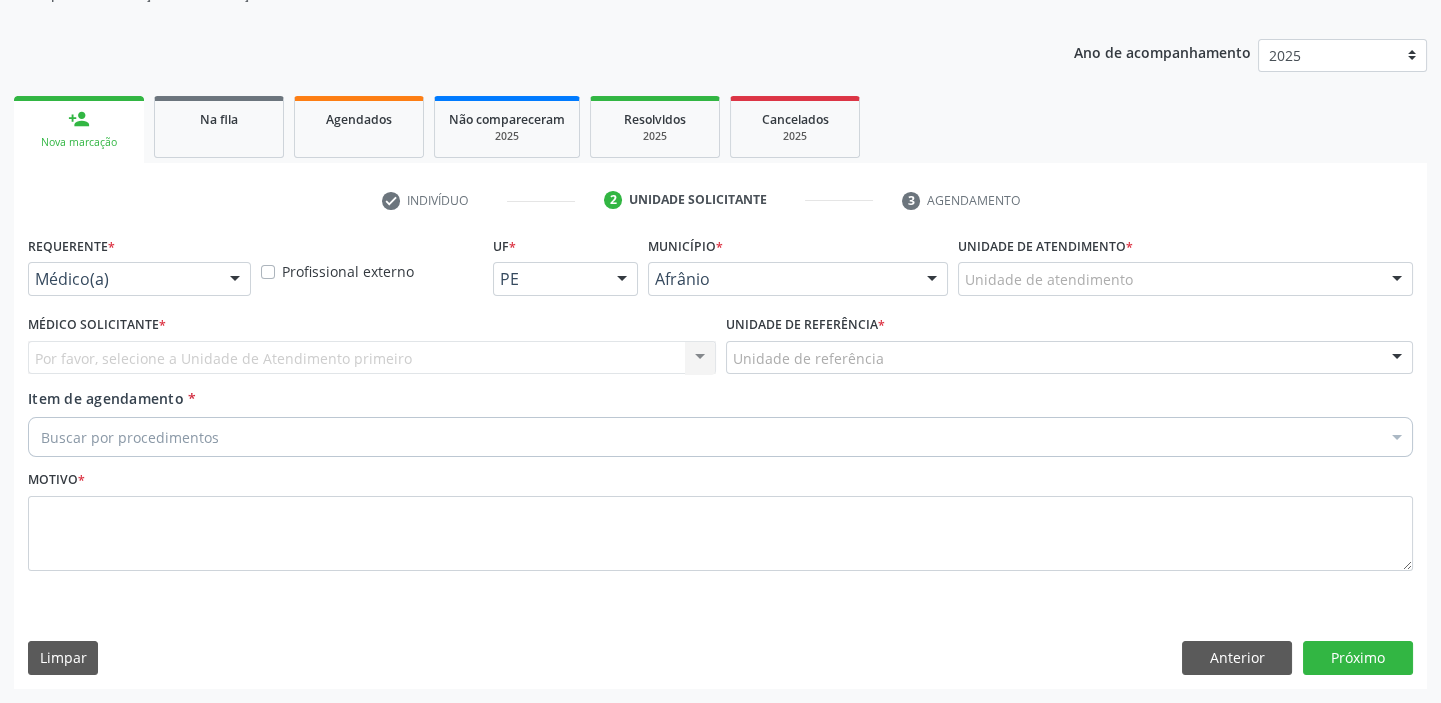 scroll, scrollTop: 201, scrollLeft: 0, axis: vertical 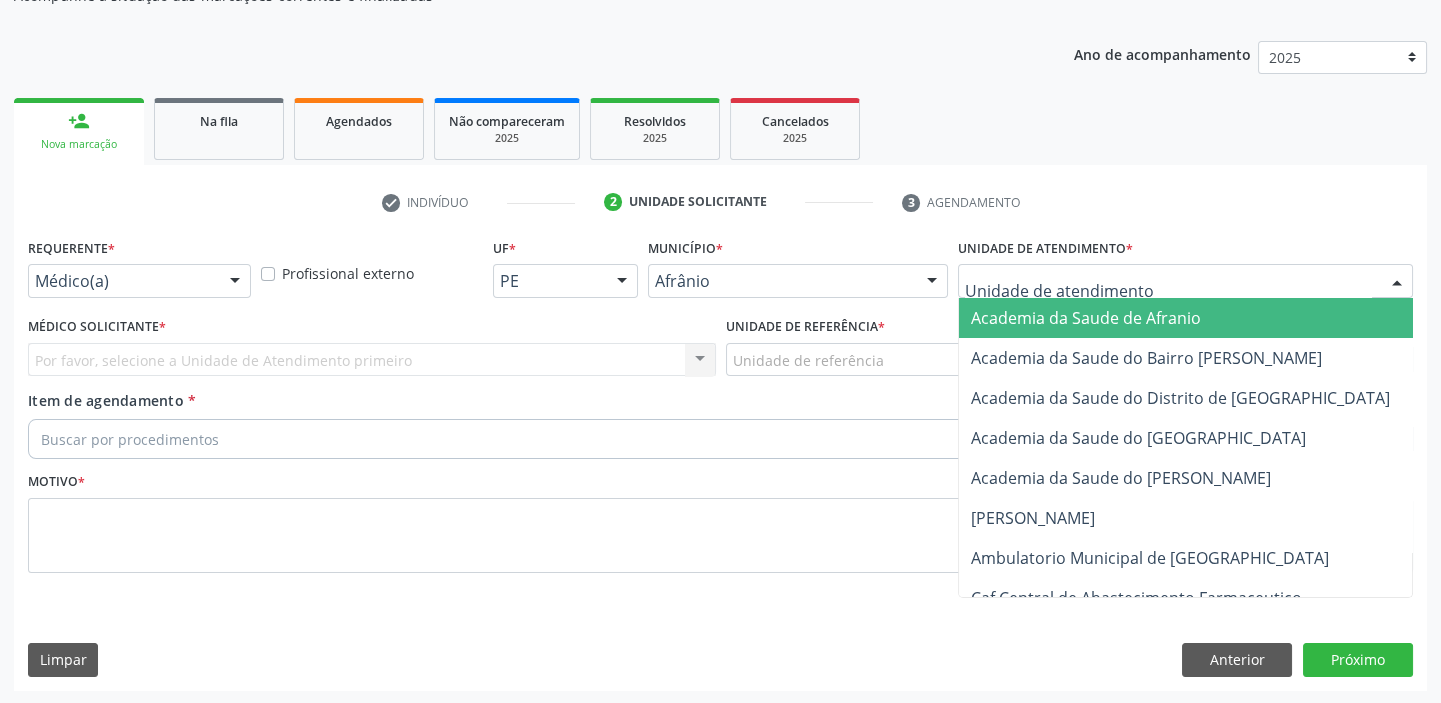 drag, startPoint x: 984, startPoint y: 280, endPoint x: 1002, endPoint y: 520, distance: 240.67406 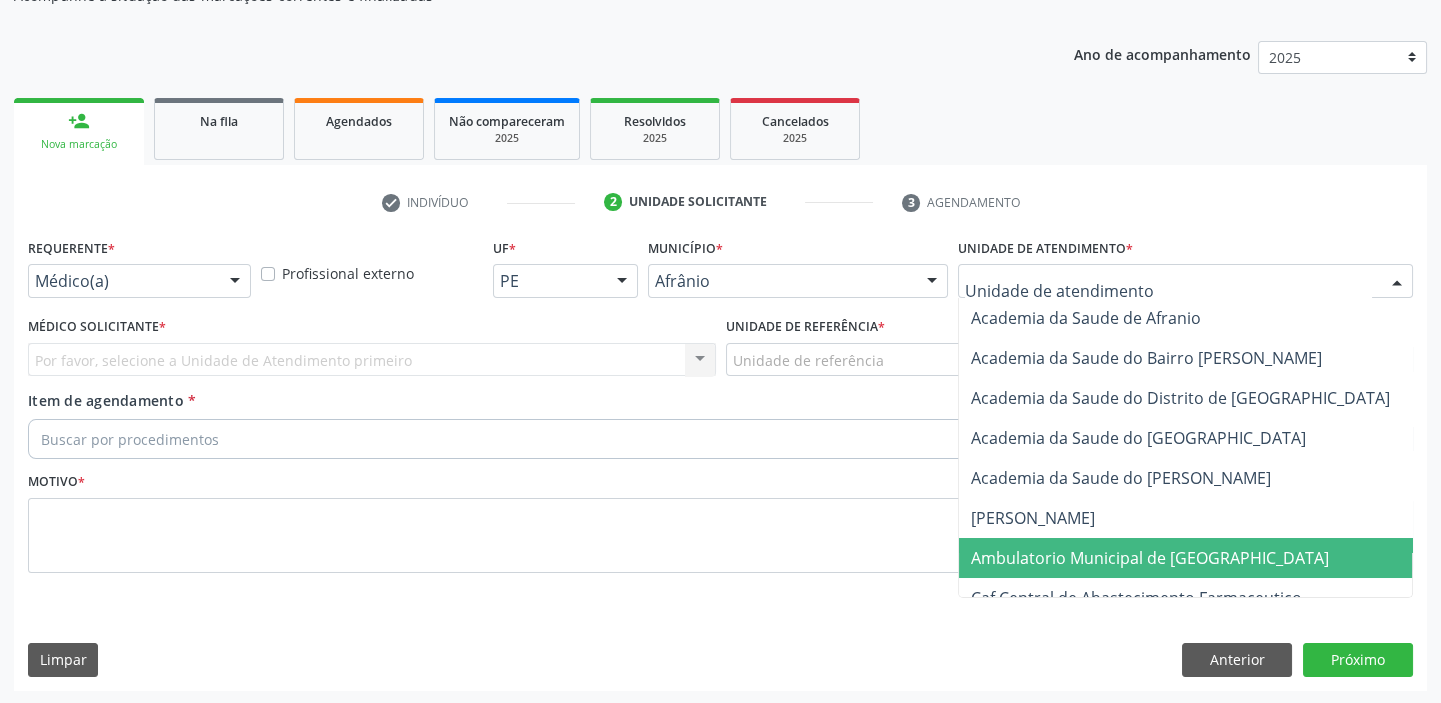 click on "Ambulatorio Municipal de [GEOGRAPHIC_DATA]" at bounding box center [1150, 558] 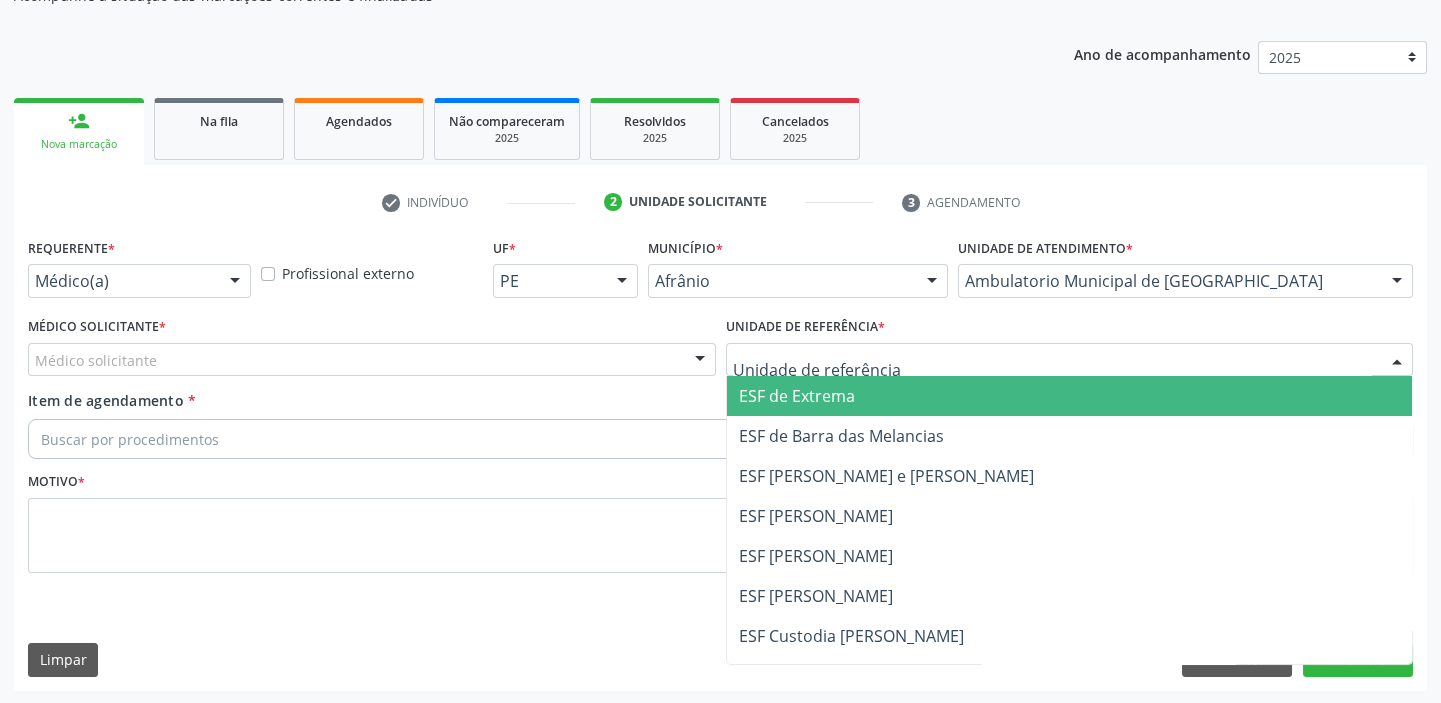 drag, startPoint x: 747, startPoint y: 356, endPoint x: 773, endPoint y: 559, distance: 204.65825 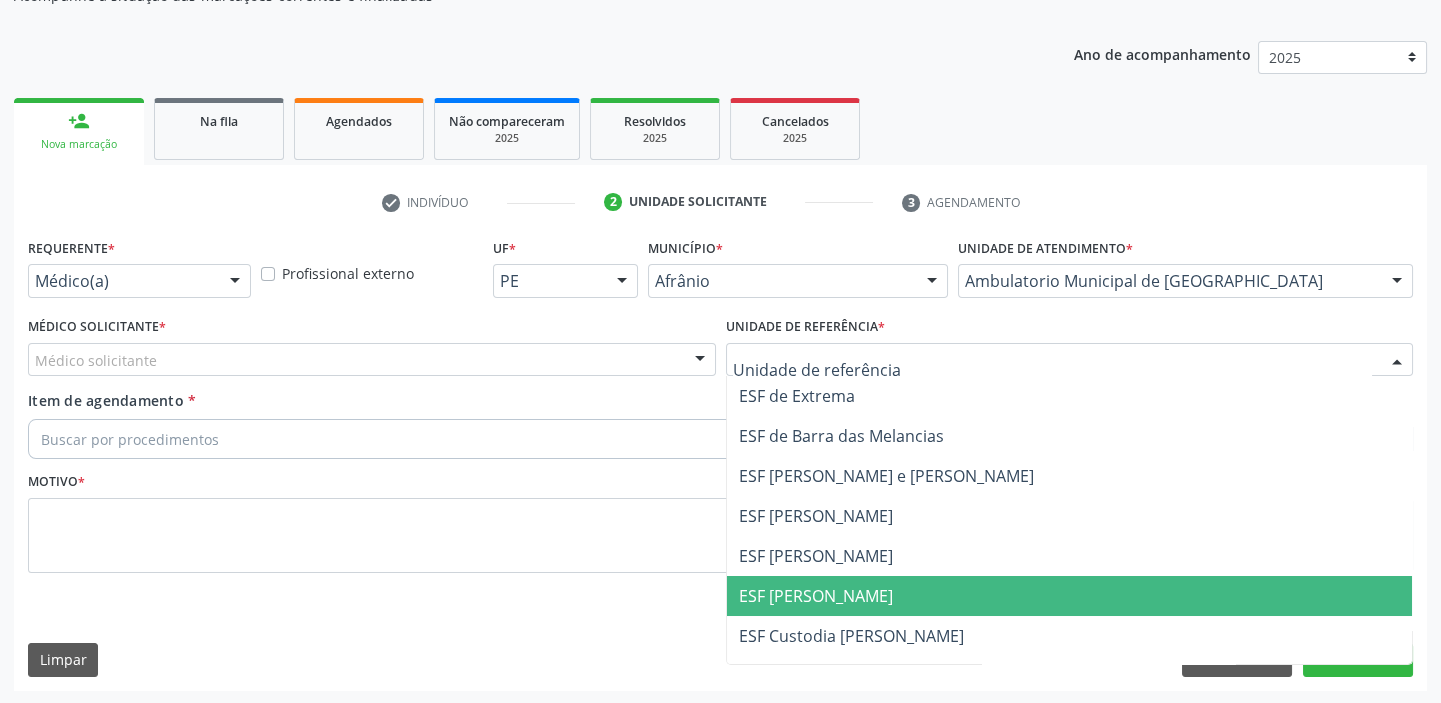 click on "ESF [PERSON_NAME]" at bounding box center [816, 596] 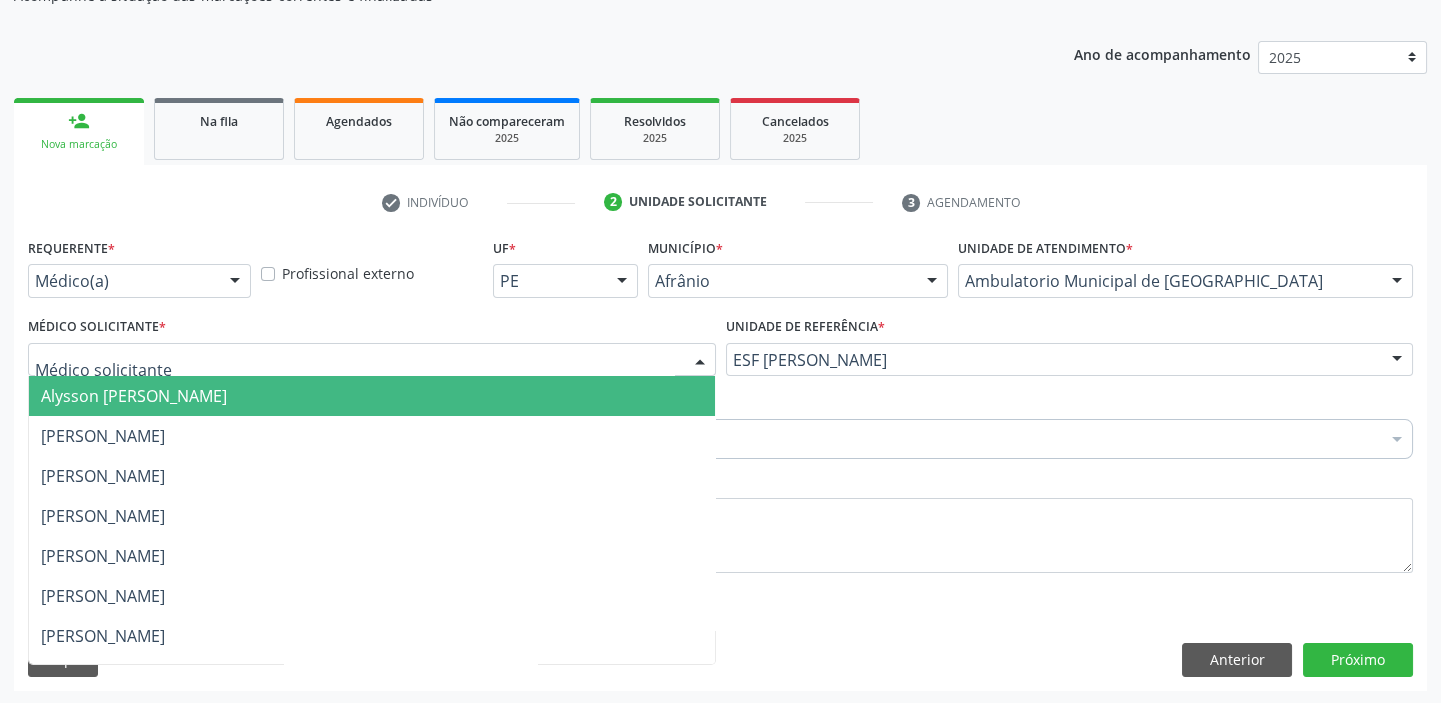 click on "Alysson [PERSON_NAME]" at bounding box center [372, 396] 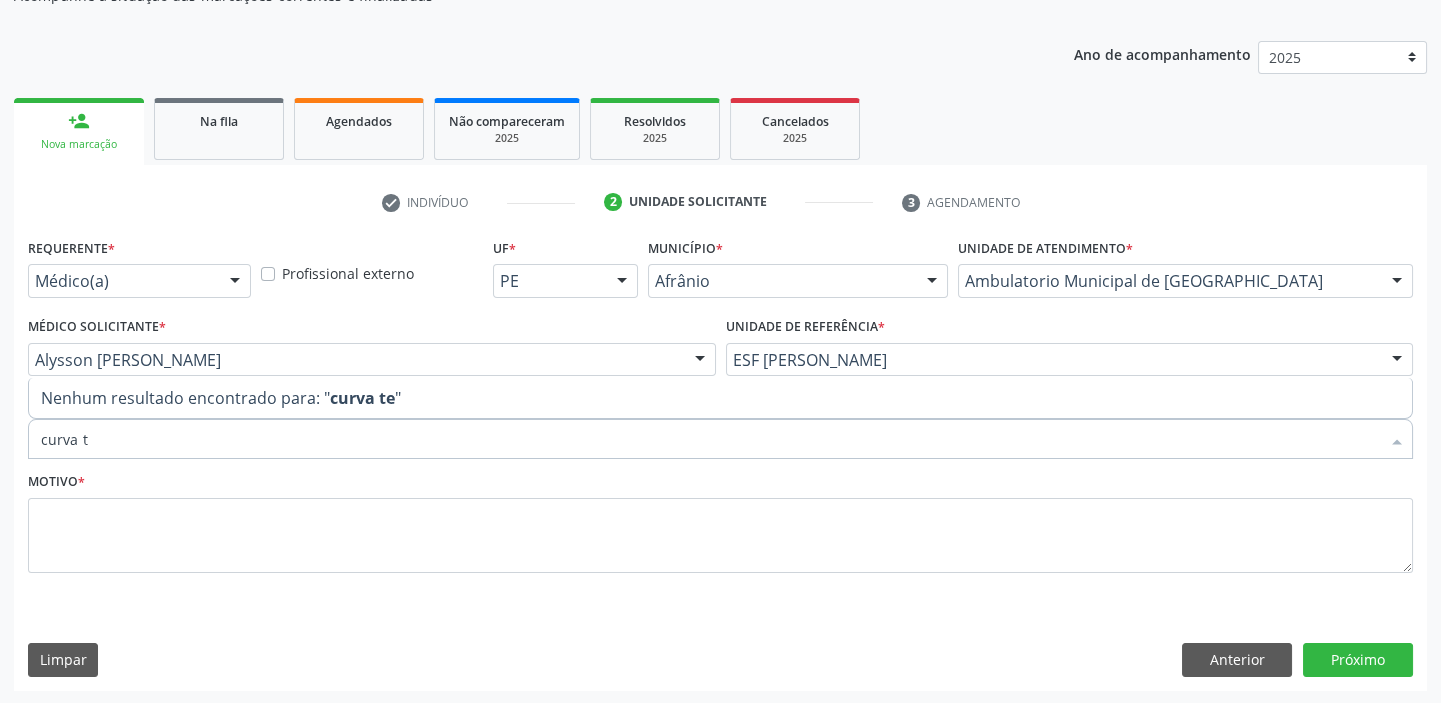 type on "curva" 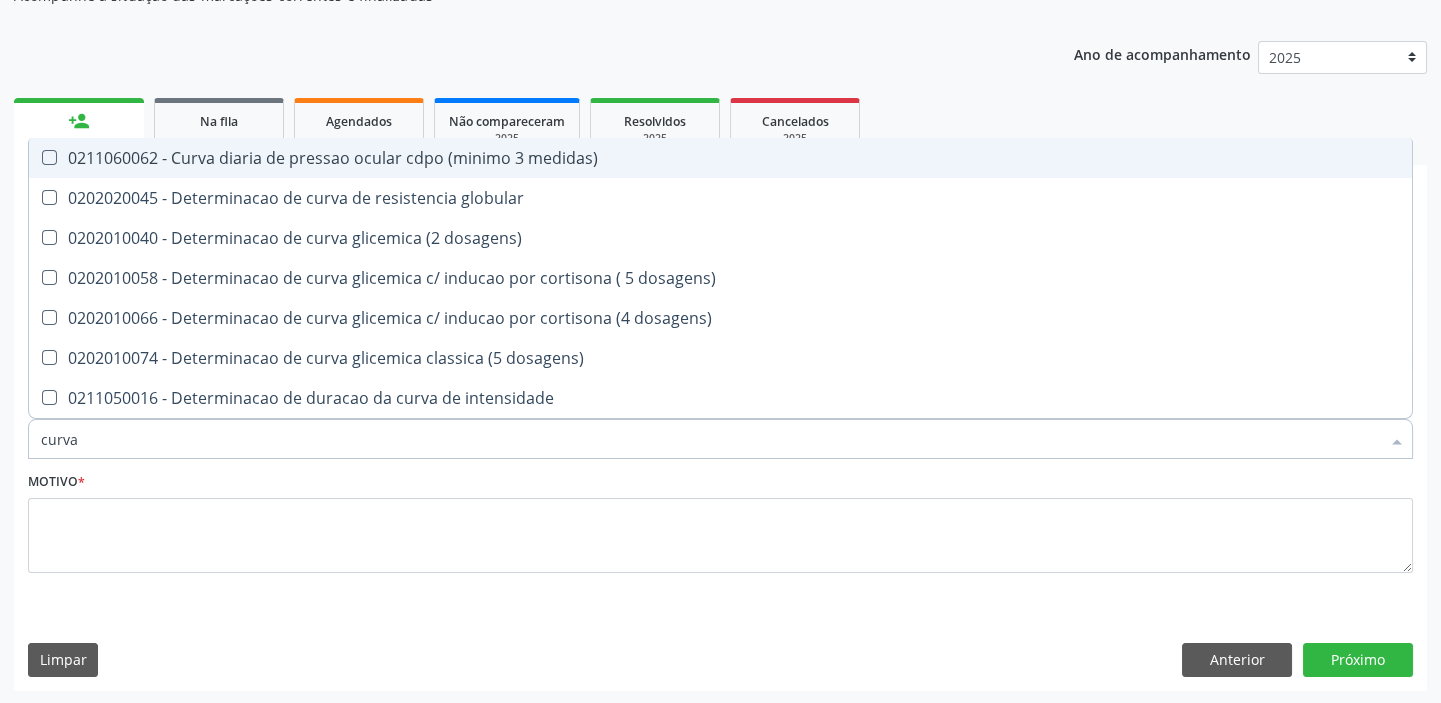 click on "0211060062 - Curva diaria de pressao ocular cdpo (minimo 3 medidas)" at bounding box center [720, 158] 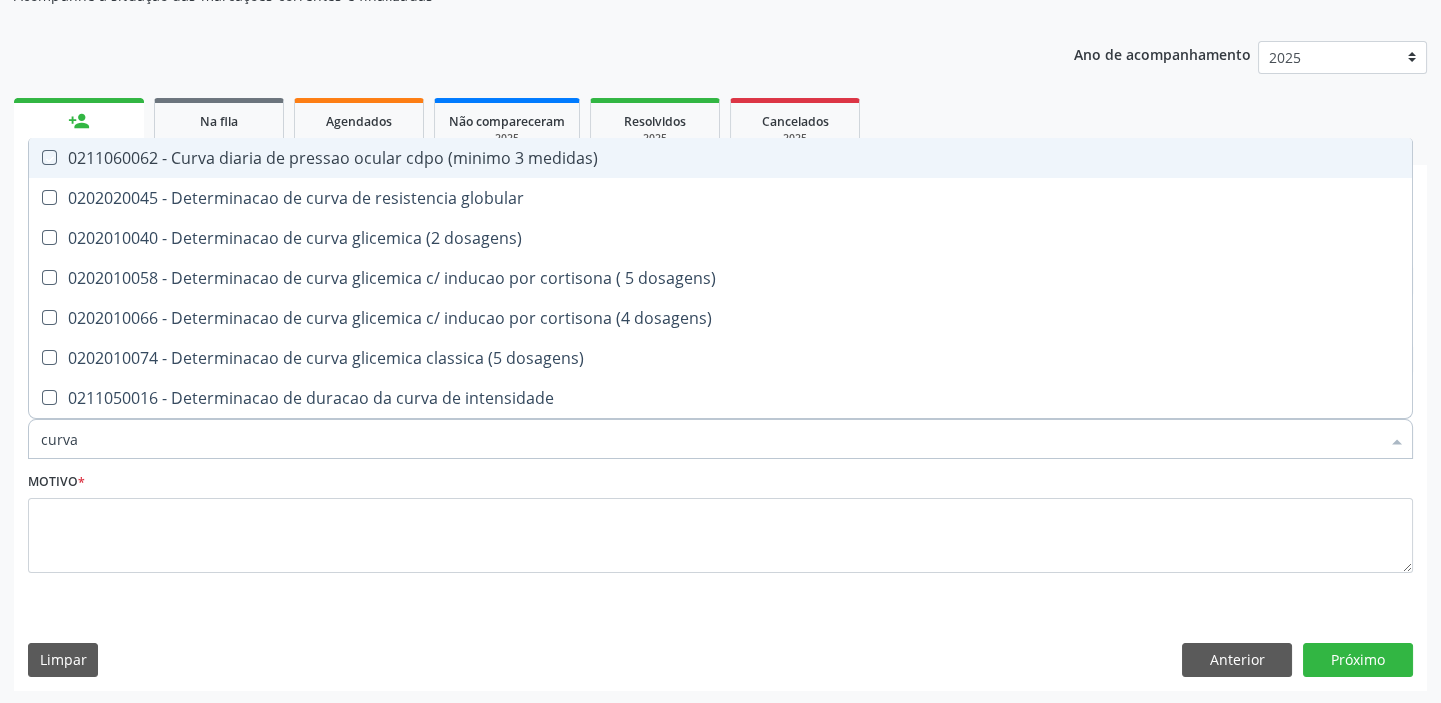checkbox on "true" 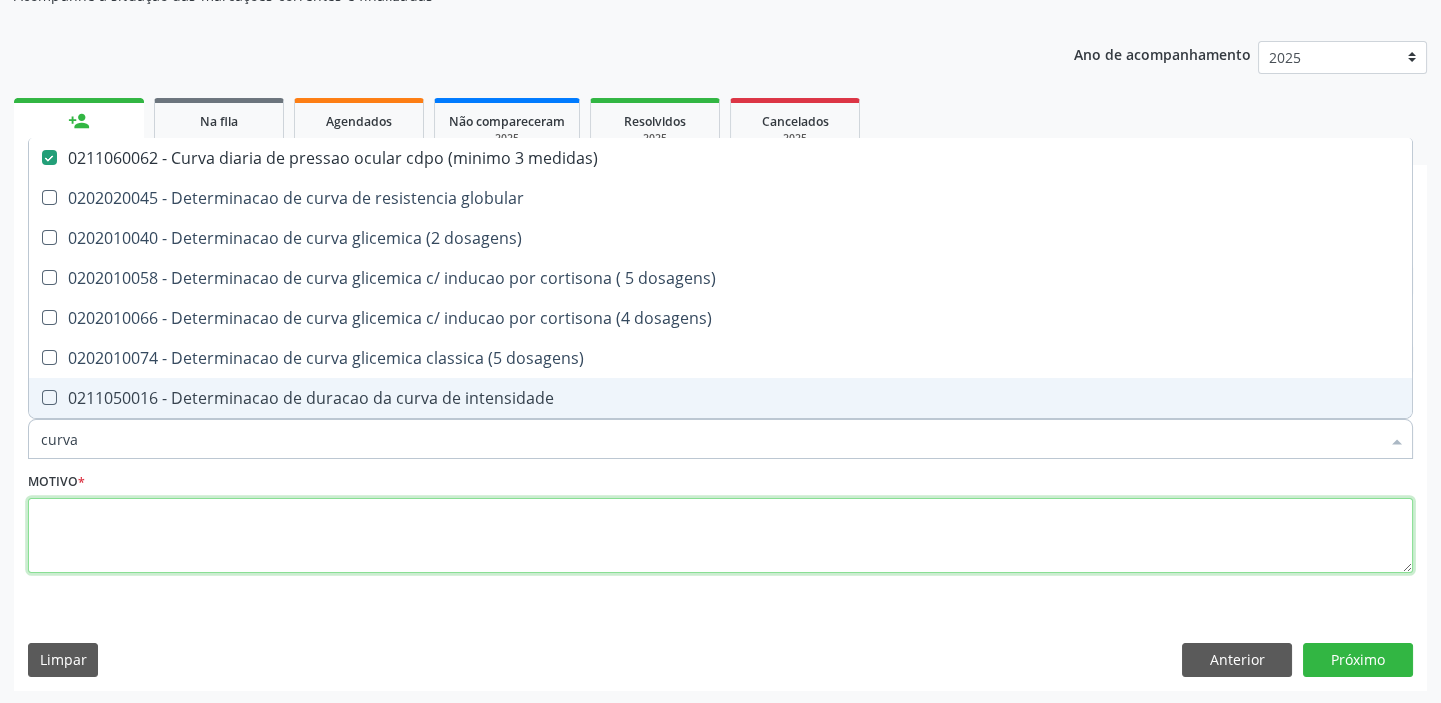 click at bounding box center [720, 536] 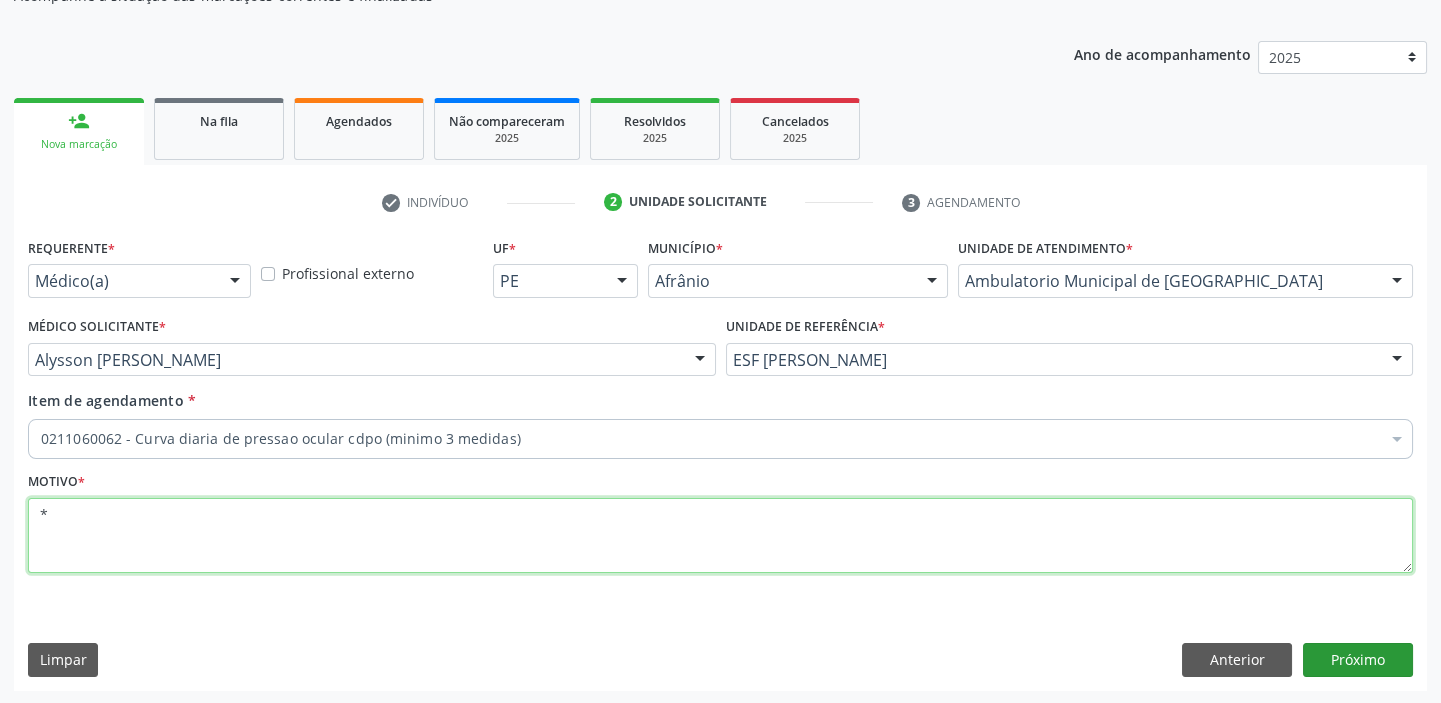 type on "*" 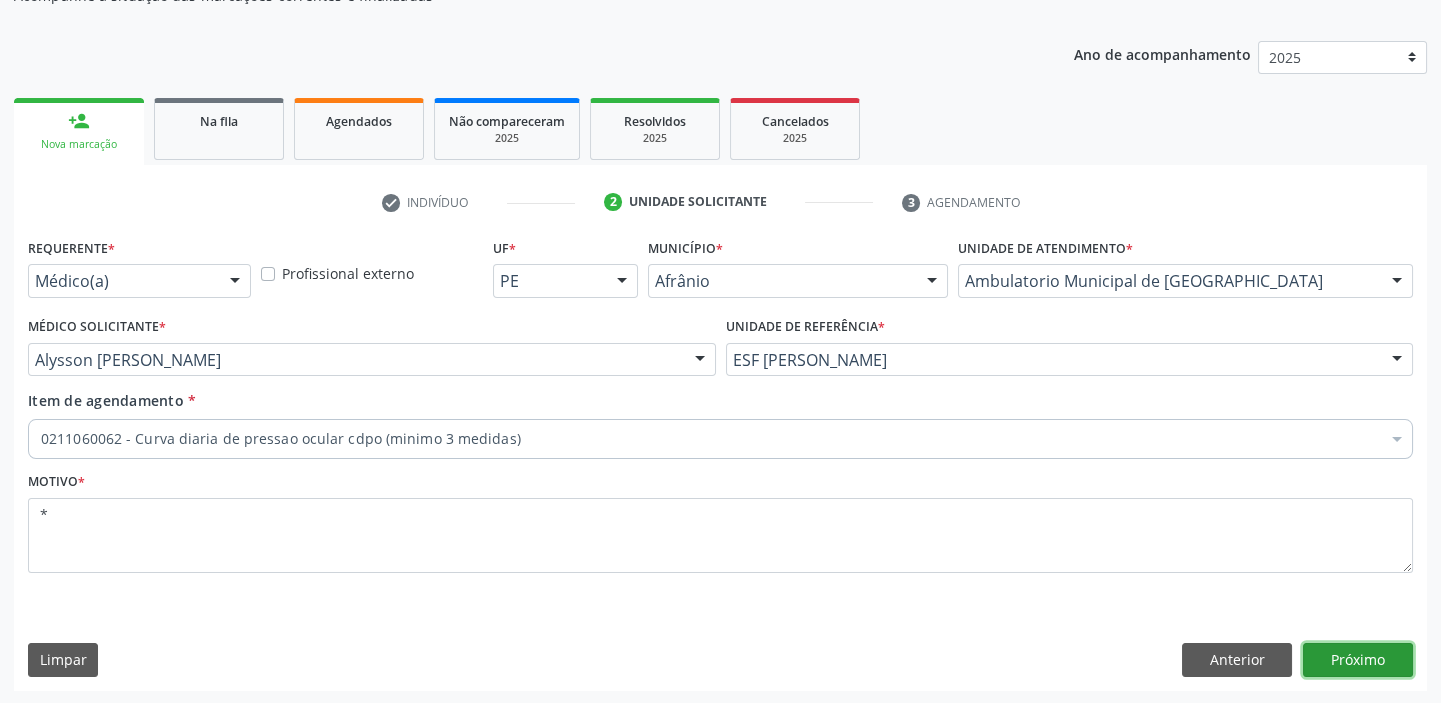 click on "Próximo" at bounding box center (1358, 660) 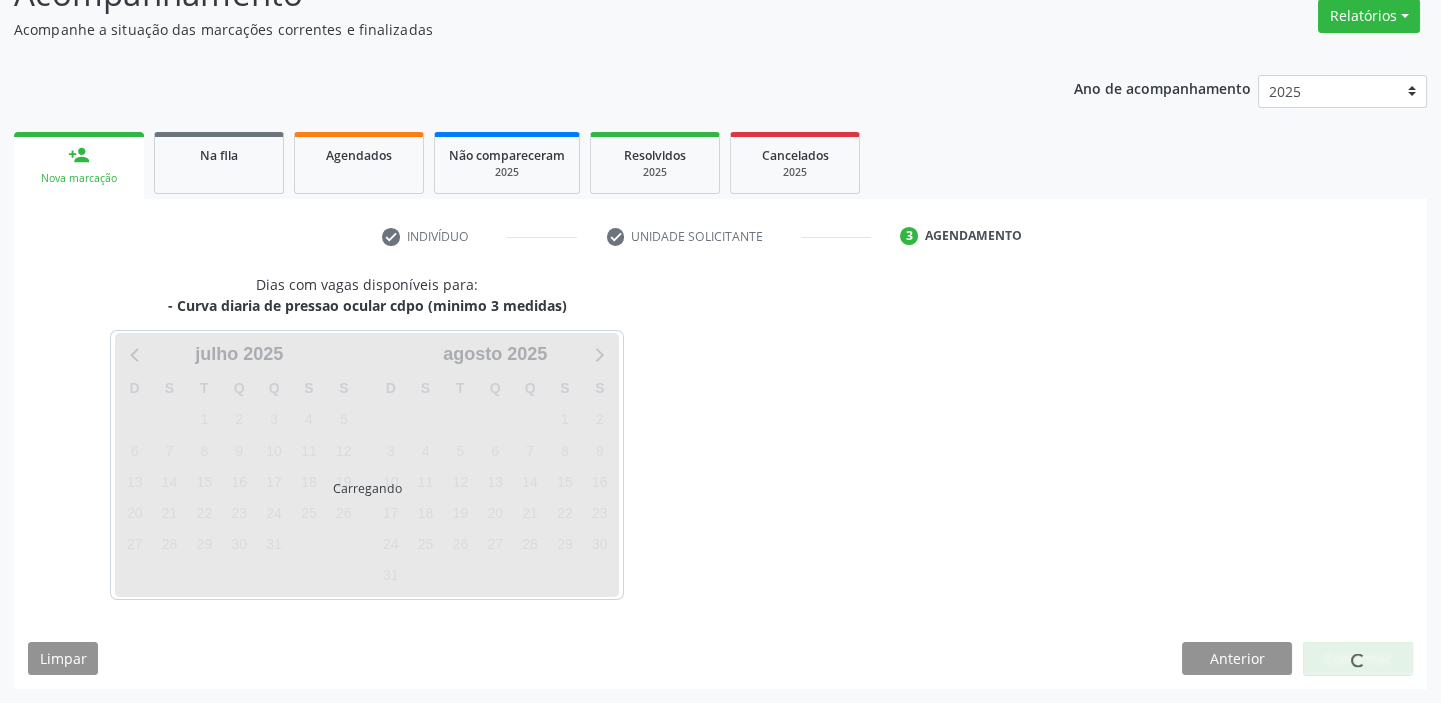 scroll, scrollTop: 166, scrollLeft: 0, axis: vertical 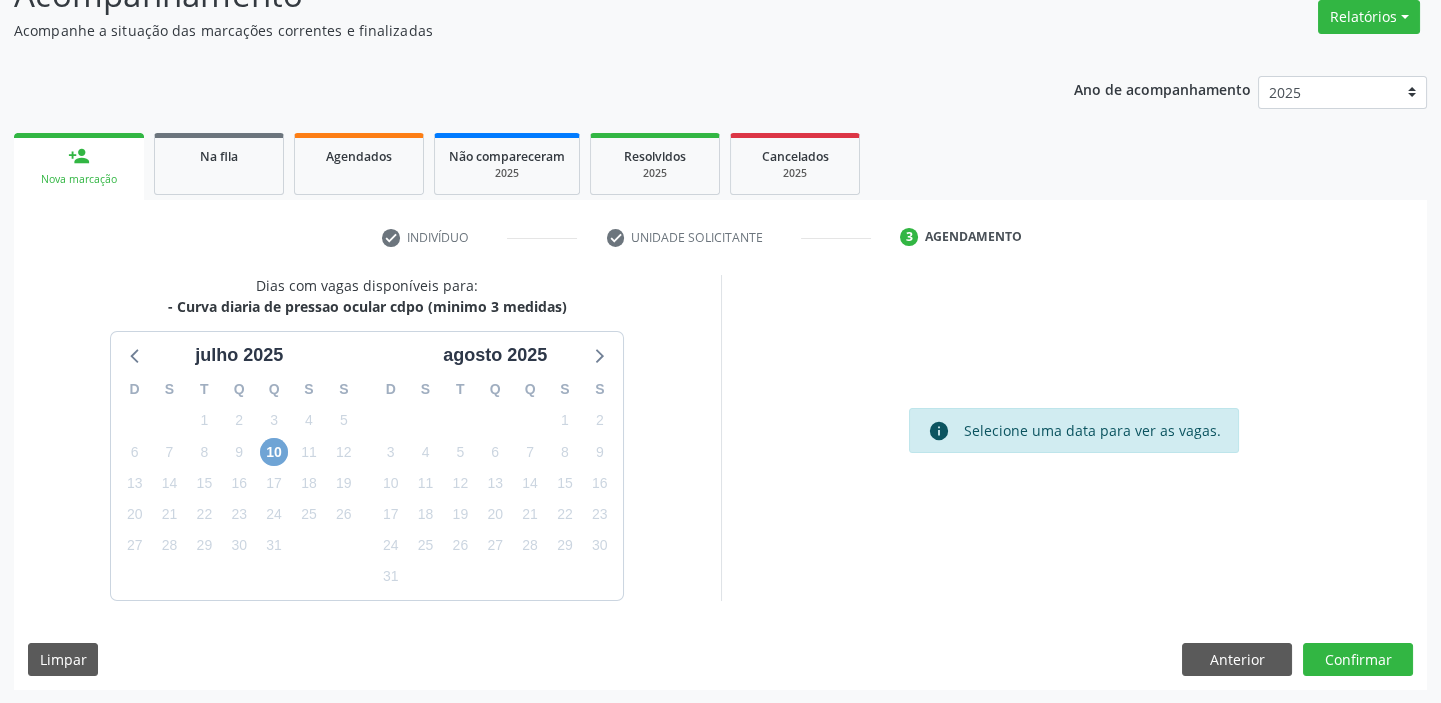 click on "10" at bounding box center [274, 452] 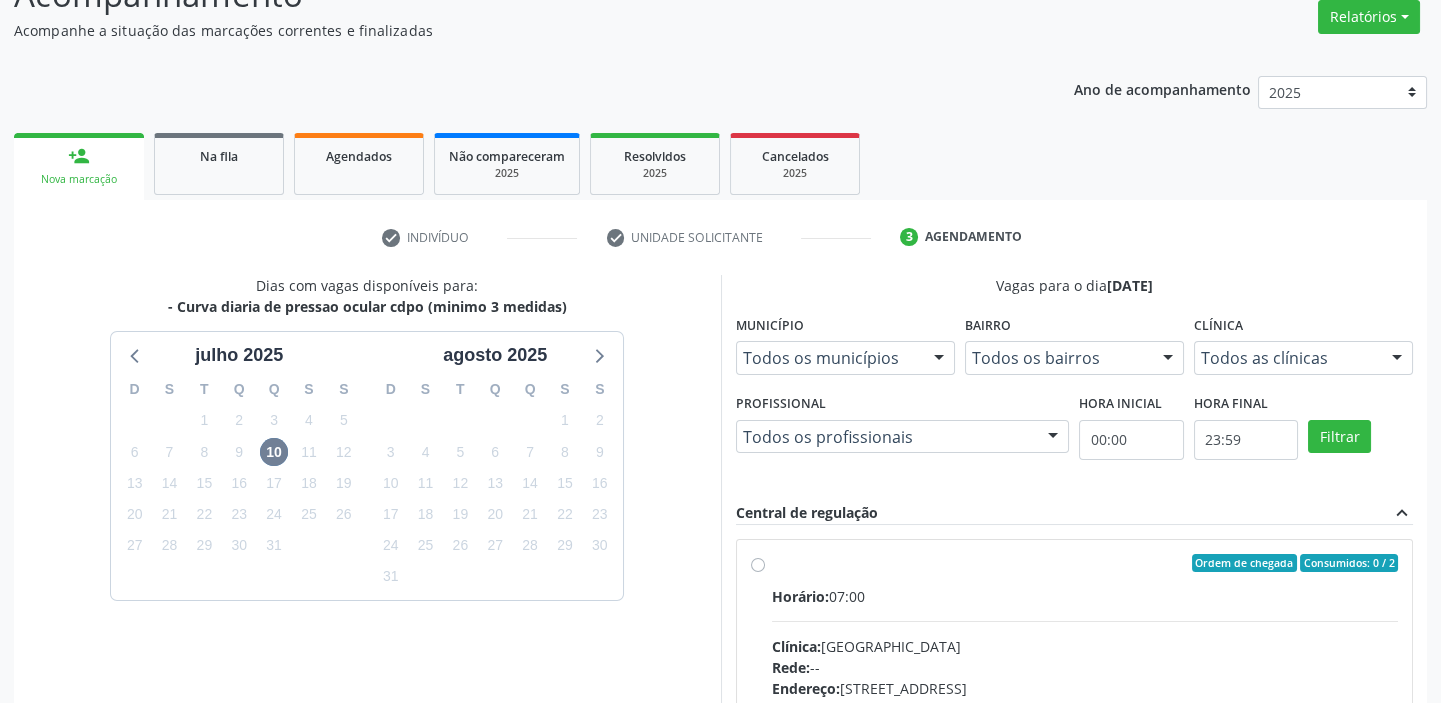 click on "Horário:   07:00
Clínica:  Hospital de Olhos
Rede:
--
Endereço:   Andar 3, nº 82, Centro, Petrolina - PE
Telefone:   (87) 38610066
Profissional:
--
Informações adicionais sobre o atendimento
Idade de atendimento:
Sem restrição
Gênero(s) atendido(s):
Sem restrição
Informações adicionais:
--" at bounding box center (1085, 723) 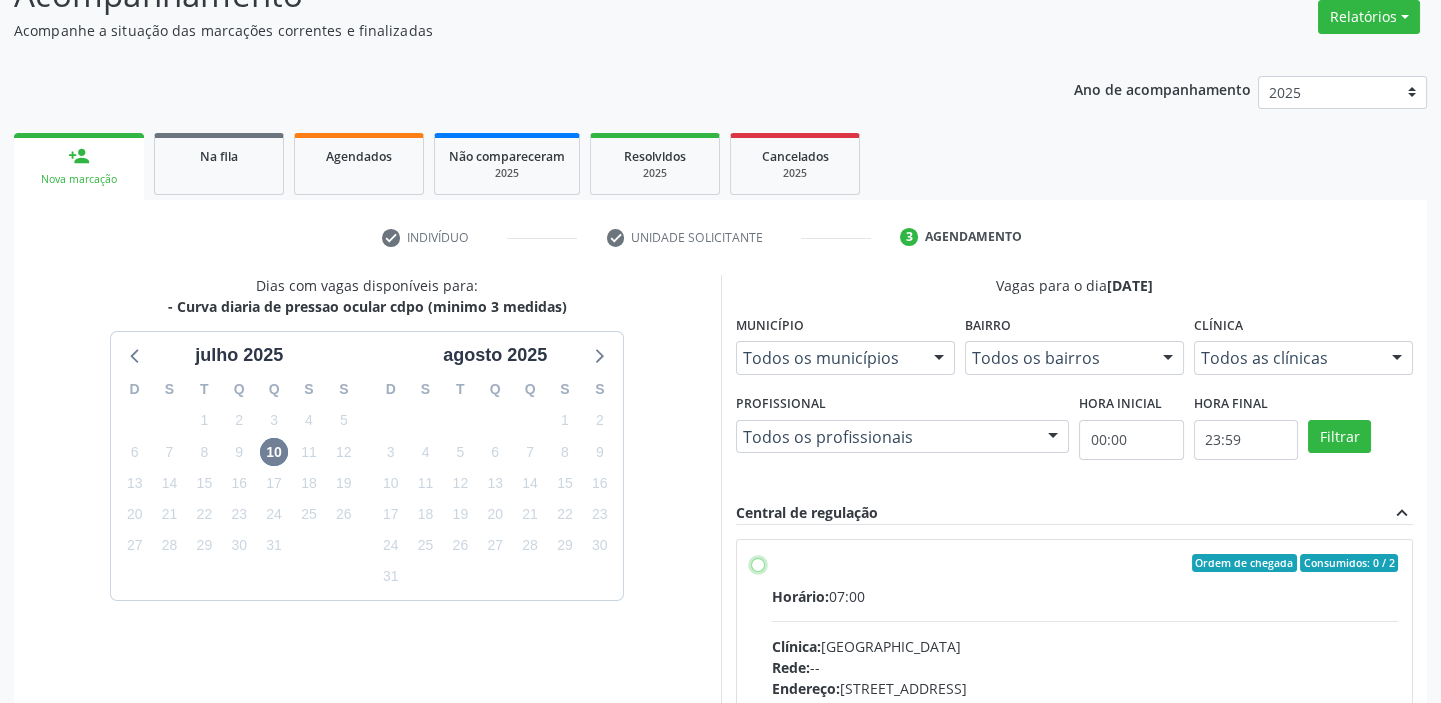click on "Ordem de chegada
Consumidos: 0 / 2
Horário:   07:00
Clínica:  [GEOGRAPHIC_DATA]
Rede:
--
Endereço:   [STREET_ADDRESS]
Telefone:   [PHONE_NUMBER]
Profissional:
--
Informações adicionais sobre o atendimento
Idade de atendimento:
Sem restrição
Gênero(s) atendido(s):
Sem restrição
Informações adicionais:
--" at bounding box center (758, 563) 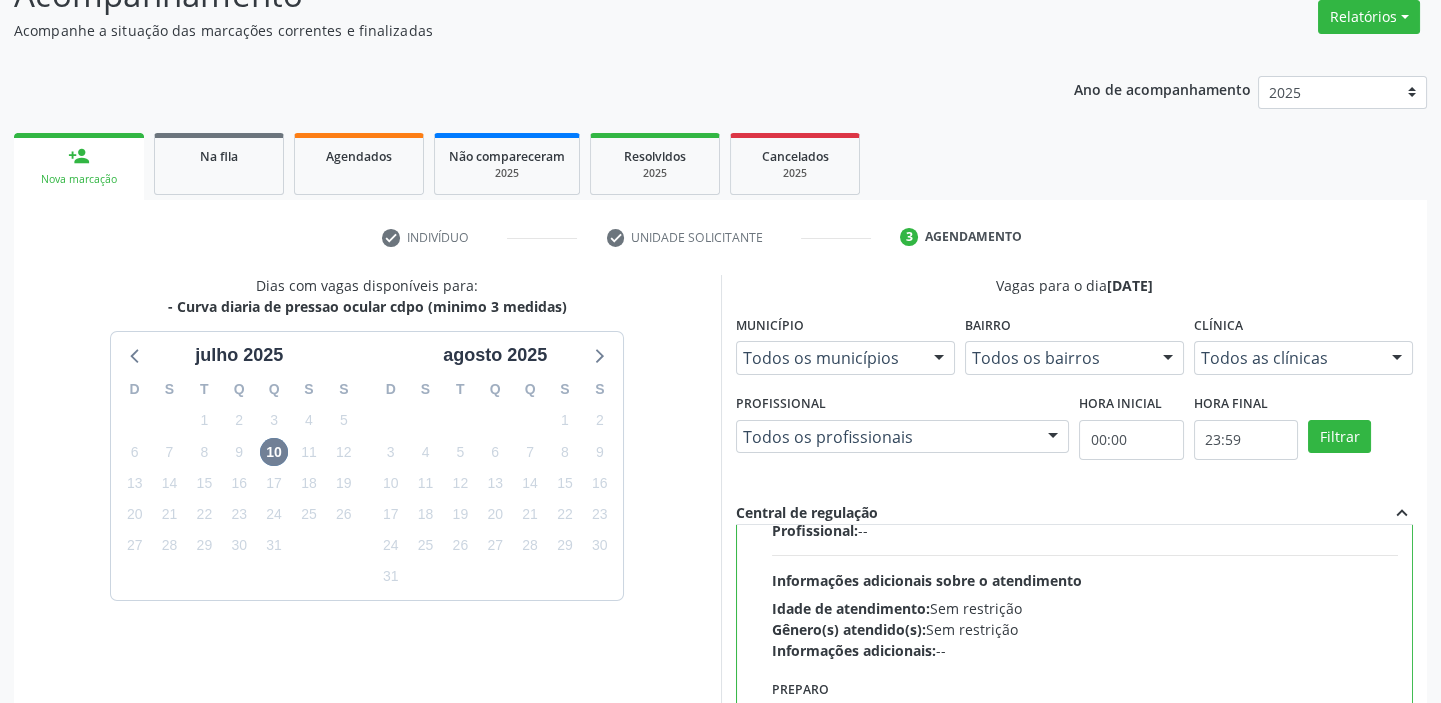 scroll, scrollTop: 449, scrollLeft: 0, axis: vertical 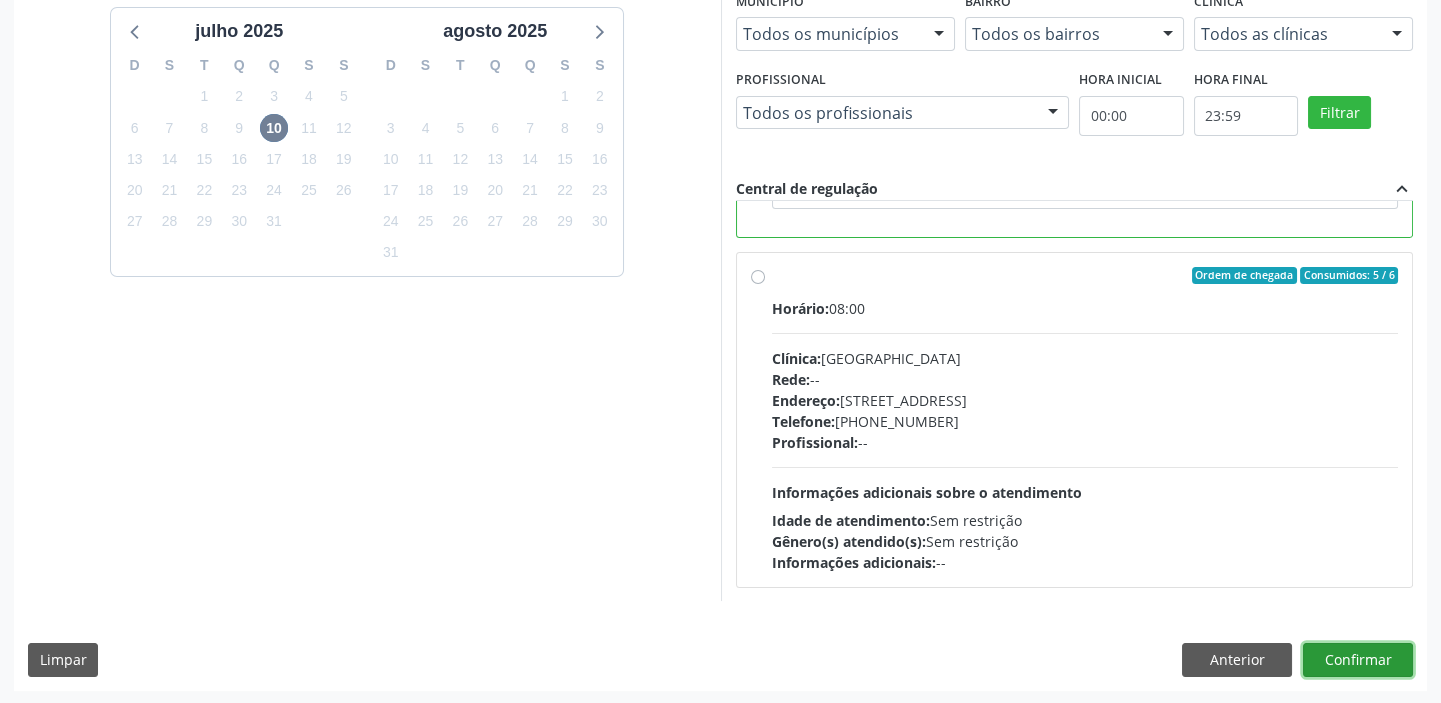 click on "Confirmar" at bounding box center (1358, 660) 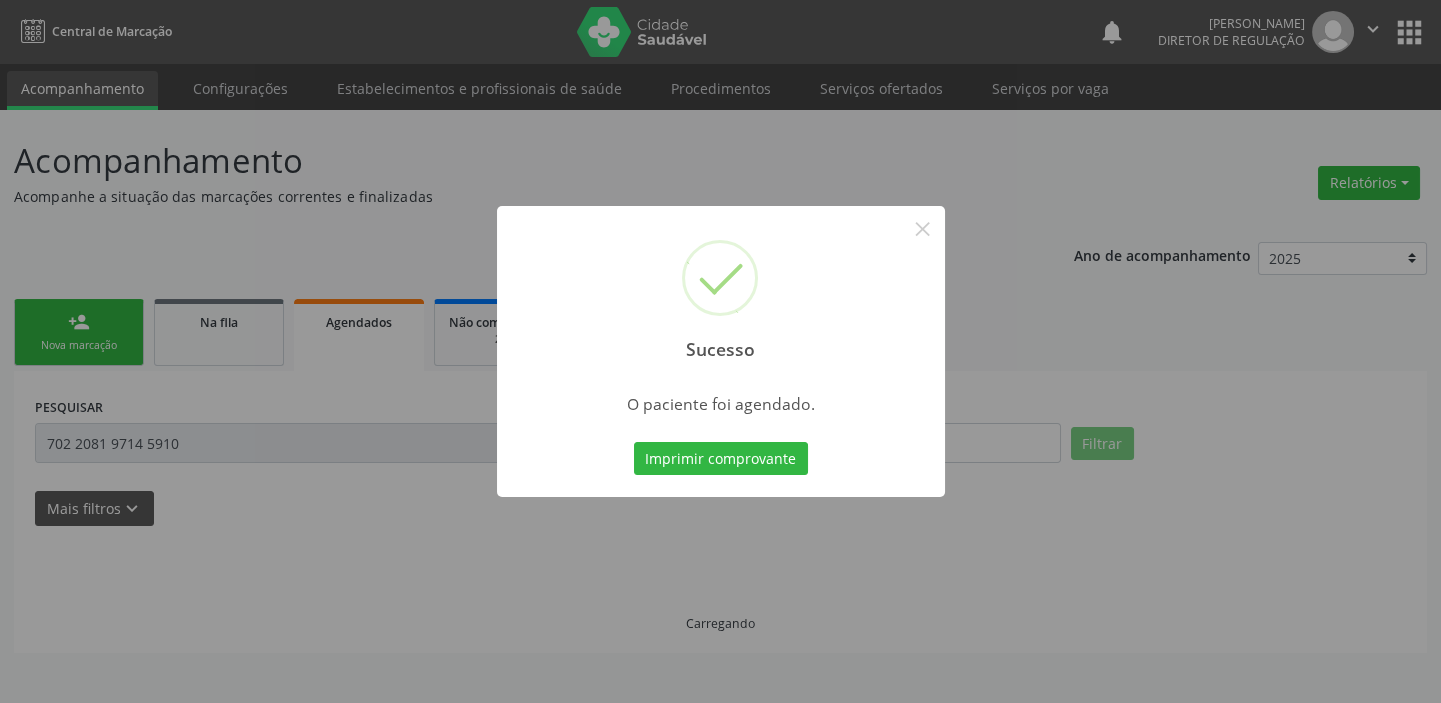scroll, scrollTop: 0, scrollLeft: 0, axis: both 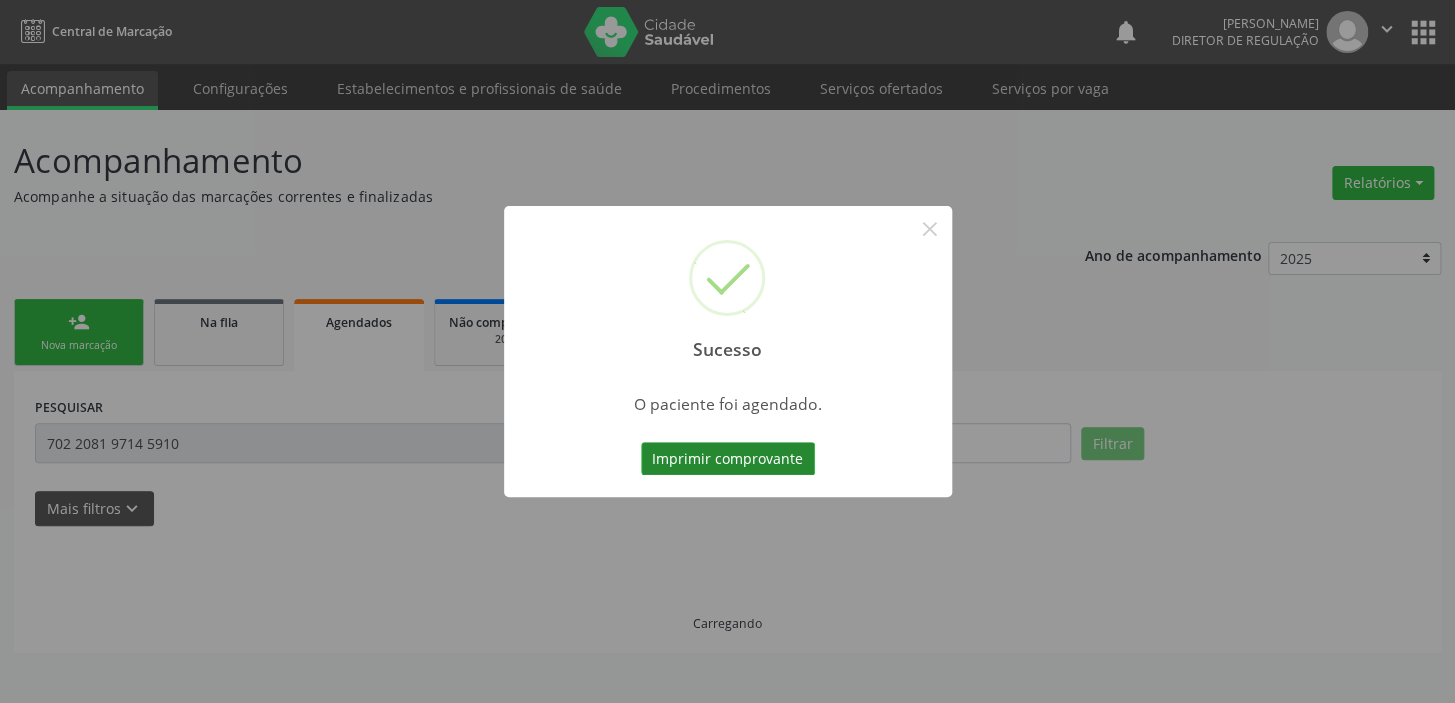 click on "Imprimir comprovante" at bounding box center [728, 459] 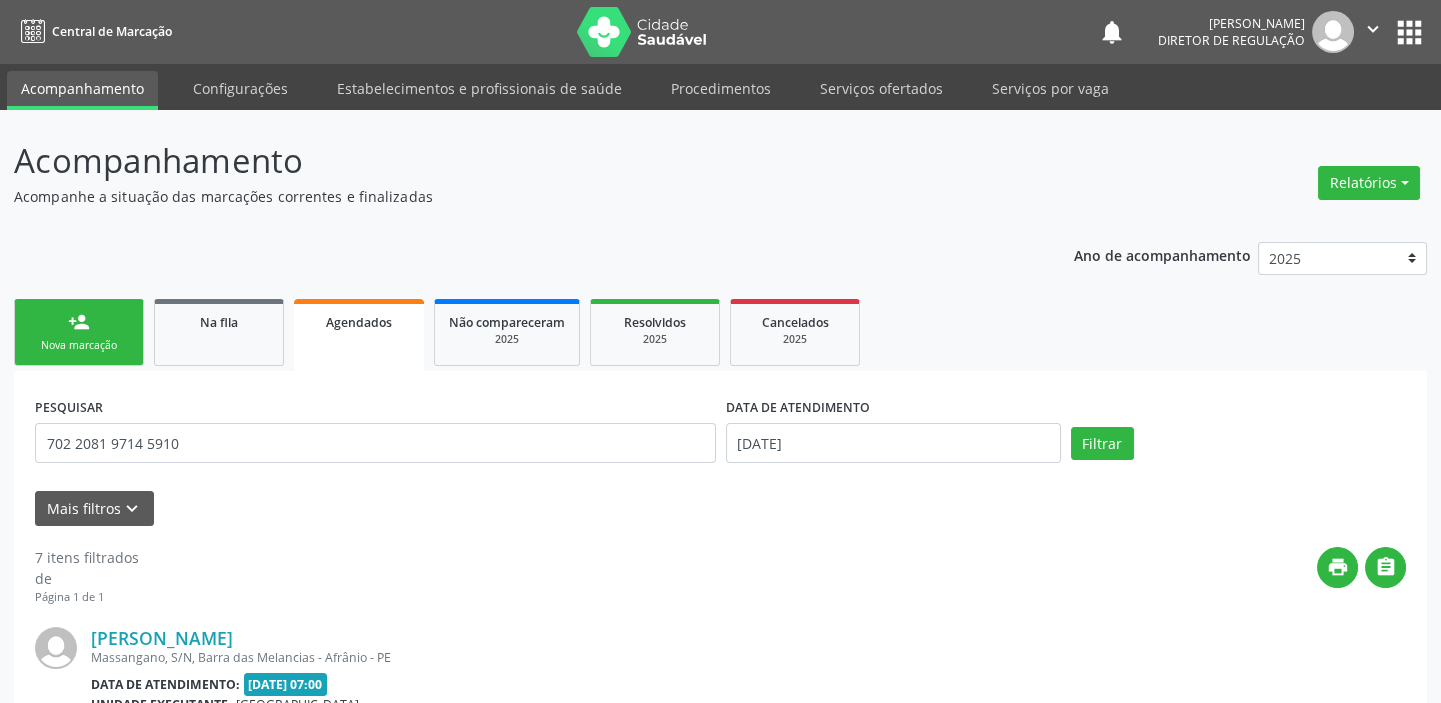 click on "person_add" at bounding box center [79, 322] 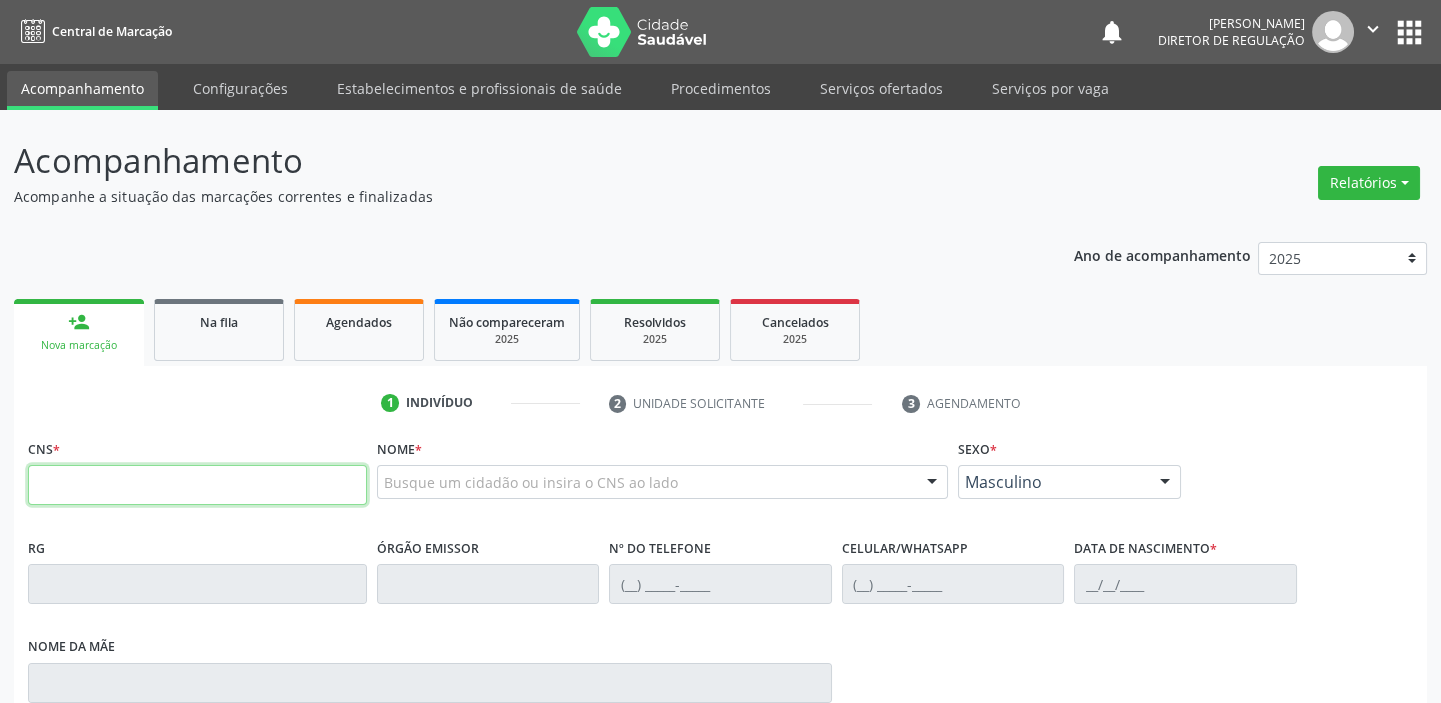 click at bounding box center (197, 485) 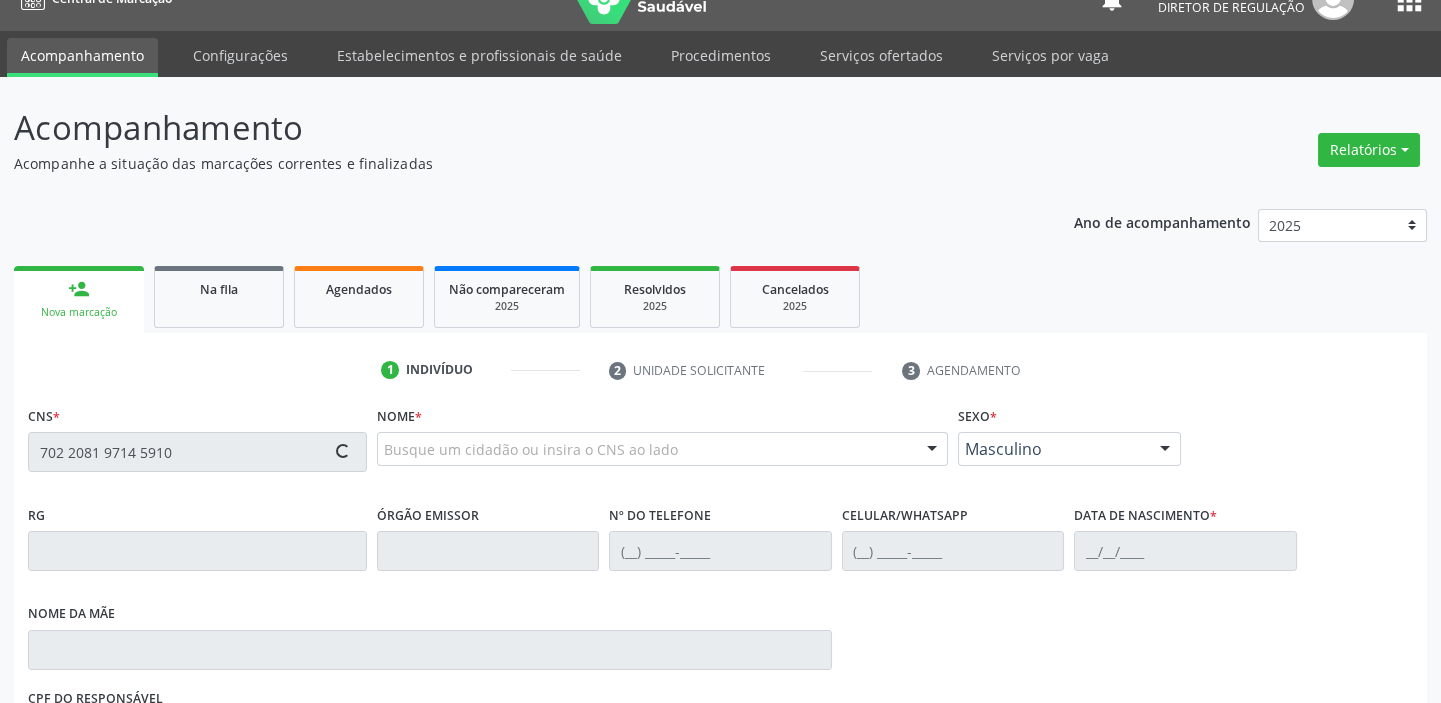 type on "702 2081 9714 5910" 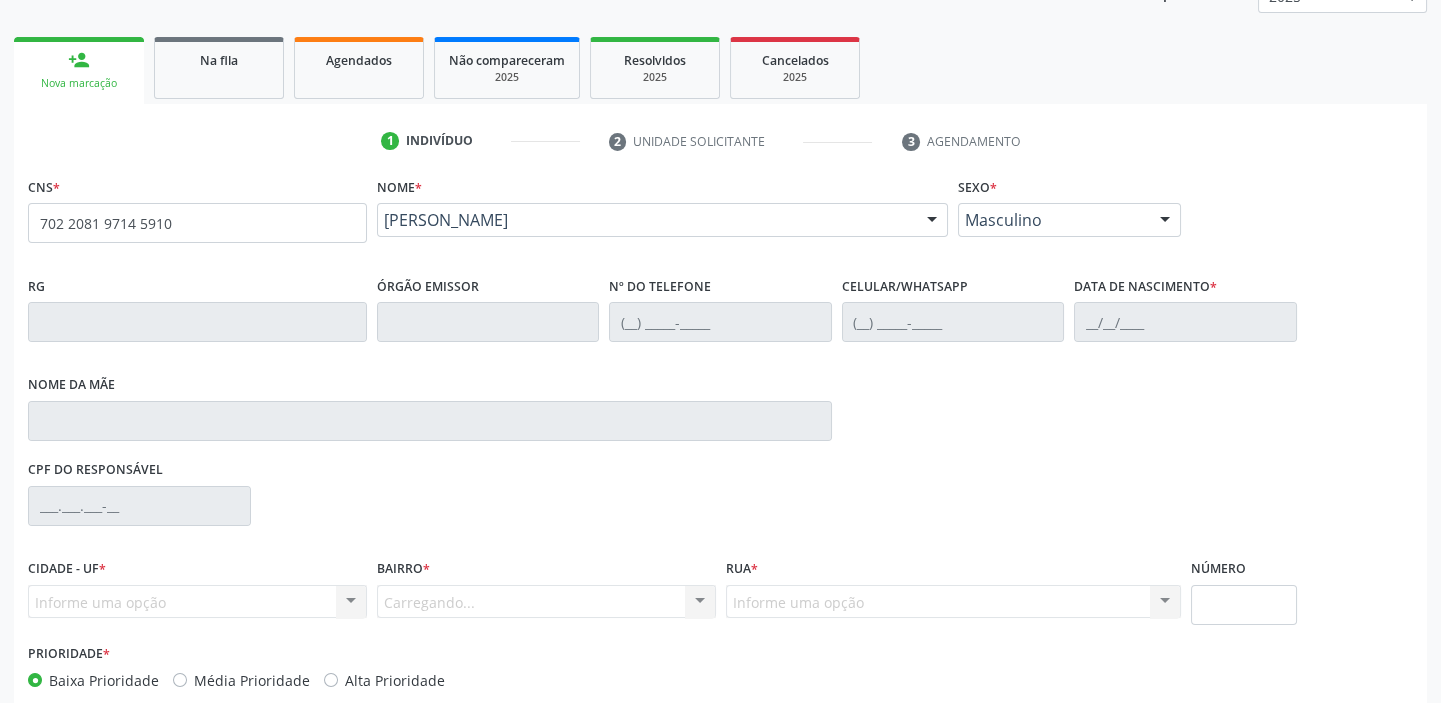 scroll, scrollTop: 366, scrollLeft: 0, axis: vertical 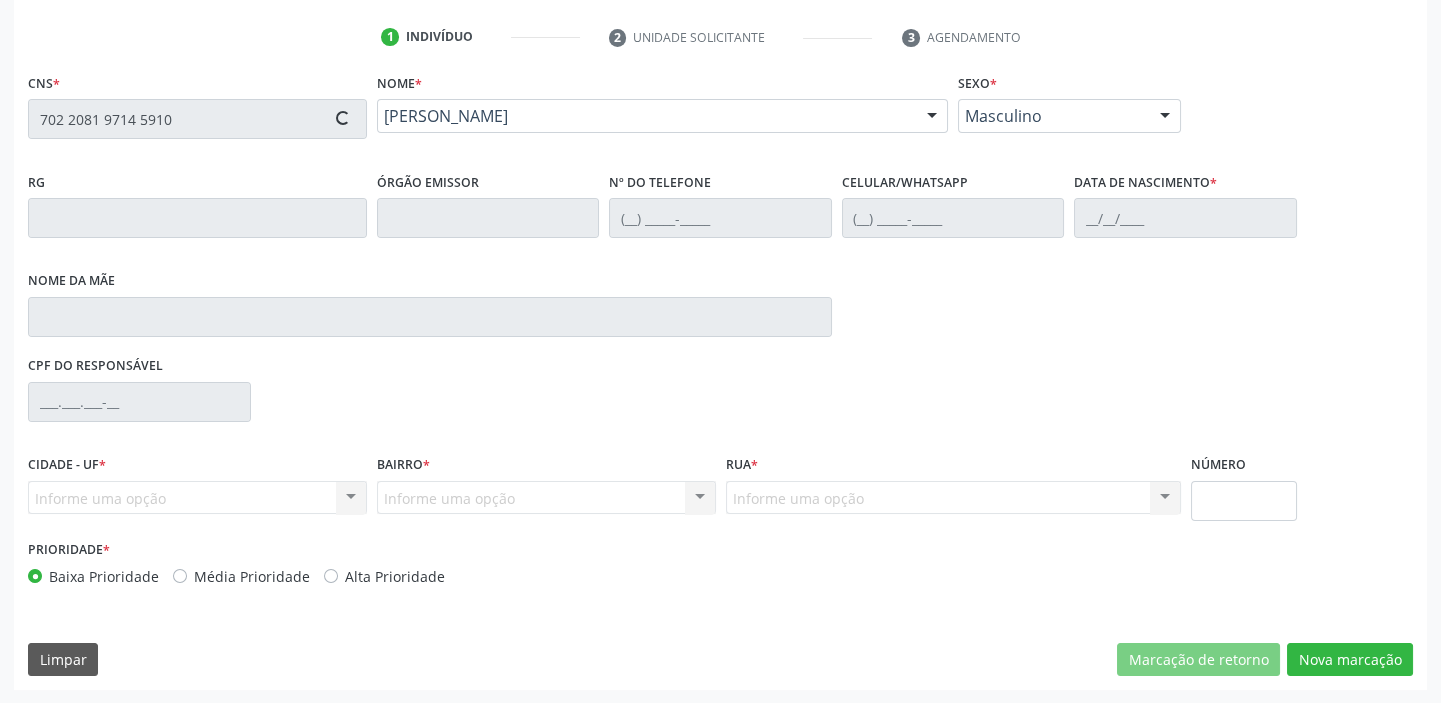 type on "[PHONE_NUMBER]" 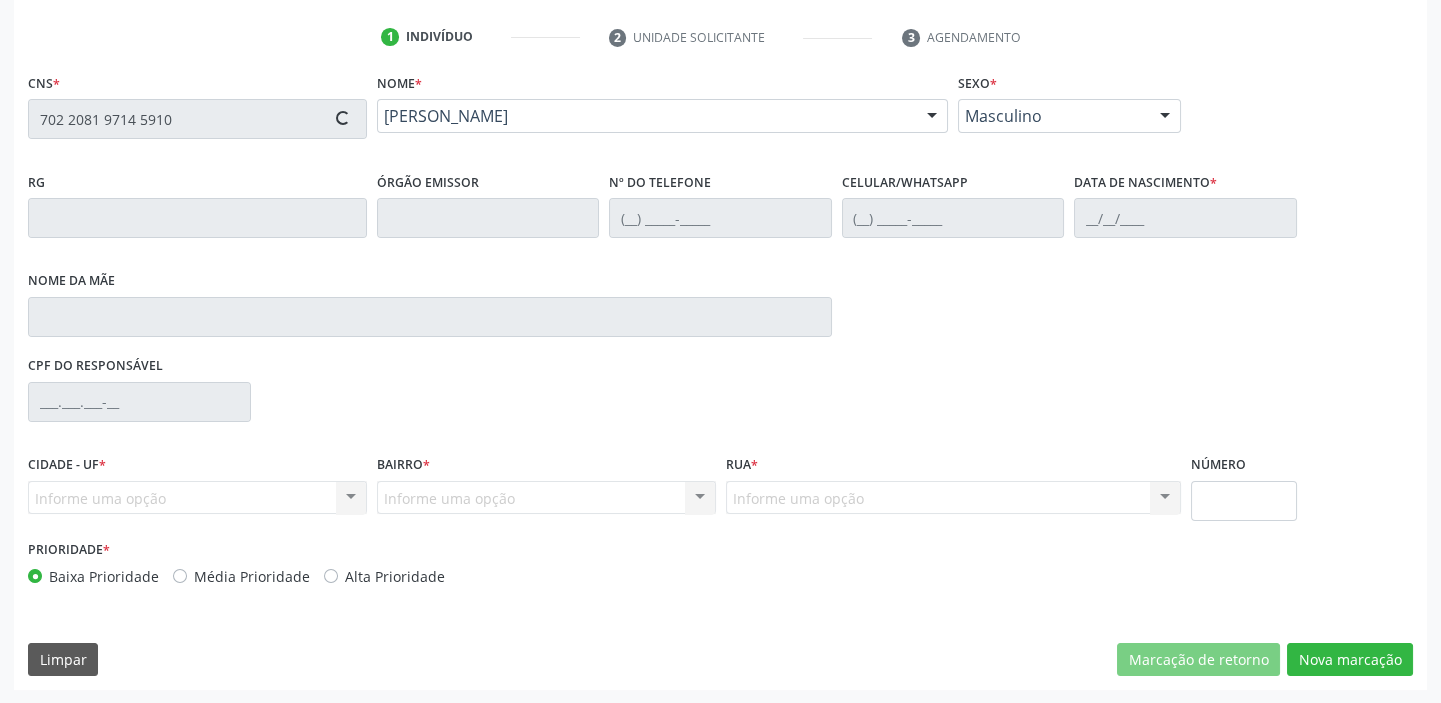 type on "[PHONE_NUMBER]" 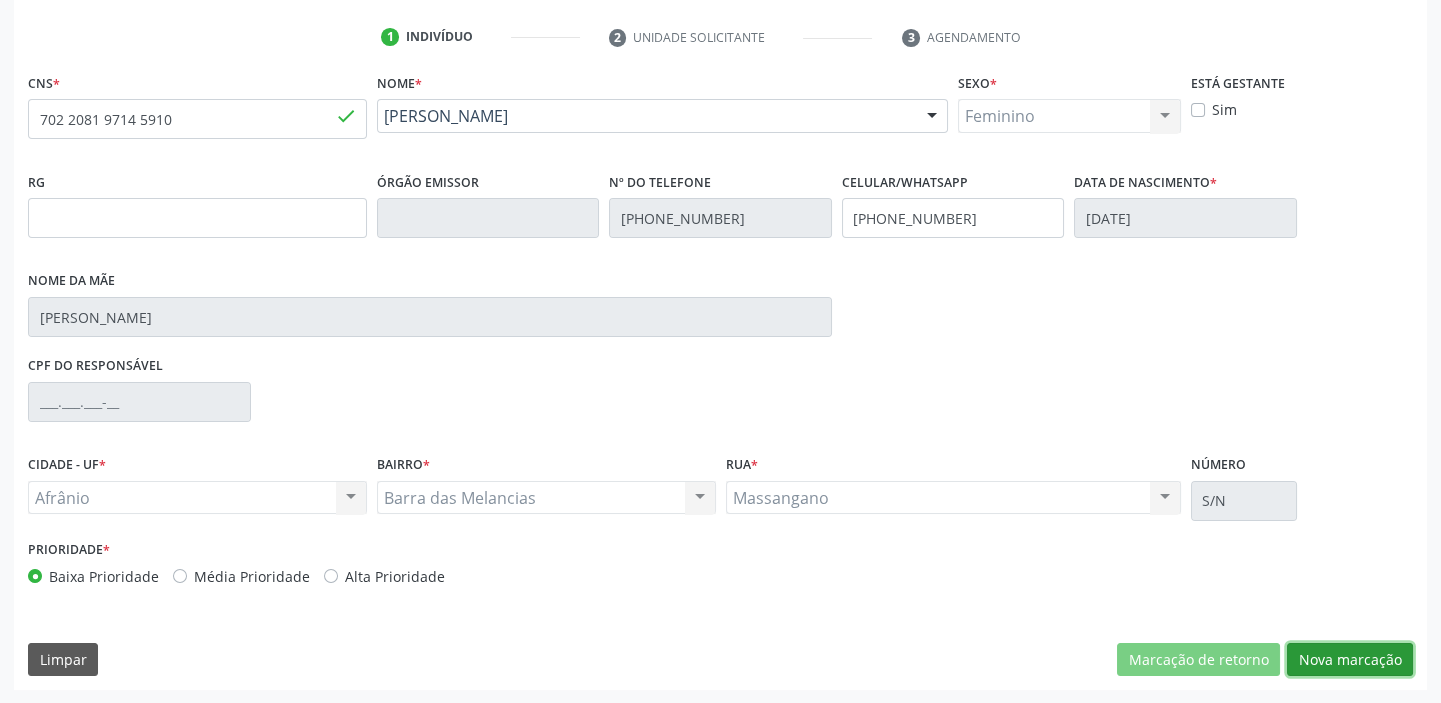 click on "Nova marcação" at bounding box center [1350, 660] 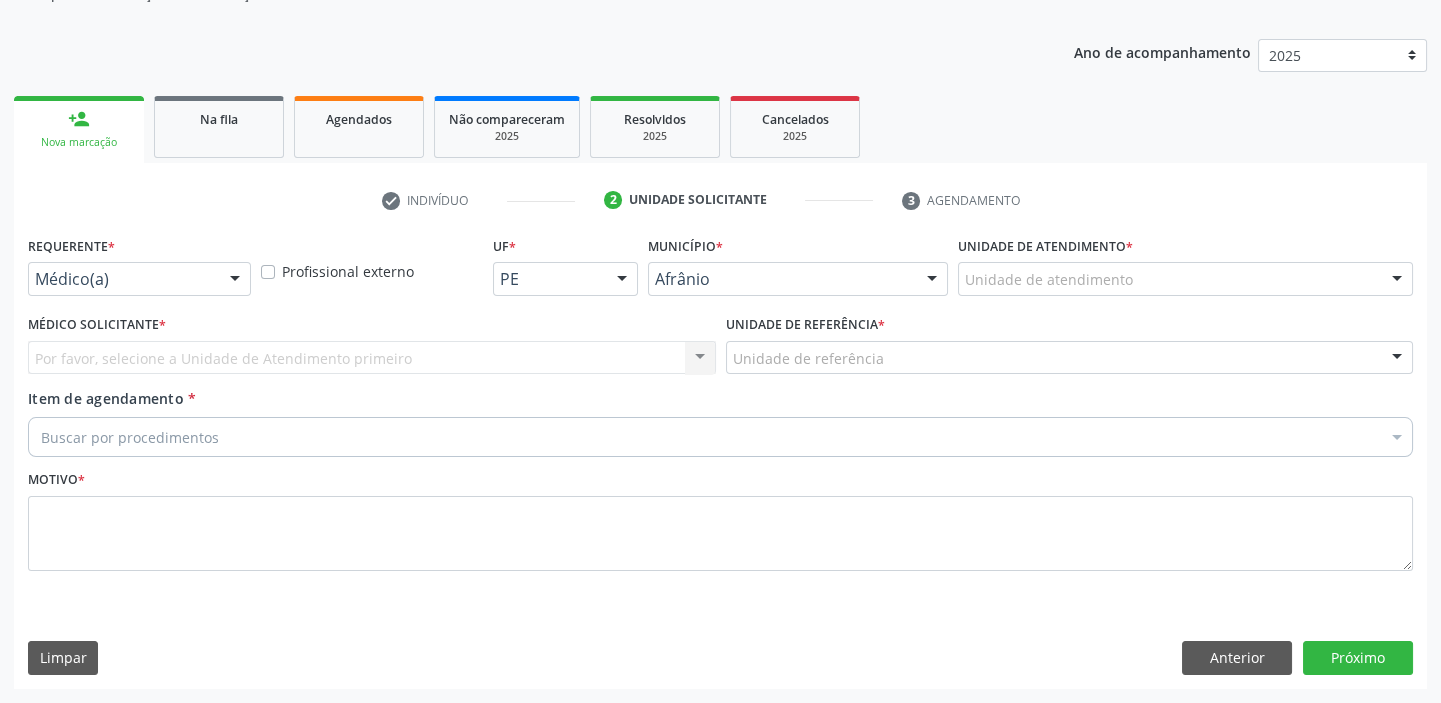 scroll, scrollTop: 201, scrollLeft: 0, axis: vertical 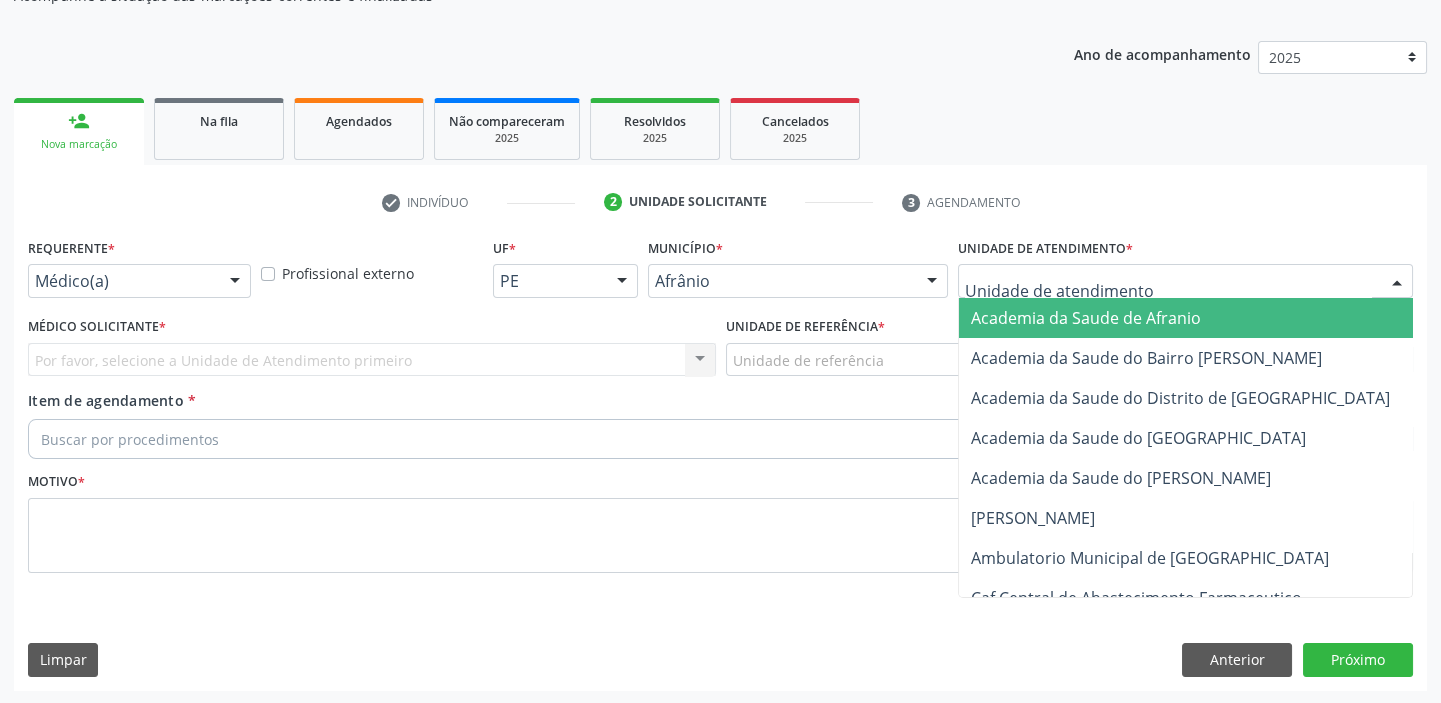 drag, startPoint x: 1017, startPoint y: 281, endPoint x: 1038, endPoint y: 449, distance: 169.30742 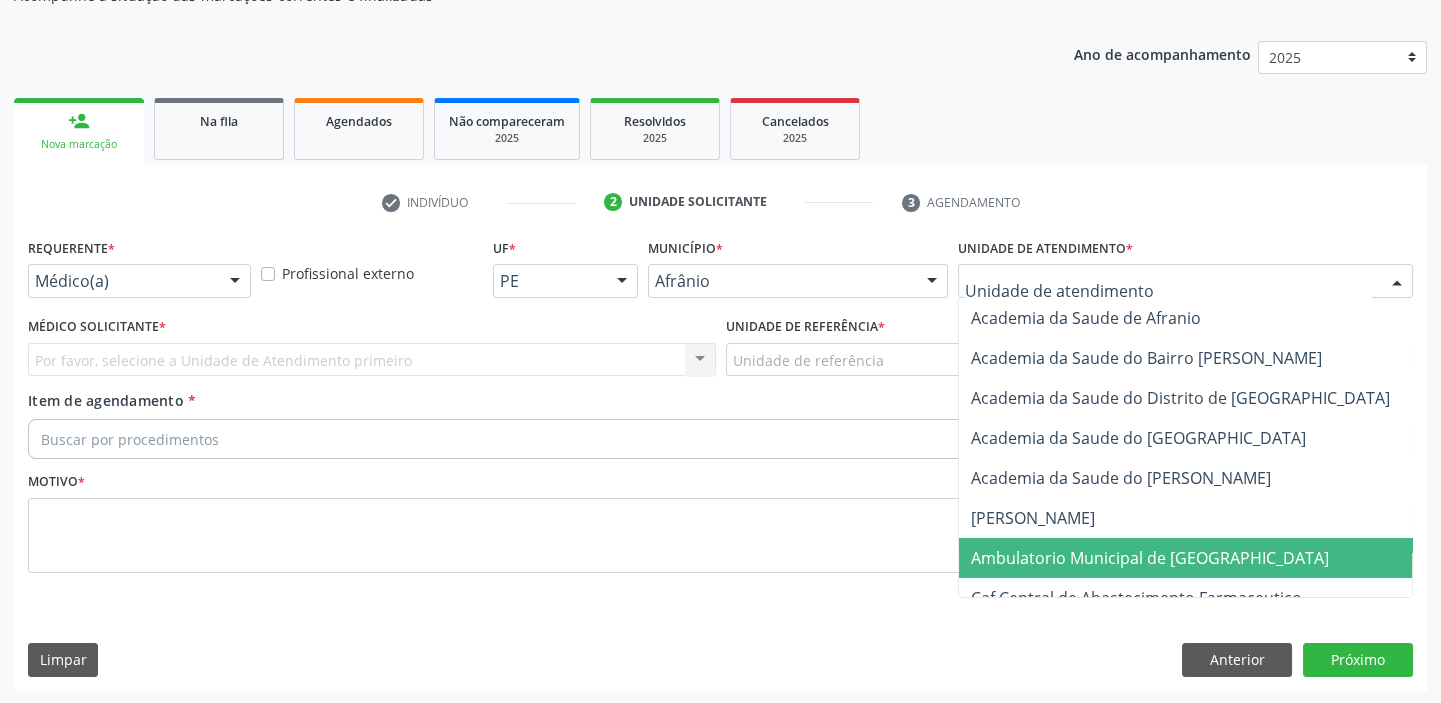 click on "Ambulatorio Municipal de [GEOGRAPHIC_DATA]" at bounding box center (1203, 558) 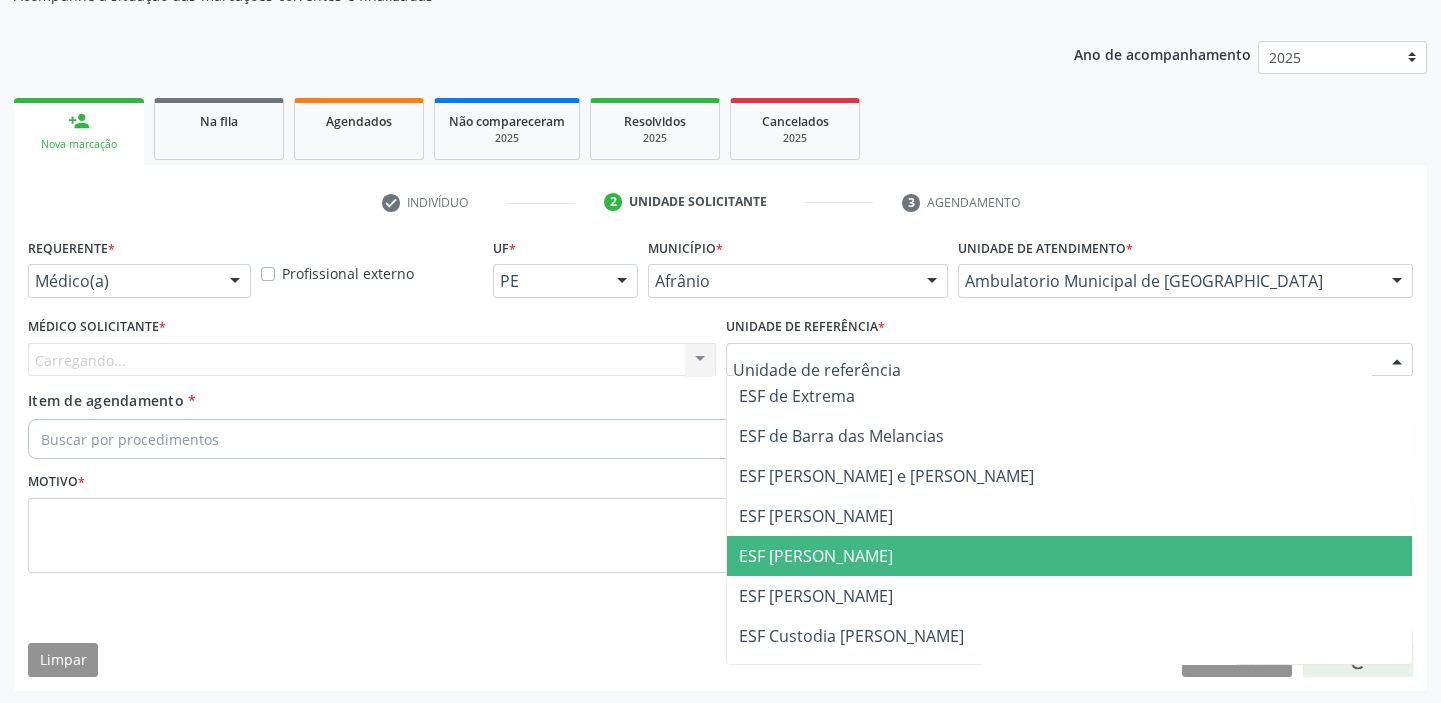 click on "ESF [PERSON_NAME]" at bounding box center (816, 556) 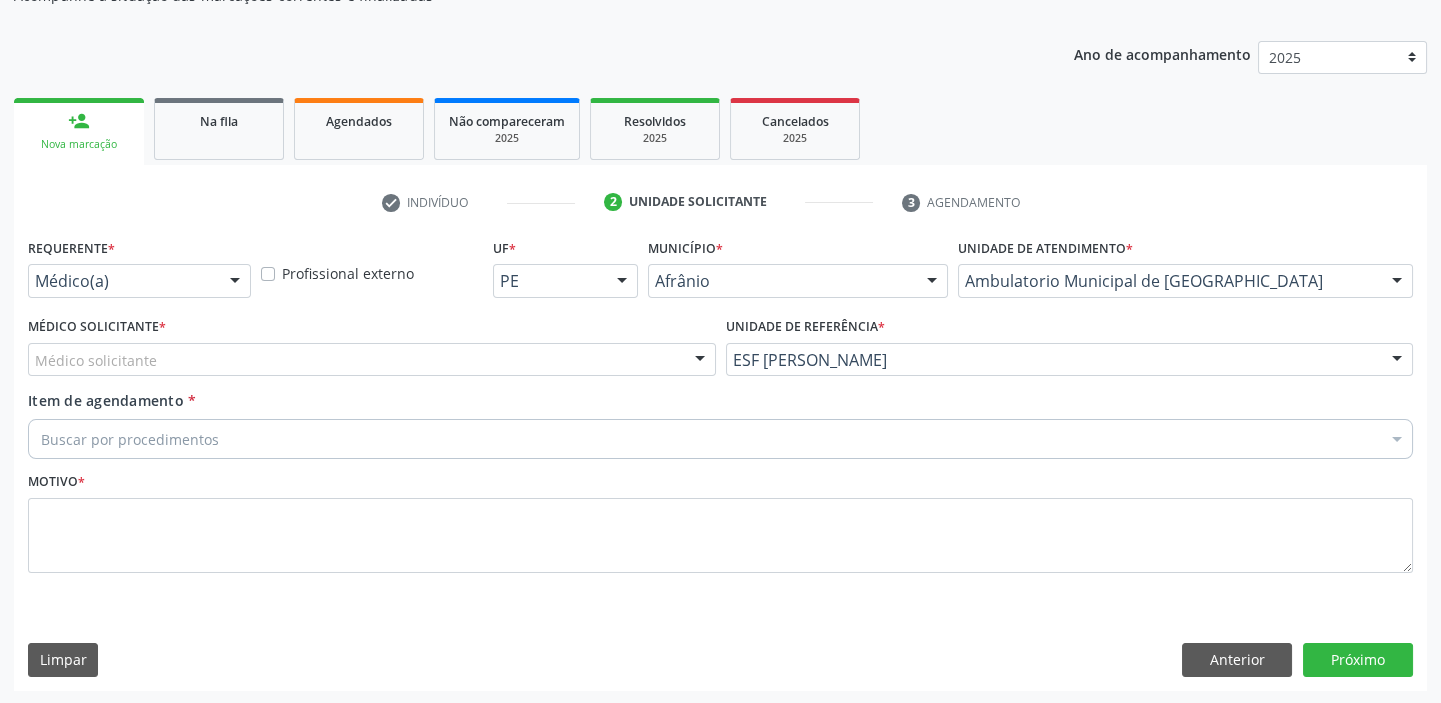 drag, startPoint x: 94, startPoint y: 360, endPoint x: 94, endPoint y: 379, distance: 19 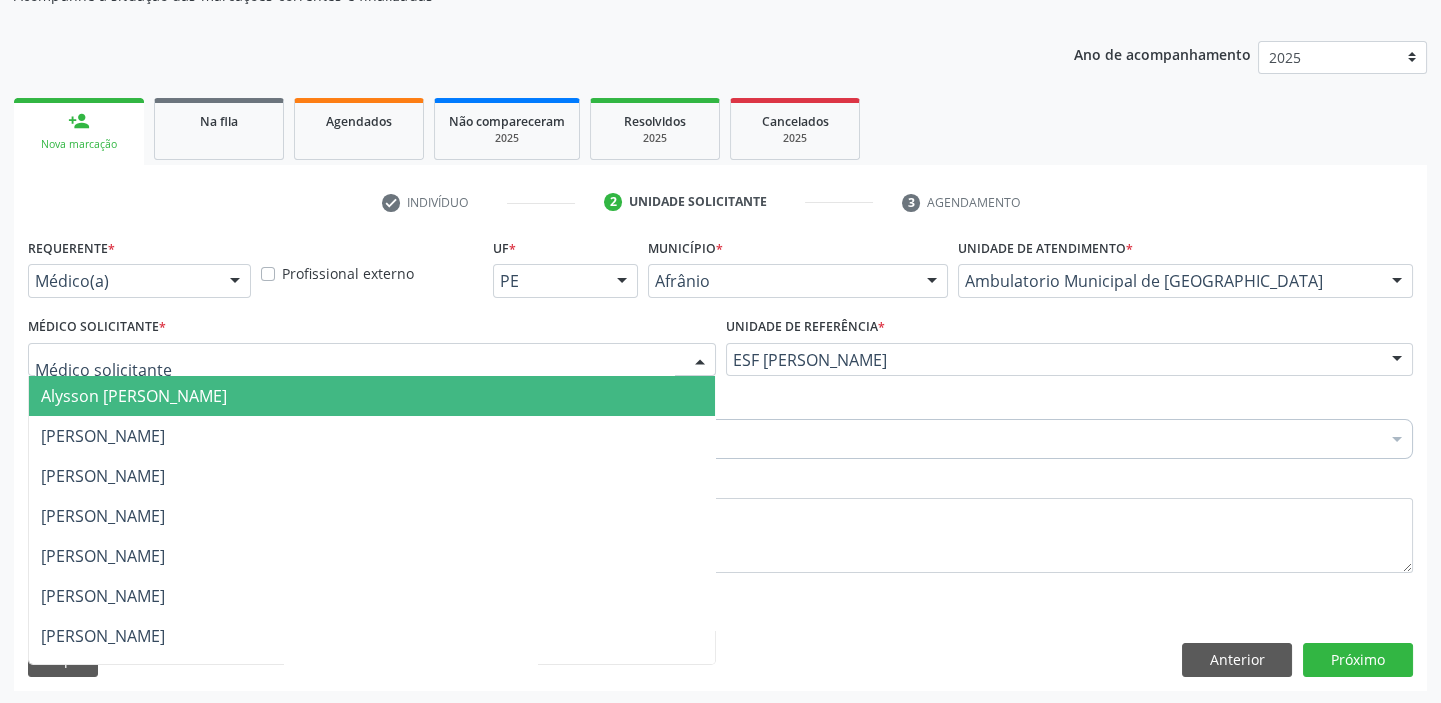 drag, startPoint x: 93, startPoint y: 385, endPoint x: 97, endPoint y: 418, distance: 33.24154 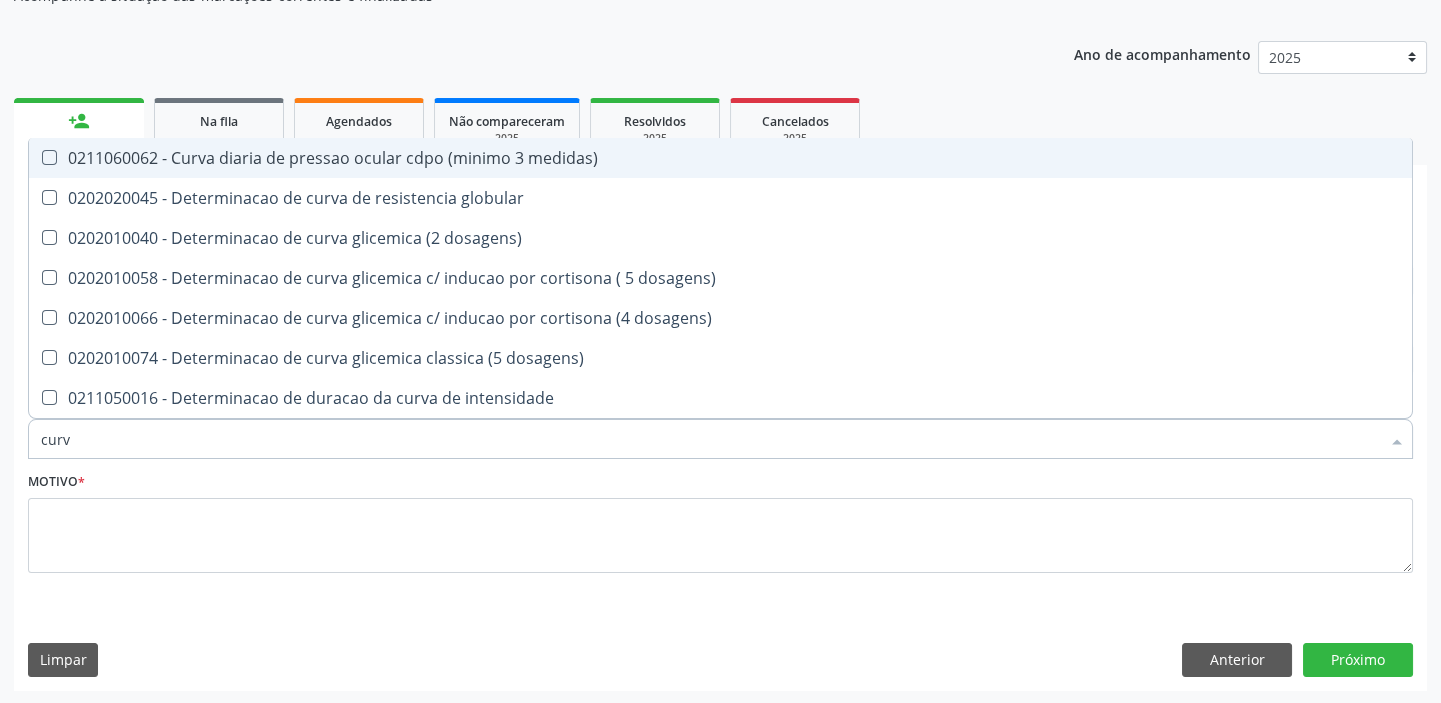 type on "curva" 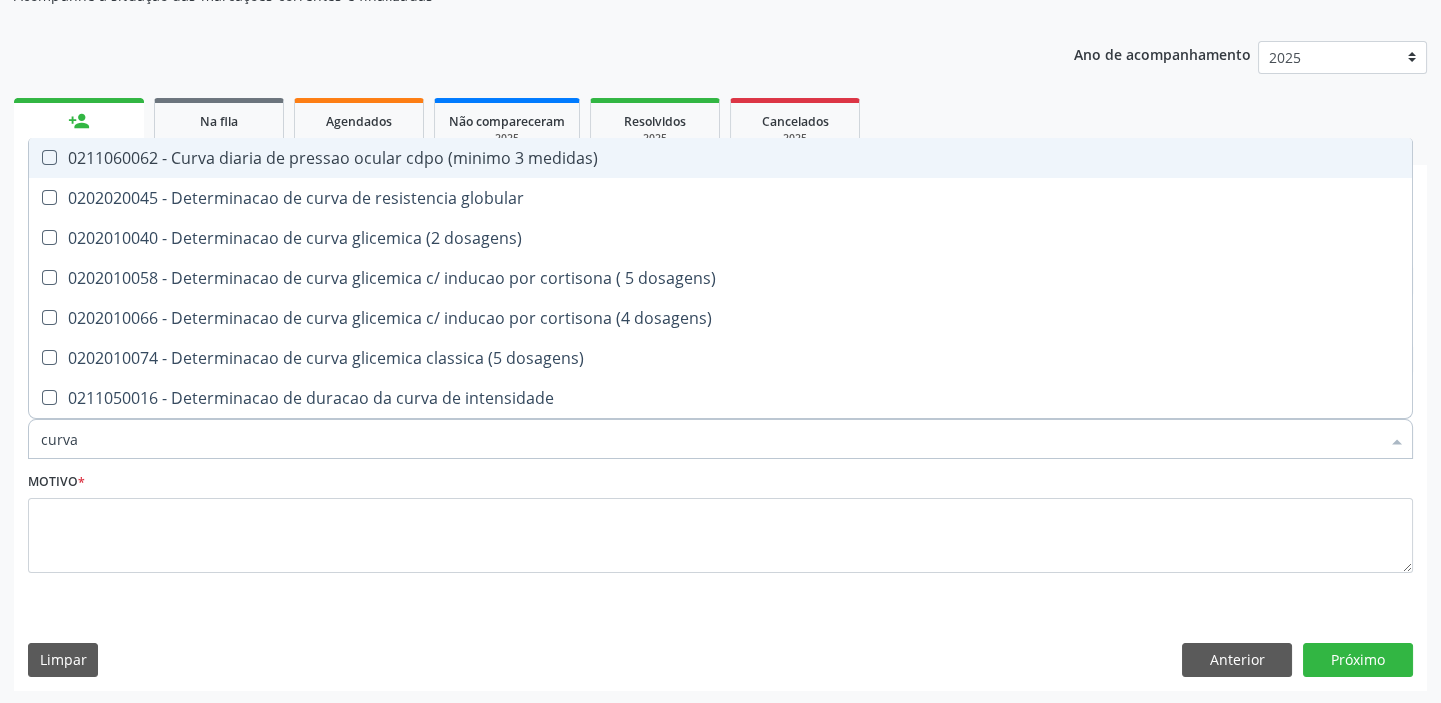 click on "0211060062 - Curva diaria de pressao ocular cdpo (minimo 3 medidas)" at bounding box center (720, 158) 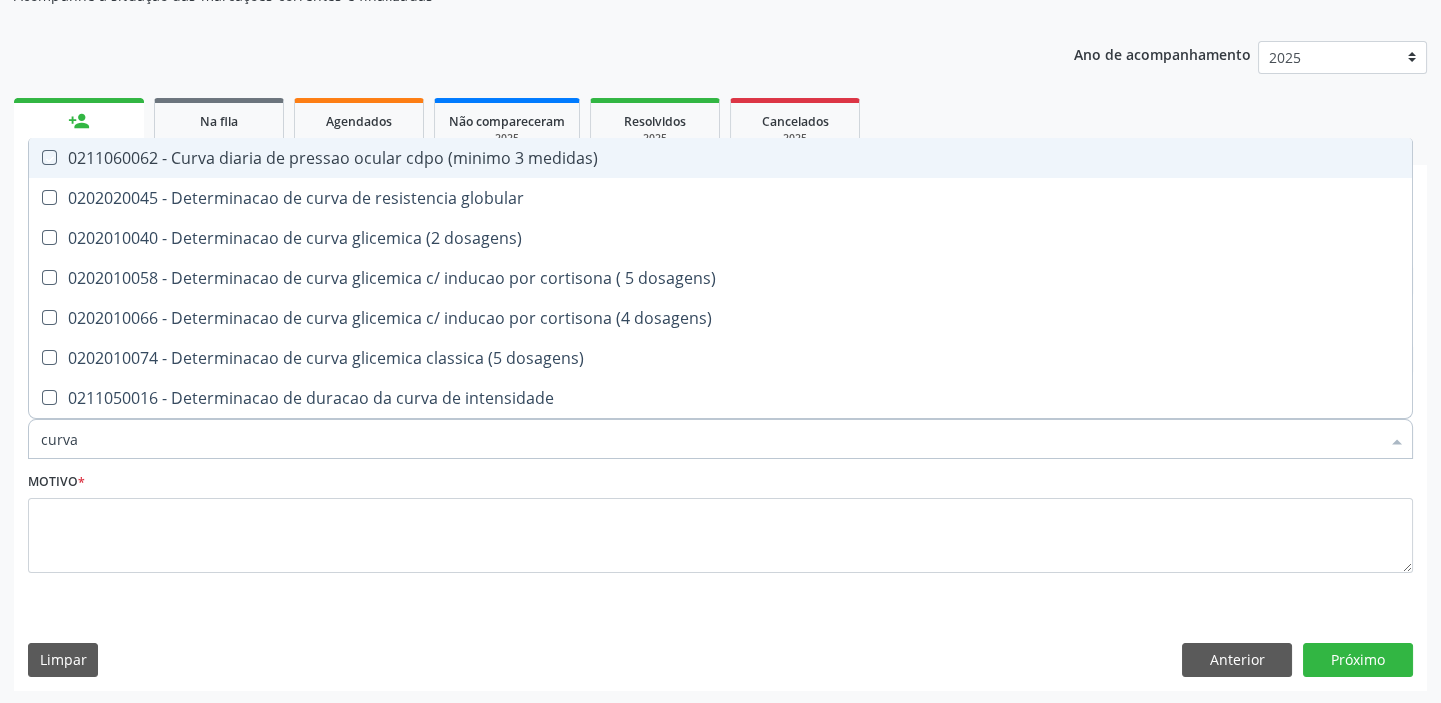 checkbox on "true" 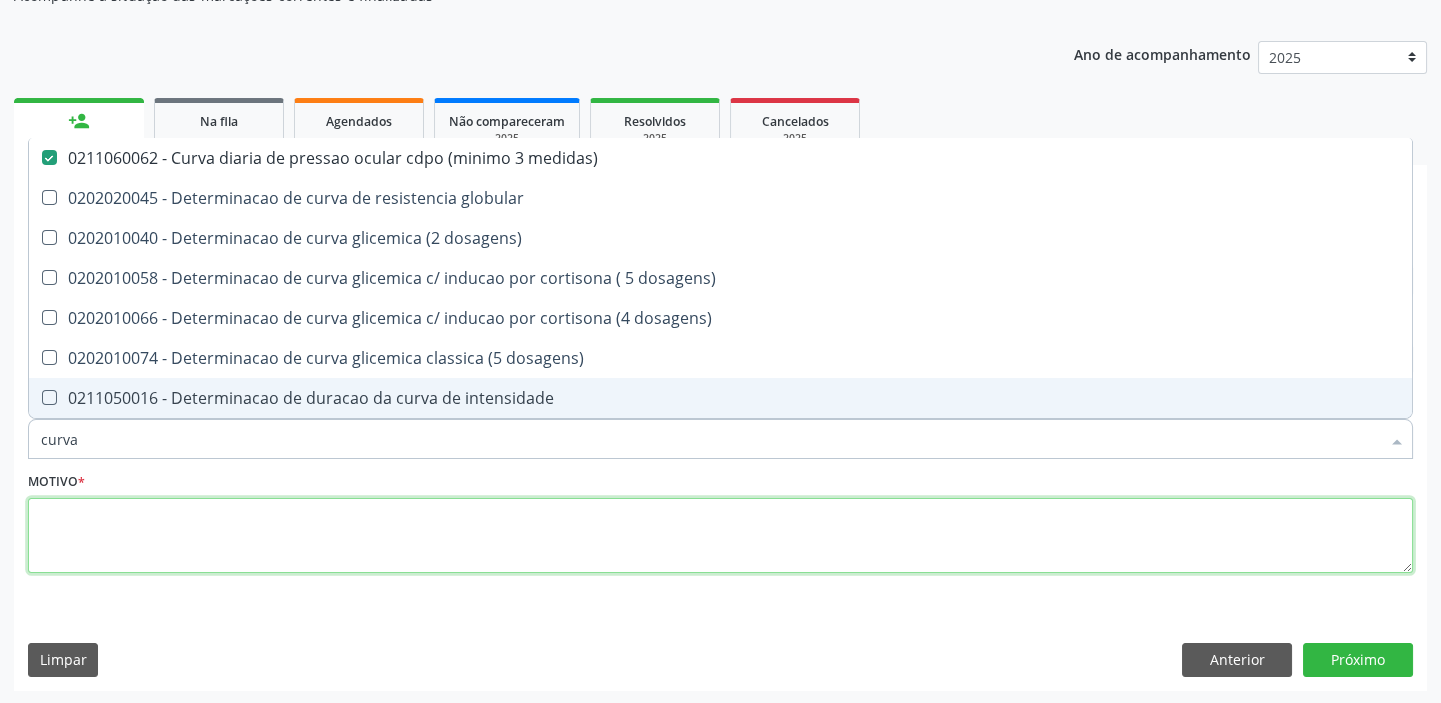 click at bounding box center (720, 536) 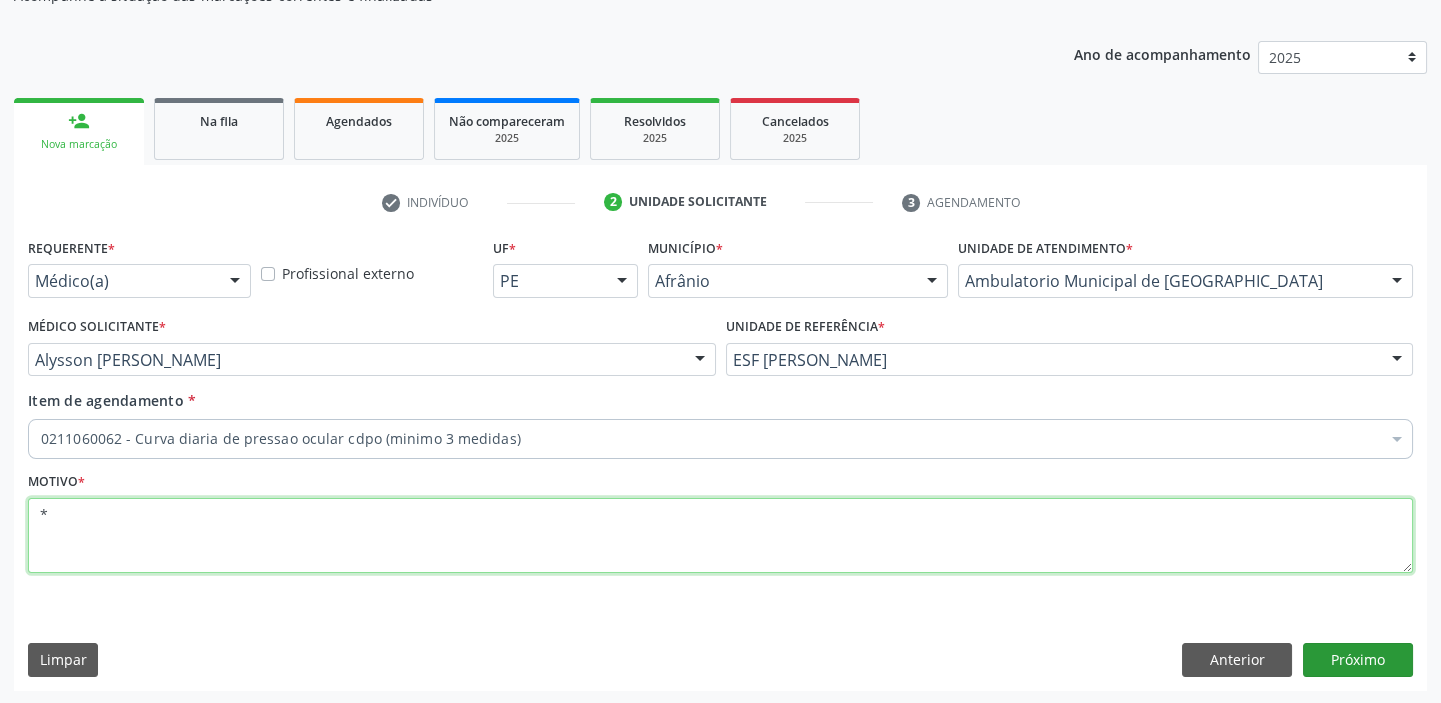 type on "*" 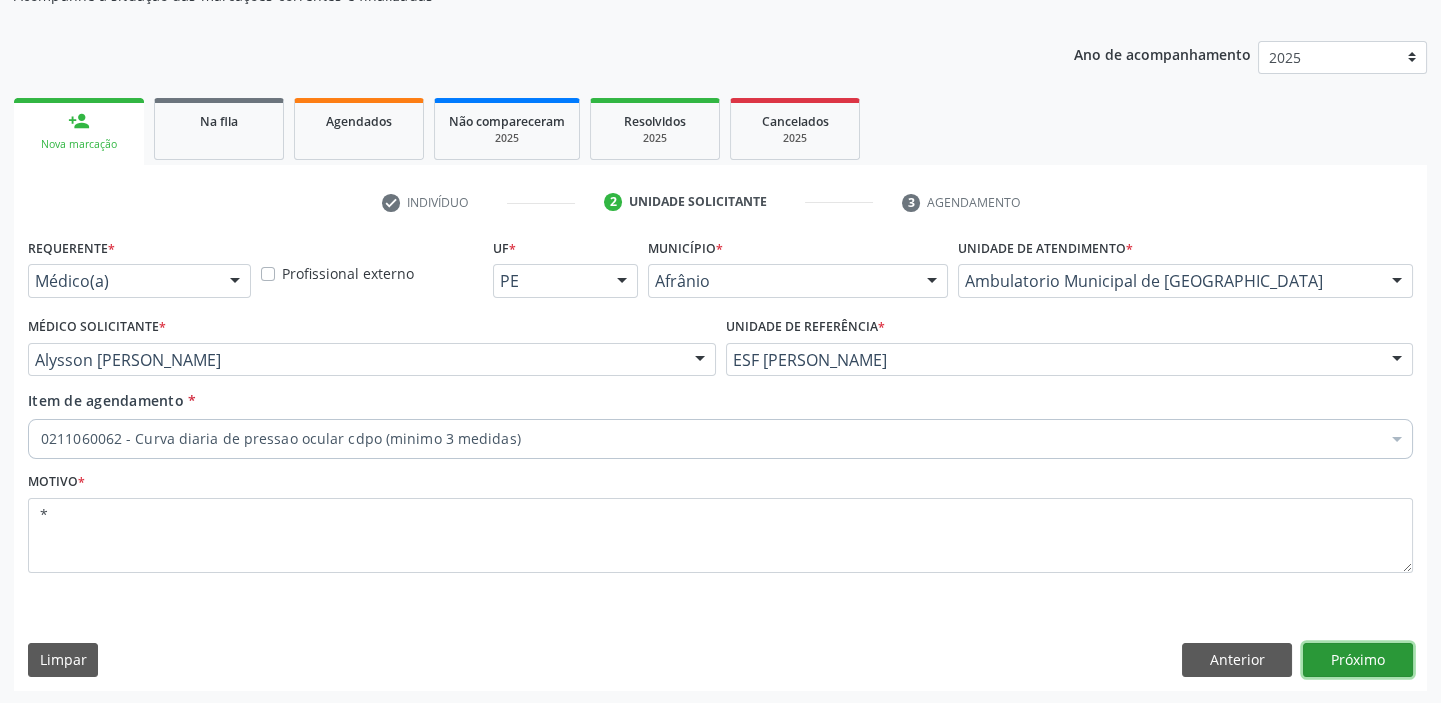 click on "Próximo" at bounding box center (1358, 660) 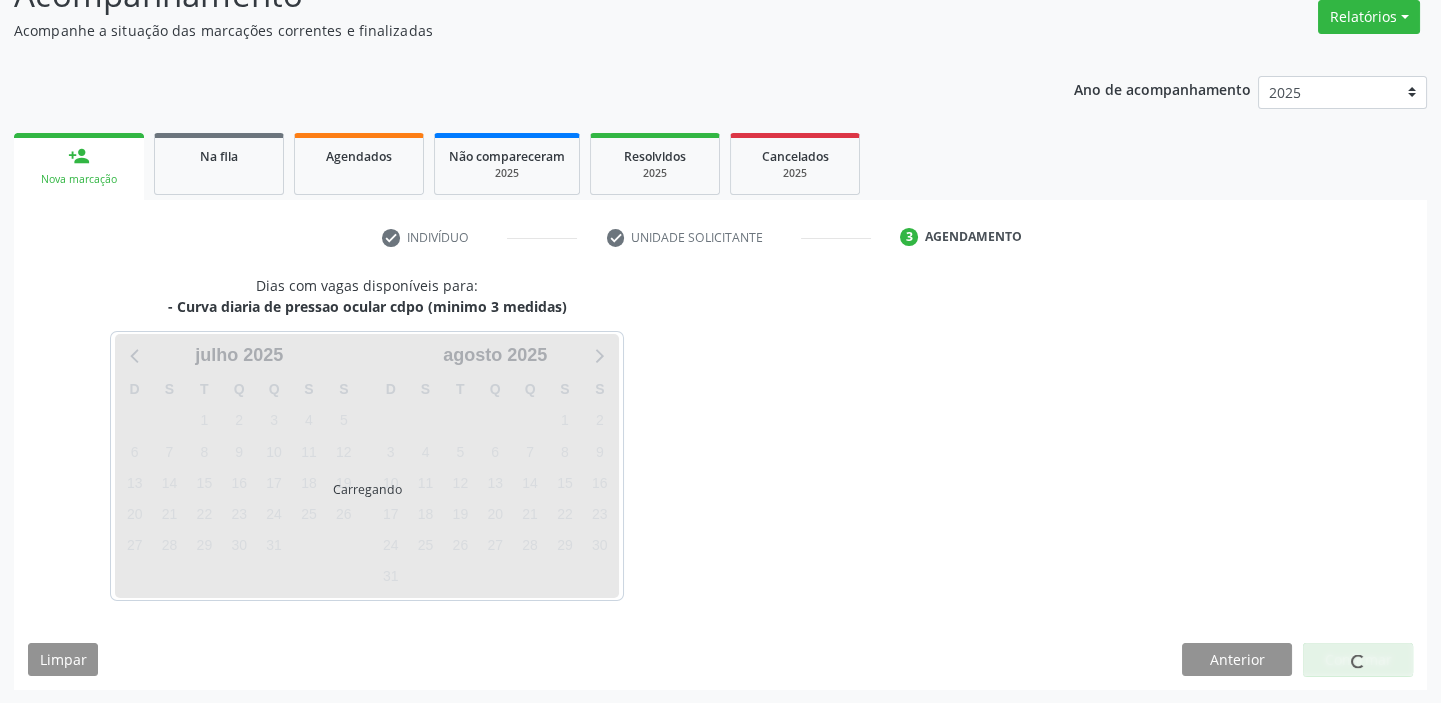 scroll, scrollTop: 166, scrollLeft: 0, axis: vertical 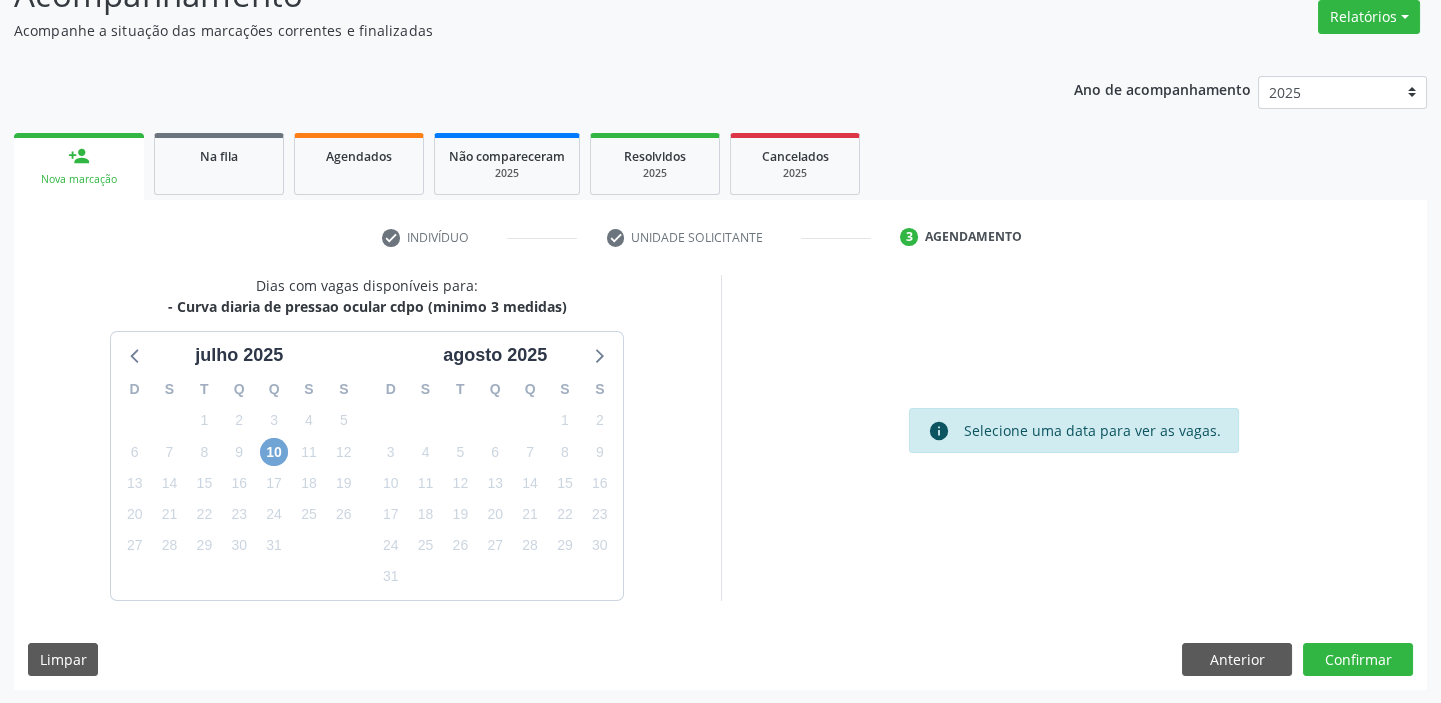 click on "10" at bounding box center (274, 452) 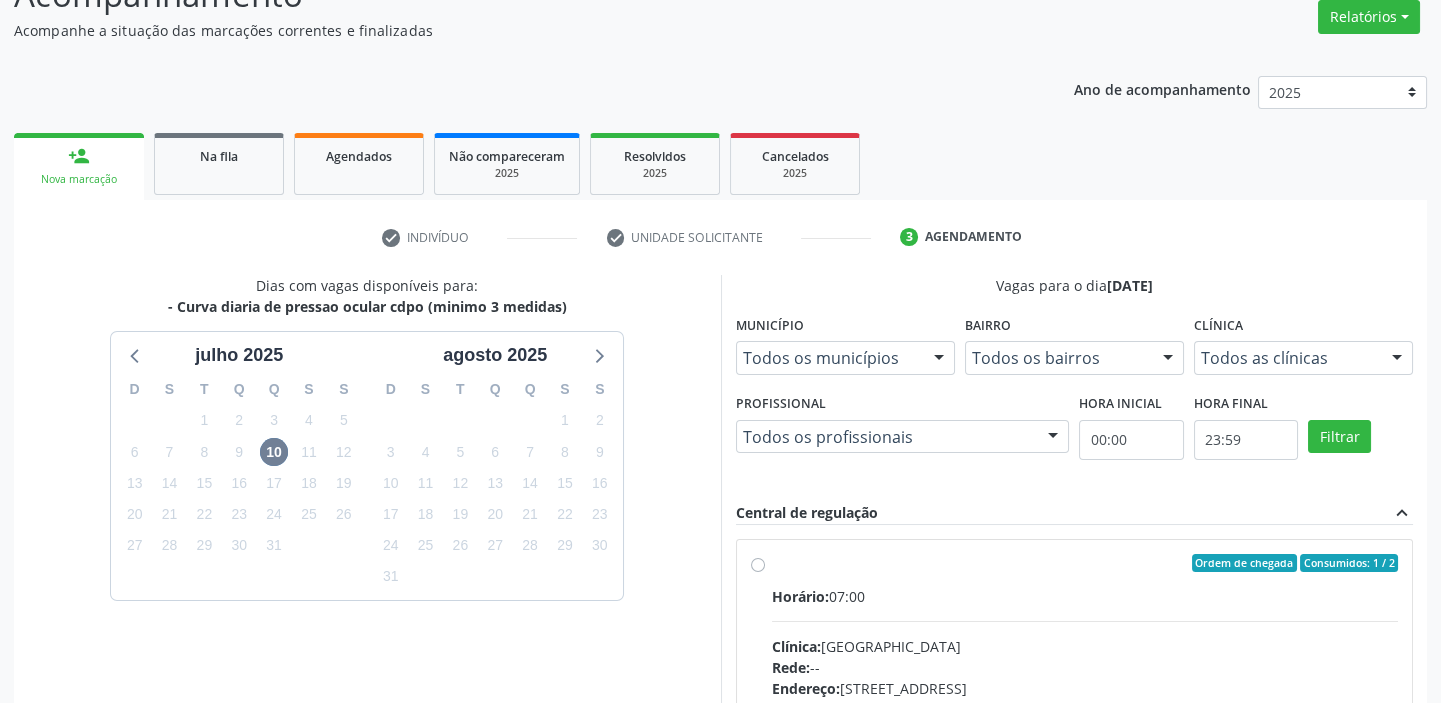 click on "Horário:   07:00" at bounding box center (1085, 596) 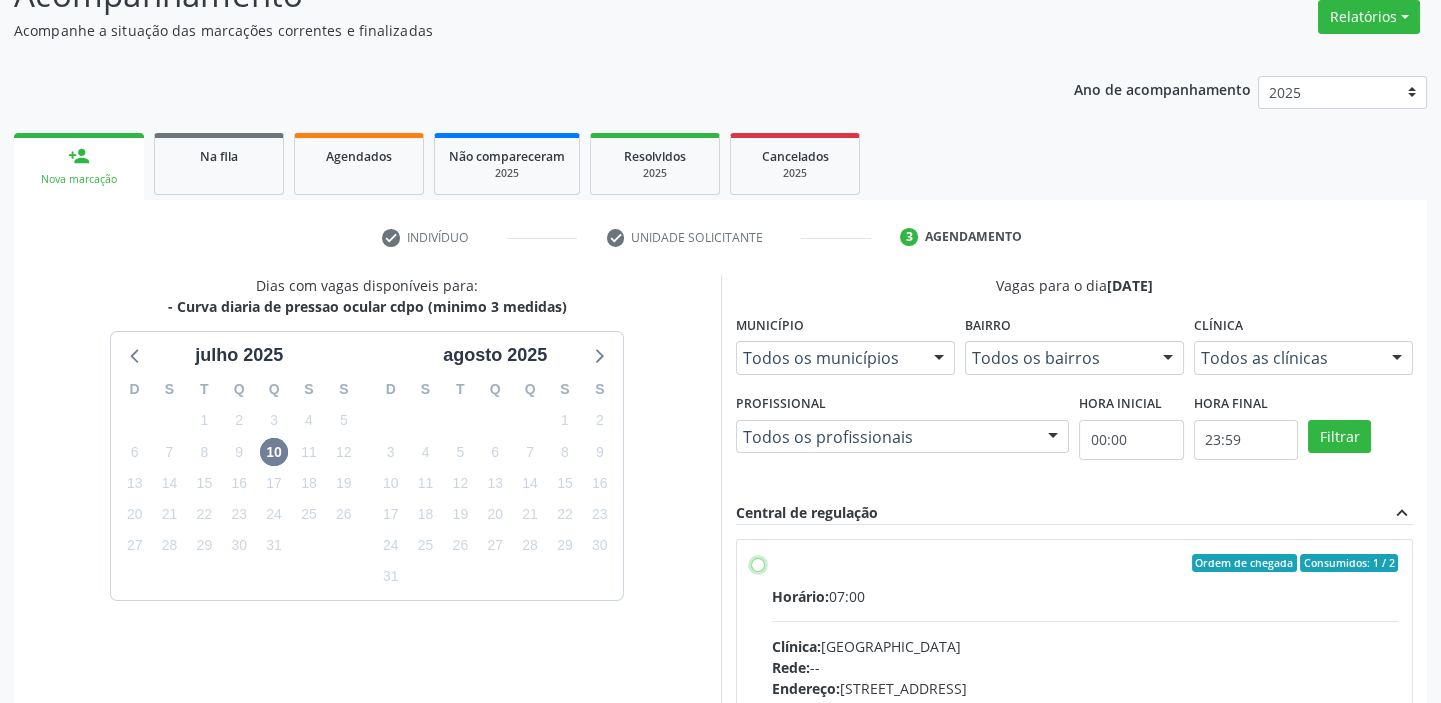 click on "Ordem de chegada
Consumidos: 1 / 2
Horário:   07:00
Clínica:  Hospital de Olhos
Rede:
--
Endereço:   Andar 3, nº 82, Centro, Petrolina - PE
Telefone:   (87) 38610066
Profissional:
--
Informações adicionais sobre o atendimento
Idade de atendimento:
Sem restrição
Gênero(s) atendido(s):
Sem restrição
Informações adicionais:
--" at bounding box center (758, 563) 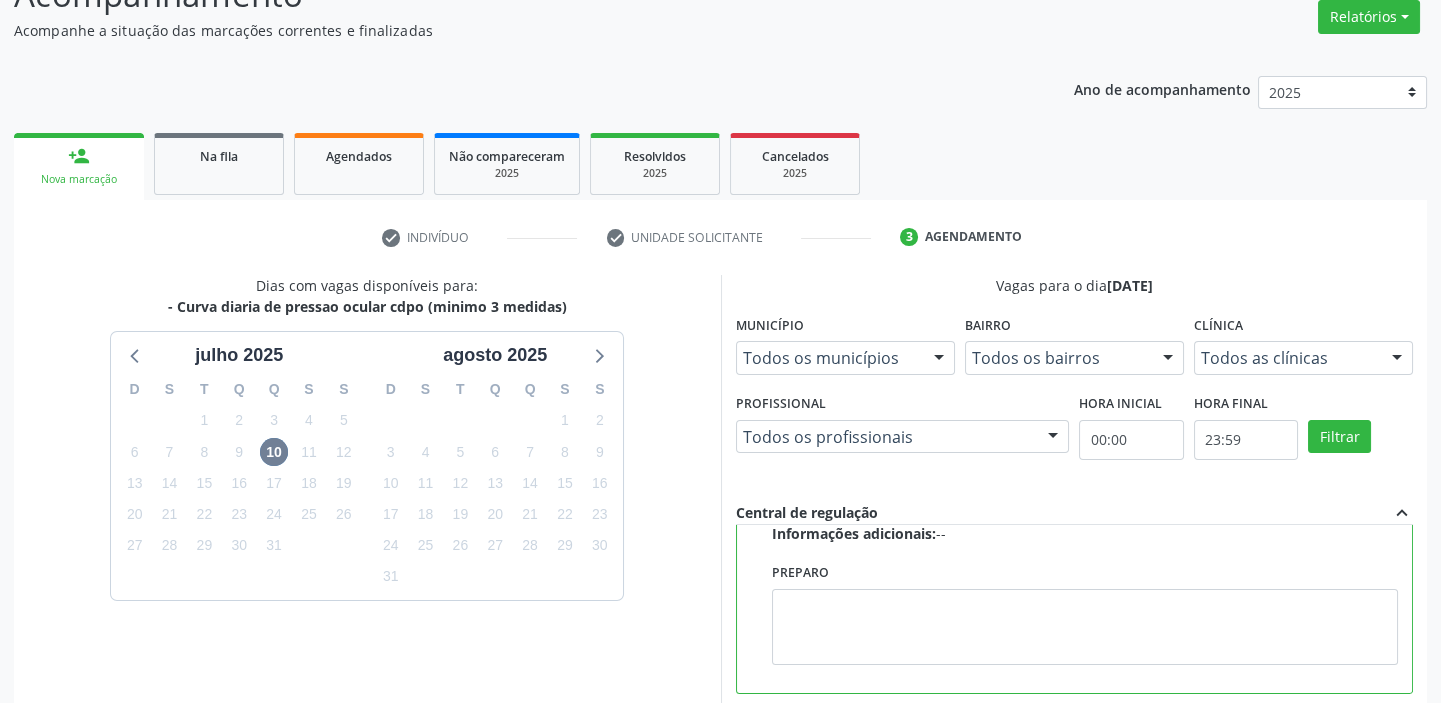 scroll, scrollTop: 449, scrollLeft: 0, axis: vertical 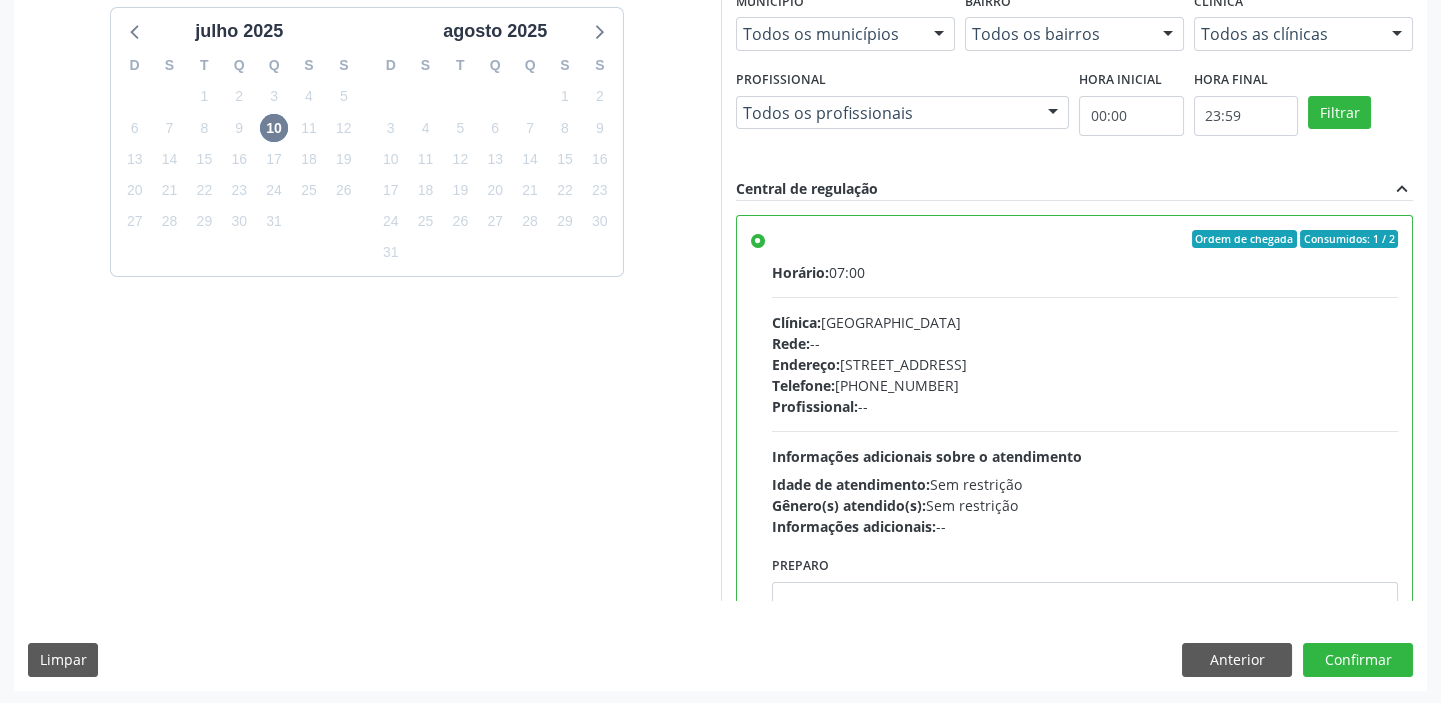 click on "Idade de atendimento:
Sem restrição" at bounding box center [1085, 484] 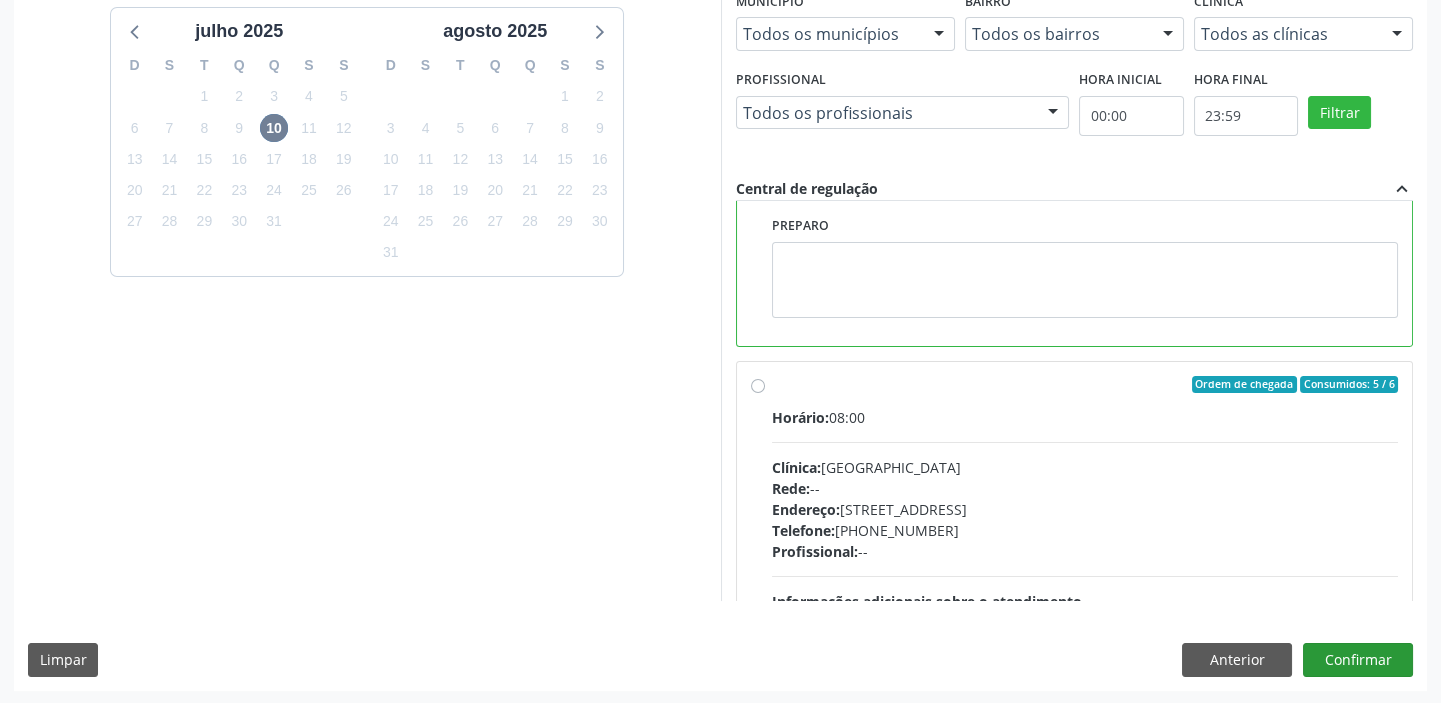 scroll, scrollTop: 449, scrollLeft: 0, axis: vertical 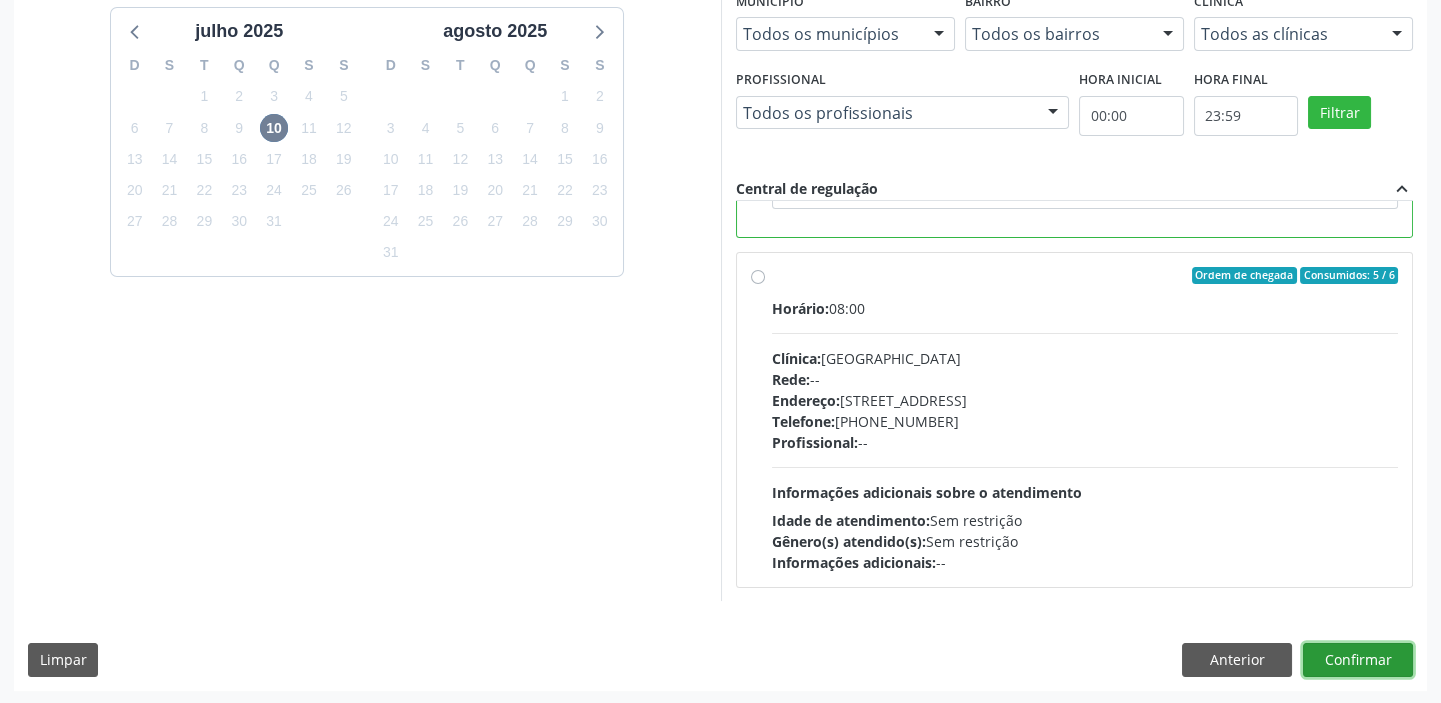 click on "Confirmar" at bounding box center [1358, 660] 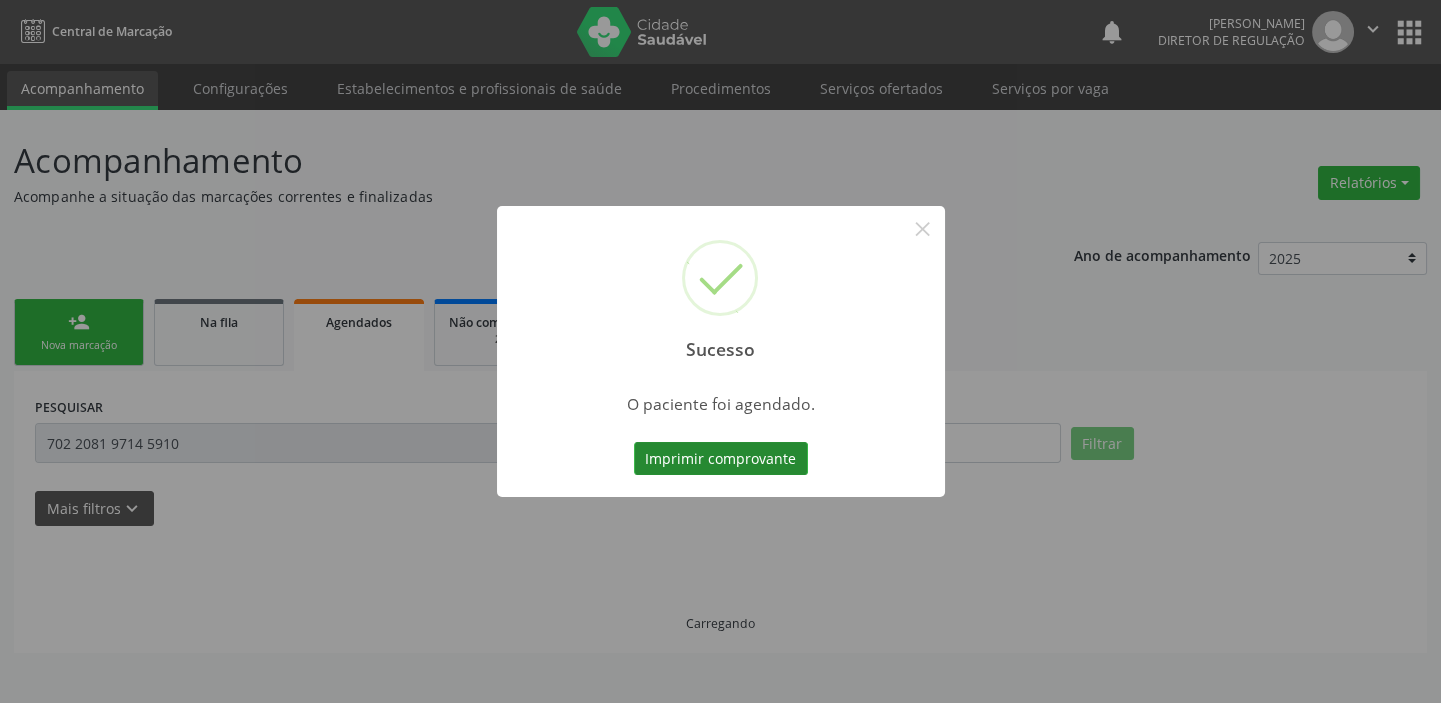 scroll, scrollTop: 0, scrollLeft: 0, axis: both 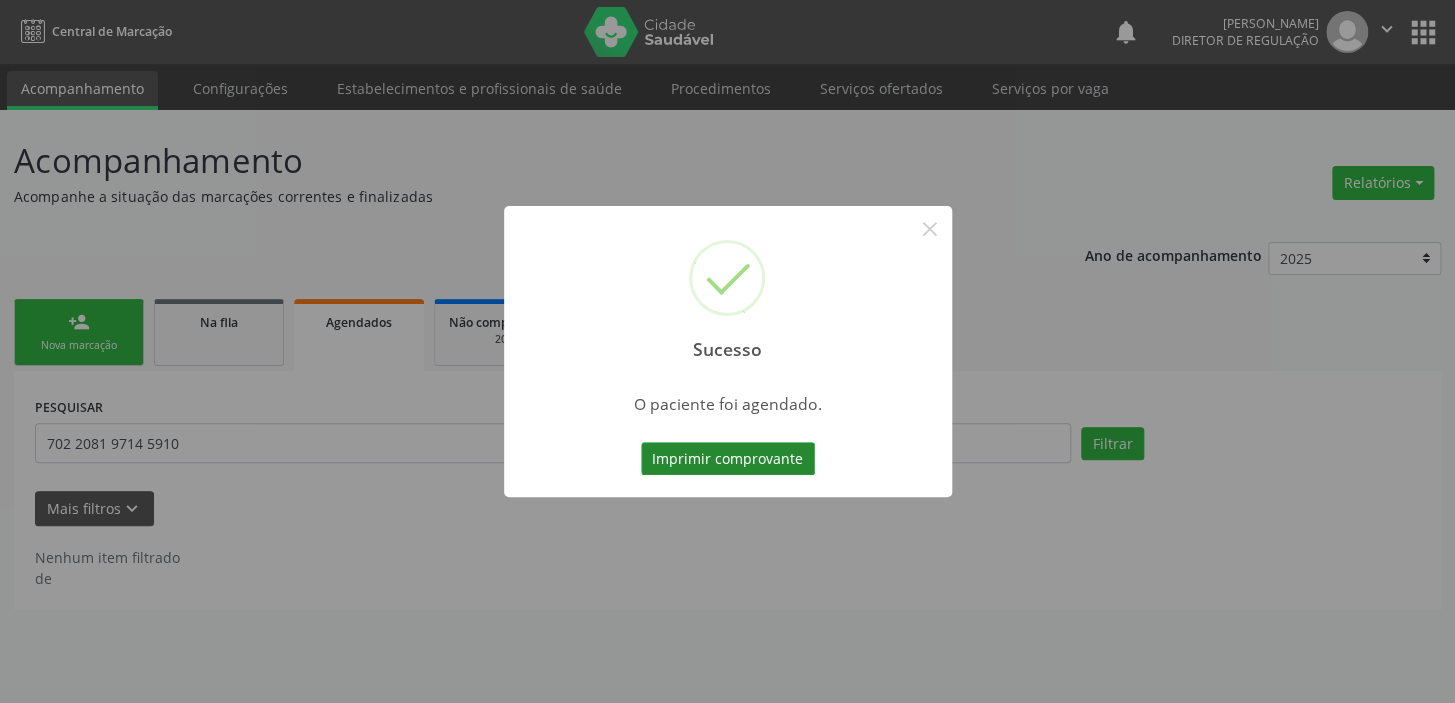click on "Imprimir comprovante" at bounding box center [728, 459] 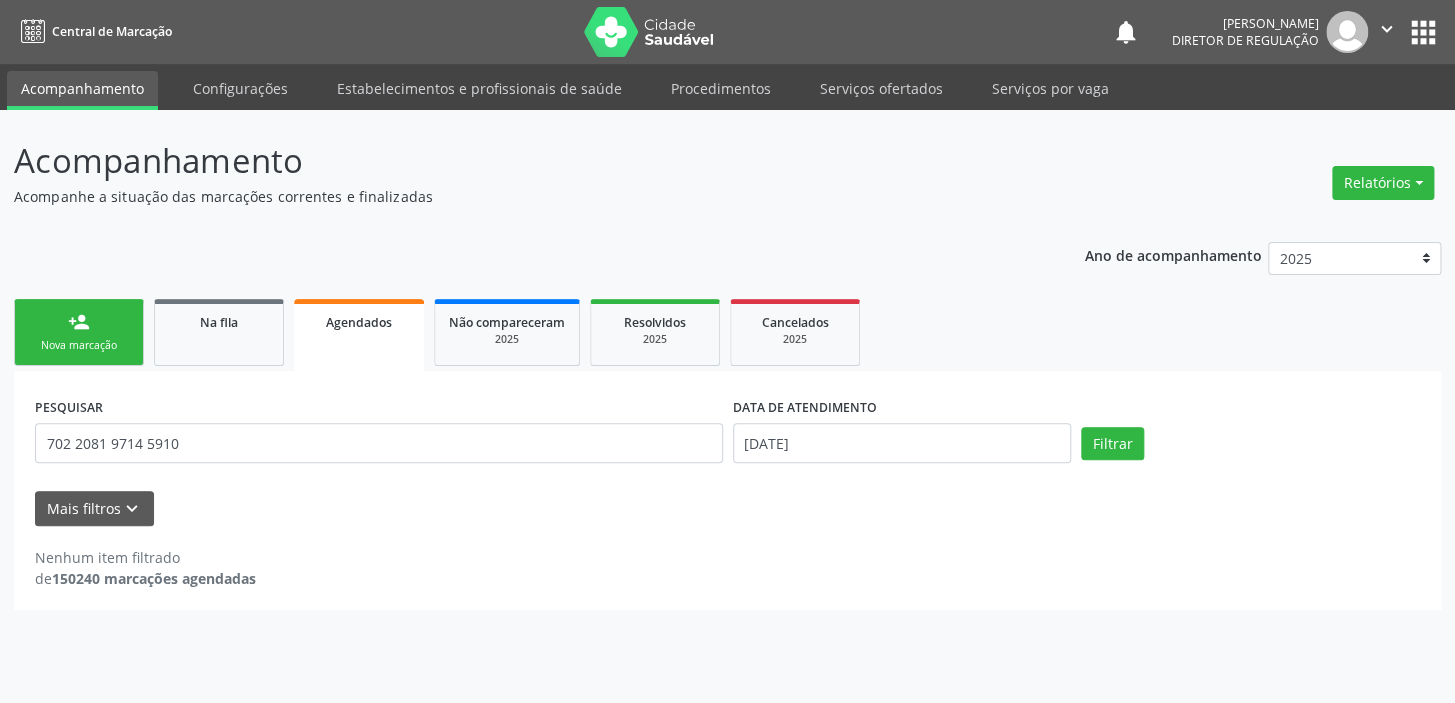 click on "person_add
Nova marcação" at bounding box center (79, 332) 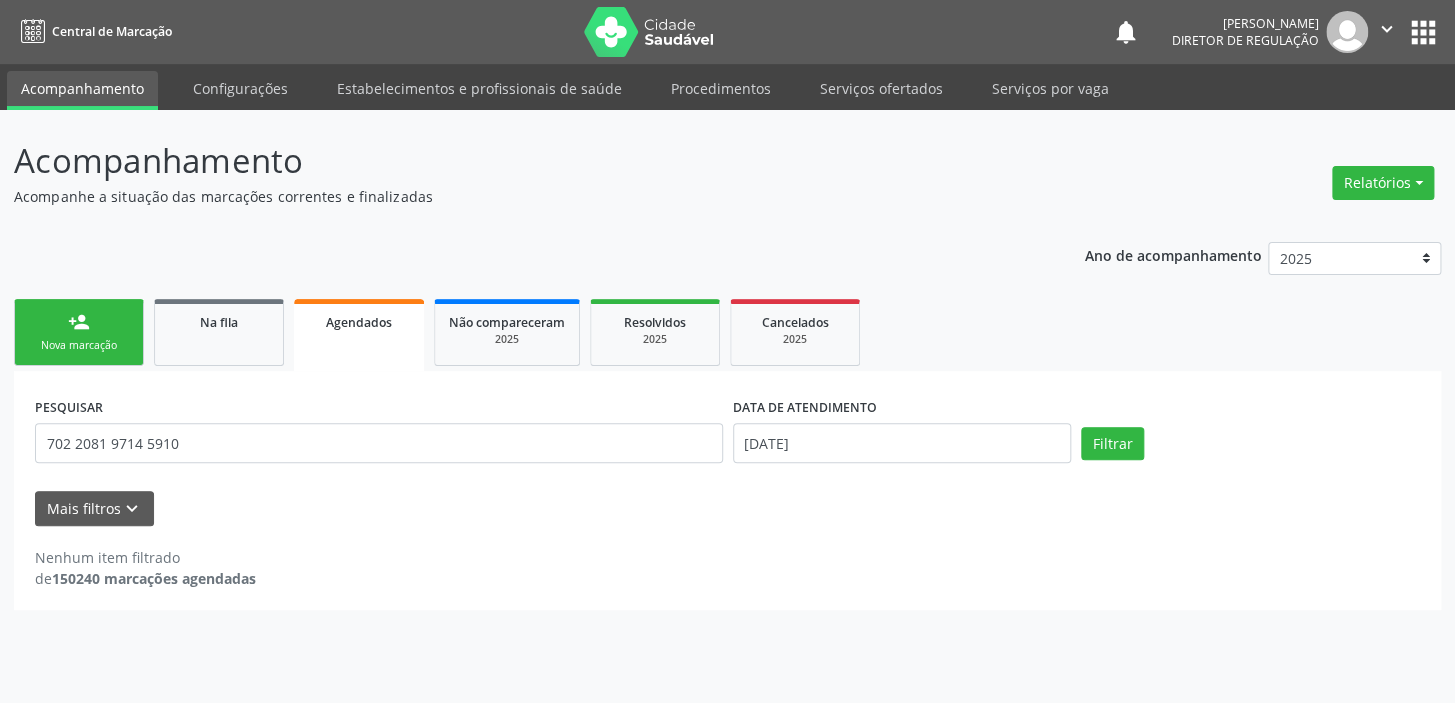 click on "person_add
Nova marcação" at bounding box center (79, 332) 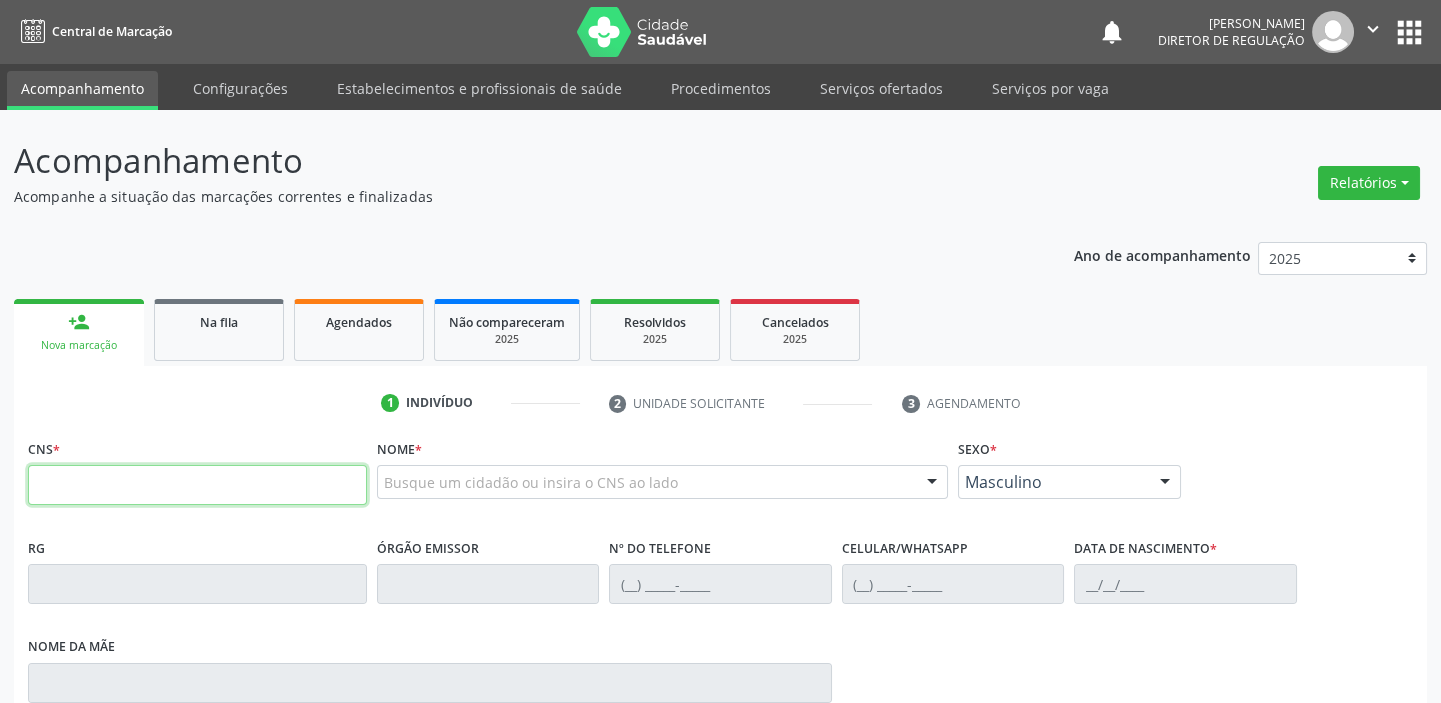 click at bounding box center [197, 485] 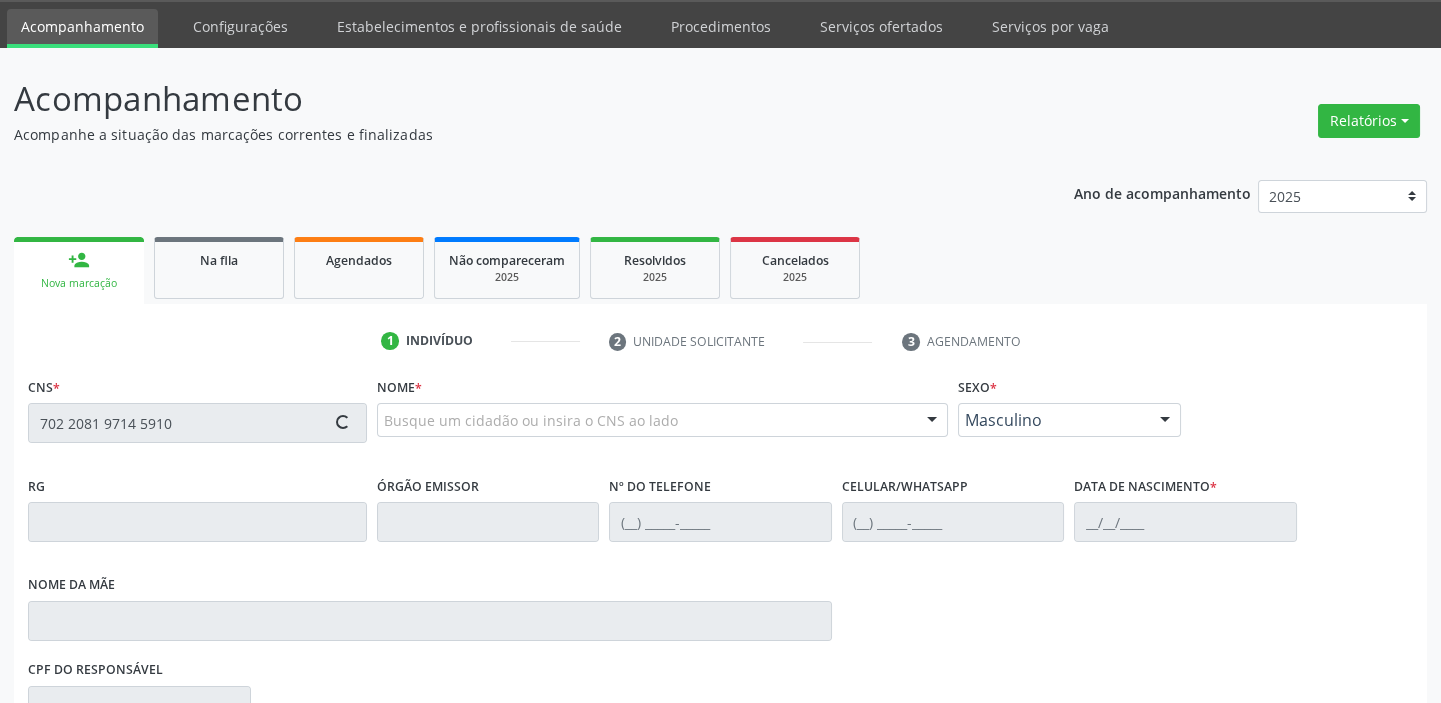 scroll, scrollTop: 366, scrollLeft: 0, axis: vertical 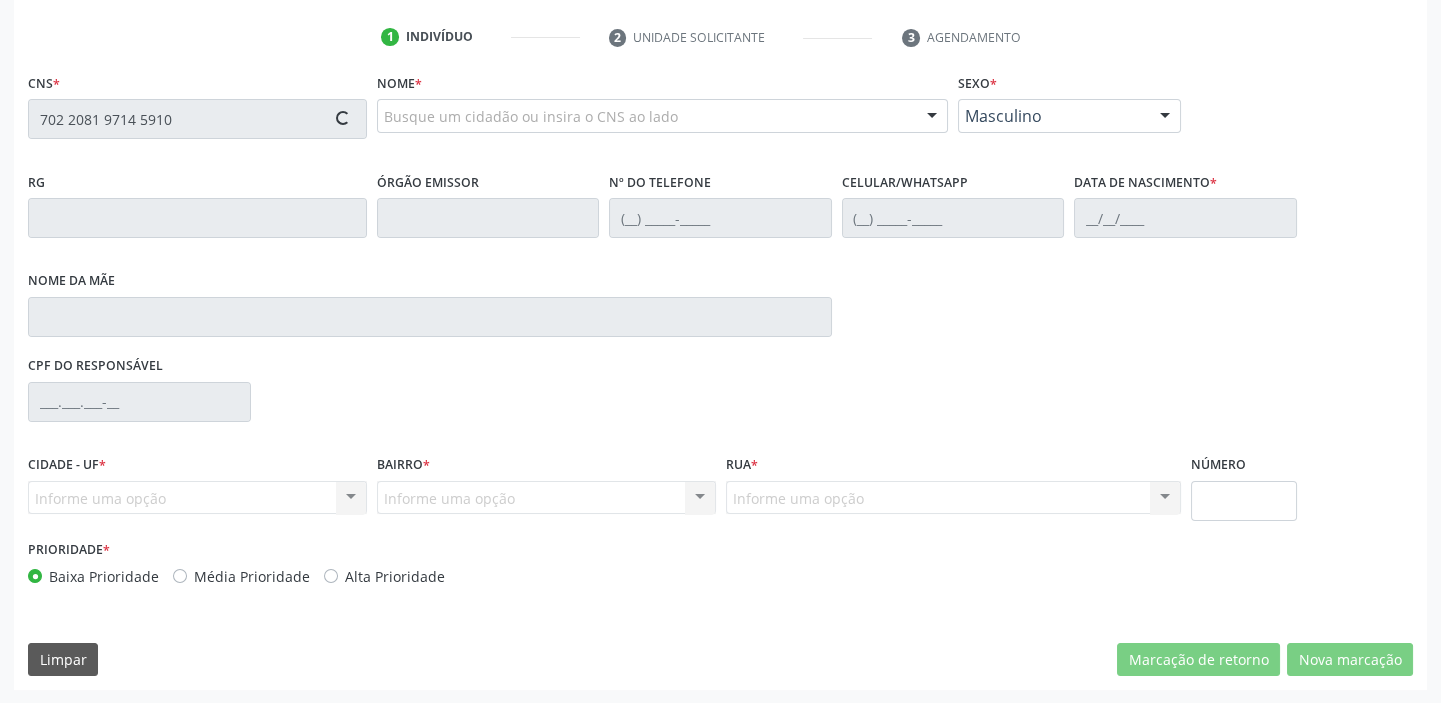 type on "702 2081 9714 5910" 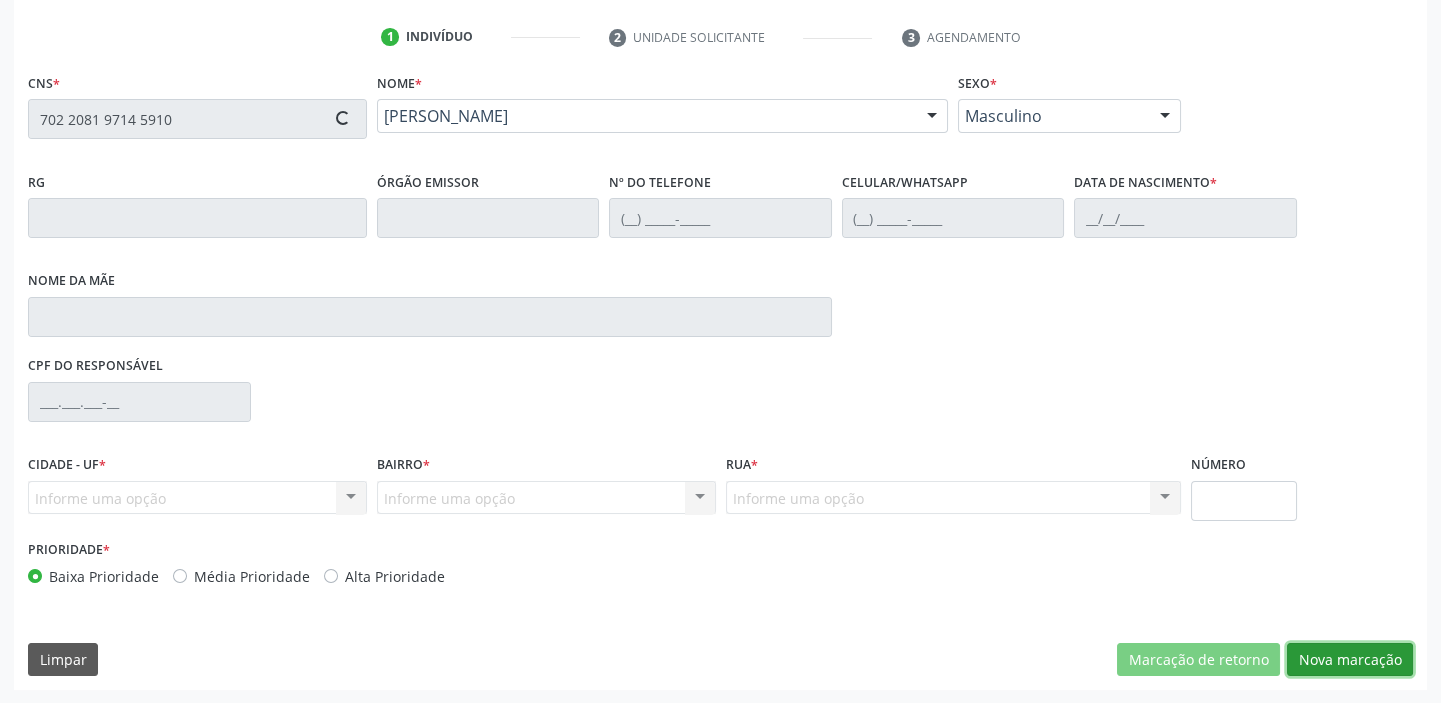 click on "Nova marcação" at bounding box center (1350, 660) 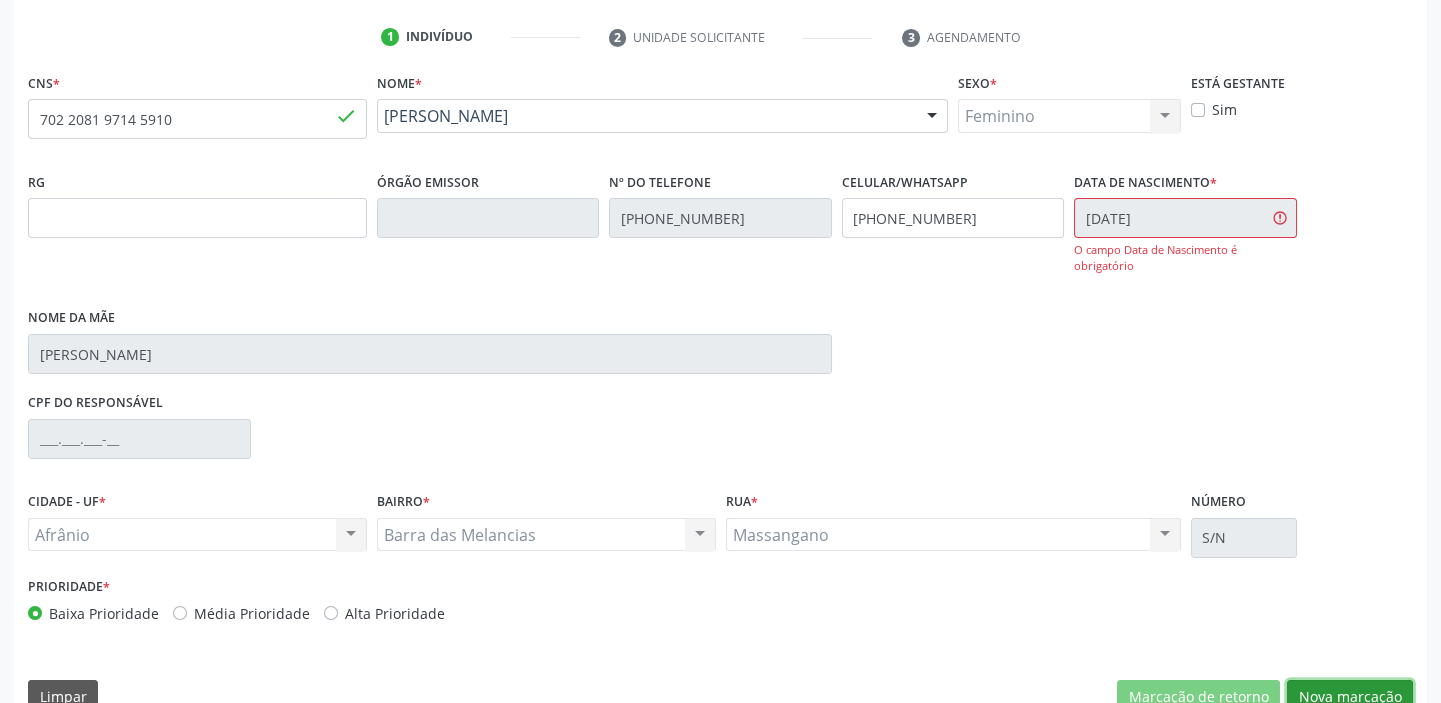 click on "Nova marcação" at bounding box center (1350, 697) 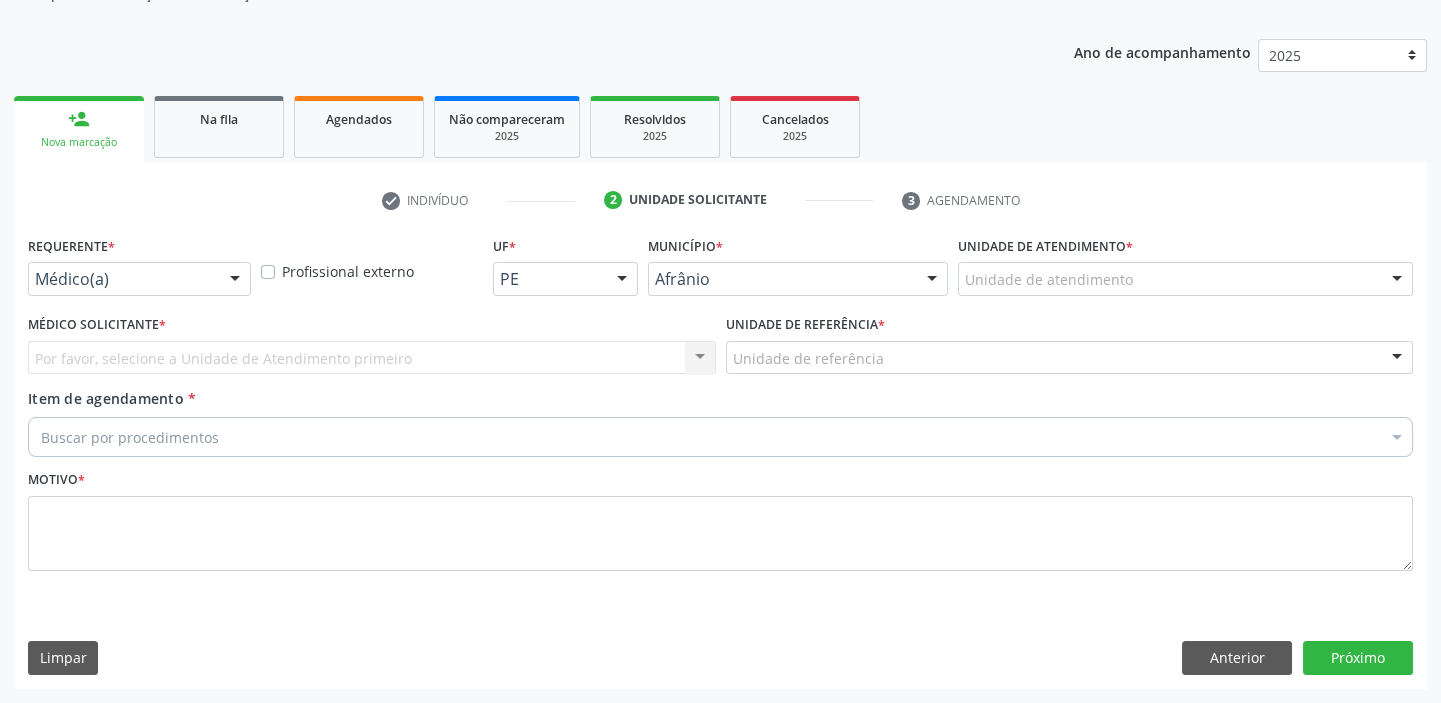 scroll, scrollTop: 201, scrollLeft: 0, axis: vertical 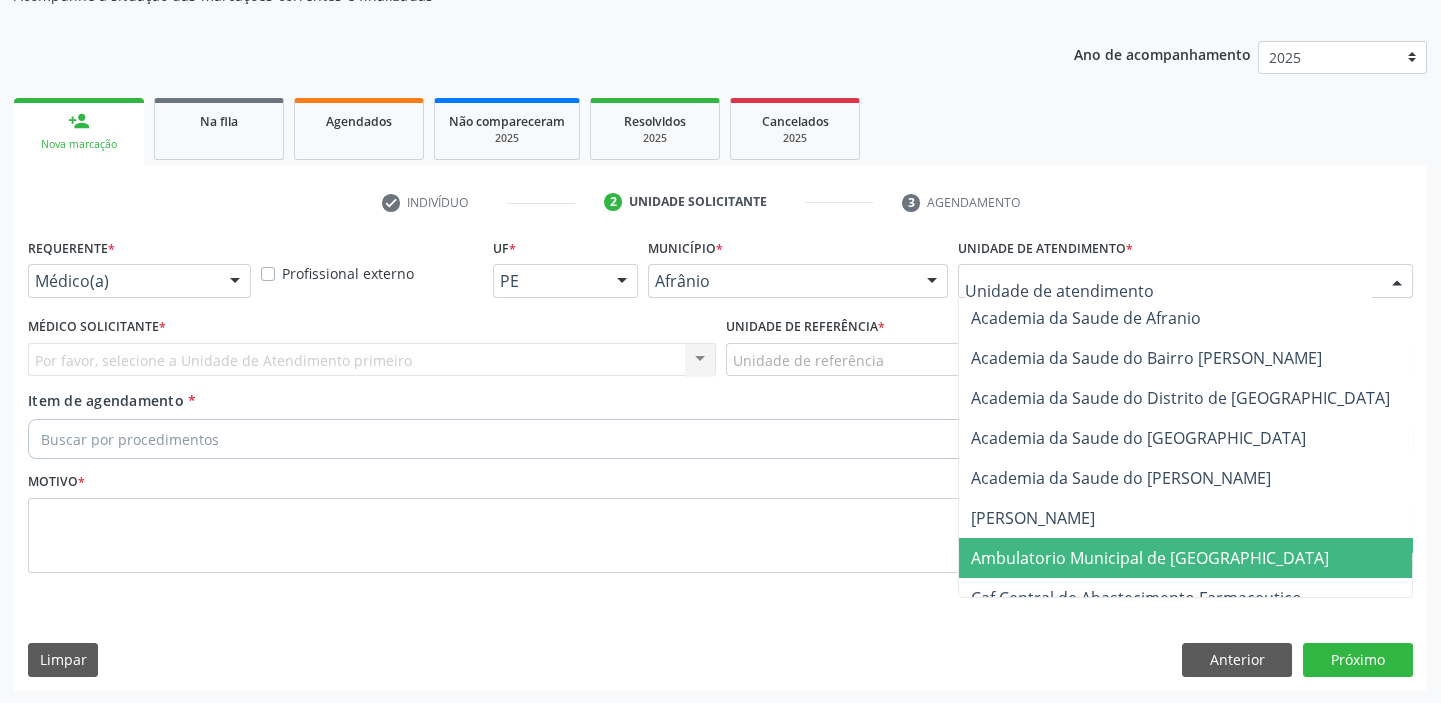 click on "Ambulatorio Municipal de [GEOGRAPHIC_DATA]" at bounding box center (1203, 558) 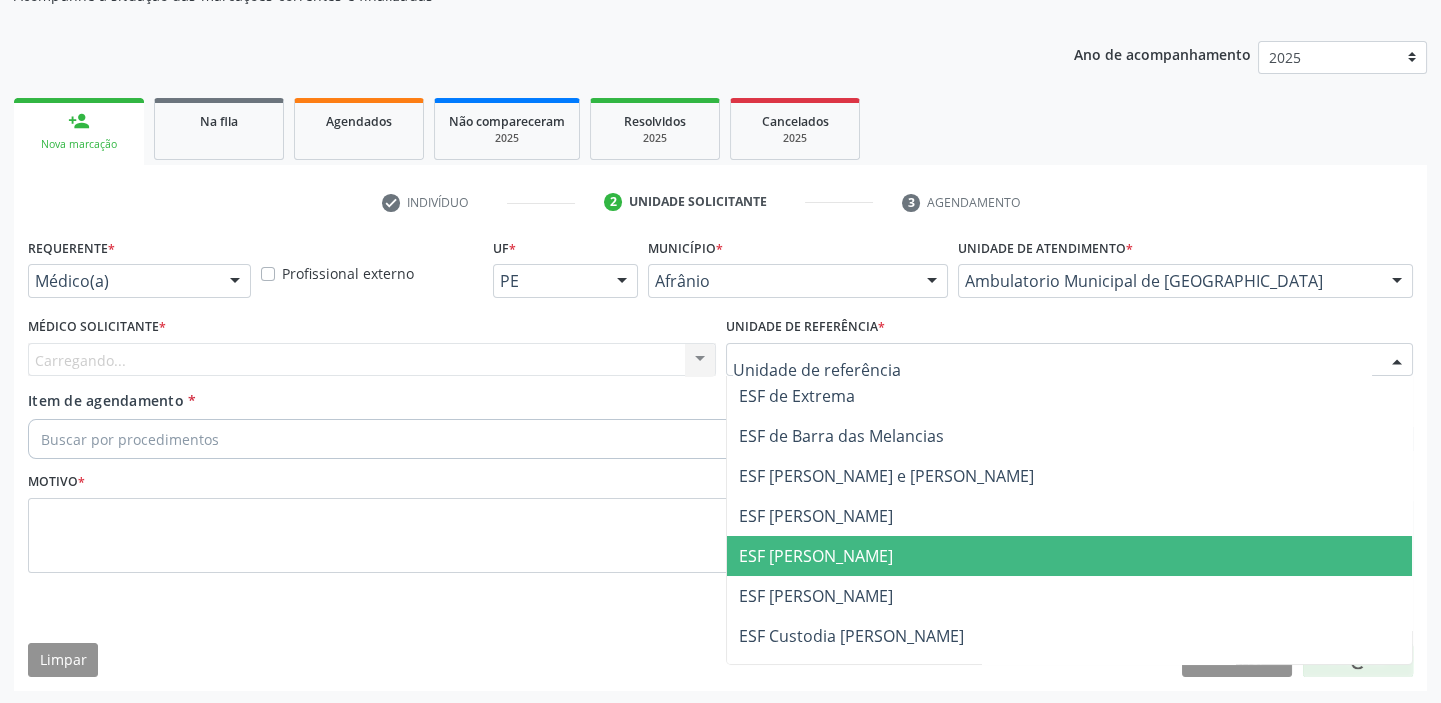 click on "ESF [PERSON_NAME]" at bounding box center (1070, 596) 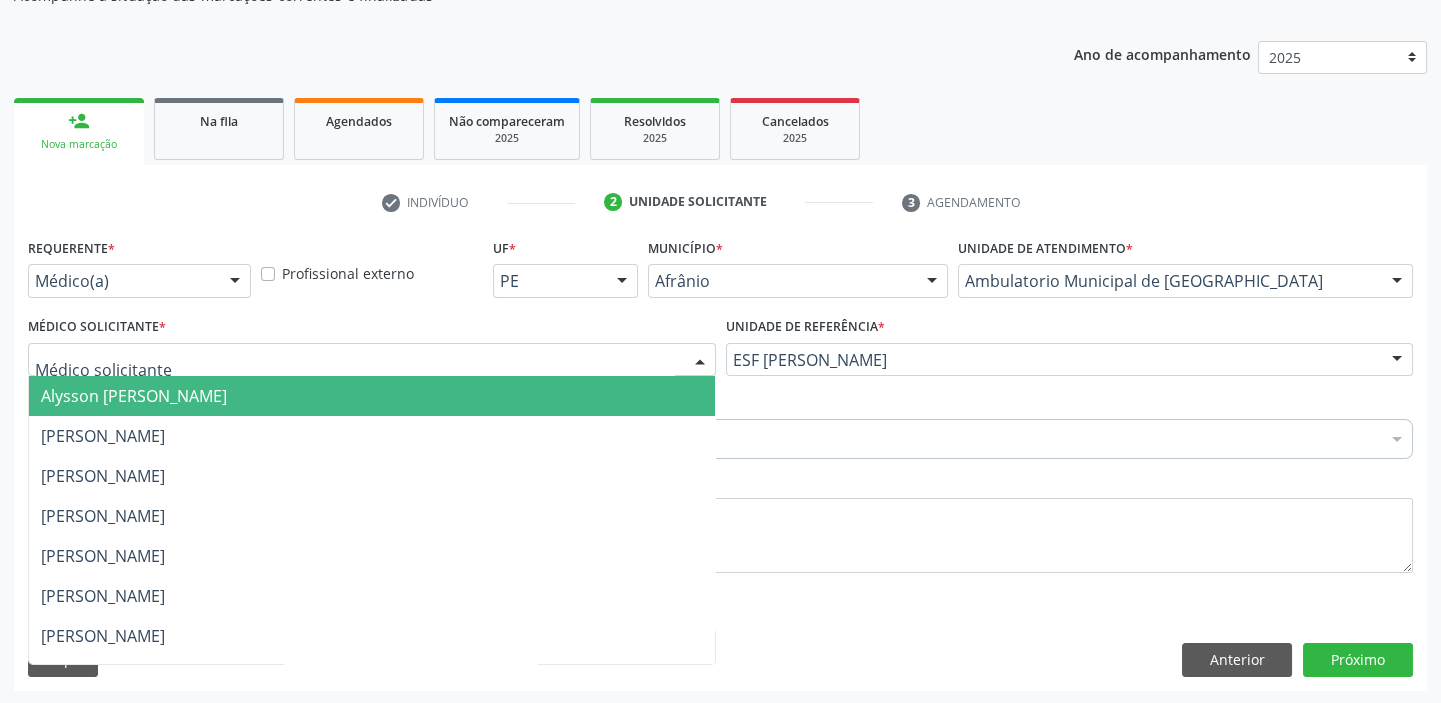 click on "Alysson [PERSON_NAME]" at bounding box center (134, 396) 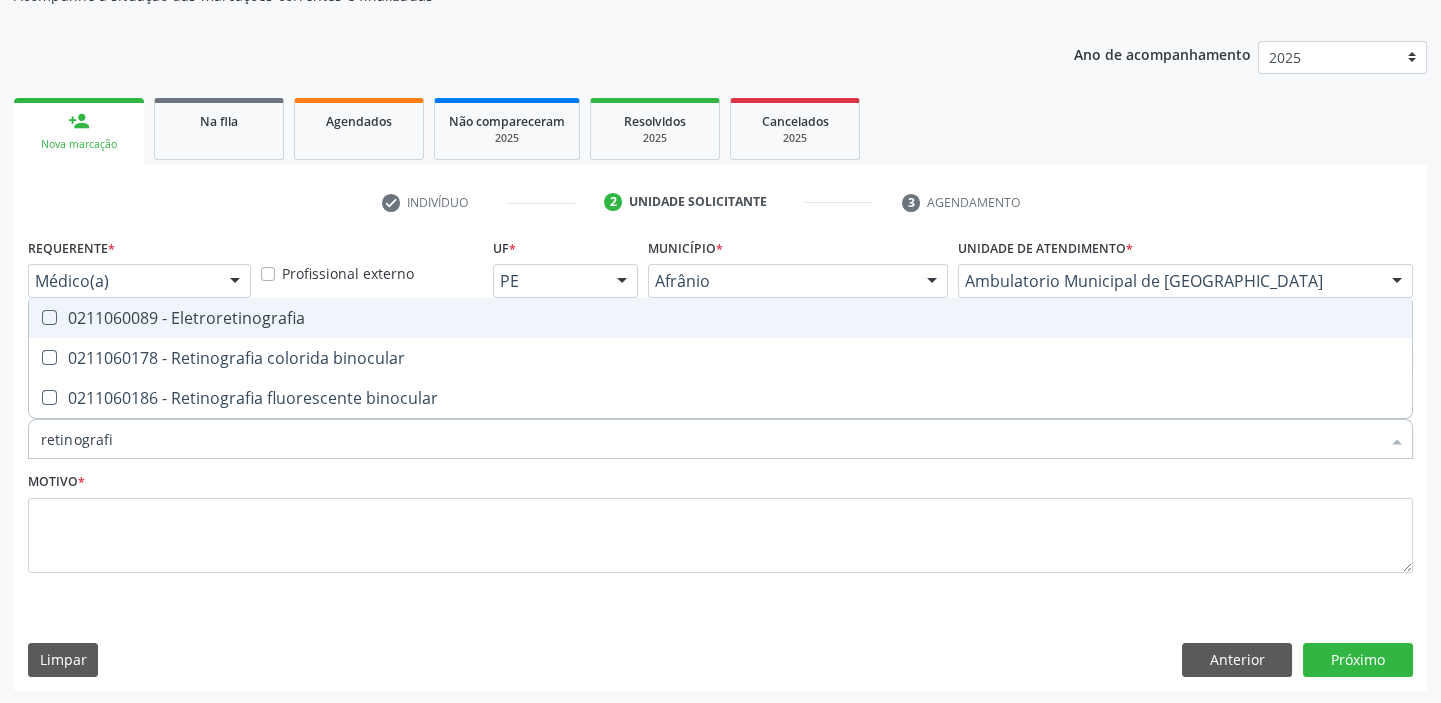 type on "retinografia" 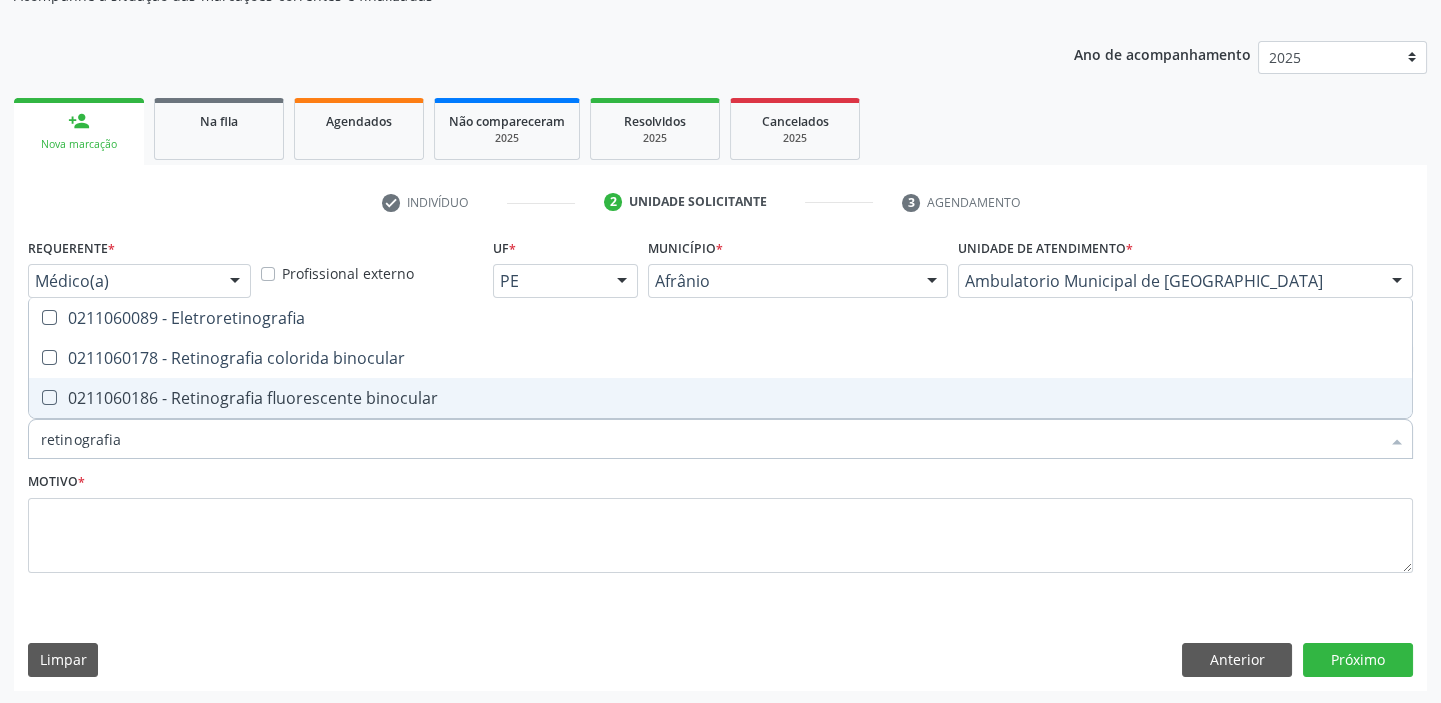 click on "0211060186 - Retinografia fluorescente binocular" at bounding box center [720, 398] 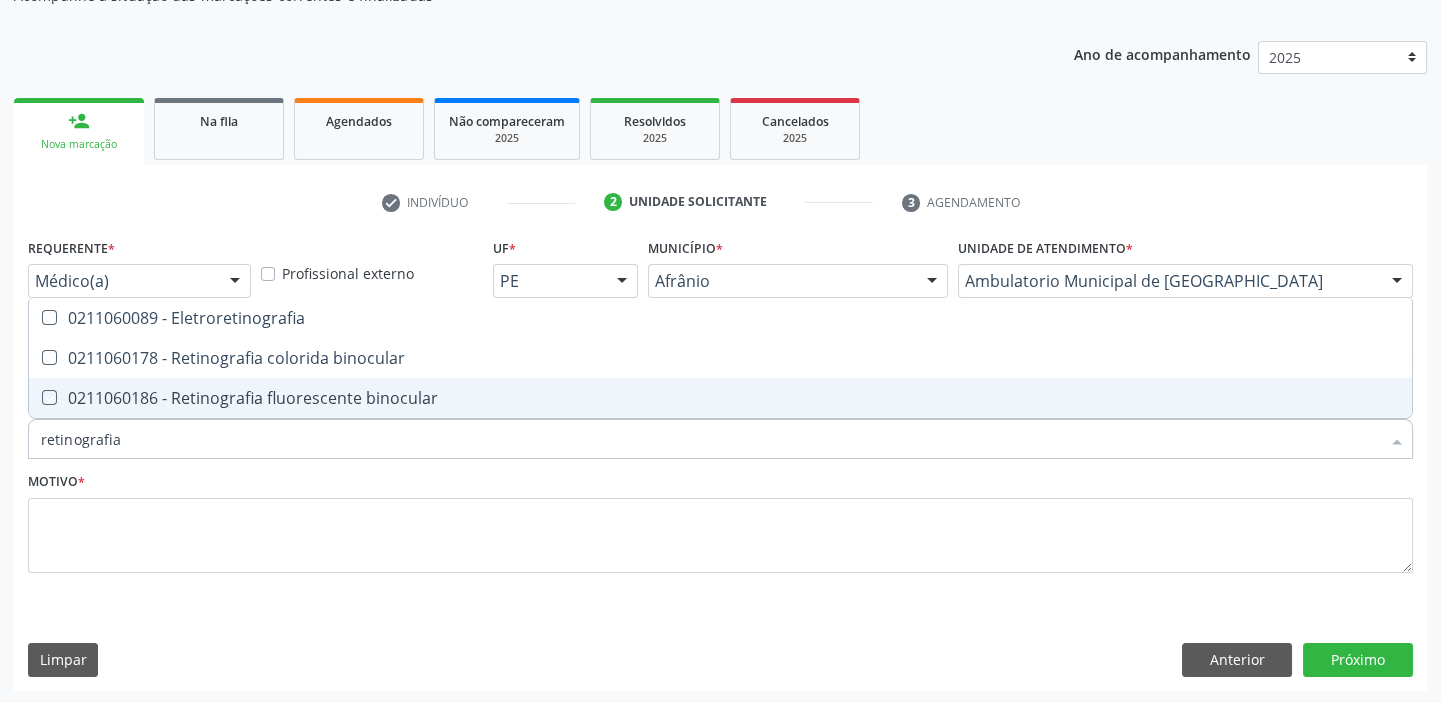checkbox on "true" 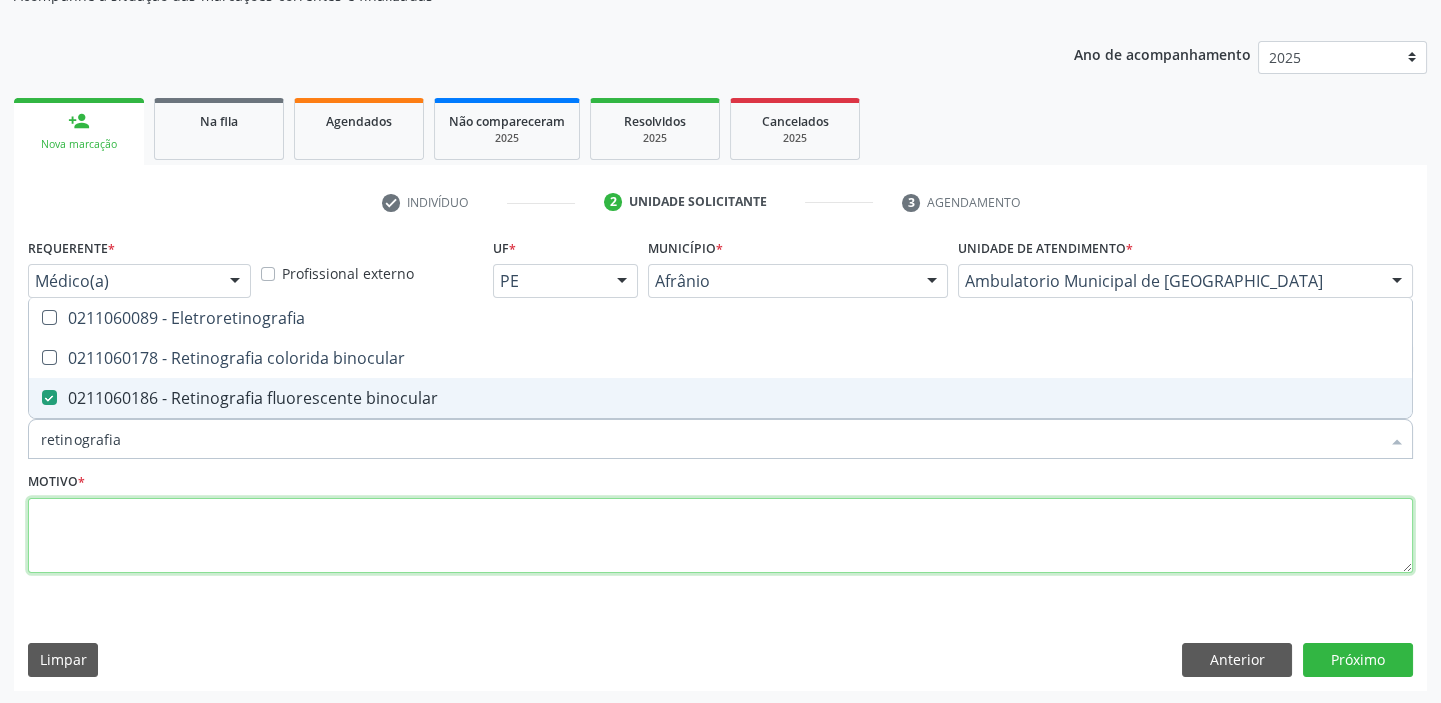 click at bounding box center [720, 536] 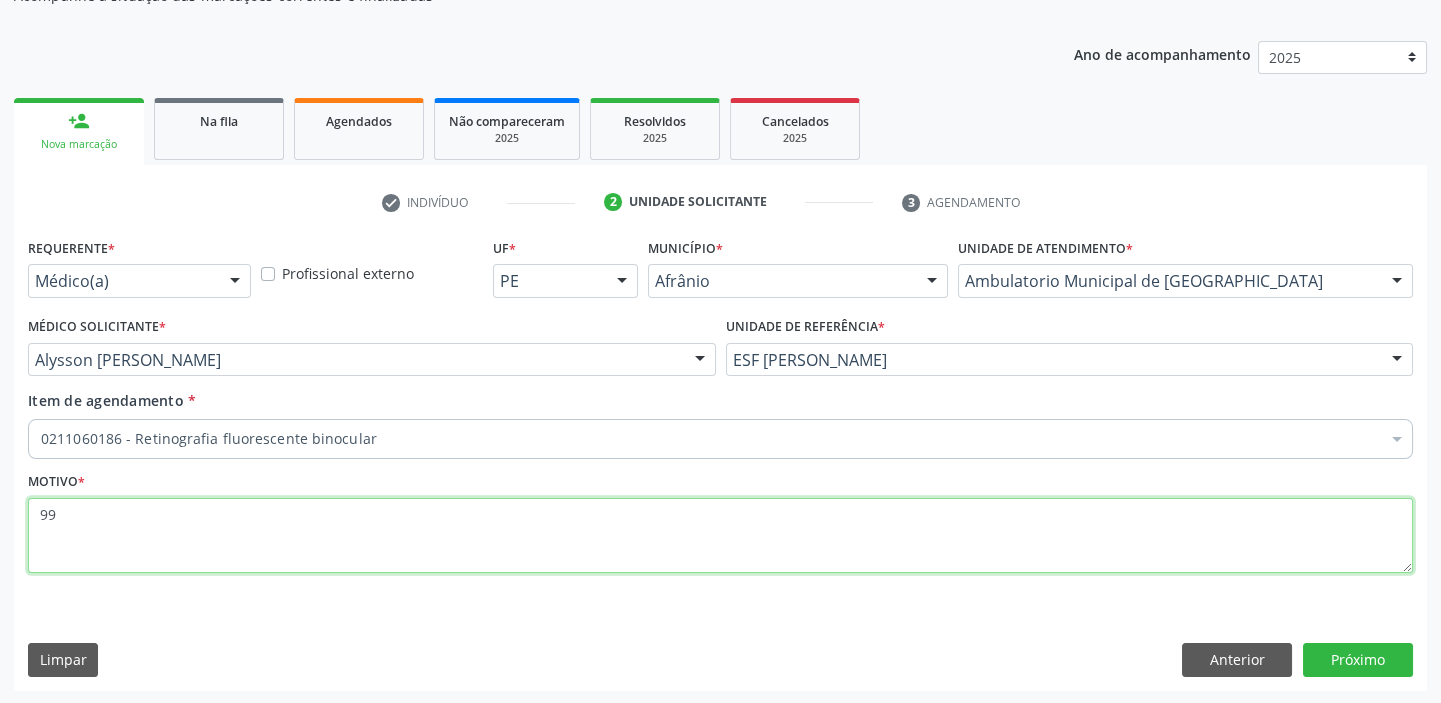 type on "99" 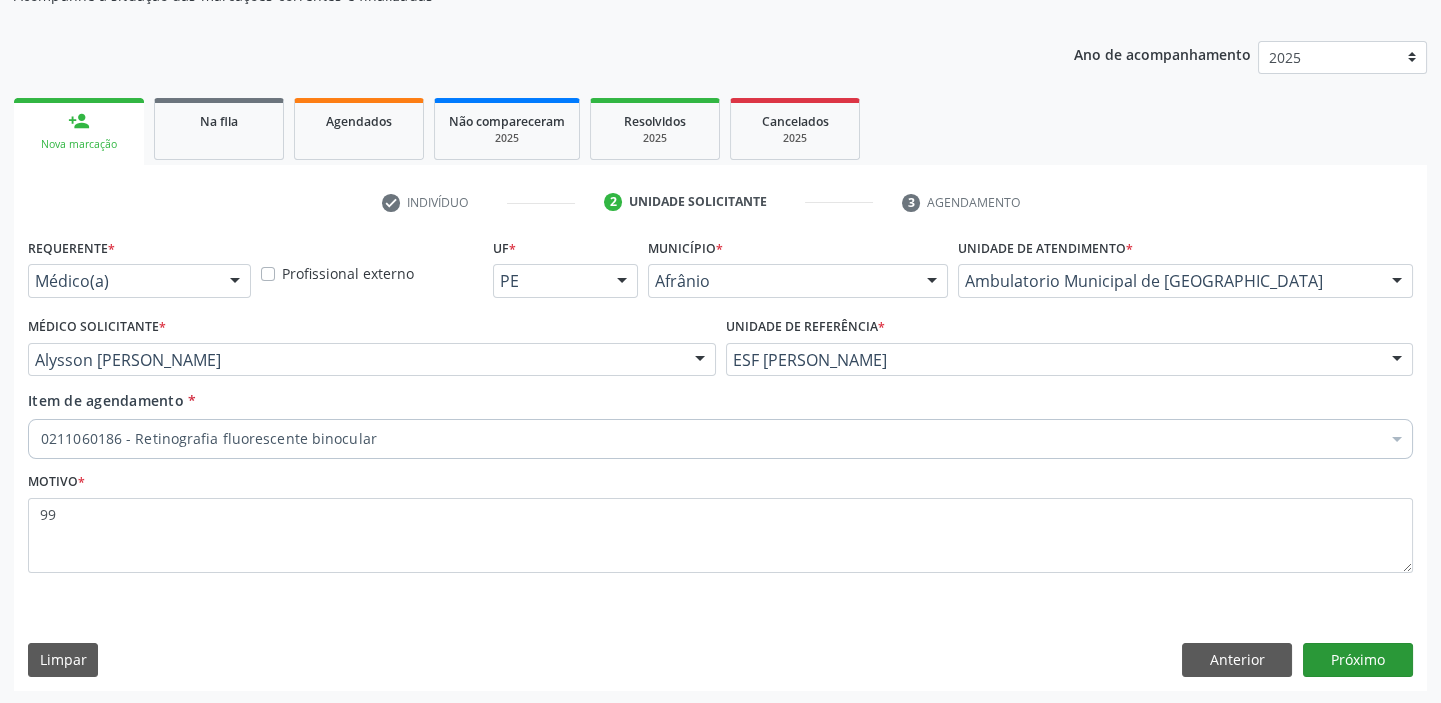 drag, startPoint x: 1320, startPoint y: 694, endPoint x: 1335, endPoint y: 670, distance: 28.301943 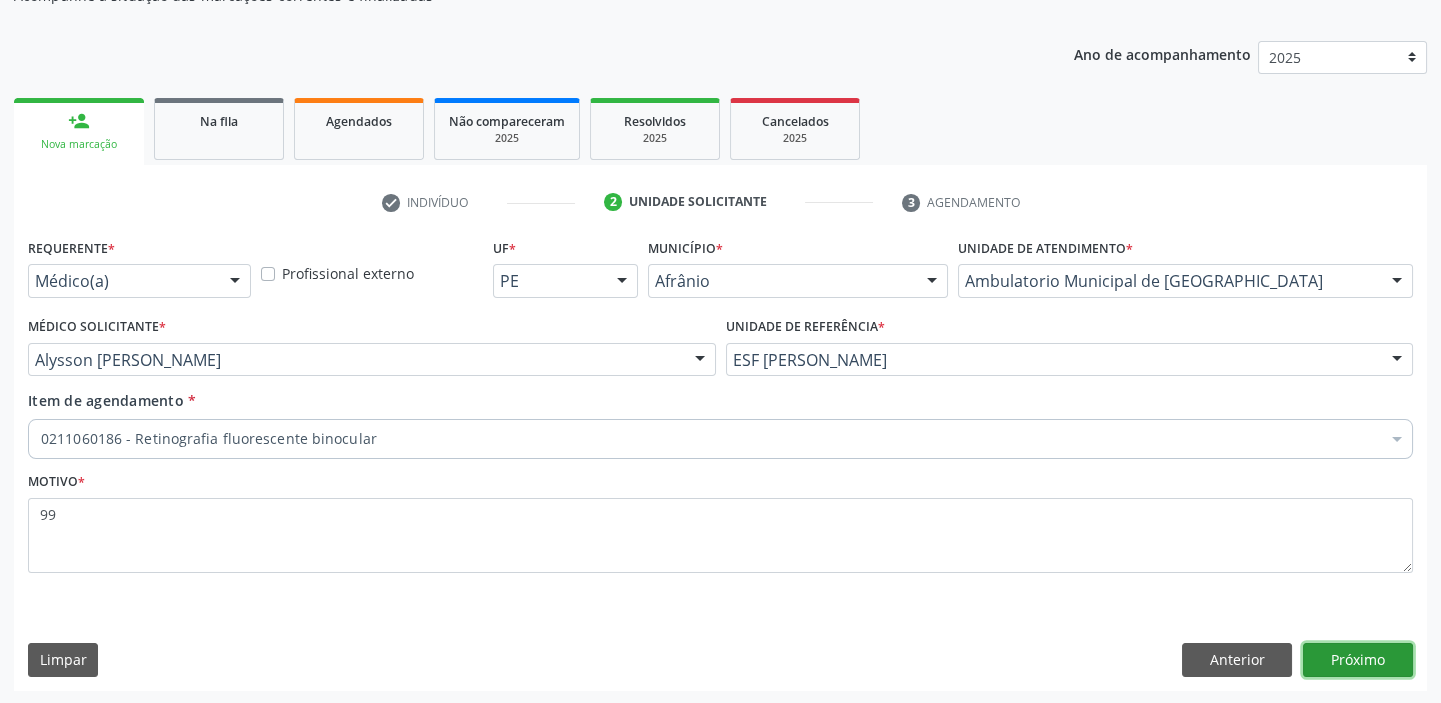 click on "Próximo" at bounding box center [1358, 660] 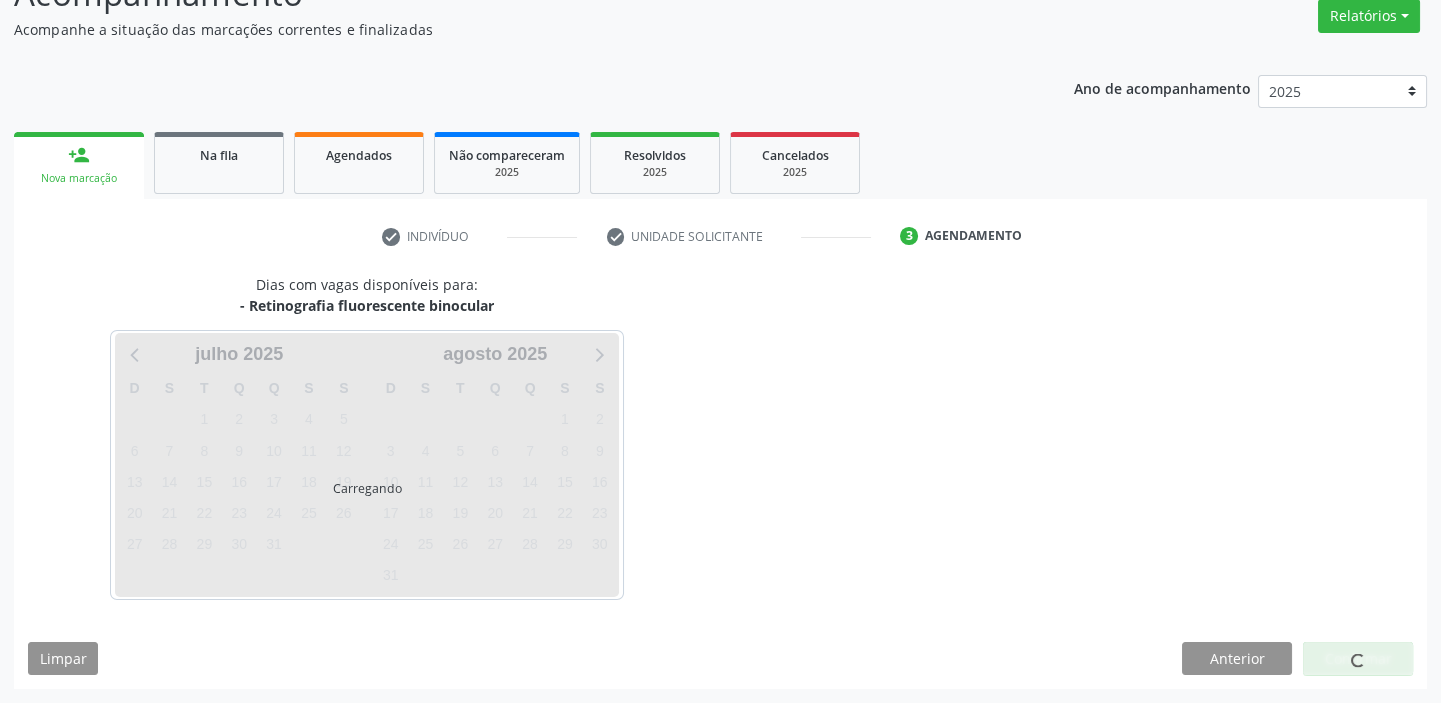 scroll, scrollTop: 166, scrollLeft: 0, axis: vertical 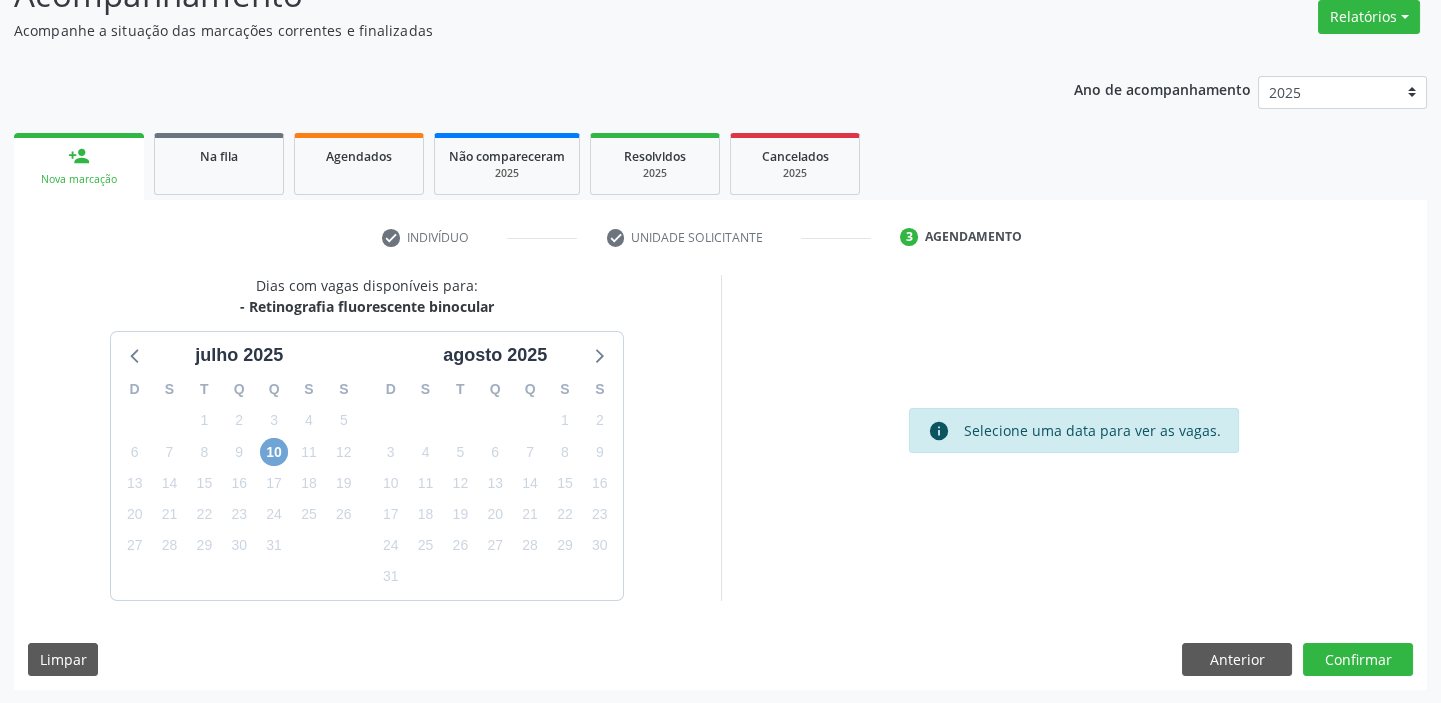click on "10" at bounding box center (274, 452) 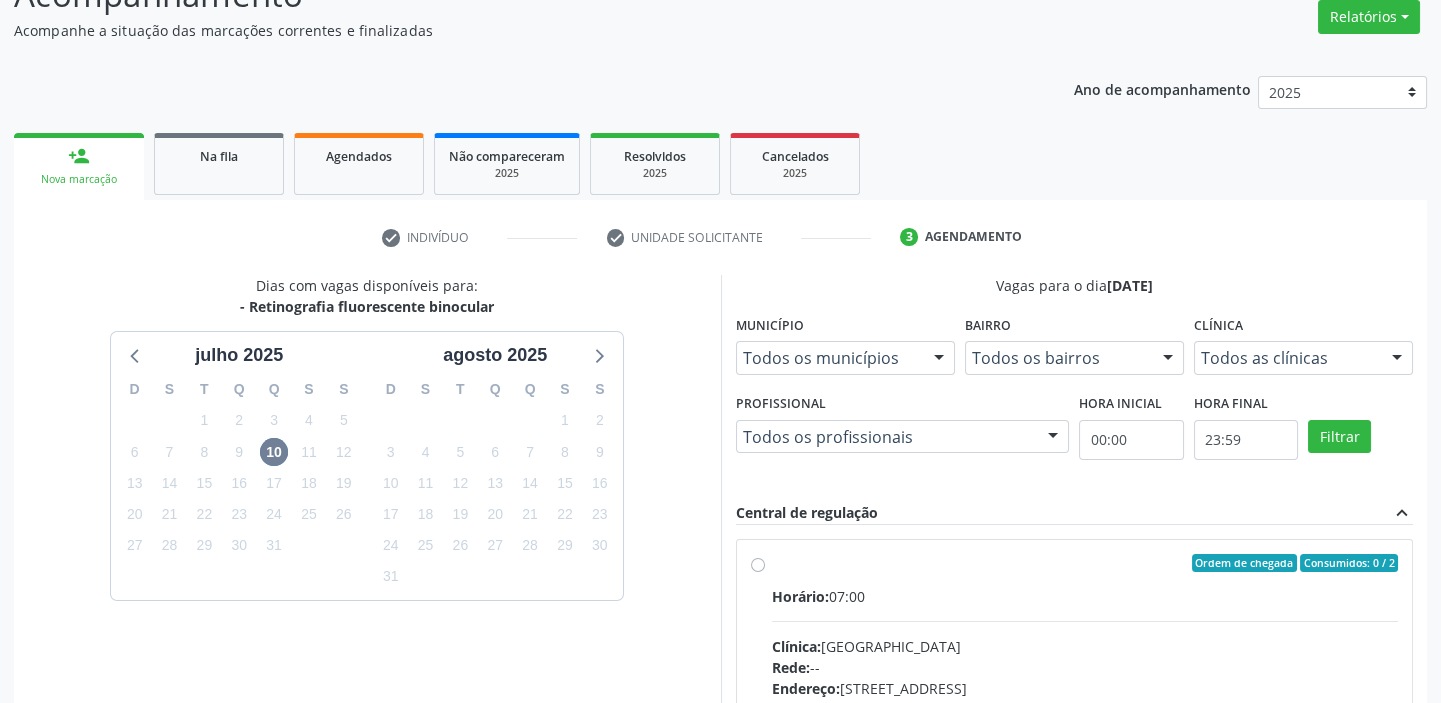 click on "Rede:
--" at bounding box center [1085, 667] 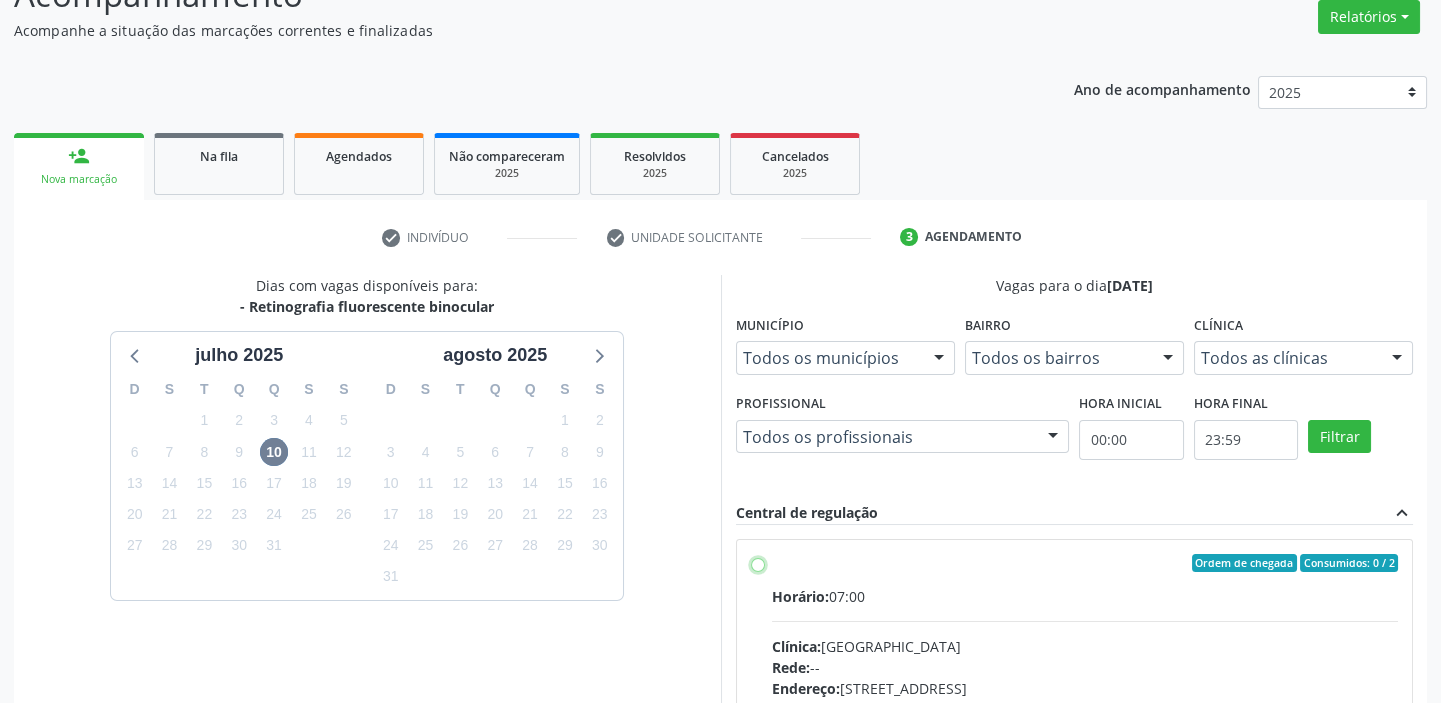 click on "Ordem de chegada
Consumidos: 0 / 2
Horário:   07:00
Clínica:  [GEOGRAPHIC_DATA]
Rede:
--
Endereço:   [STREET_ADDRESS]
Telefone:   [PHONE_NUMBER]
Profissional:
--
Informações adicionais sobre o atendimento
Idade de atendimento:
Sem restrição
Gênero(s) atendido(s):
Sem restrição
Informações adicionais:
--" at bounding box center [758, 563] 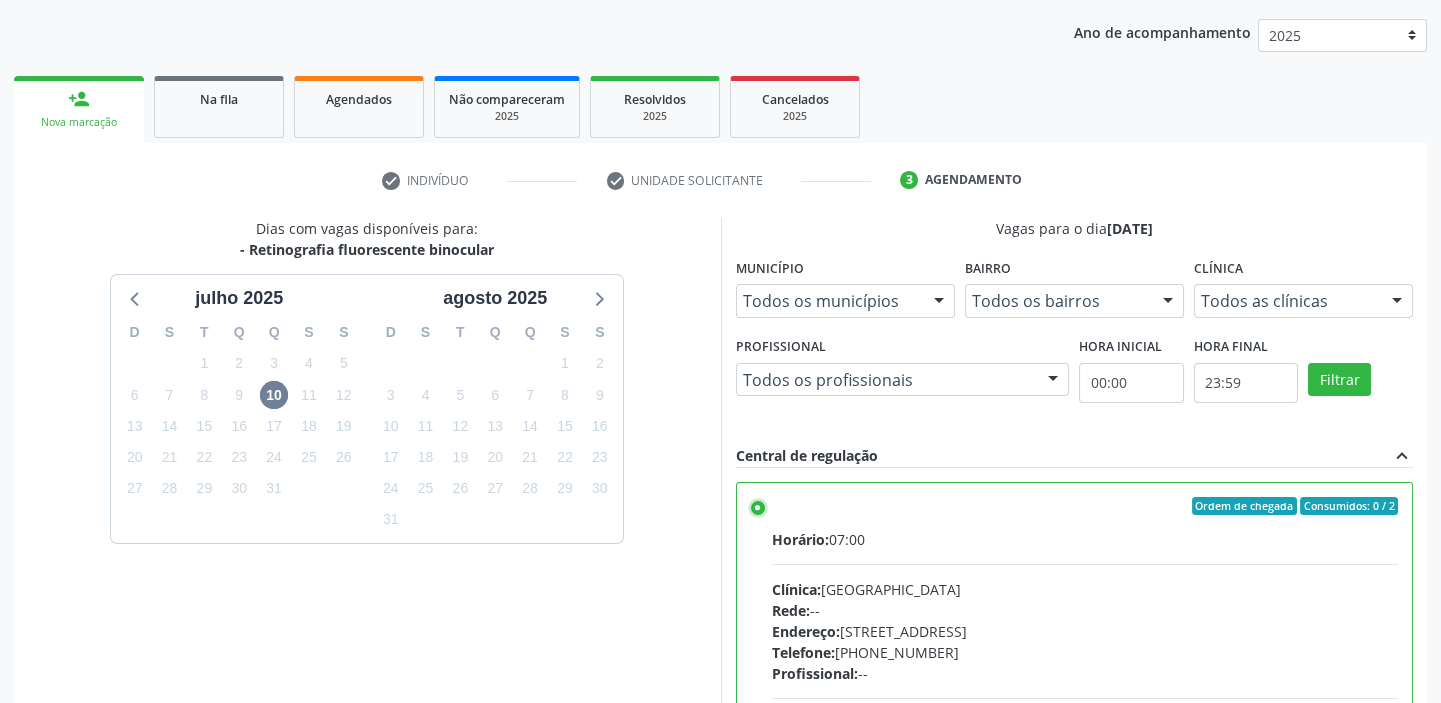 scroll, scrollTop: 454, scrollLeft: 0, axis: vertical 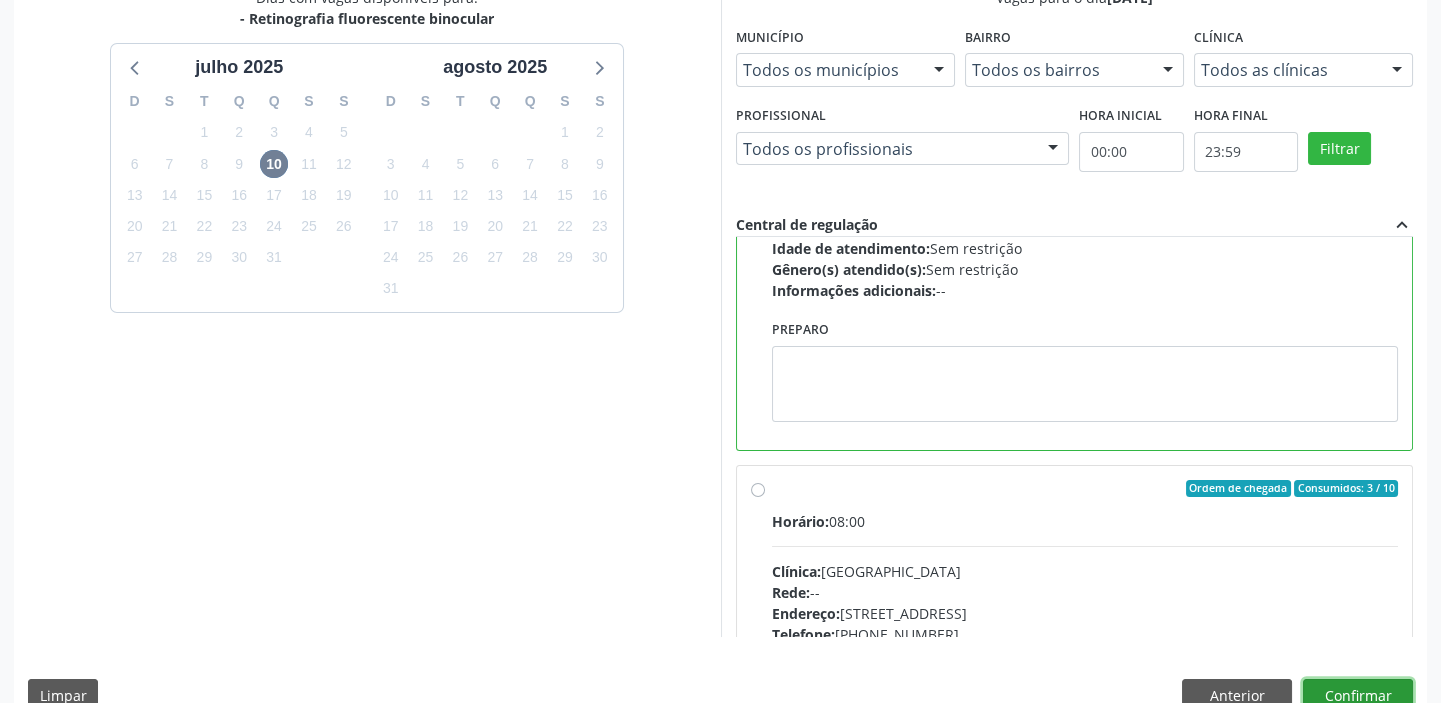 click on "Confirmar" at bounding box center (1358, 696) 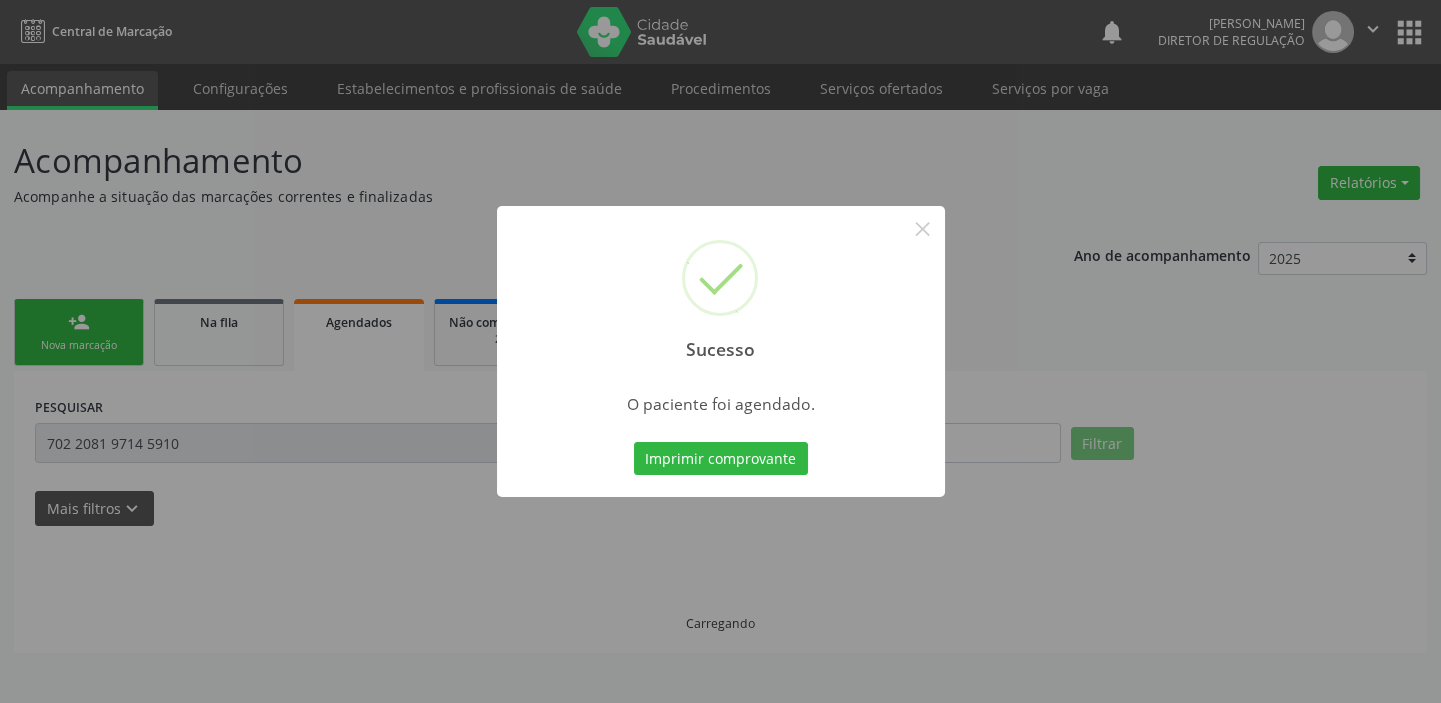 scroll, scrollTop: 0, scrollLeft: 0, axis: both 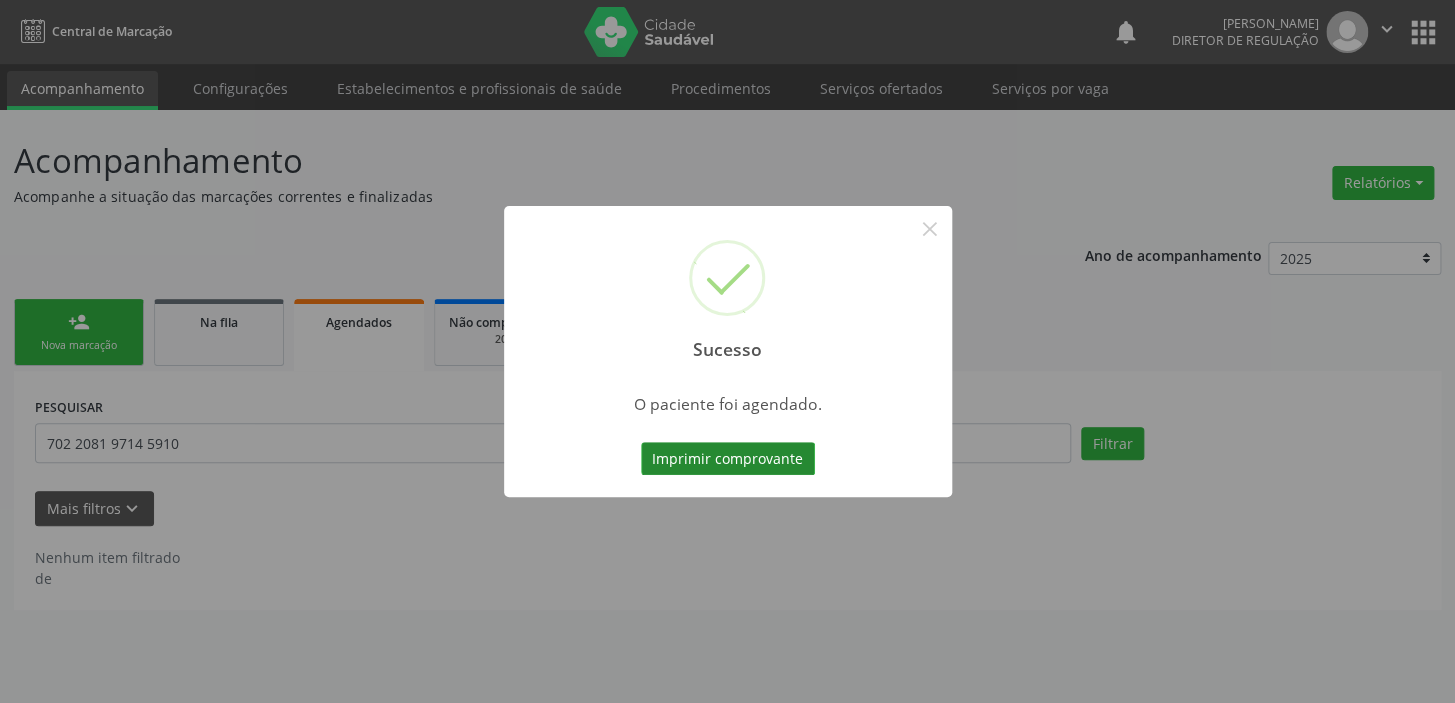 click on "Imprimir comprovante" at bounding box center [728, 459] 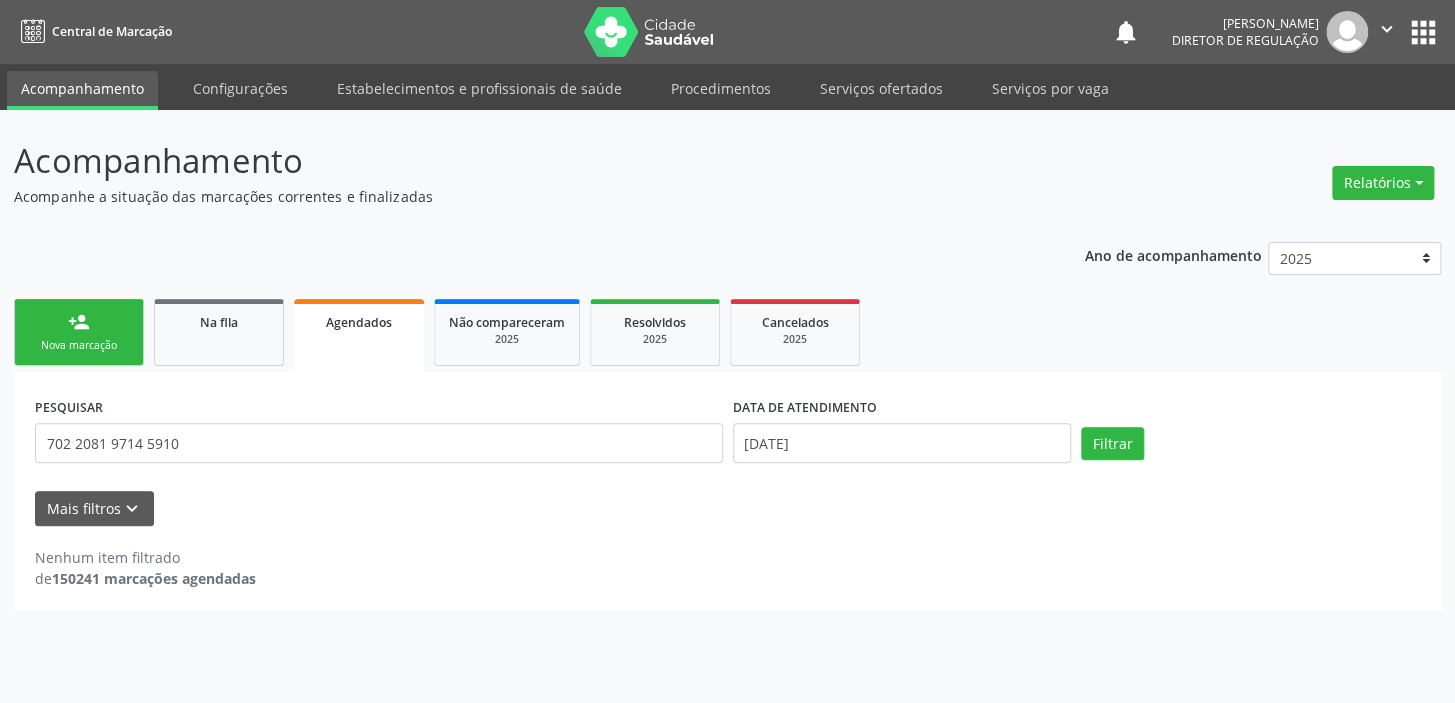 click on "person_add
Nova marcação" at bounding box center (79, 332) 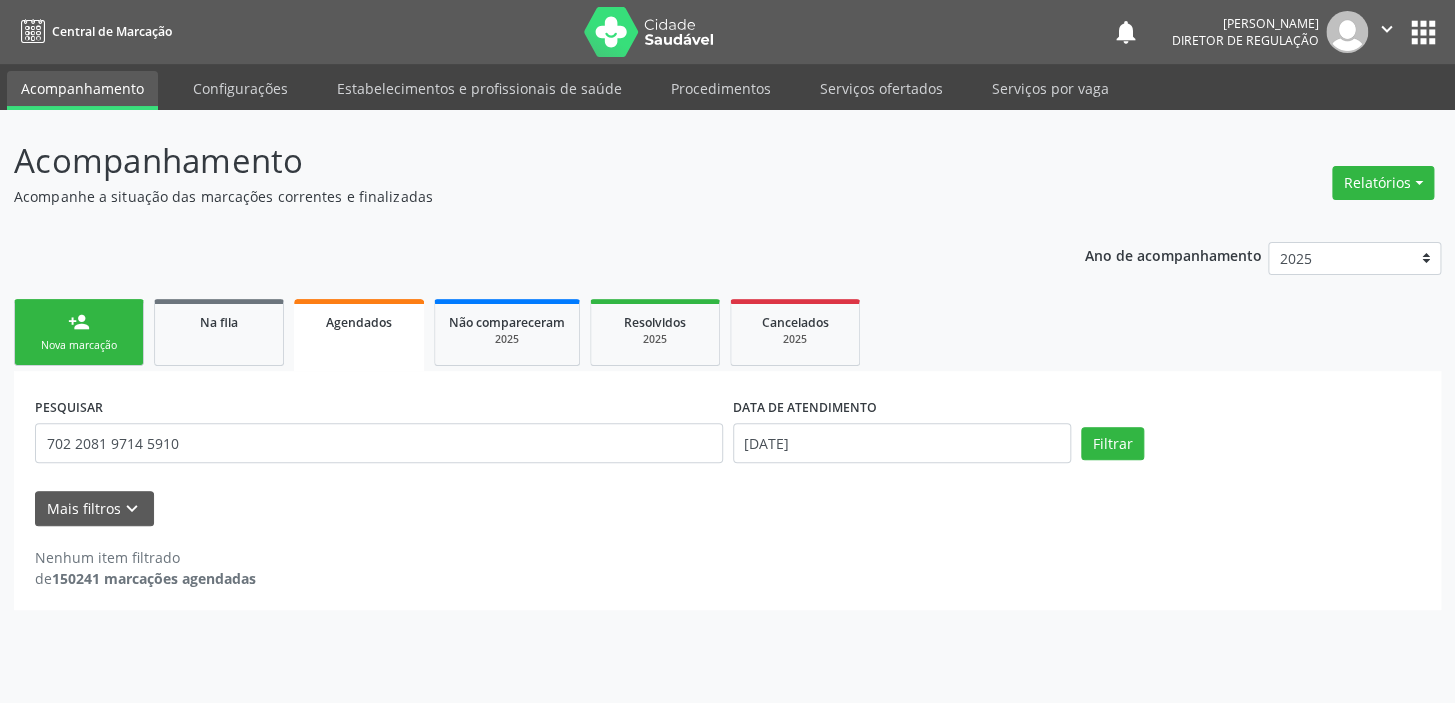click on "person_add
Nova marcação" at bounding box center [79, 332] 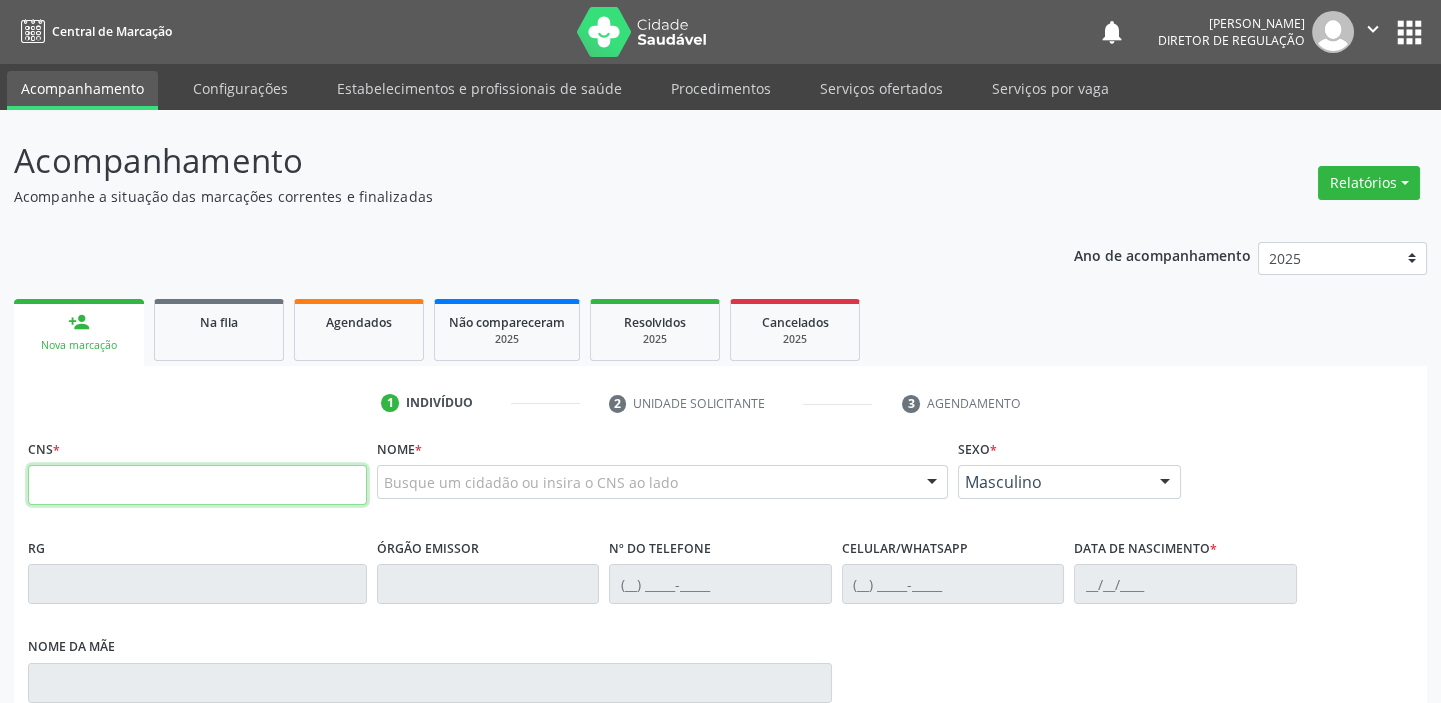 click at bounding box center (197, 485) 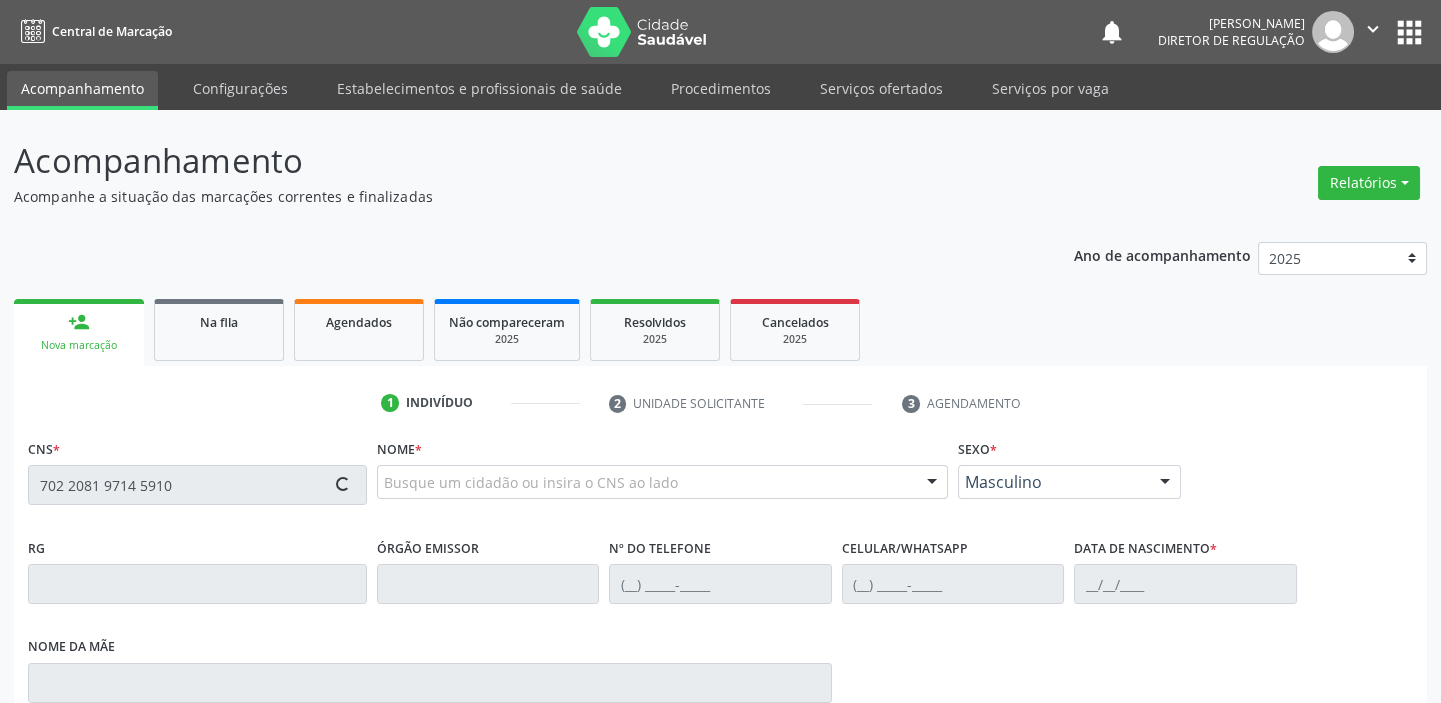 type on "702 2081 9714 5910" 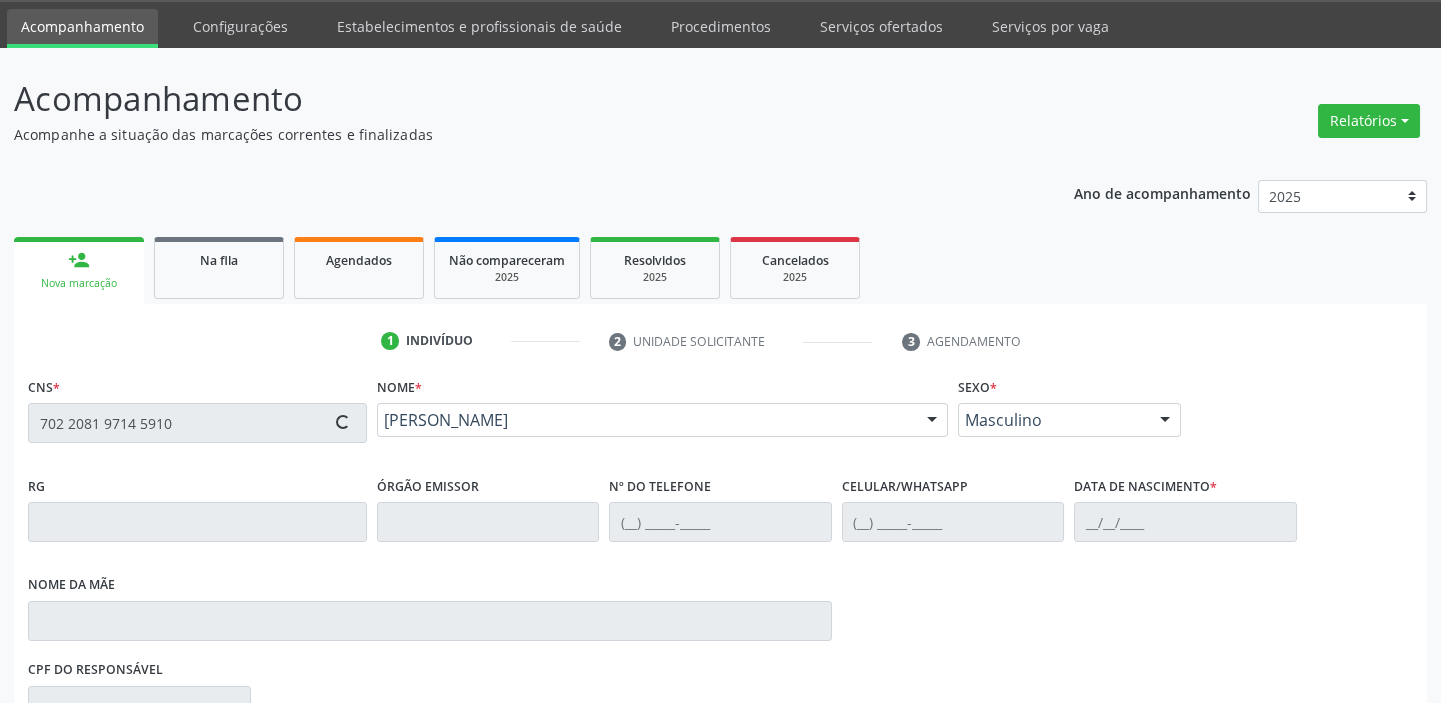 type on "[PHONE_NUMBER]" 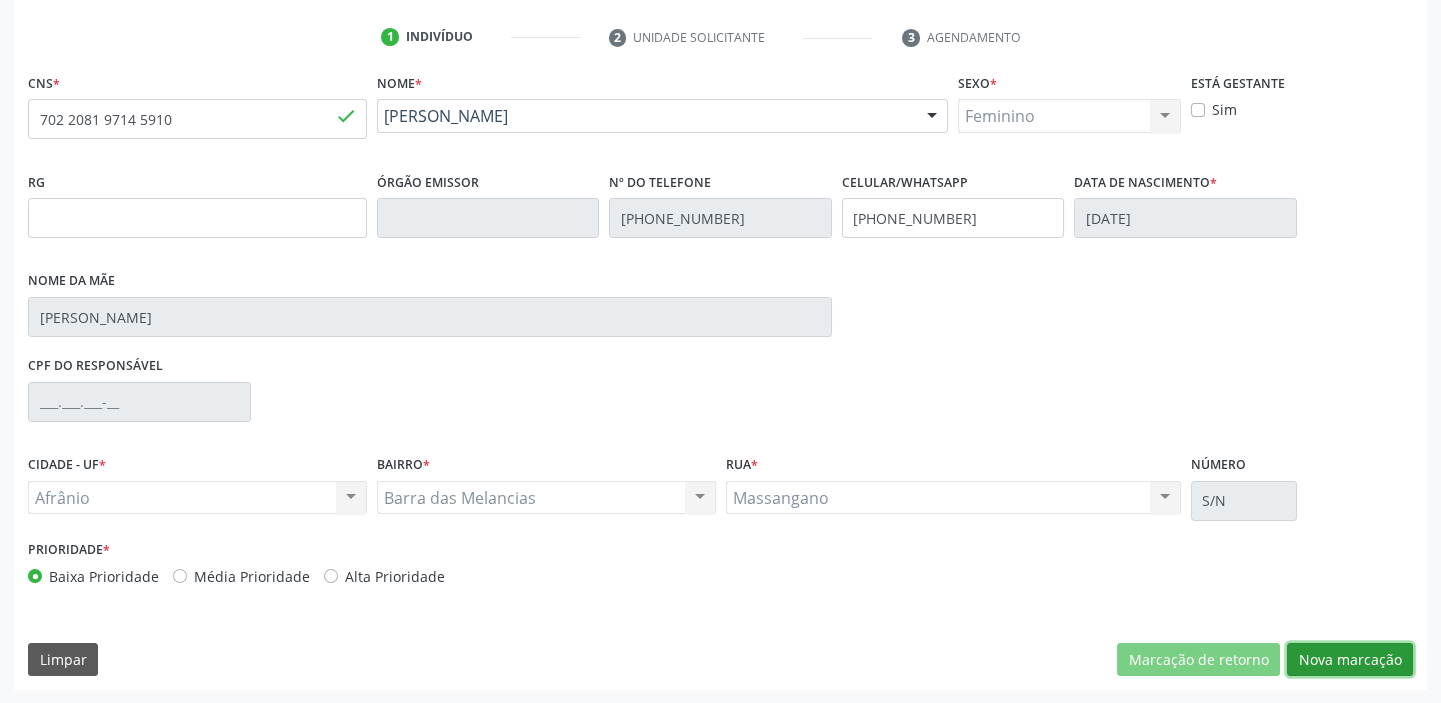 click on "Nova marcação" at bounding box center [1350, 660] 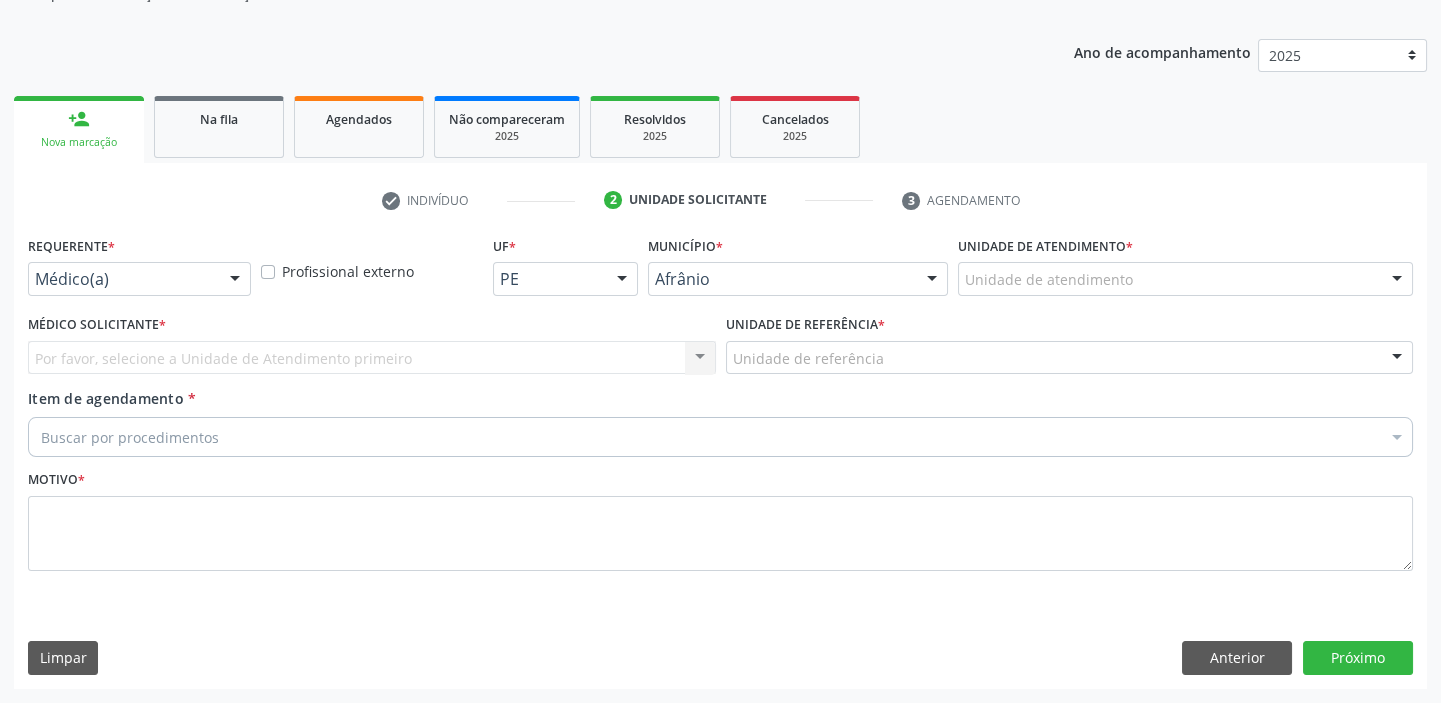 scroll, scrollTop: 201, scrollLeft: 0, axis: vertical 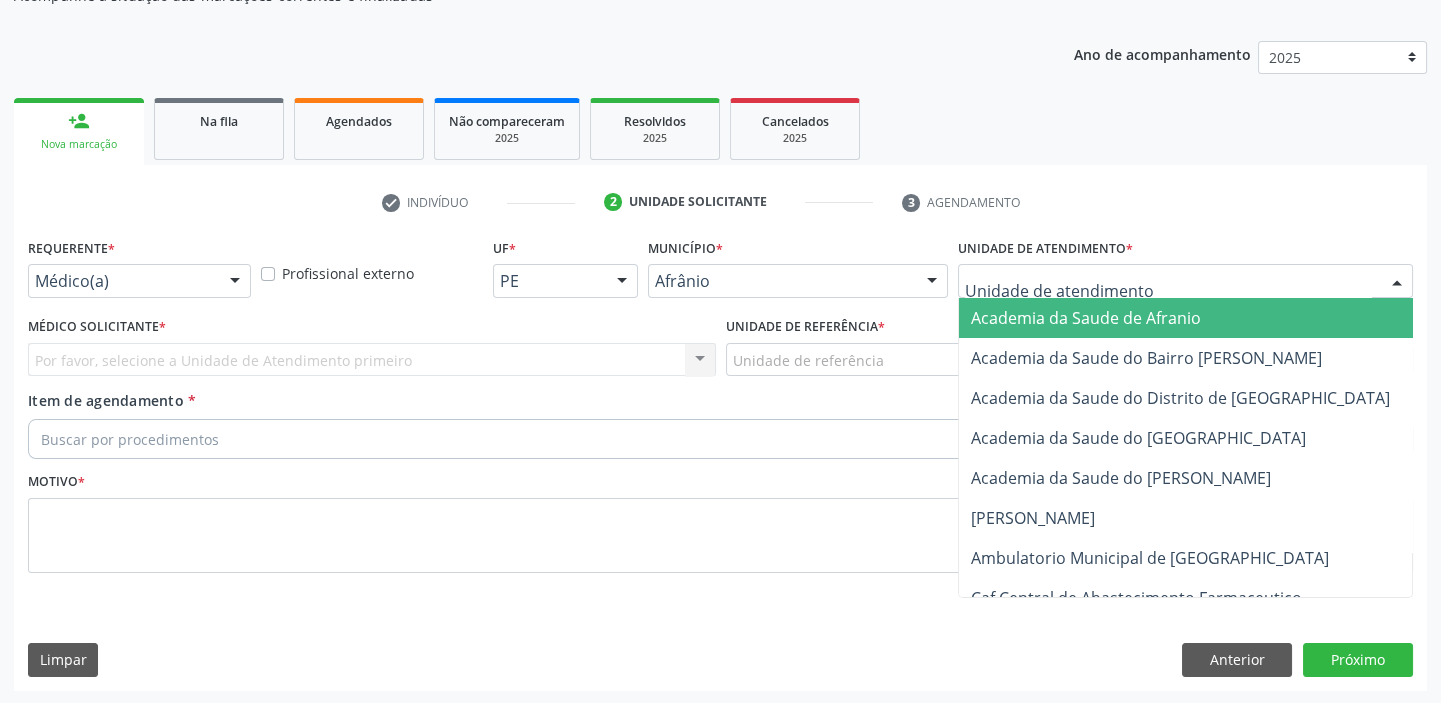 drag, startPoint x: 976, startPoint y: 277, endPoint x: 1016, endPoint y: 439, distance: 166.86522 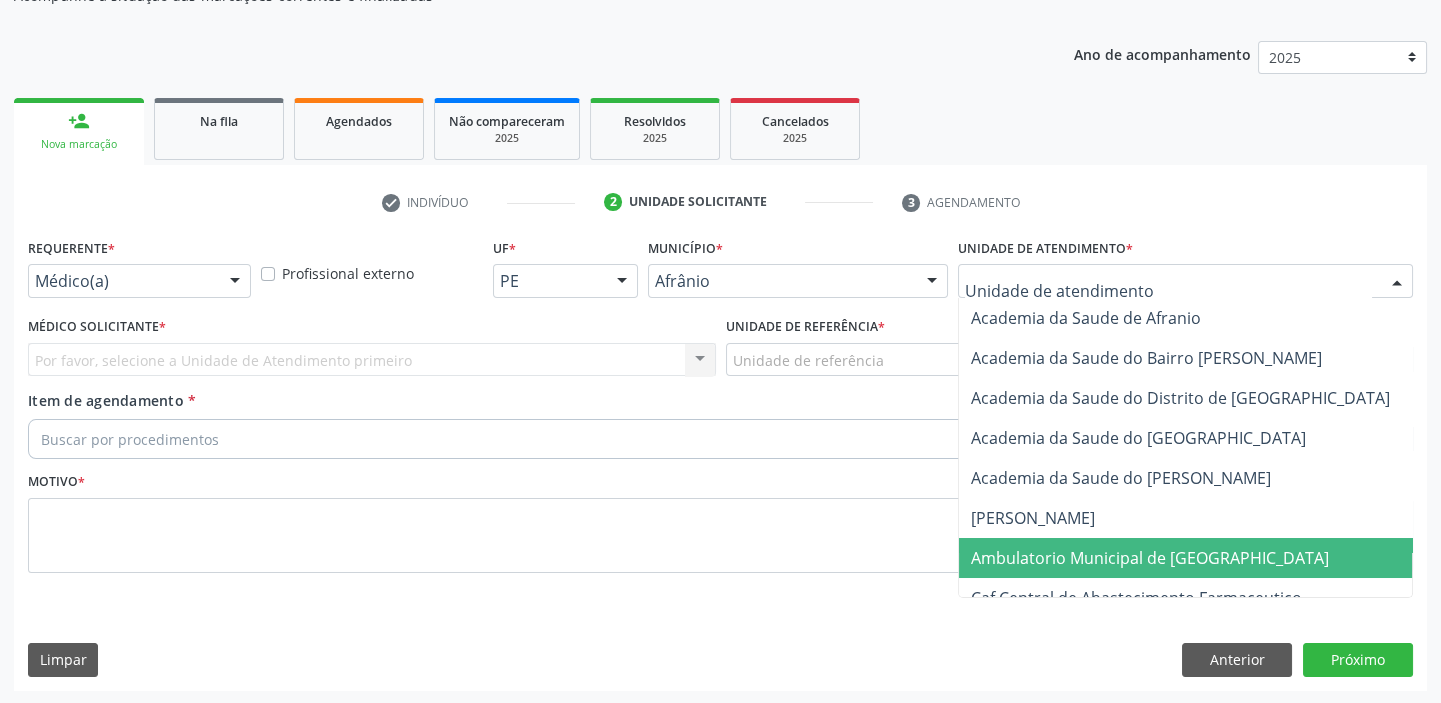 drag, startPoint x: 1016, startPoint y: 554, endPoint x: 928, endPoint y: 487, distance: 110.60289 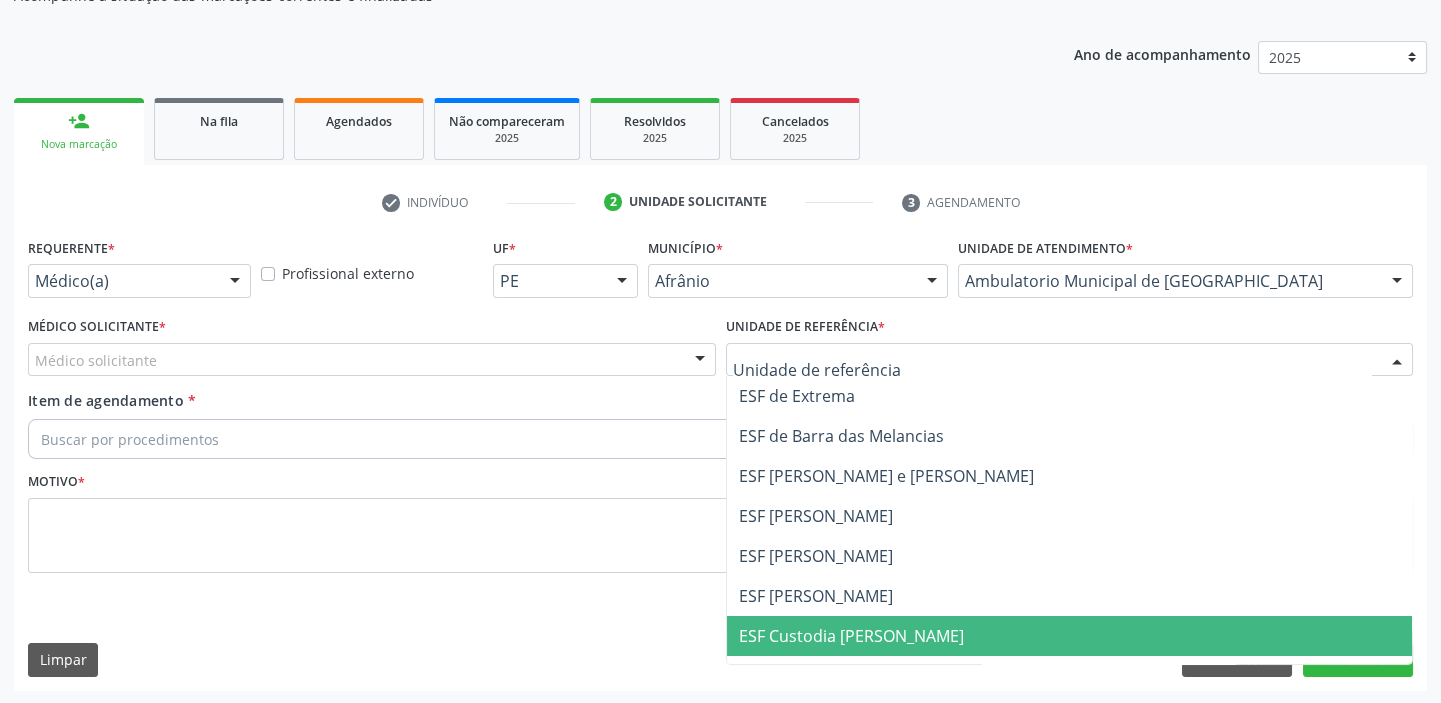 click on "ESF Custodia [PERSON_NAME]" at bounding box center [851, 636] 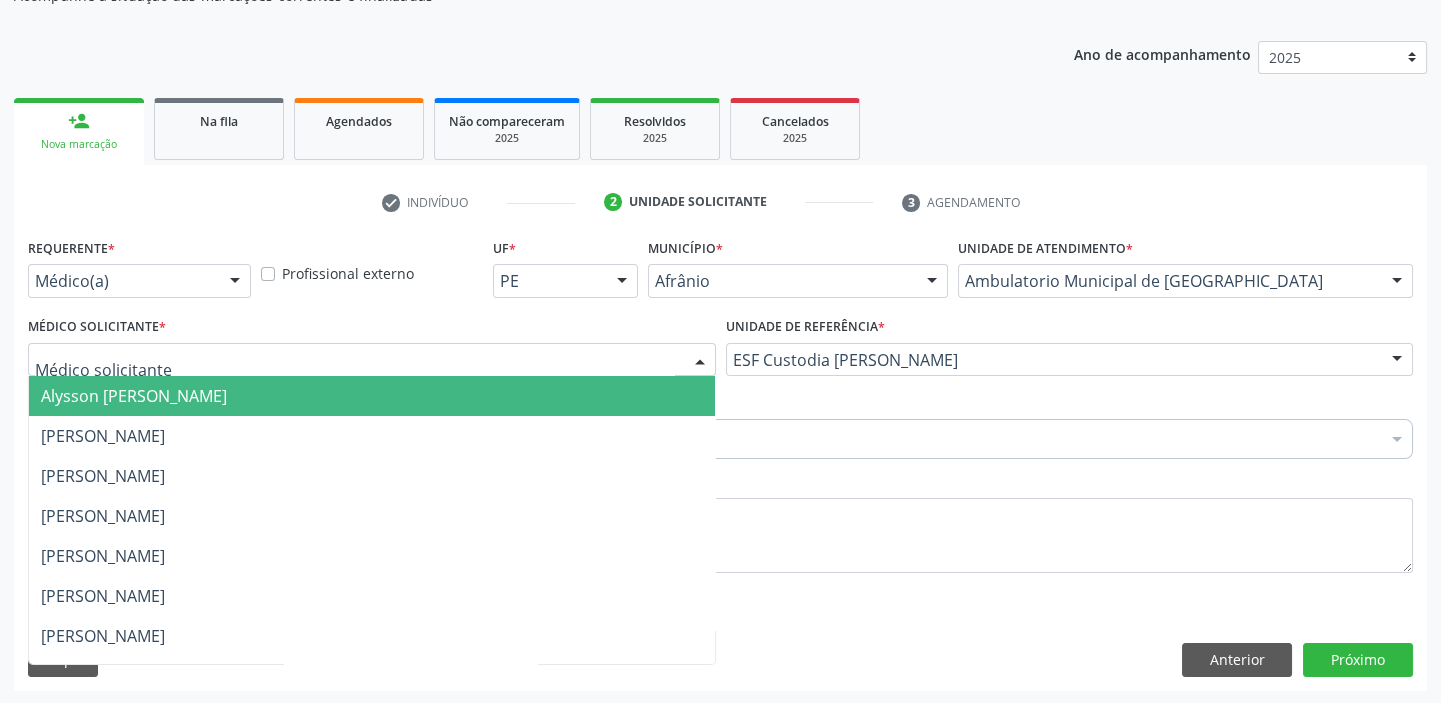 drag, startPoint x: 130, startPoint y: 395, endPoint x: 105, endPoint y: 439, distance: 50.606323 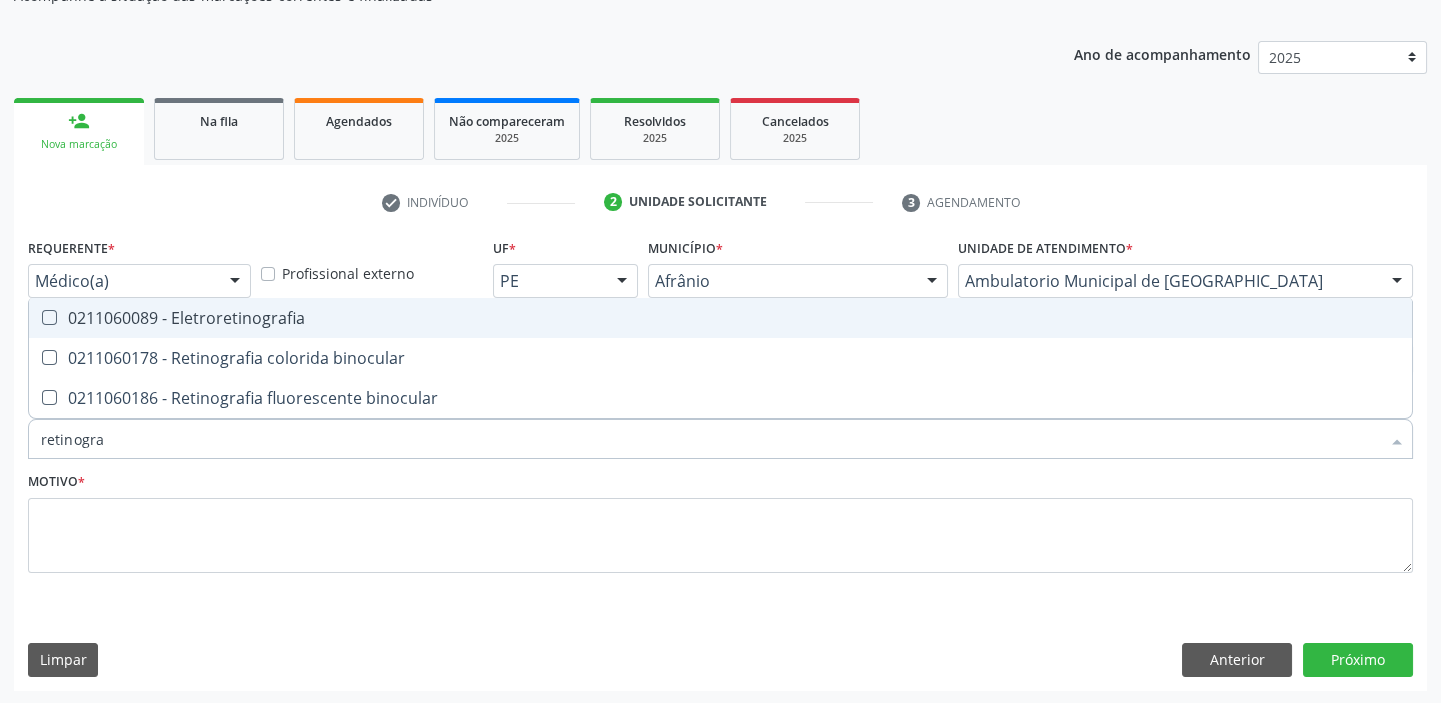 type on "retinograf" 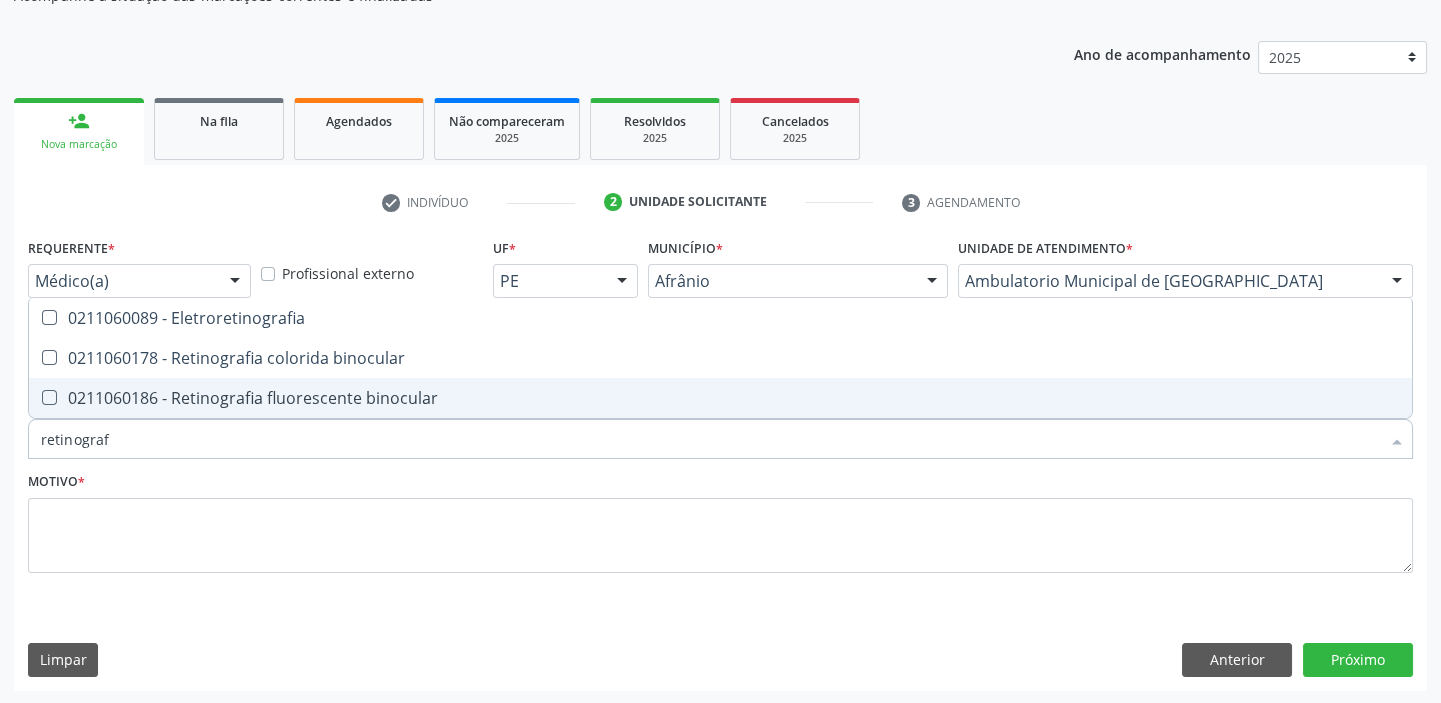click on "0211060186 - Retinografia fluorescente binocular" at bounding box center (720, 398) 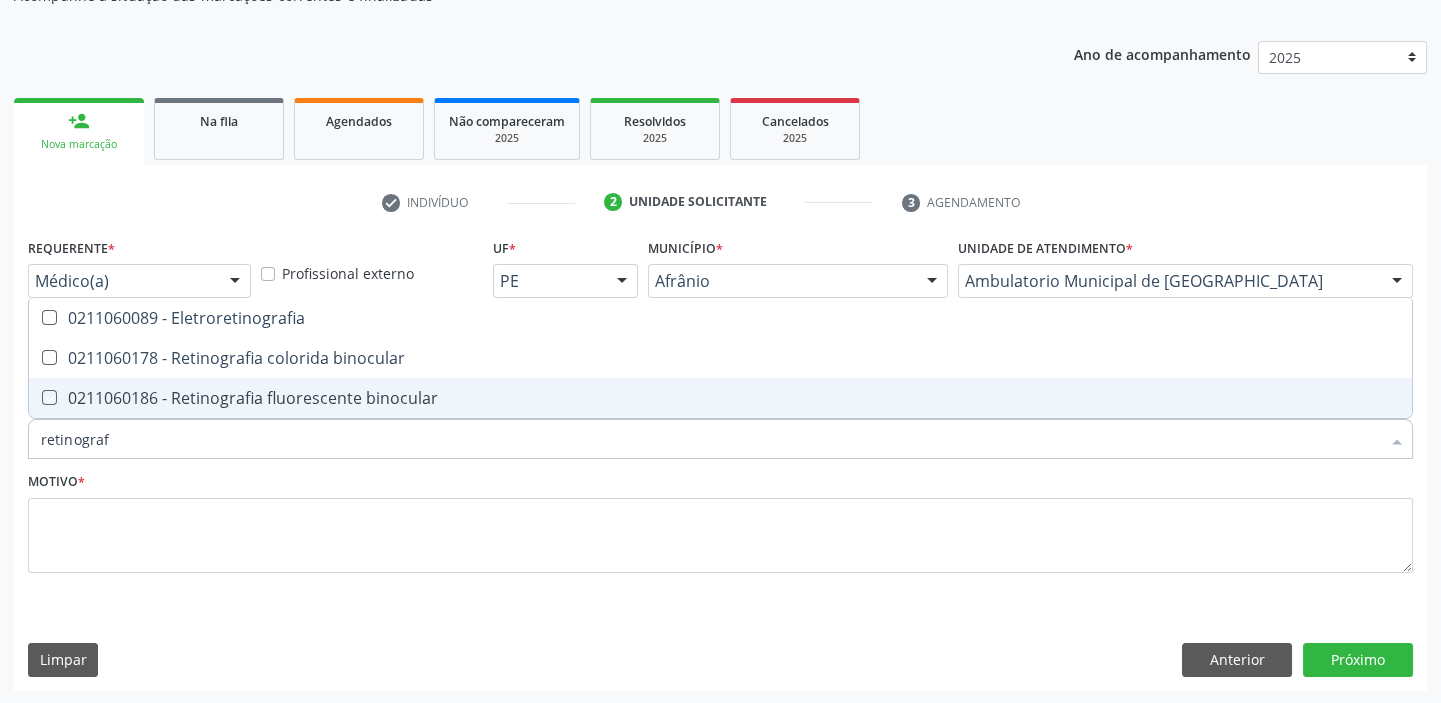 checkbox on "true" 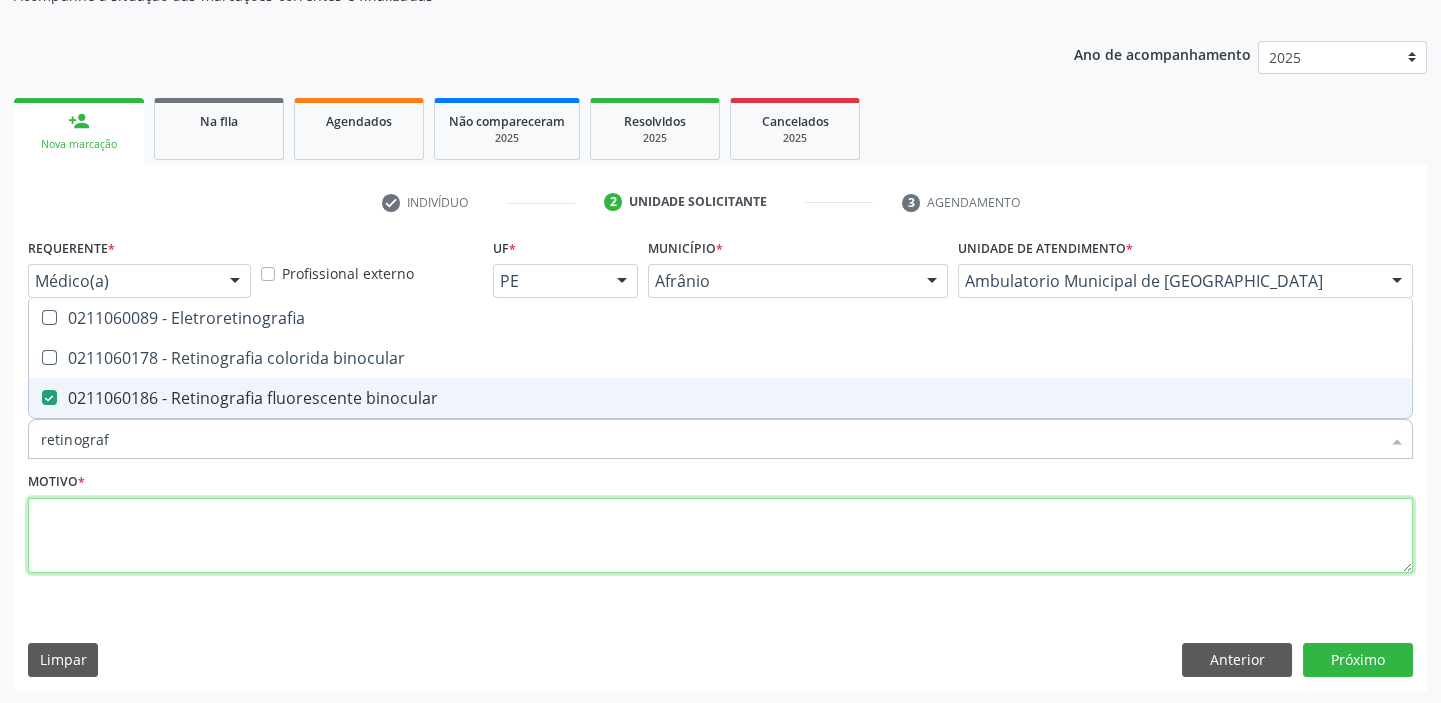 click at bounding box center (720, 536) 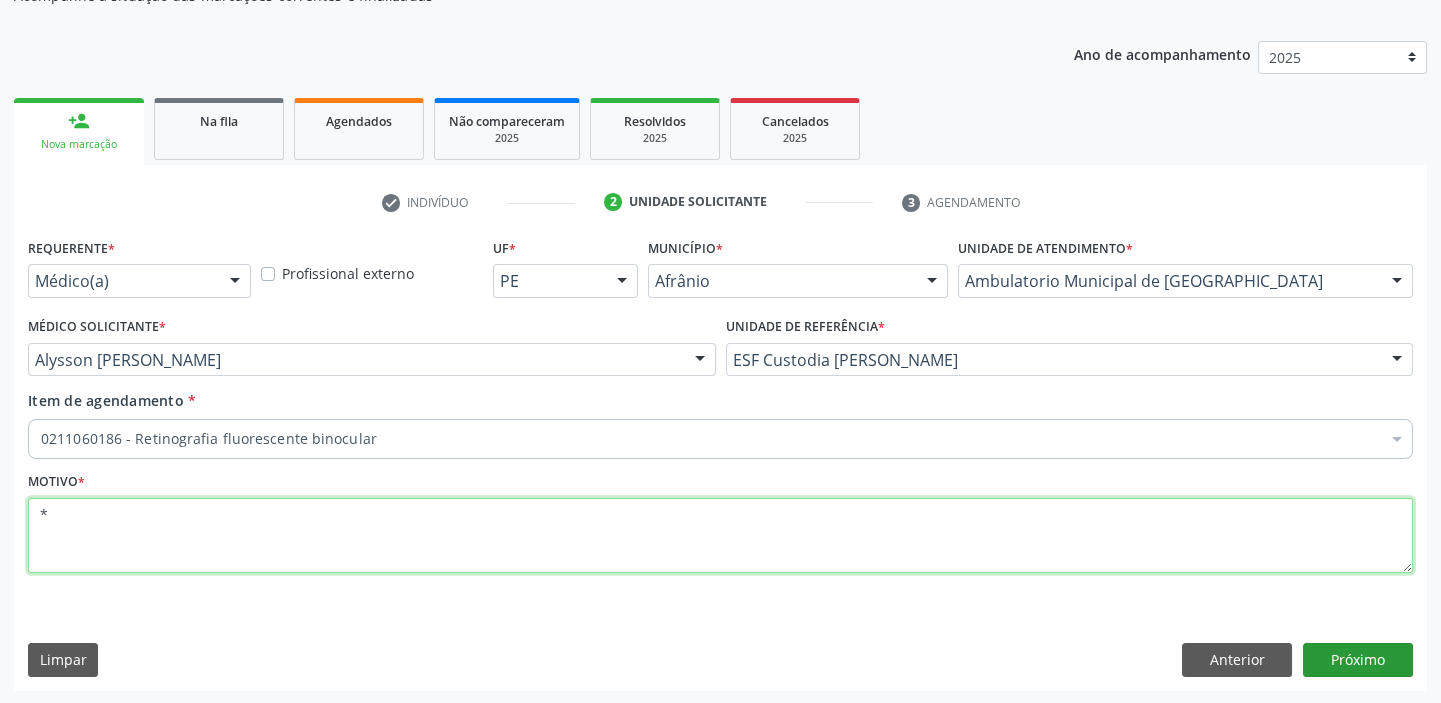 type on "*" 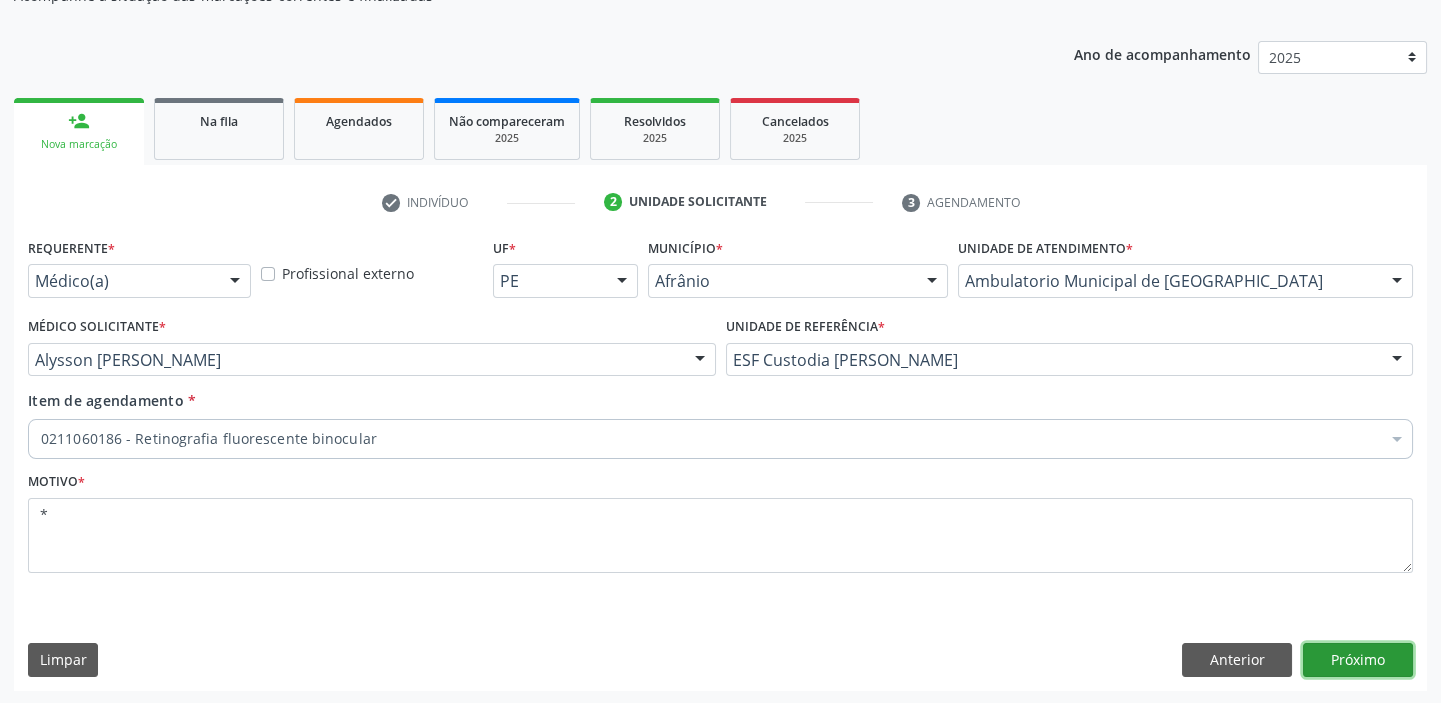 click on "Próximo" at bounding box center (1358, 660) 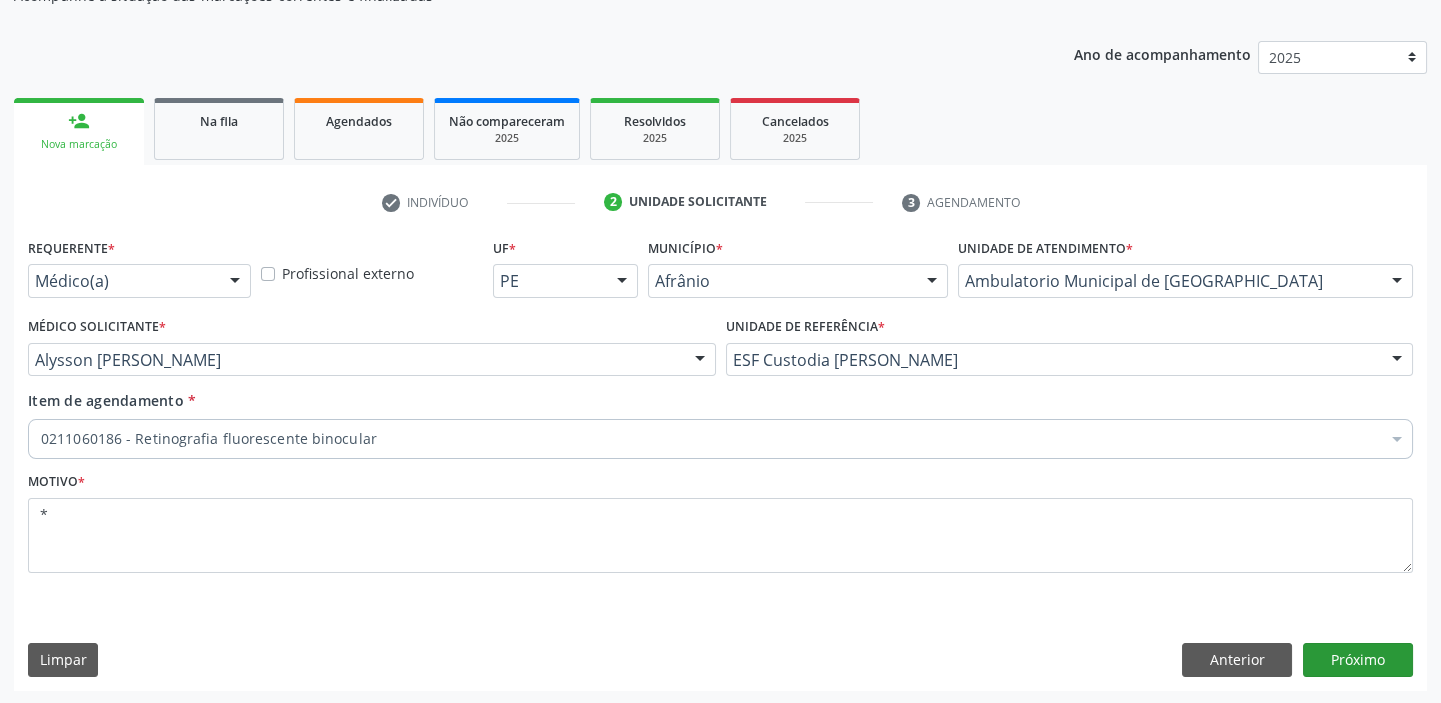 scroll, scrollTop: 166, scrollLeft: 0, axis: vertical 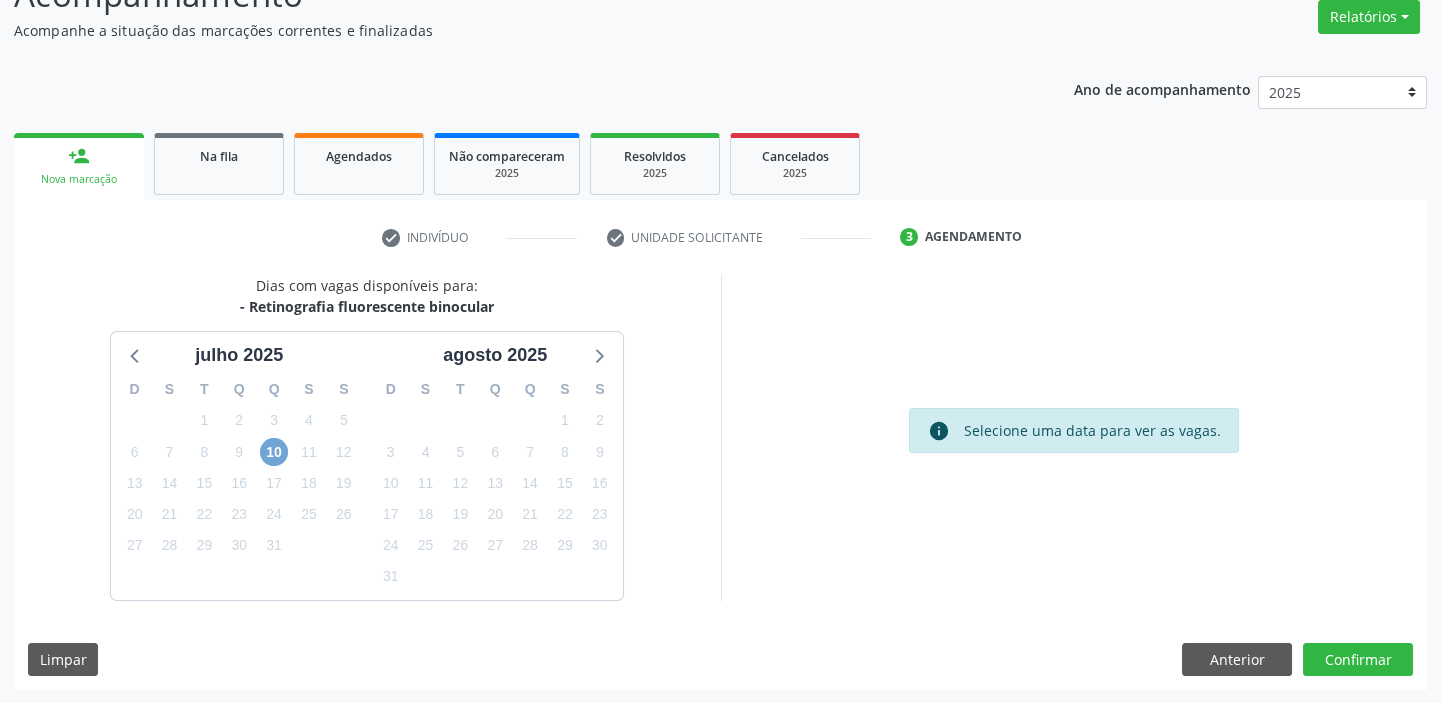 click on "10" at bounding box center [274, 452] 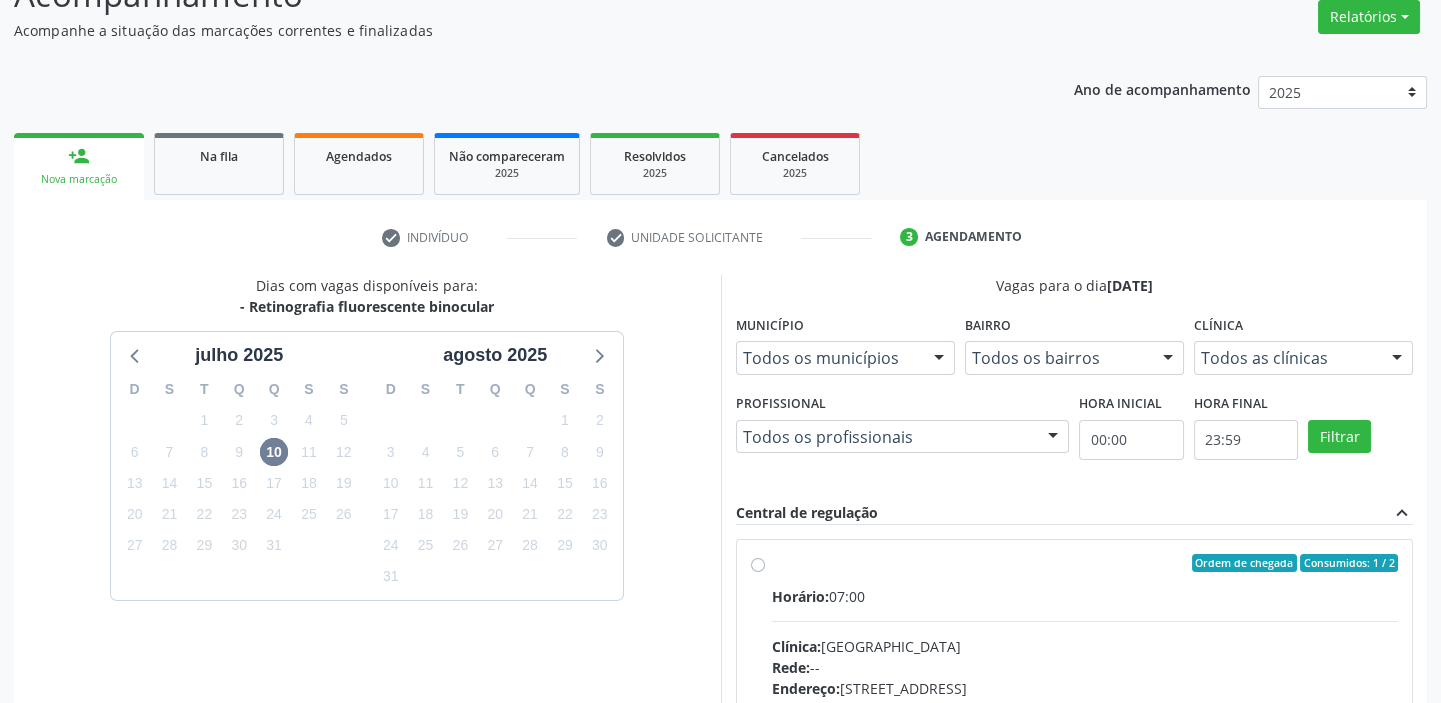 click on "Horário:   07:00
Clínica:  Hospital de Olhos
Rede:
--
Endereço:   Andar 3, nº 82, Centro, Petrolina - PE
Telefone:   (87) 38610066
Profissional:
--
Informações adicionais sobre o atendimento
Idade de atendimento:
Sem restrição
Gênero(s) atendido(s):
Sem restrição
Informações adicionais:
--" at bounding box center (1085, 723) 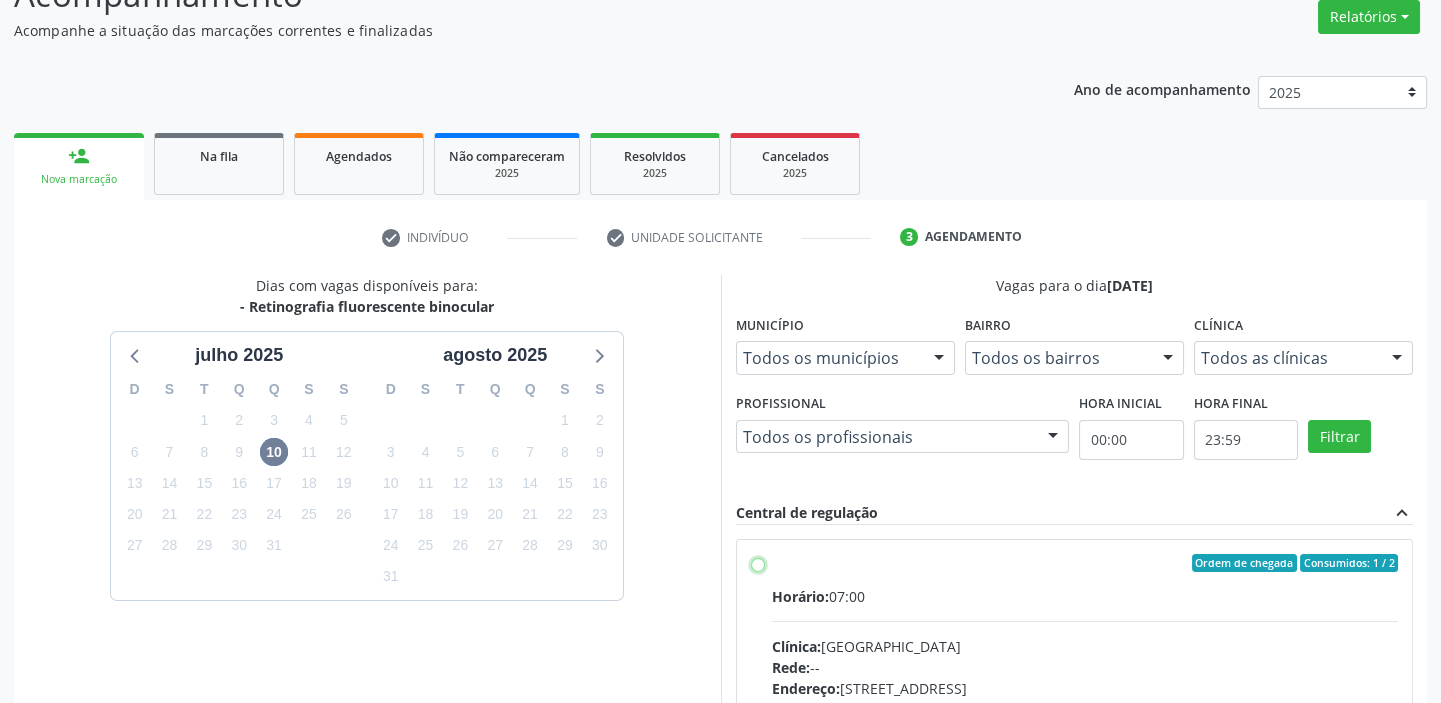 click on "Ordem de chegada
Consumidos: 1 / 2
Horário:   07:00
Clínica:  Hospital de Olhos
Rede:
--
Endereço:   Andar 3, nº 82, Centro, Petrolina - PE
Telefone:   (87) 38610066
Profissional:
--
Informações adicionais sobre o atendimento
Idade de atendimento:
Sem restrição
Gênero(s) atendido(s):
Sem restrição
Informações adicionais:
--" at bounding box center (758, 563) 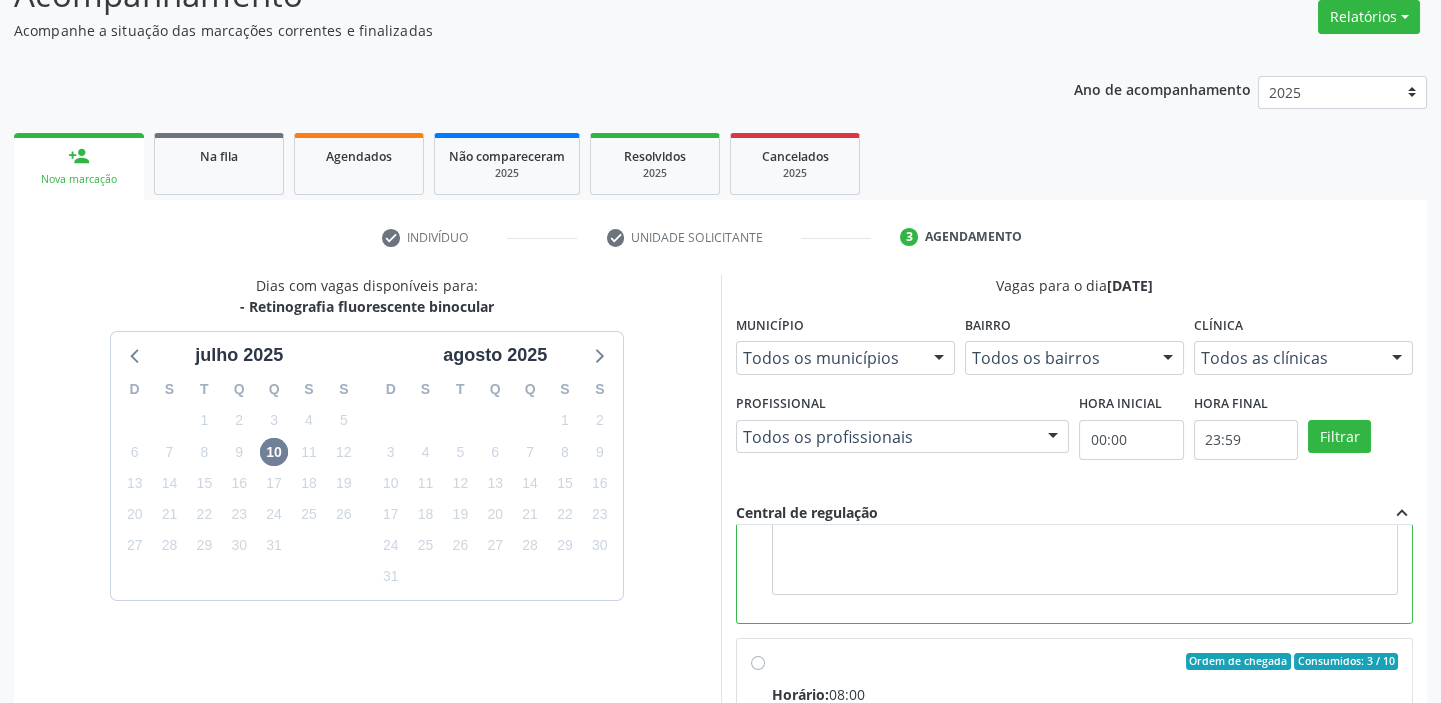 scroll, scrollTop: 449, scrollLeft: 0, axis: vertical 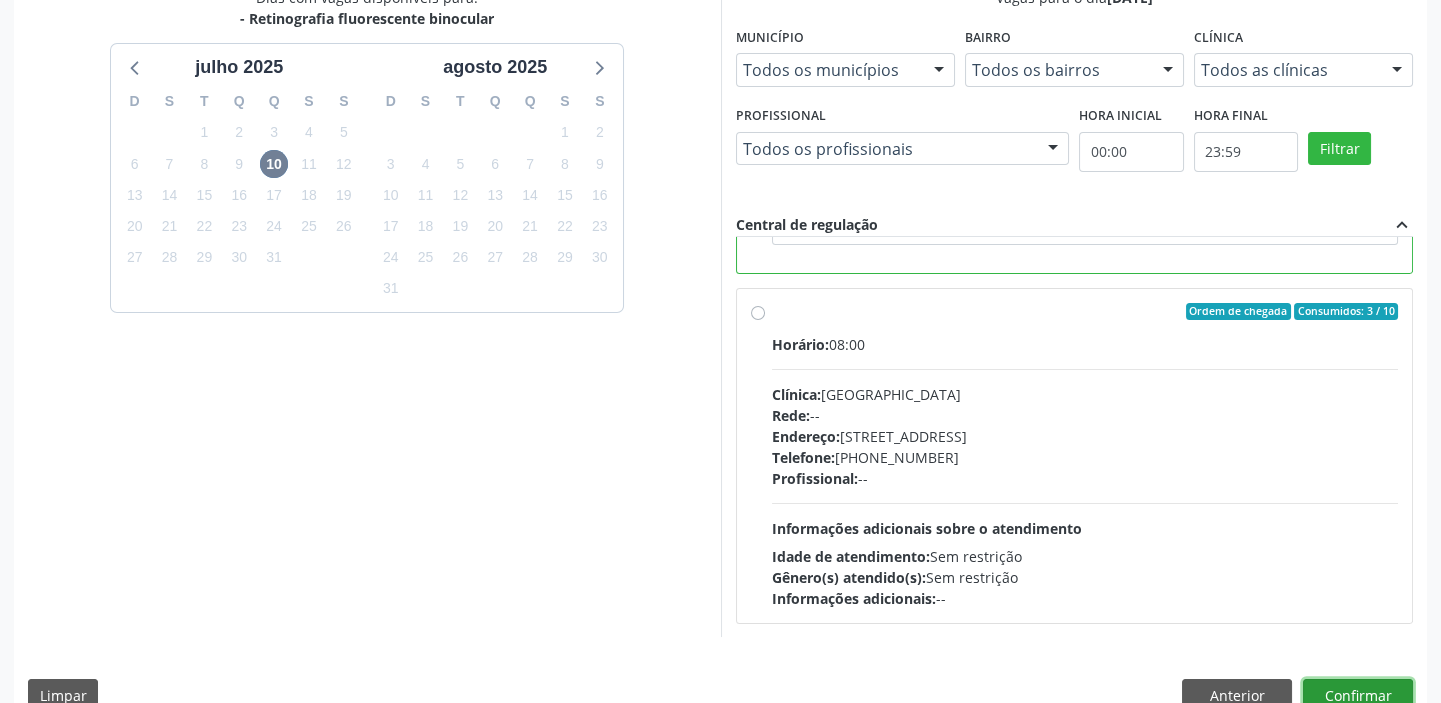 click on "Confirmar" at bounding box center [1358, 696] 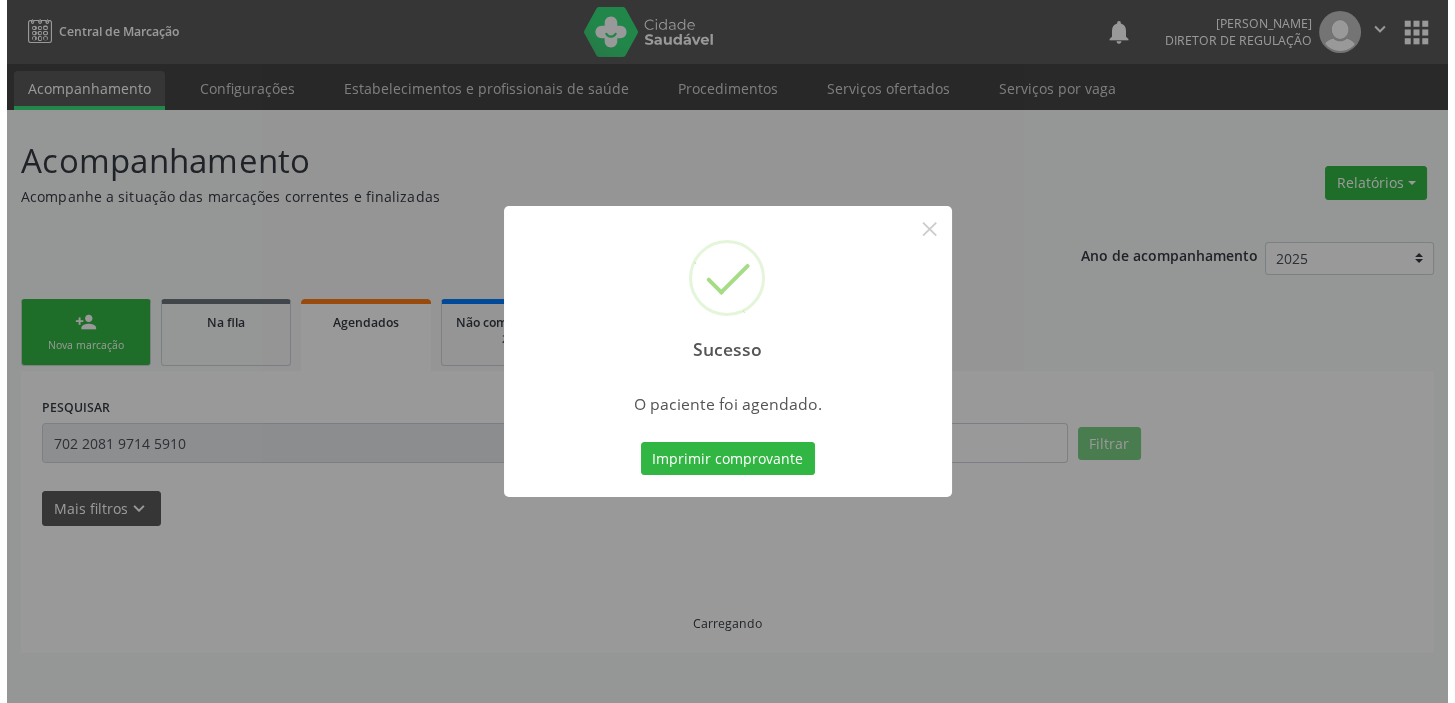 scroll, scrollTop: 0, scrollLeft: 0, axis: both 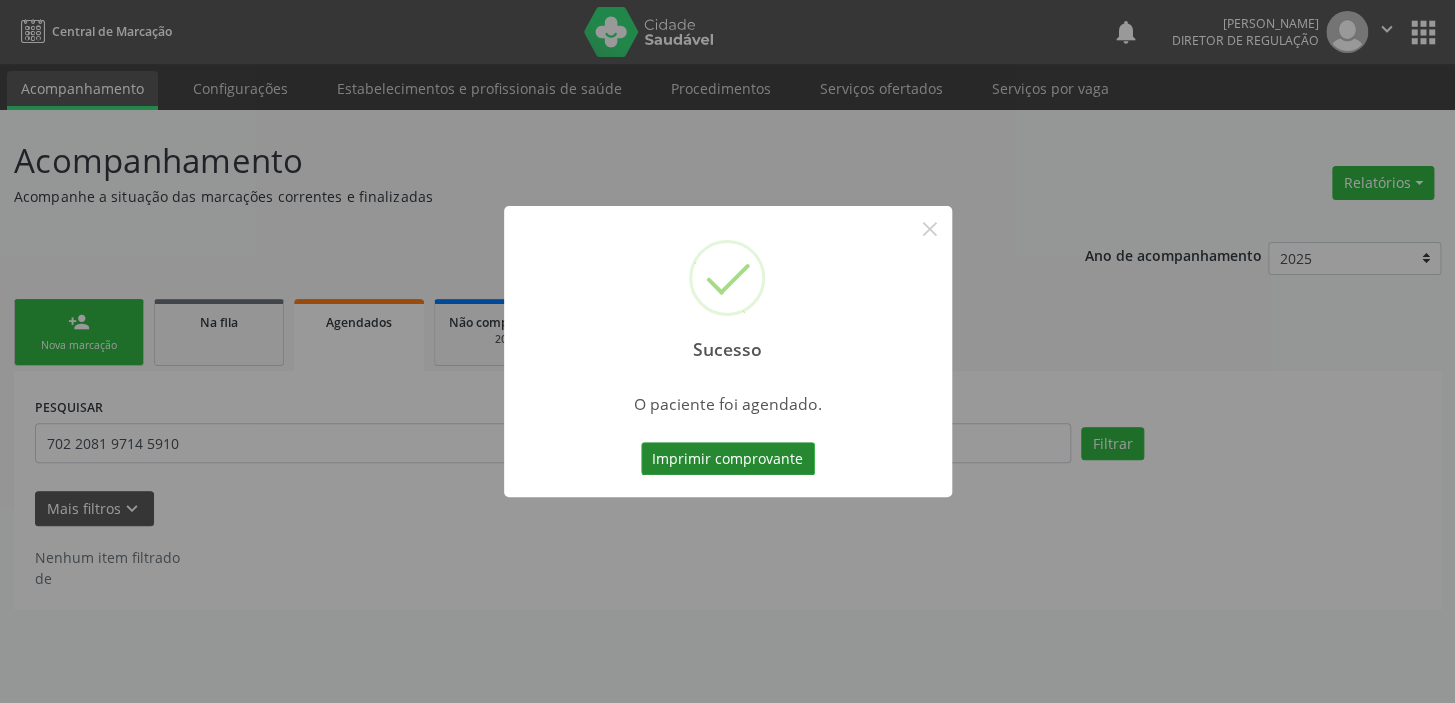 click on "Imprimir comprovante" at bounding box center [728, 459] 